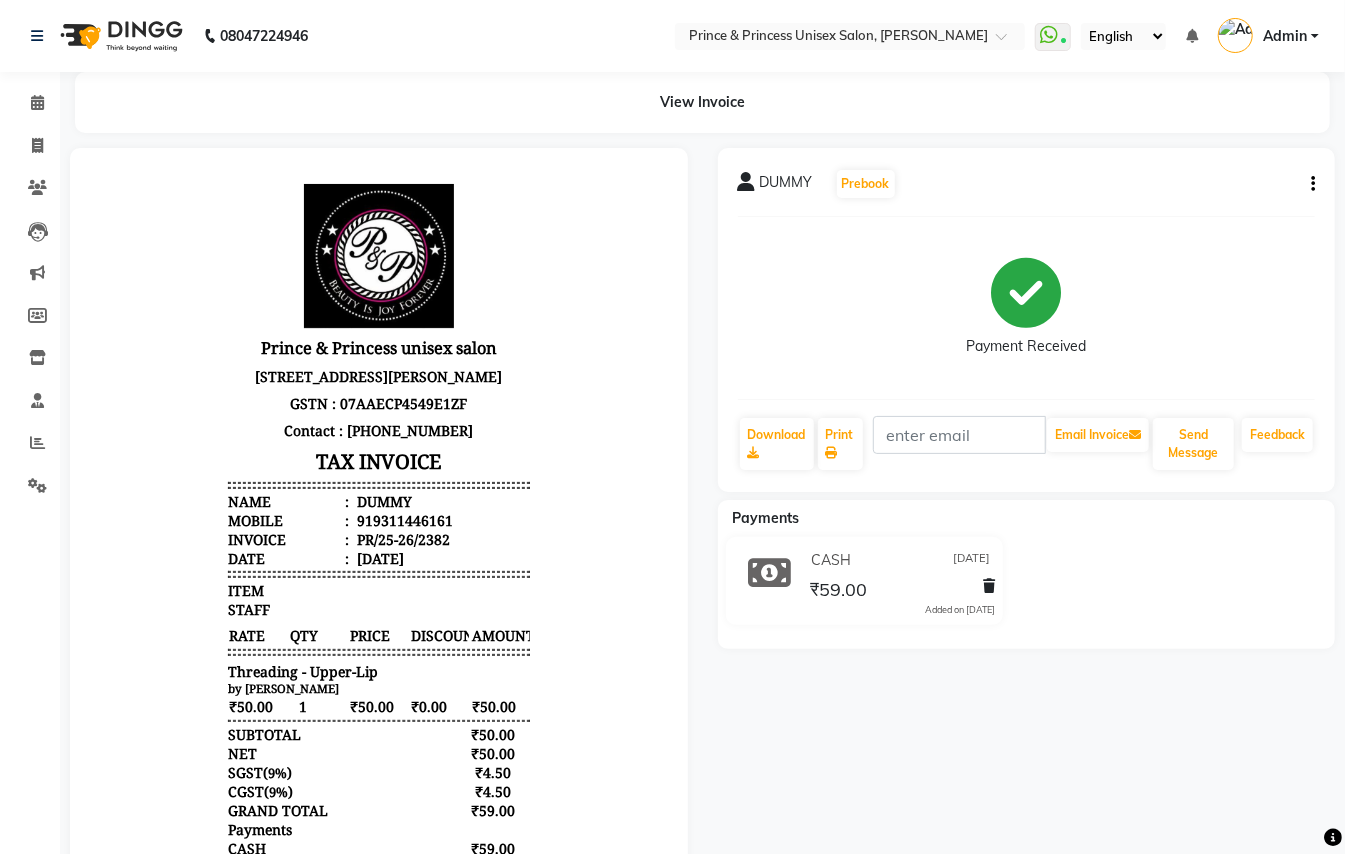scroll, scrollTop: 0, scrollLeft: 0, axis: both 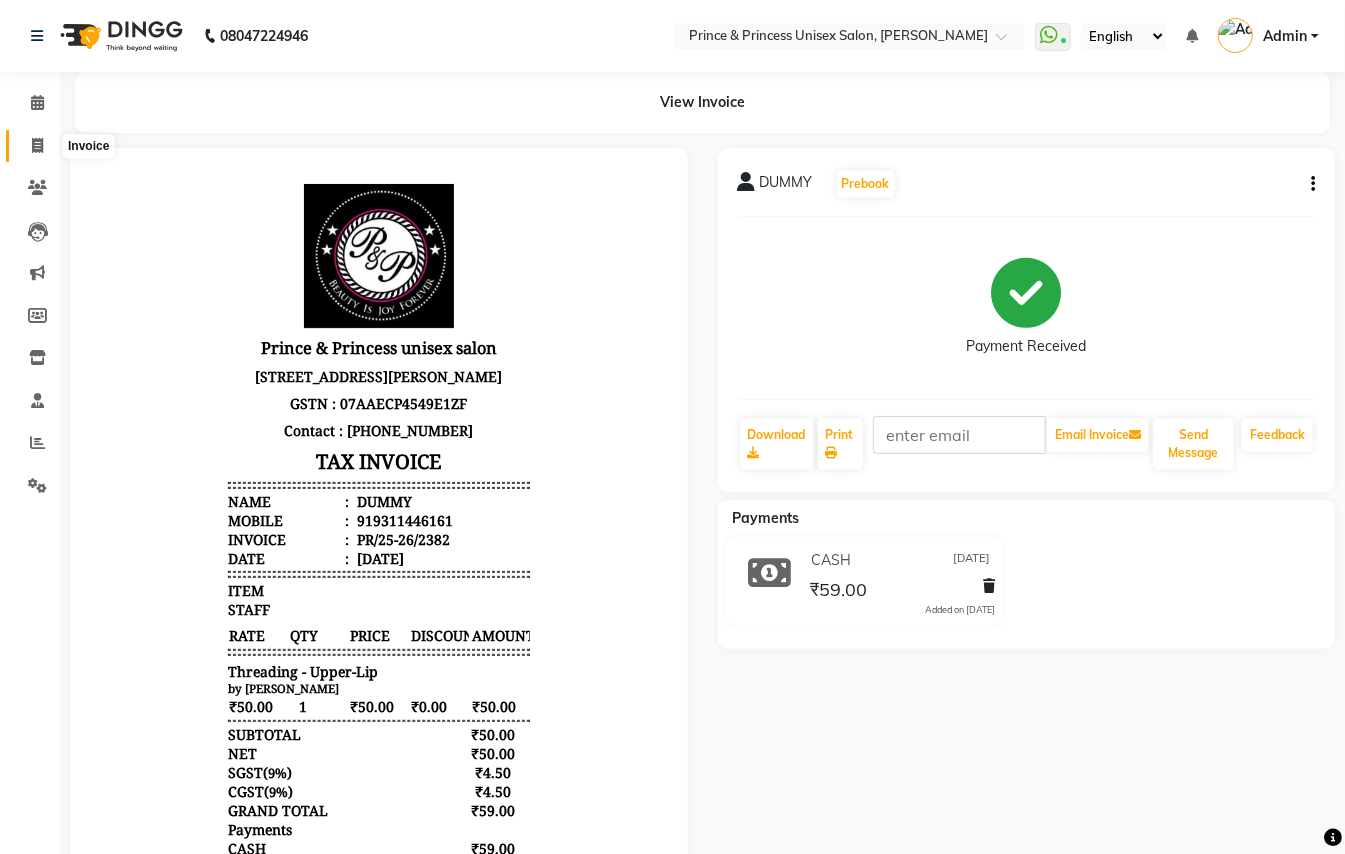 click 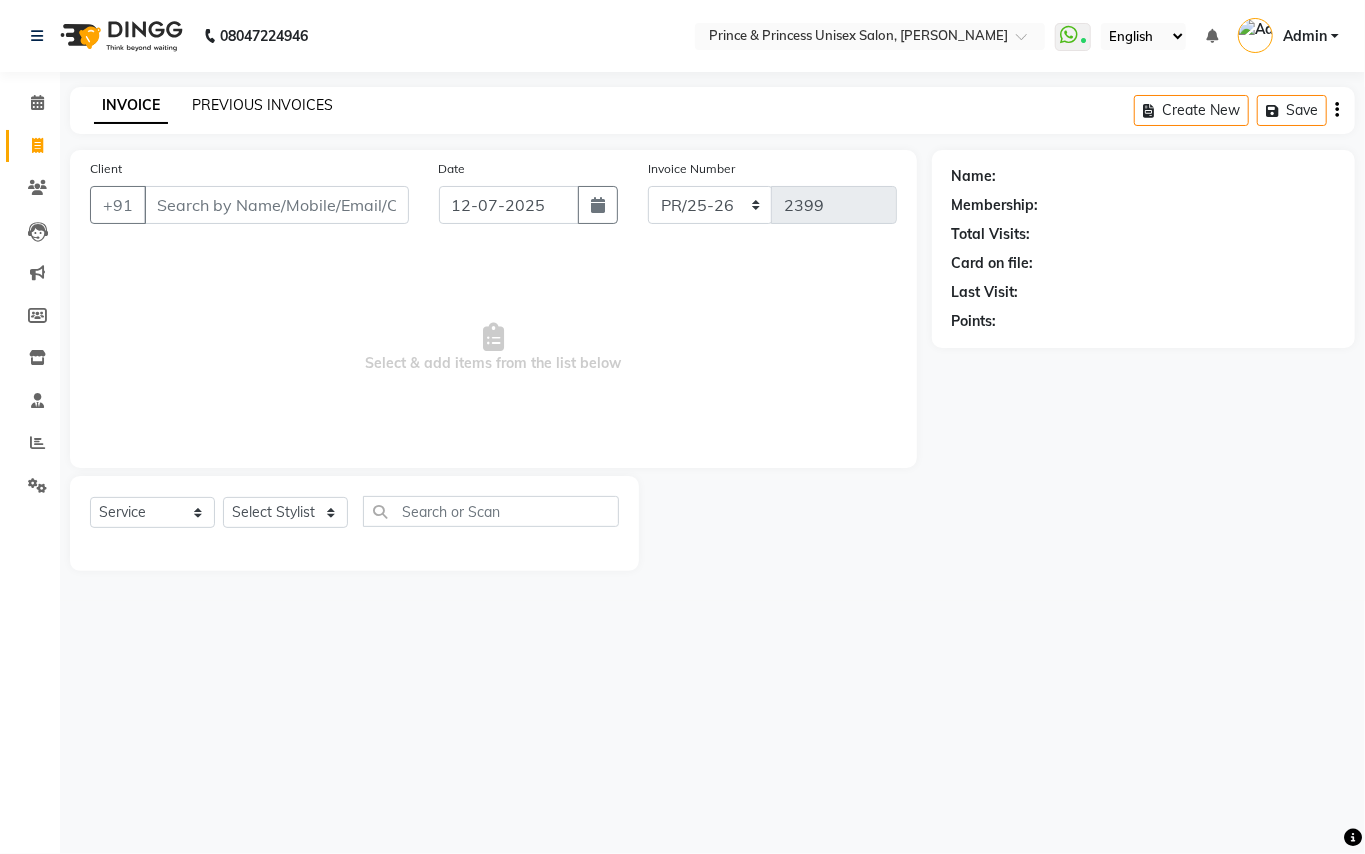 click on "PREVIOUS INVOICES" 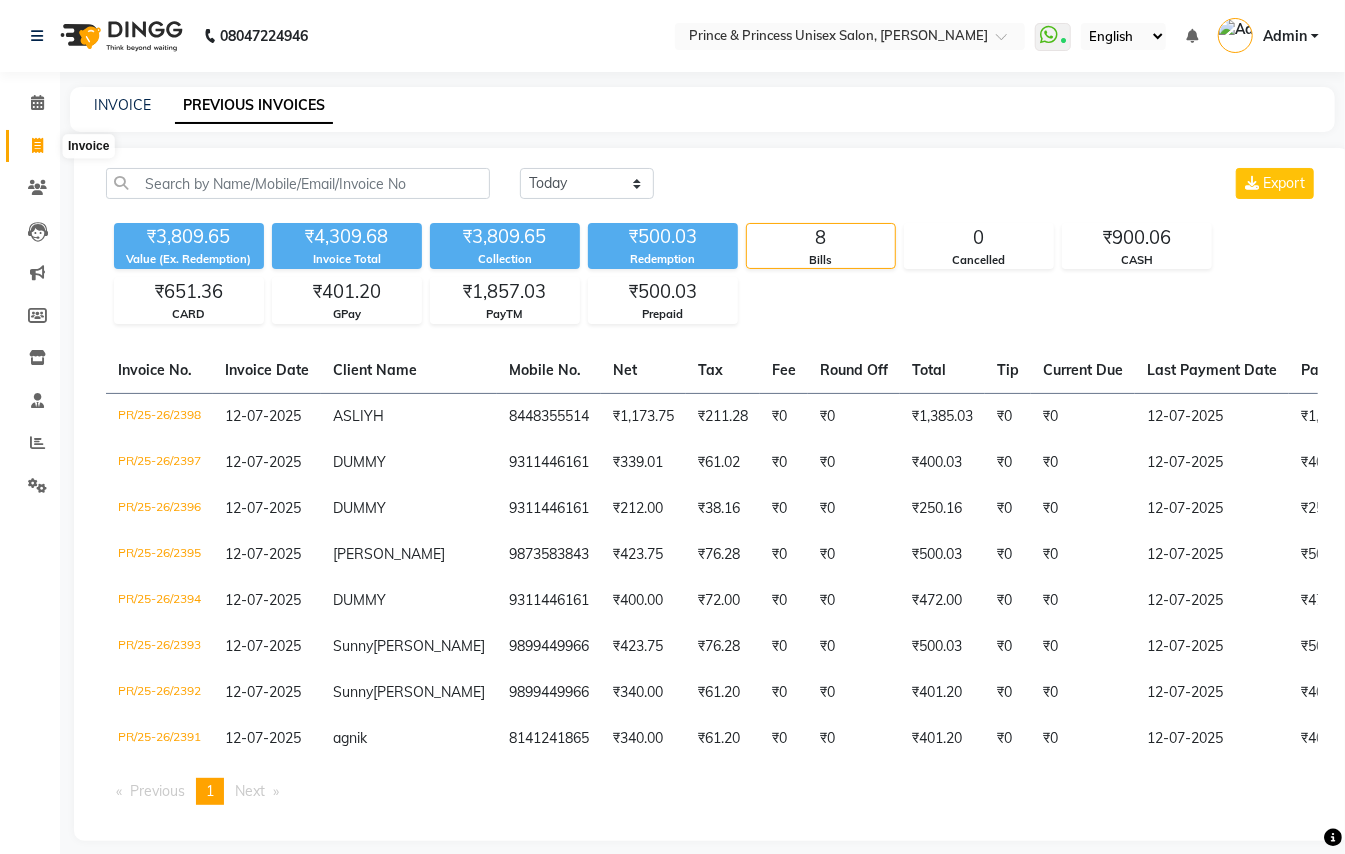 click 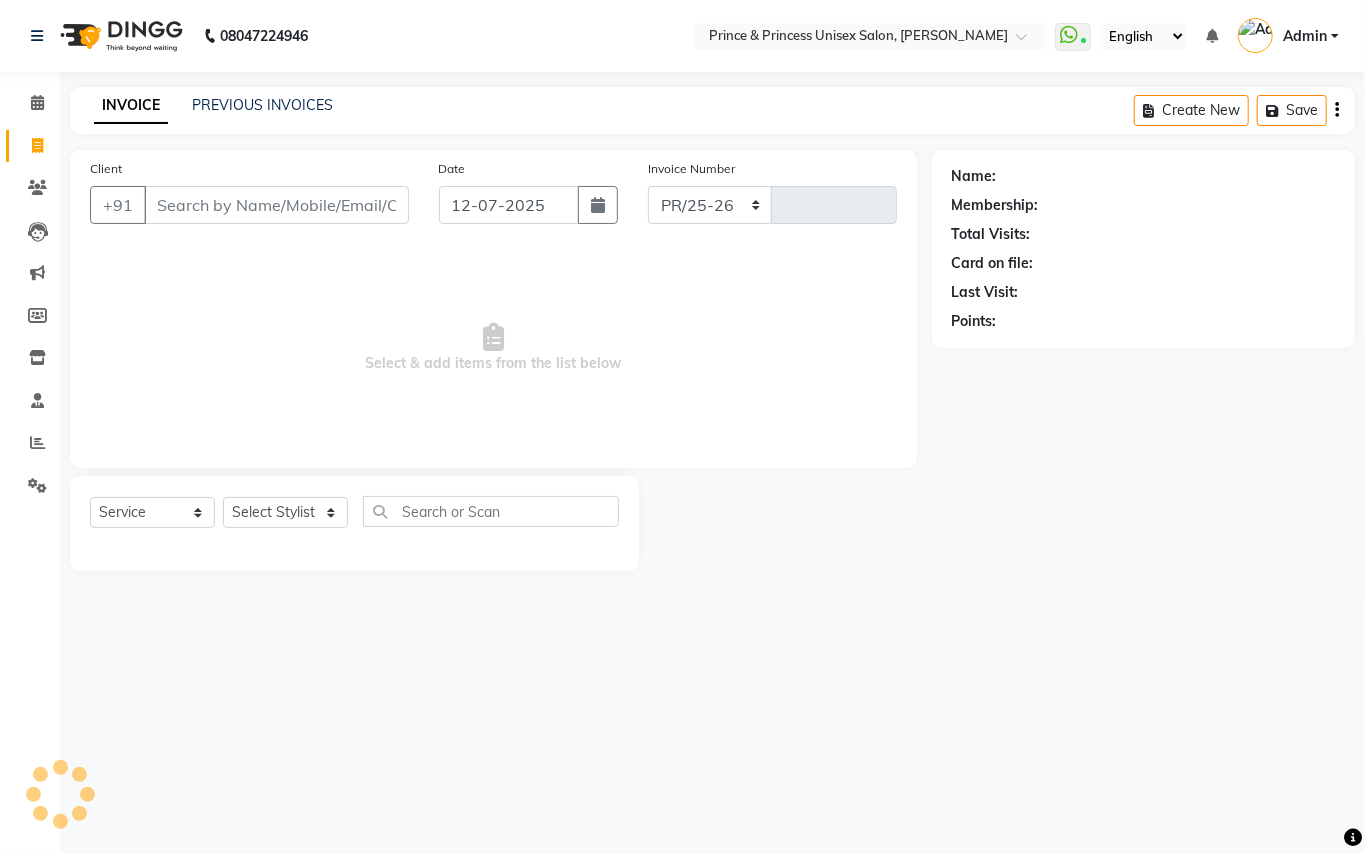 select on "3760" 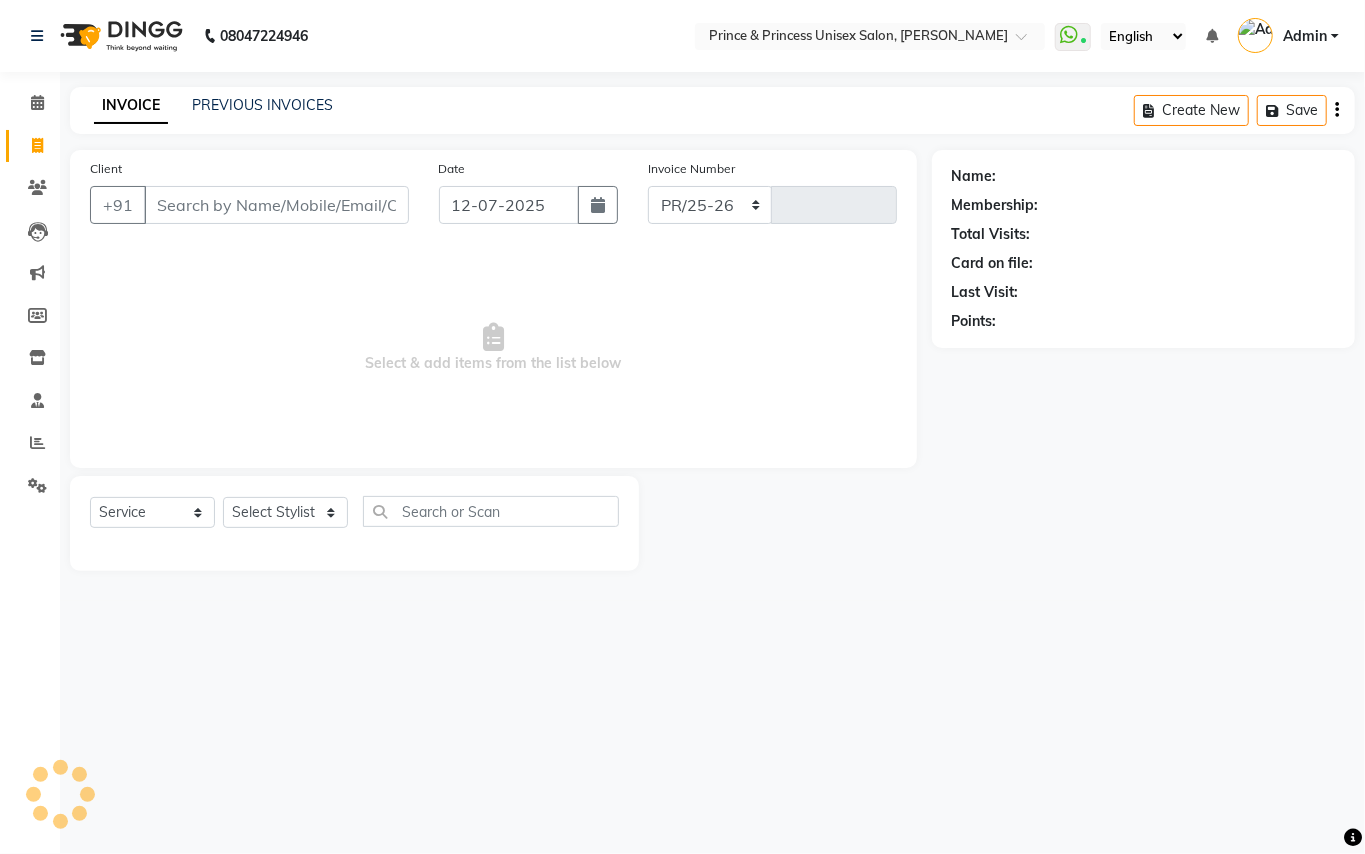 type on "2399" 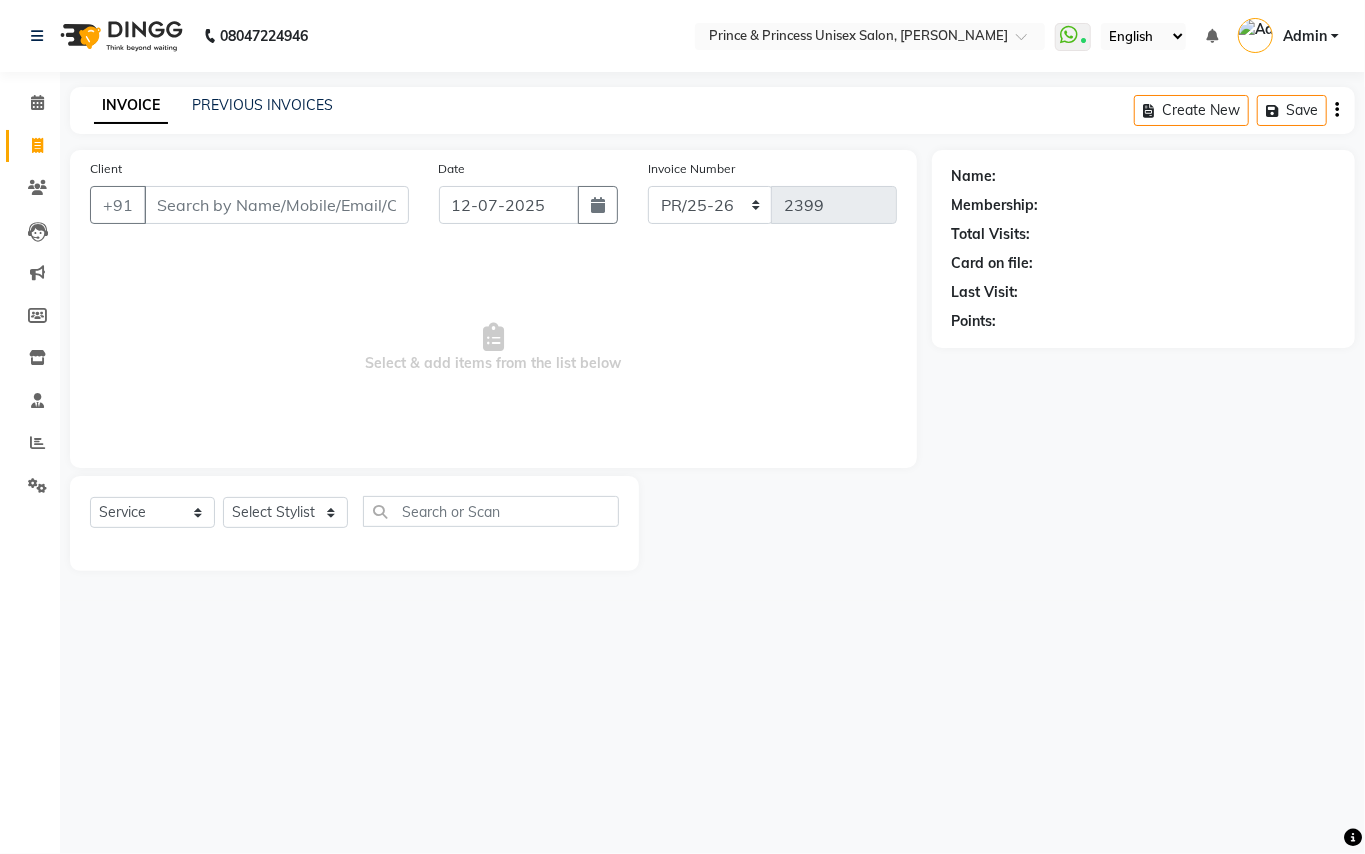 drag, startPoint x: 296, startPoint y: 196, endPoint x: 280, endPoint y: 201, distance: 16.763054 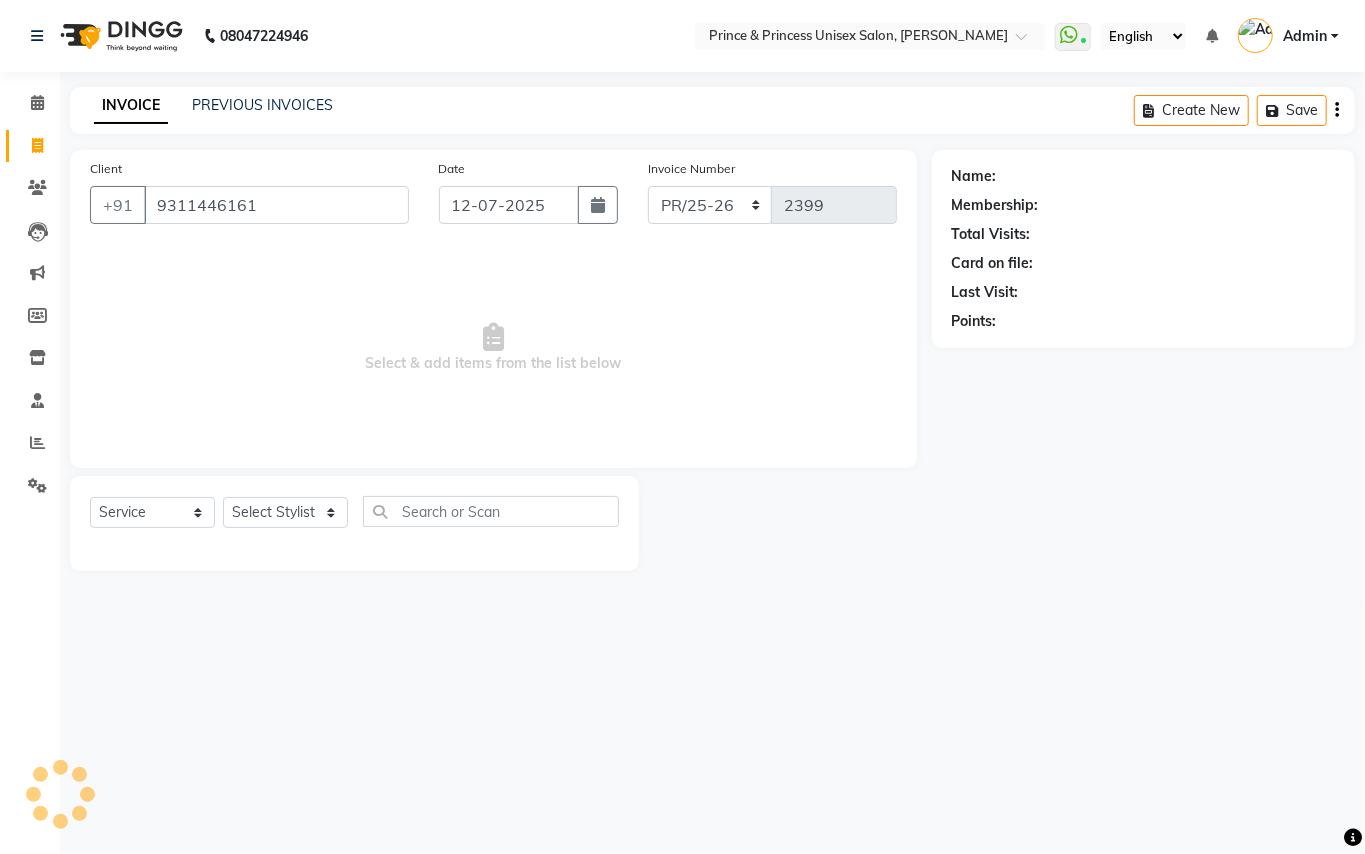 type on "9311446161" 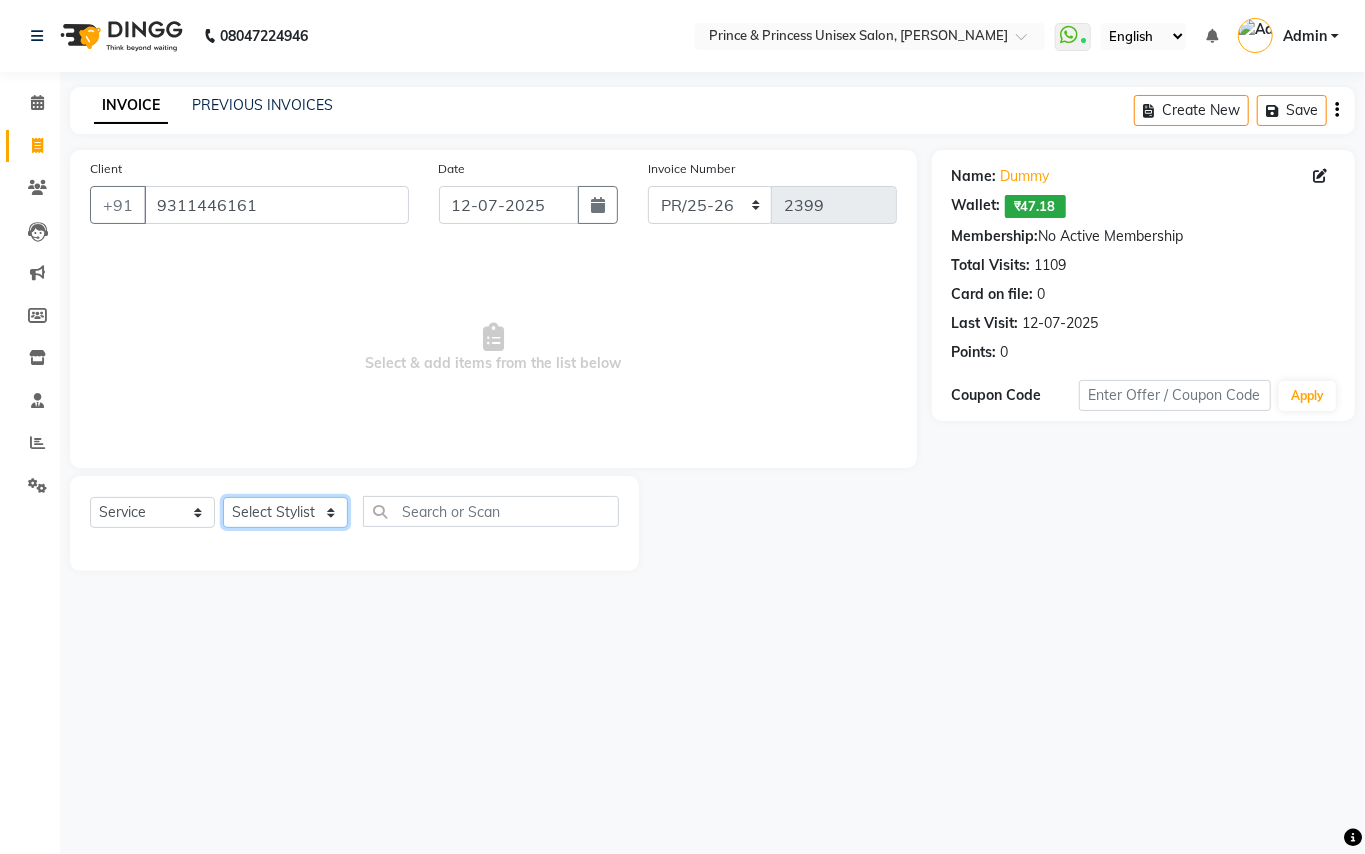 drag, startPoint x: 268, startPoint y: 514, endPoint x: 261, endPoint y: 505, distance: 11.401754 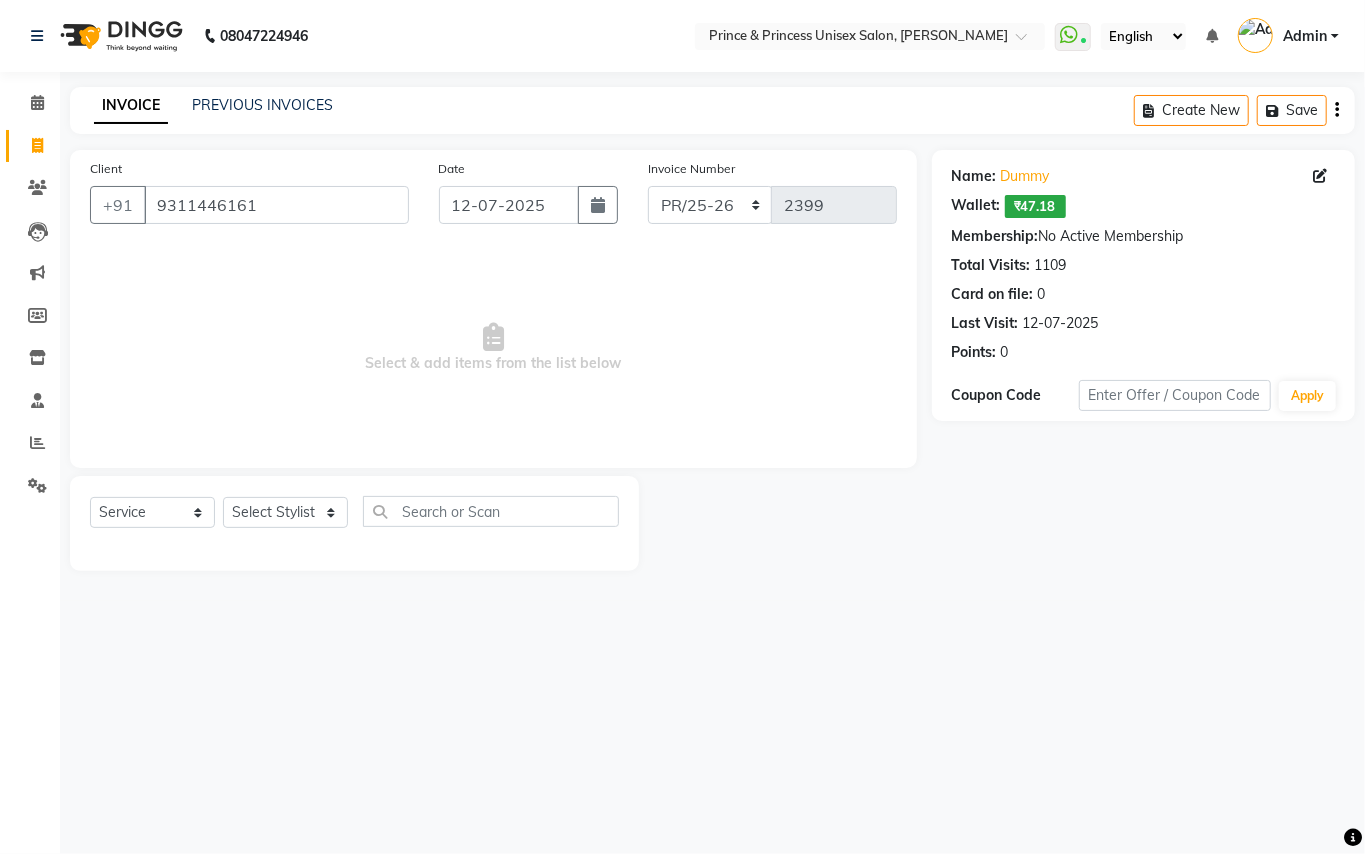 drag, startPoint x: 277, startPoint y: 806, endPoint x: 324, endPoint y: 756, distance: 68.622154 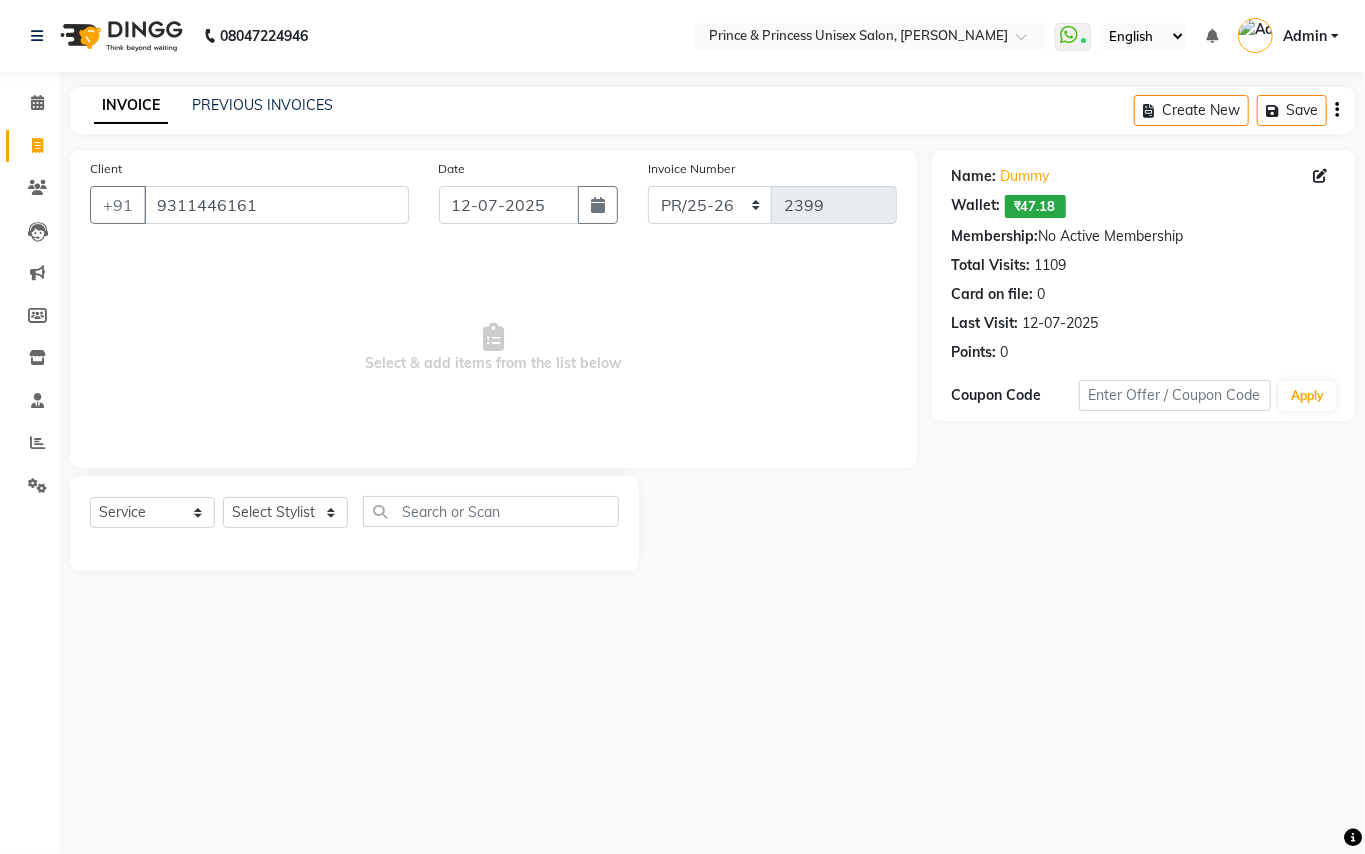 click on "08047224946 Select Location × Prince & Princess Unisex Salon, Chittaranjan Park  WhatsApp Status  ✕ Status:  Connected Most Recent Message: 12-07-2025     01:11 PM Recent Service Activity: 12-07-2025     01:27 PM English ENGLISH Español العربية मराठी हिंदी ગુજરાતી தமிழ் 中文 Notifications nothing to show Admin Manage Profile Change Password Sign out  Version:3.15.4  ☀ Prince & Princess unisex salon, Chittaranjan park  Calendar  Invoice  Clients  Leads   Marketing  Members  Inventory  Staff  Reports  Settings Completed InProgress Upcoming Dropped Tentative Check-In Confirm Bookings Generate Report Segments Page Builder INVOICE PREVIOUS INVOICES Create New   Save  Client +91 9311446161 Date 12-07-2025 Invoice Number PR/25-26 V/2025 V/2025-26 2399  Select & add items from the list below  Select  Service  Product  Membership  Package Voucher Prepaid Gift Card  Select Stylist ABHISHEK AJEET AJEET NEW ARUN ASLAM CHANDAN GUDDU MANI MEENAKSHI MONU XYZ" at bounding box center (682, 427) 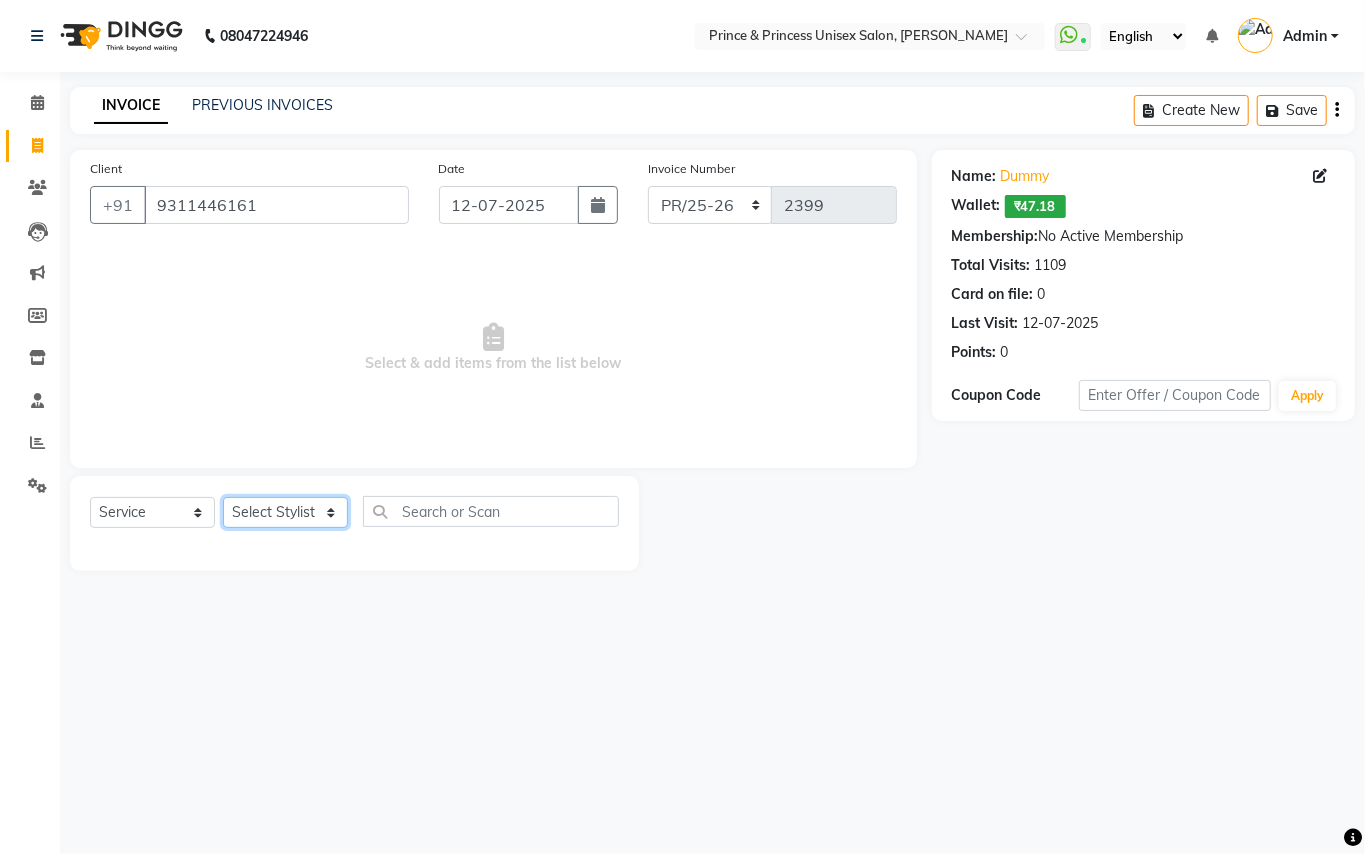 click on "Select Stylist ABHISHEK AJEET AJEET NEW ARUN ASLAM CHANDAN GUDDU MANI MEENAKSHI MONU PINKI RAHUL SANDEEP SONIYA TABASSUM XYZ" 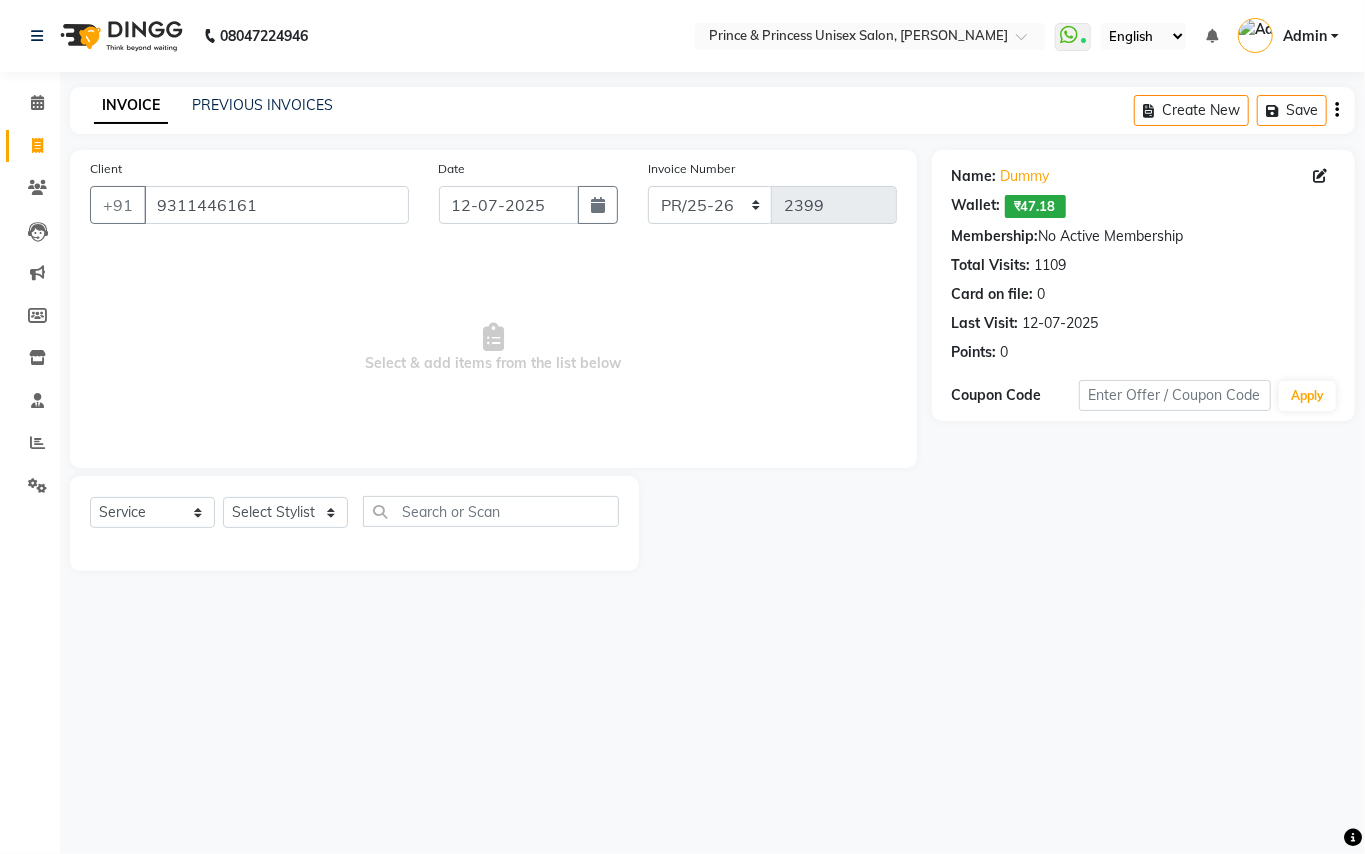 drag, startPoint x: 394, startPoint y: 618, endPoint x: 193, endPoint y: 474, distance: 247.25897 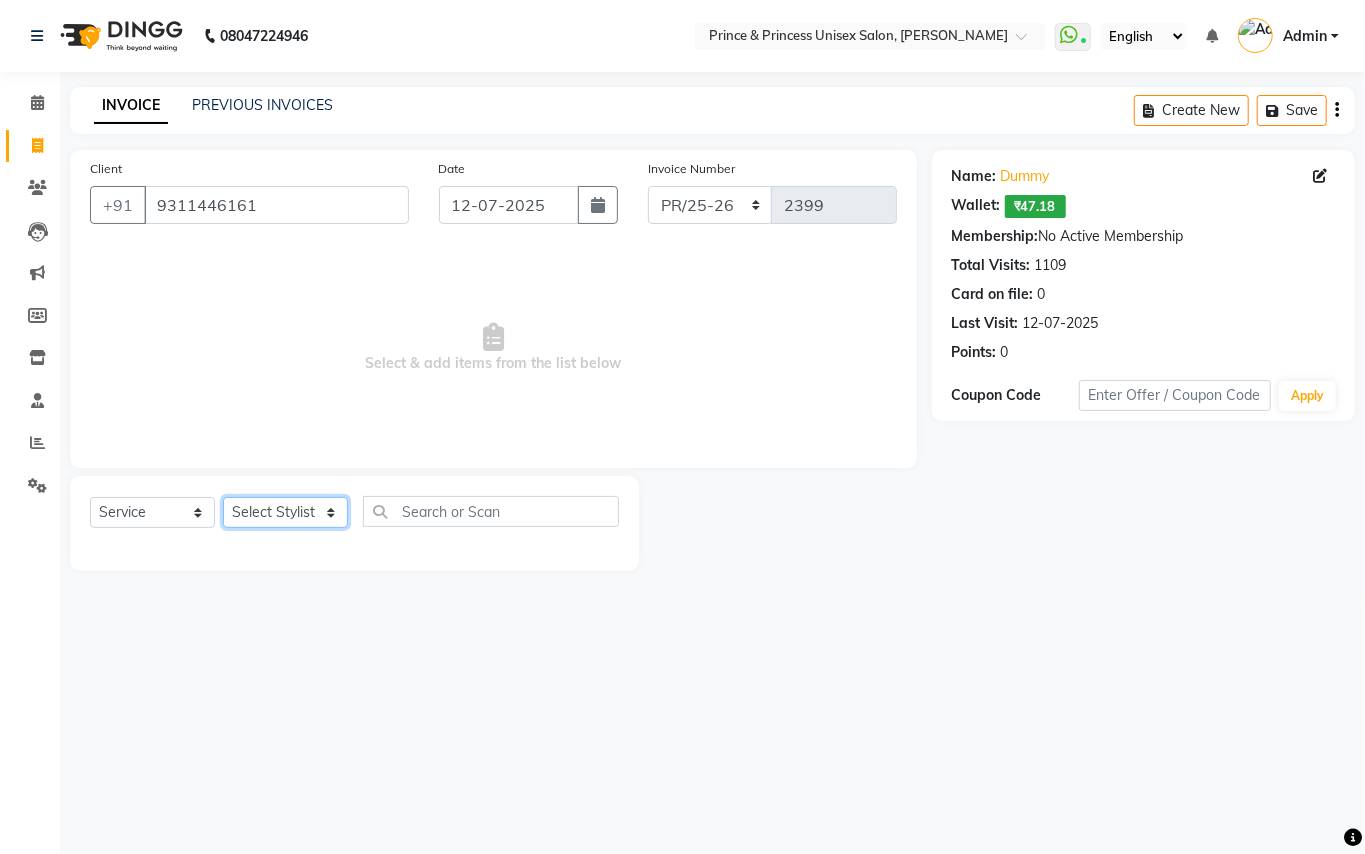 click on "Select Stylist ABHISHEK AJEET AJEET NEW ARUN ASLAM CHANDAN GUDDU MANI MEENAKSHI MONU PINKI RAHUL SANDEEP SONIYA TABASSUM XYZ" 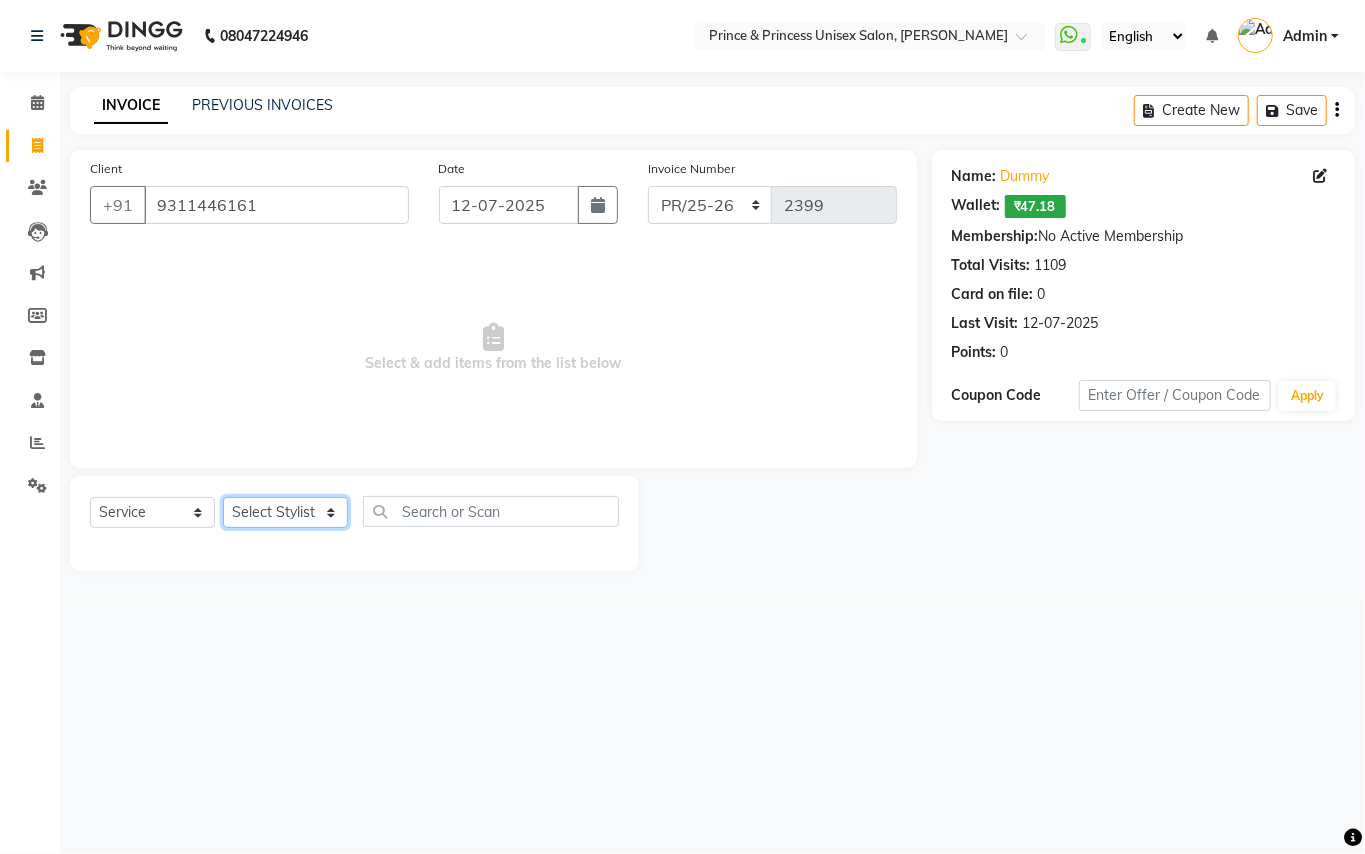 select on "28169" 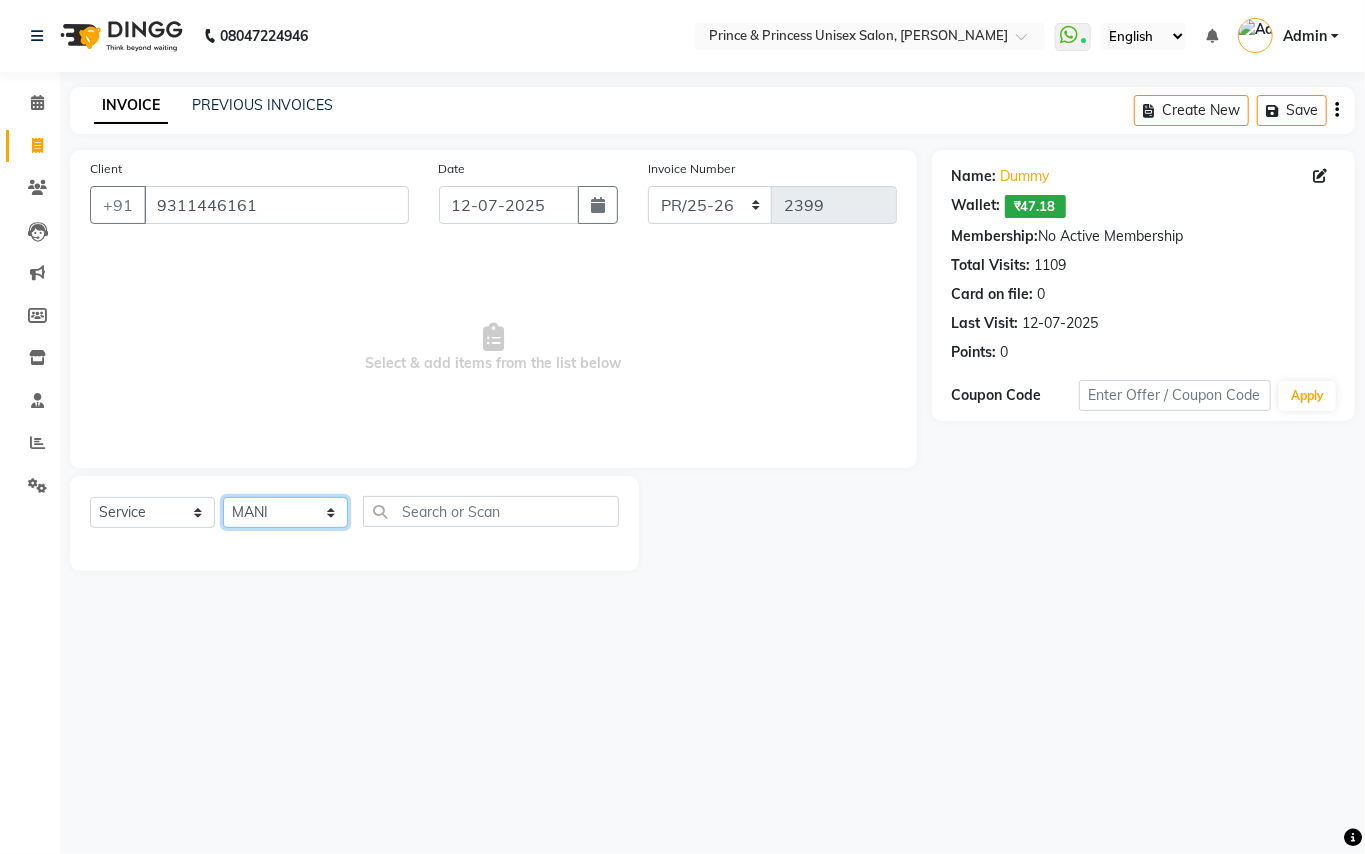 drag, startPoint x: 278, startPoint y: 497, endPoint x: 437, endPoint y: 529, distance: 162.18816 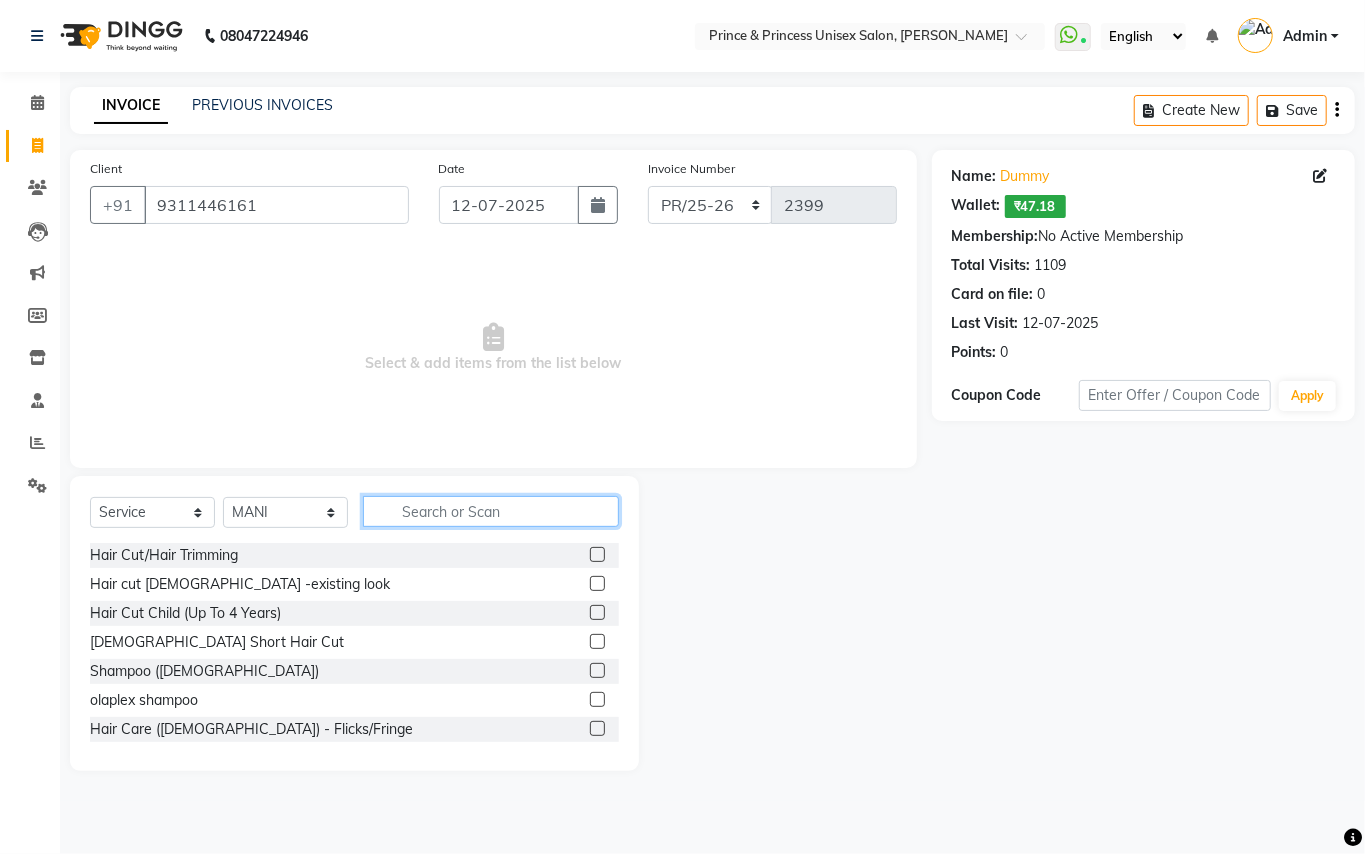 click 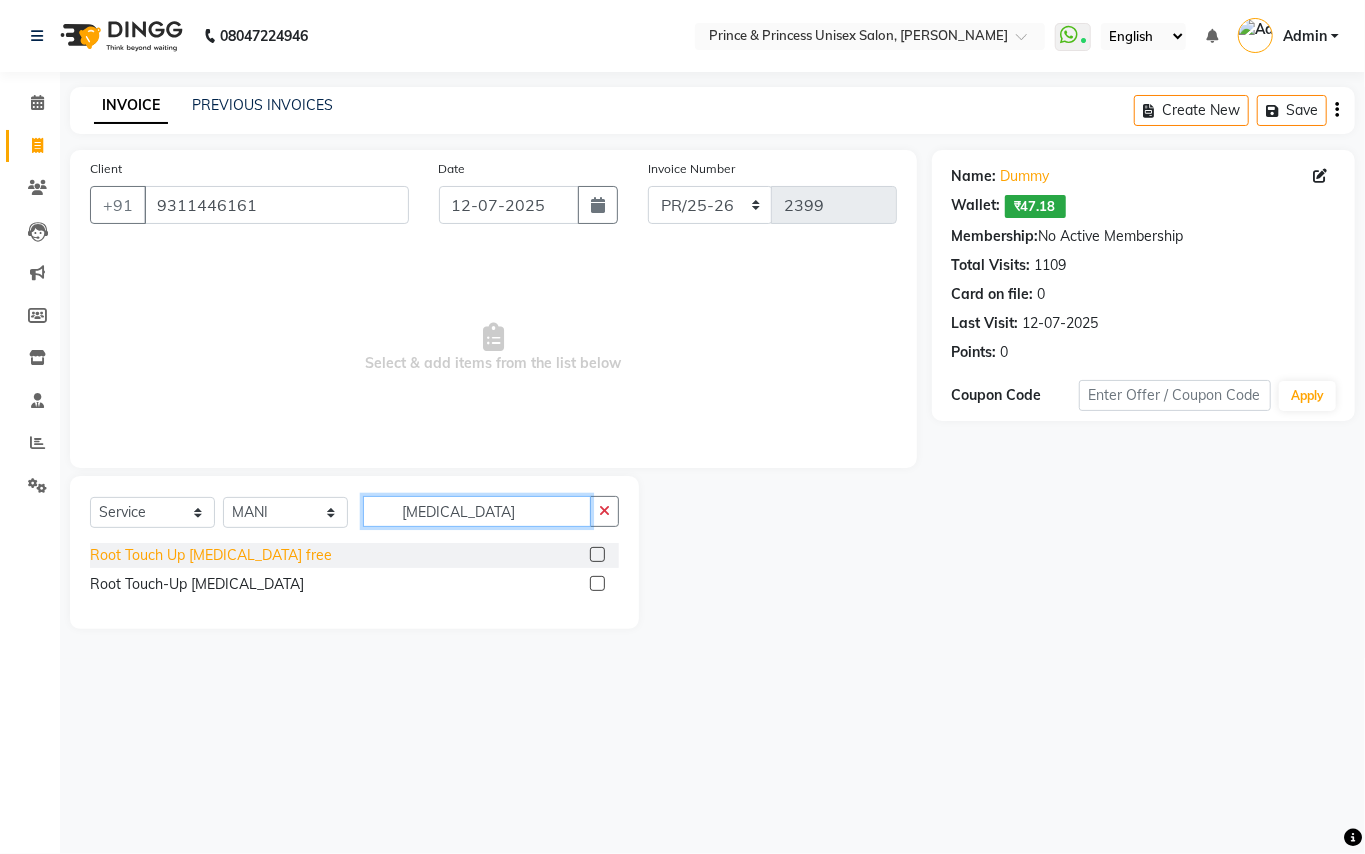 type on "AMMONIA" 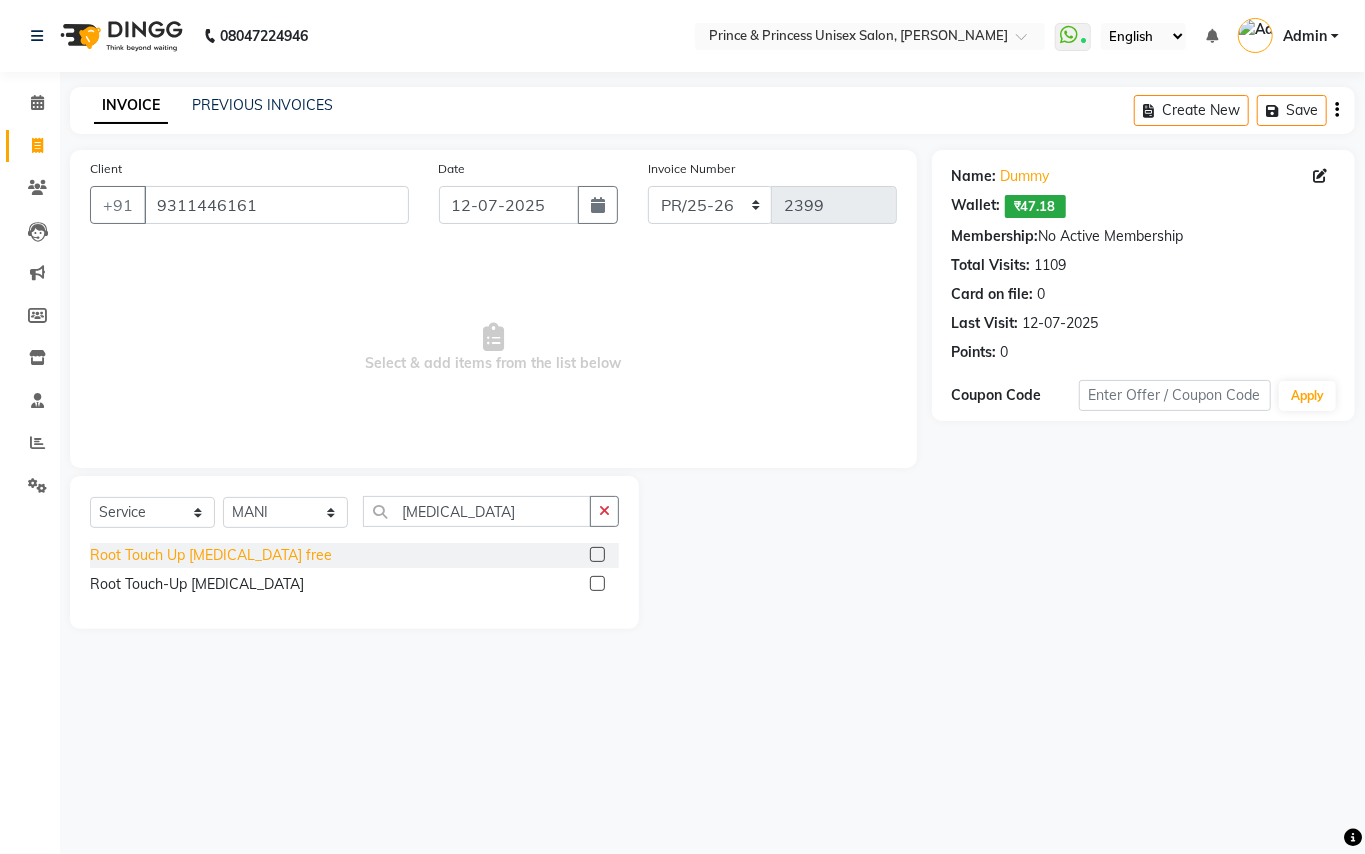 click on "Root Touch Up [MEDICAL_DATA] free" 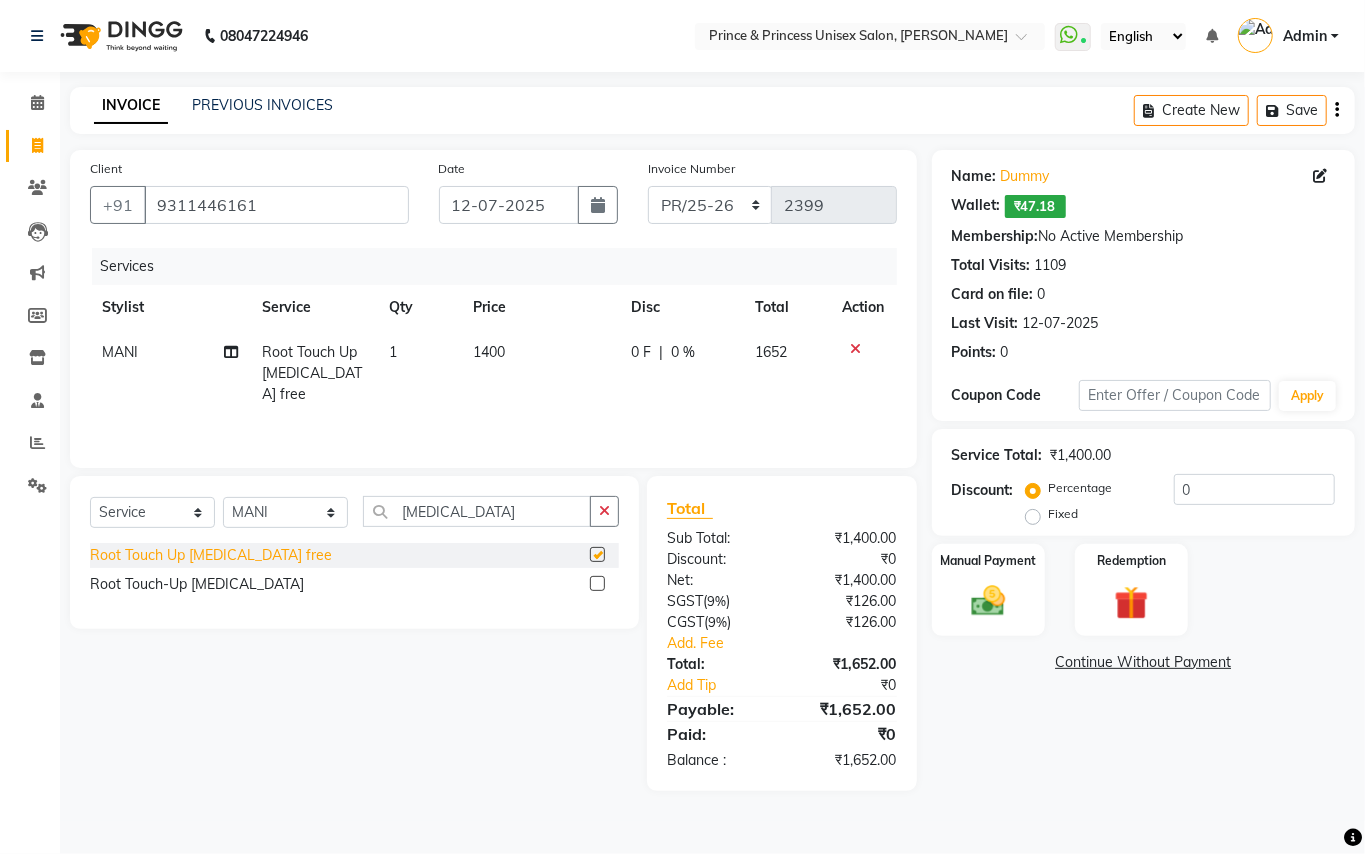 checkbox on "false" 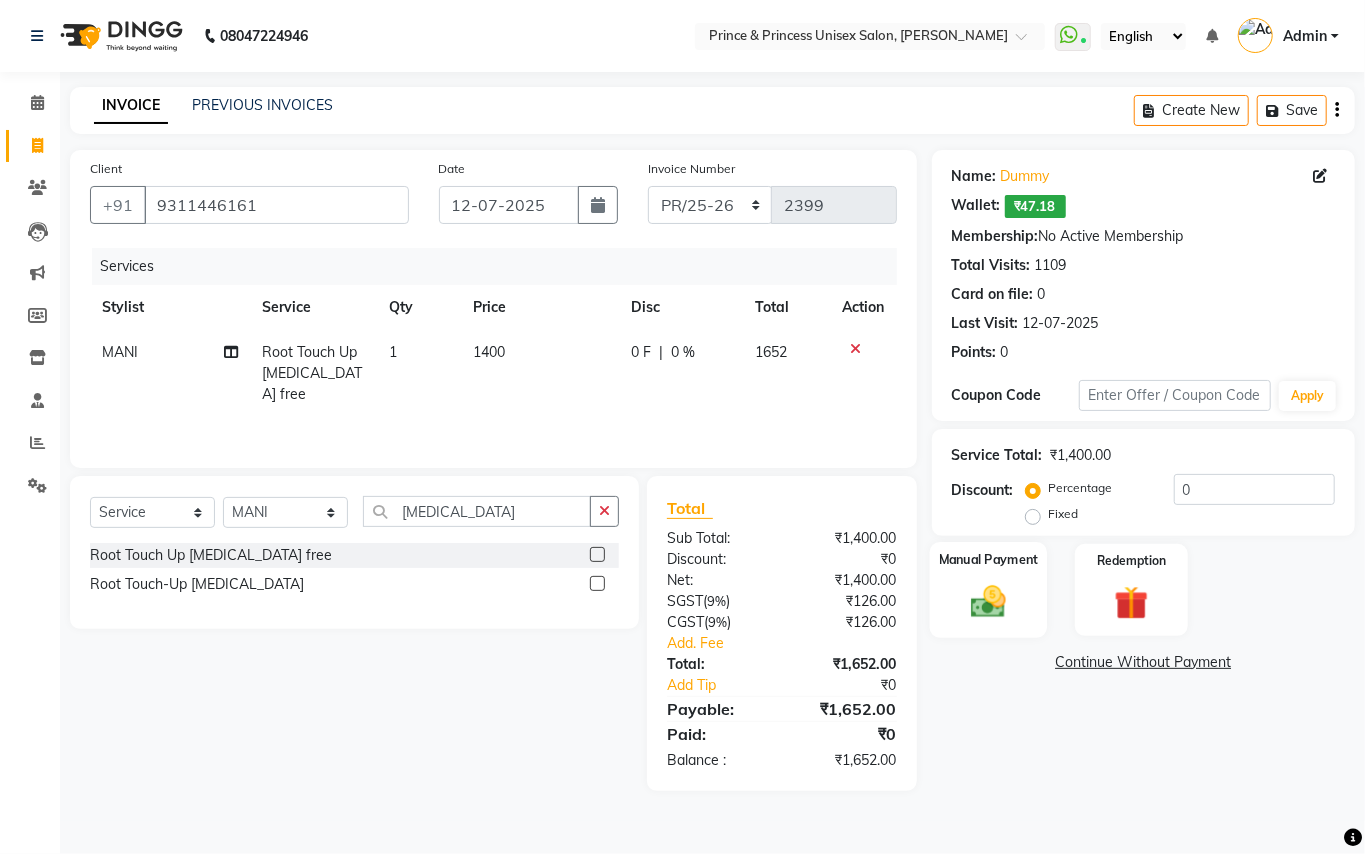 click 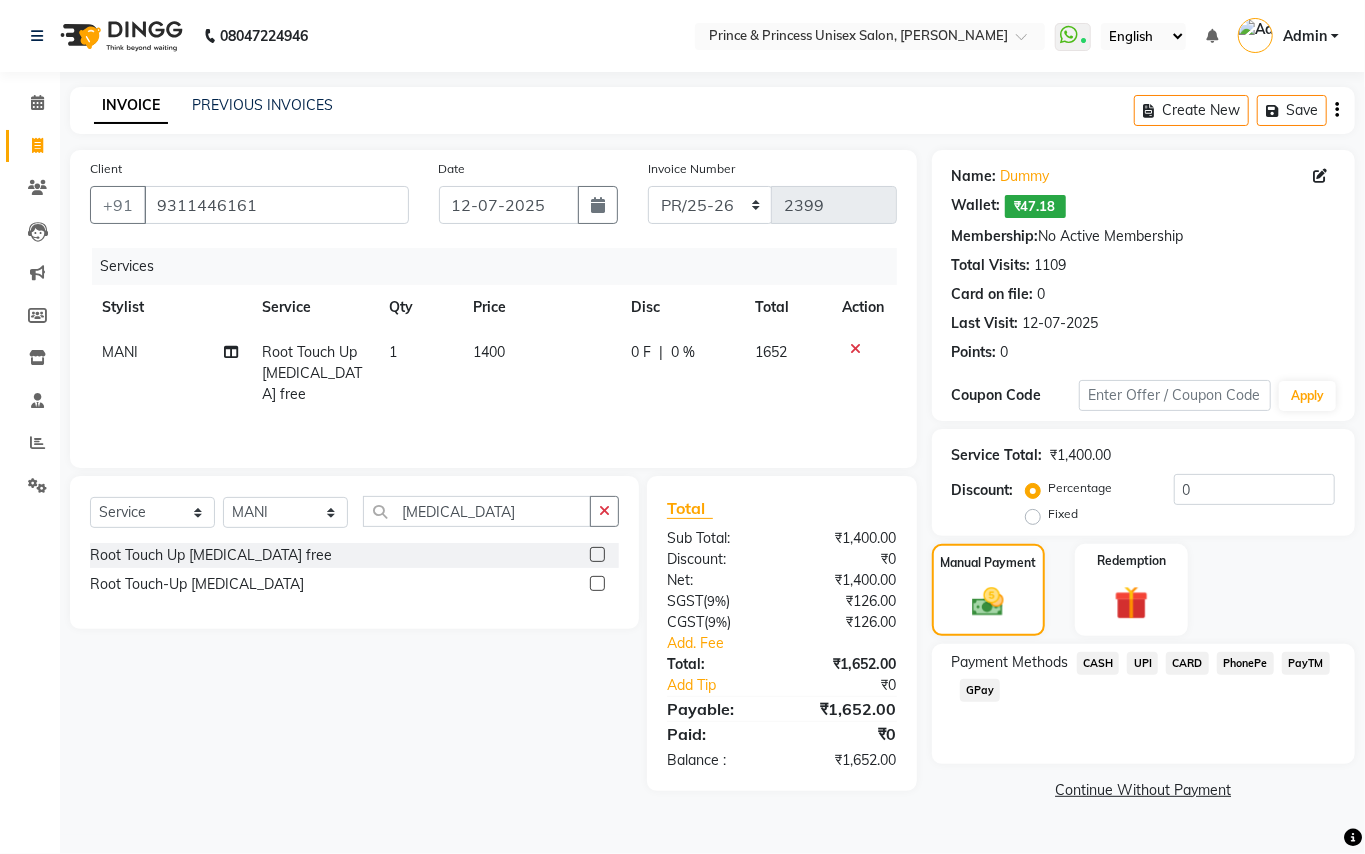 click on "CARD" 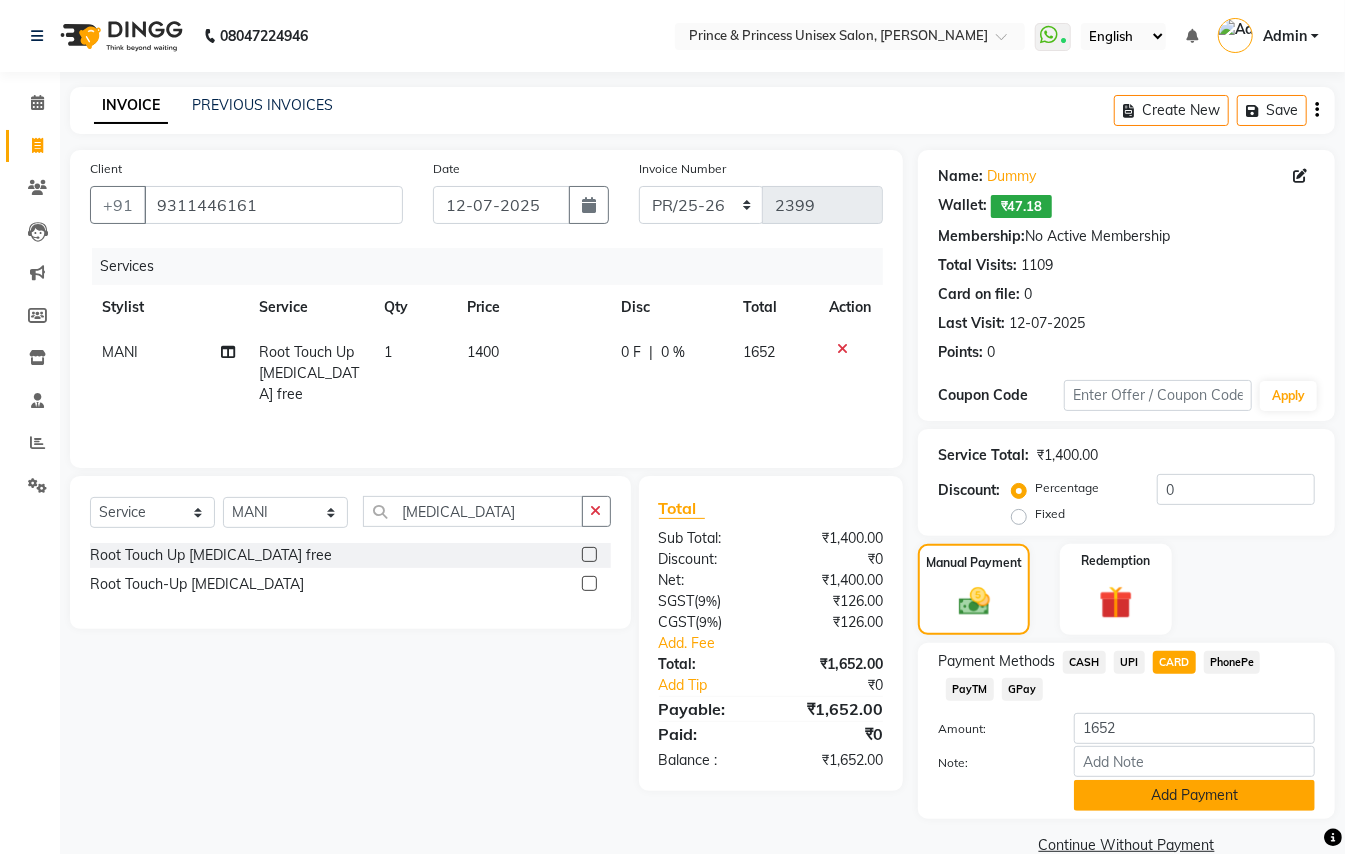 click on "Add Payment" 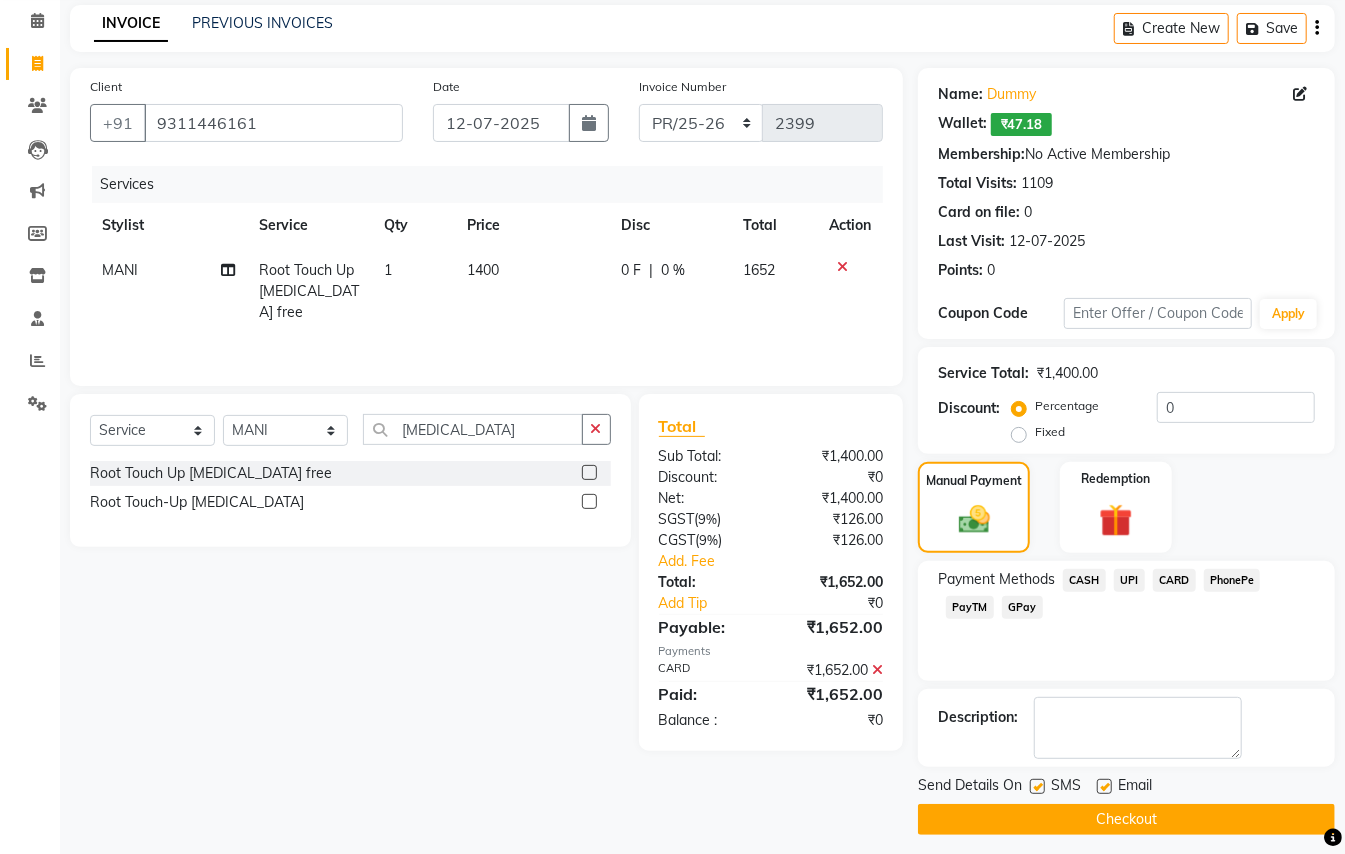 scroll, scrollTop: 94, scrollLeft: 0, axis: vertical 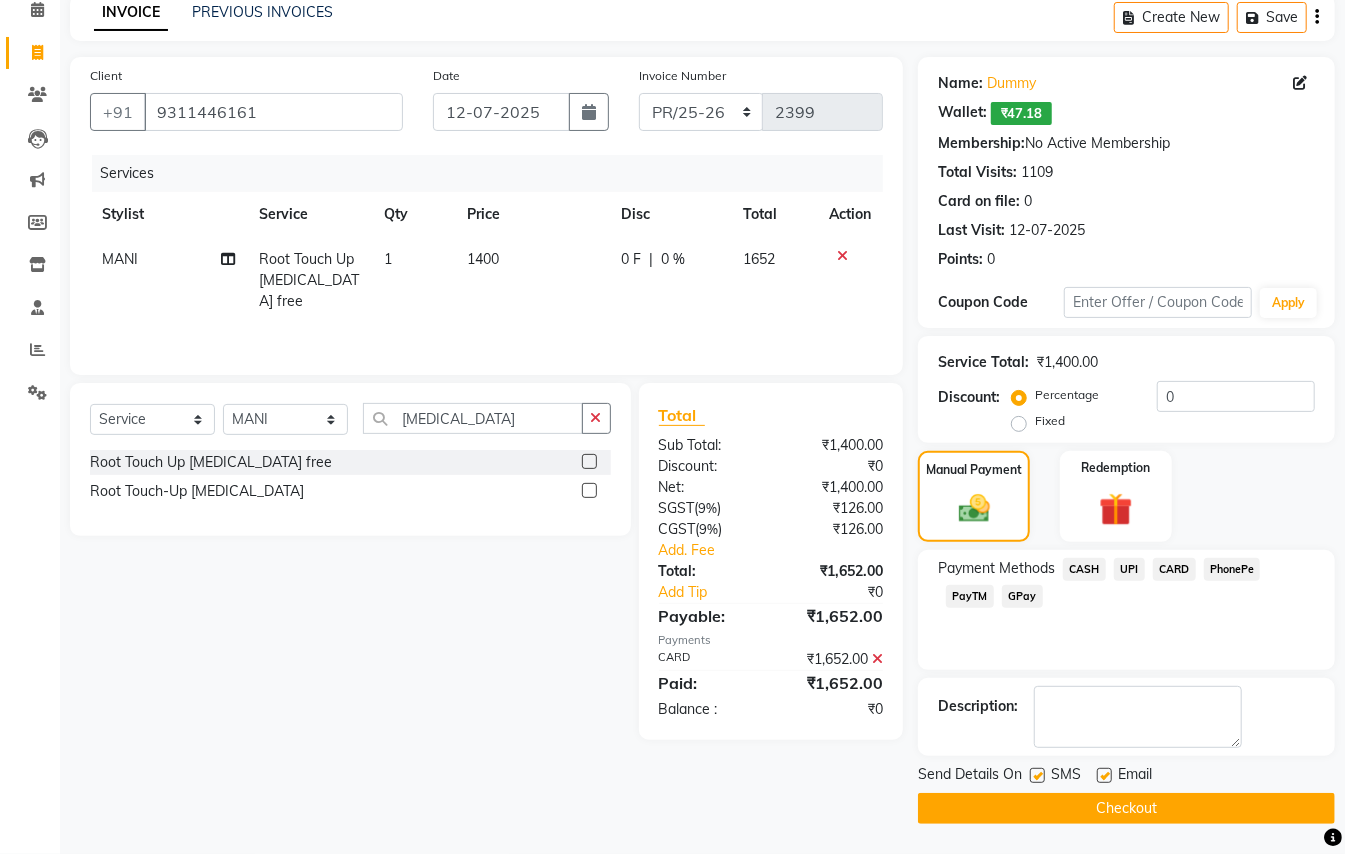 click on "Checkout" 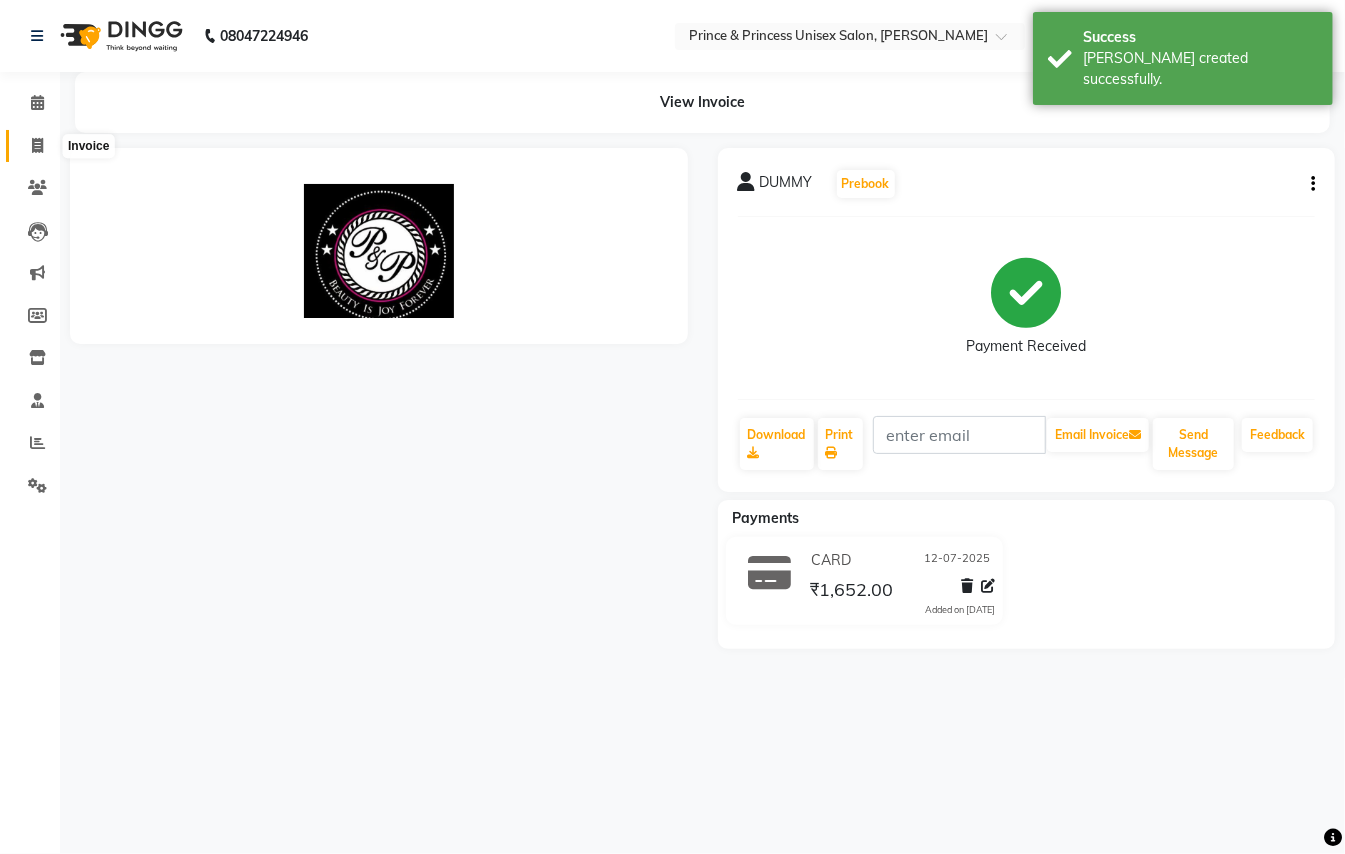 scroll, scrollTop: 0, scrollLeft: 0, axis: both 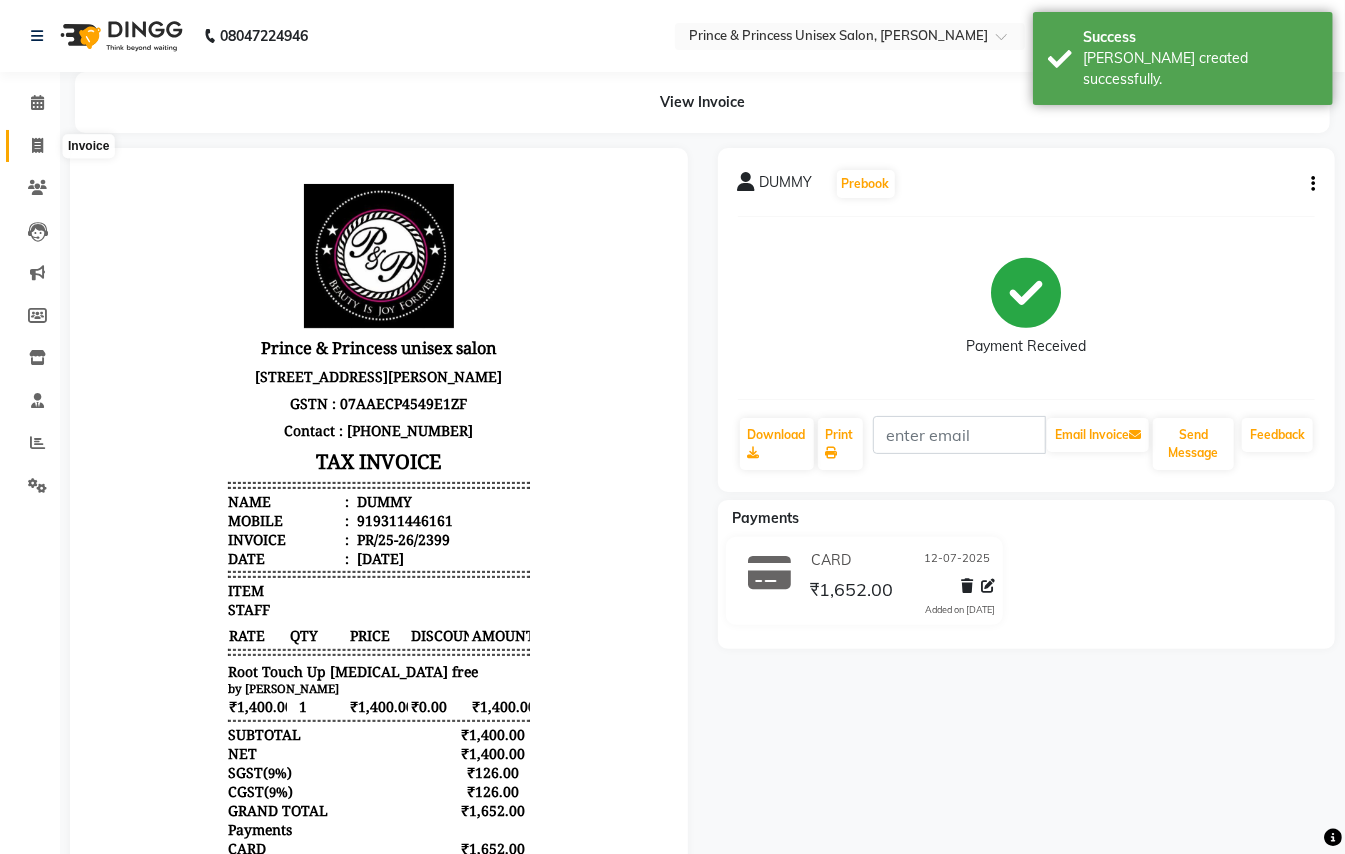 click 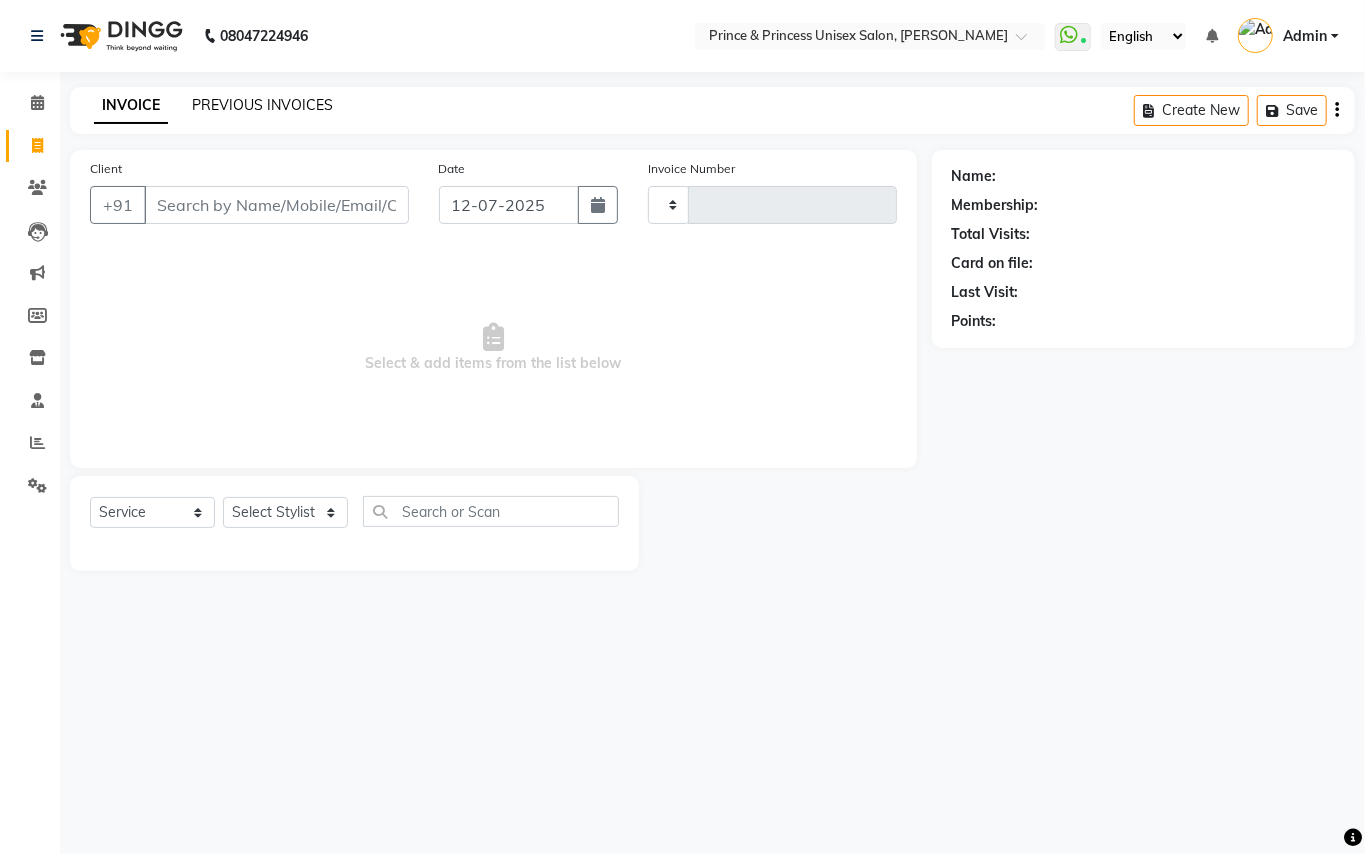 click on "PREVIOUS INVOICES" 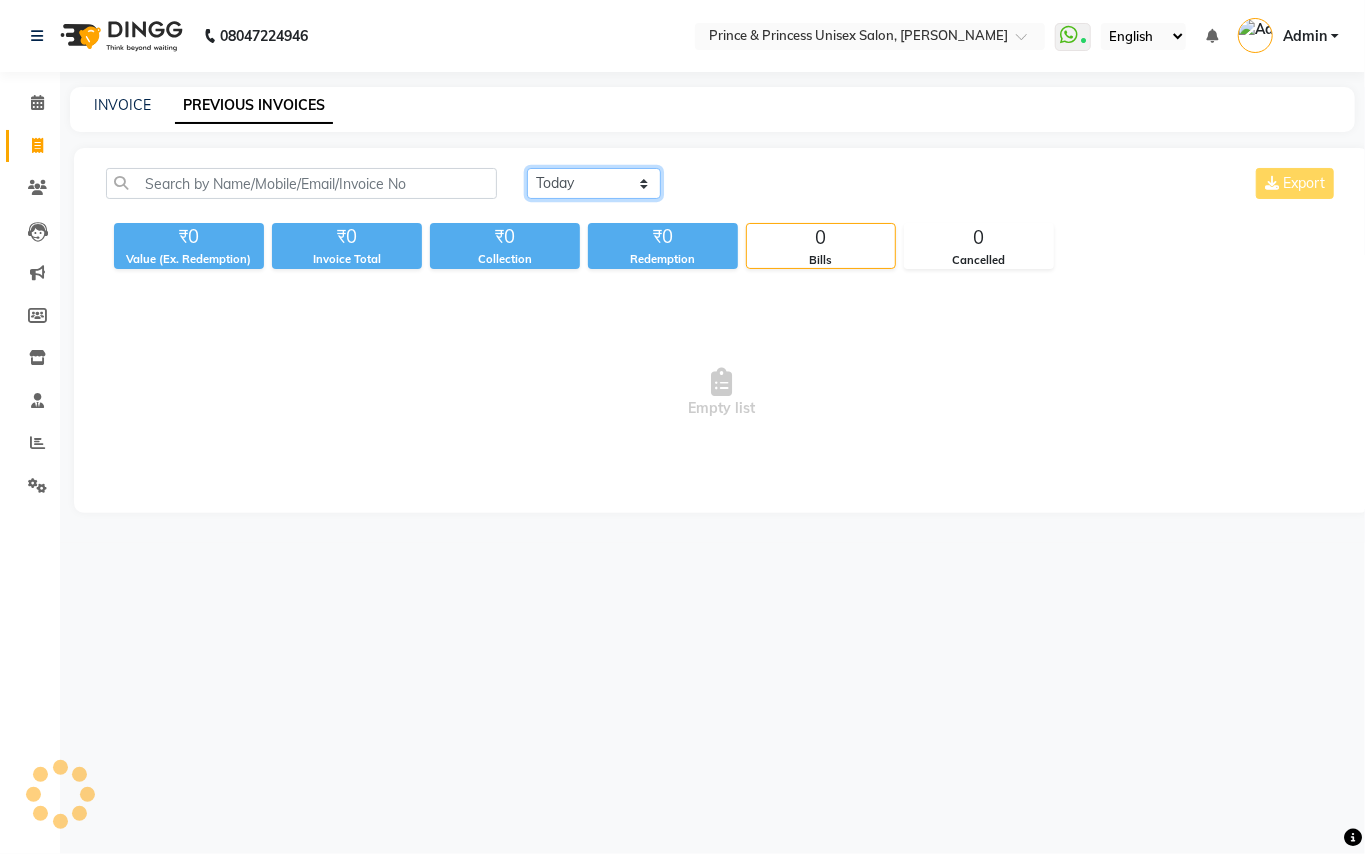 click on "[DATE] [DATE] Custom Range" 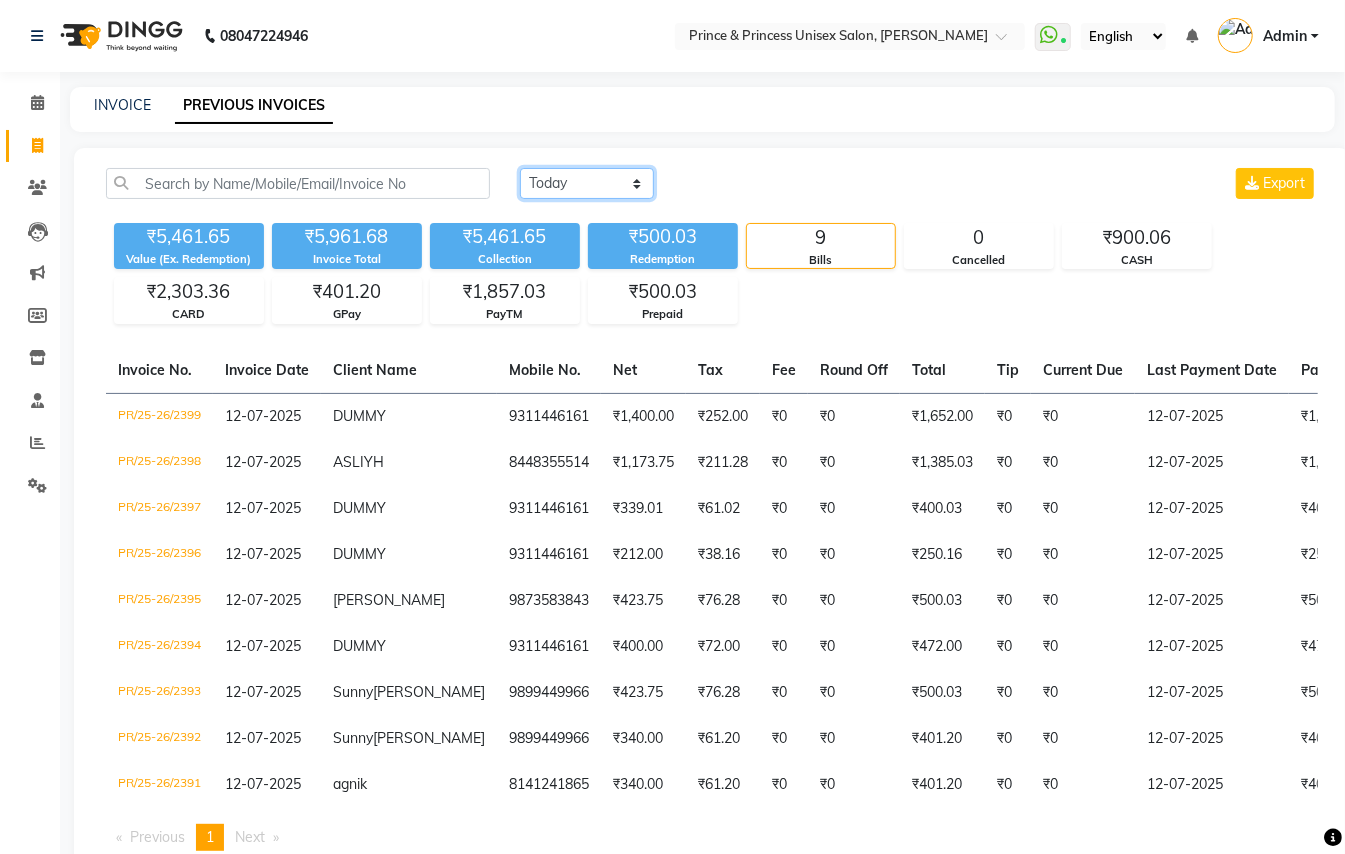 select on "[DATE]" 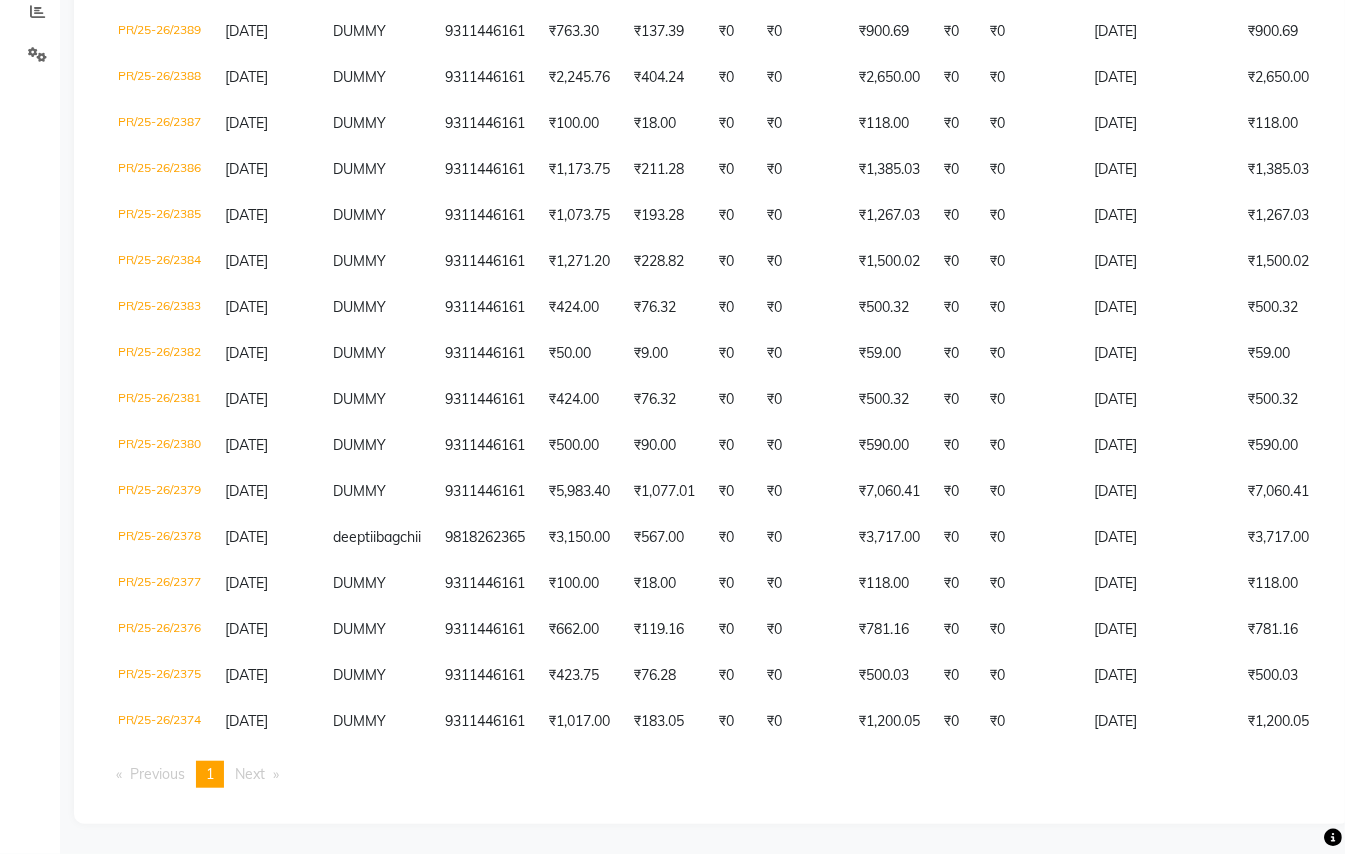 scroll, scrollTop: 466, scrollLeft: 0, axis: vertical 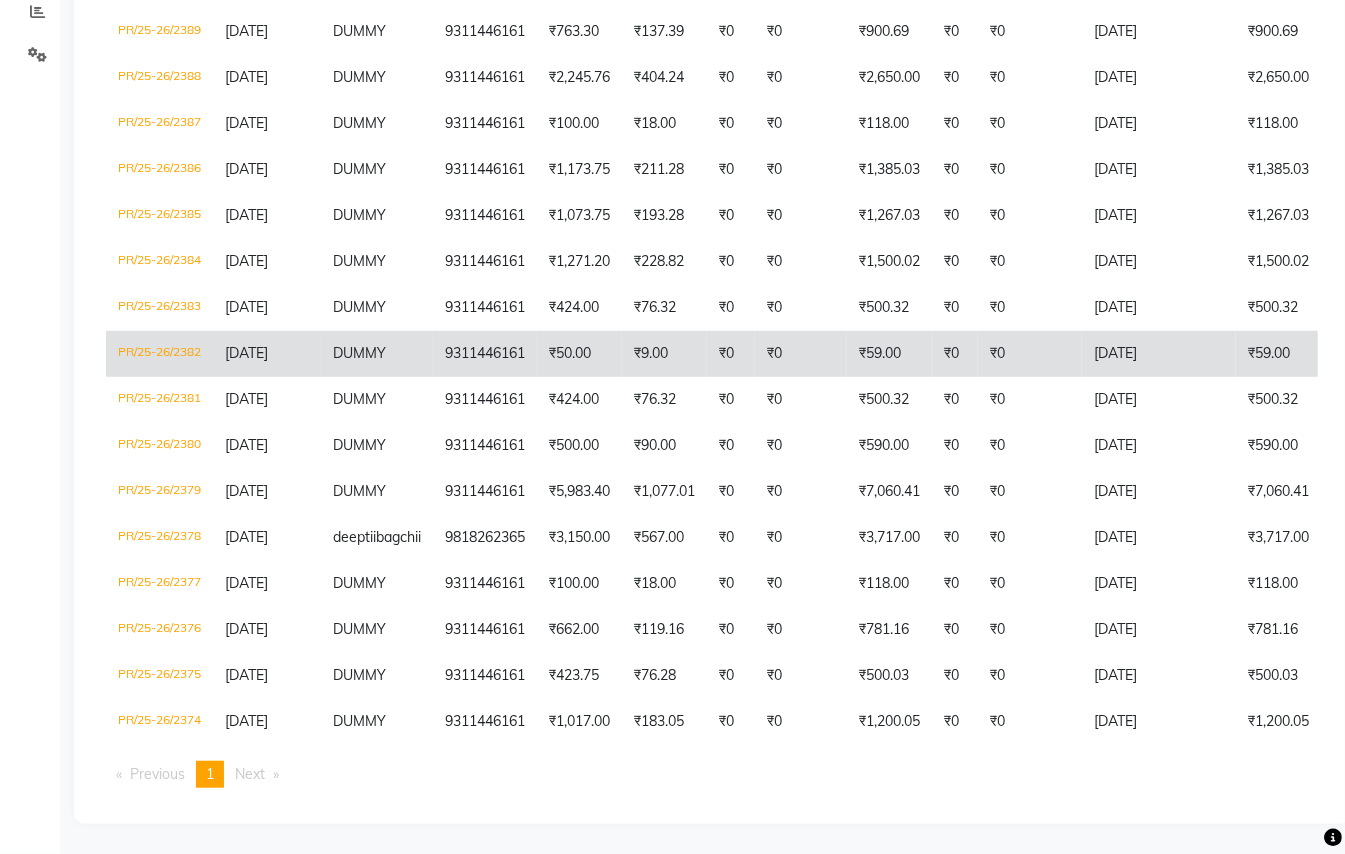 click on "PR/25-26/2382" 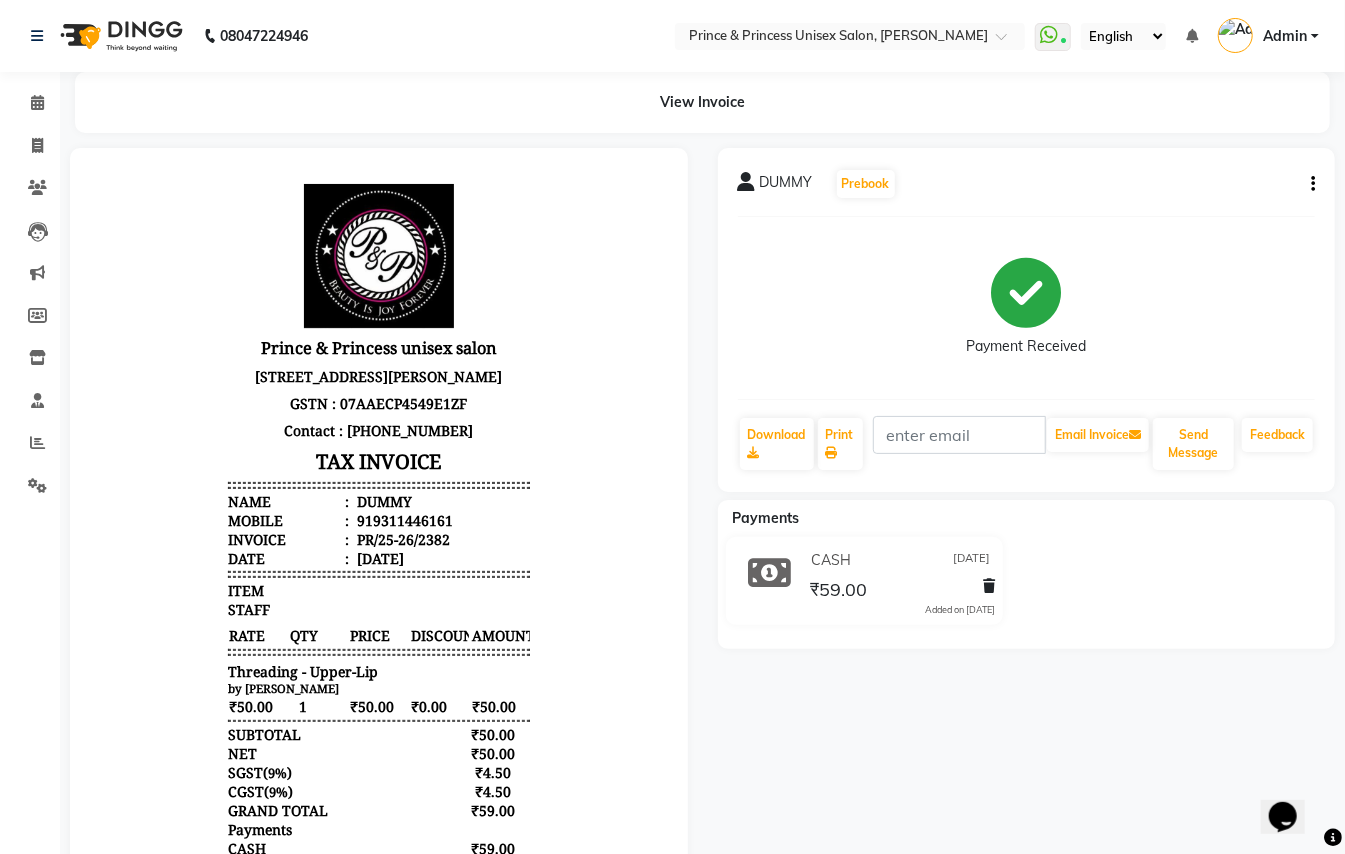scroll, scrollTop: 0, scrollLeft: 0, axis: both 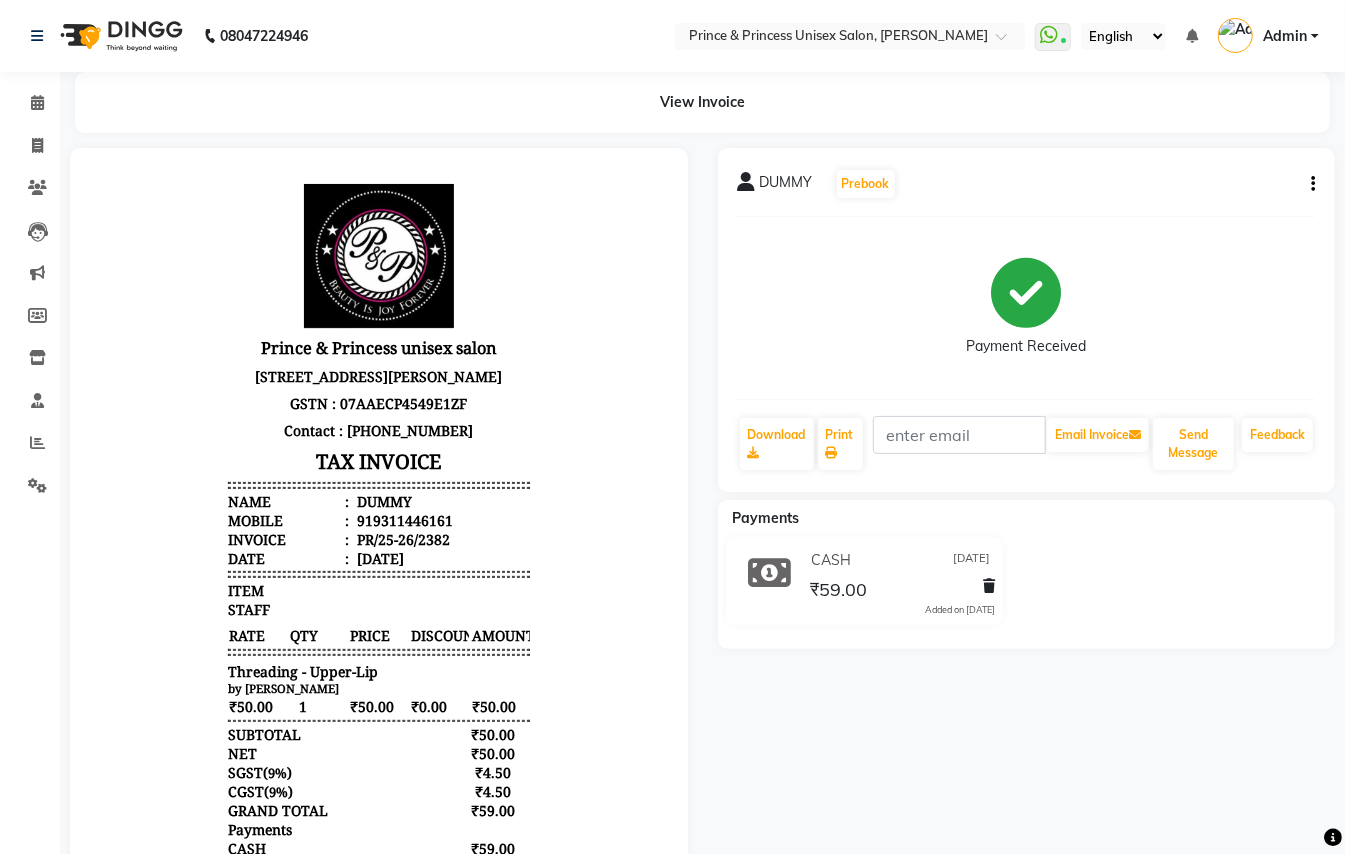 click 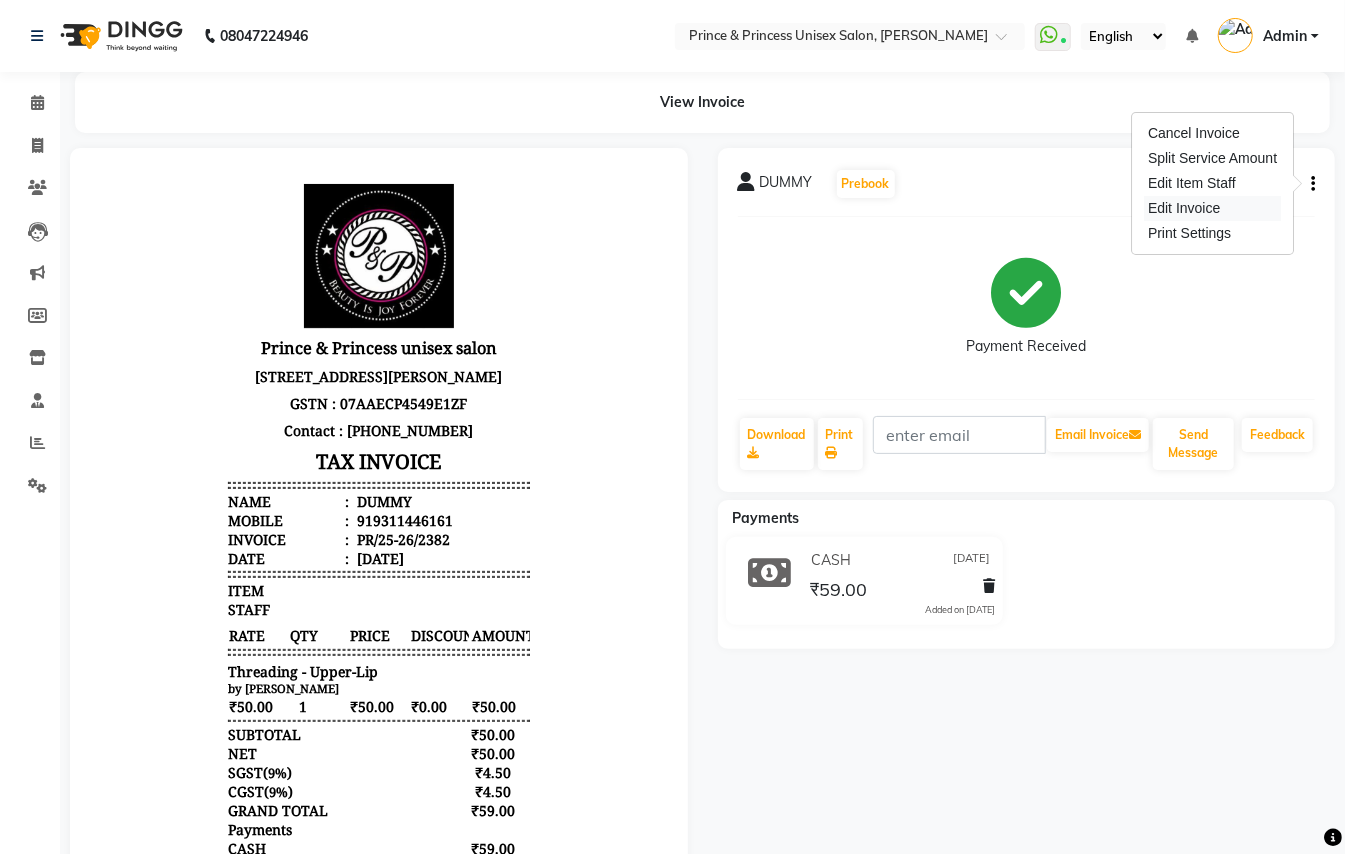 click on "Edit Invoice" at bounding box center (1212, 208) 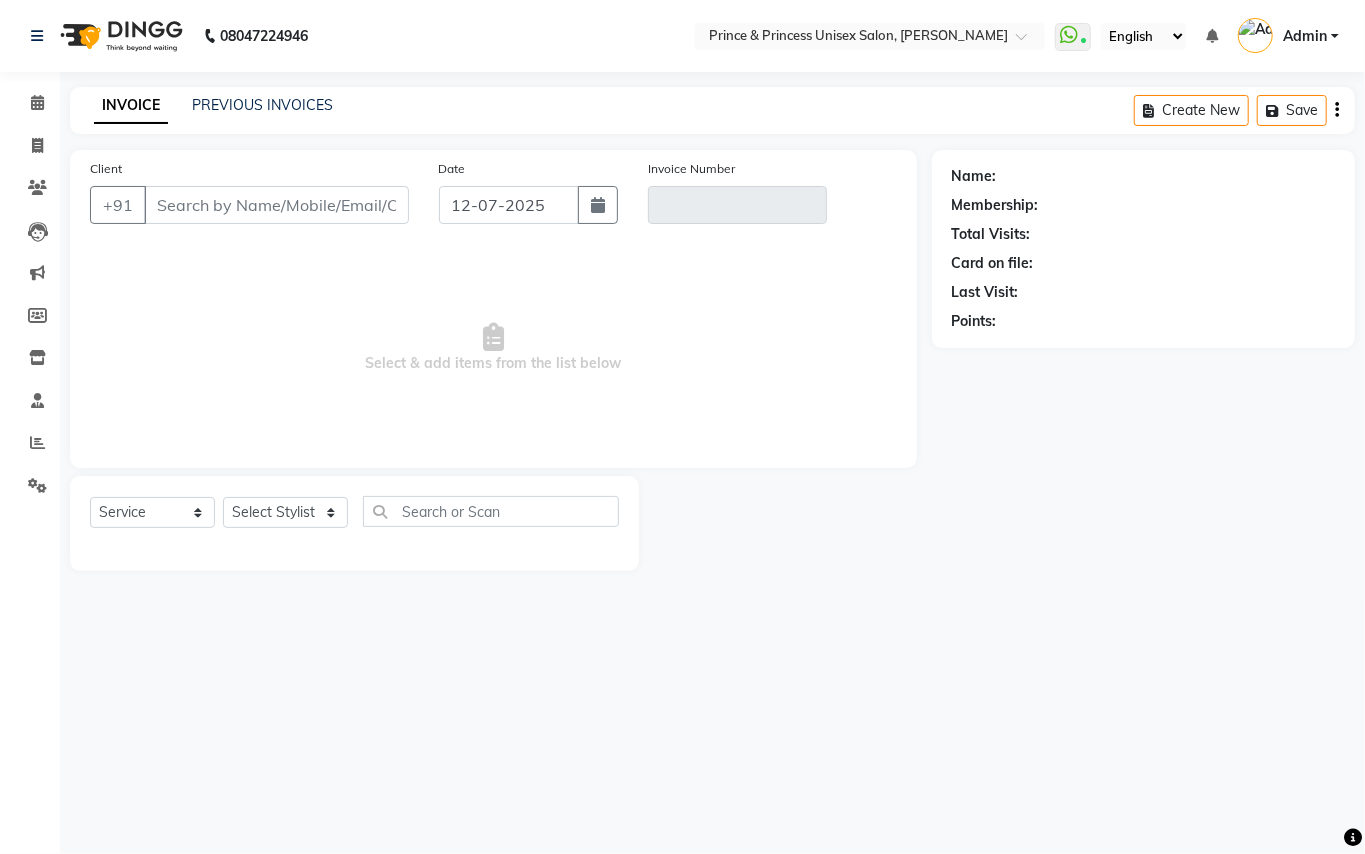type on "9311446161" 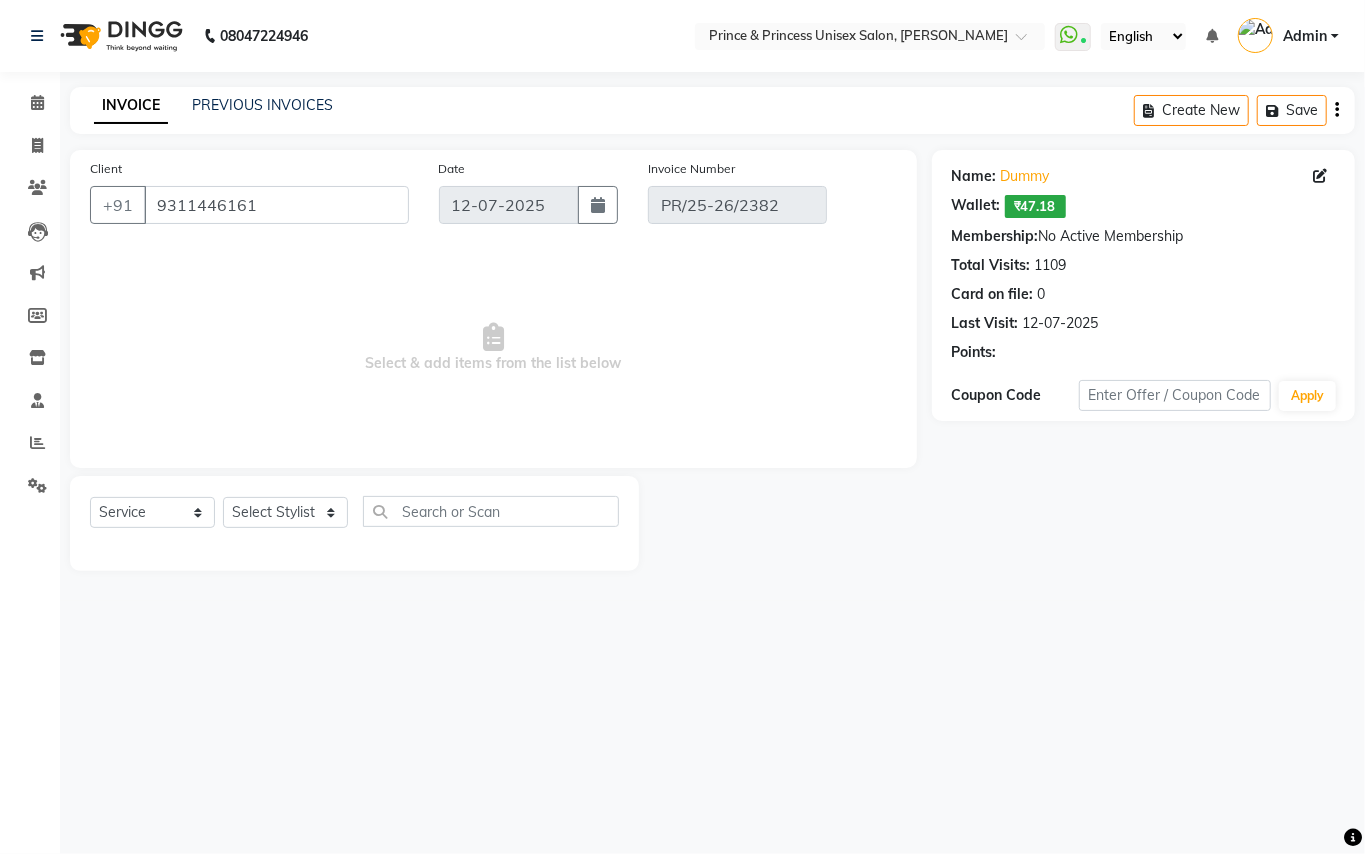 type on "[DATE]" 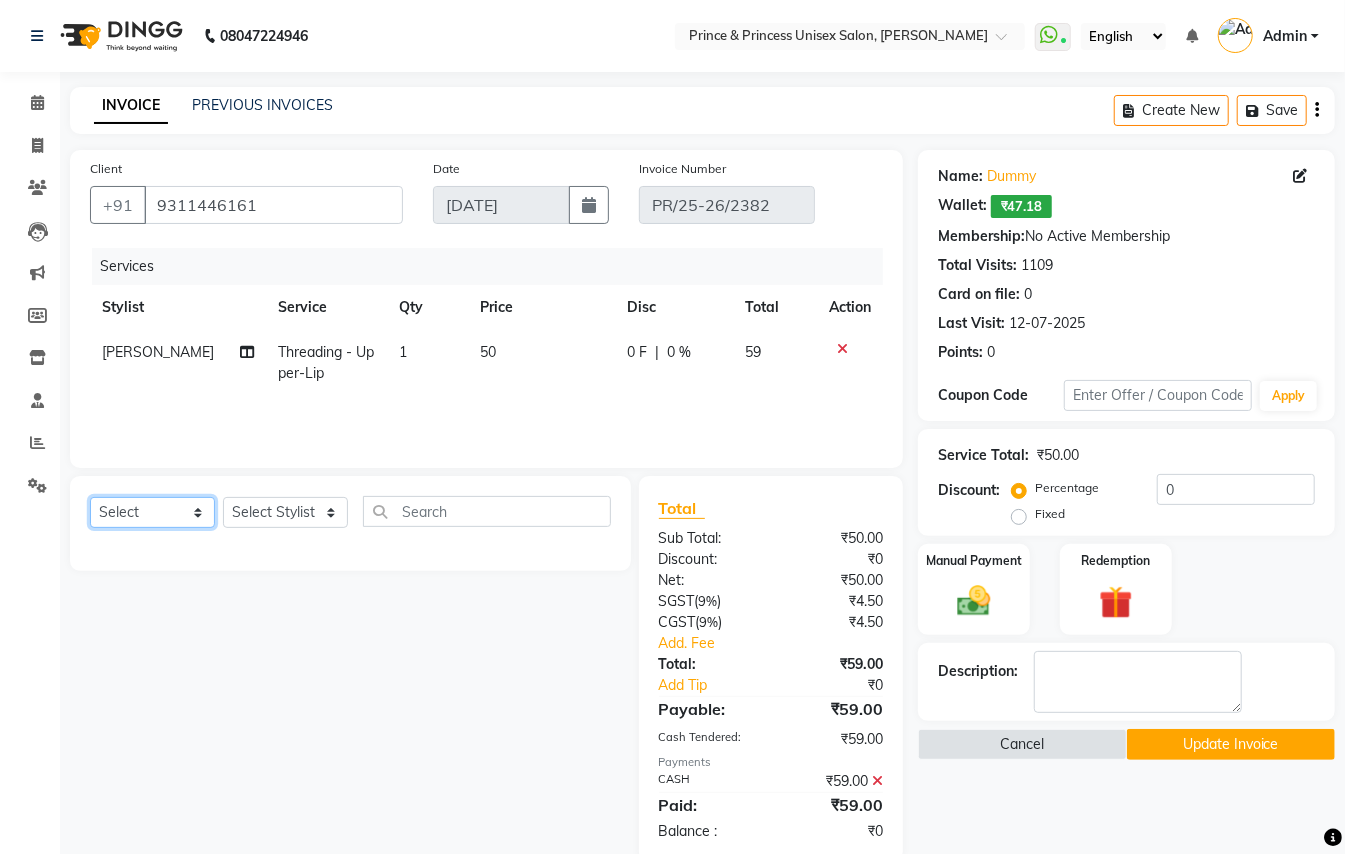 click on "Select  Service  Product  Membership  Package Voucher Prepaid Gift Card" 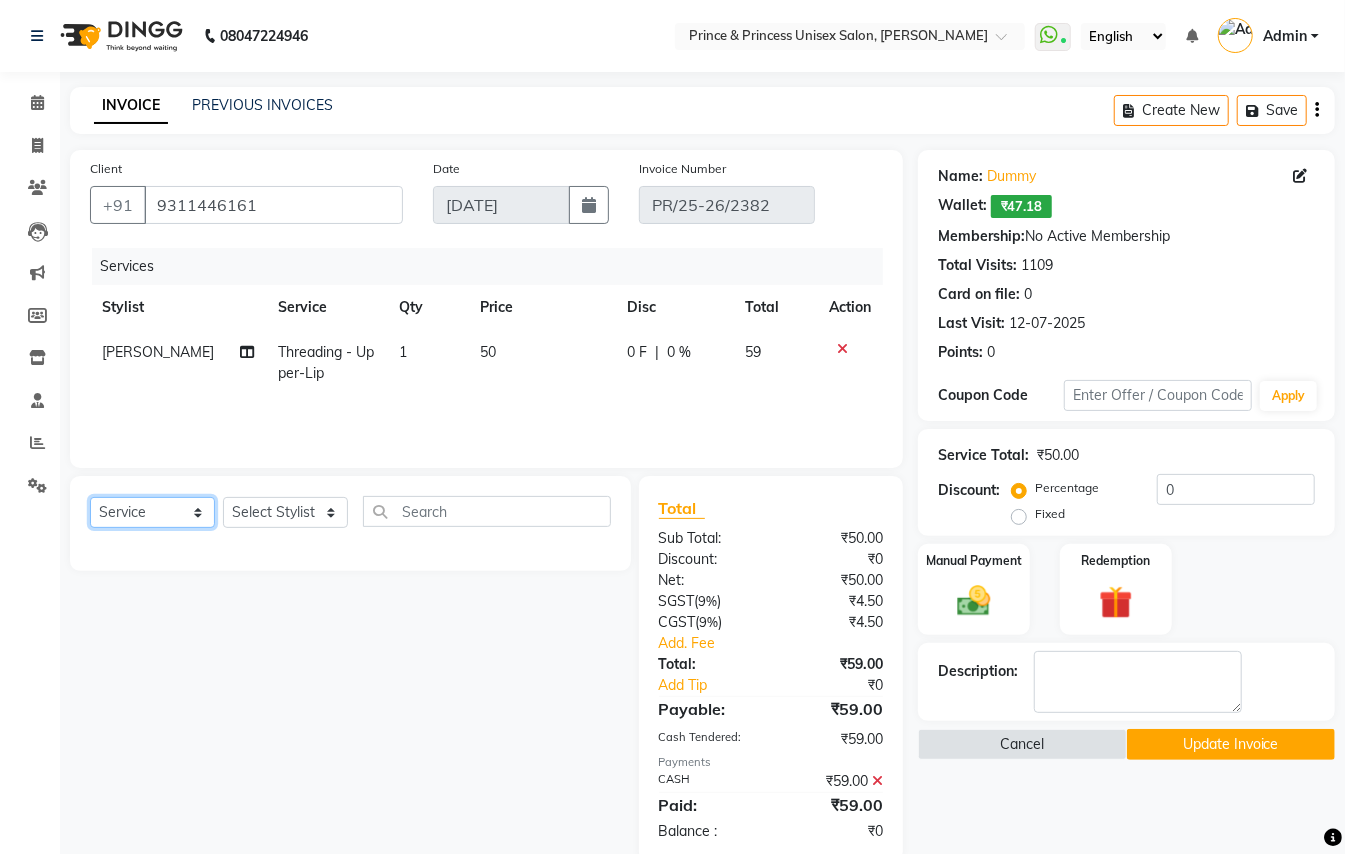 click on "Select  Service  Product  Membership  Package Voucher Prepaid Gift Card" 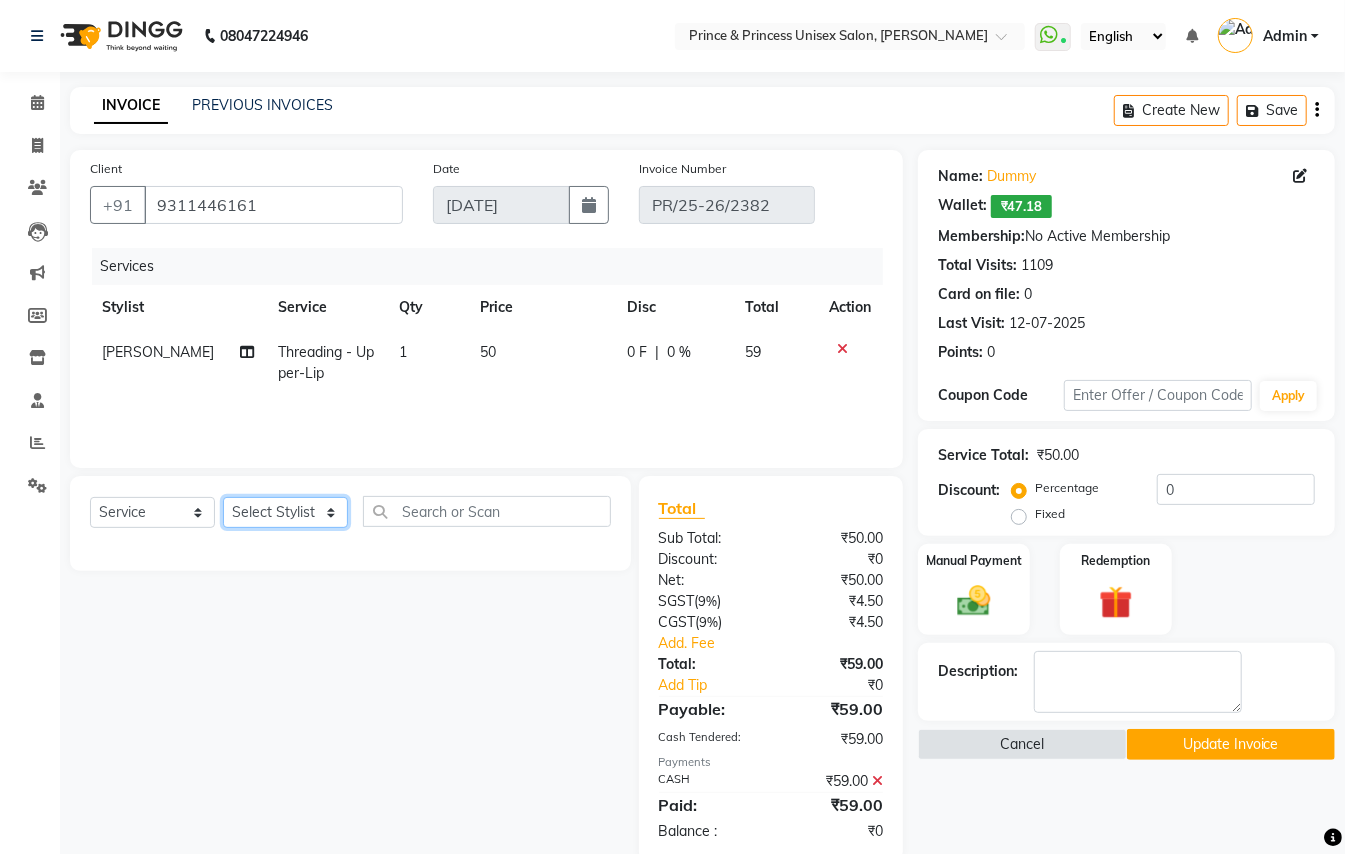 click on "Select Stylist ABHISHEK [PERSON_NAME] NEW [PERSON_NAME] CHANDAN [PERSON_NAME] MEENAKSHI [PERSON_NAME] RAHUL SANDEEP [PERSON_NAME] XYZ" 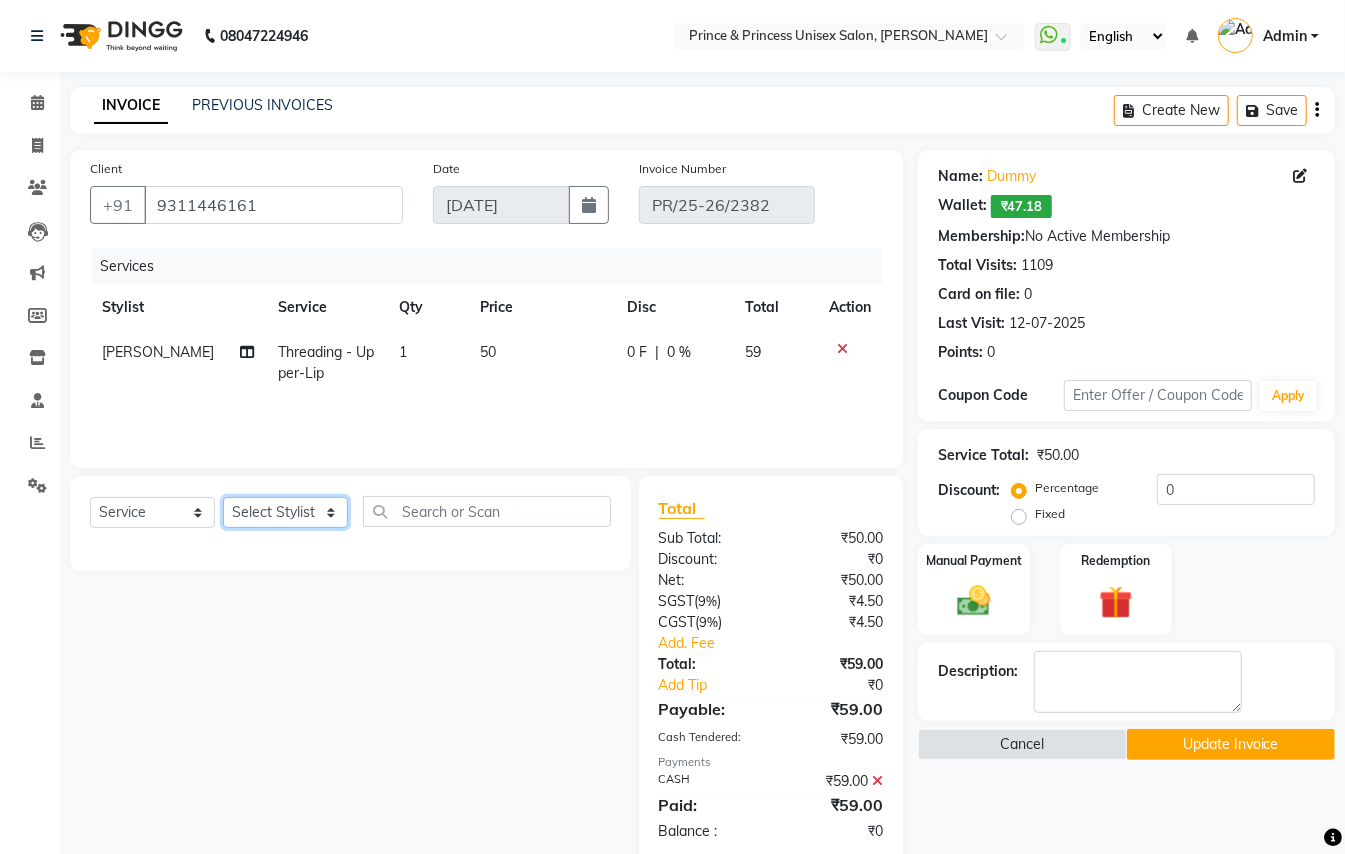 click on "Select Stylist ABHISHEK AJEET AJEET NEW ARUN ASLAM CHANDAN GUDDU MANI MEENAKSHI MONU PINKI RAHUL SANDEEP SONIYA TABASSUM XYZ" 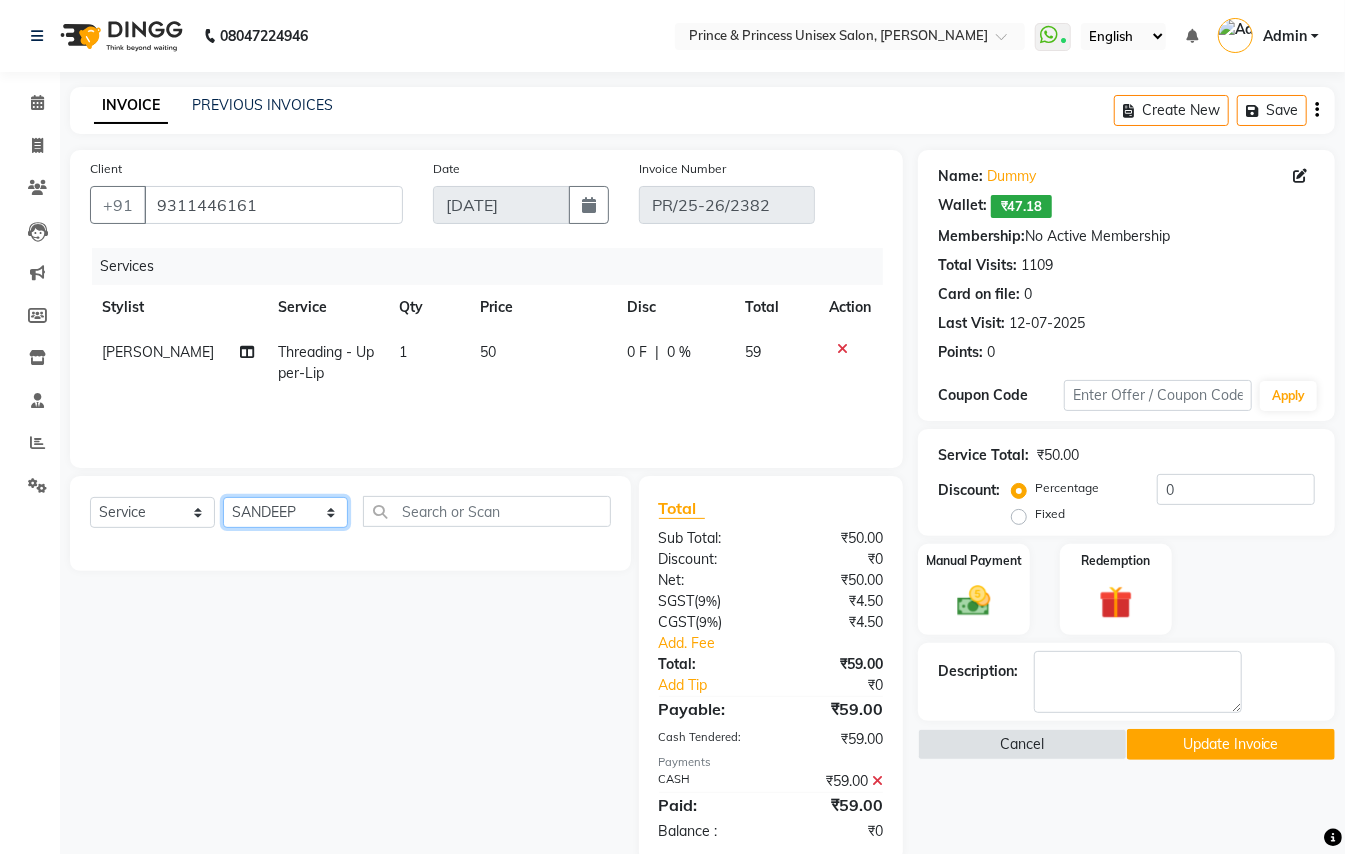 drag, startPoint x: 269, startPoint y: 517, endPoint x: 438, endPoint y: 516, distance: 169.00296 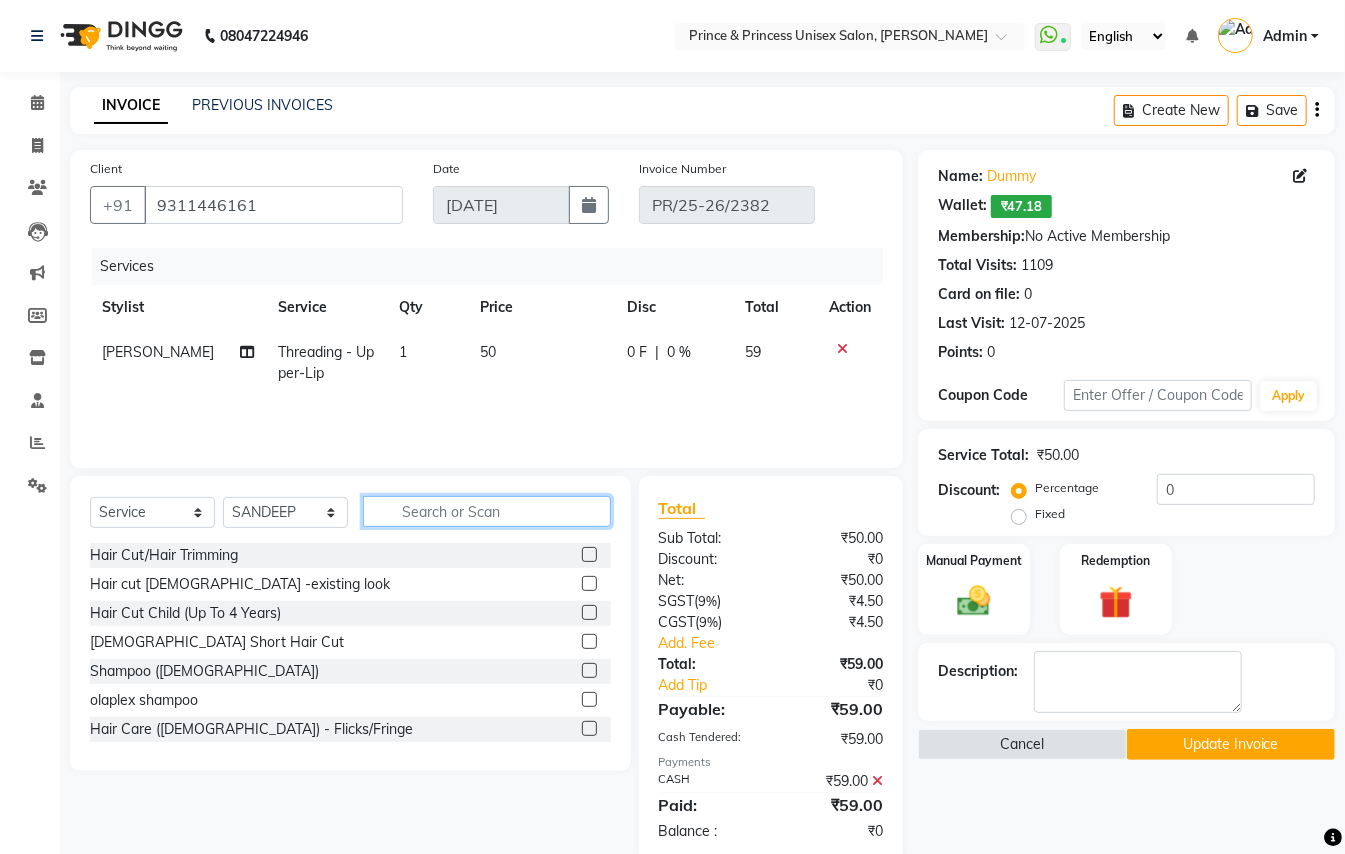 click 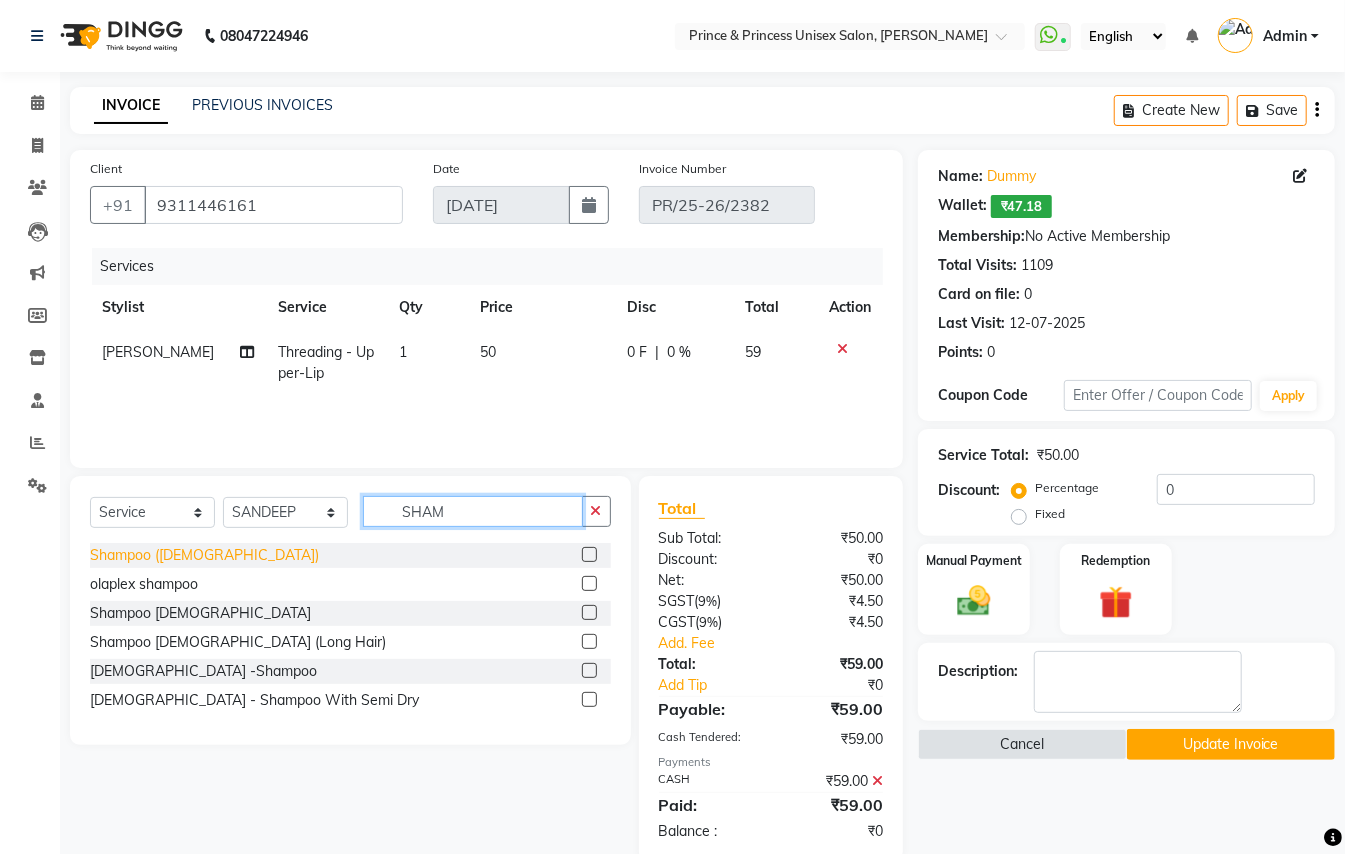 type on "SHAM" 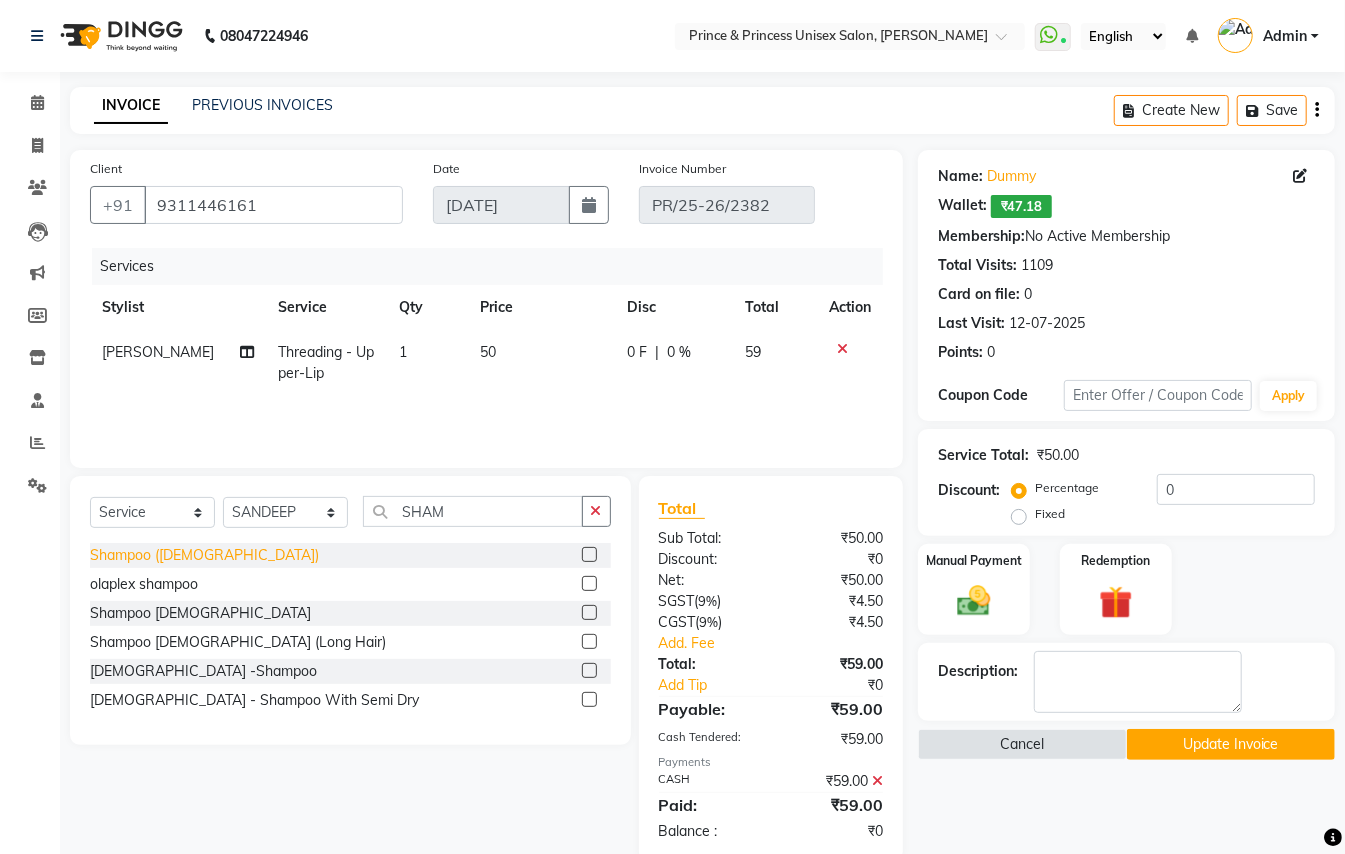 click on "Shampoo (ladies)" 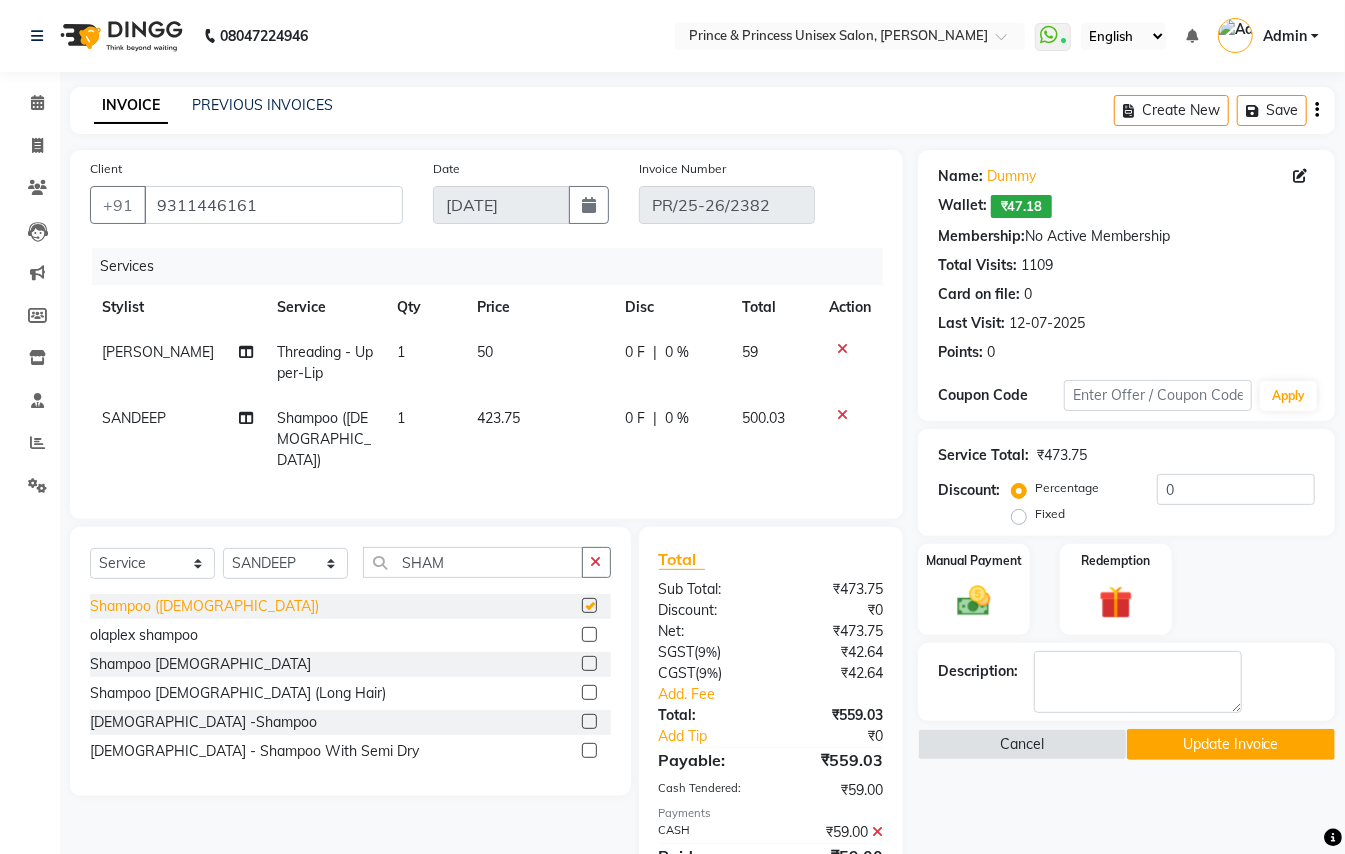 checkbox on "false" 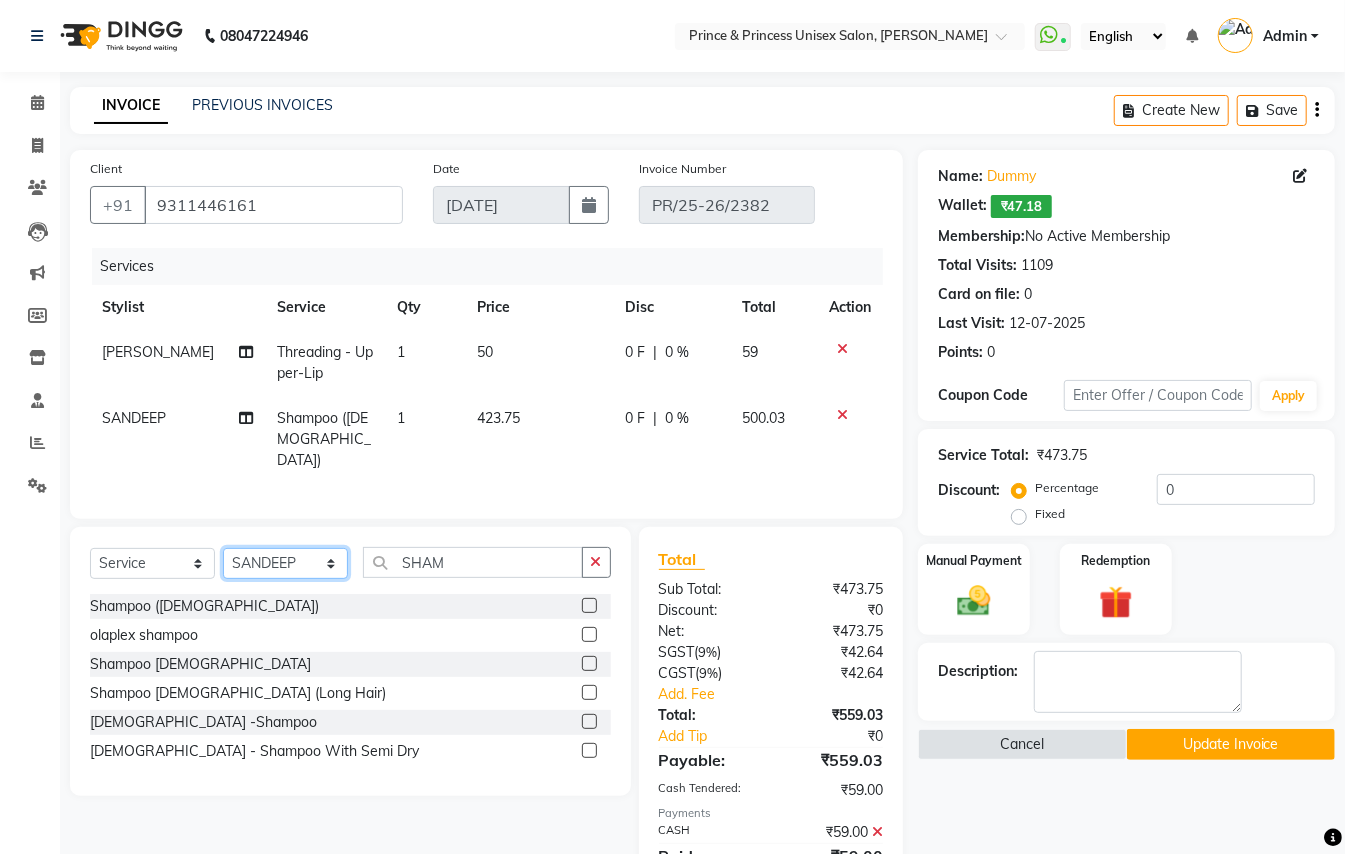 click on "Select Stylist ABHISHEK AJEET AJEET NEW ARUN ASLAM CHANDAN GUDDU MANI MEENAKSHI MONU PINKI RAHUL SANDEEP SONIYA TABASSUM XYZ" 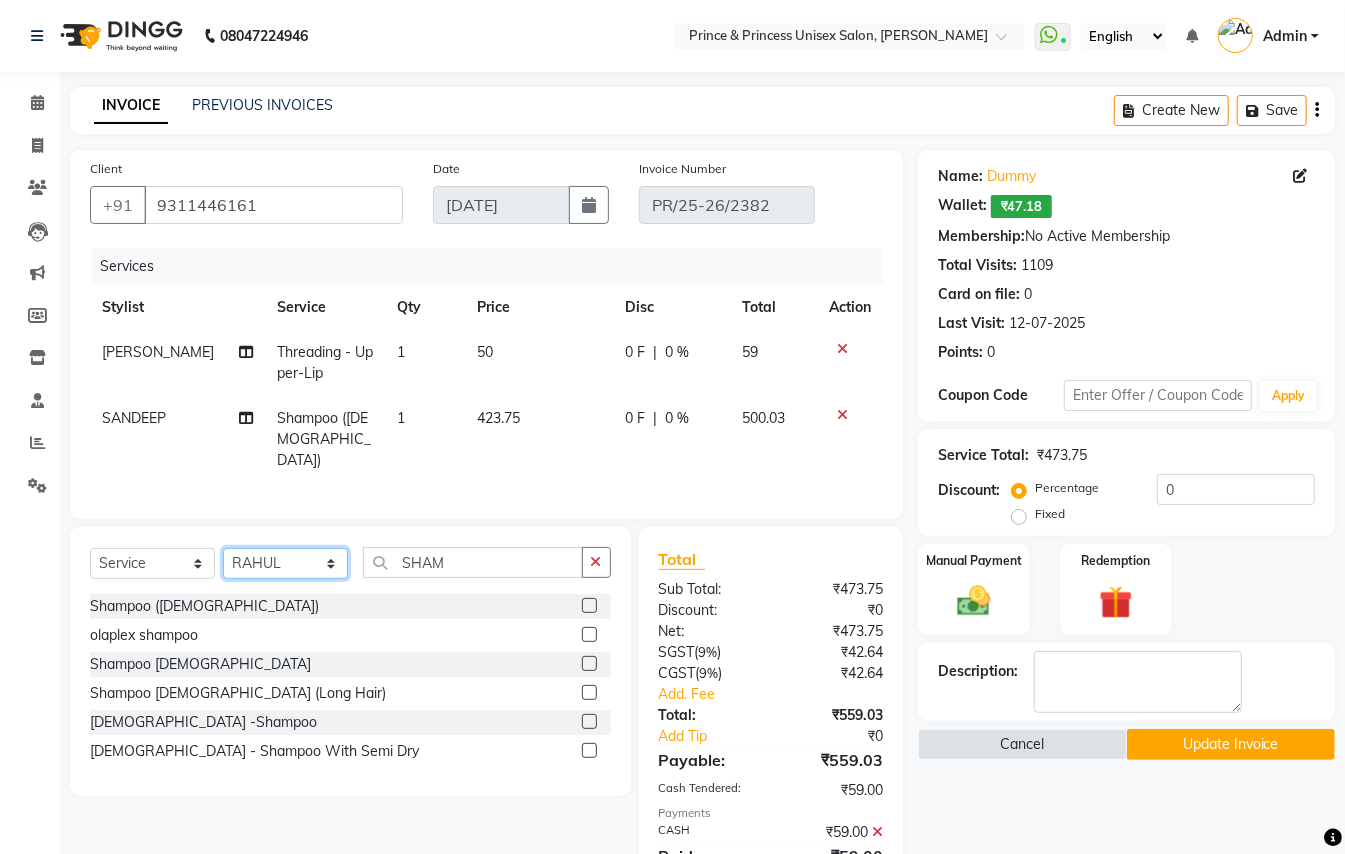 click on "Select Stylist ABHISHEK AJEET AJEET NEW ARUN ASLAM CHANDAN GUDDU MANI MEENAKSHI MONU PINKI RAHUL SANDEEP SONIYA TABASSUM XYZ" 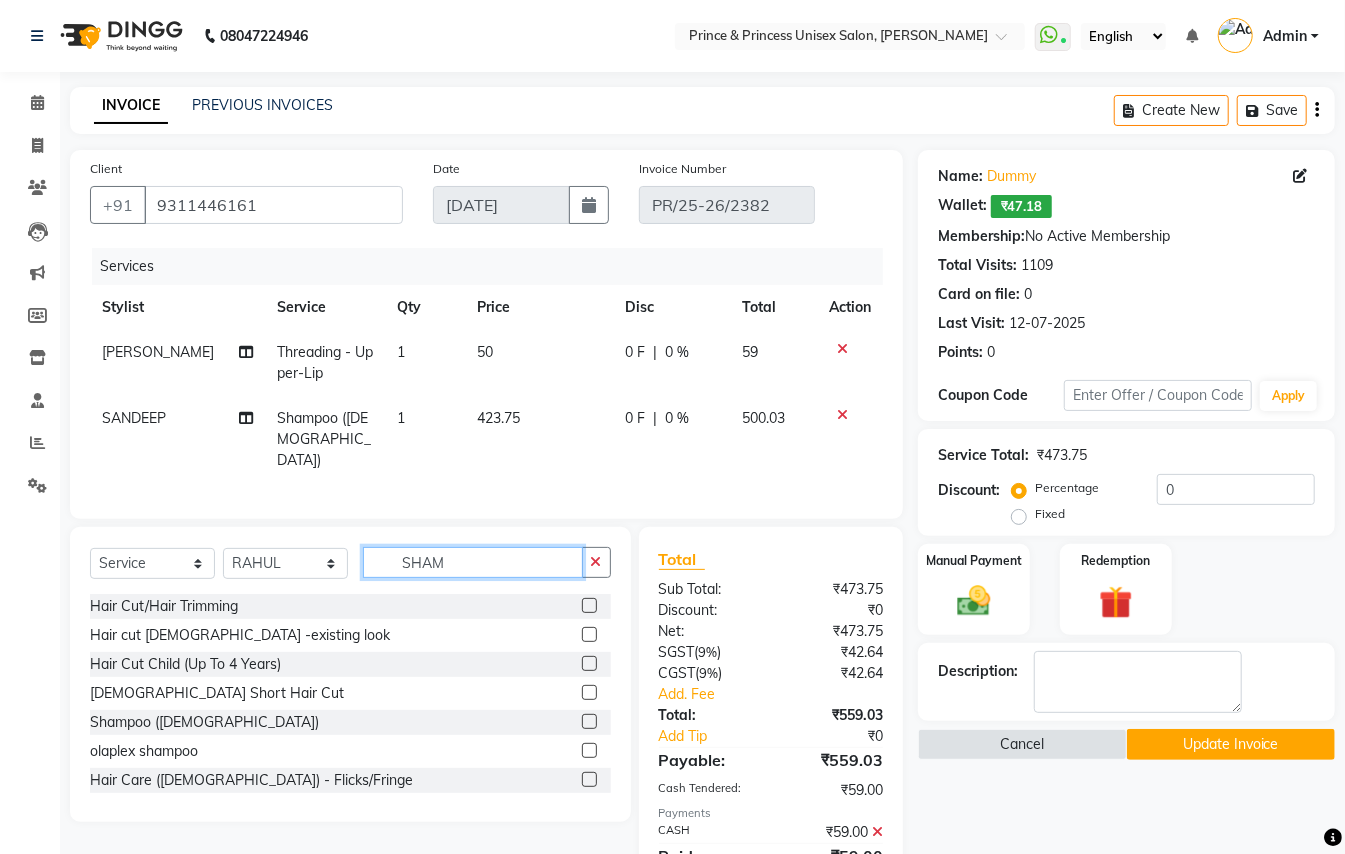 click on "SHAM" 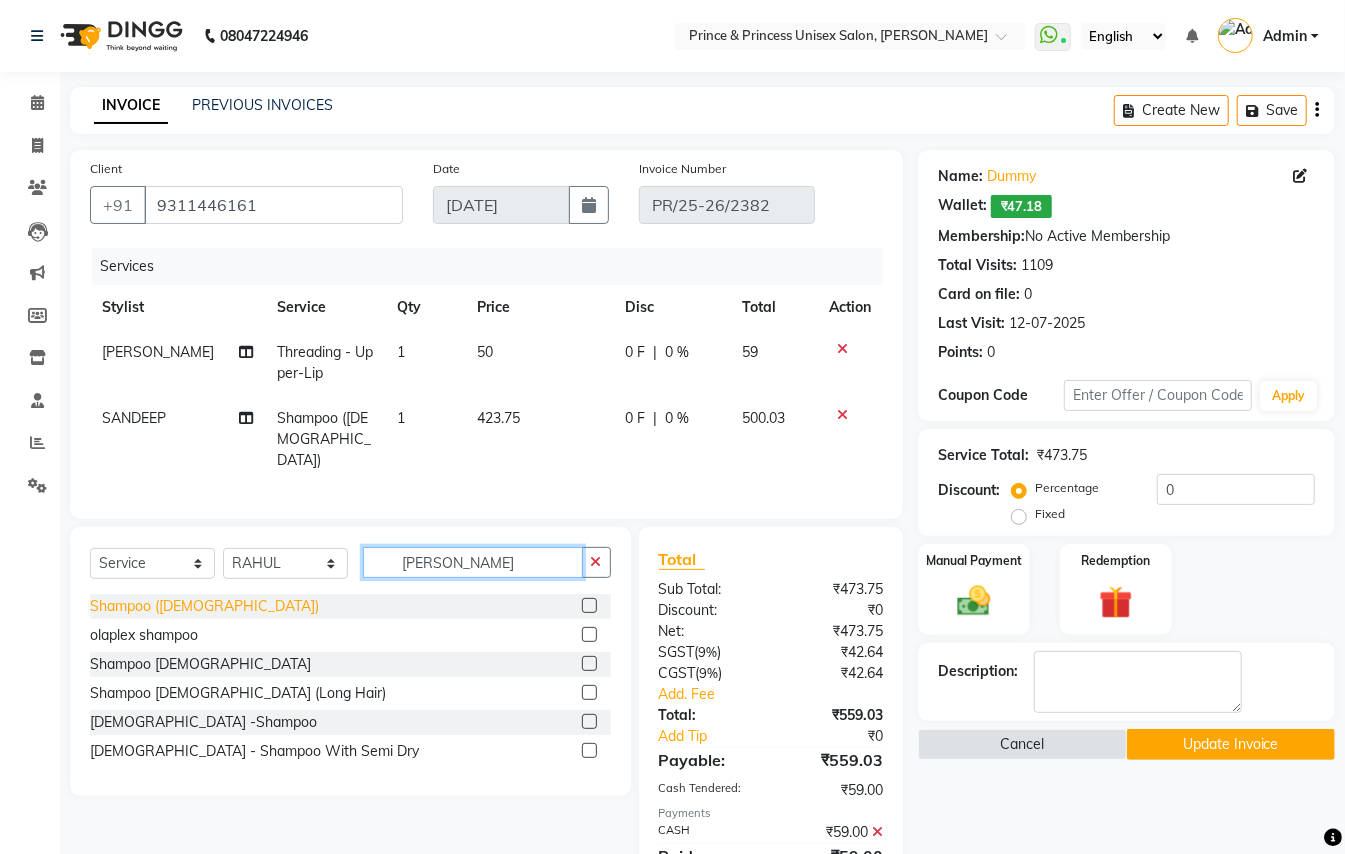 type on "SHAMP" 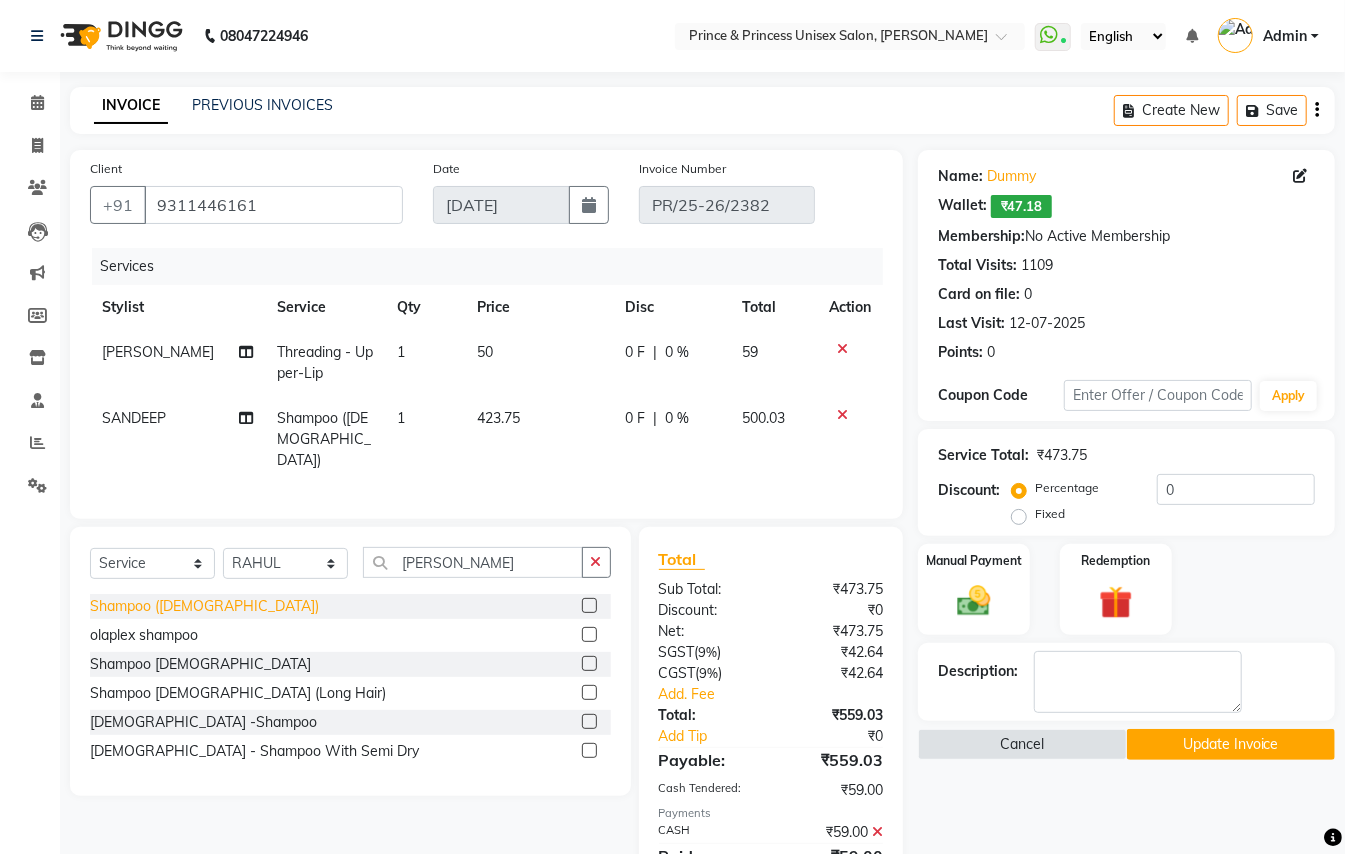 click on "Shampoo ([DEMOGRAPHIC_DATA])" 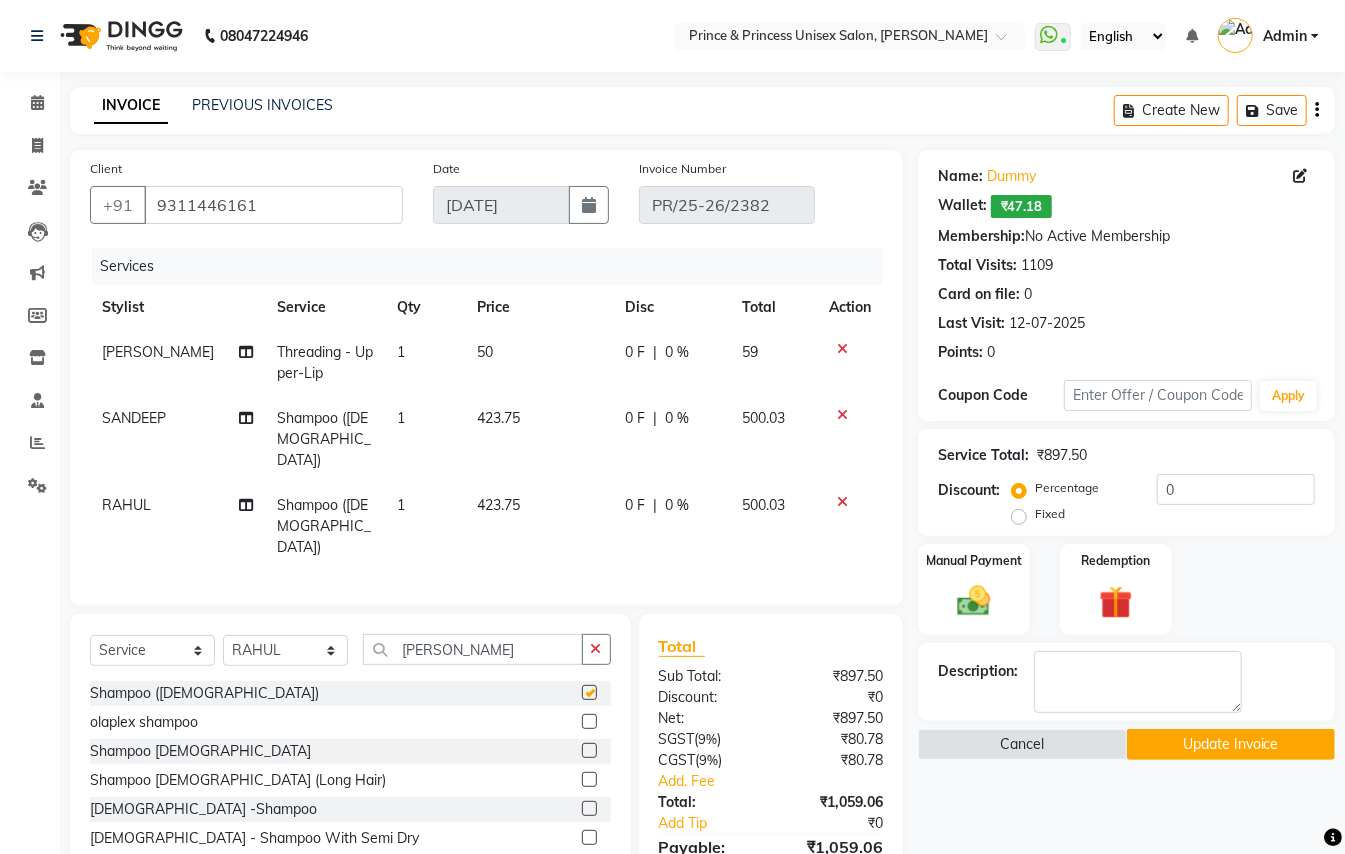 checkbox on "false" 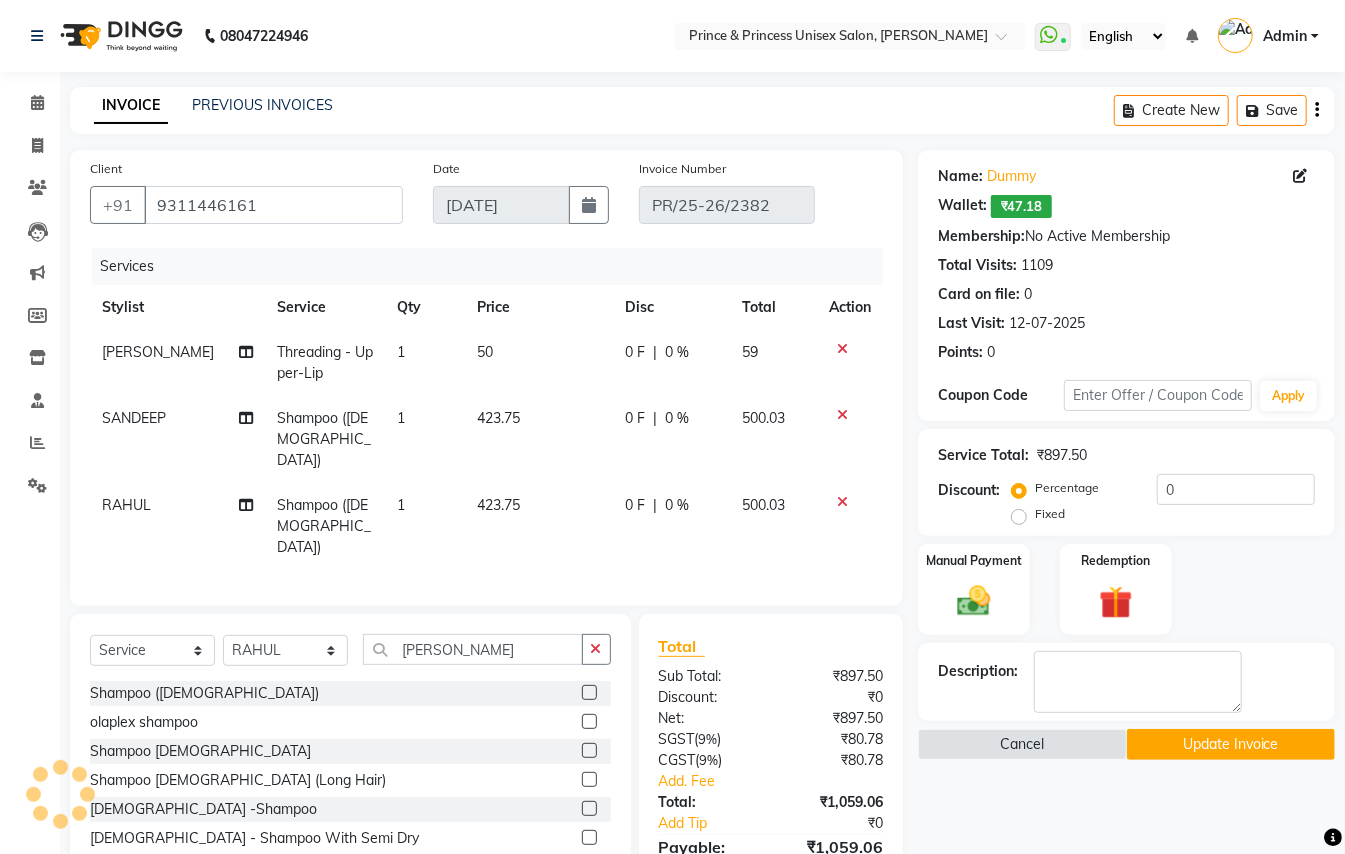 click on "423.75" 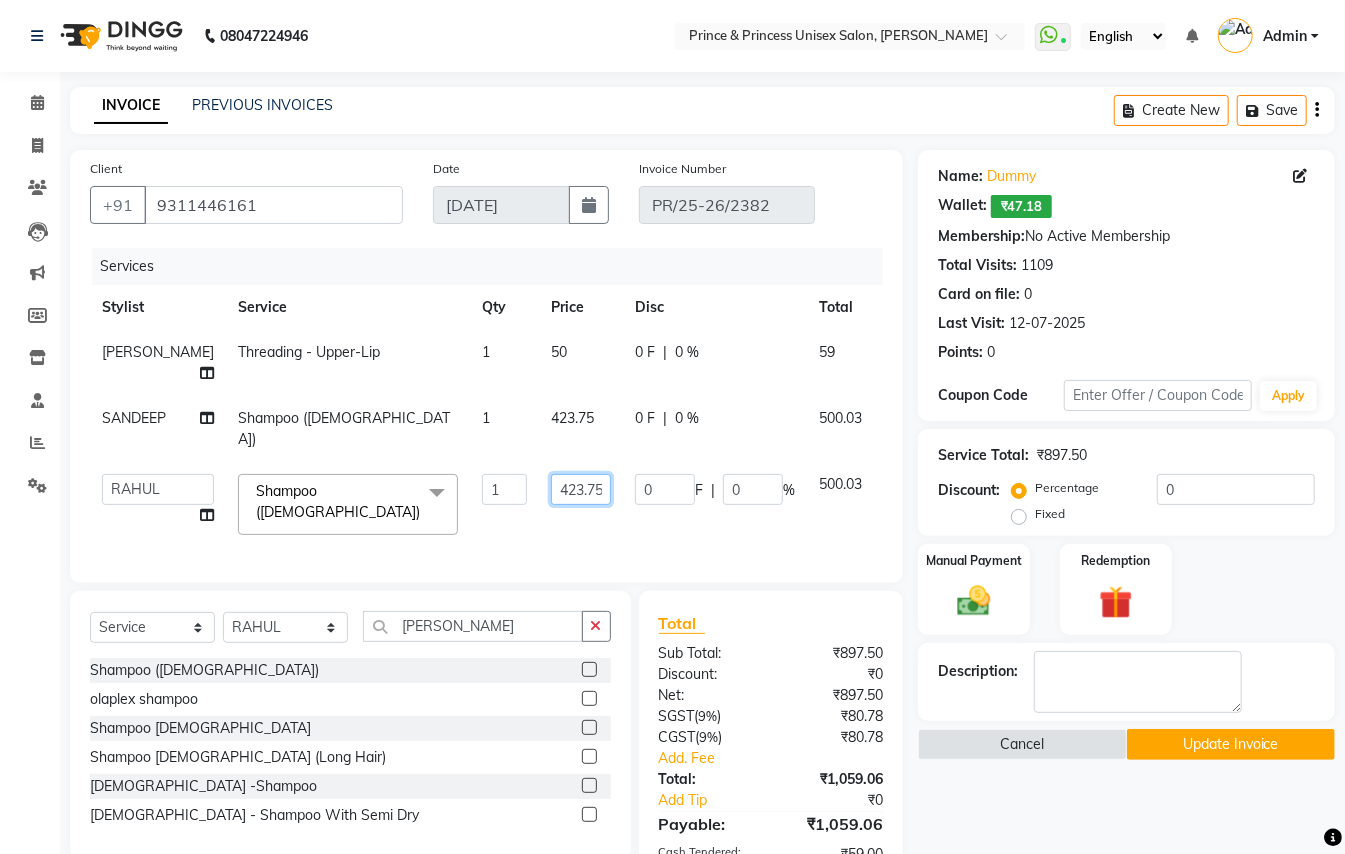 drag, startPoint x: 558, startPoint y: 470, endPoint x: 550, endPoint y: 457, distance: 15.264338 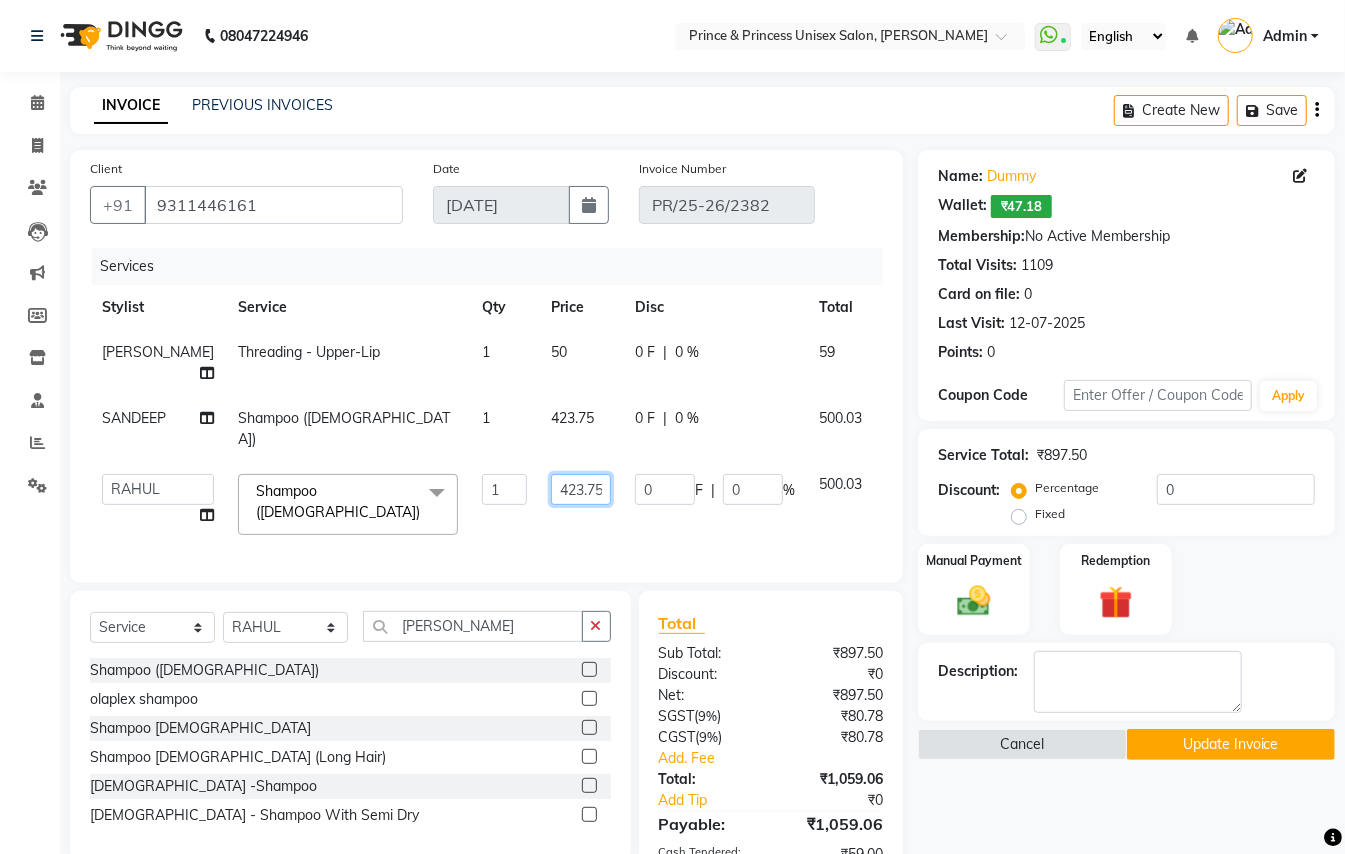 click on "423.75" 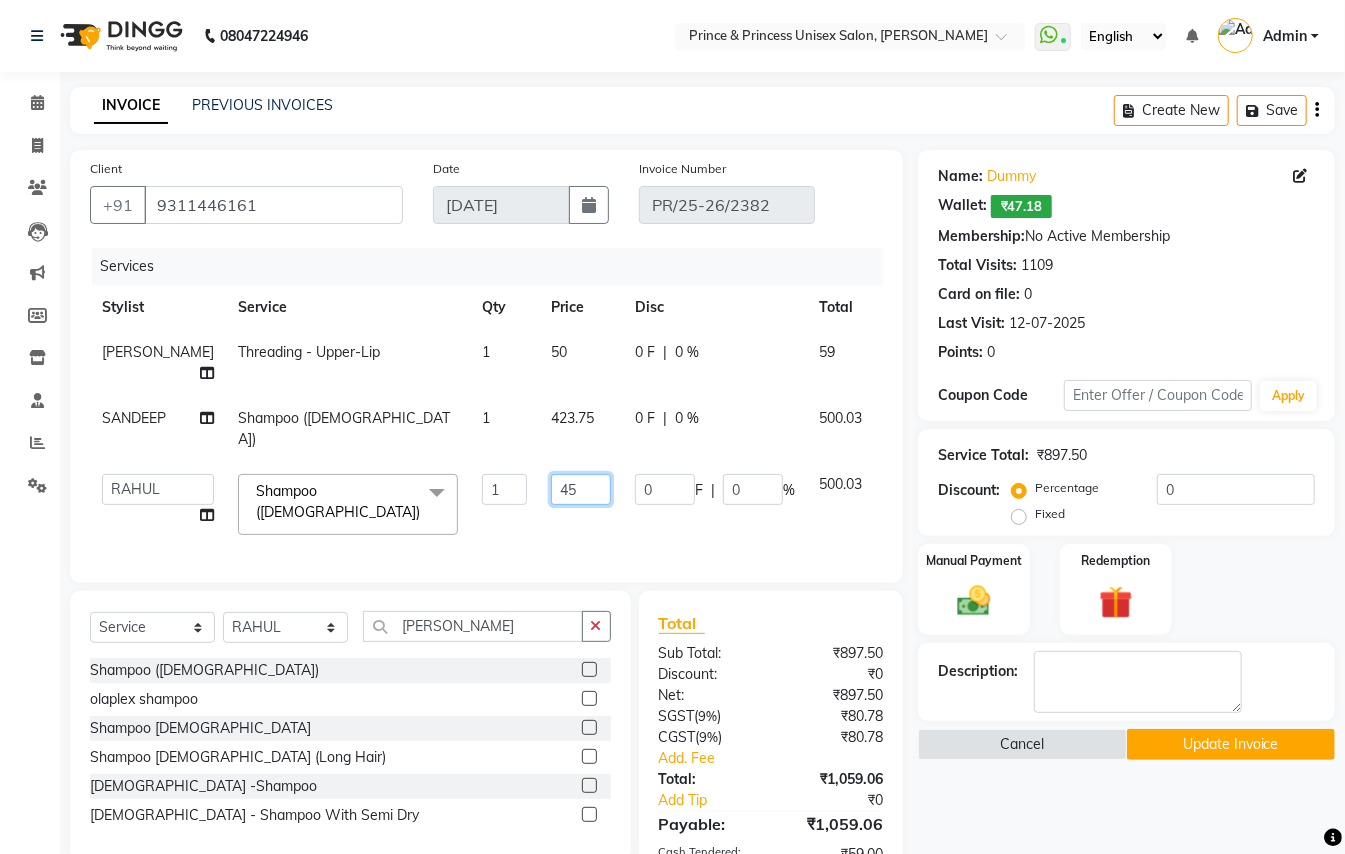 type on "5" 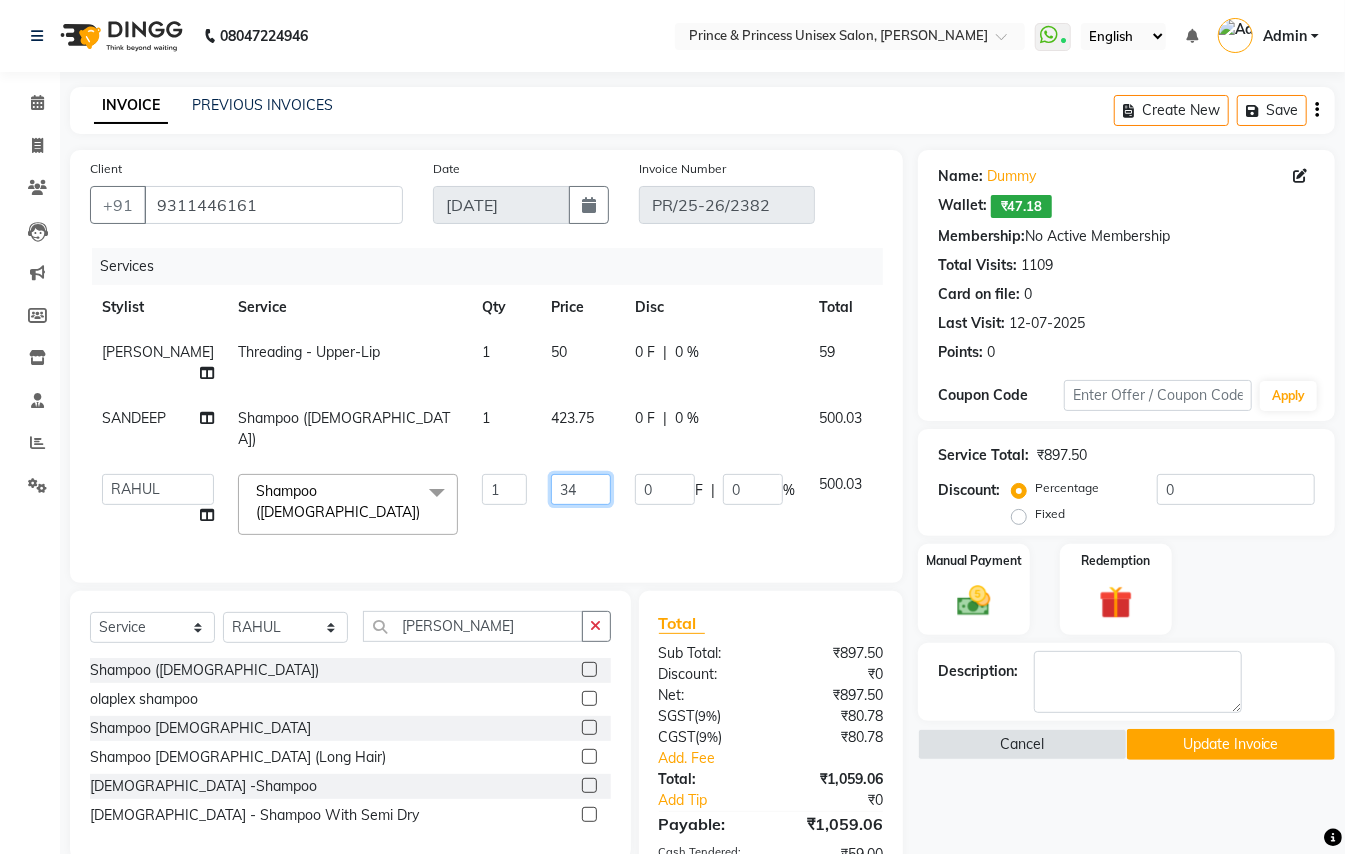 type on "340" 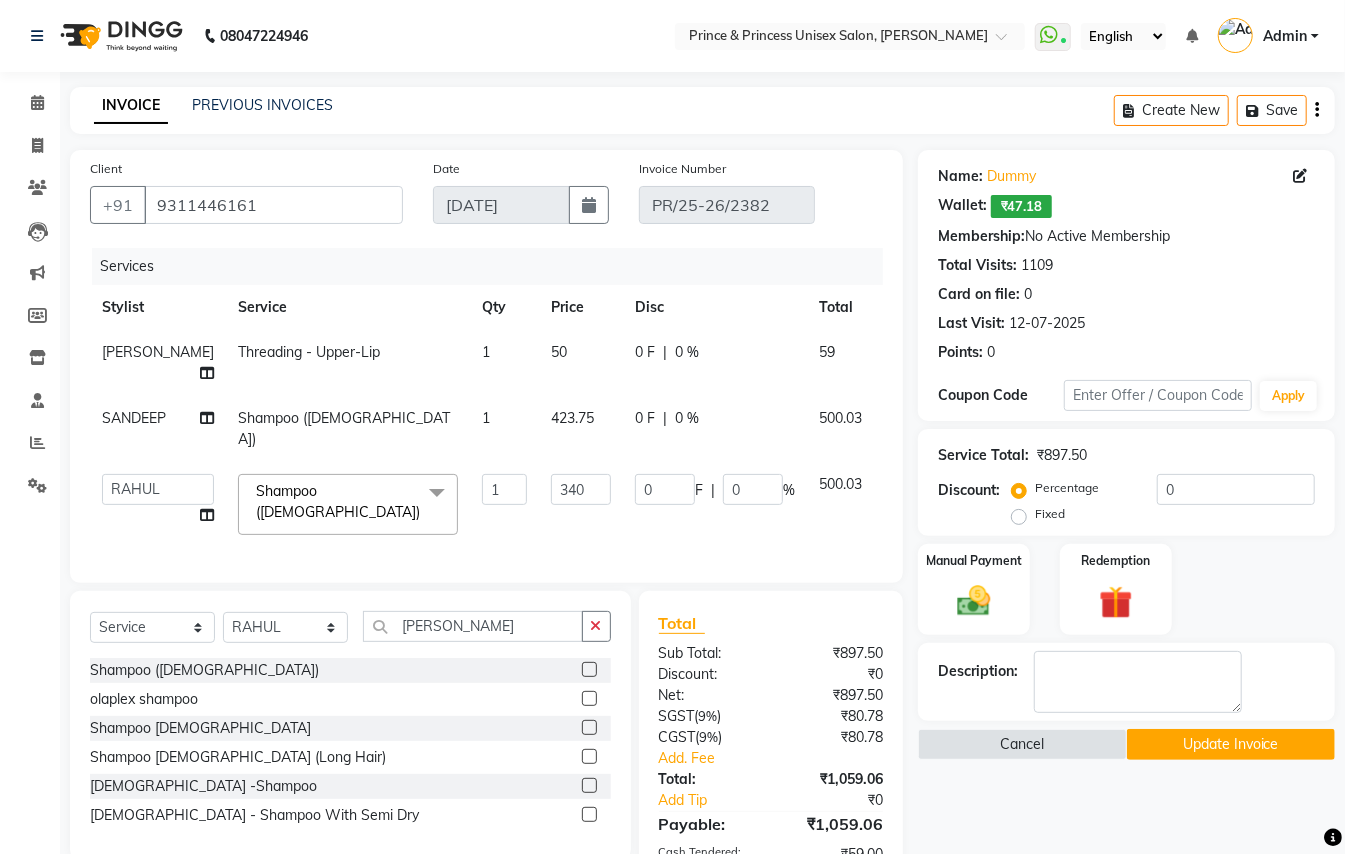 click on "340" 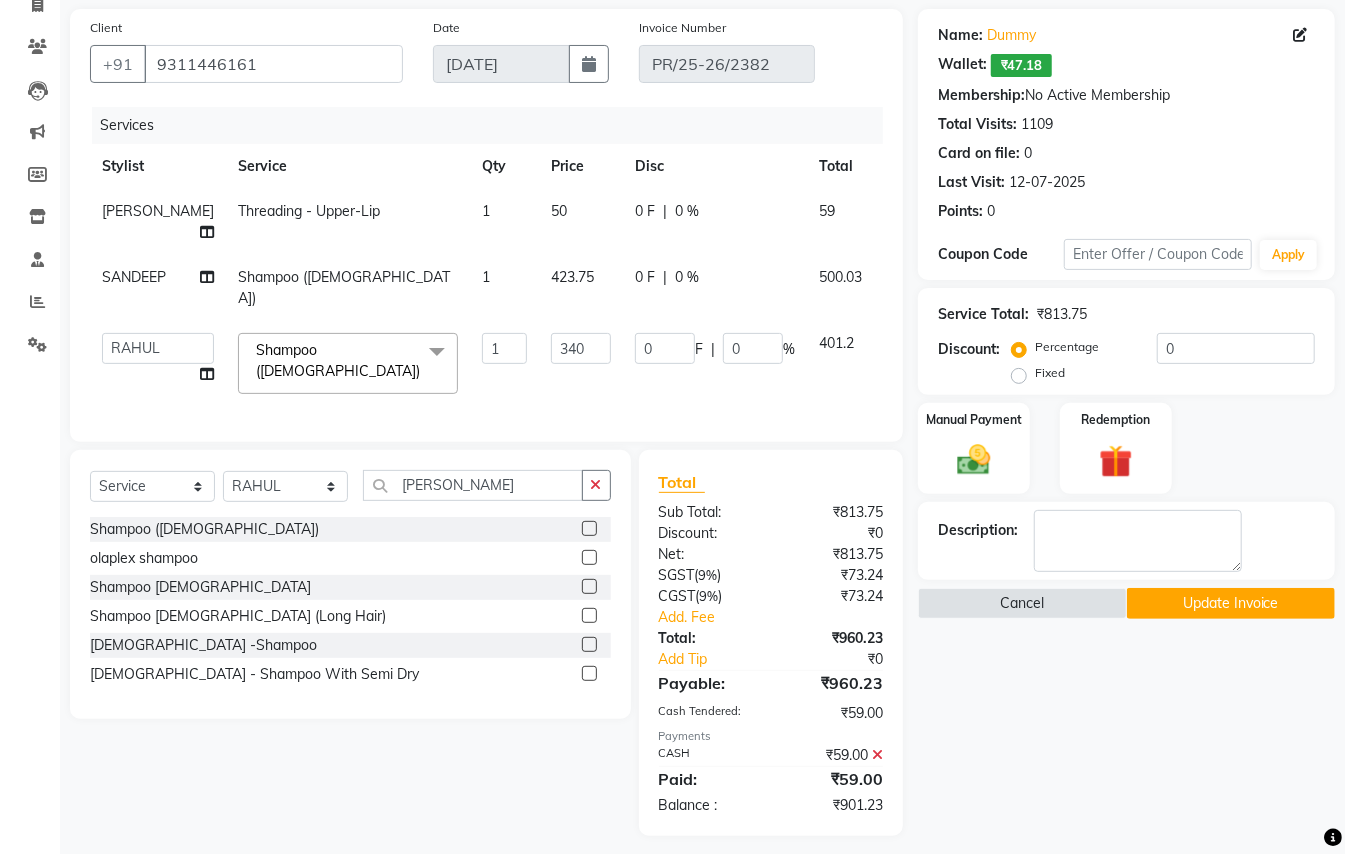 scroll, scrollTop: 142, scrollLeft: 0, axis: vertical 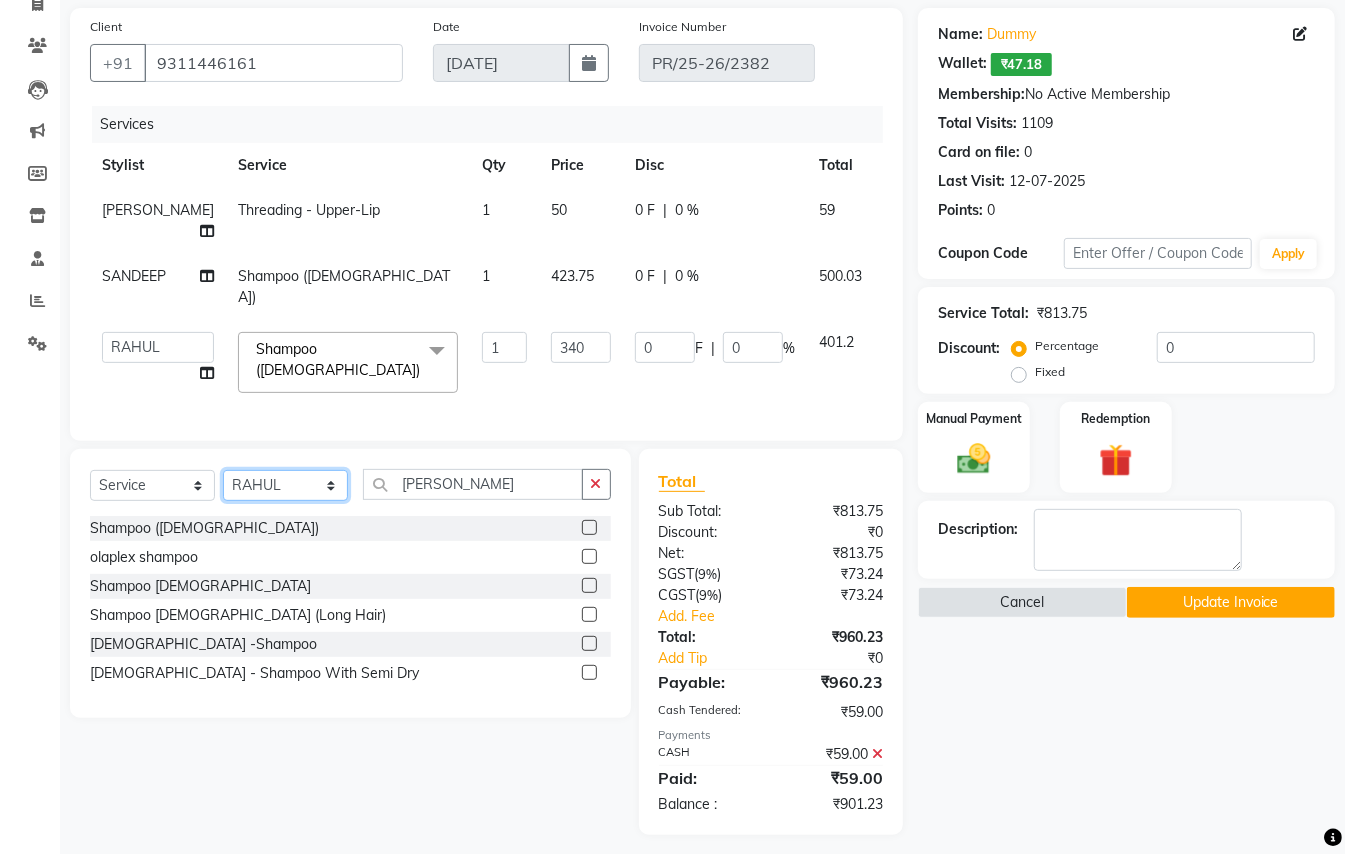 click on "Select Stylist ABHISHEK [PERSON_NAME] NEW [PERSON_NAME] CHANDAN [PERSON_NAME] MEENAKSHI [PERSON_NAME] RAHUL SANDEEP [PERSON_NAME] XYZ" 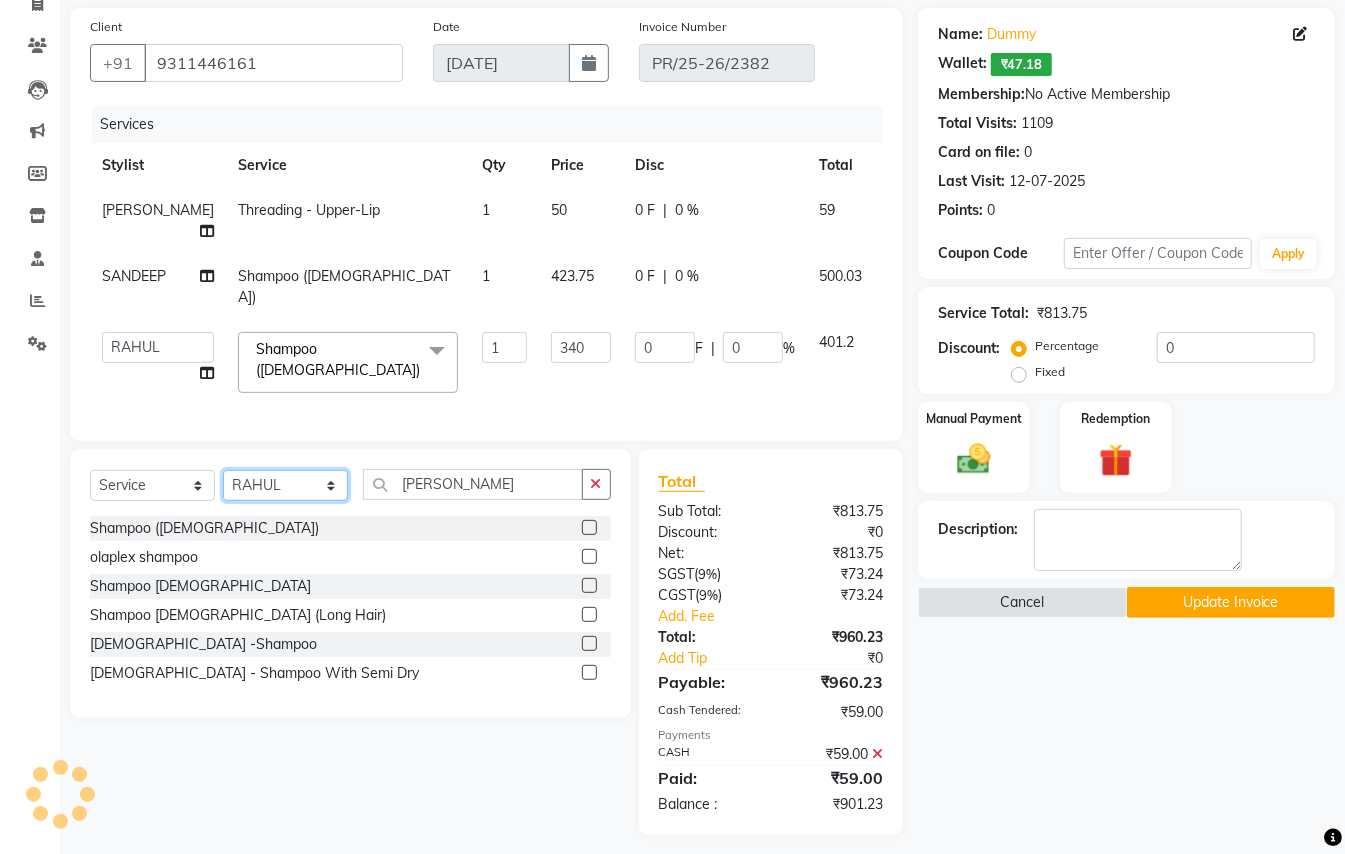 select on "17655" 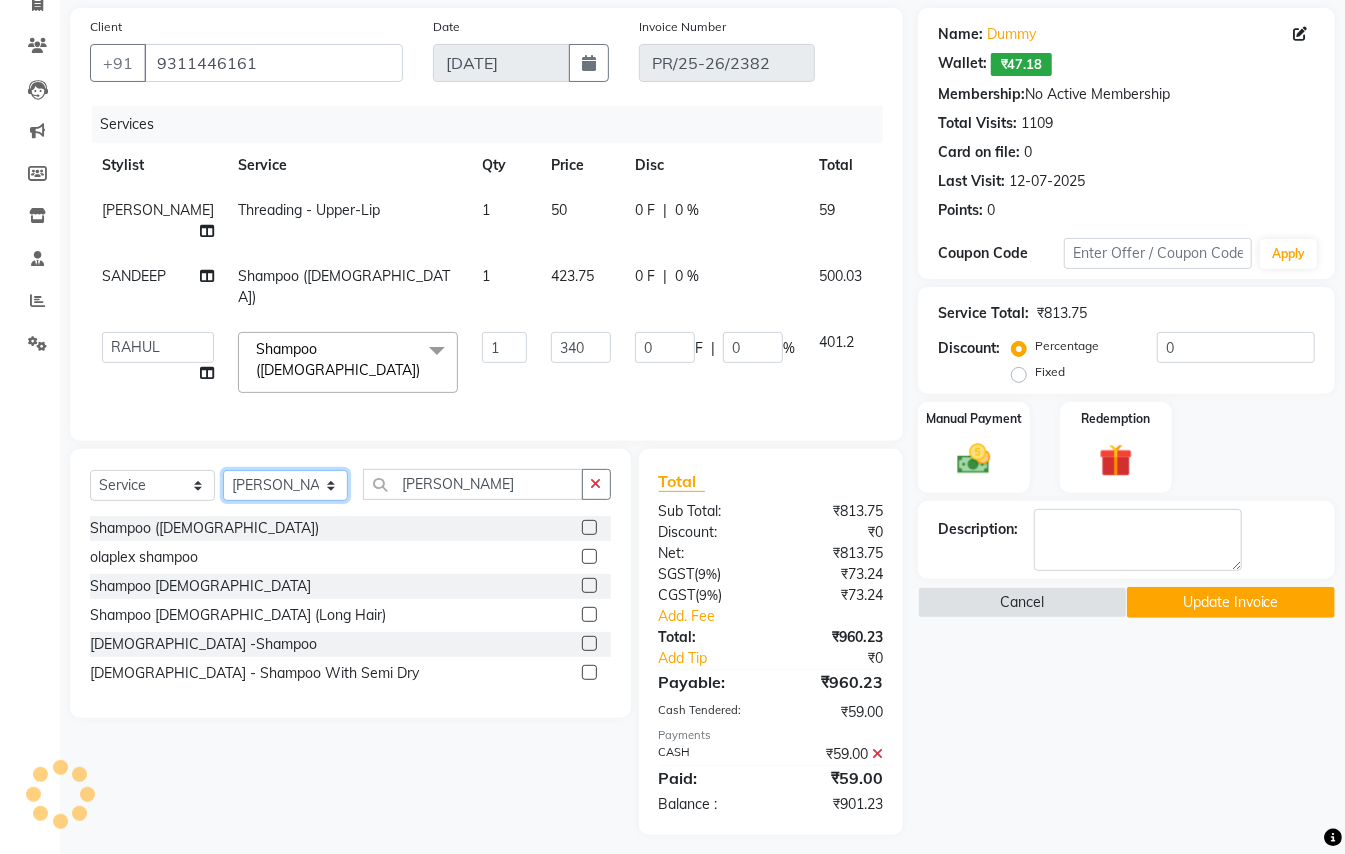 click on "Select Stylist ABHISHEK [PERSON_NAME] NEW [PERSON_NAME] CHANDAN [PERSON_NAME] MEENAKSHI [PERSON_NAME] RAHUL SANDEEP [PERSON_NAME] XYZ" 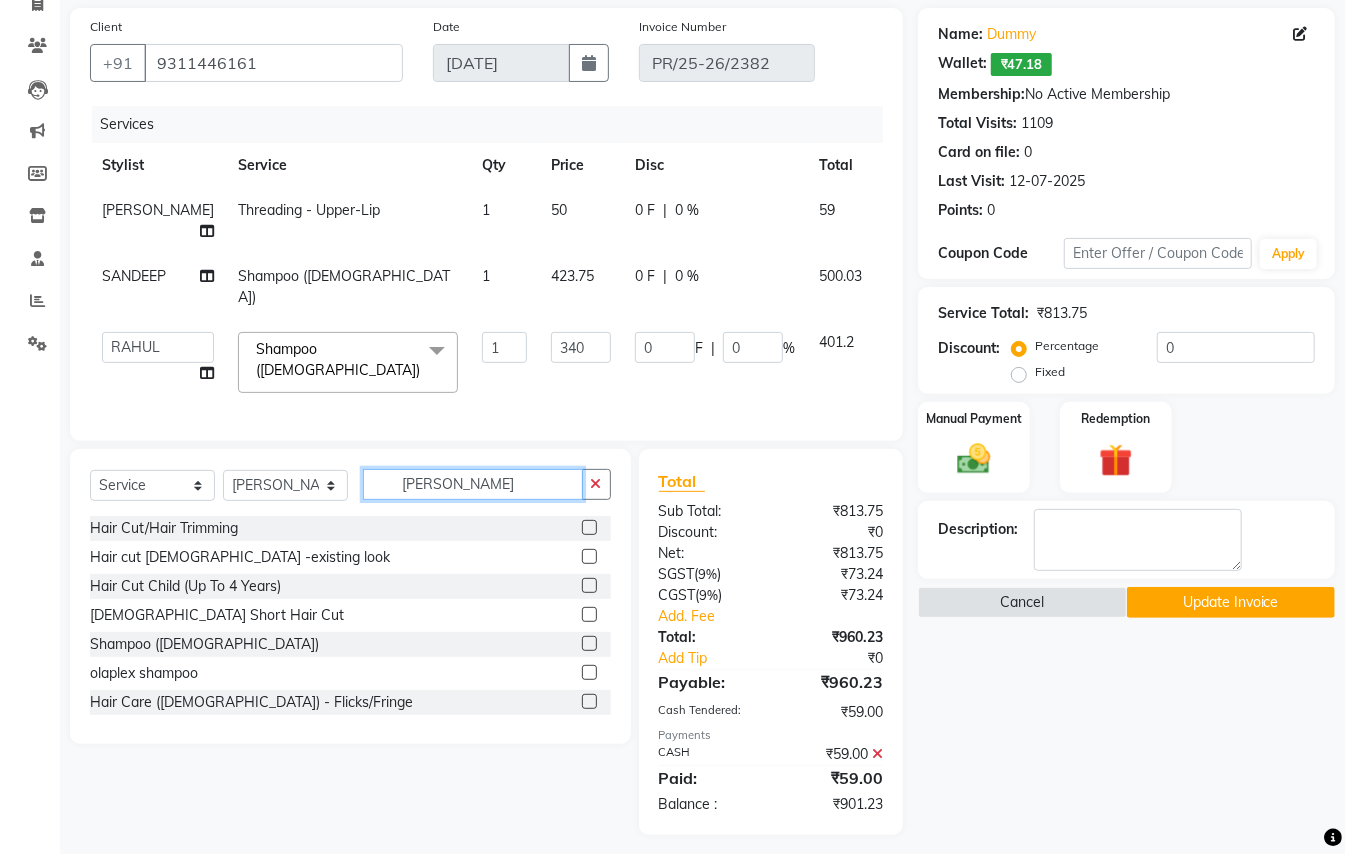 drag, startPoint x: 456, startPoint y: 472, endPoint x: 0, endPoint y: 12, distance: 647.716 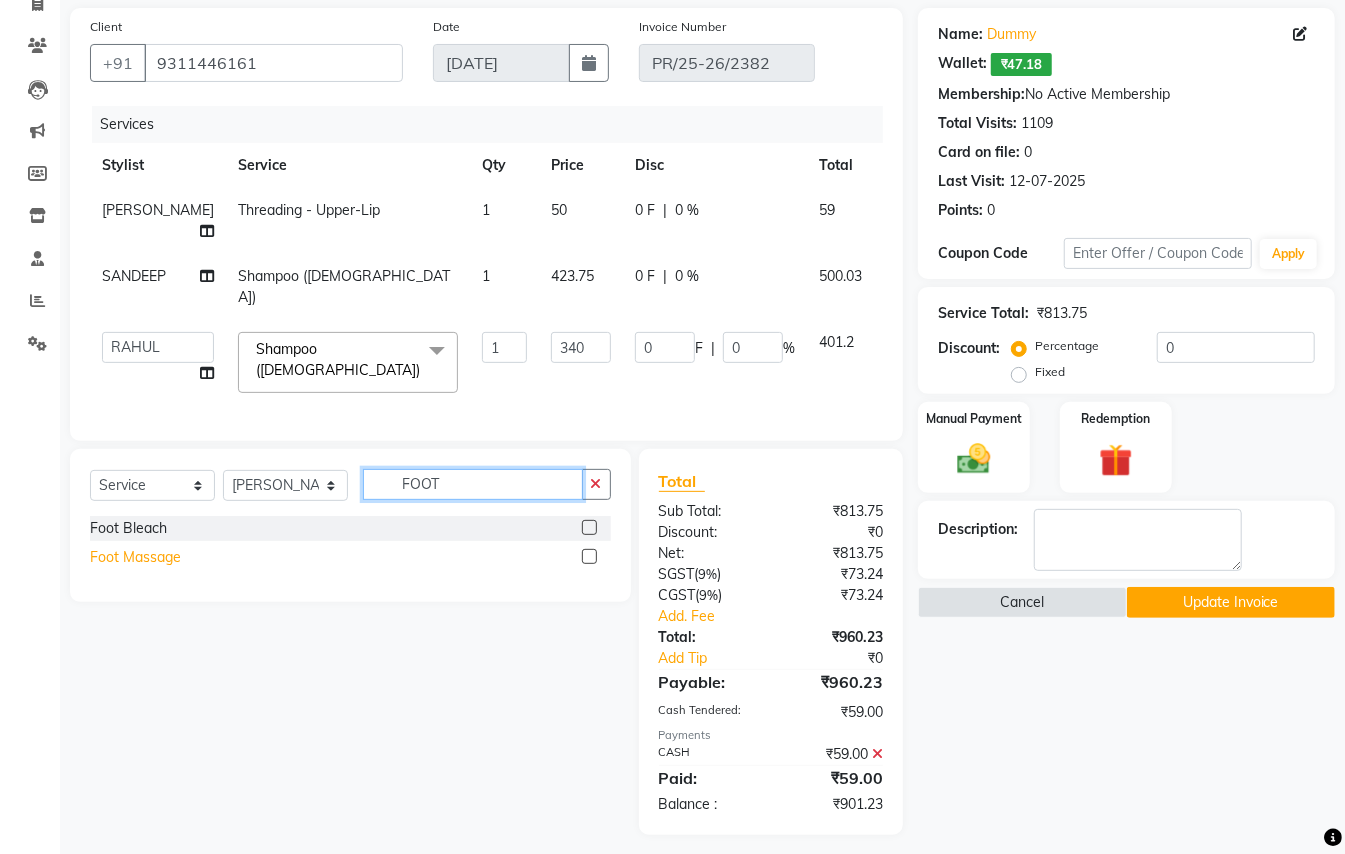 type on "FOOT" 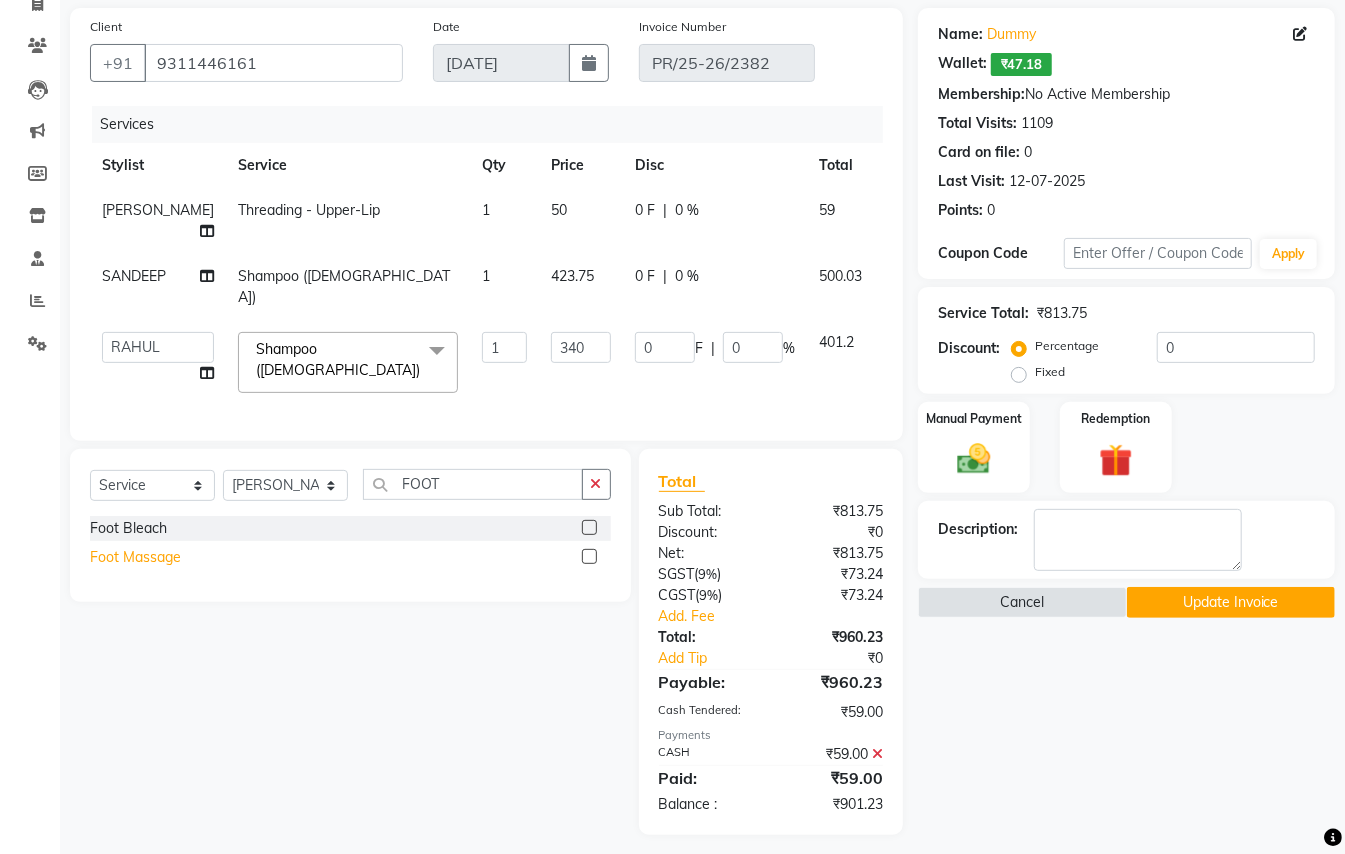 click on "Foot Massage" 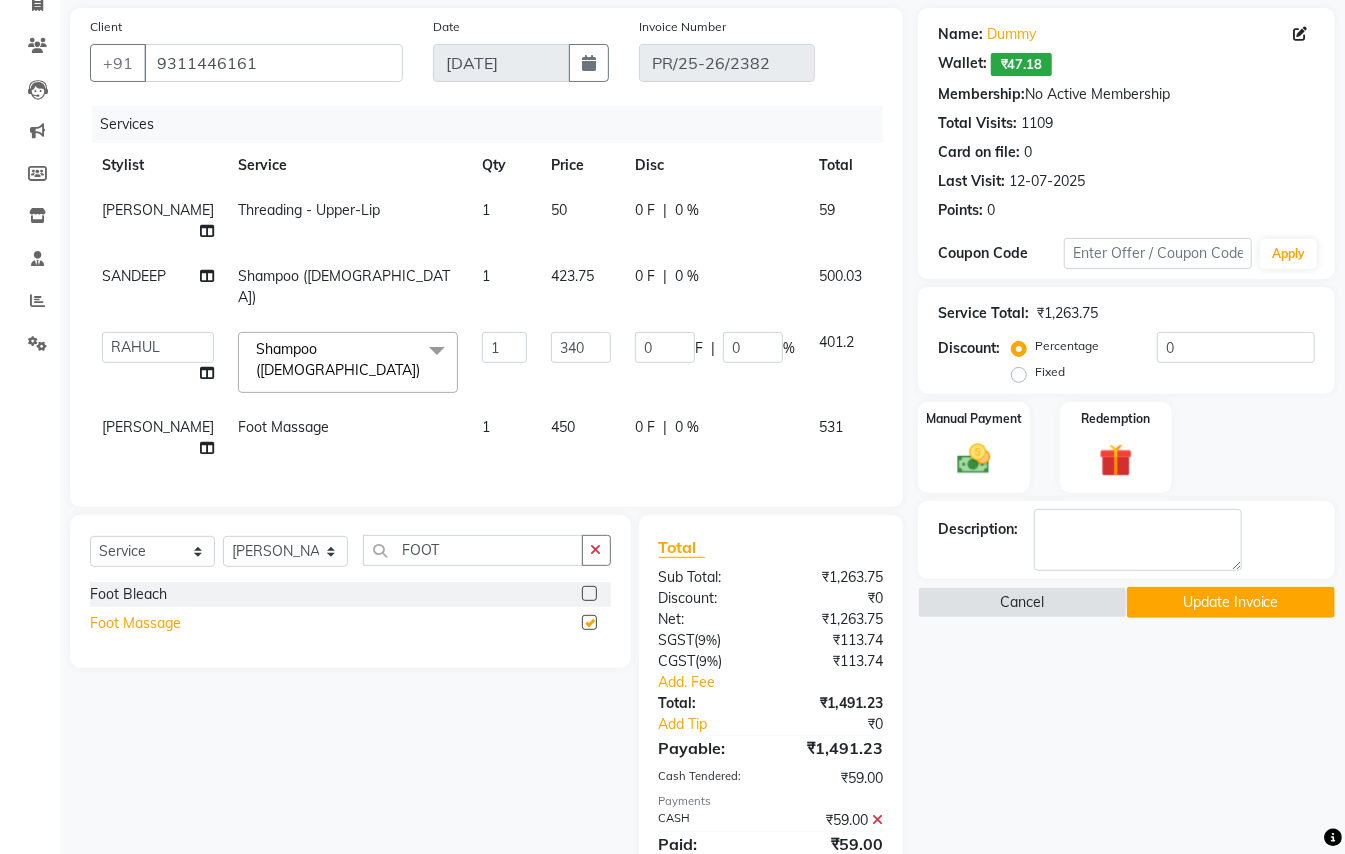 checkbox on "false" 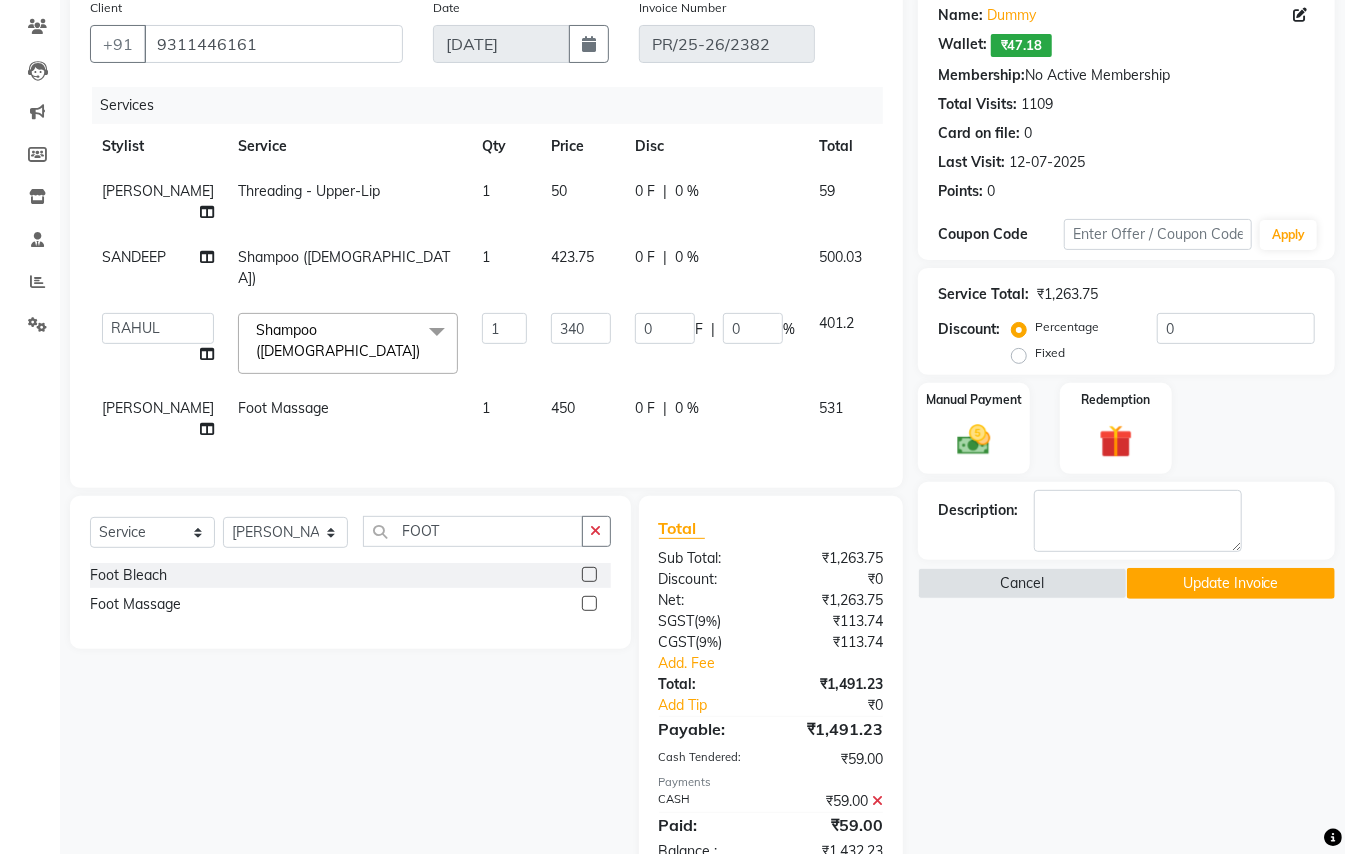 scroll, scrollTop: 209, scrollLeft: 0, axis: vertical 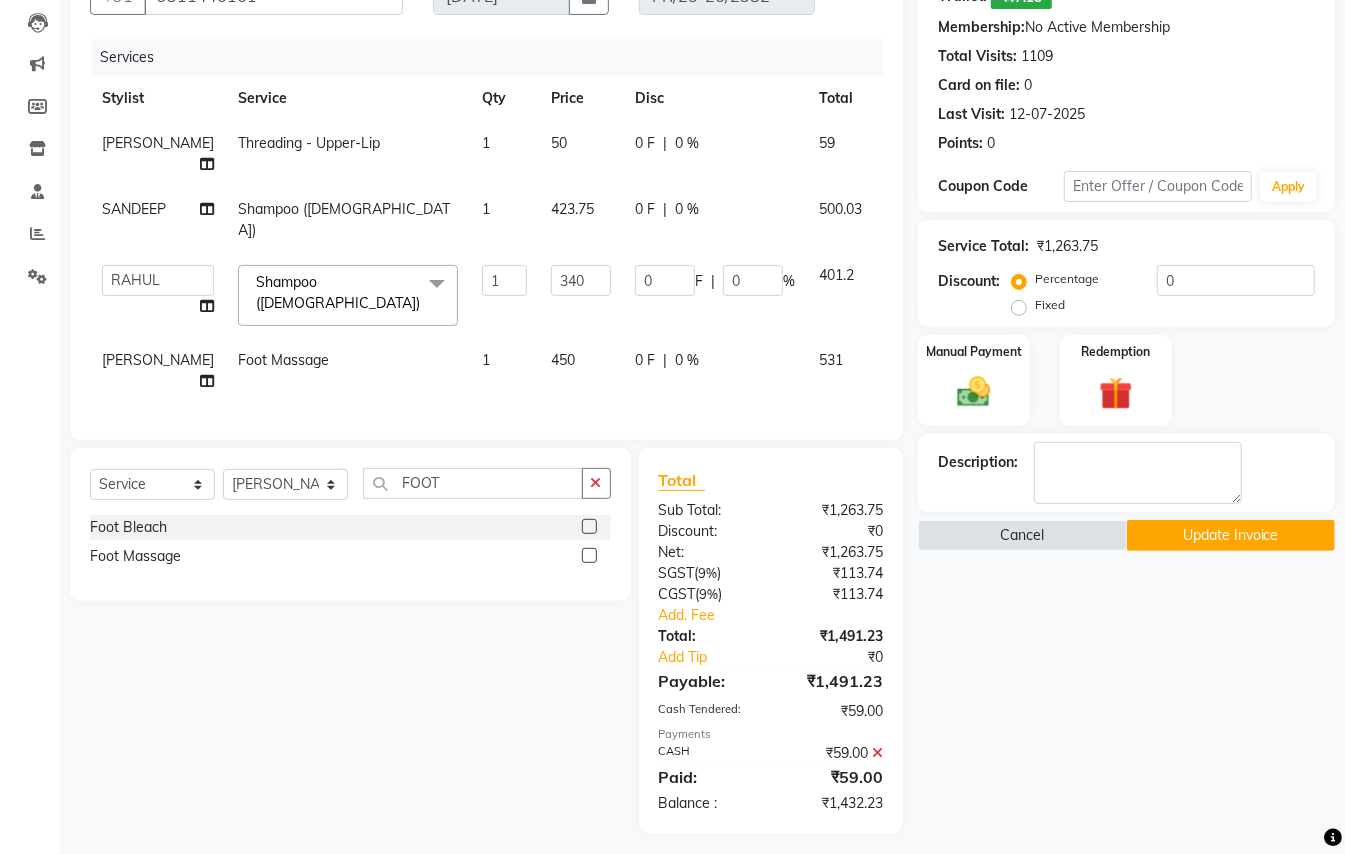 click on "Payments" 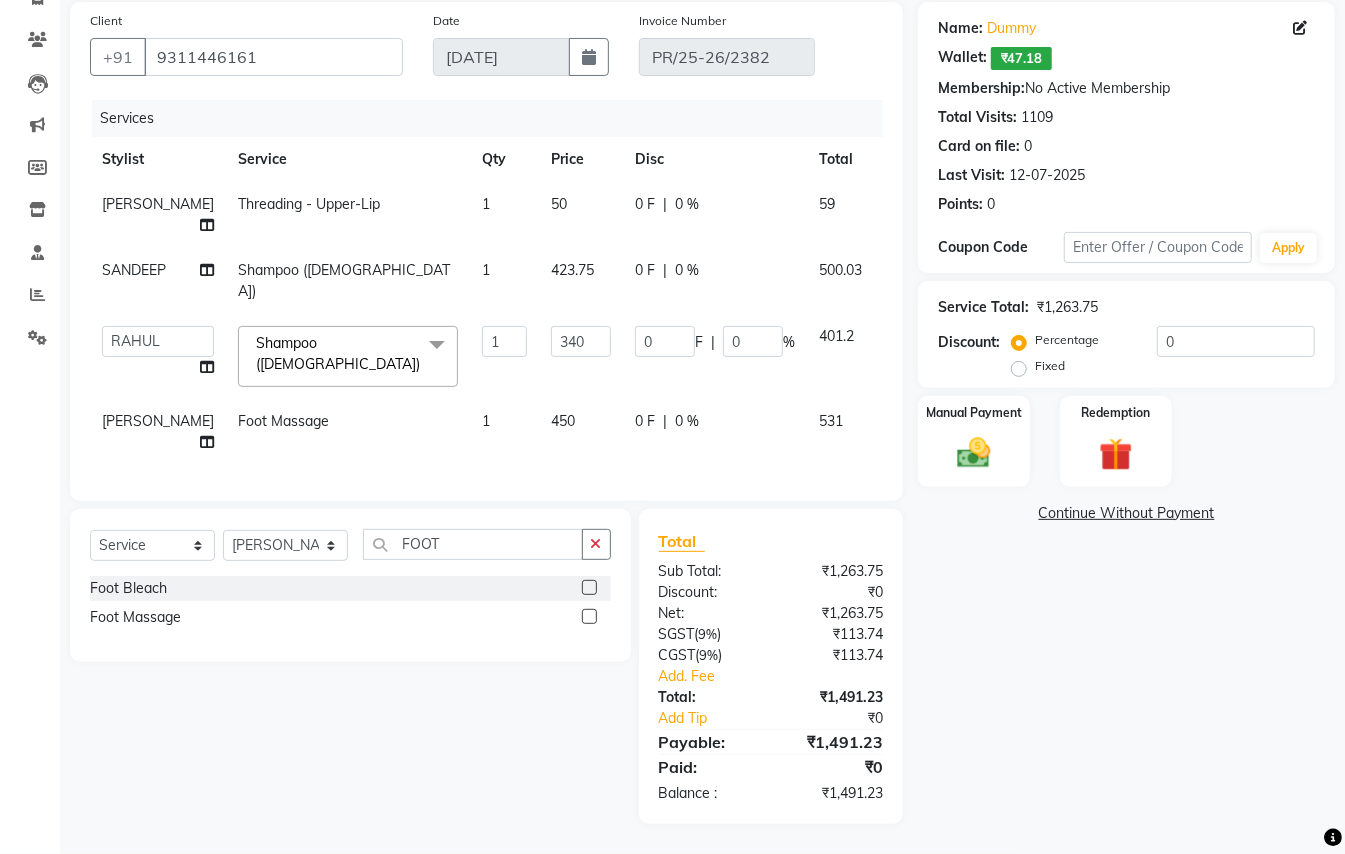 scroll, scrollTop: 138, scrollLeft: 0, axis: vertical 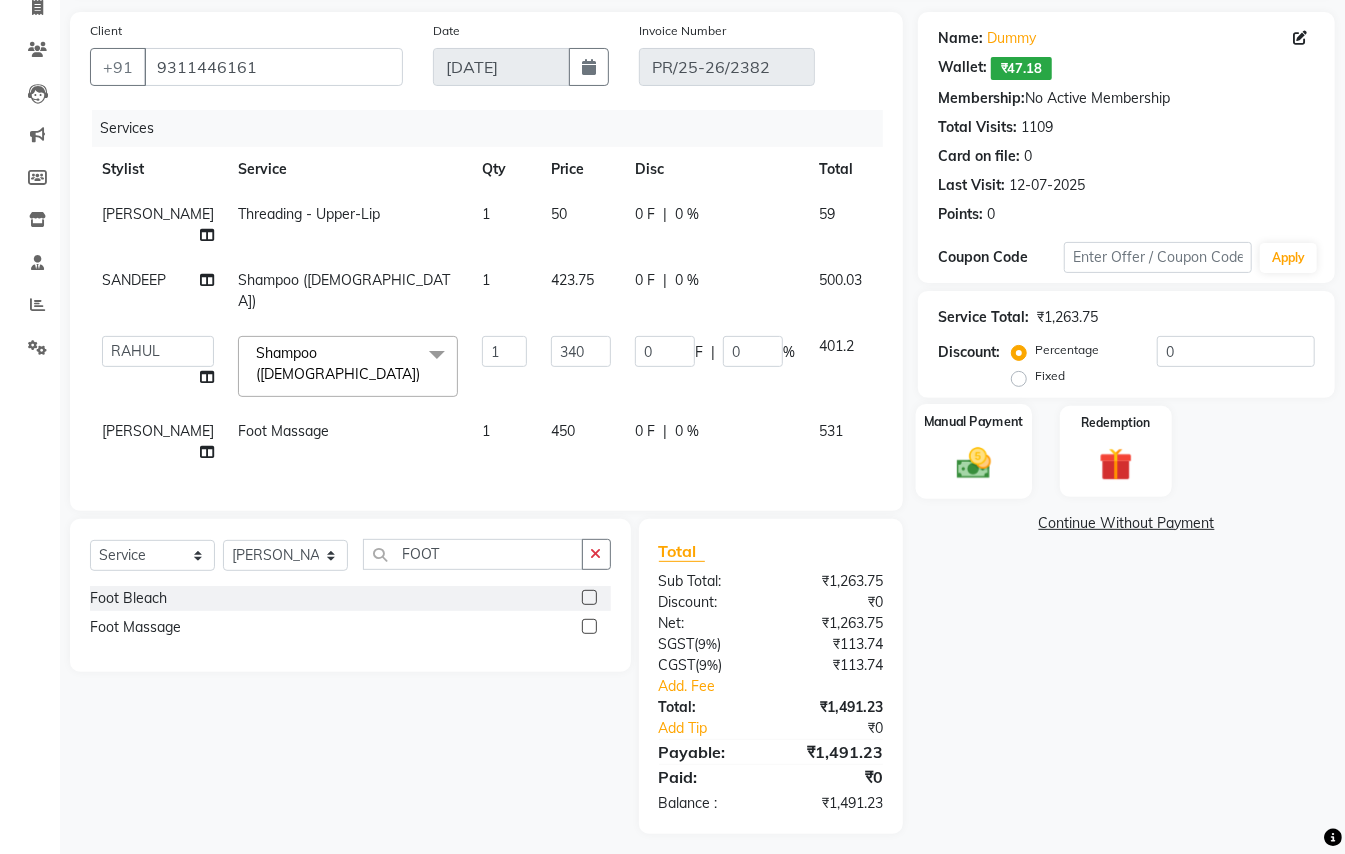 click 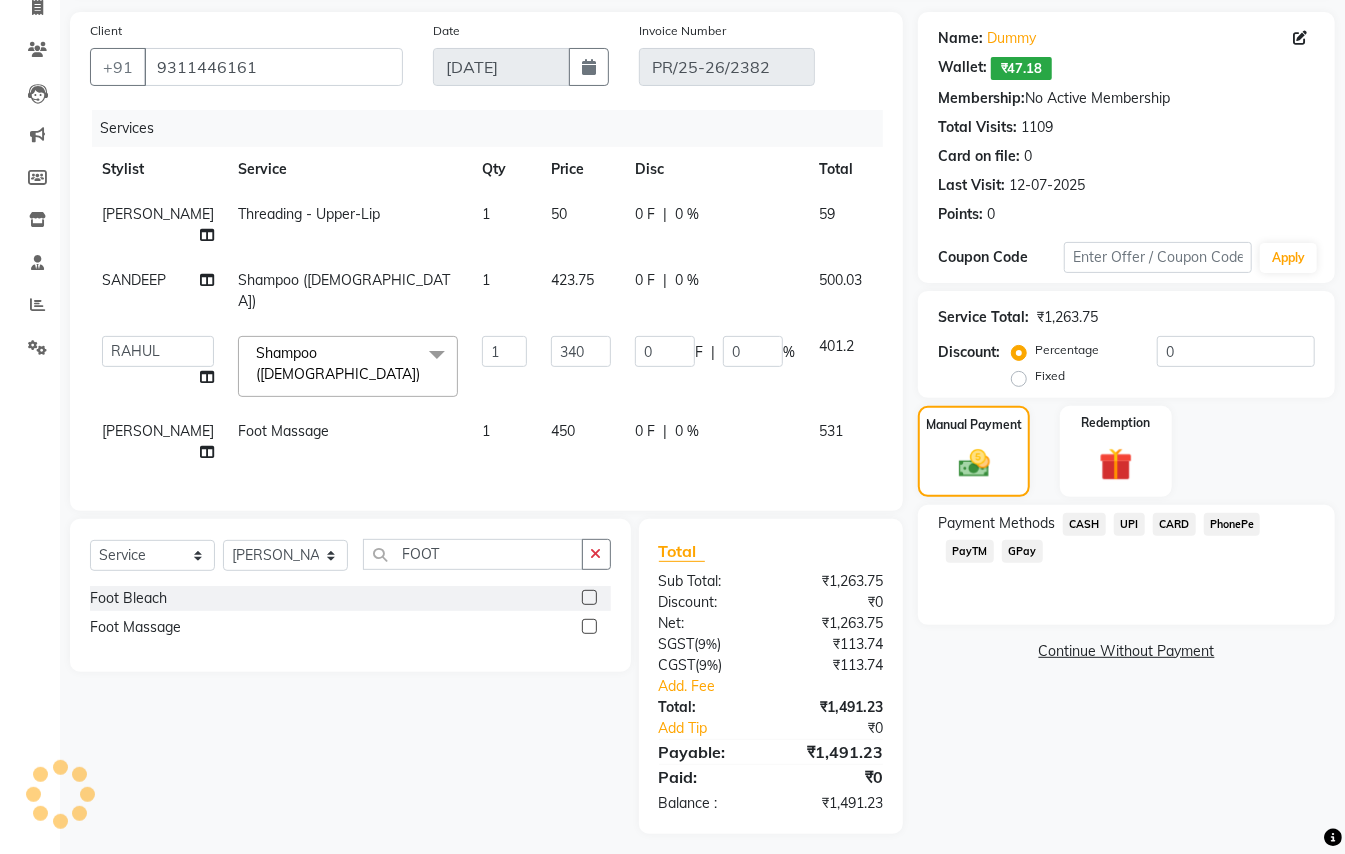 click on "CARD" 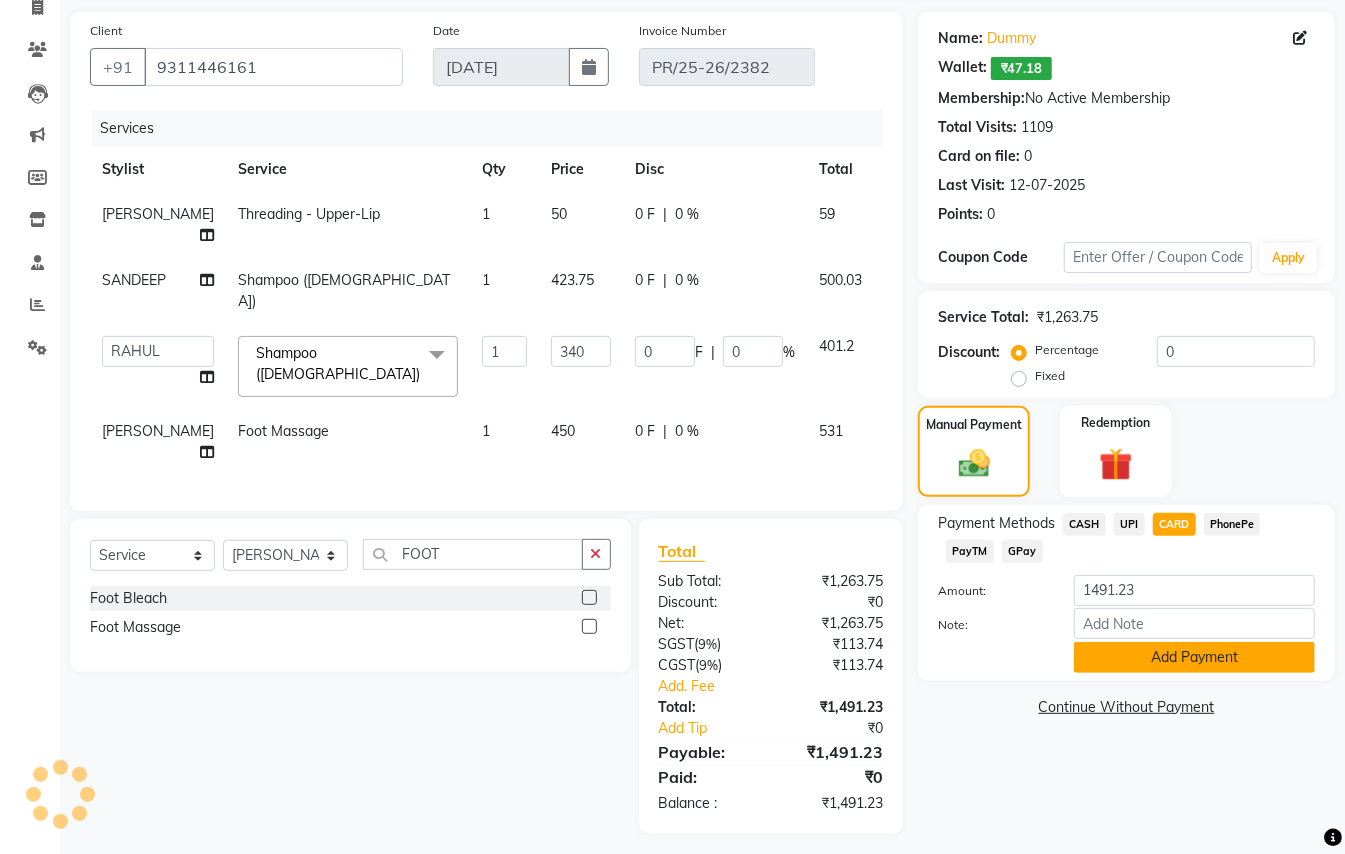 click on "Add Payment" 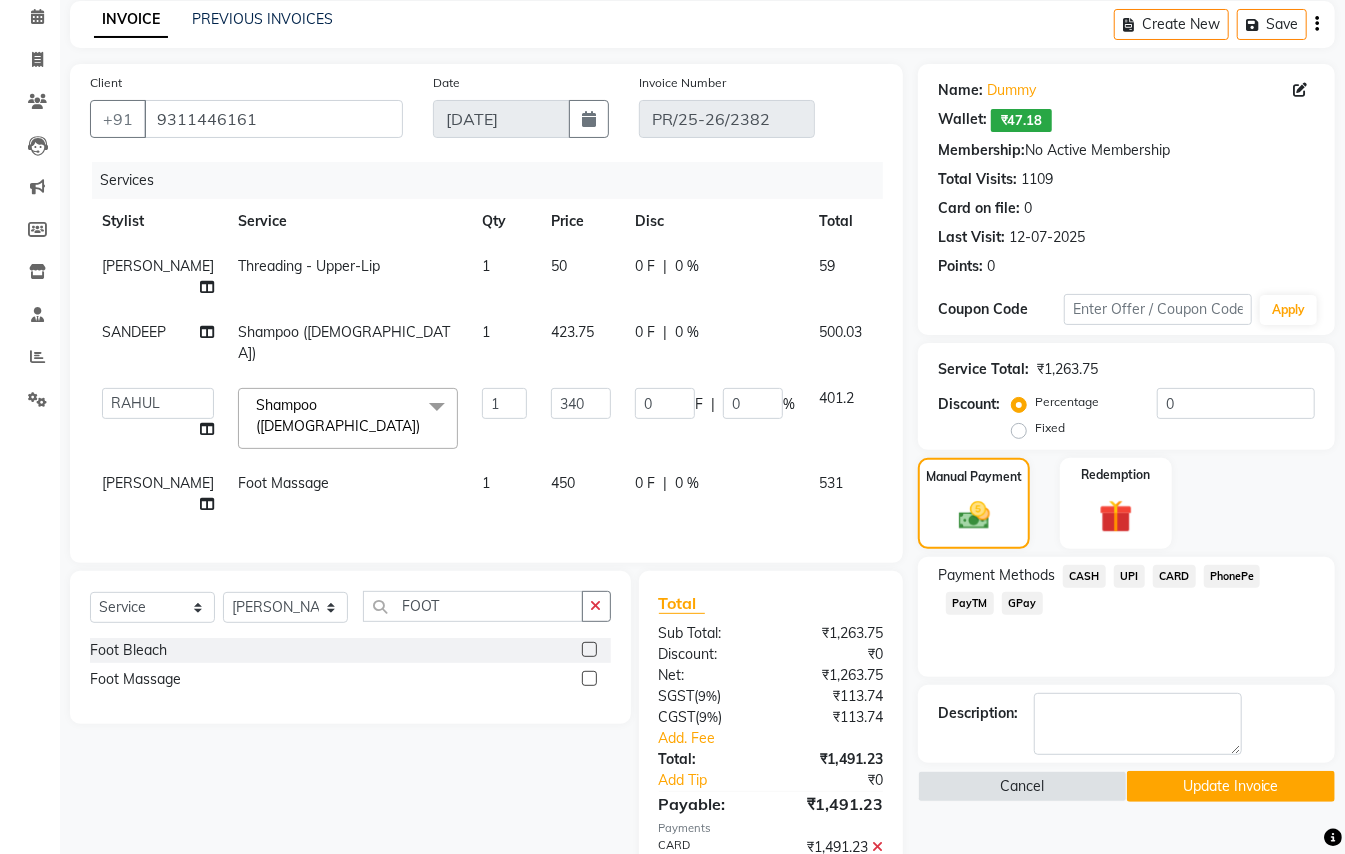 scroll, scrollTop: 133, scrollLeft: 0, axis: vertical 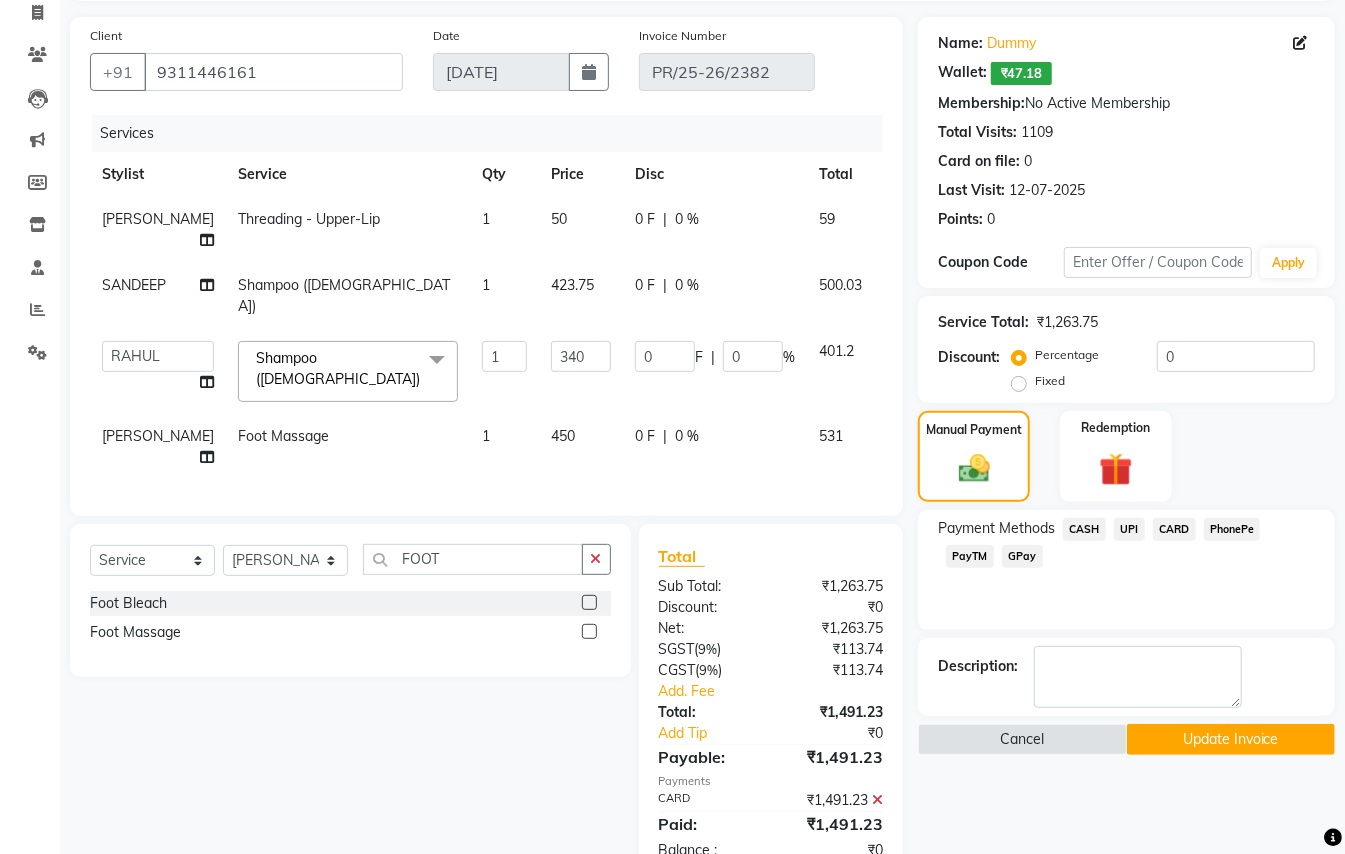 click on "Update Invoice" 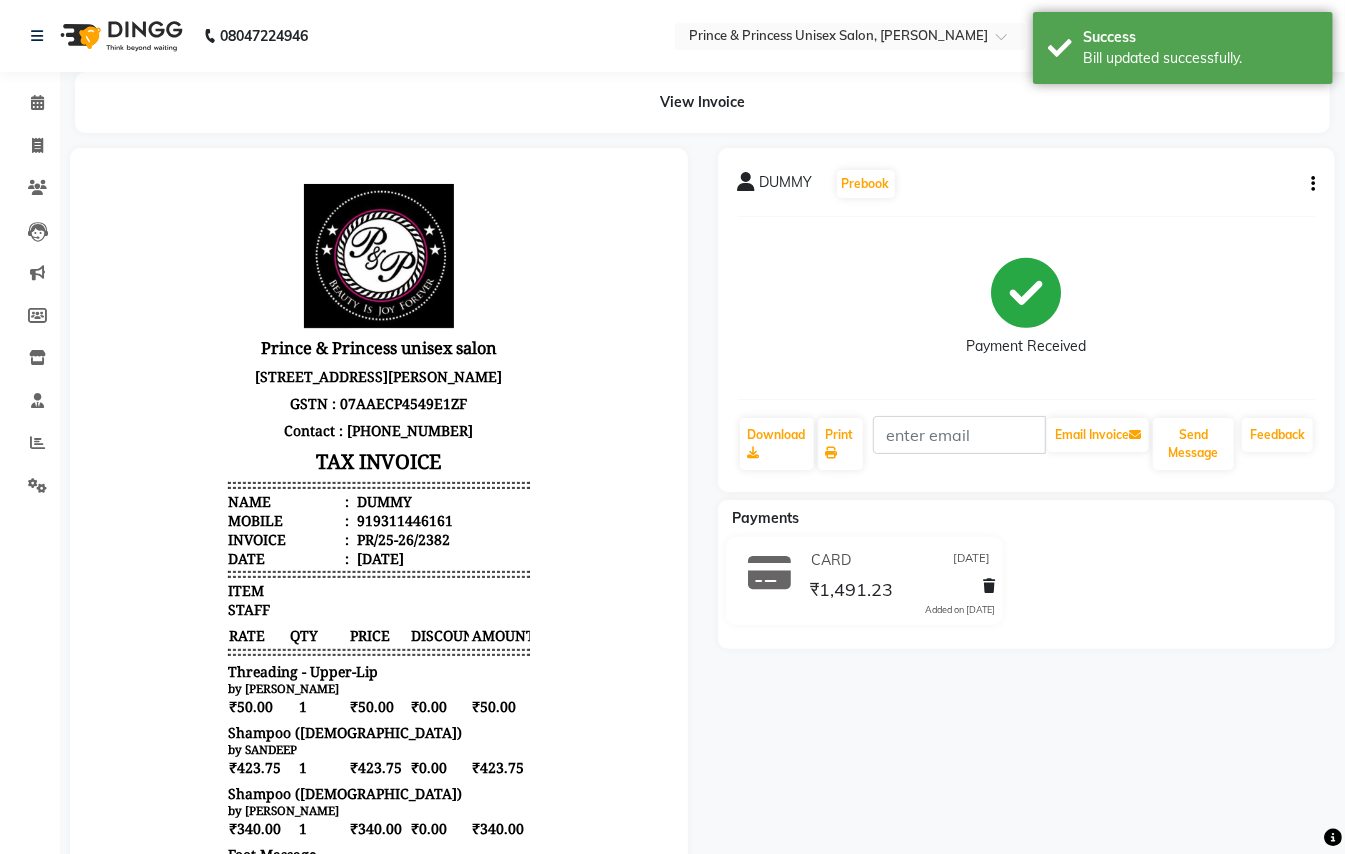 scroll, scrollTop: 0, scrollLeft: 0, axis: both 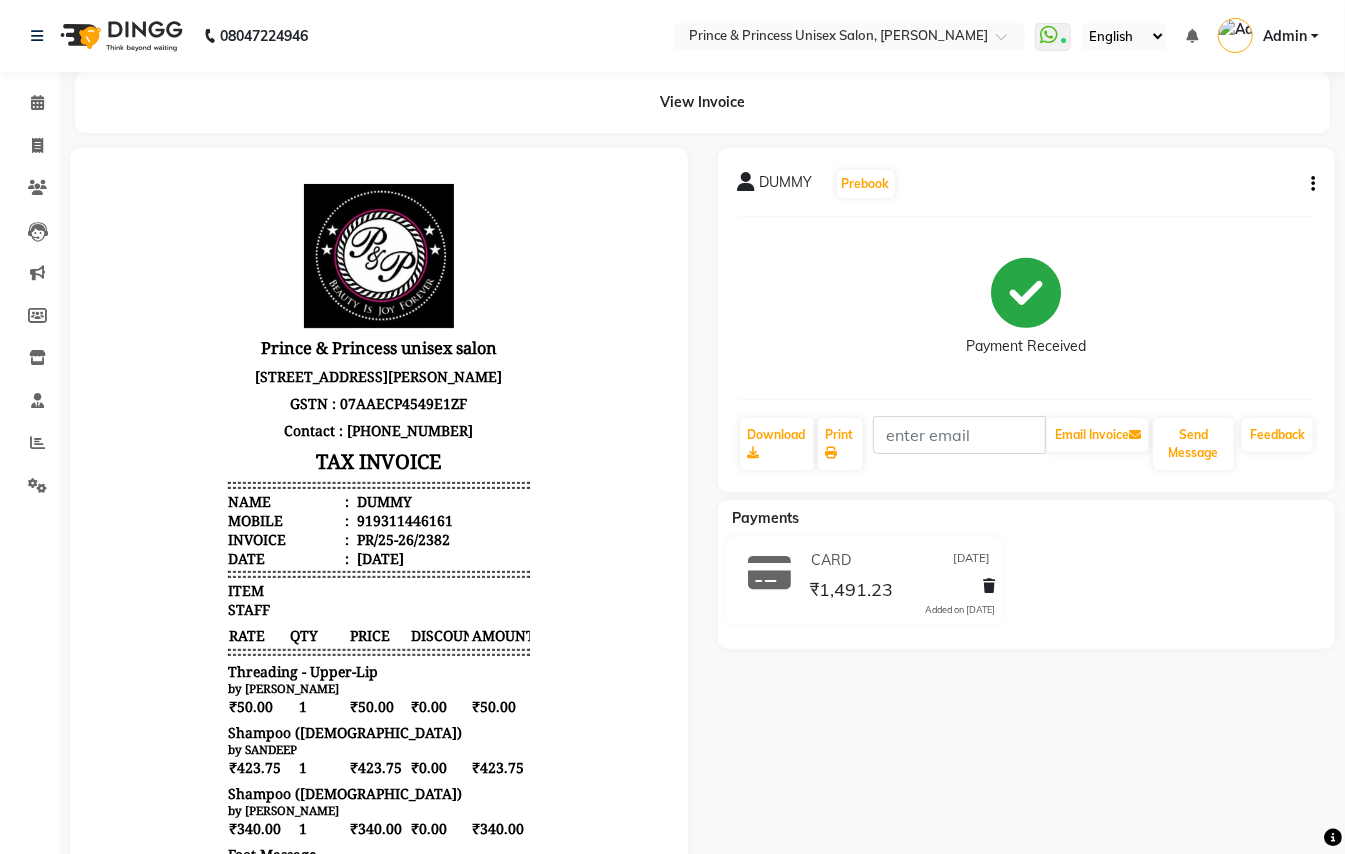click on "DUMMY   Prebook   Payment Received  Download  Print   Email Invoice   Send Message Feedback" 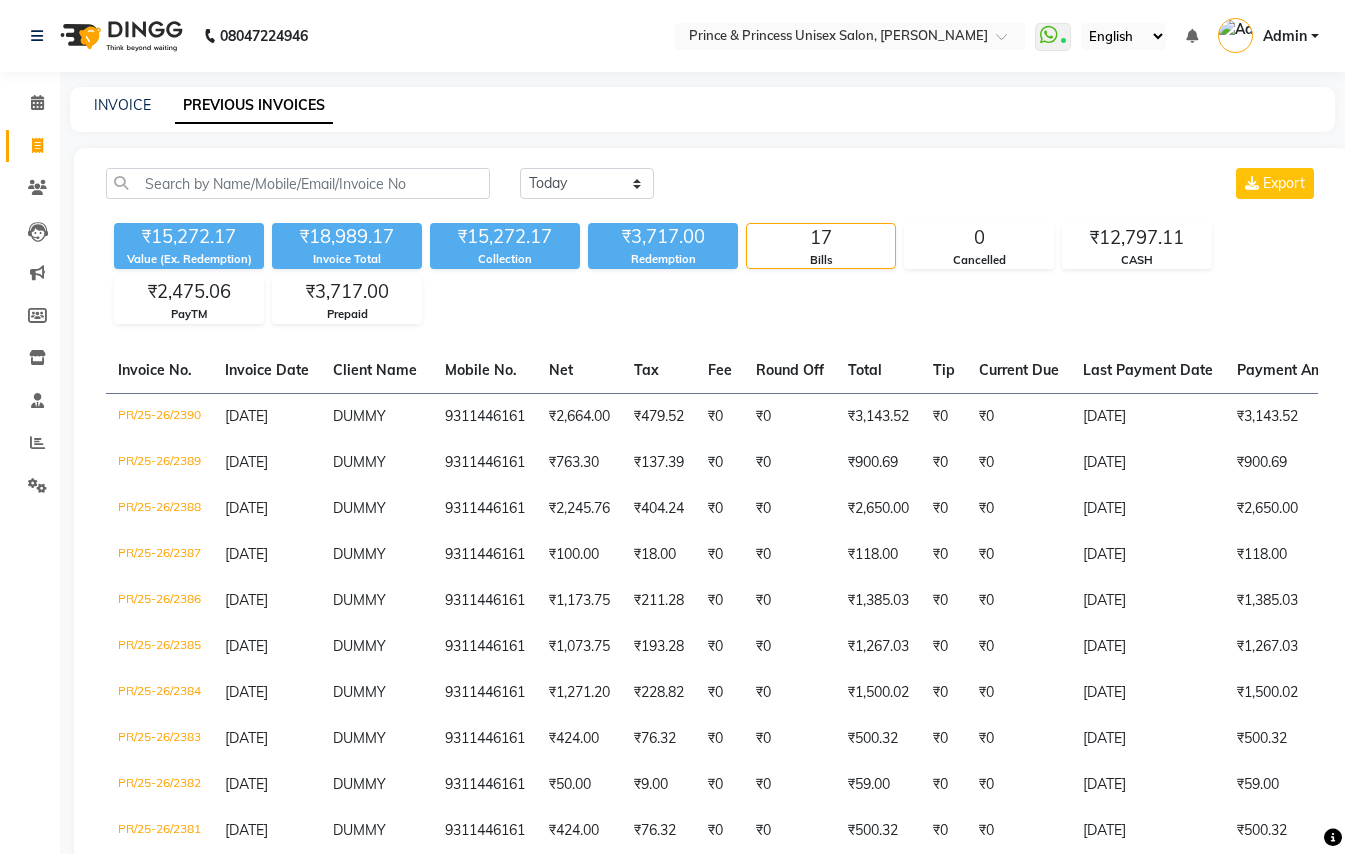 select on "[DATE]" 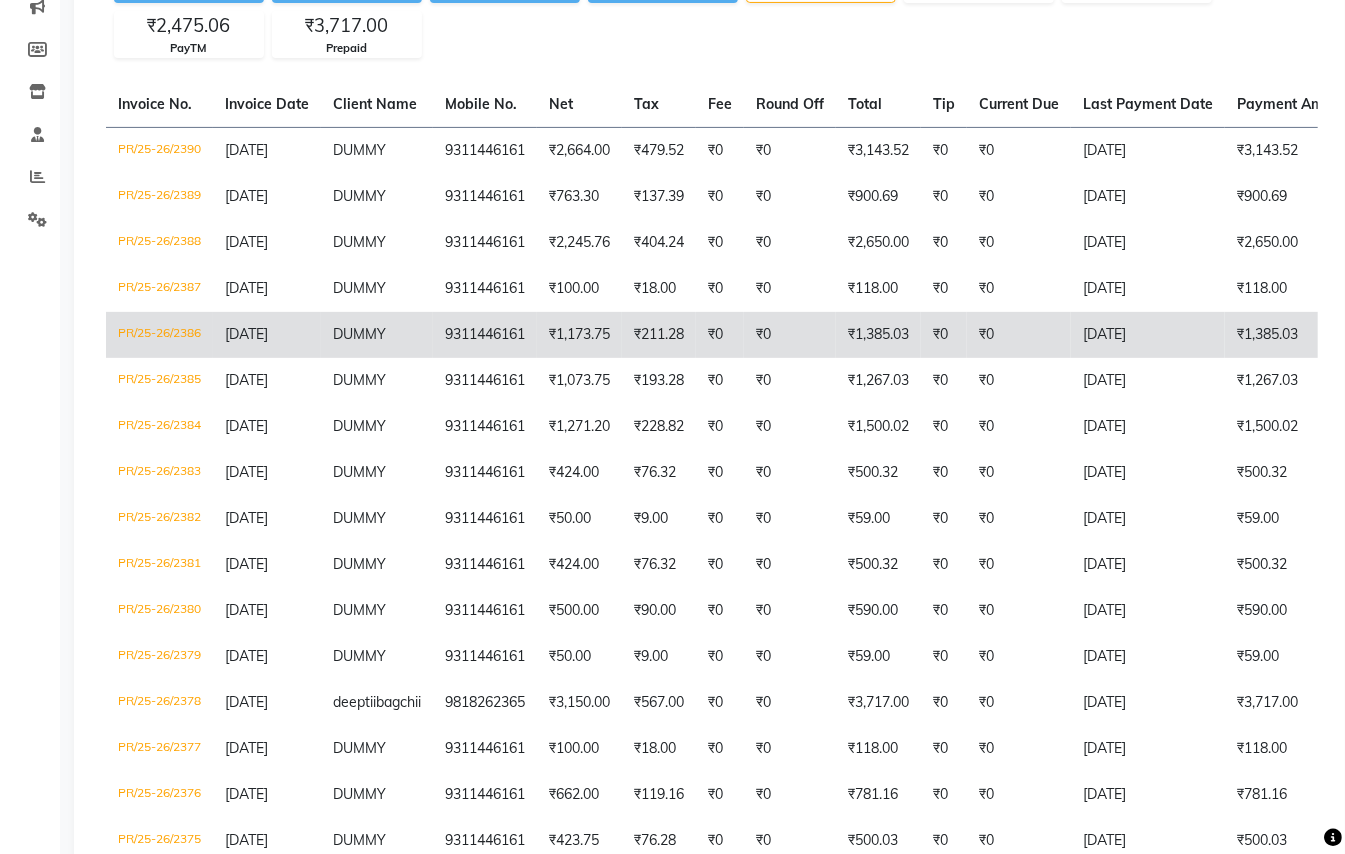 scroll, scrollTop: 0, scrollLeft: 0, axis: both 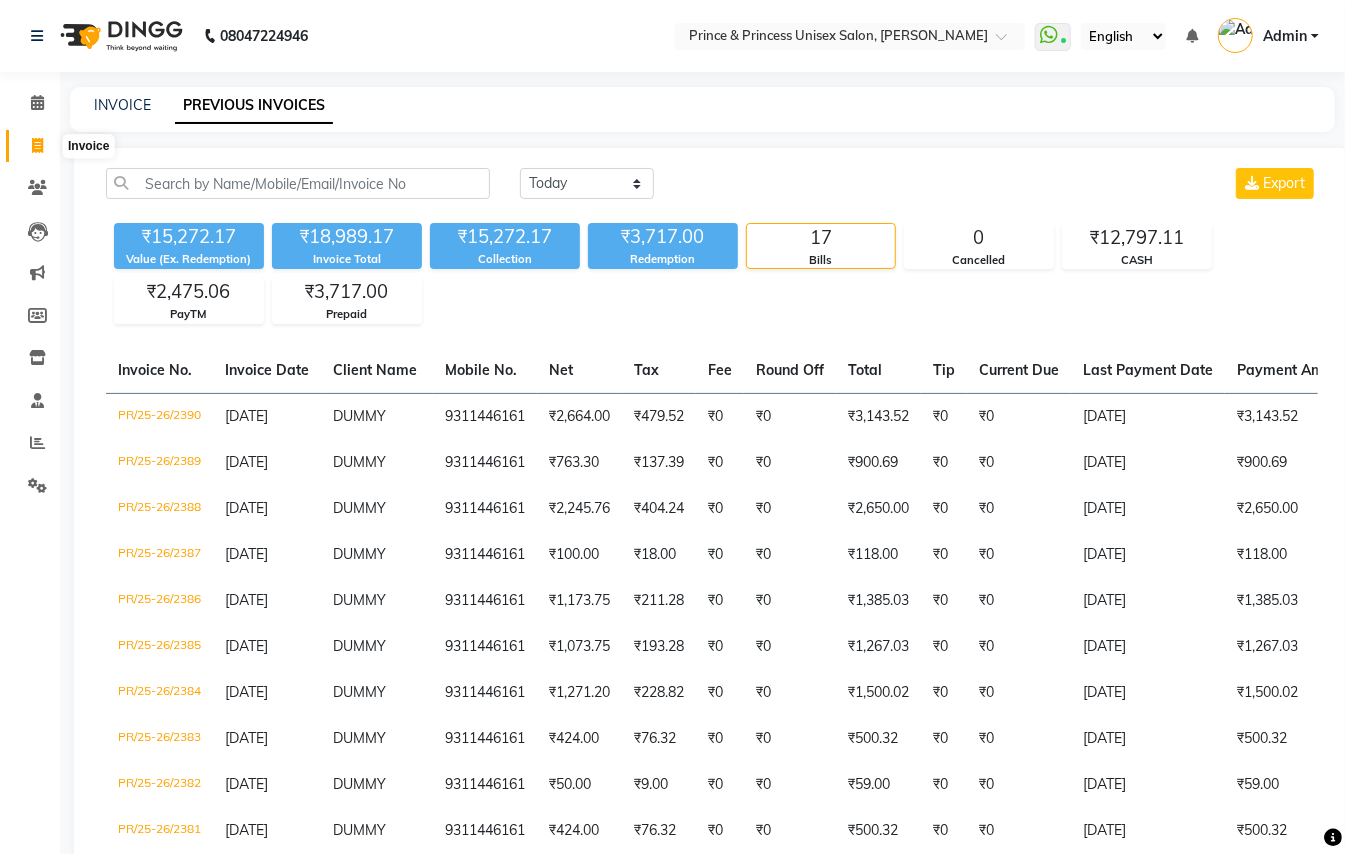click 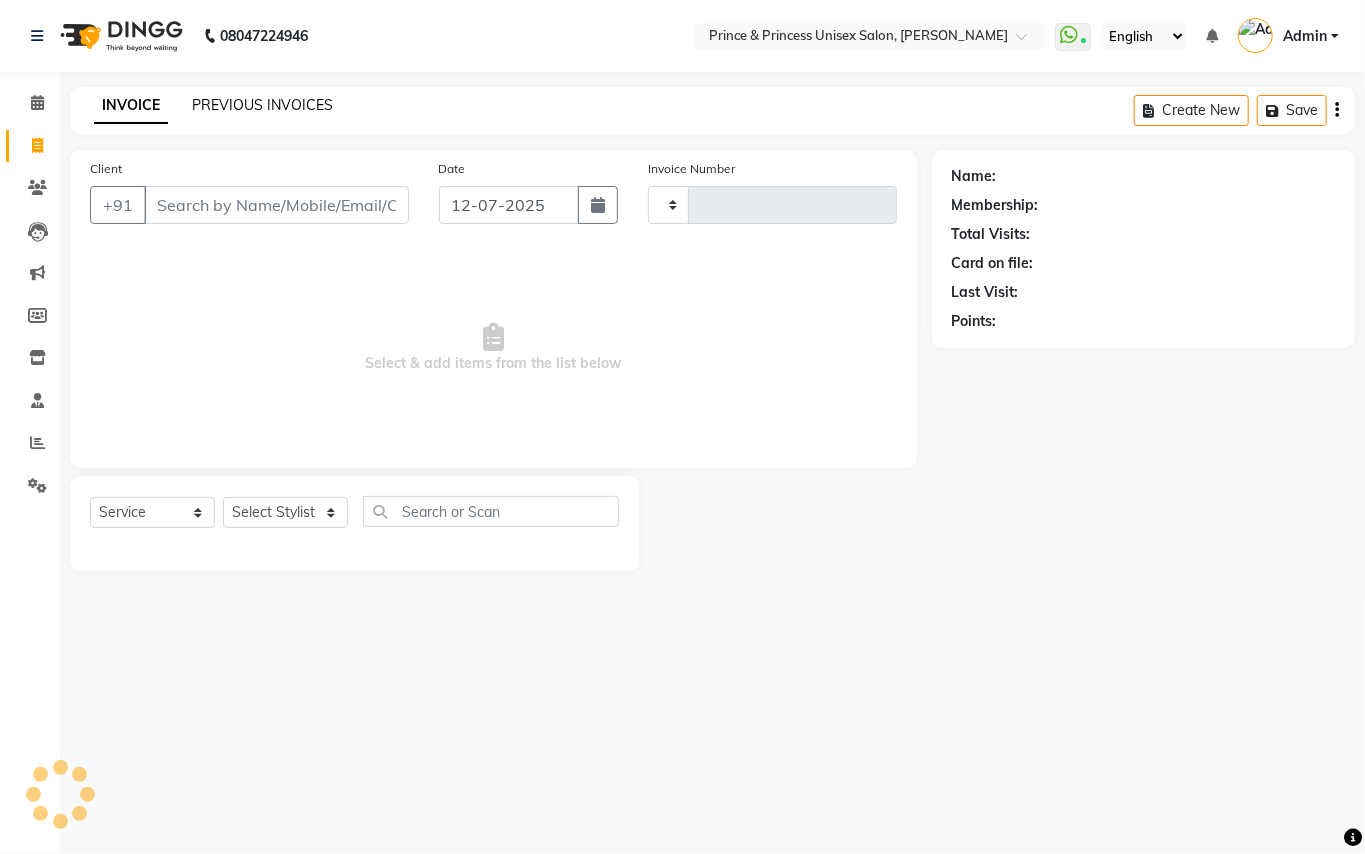 type on "2400" 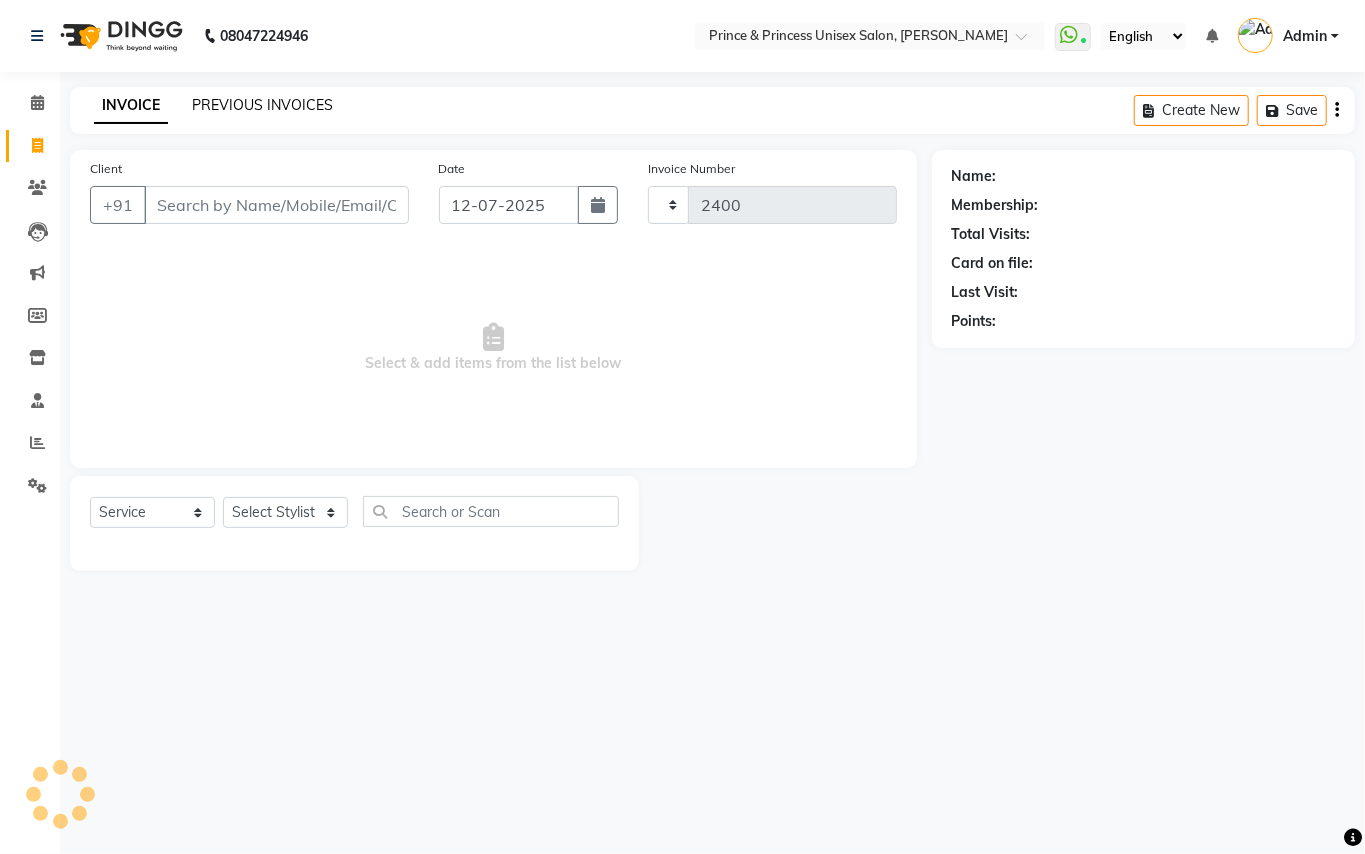select on "3760" 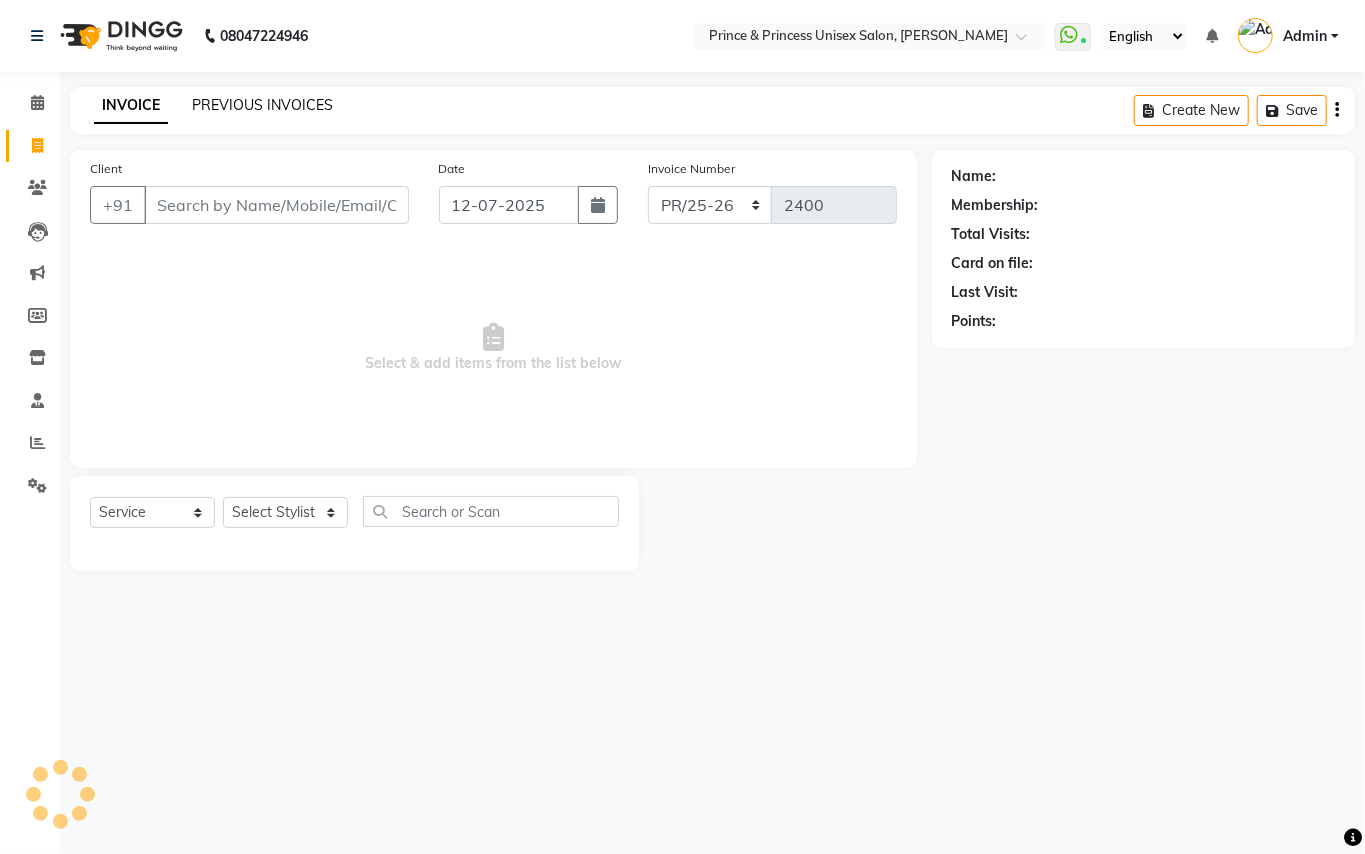 click on "PREVIOUS INVOICES" 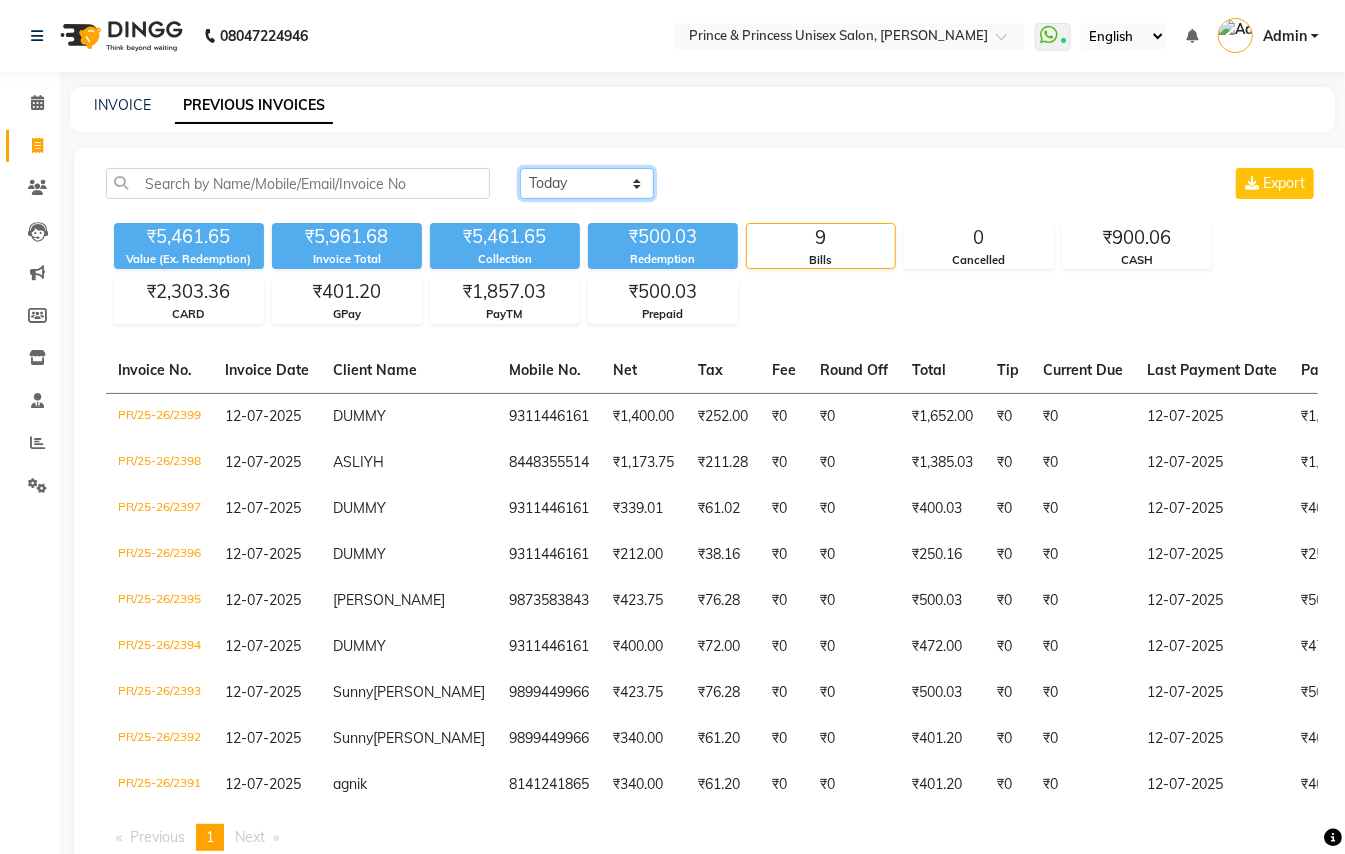 click on "[DATE] [DATE] Custom Range" 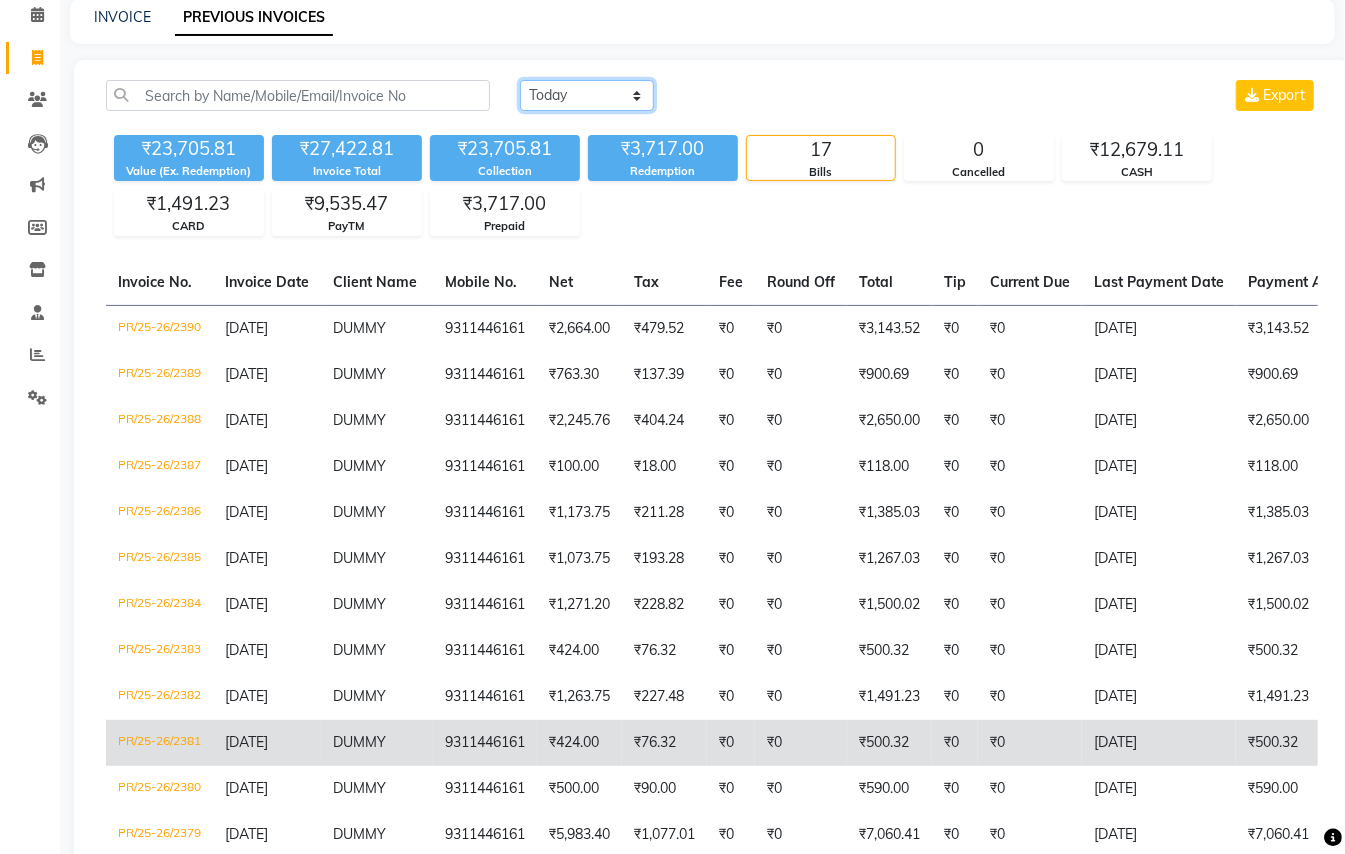 scroll, scrollTop: 133, scrollLeft: 0, axis: vertical 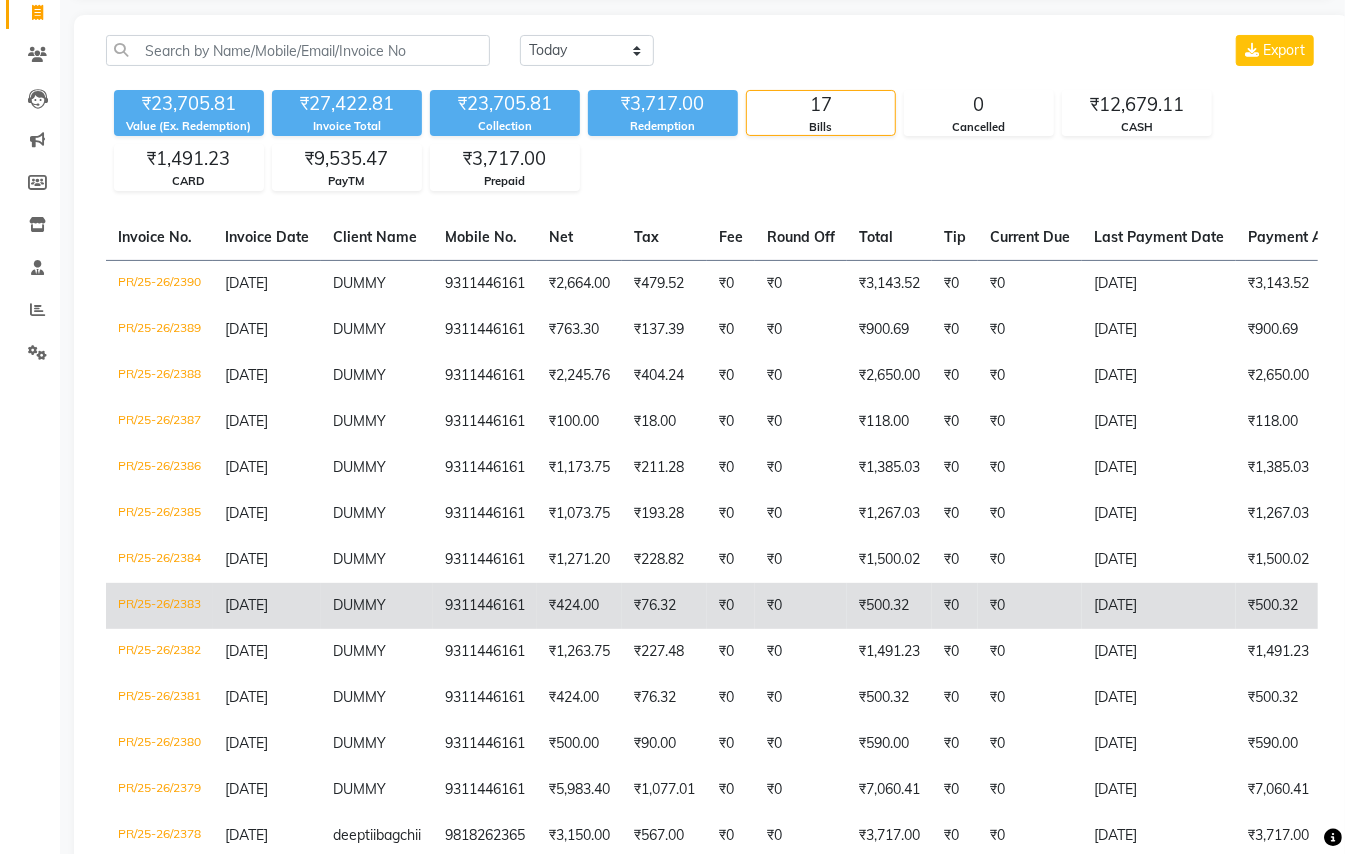 click on "PR/25-26/2383" 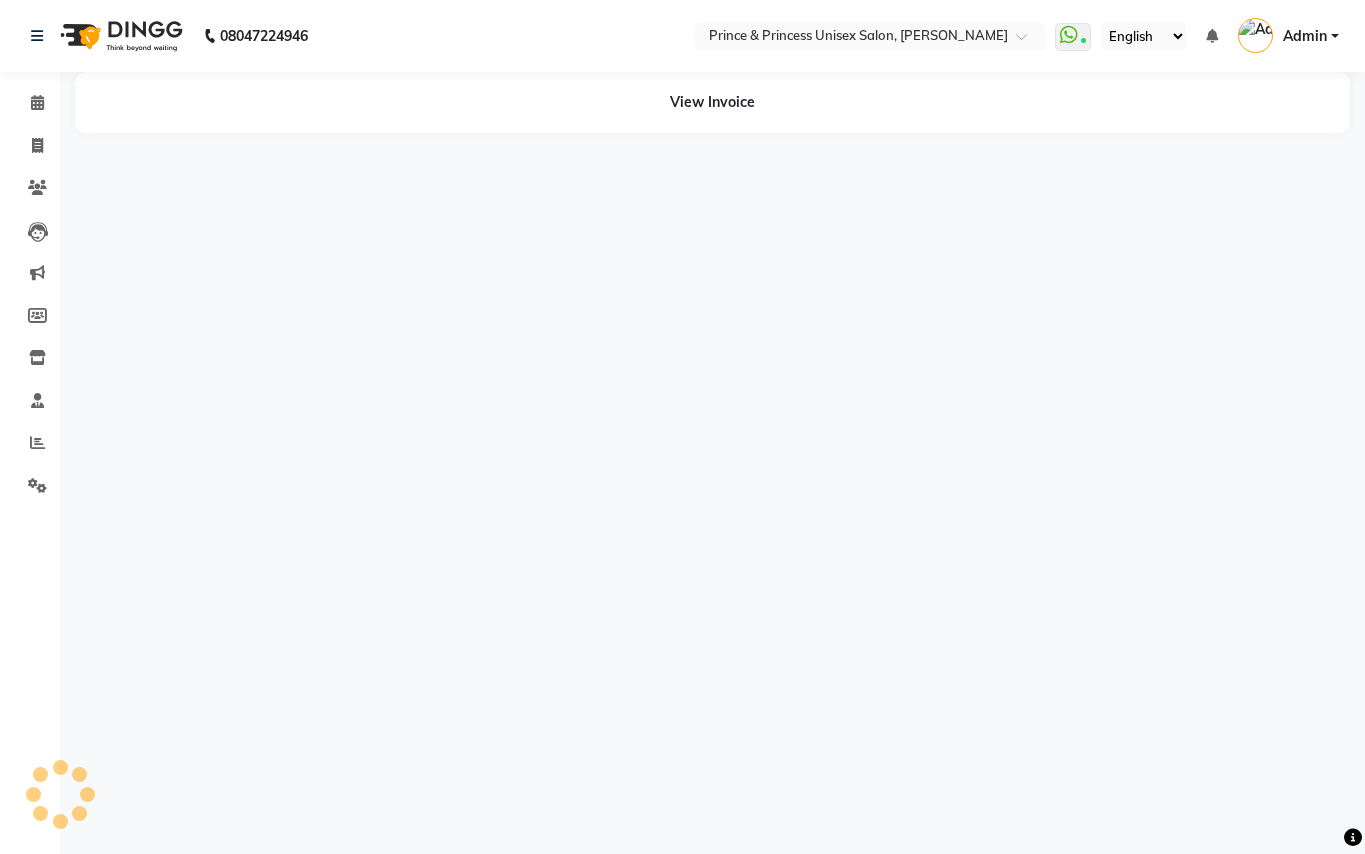 scroll, scrollTop: 0, scrollLeft: 0, axis: both 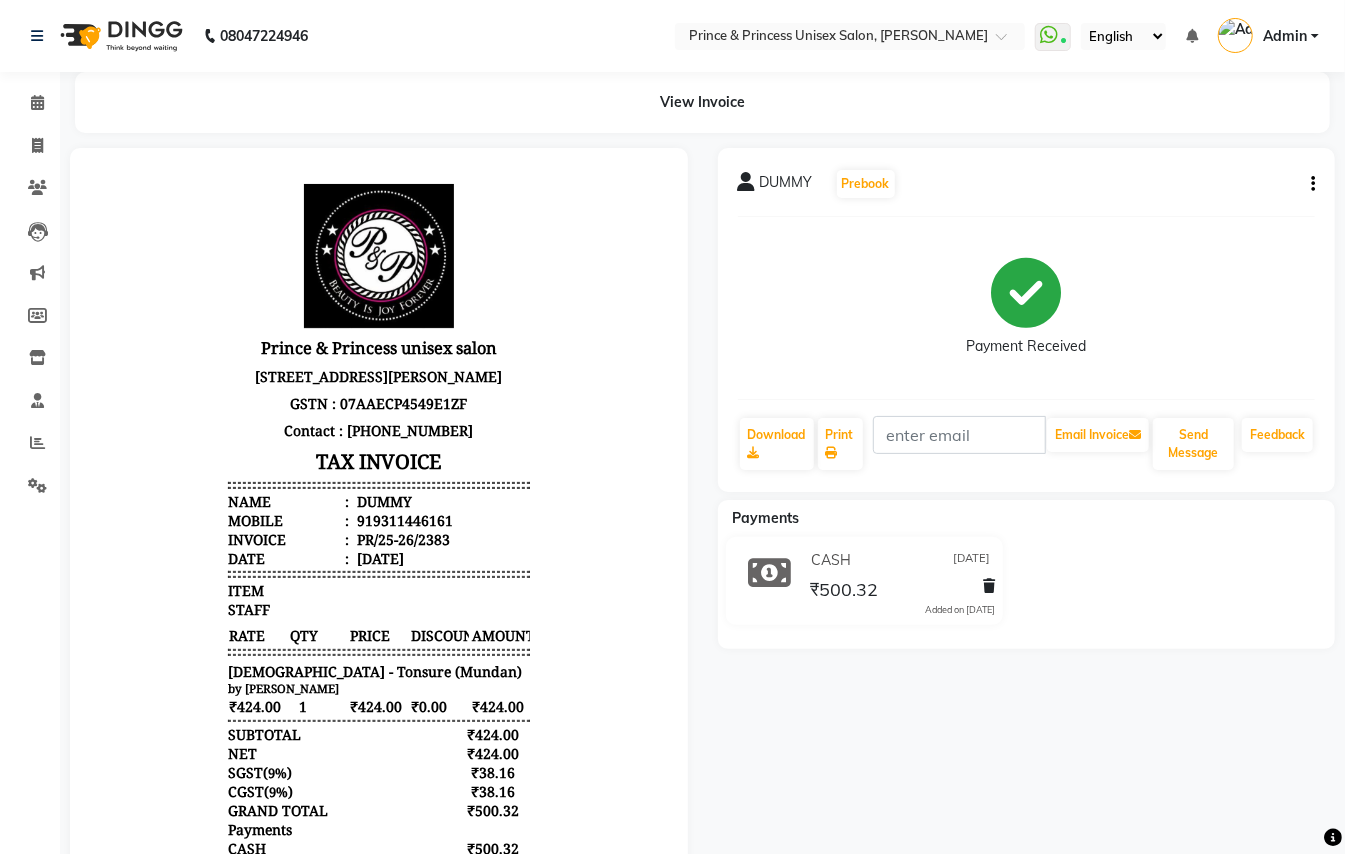 click 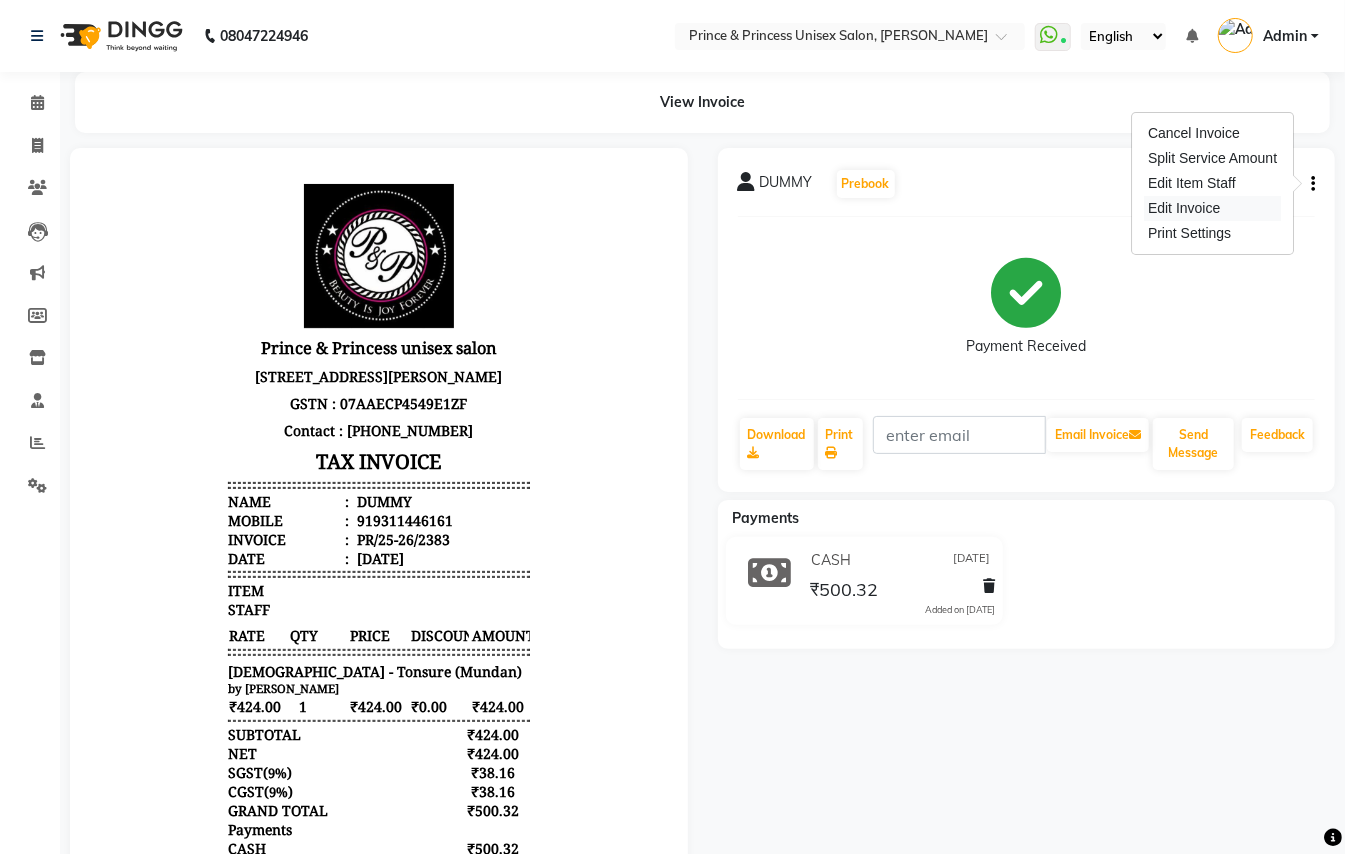 click on "Edit Invoice" at bounding box center [1212, 208] 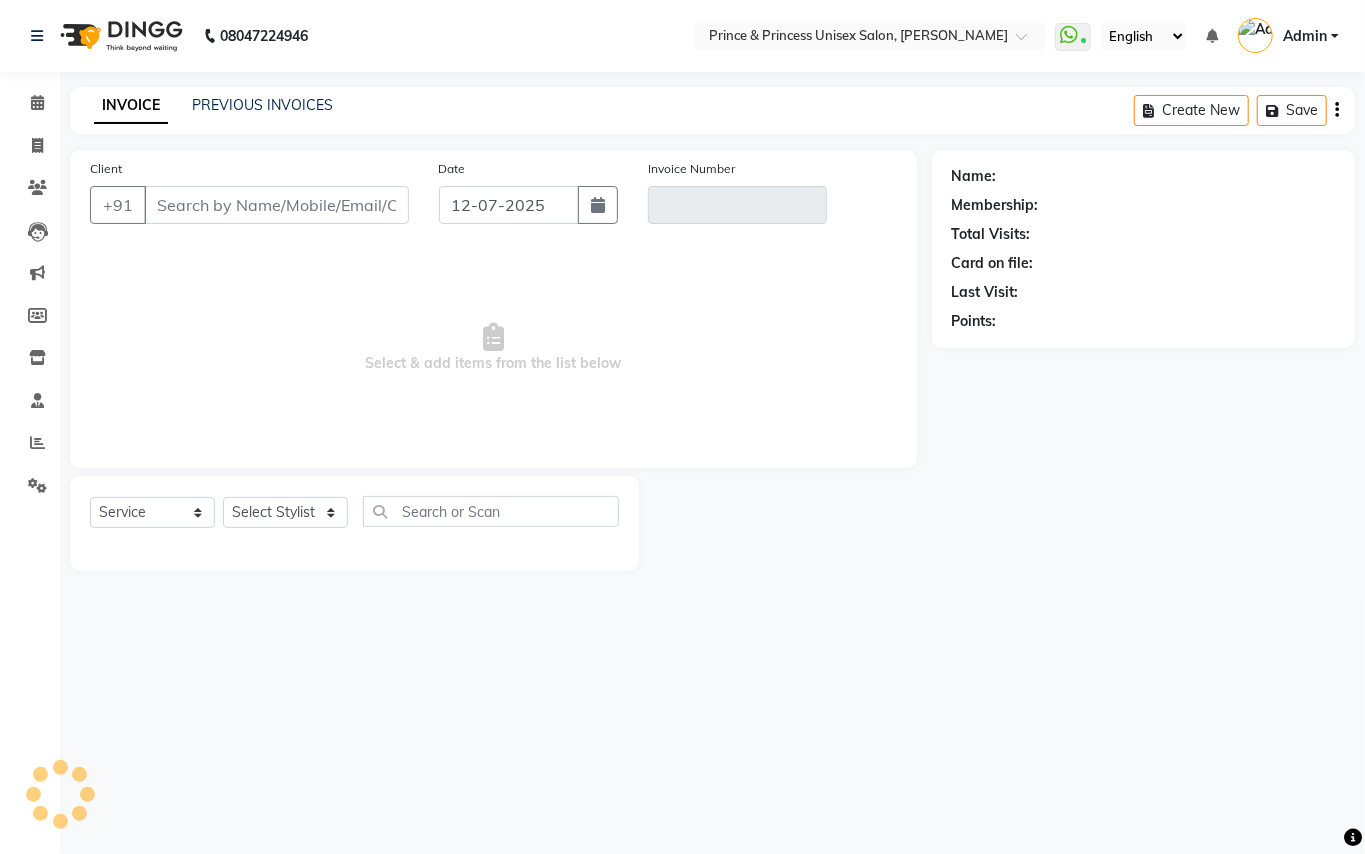 type on "9311446161" 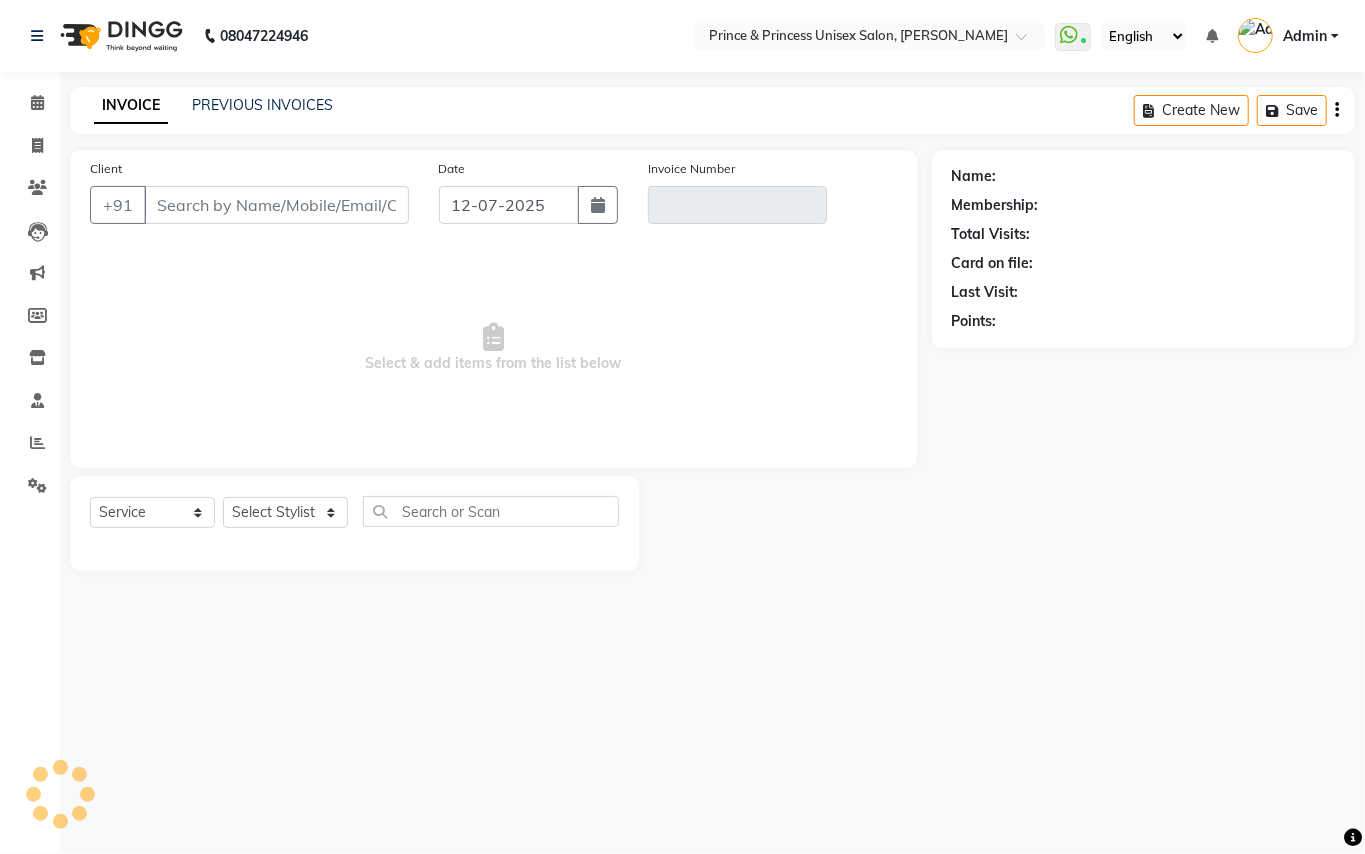 type on "PR/25-26/2383" 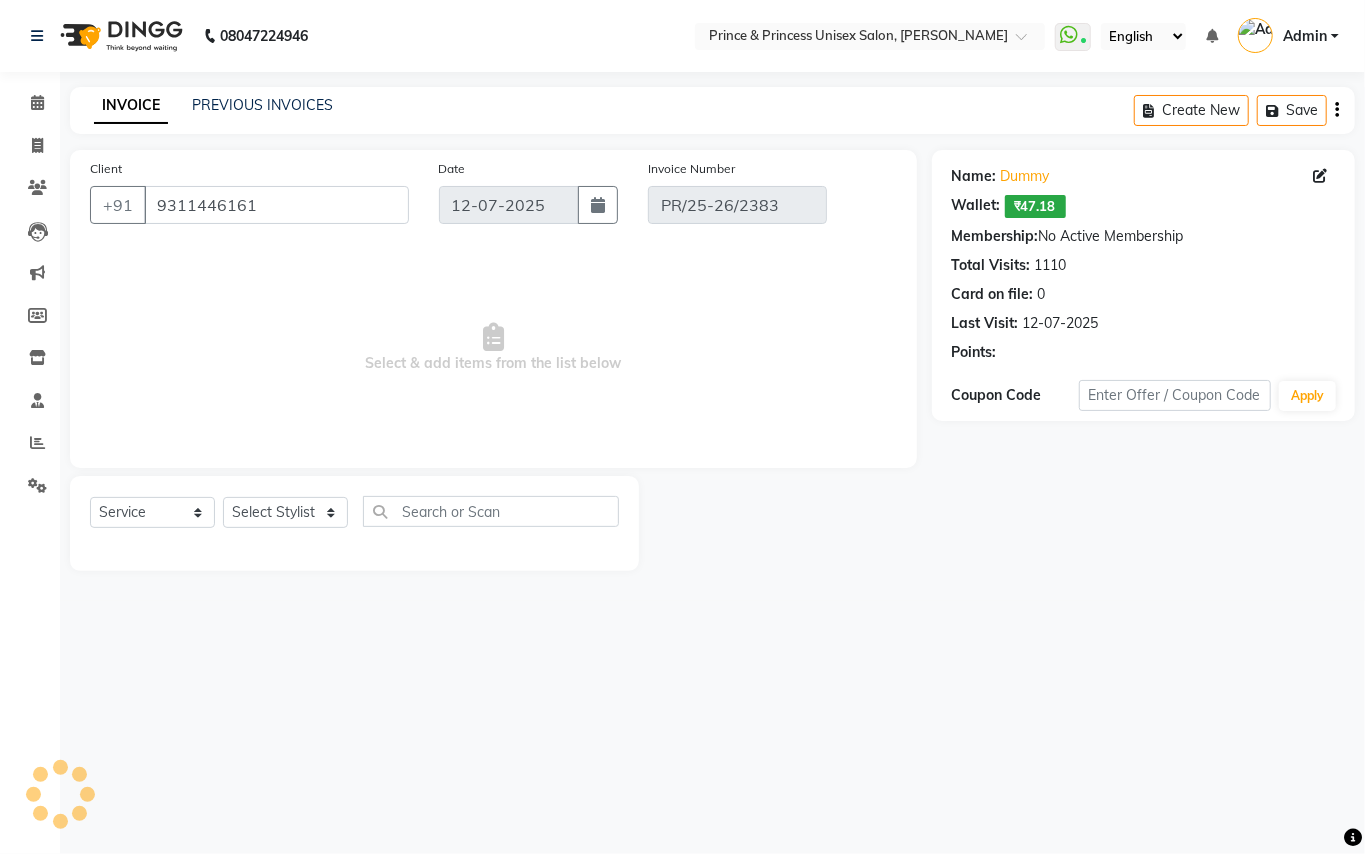 type on "[DATE]" 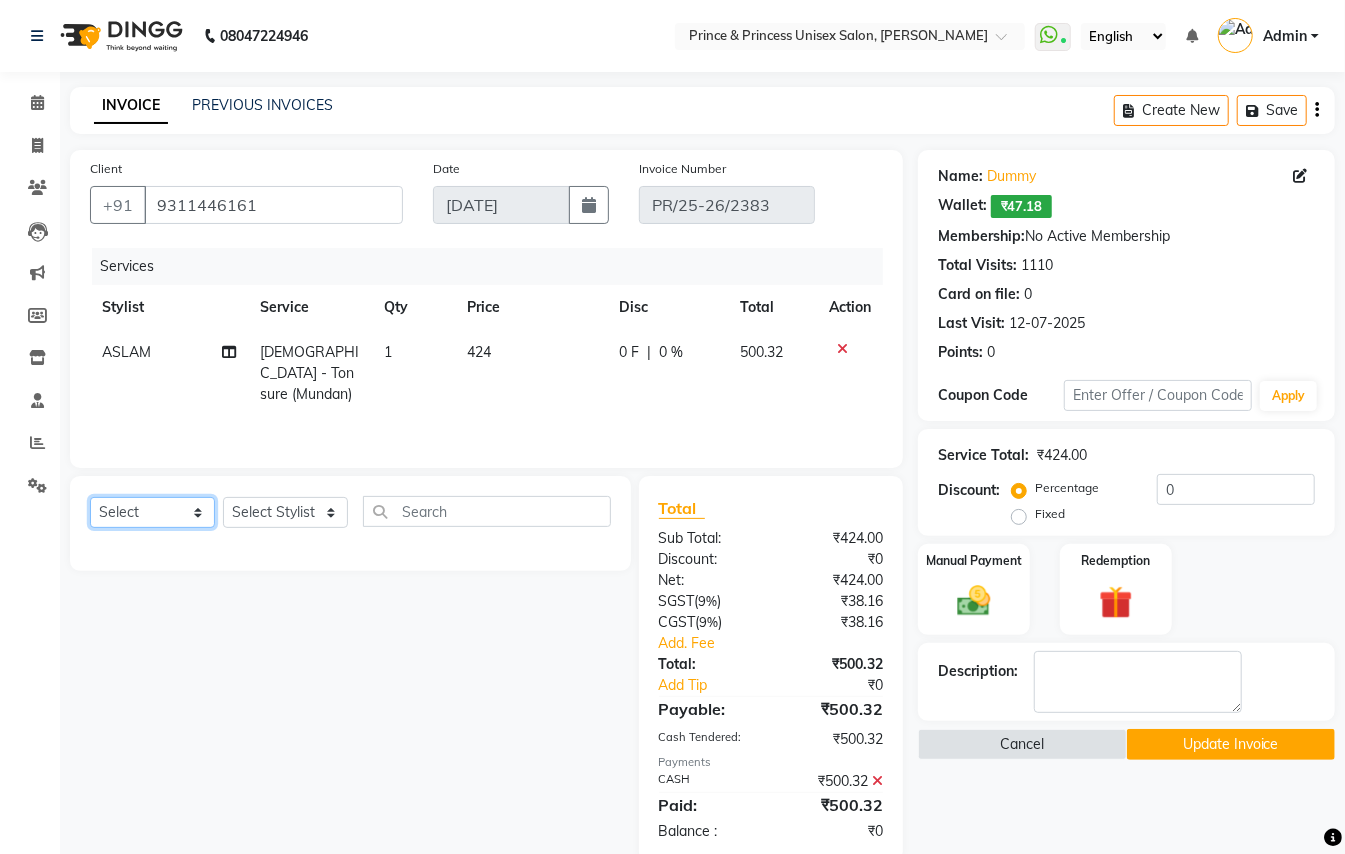 click on "Select  Service  Product  Membership  Package Voucher Prepaid Gift Card" 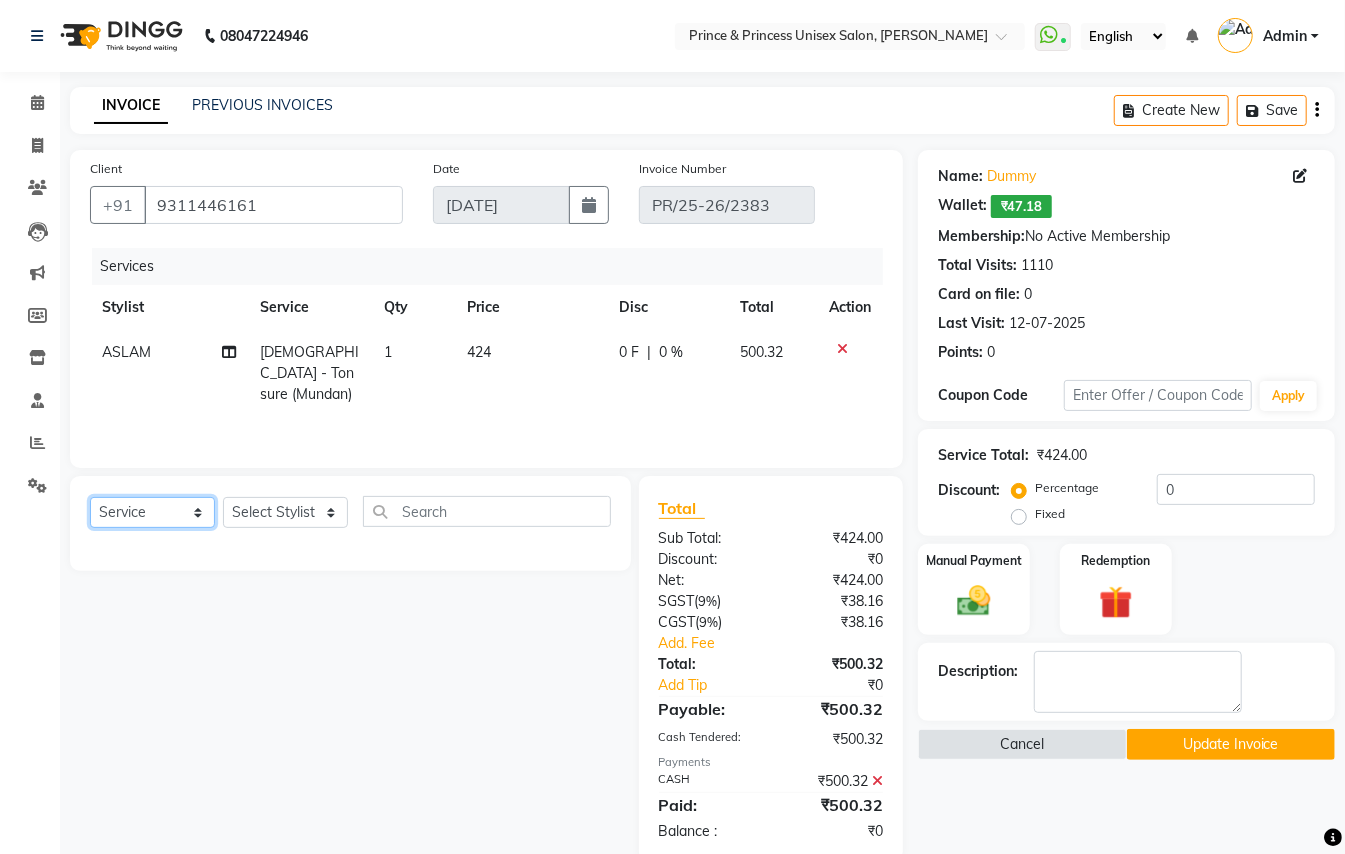 click on "Select  Service  Product  Membership  Package Voucher Prepaid Gift Card" 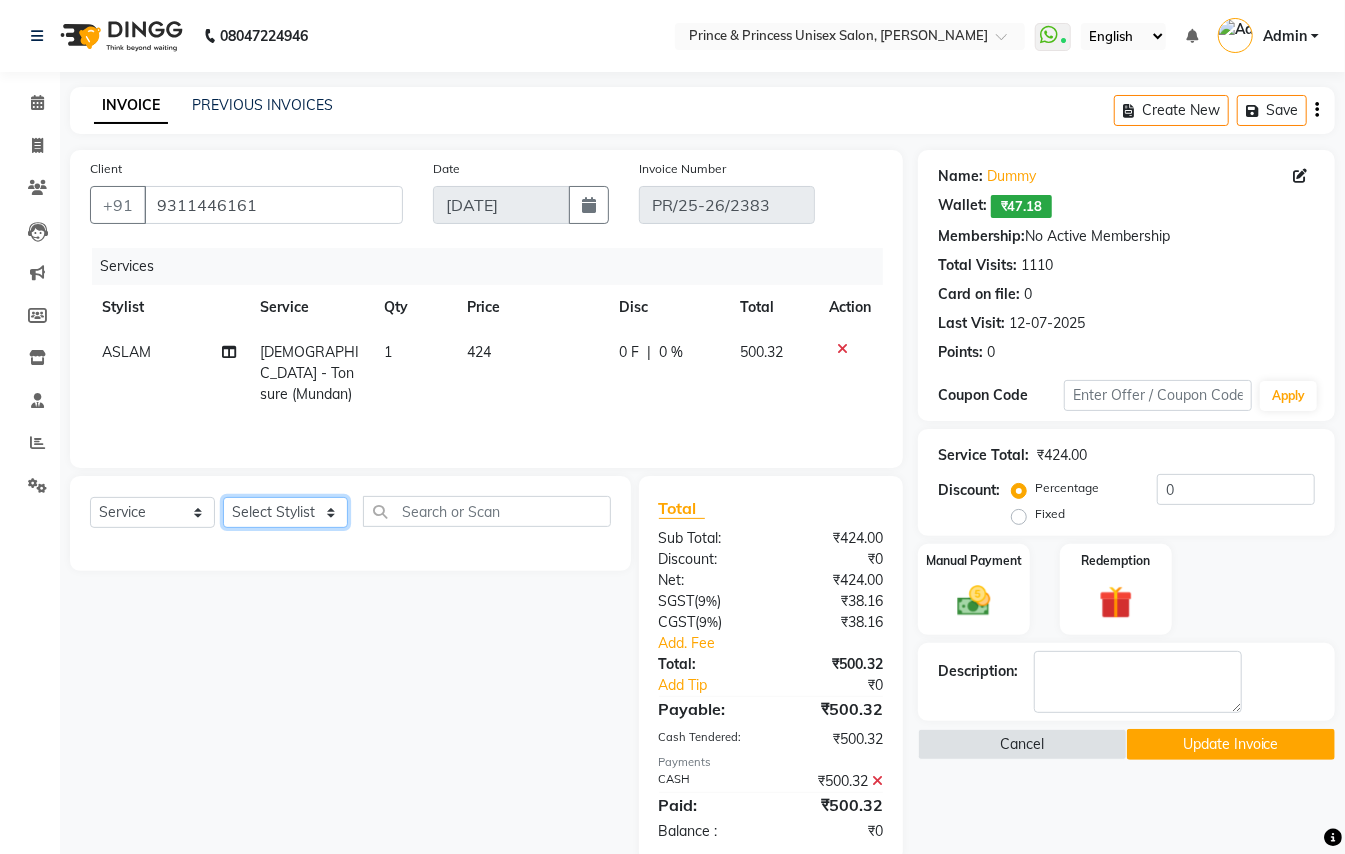 click on "Select Stylist ABHISHEK [PERSON_NAME] NEW [PERSON_NAME] CHANDAN [PERSON_NAME] MEENAKSHI [PERSON_NAME] RAHUL SANDEEP [PERSON_NAME] XYZ" 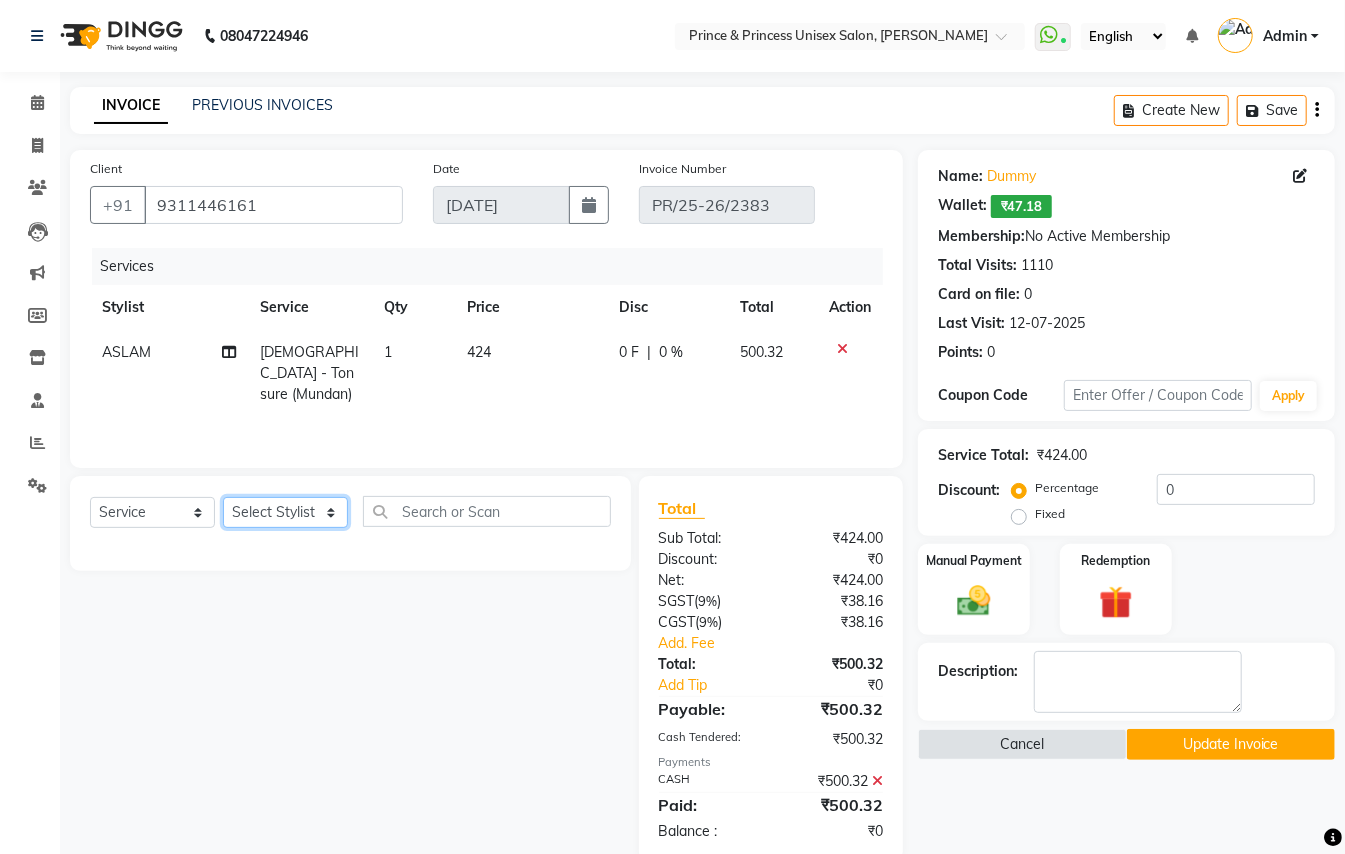 select on "63056" 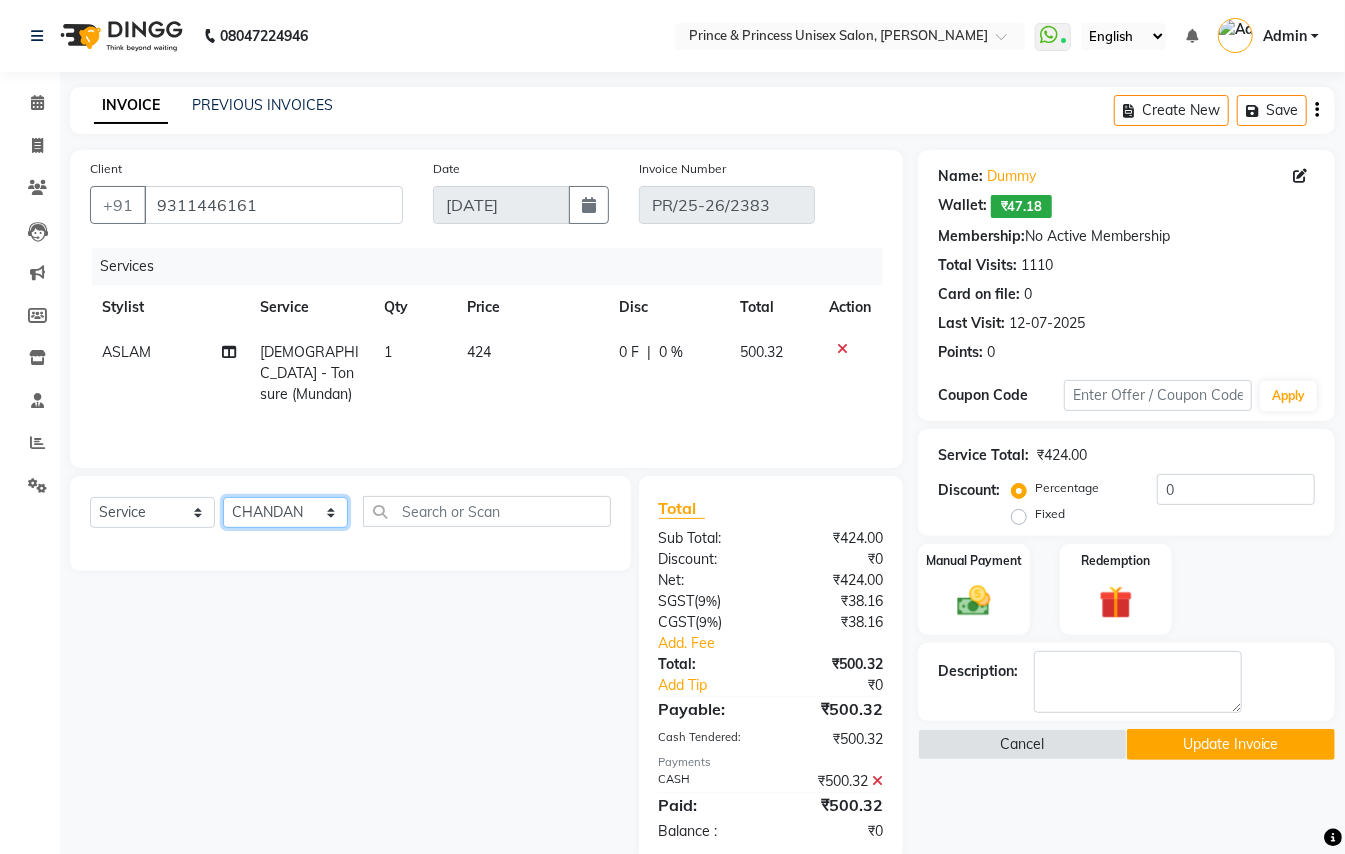 drag, startPoint x: 264, startPoint y: 514, endPoint x: 313, endPoint y: 508, distance: 49.365982 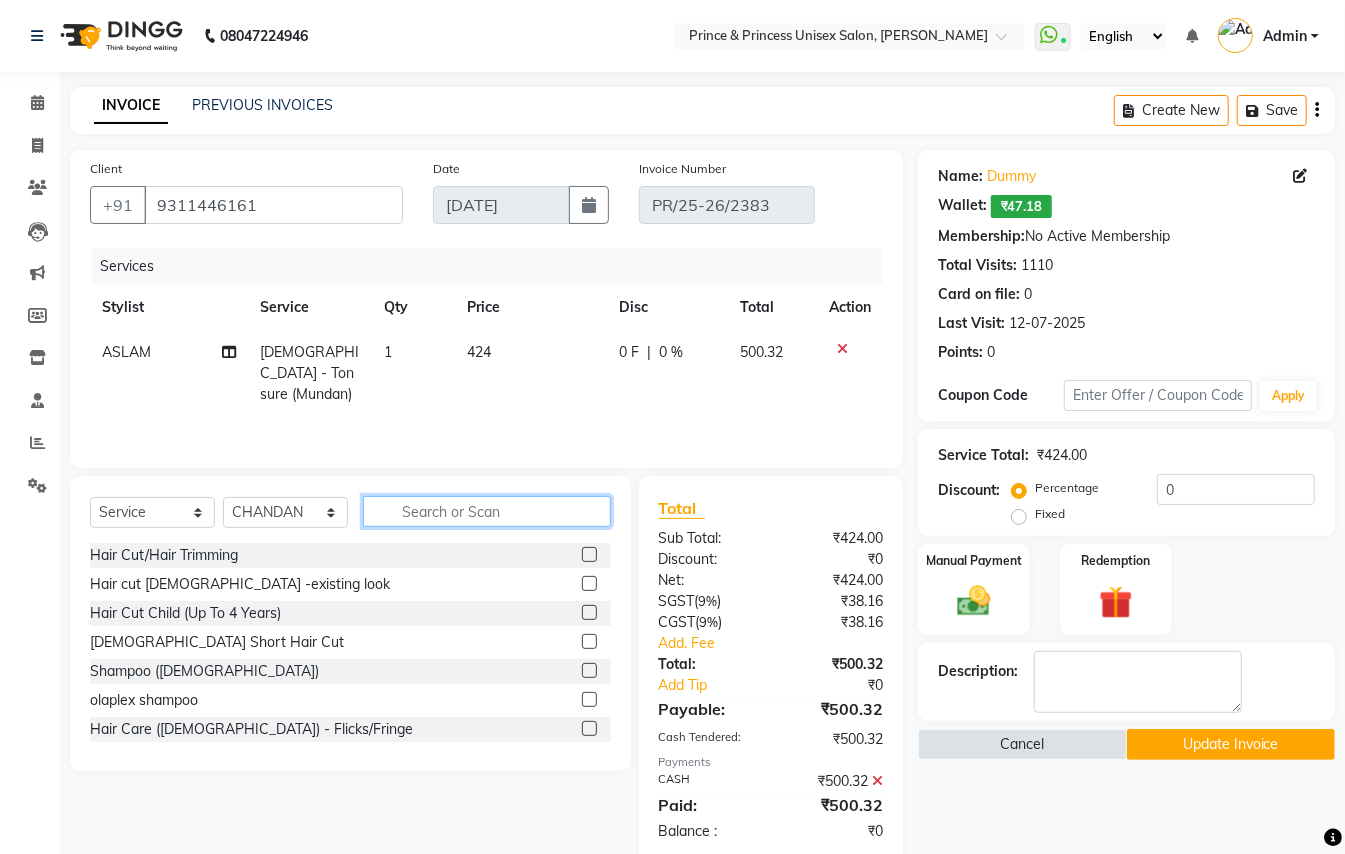 click 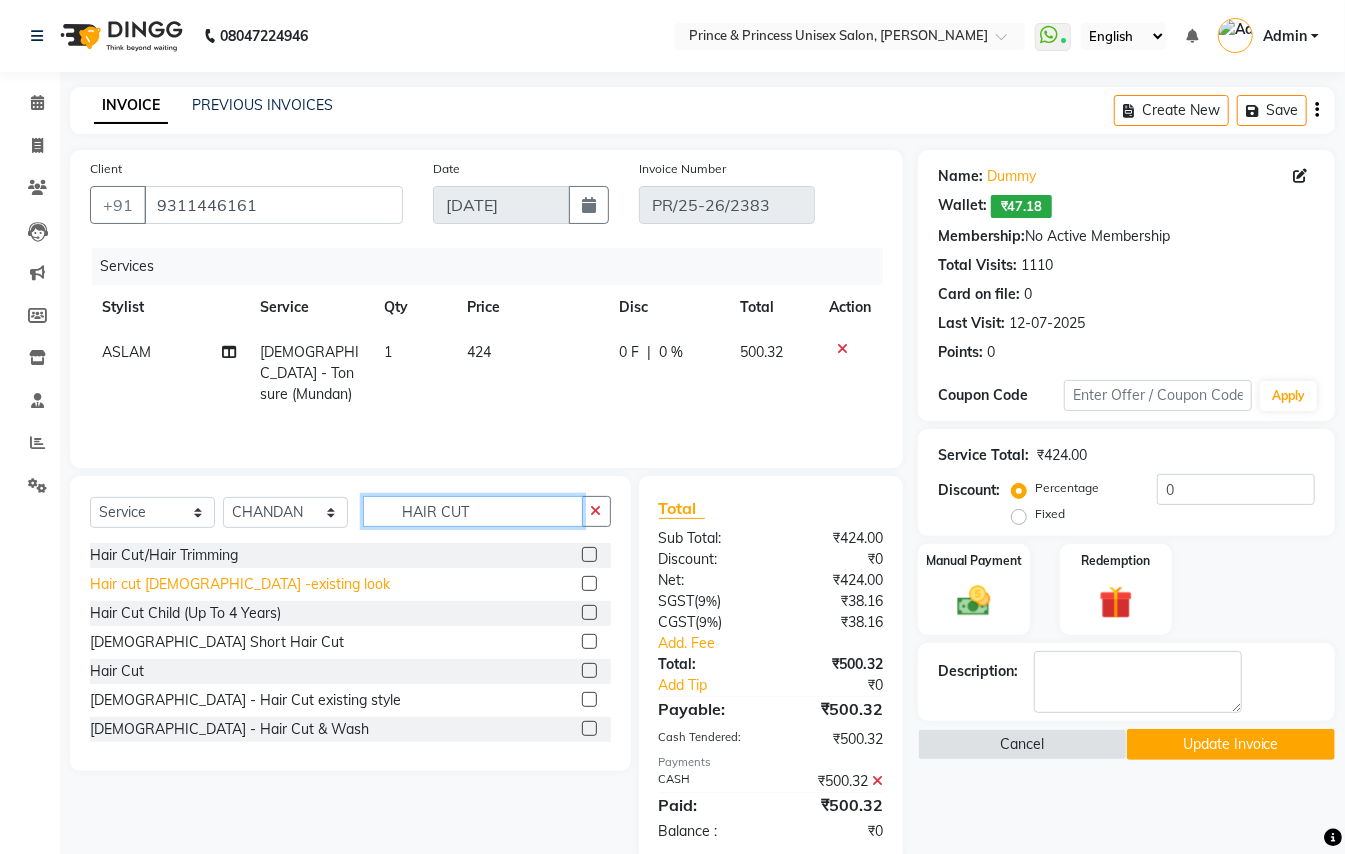 type on "HAIR CUT" 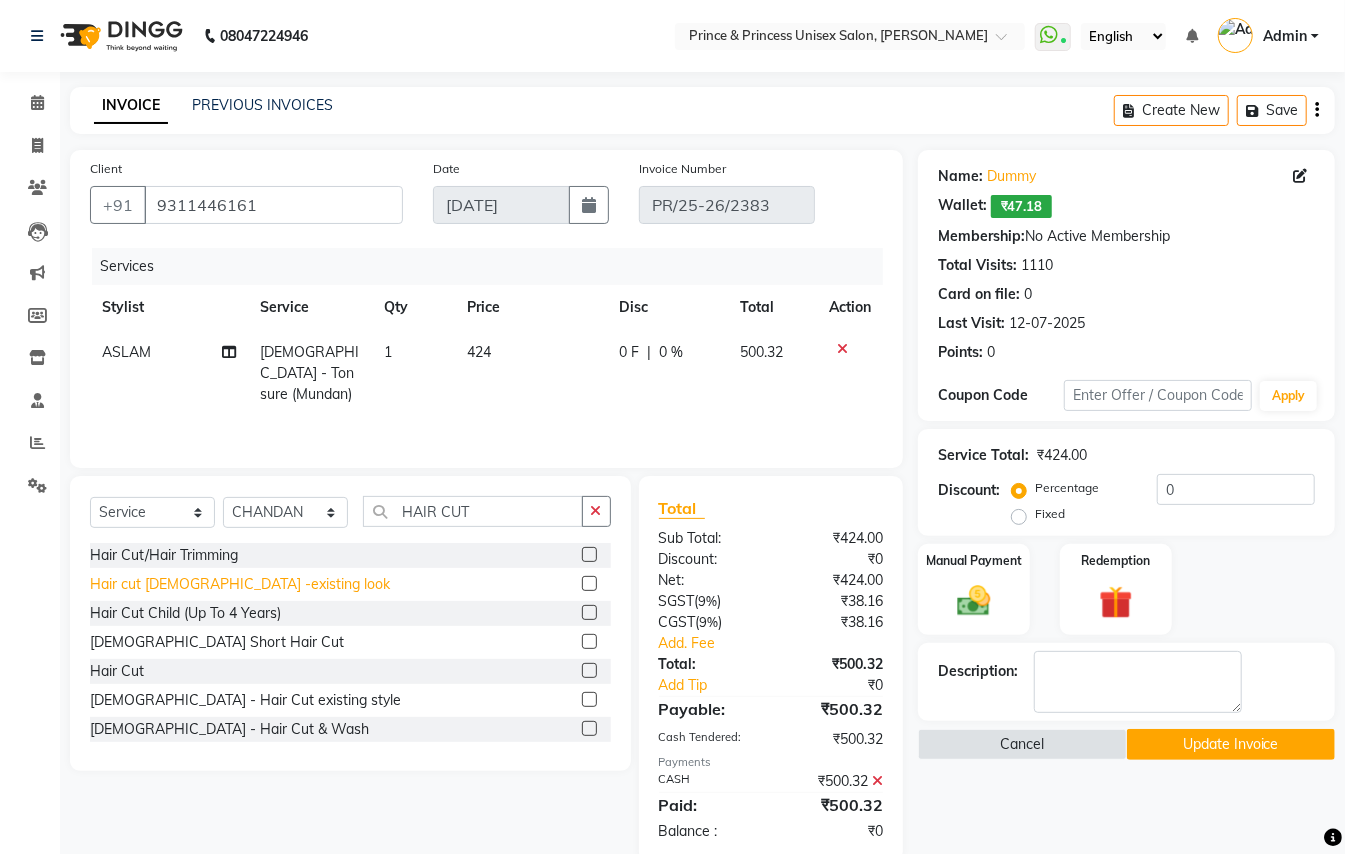 click on "Hair cut ladies -existing look" 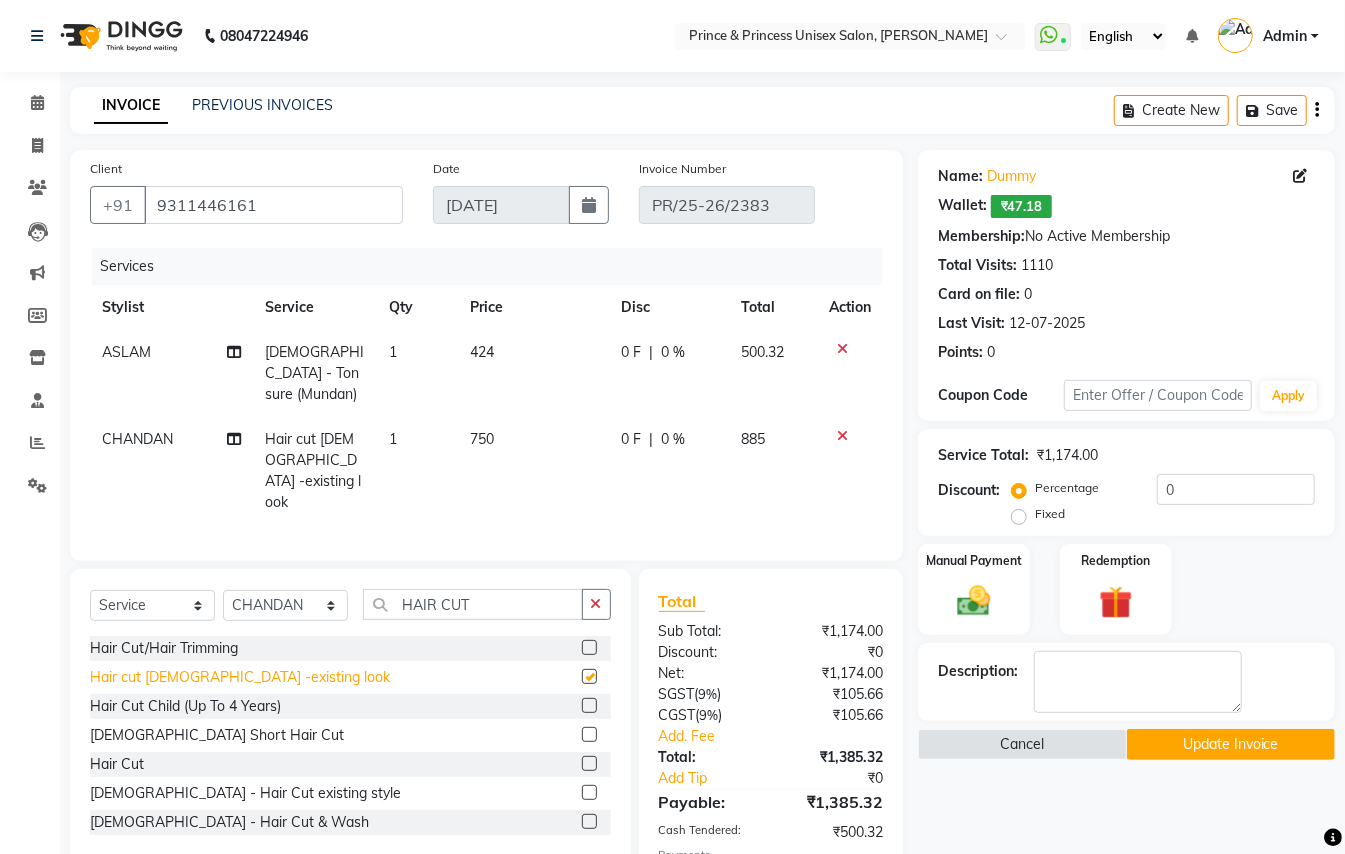 checkbox on "false" 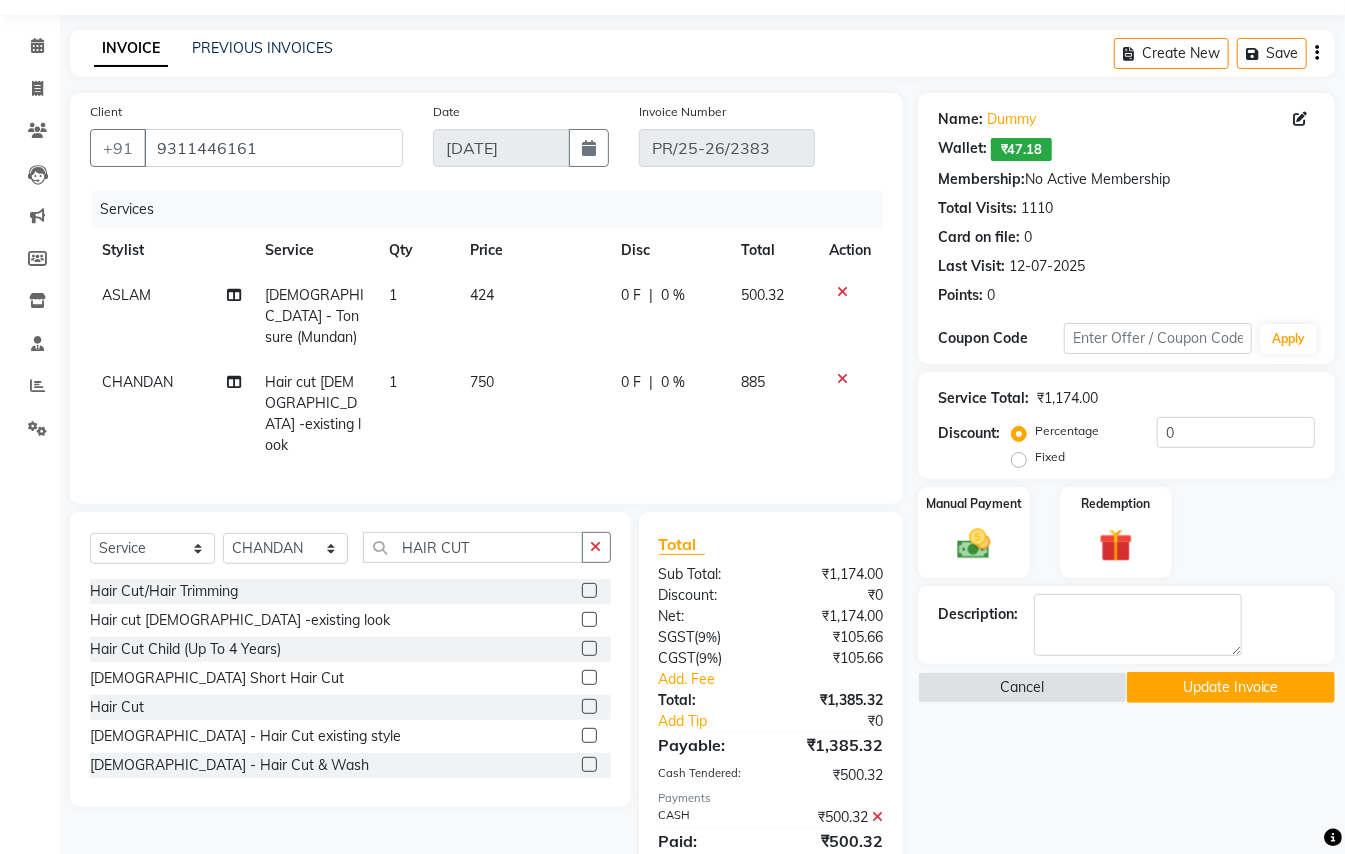 scroll, scrollTop: 88, scrollLeft: 0, axis: vertical 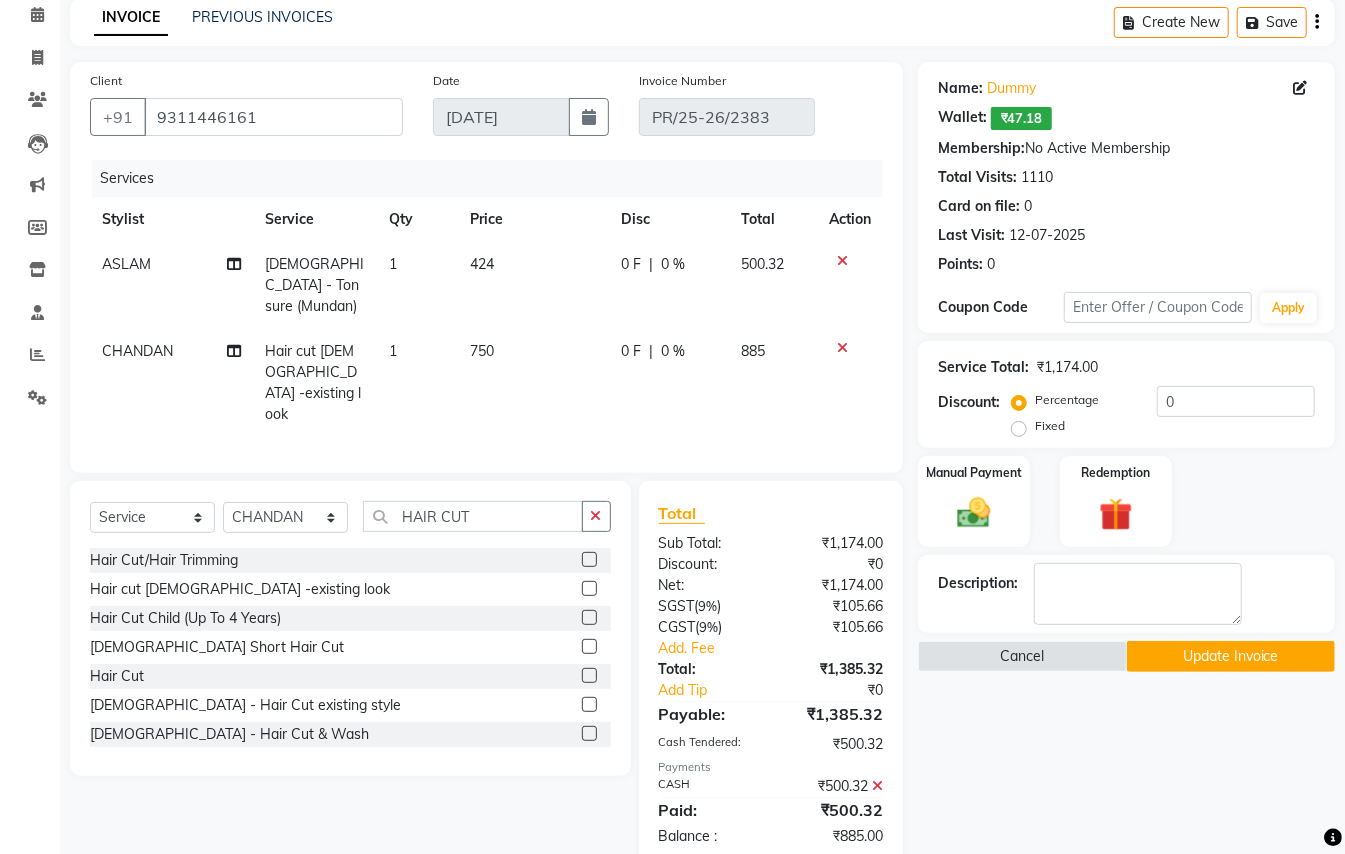 click 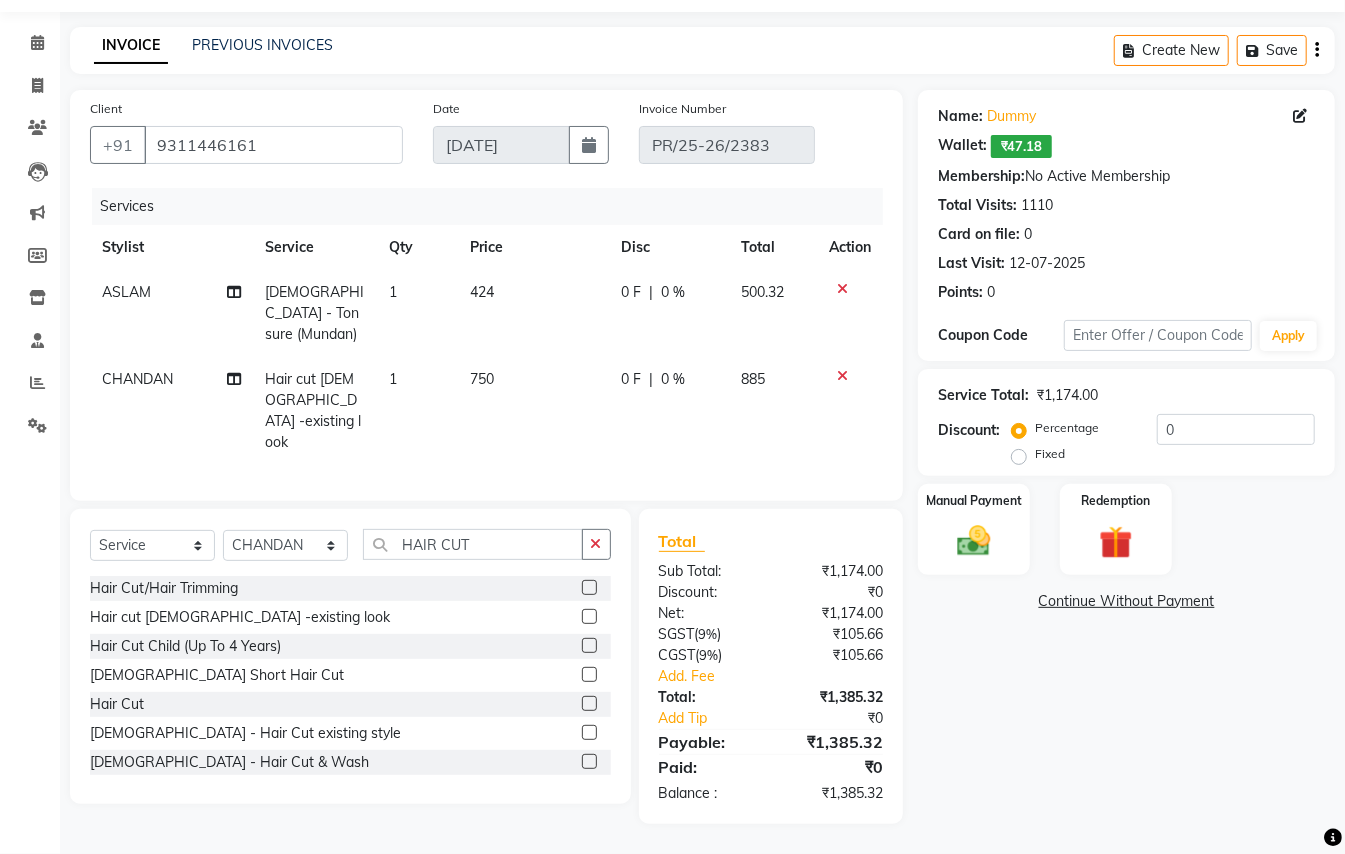 scroll, scrollTop: 17, scrollLeft: 0, axis: vertical 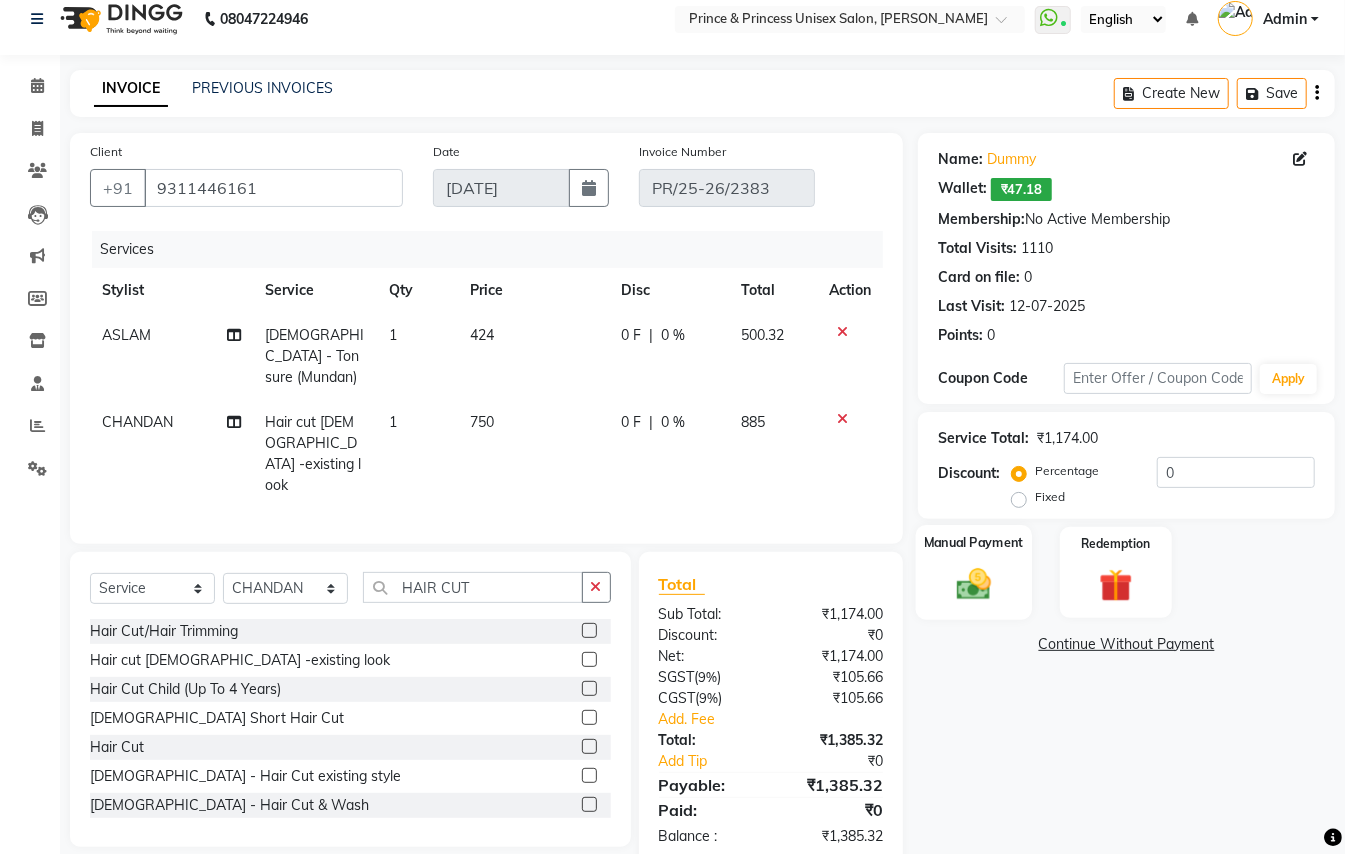 click 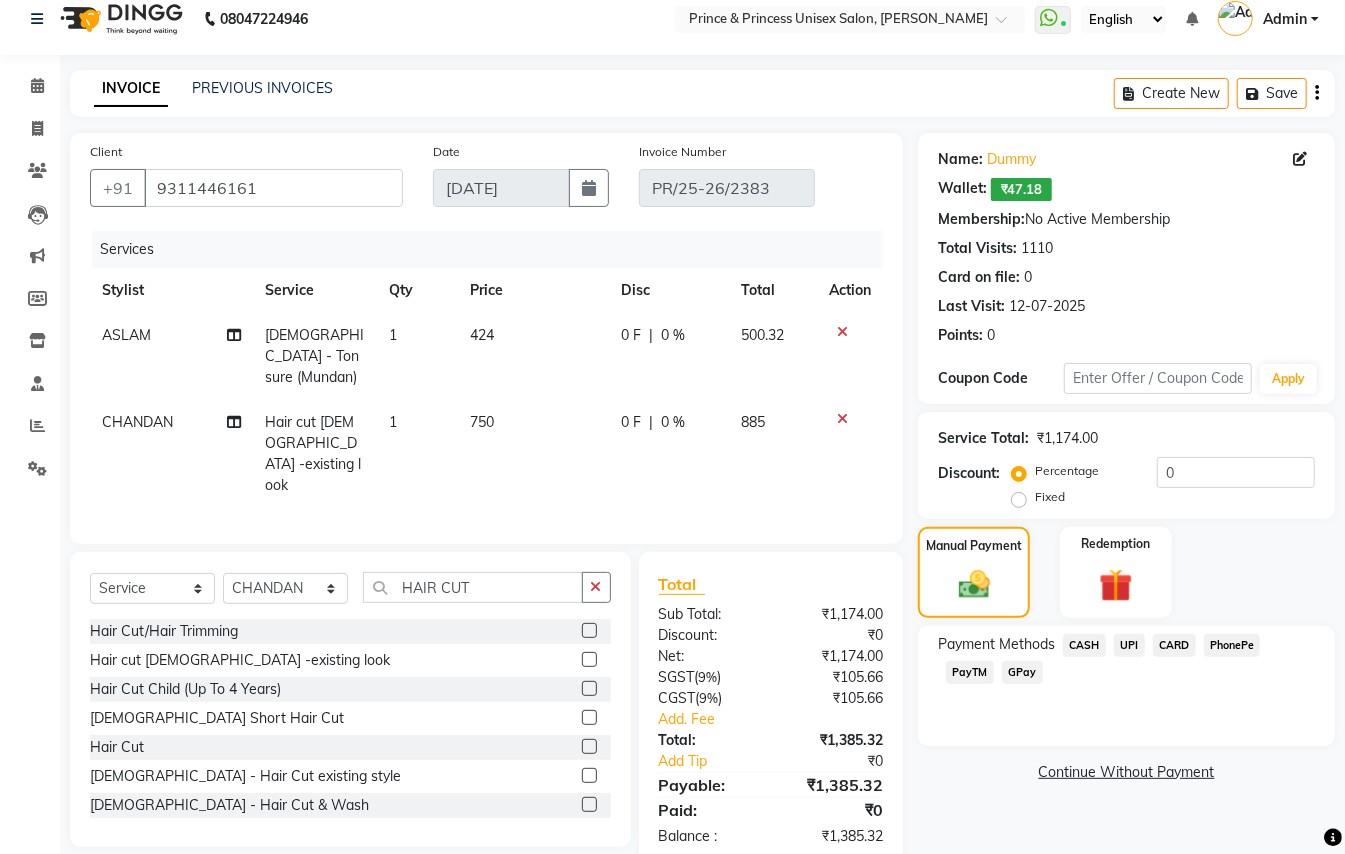 click on "CARD" 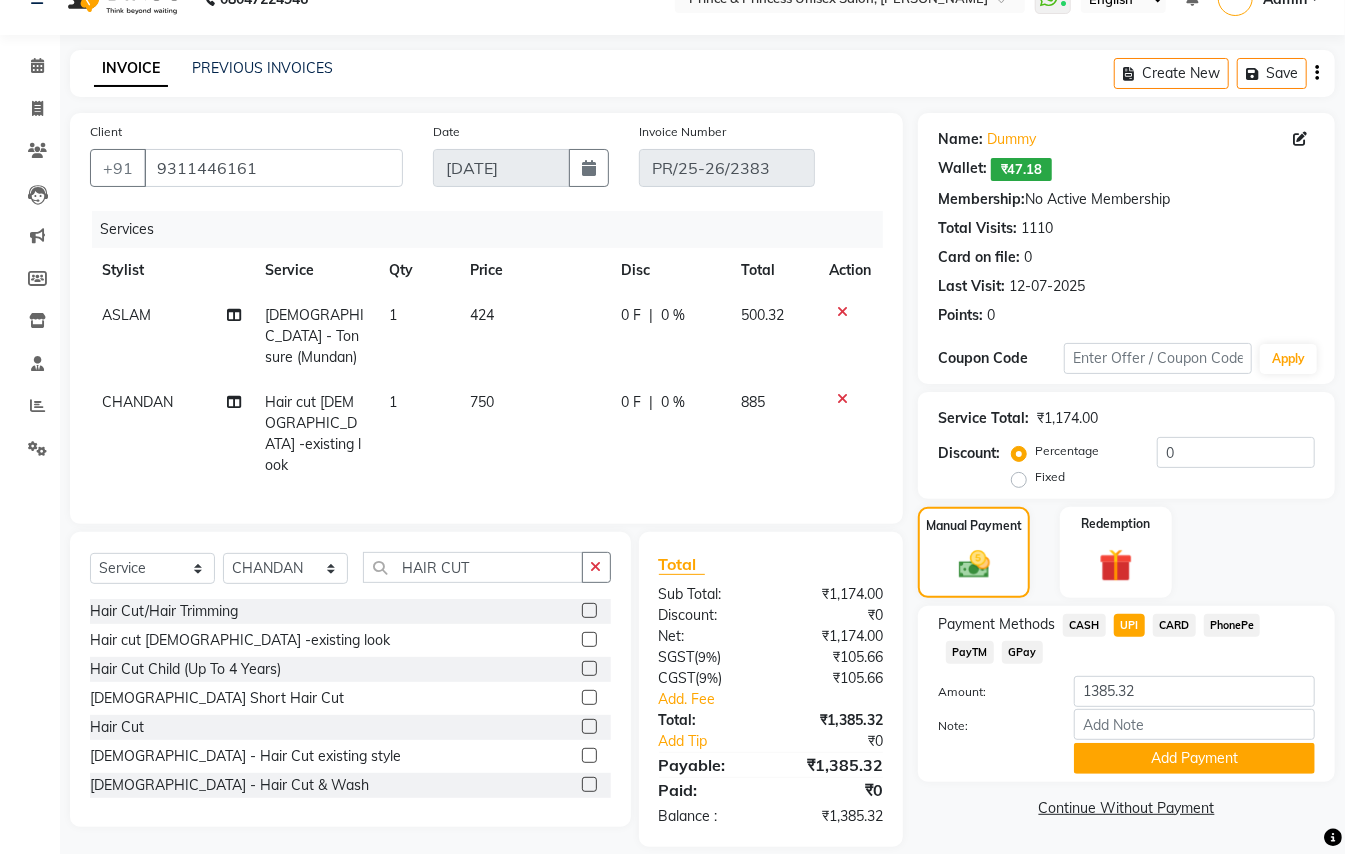 click on "CARD" 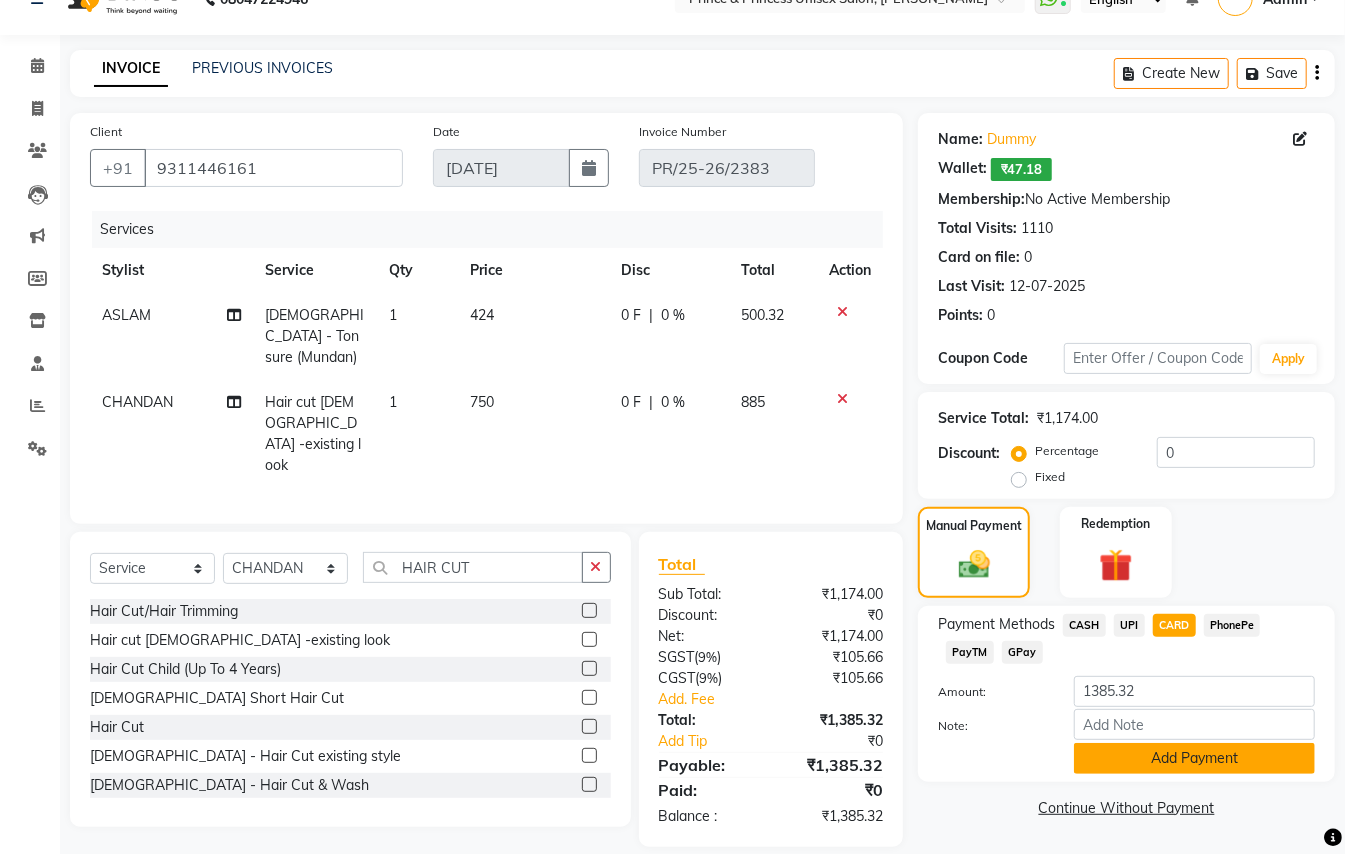 click on "Add Payment" 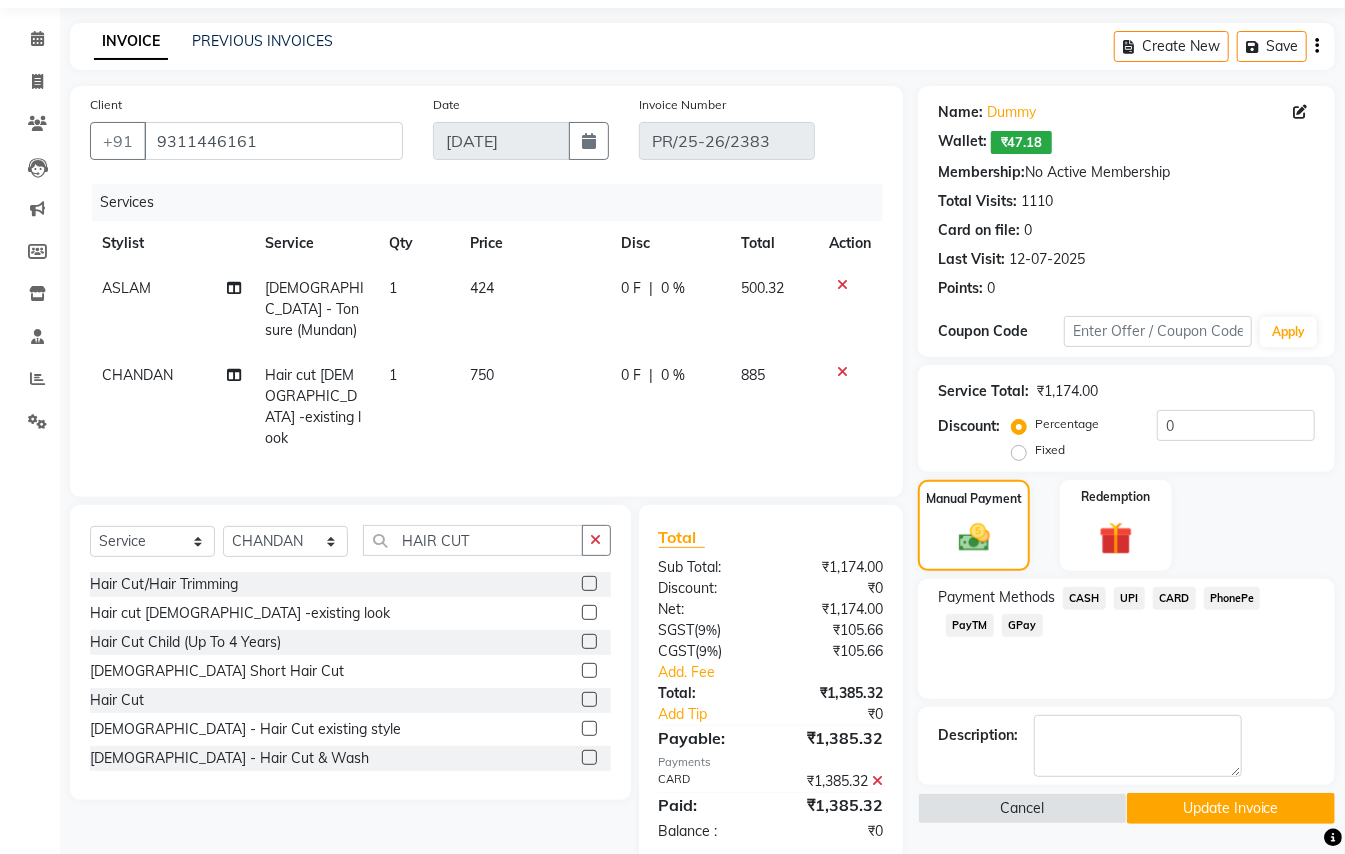 scroll, scrollTop: 65, scrollLeft: 0, axis: vertical 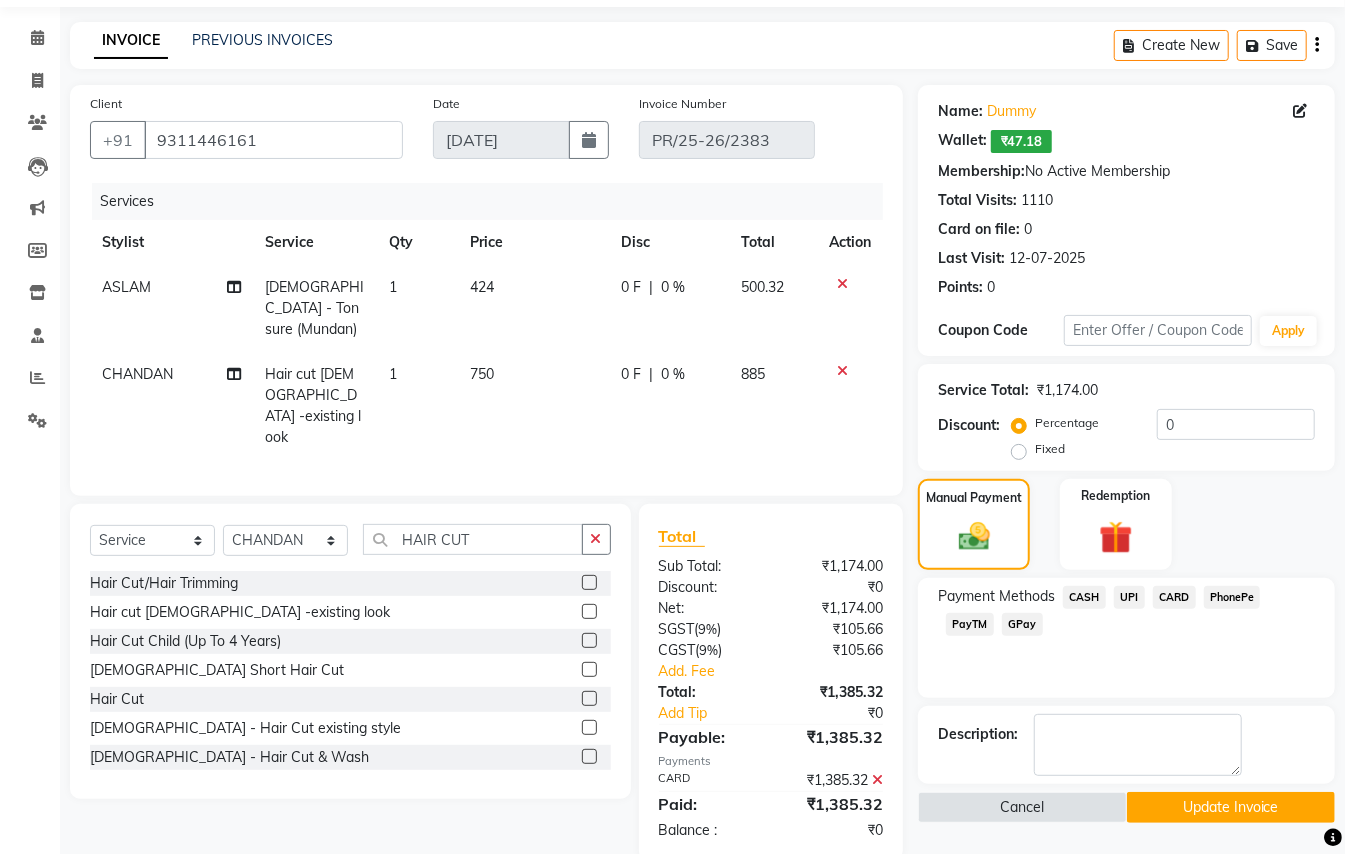 click on "Update Invoice" 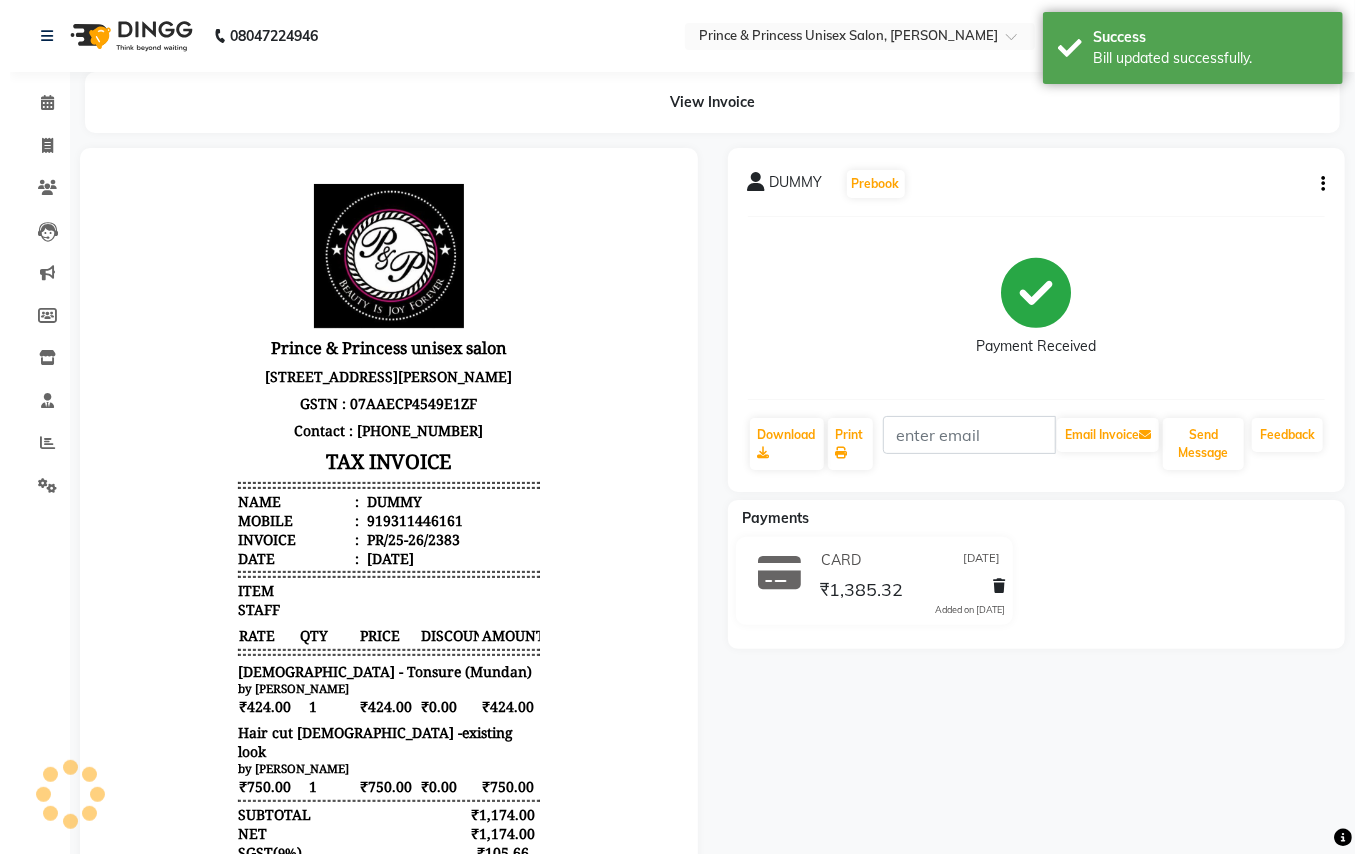 scroll, scrollTop: 0, scrollLeft: 0, axis: both 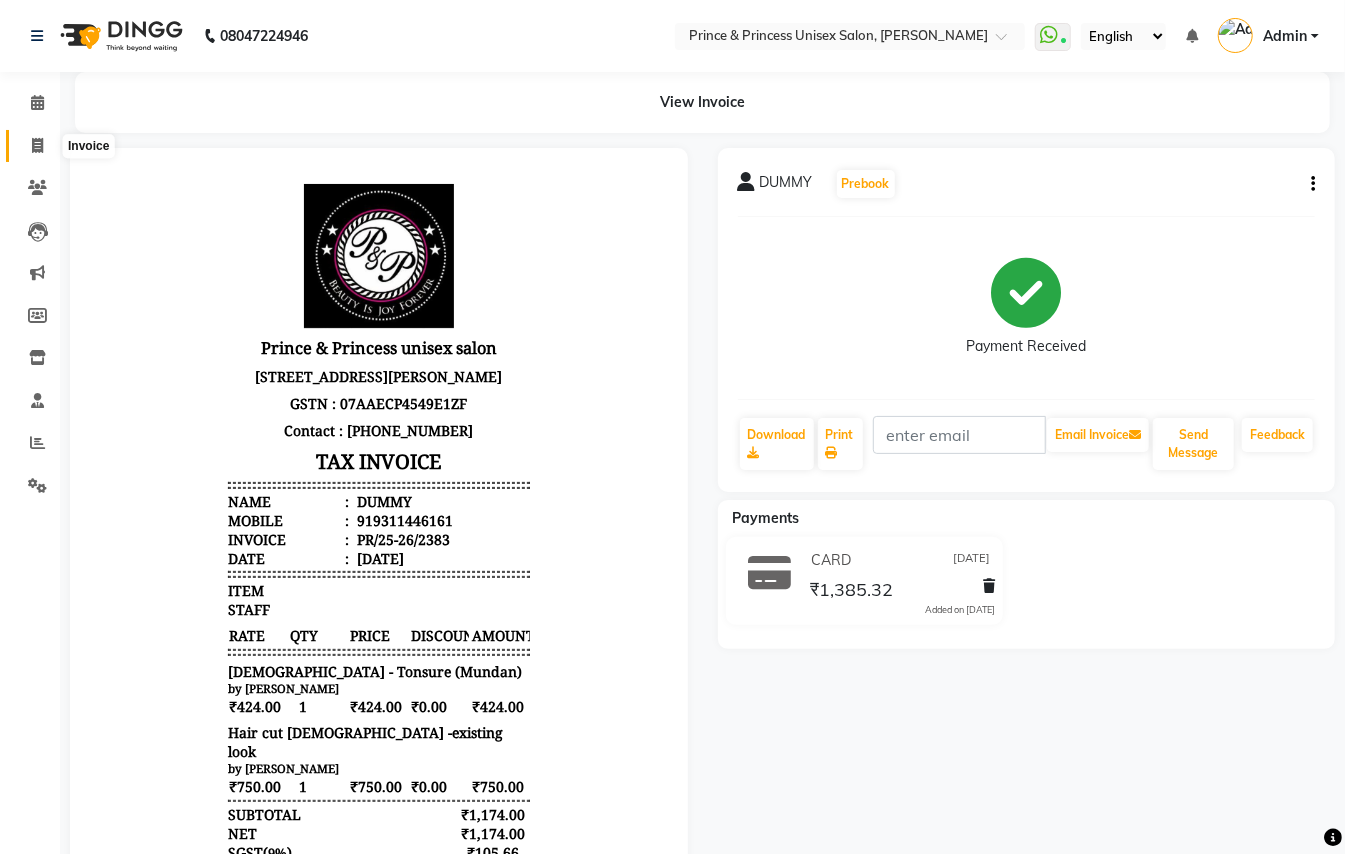 click 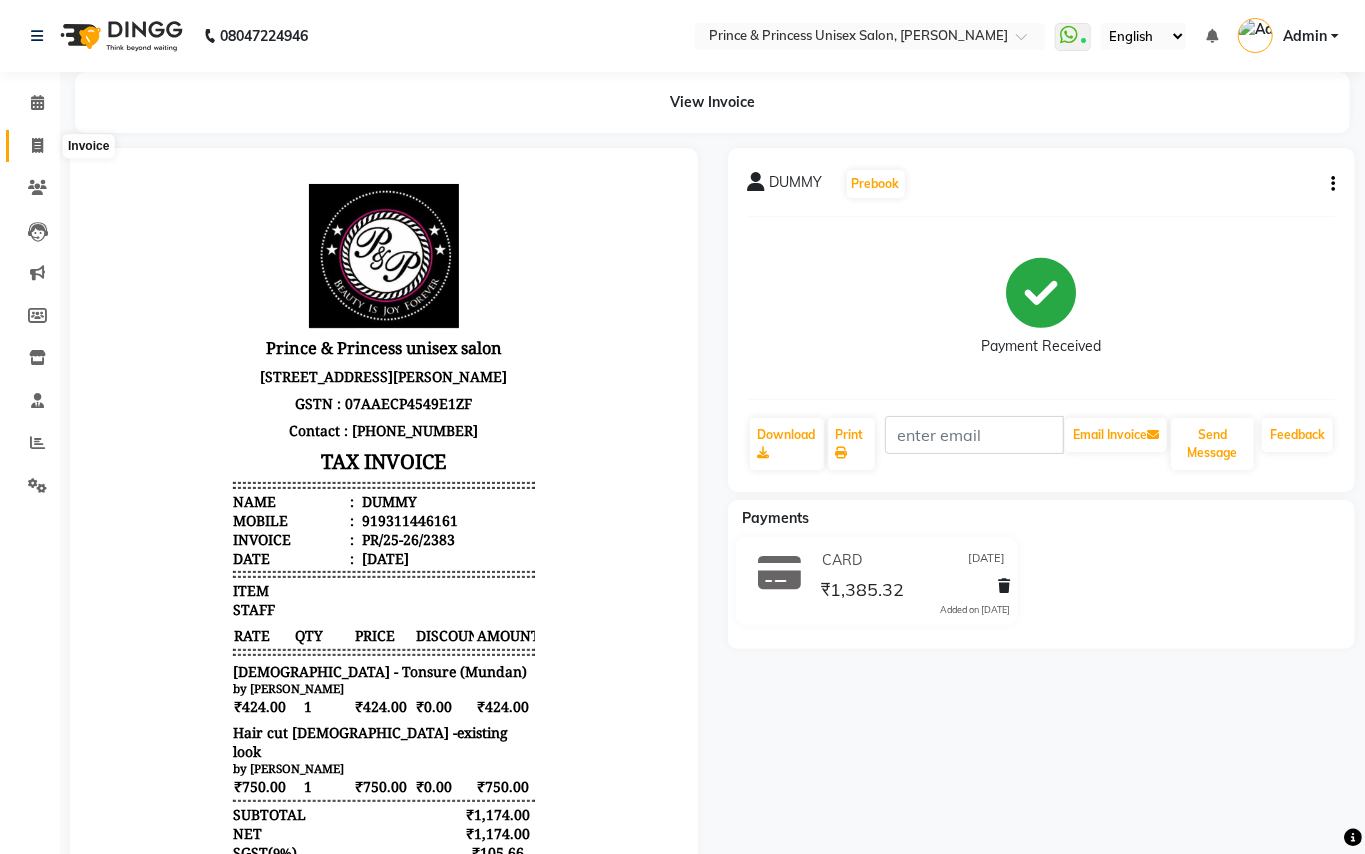 select on "service" 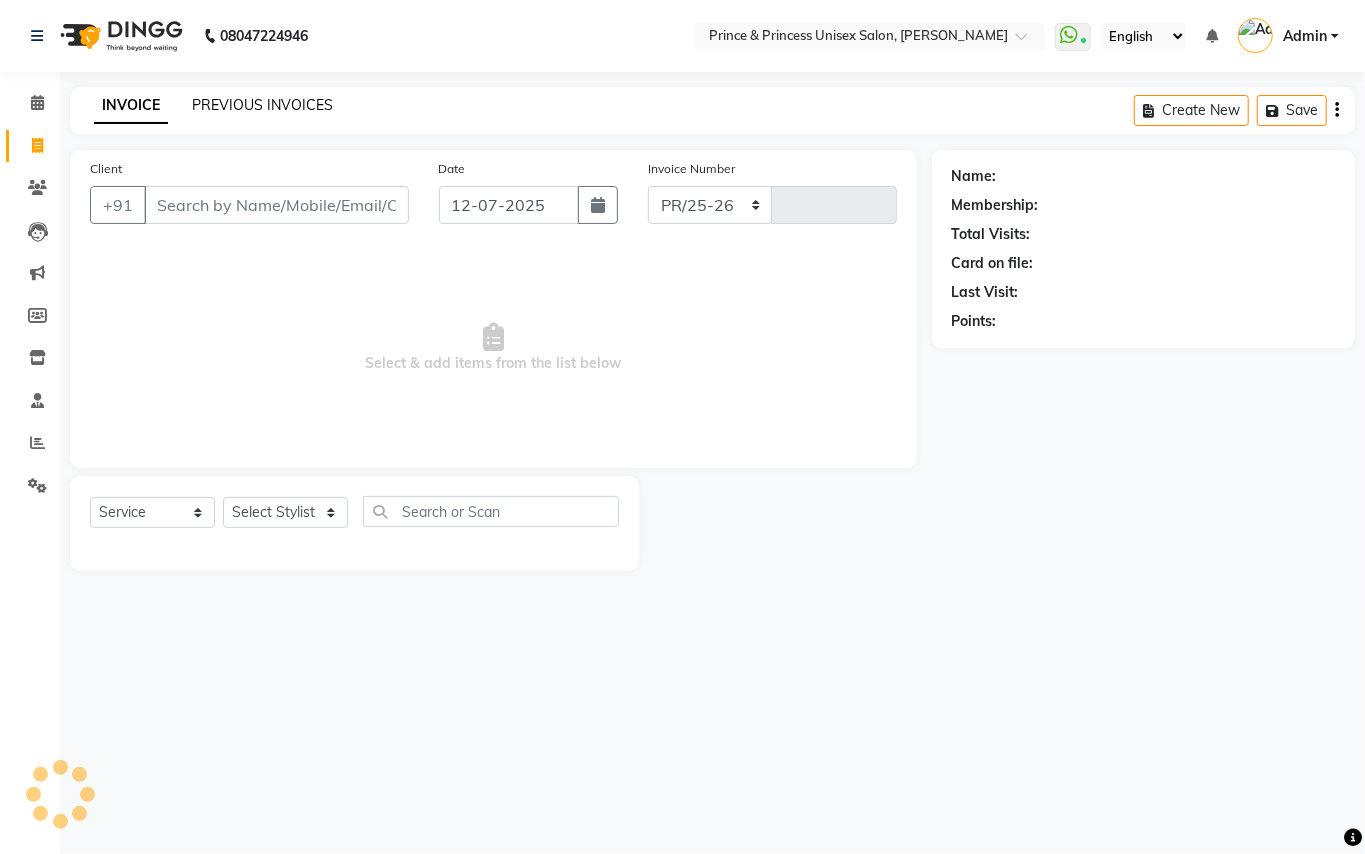 select on "3760" 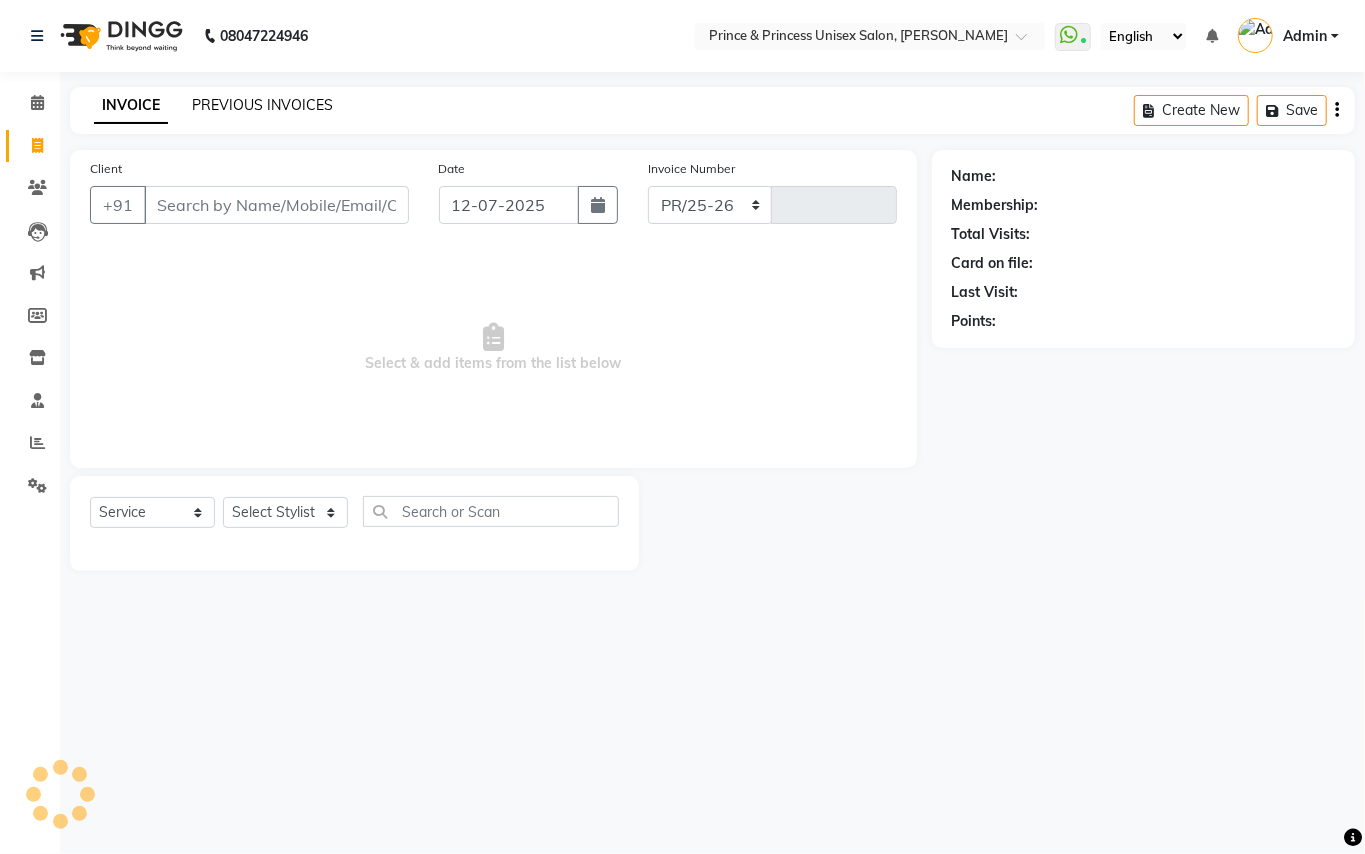 type on "2400" 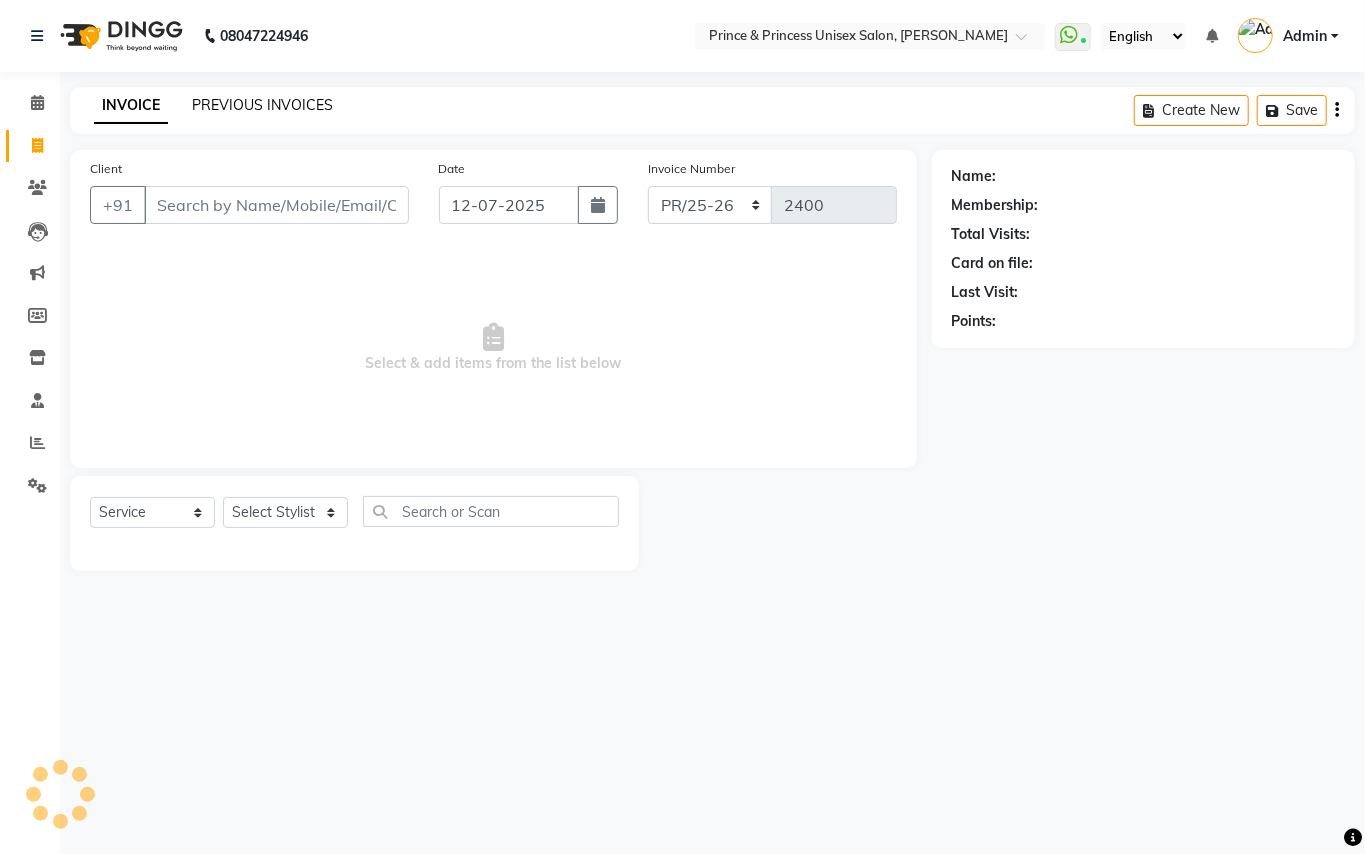 click on "PREVIOUS INVOICES" 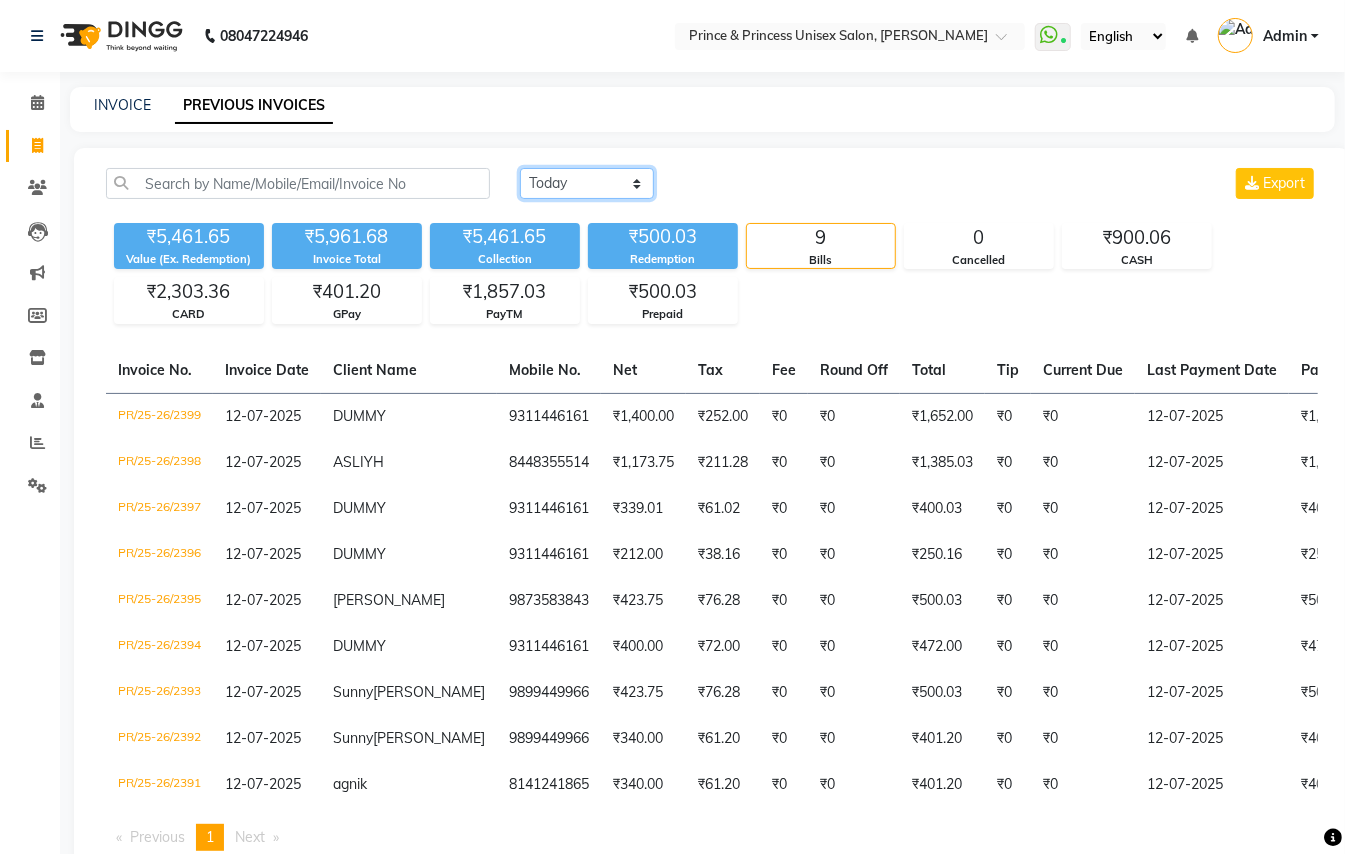 click on "[DATE] [DATE] Custom Range" 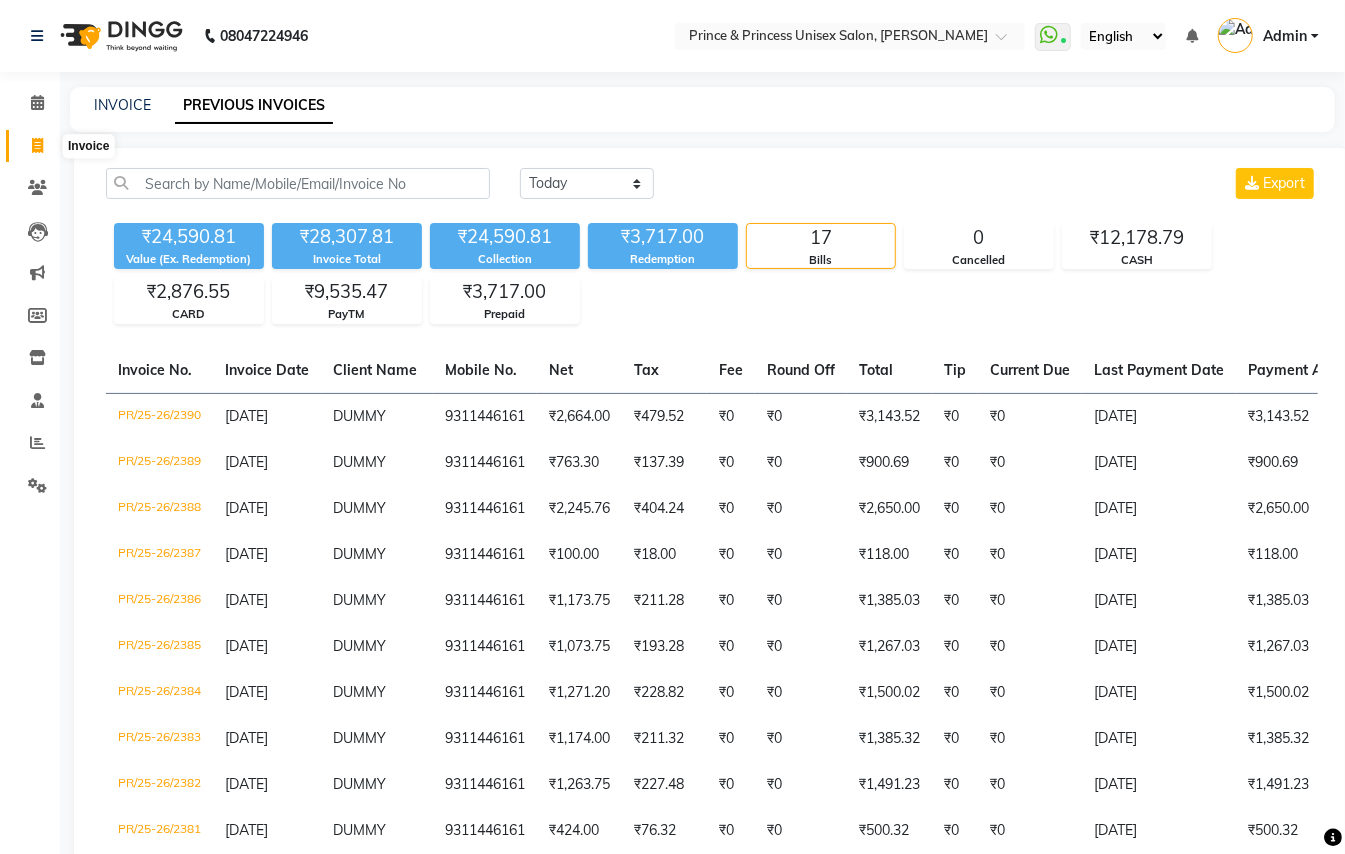 click 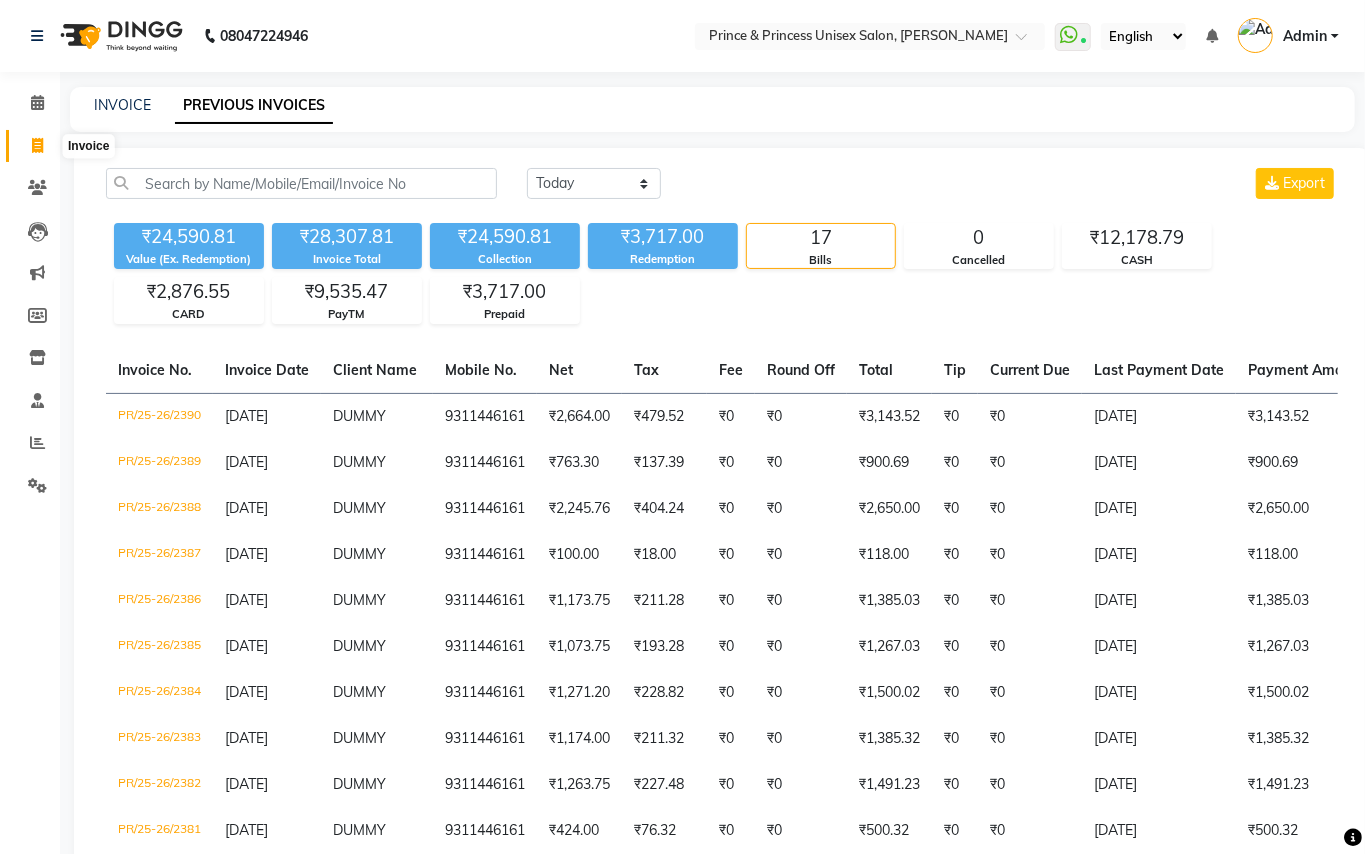 select on "service" 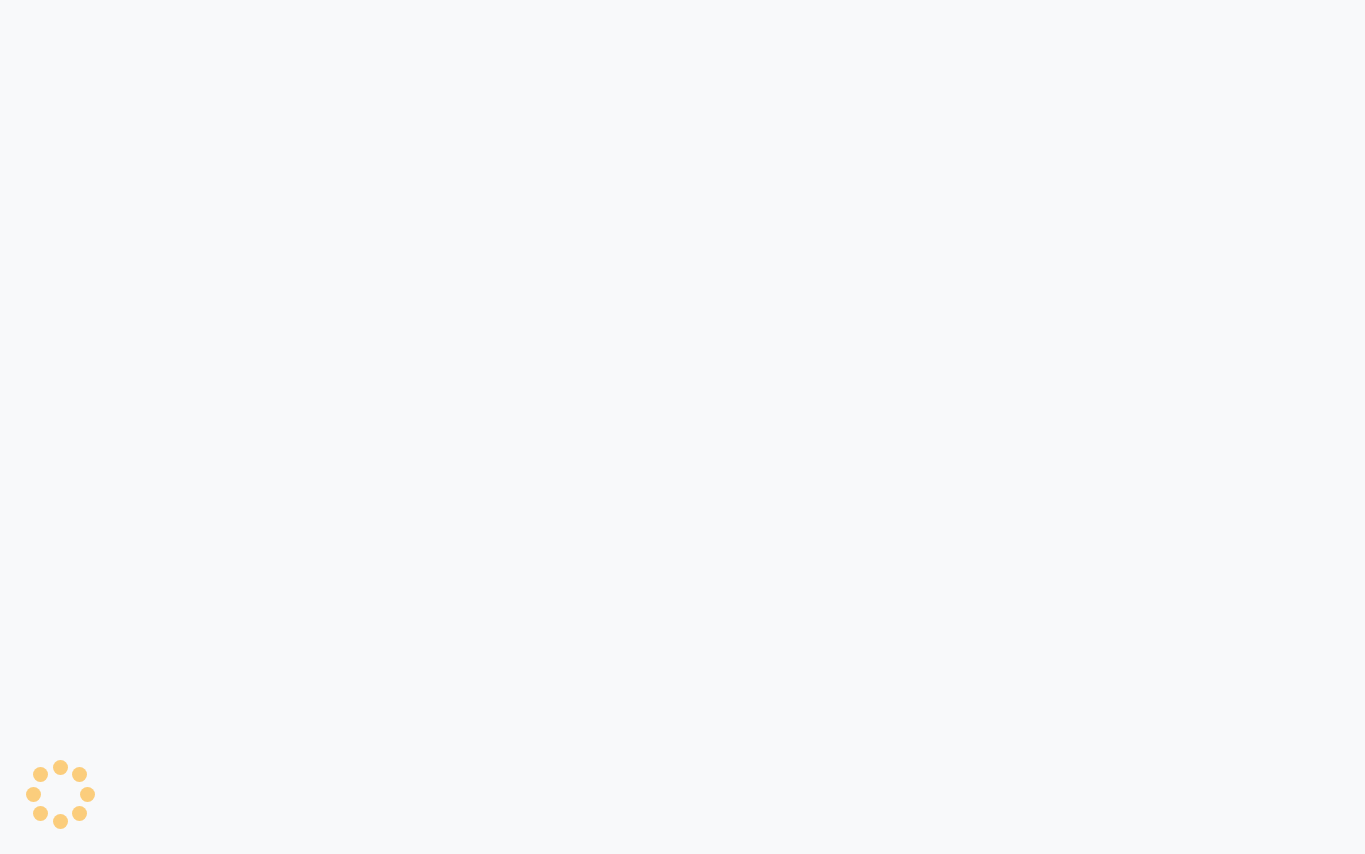 scroll, scrollTop: 0, scrollLeft: 0, axis: both 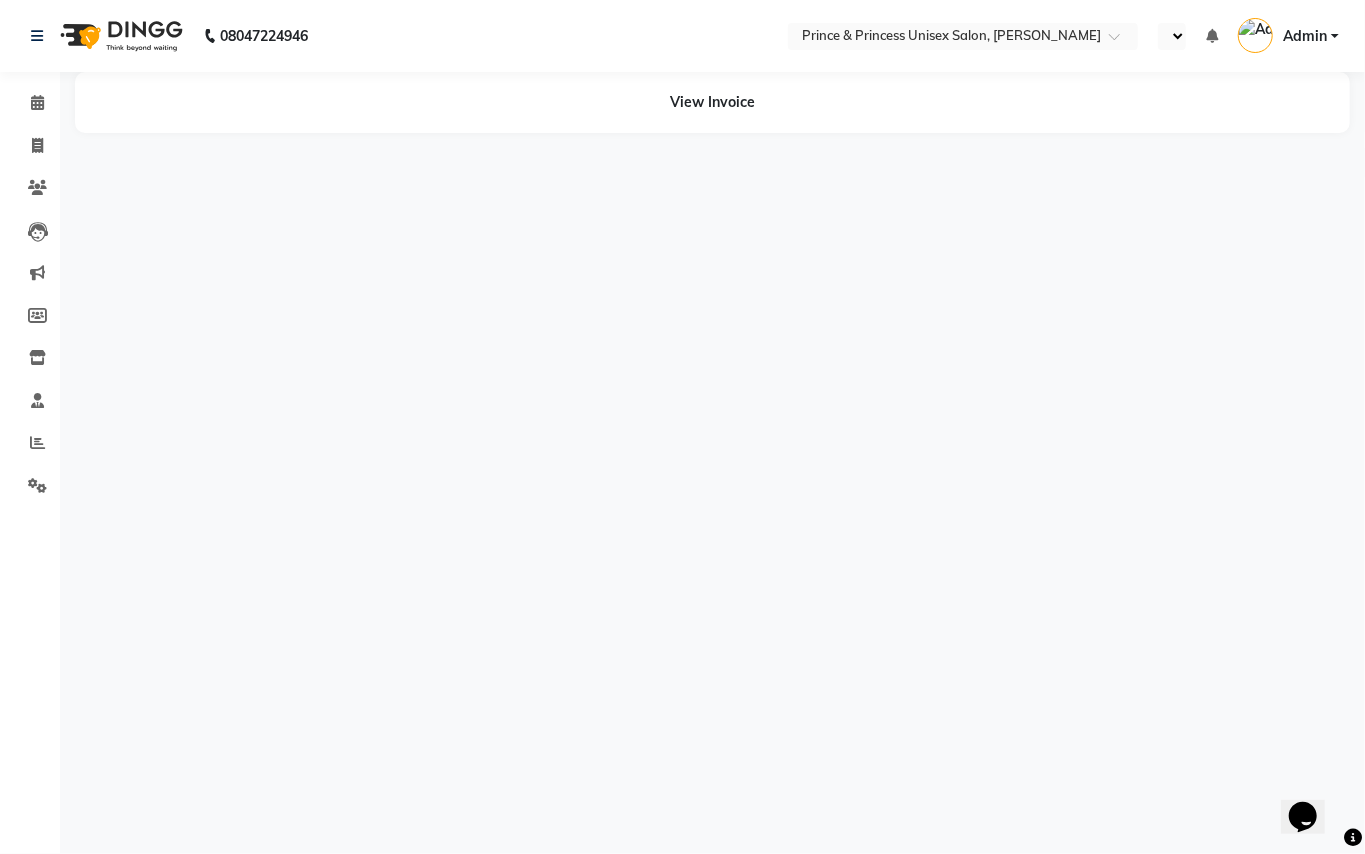 select on "en" 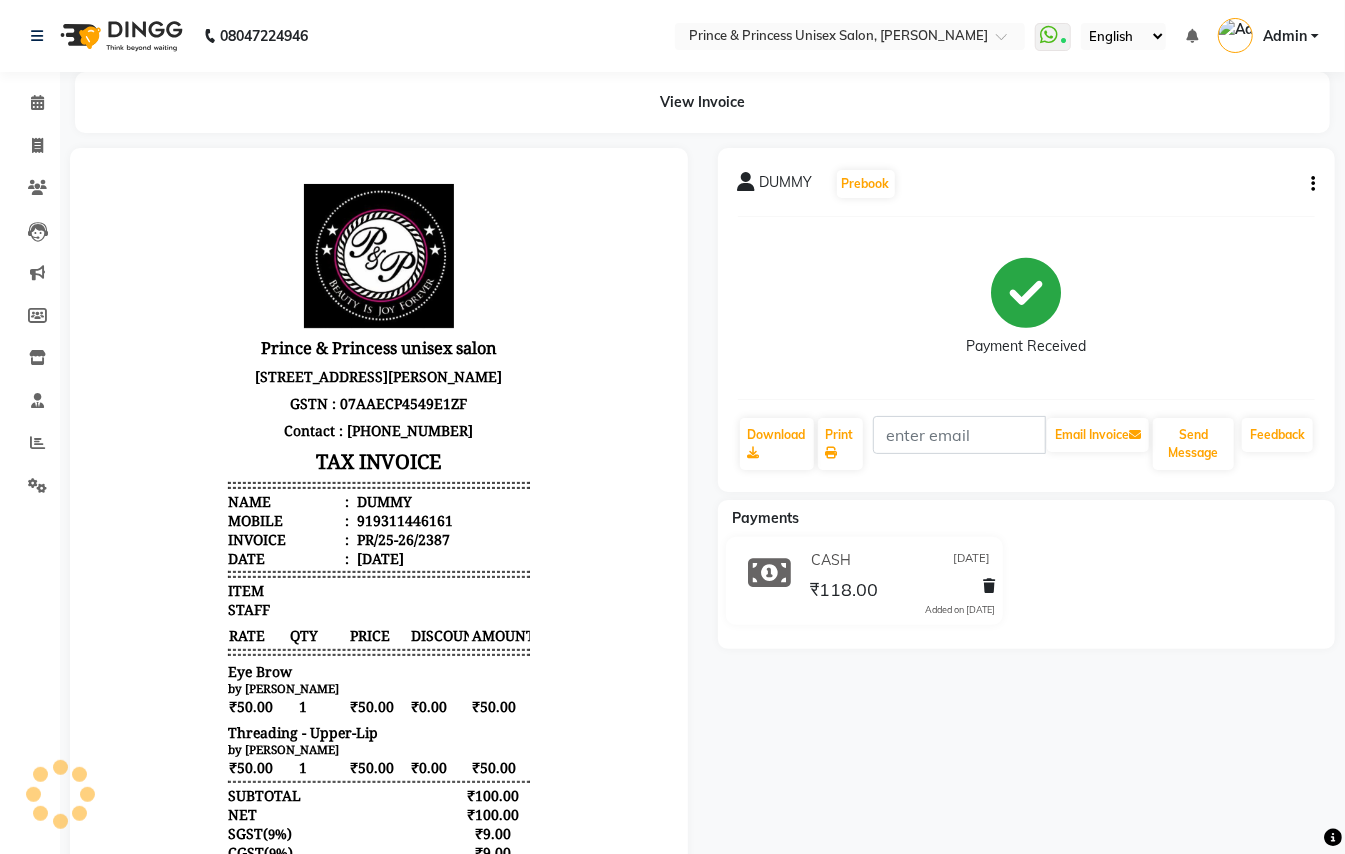 scroll, scrollTop: 0, scrollLeft: 0, axis: both 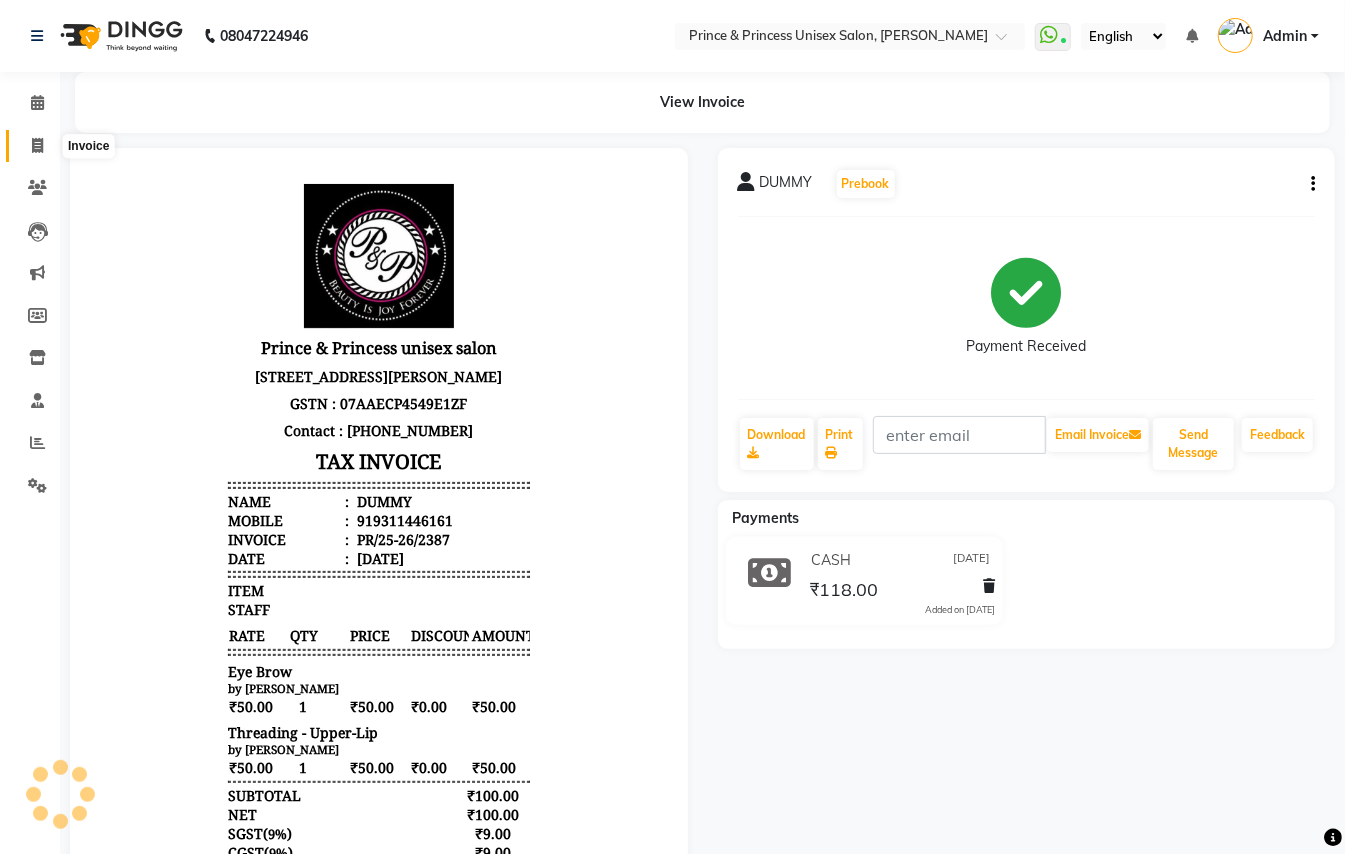 click 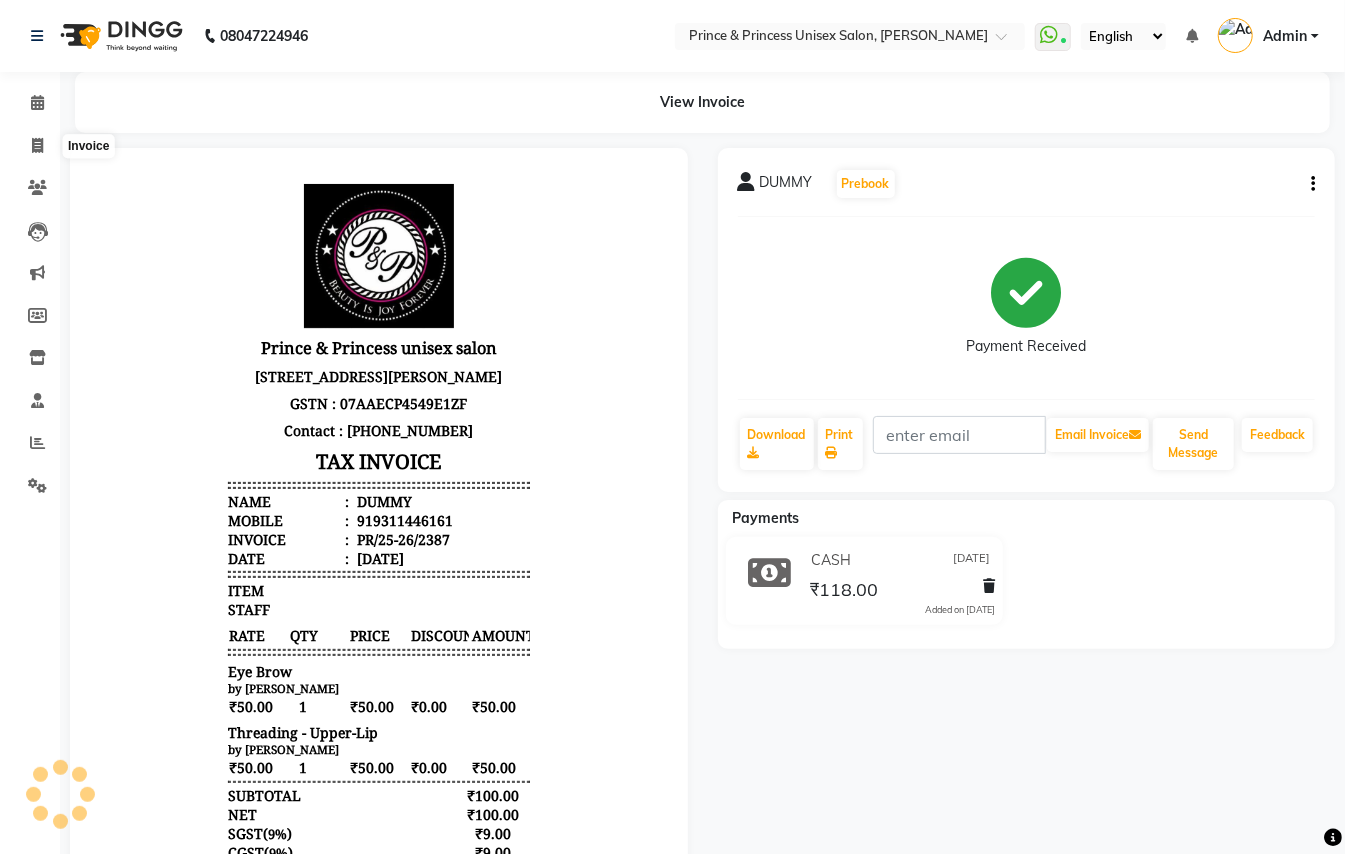 select on "service" 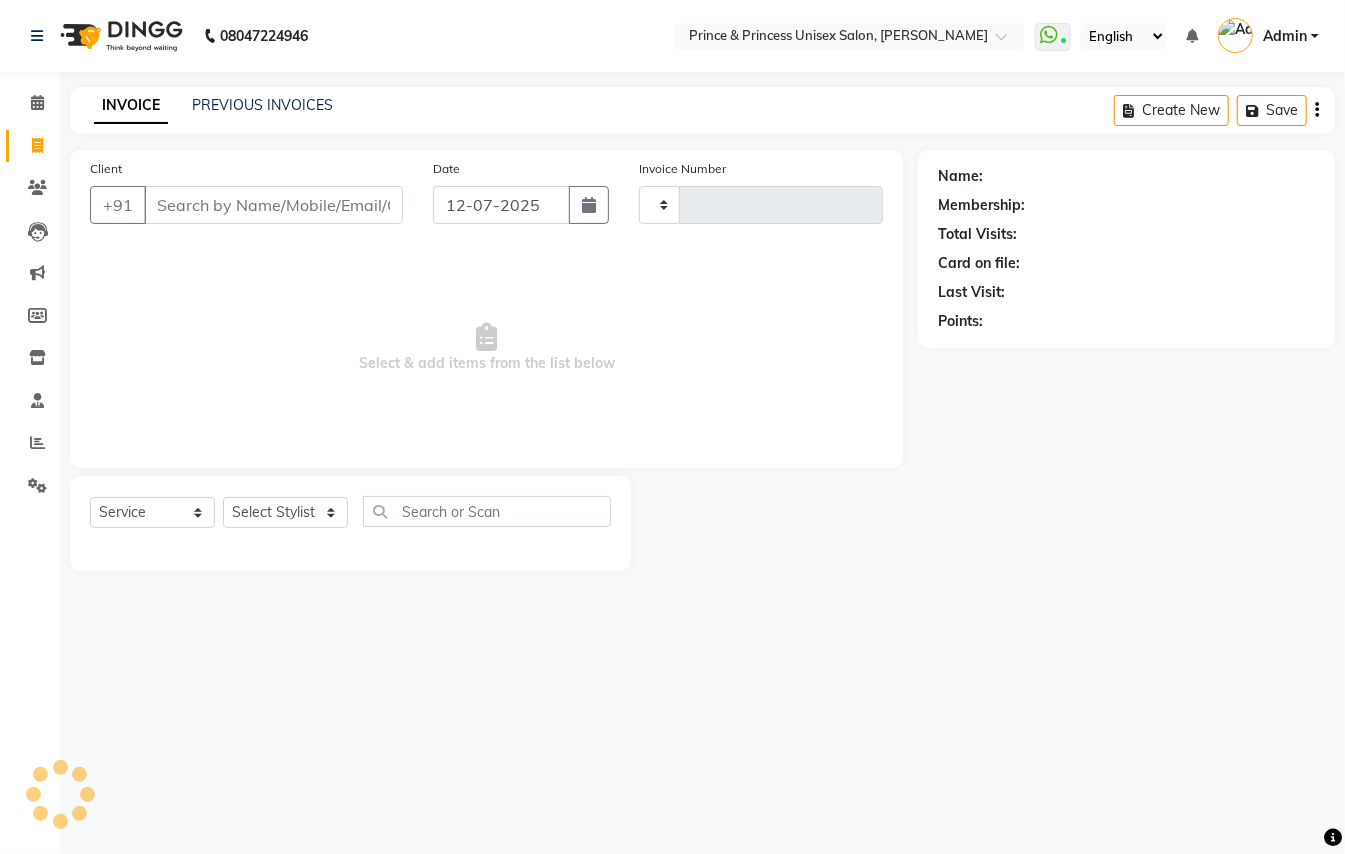 type on "2401" 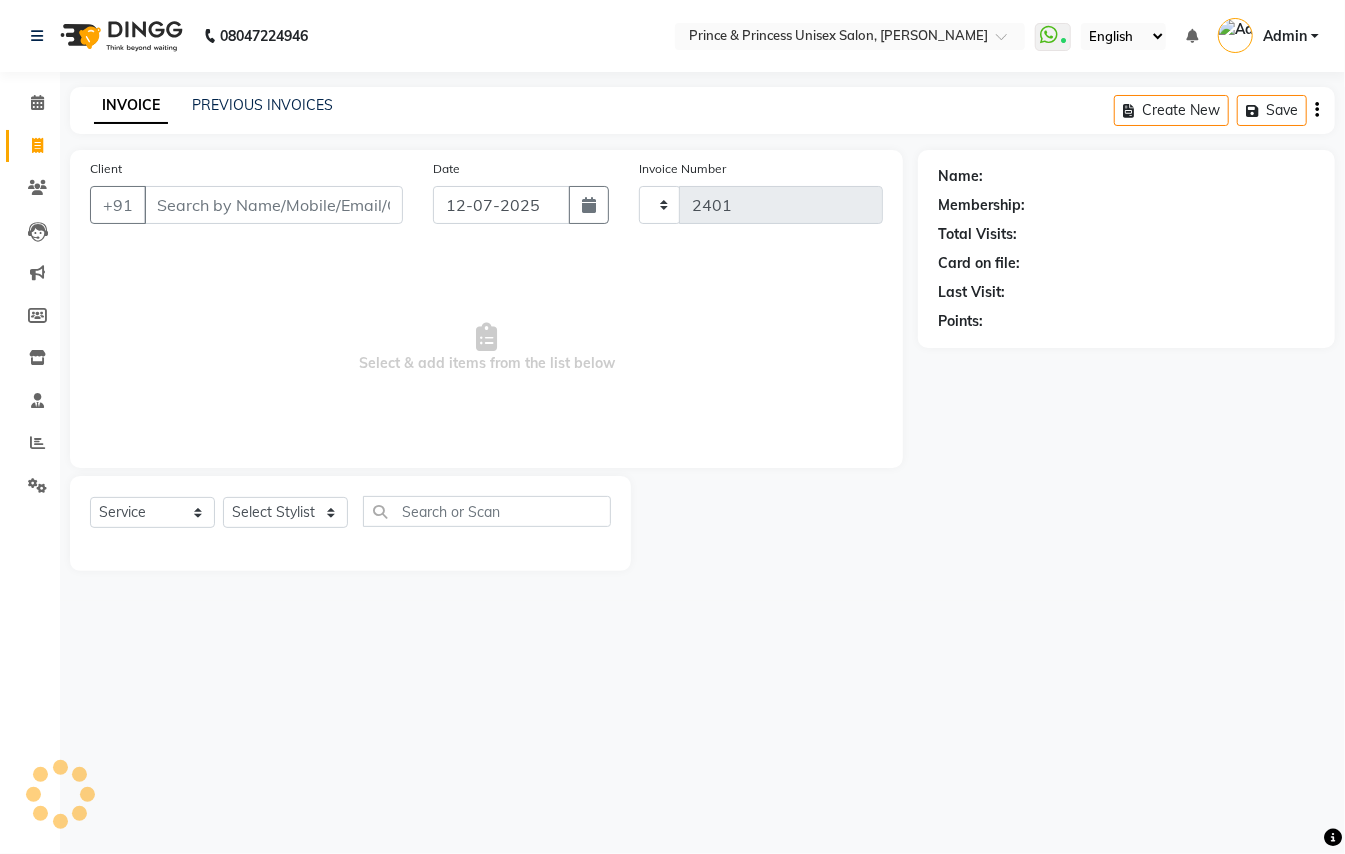 select on "3760" 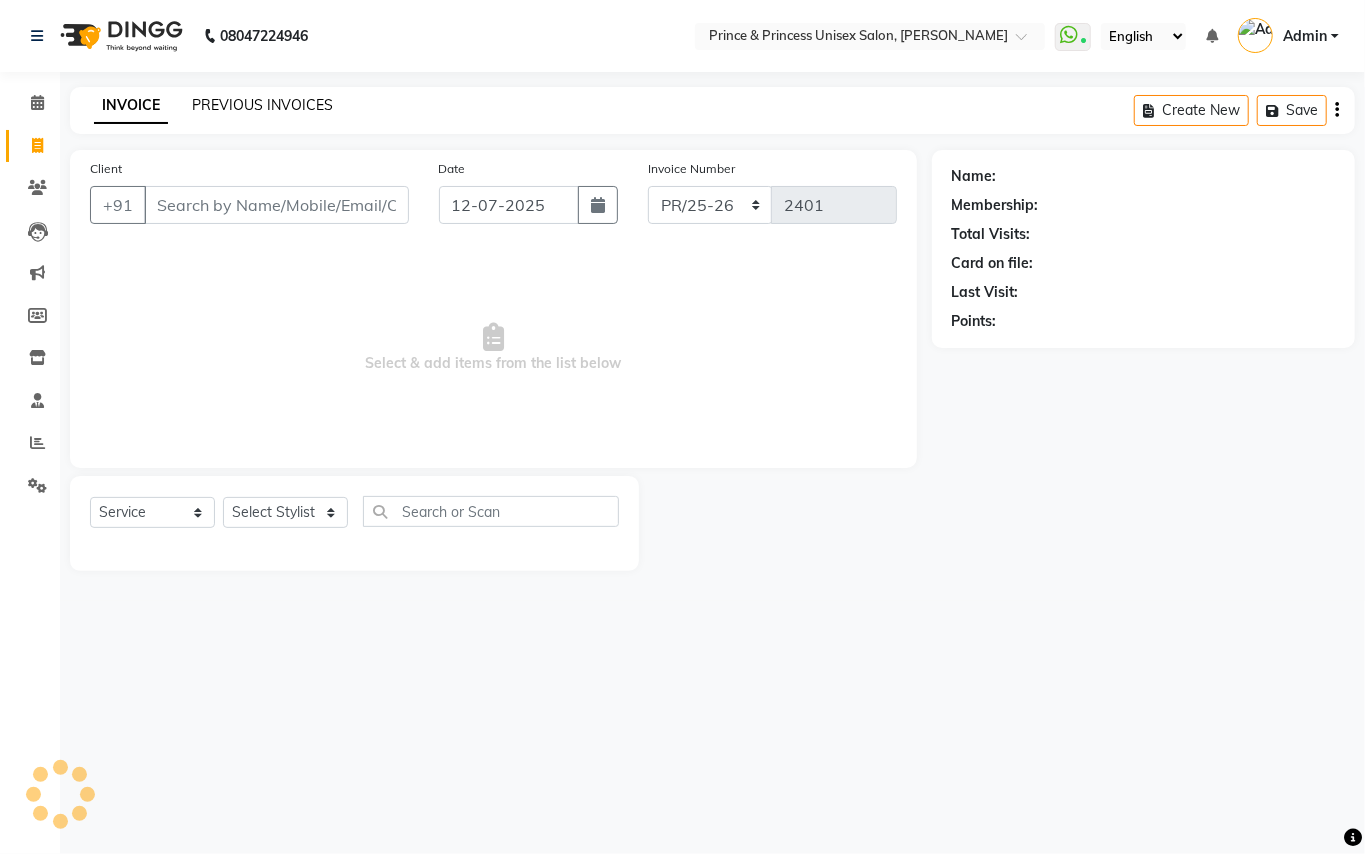 click on "PREVIOUS INVOICES" 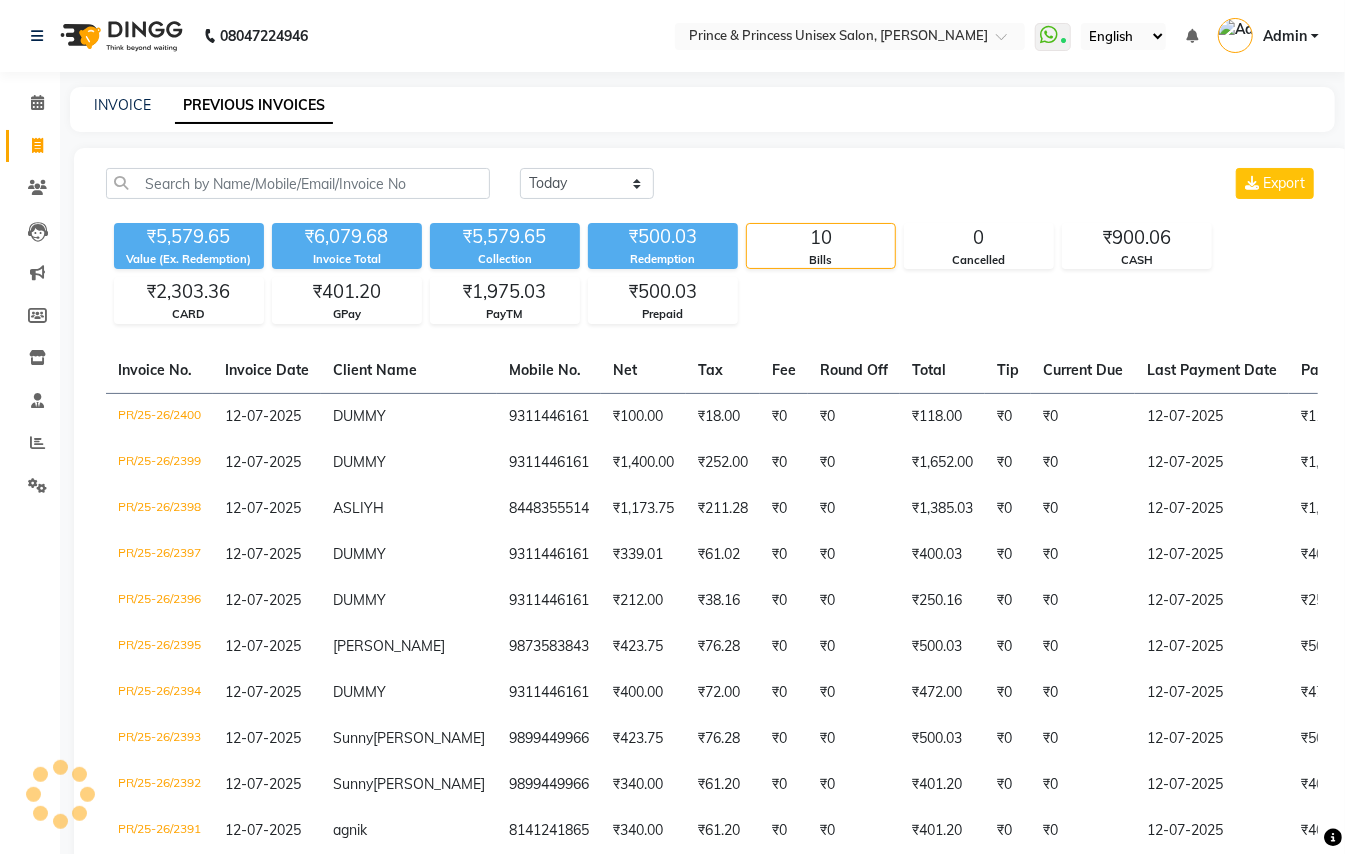 drag, startPoint x: 584, startPoint y: 166, endPoint x: 584, endPoint y: 185, distance: 19 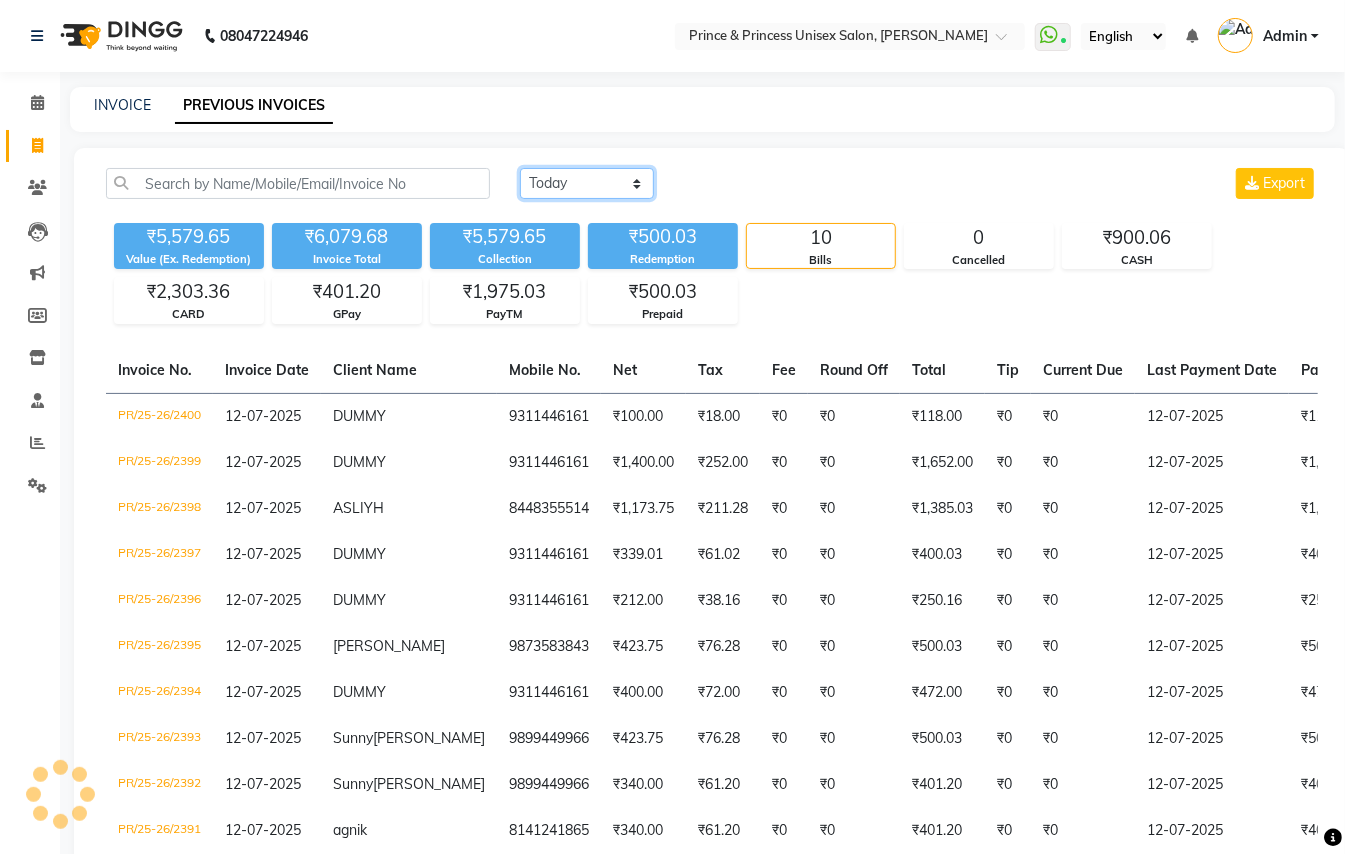 click on "[DATE] [DATE] Custom Range" 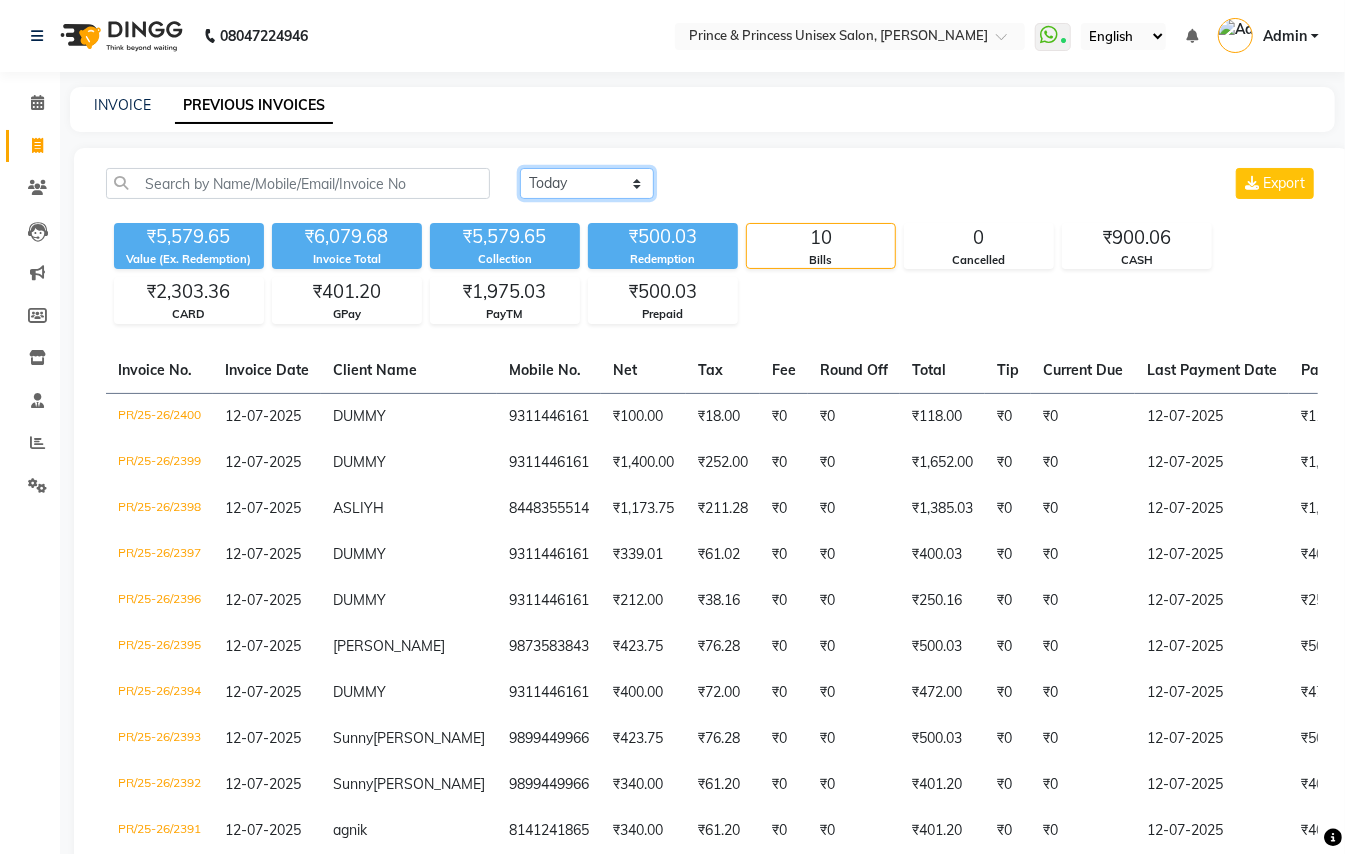 select on "[DATE]" 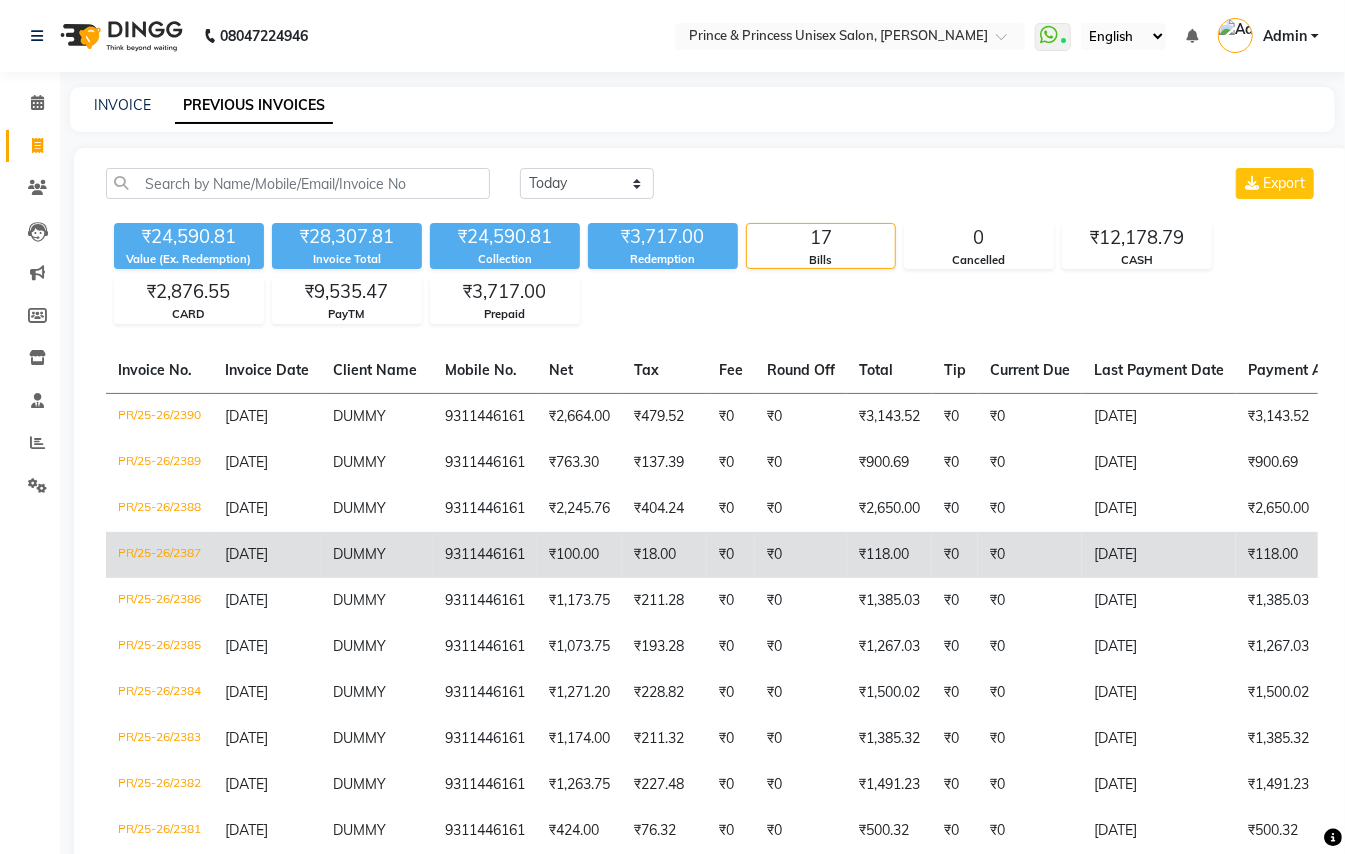 click on "PR/25-26/2387" 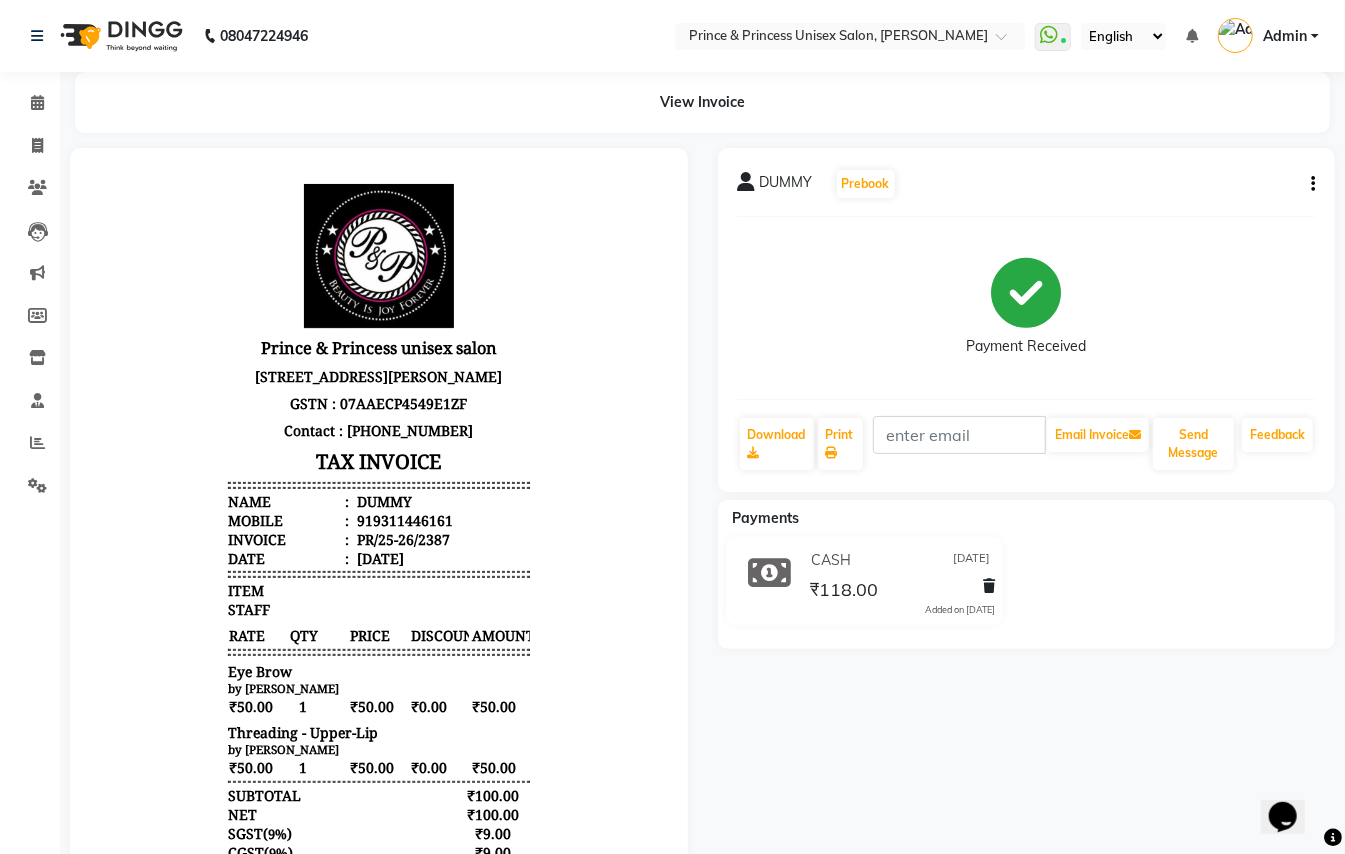 scroll, scrollTop: 0, scrollLeft: 0, axis: both 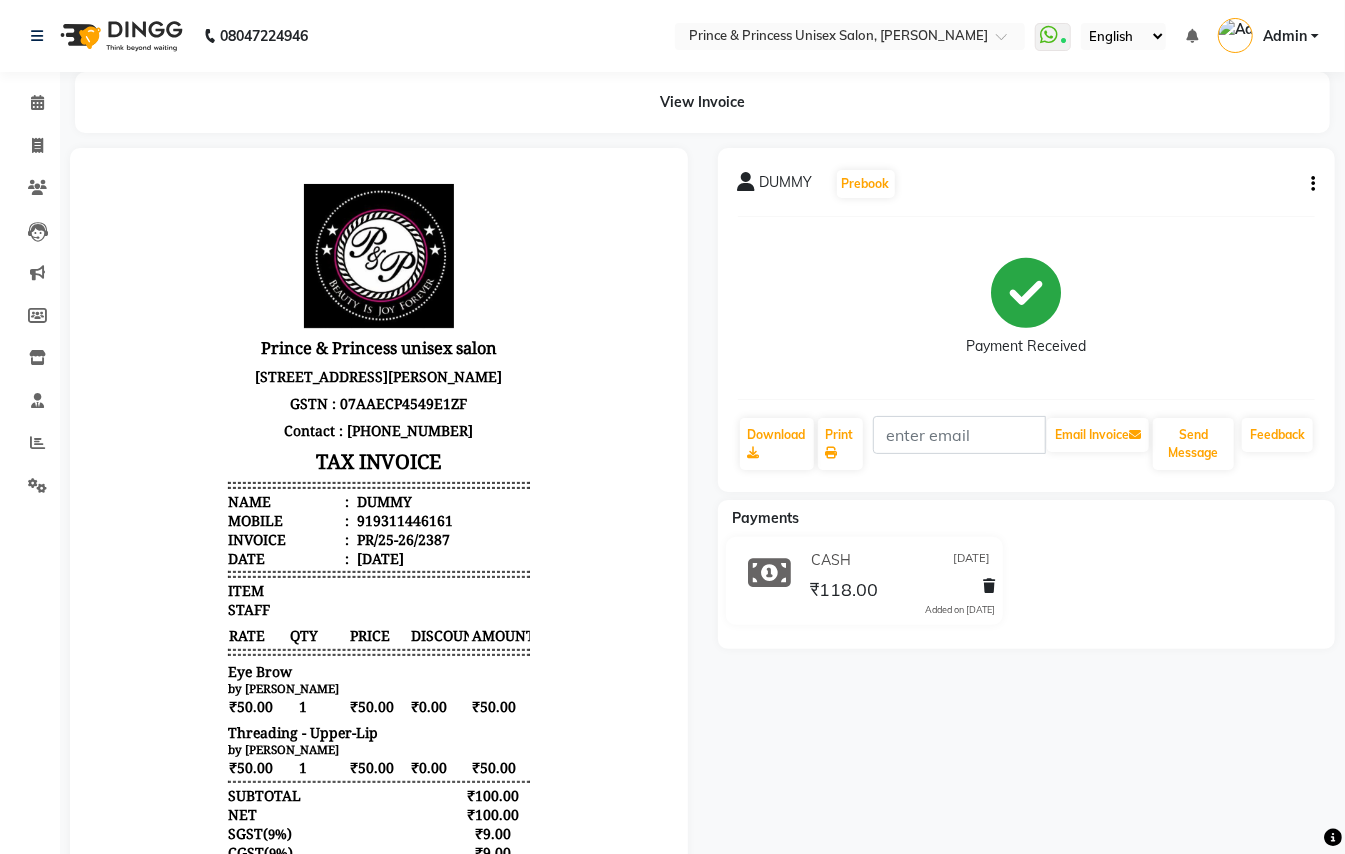 click 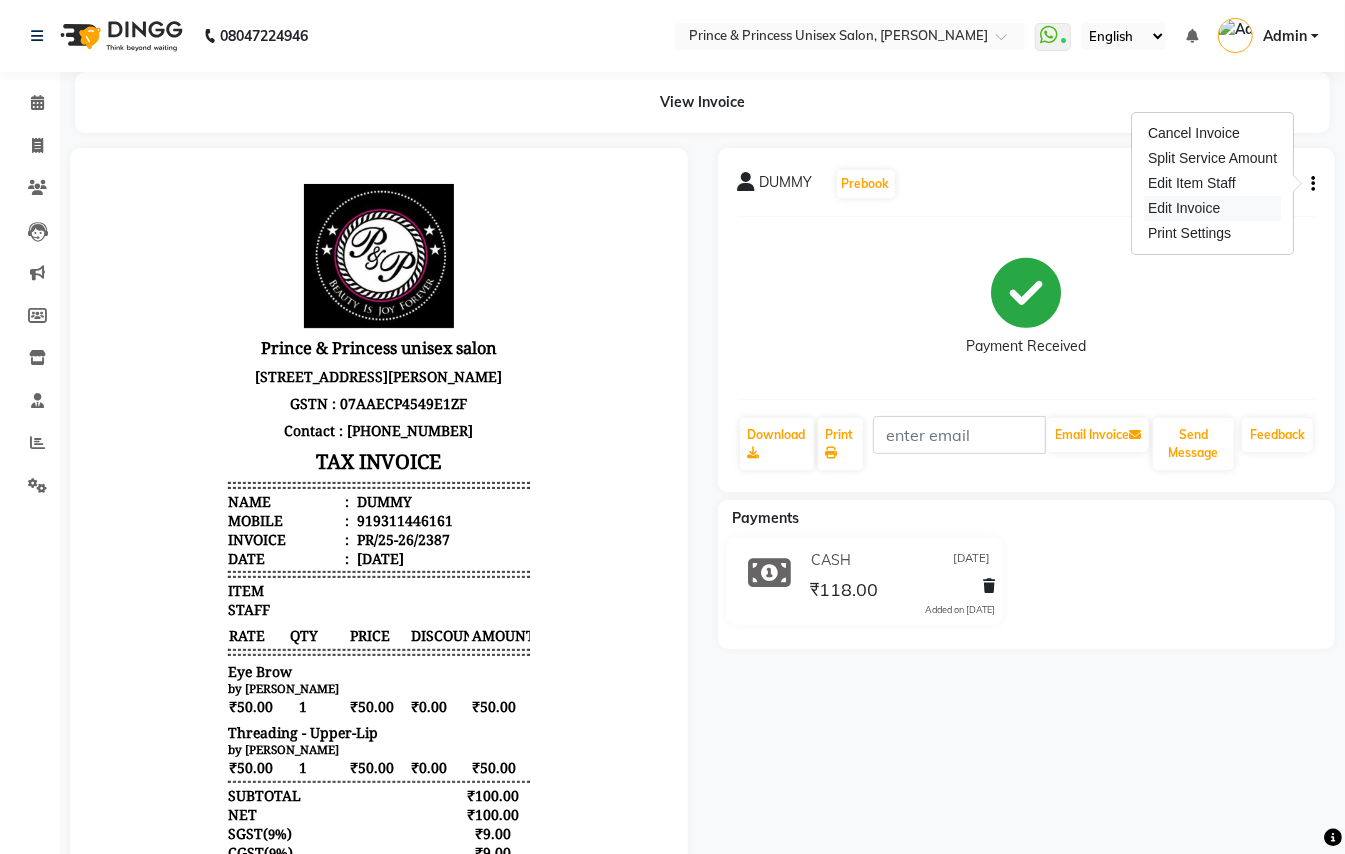 click on "Edit Invoice" at bounding box center (1212, 208) 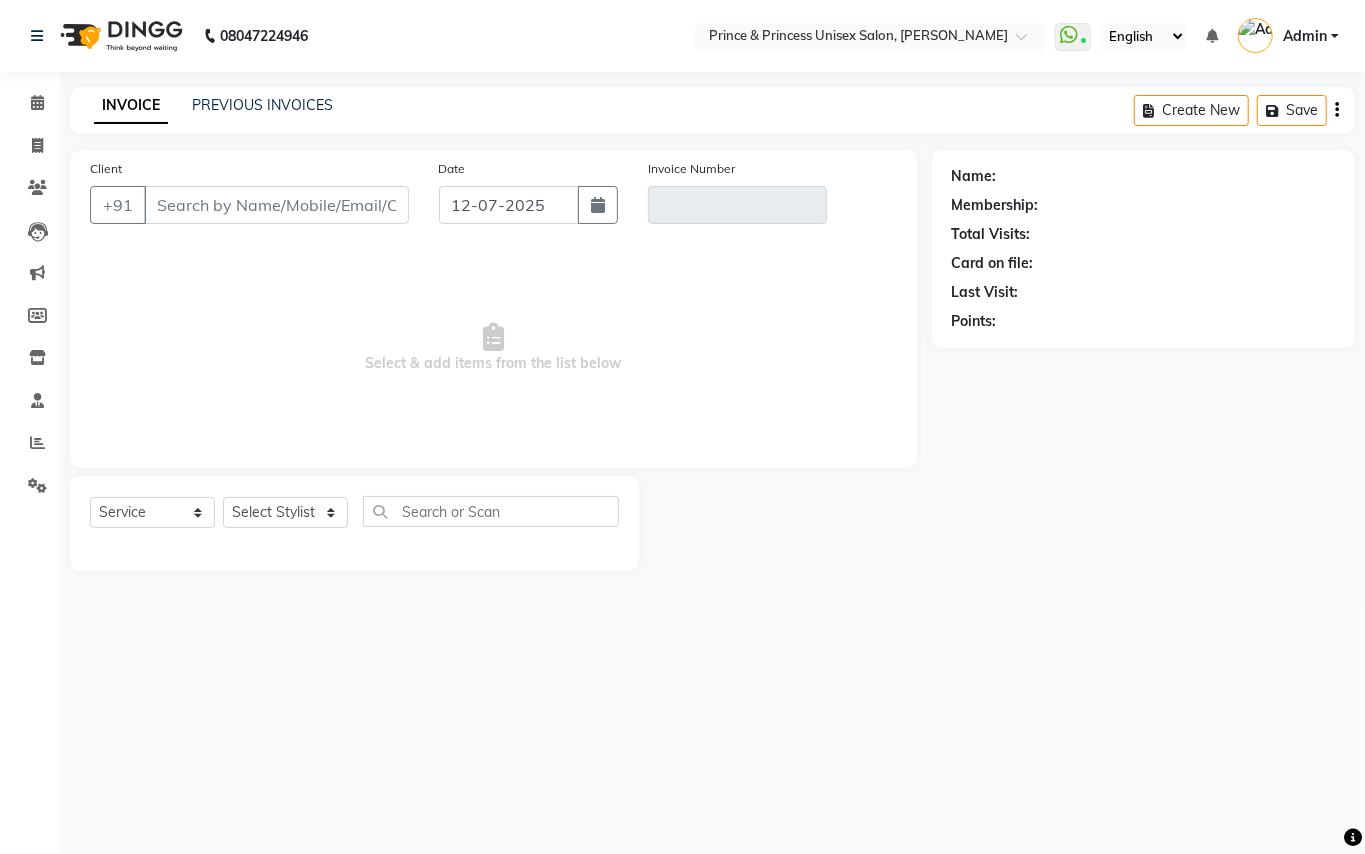 type on "9311446161" 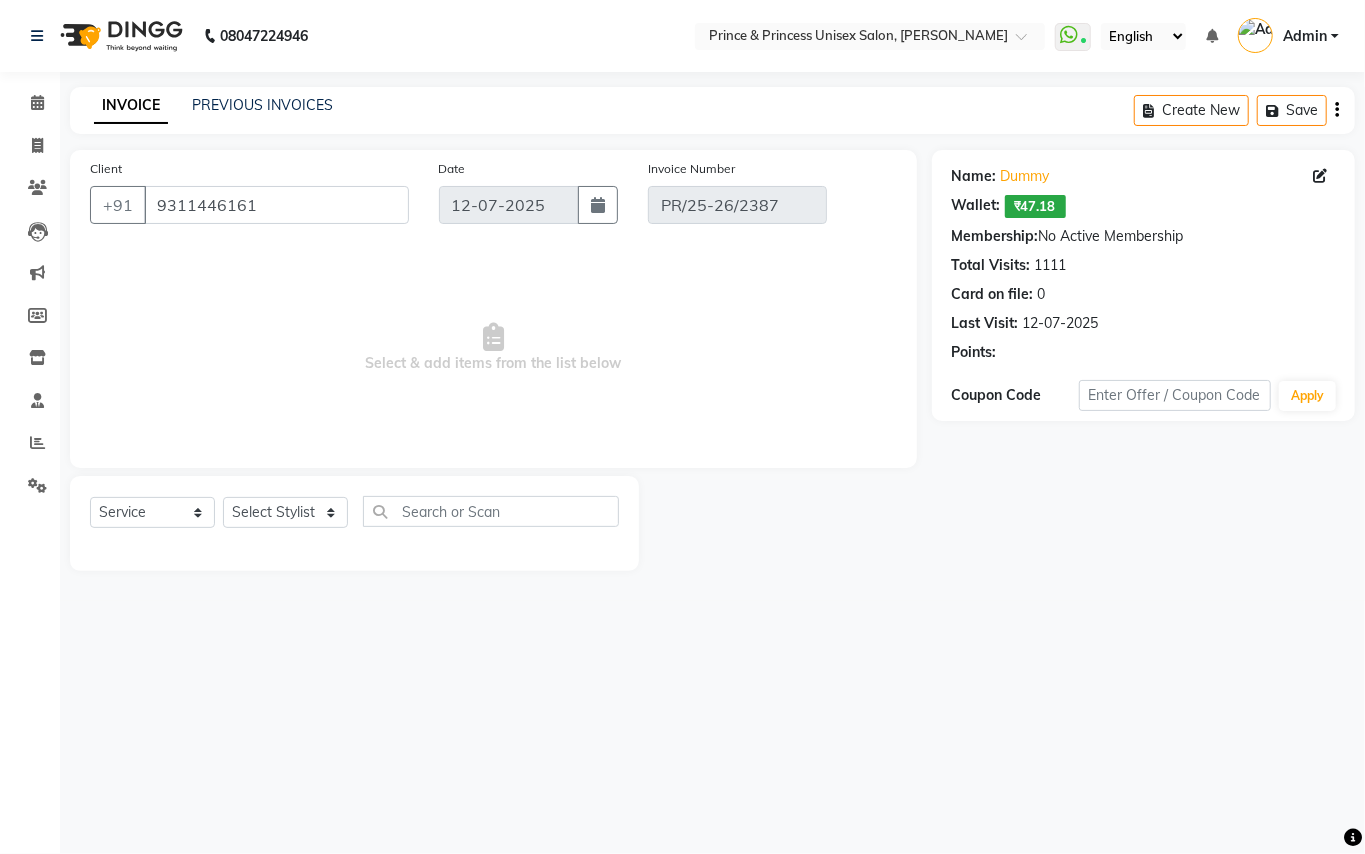 type on "[DATE]" 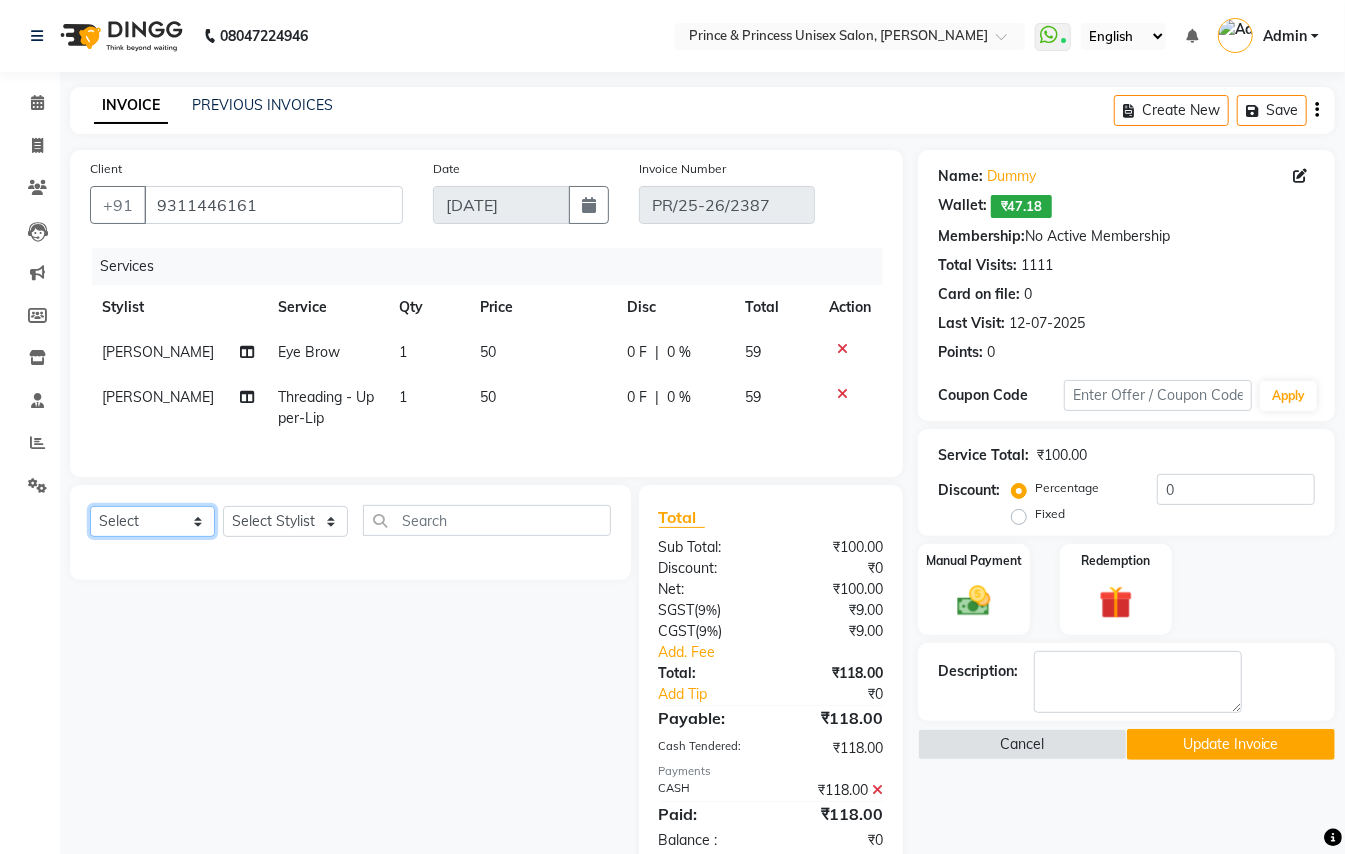 click on "Select  Service  Product  Membership  Package Voucher Prepaid Gift Card" 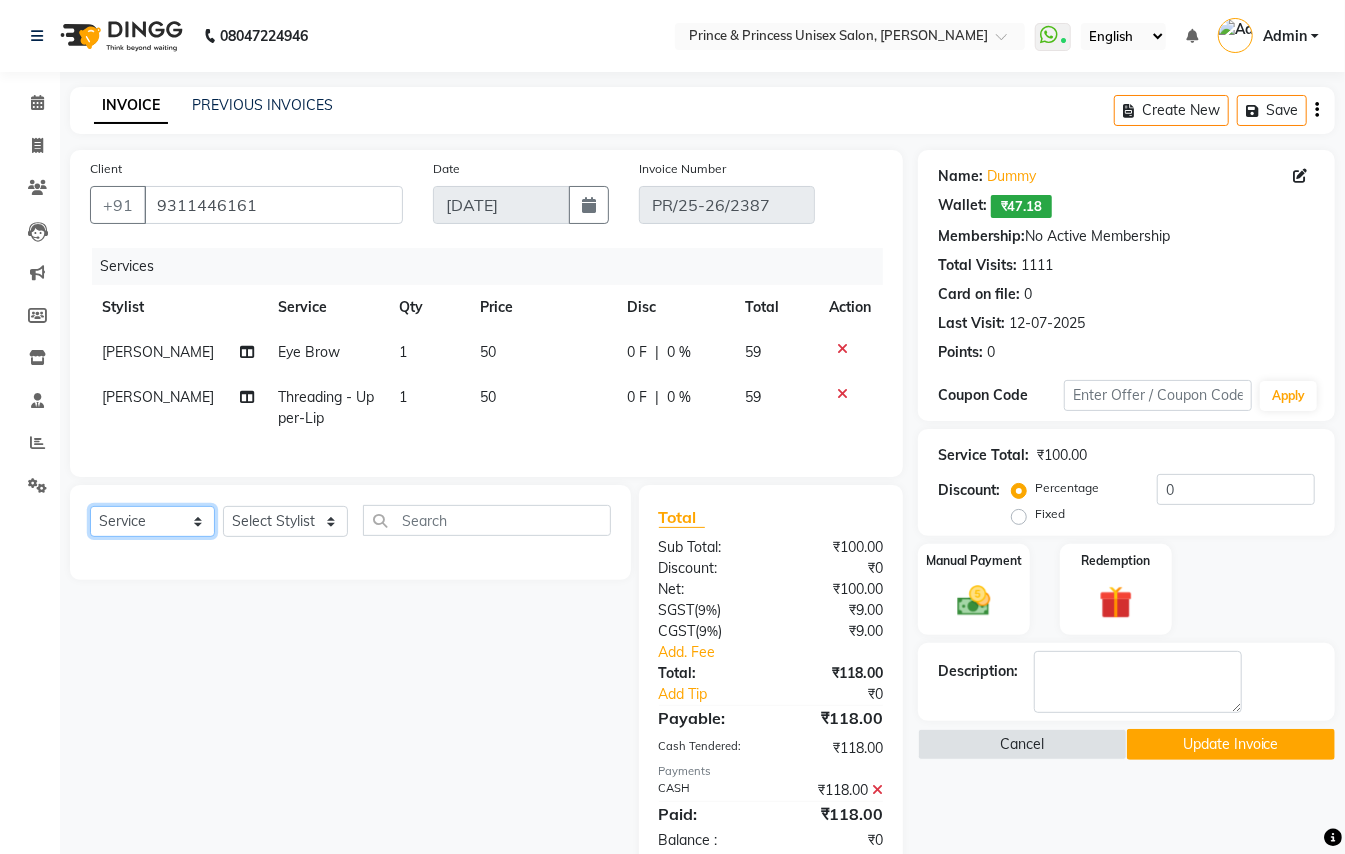 click on "Select  Service  Product  Membership  Package Voucher Prepaid Gift Card" 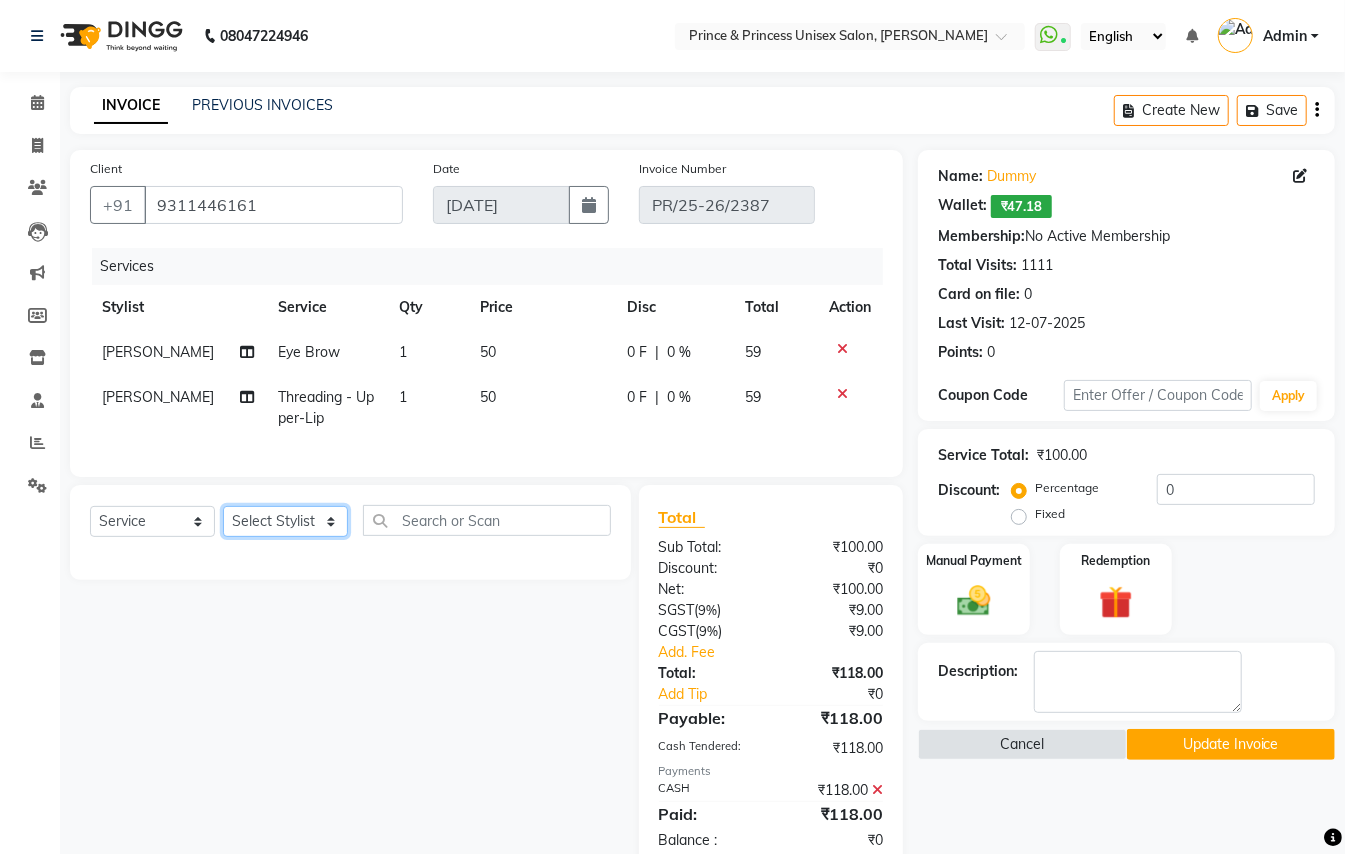 click on "Select Stylist ABHISHEK [PERSON_NAME] NEW [PERSON_NAME] CHANDAN [PERSON_NAME] MEENAKSHI [PERSON_NAME] RAHUL SANDEEP [PERSON_NAME] XYZ" 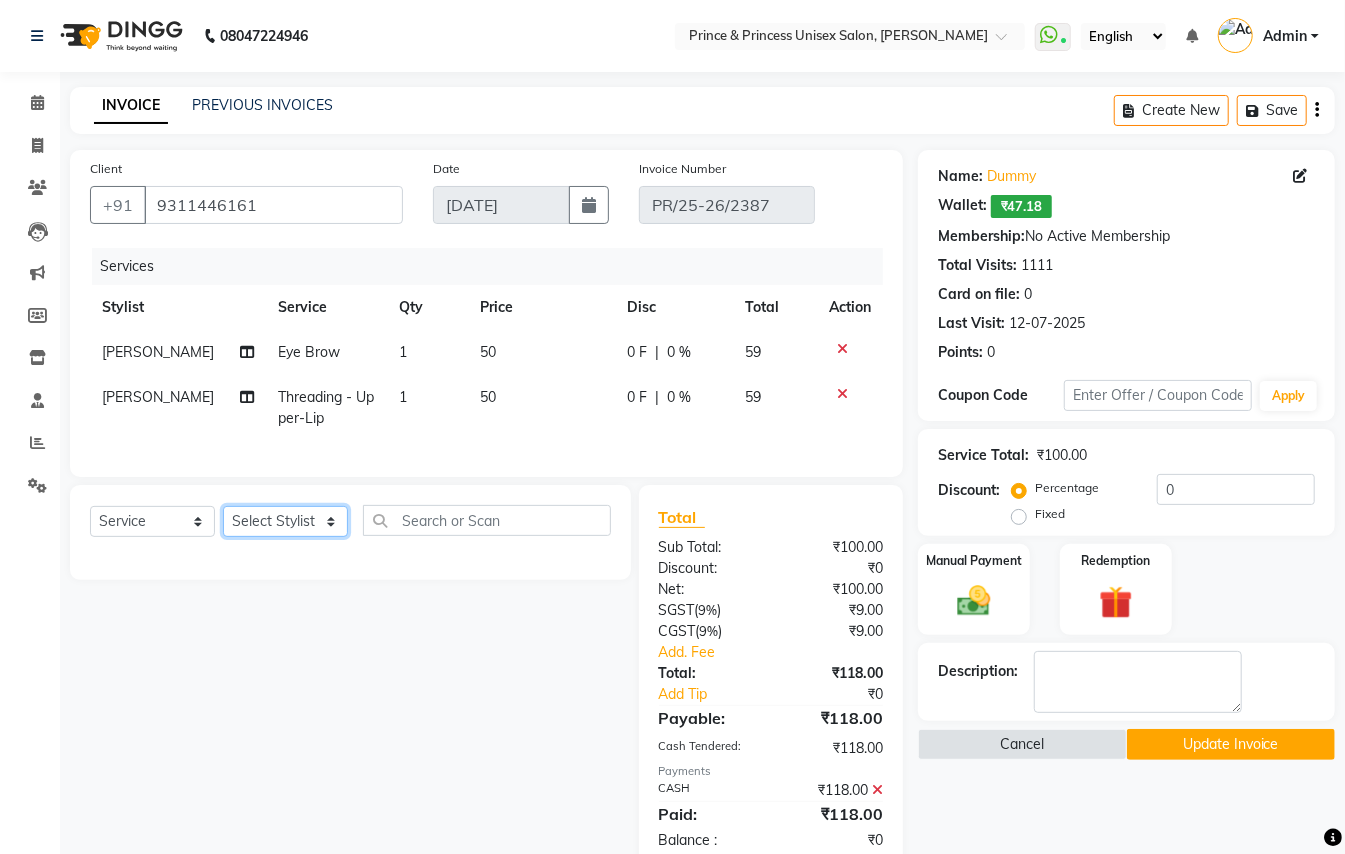 select on "37313" 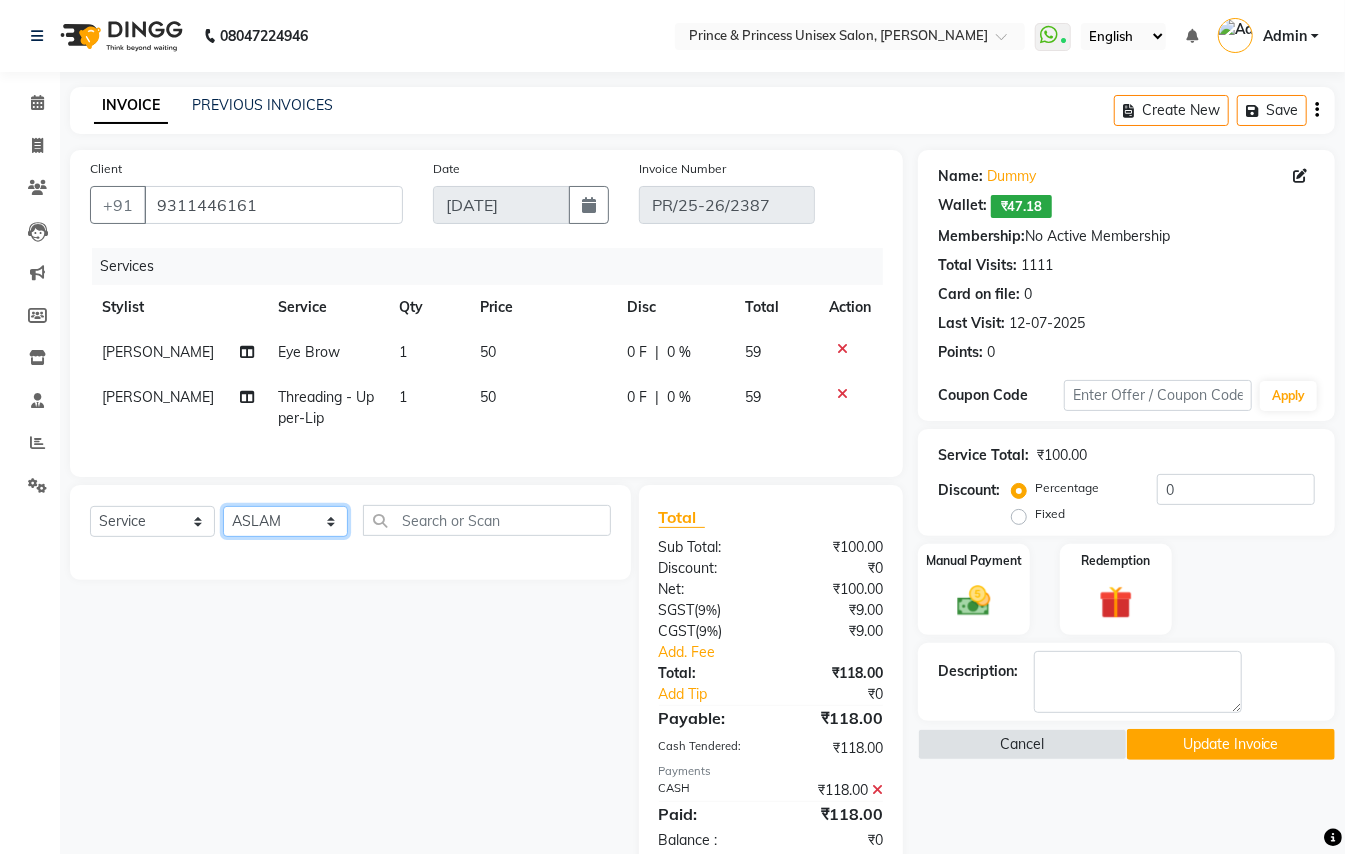drag, startPoint x: 274, startPoint y: 544, endPoint x: 412, endPoint y: 528, distance: 138.92444 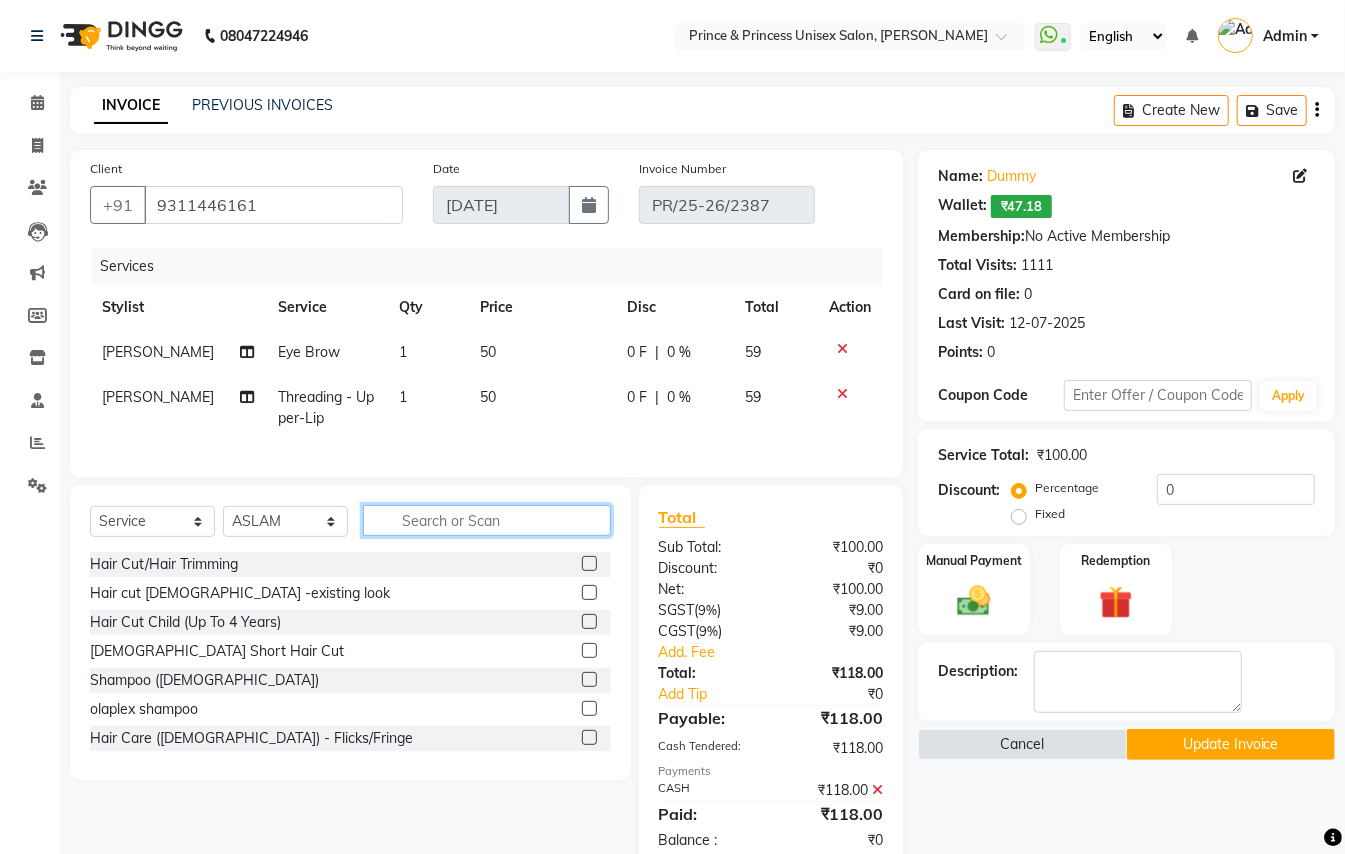 click 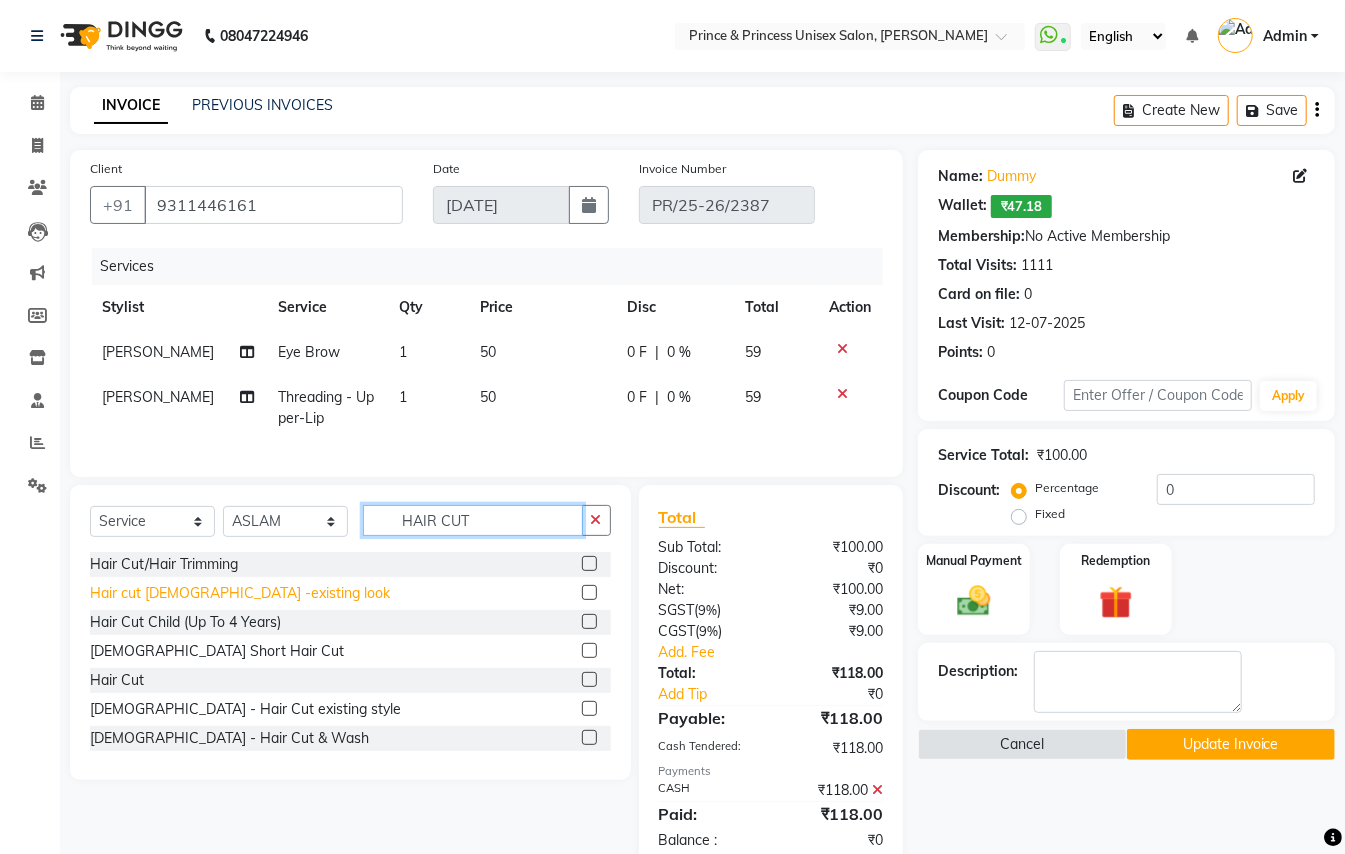 type on "HAIR CUT" 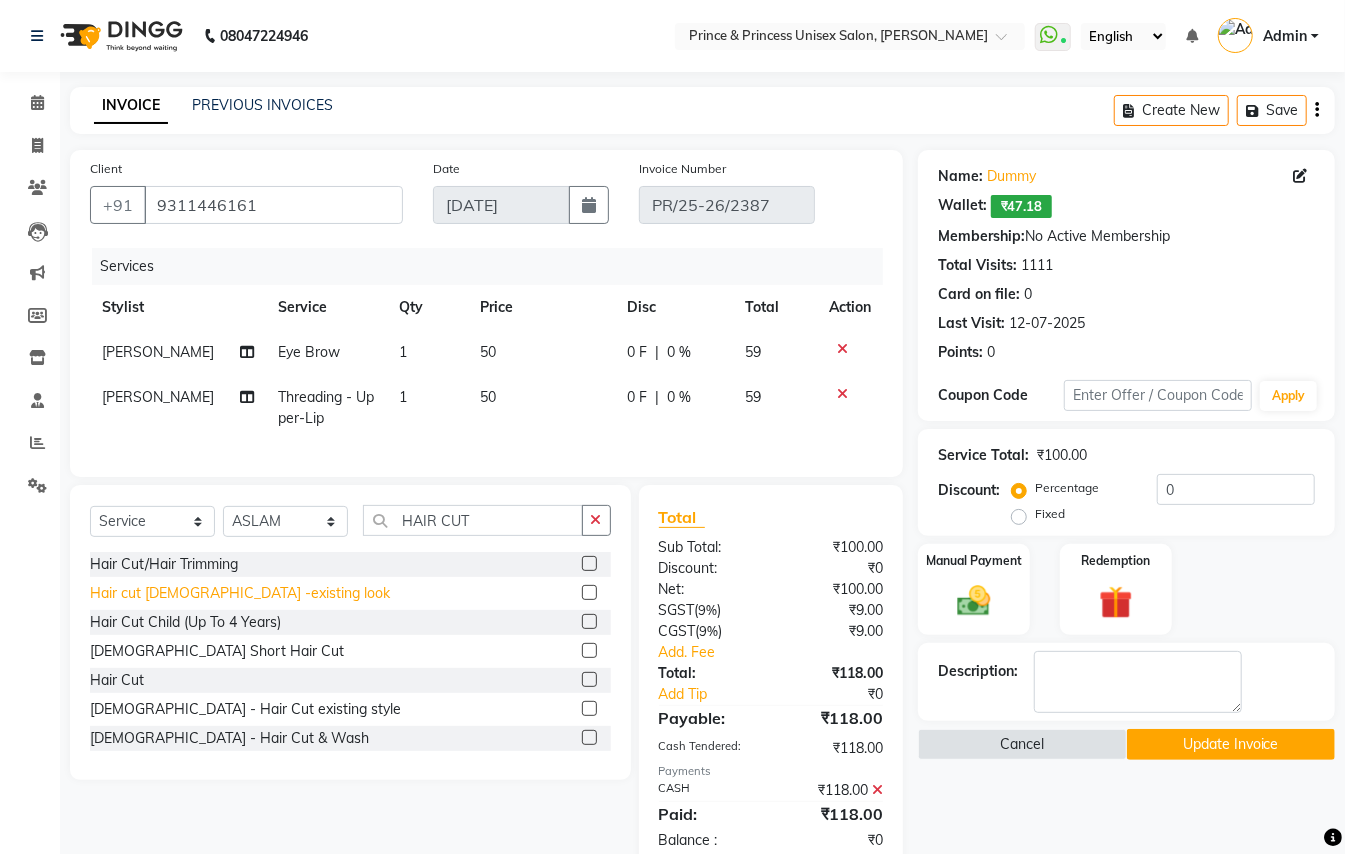 click on "Hair cut [DEMOGRAPHIC_DATA] -existing look" 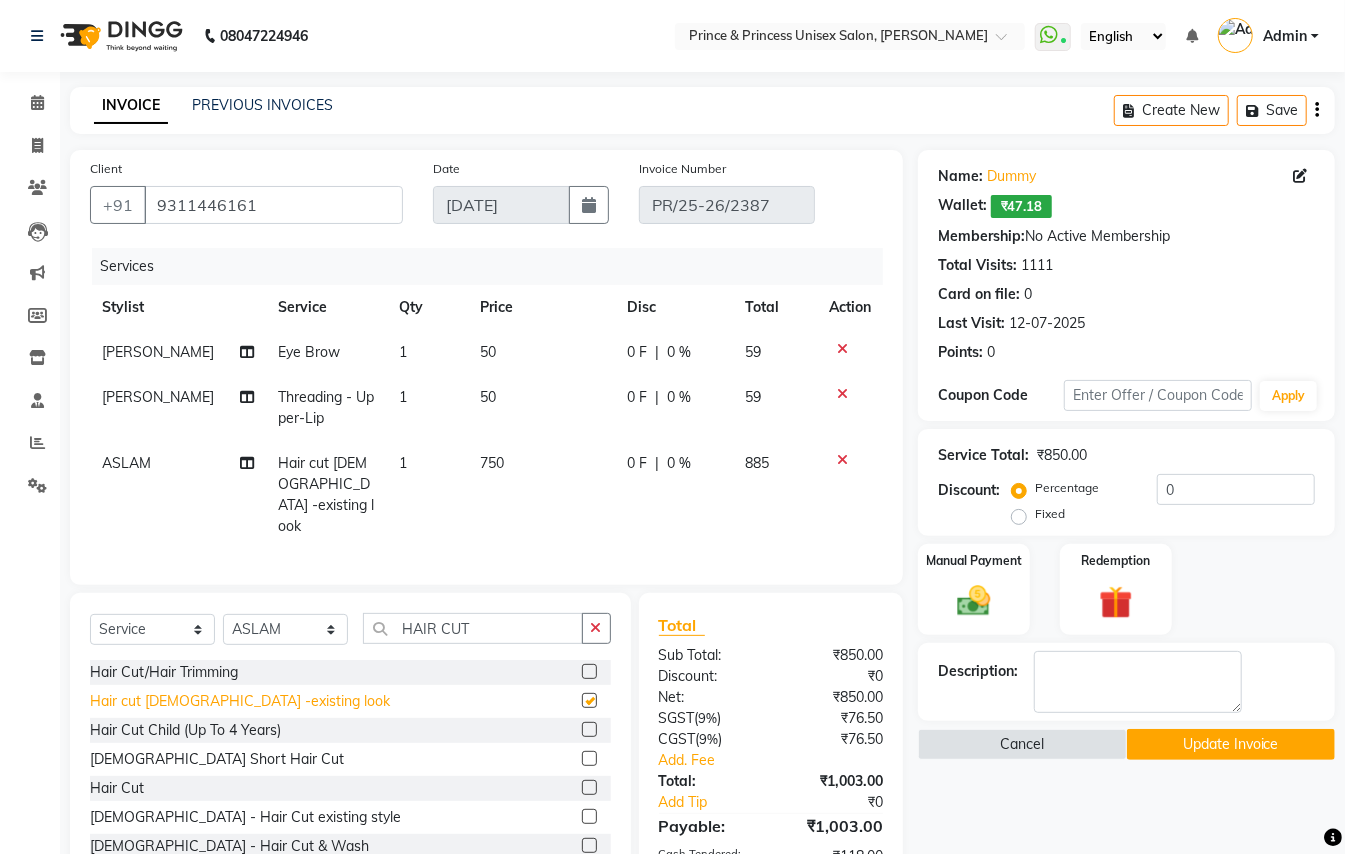 checkbox on "false" 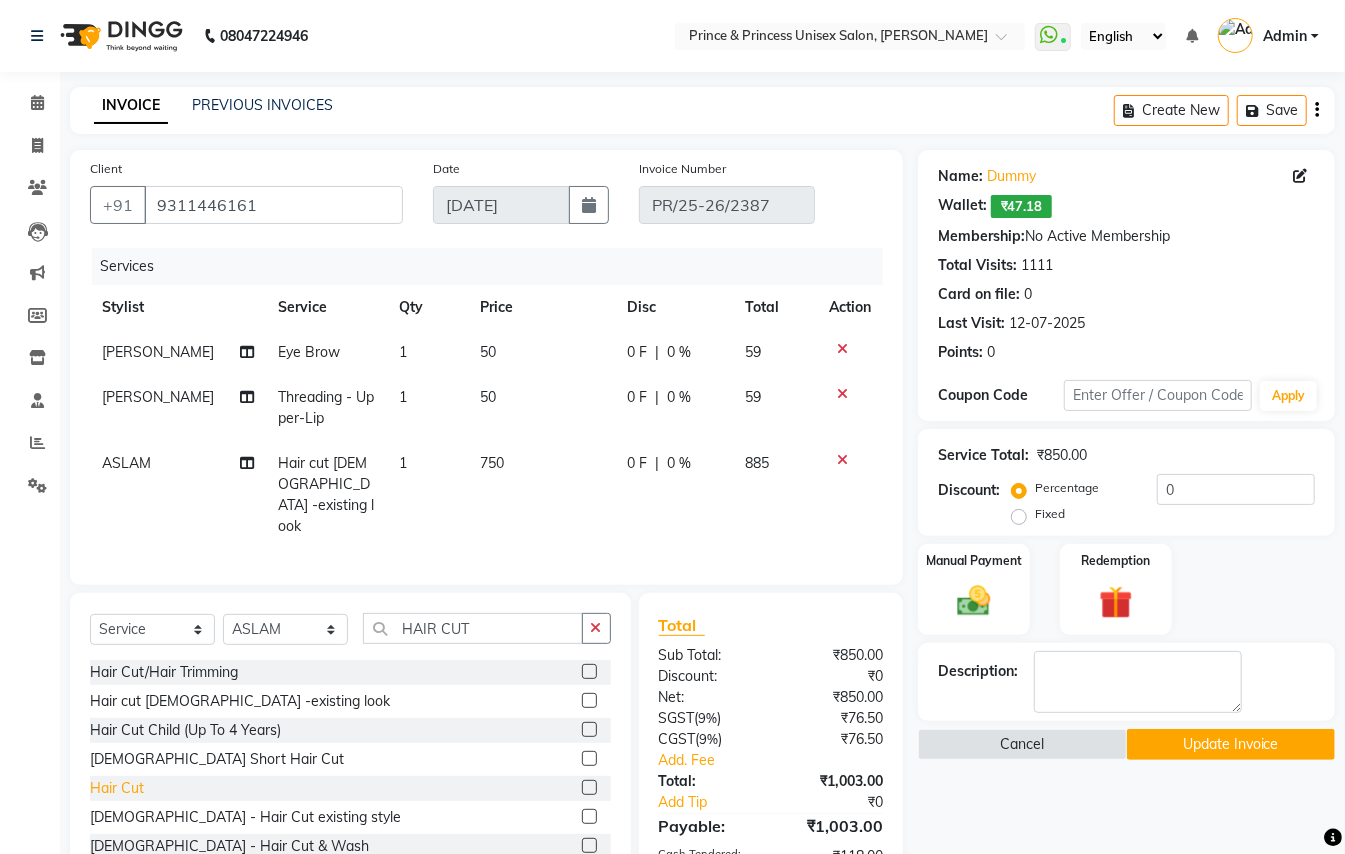 click on "Hair Cut" 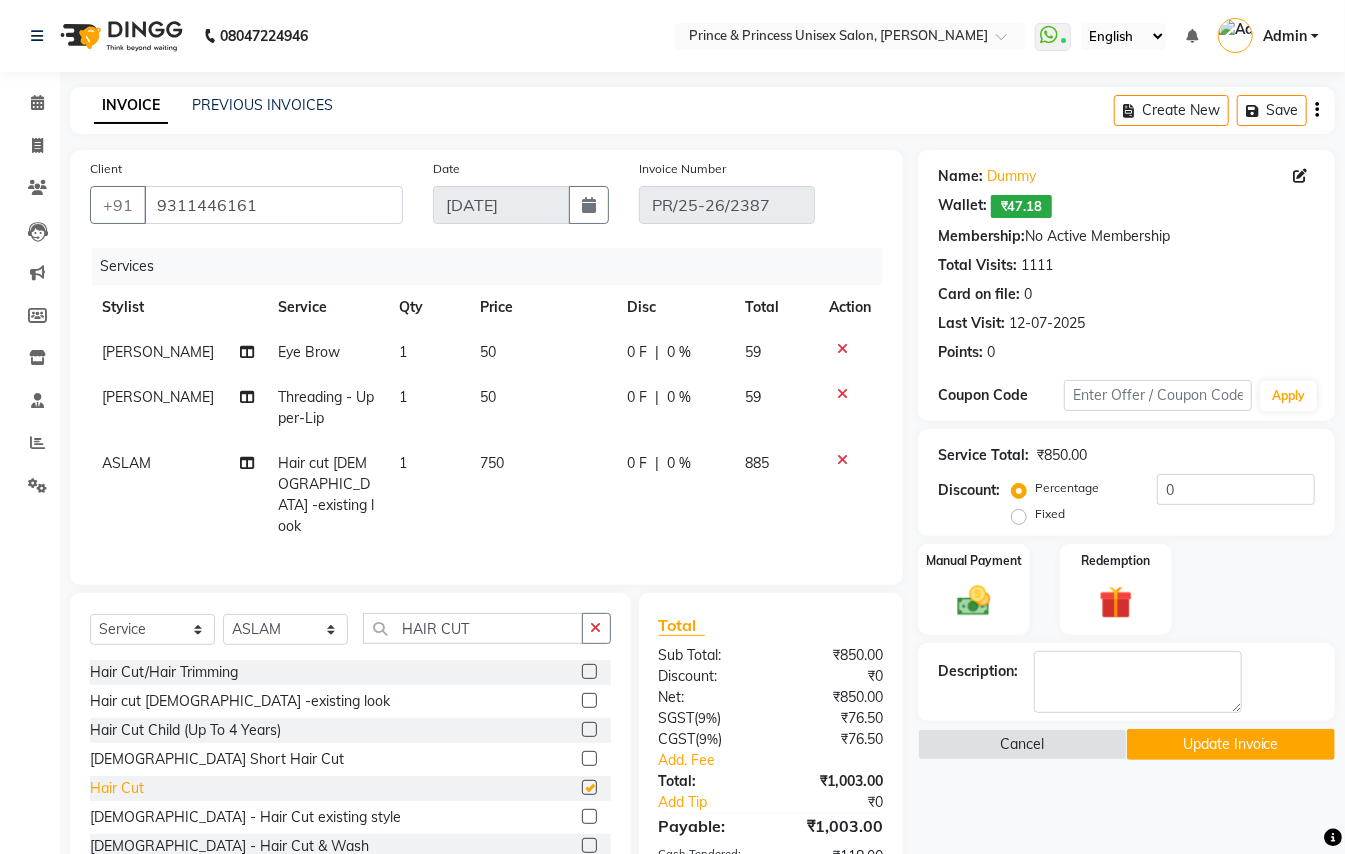 checkbox on "false" 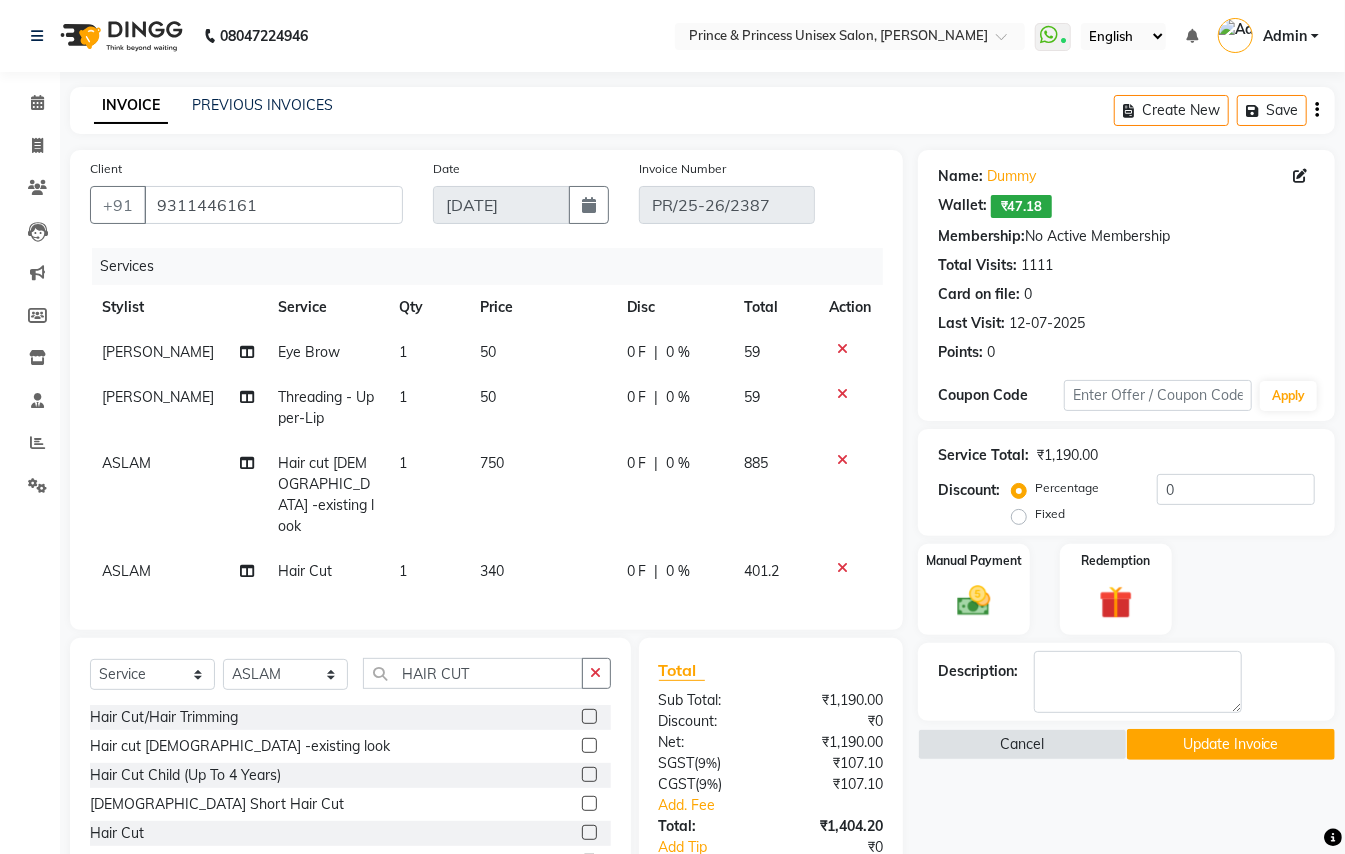 click 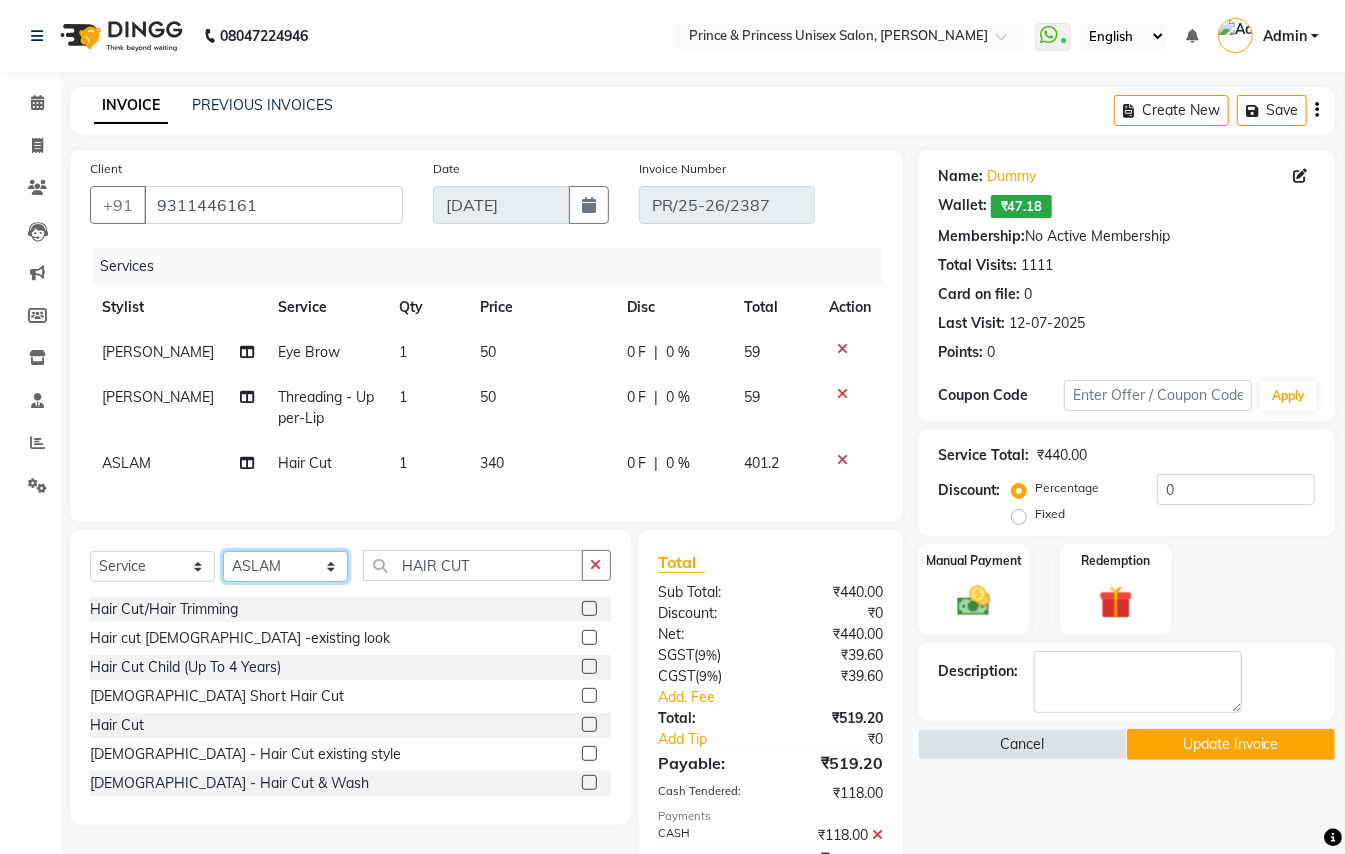 click on "Select Stylist ABHISHEK [PERSON_NAME] NEW [PERSON_NAME] CHANDAN [PERSON_NAME] MEENAKSHI [PERSON_NAME] RAHUL SANDEEP [PERSON_NAME] XYZ" 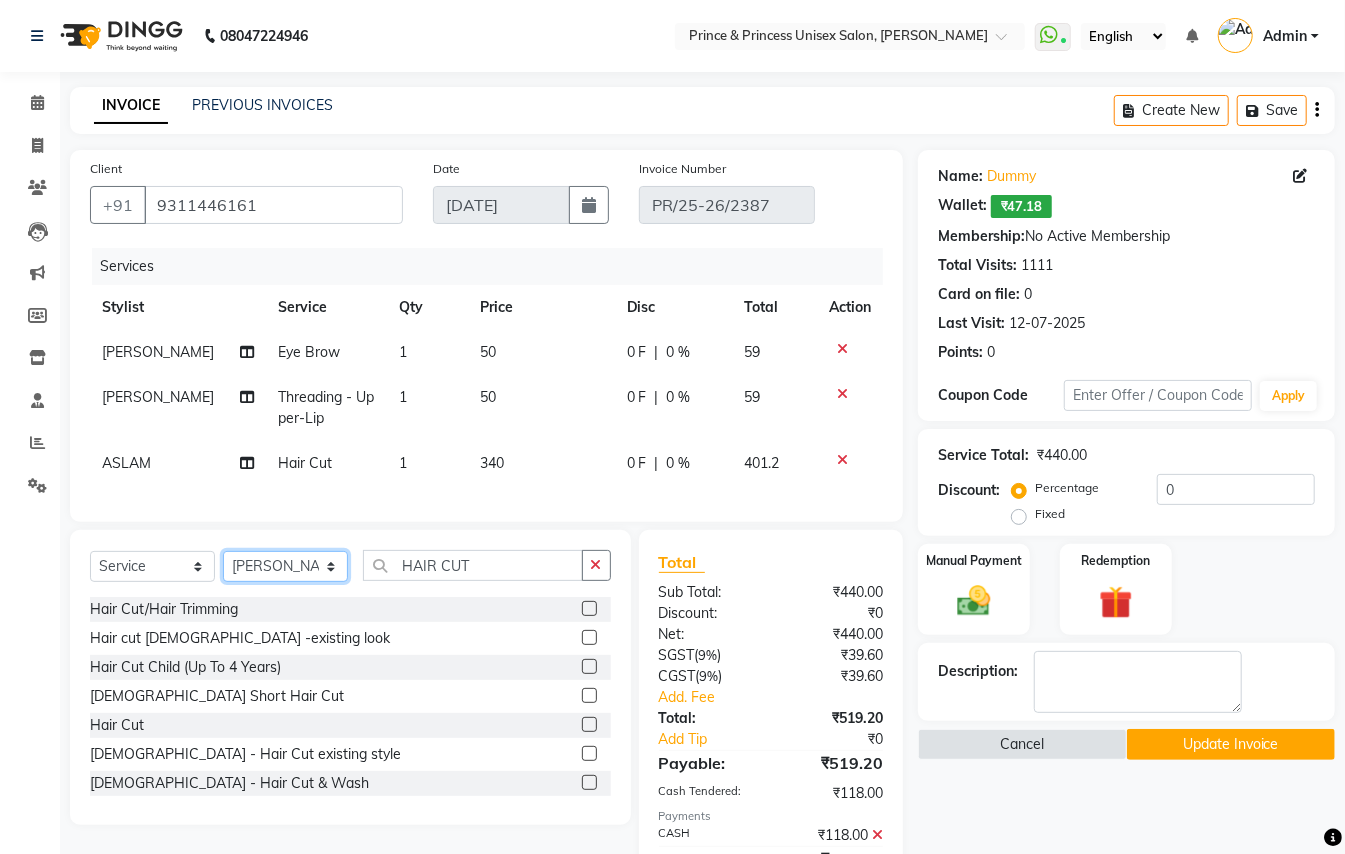 drag, startPoint x: 268, startPoint y: 580, endPoint x: 481, endPoint y: 572, distance: 213.15018 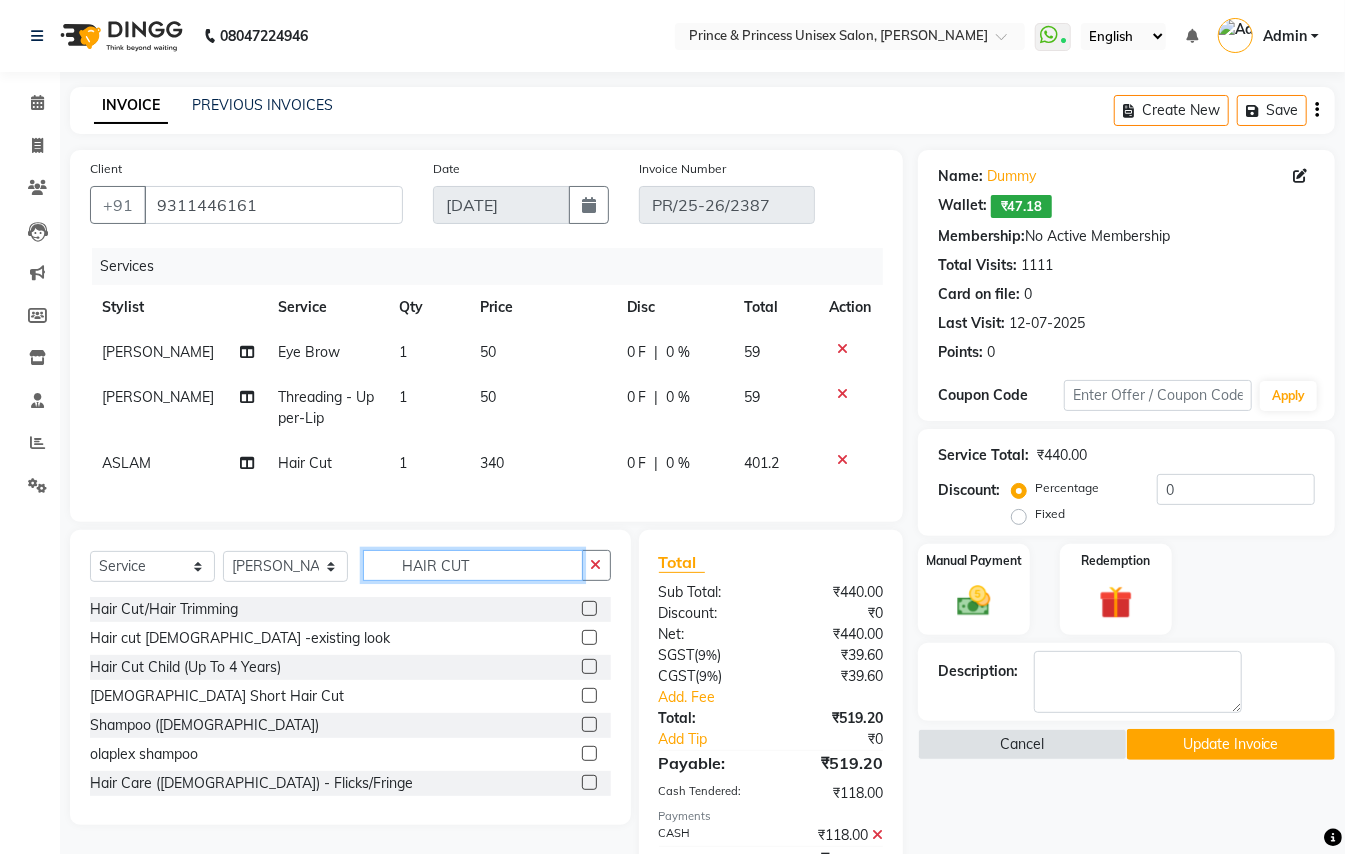 drag, startPoint x: 482, startPoint y: 588, endPoint x: 138, endPoint y: 426, distance: 380.23676 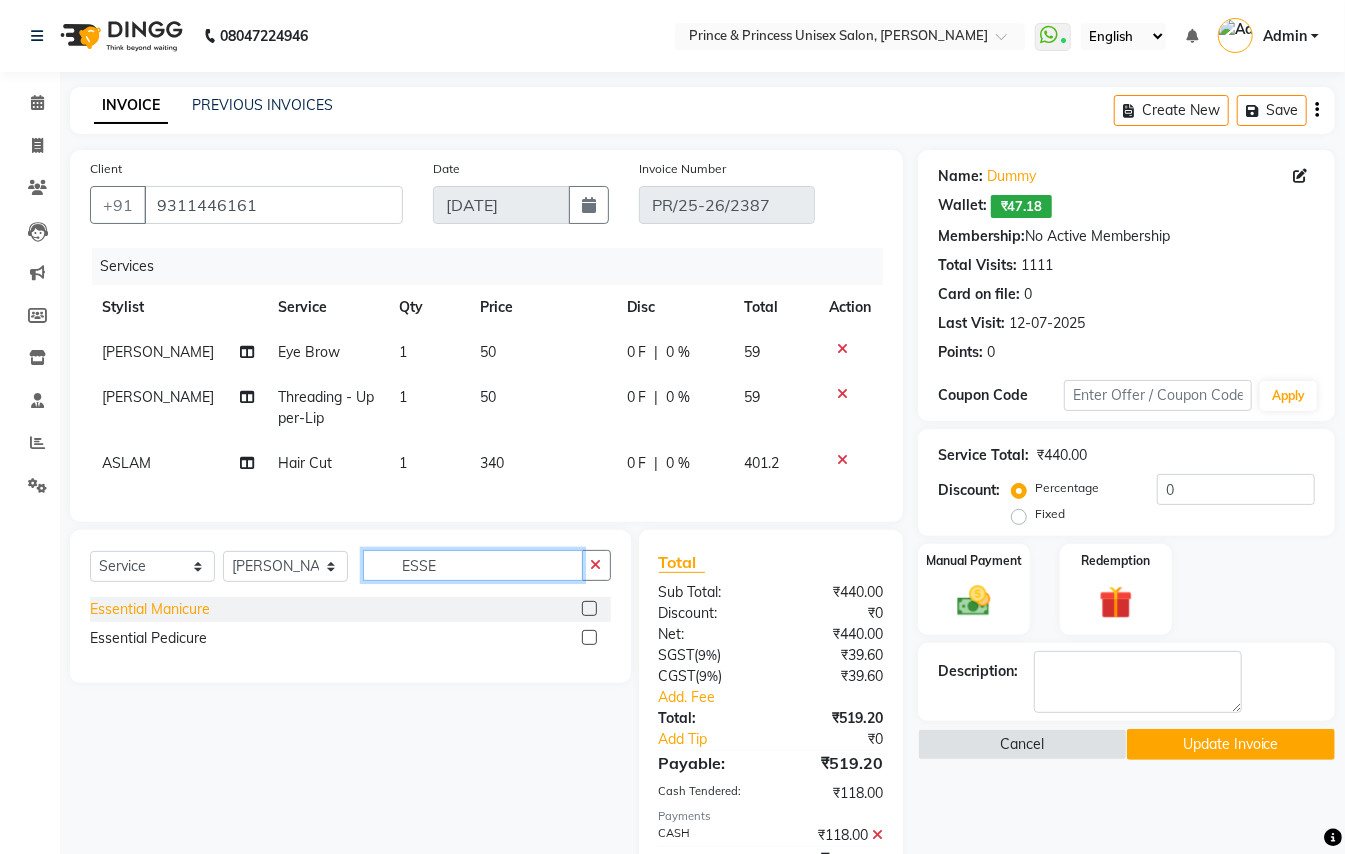 type on "ESSE" 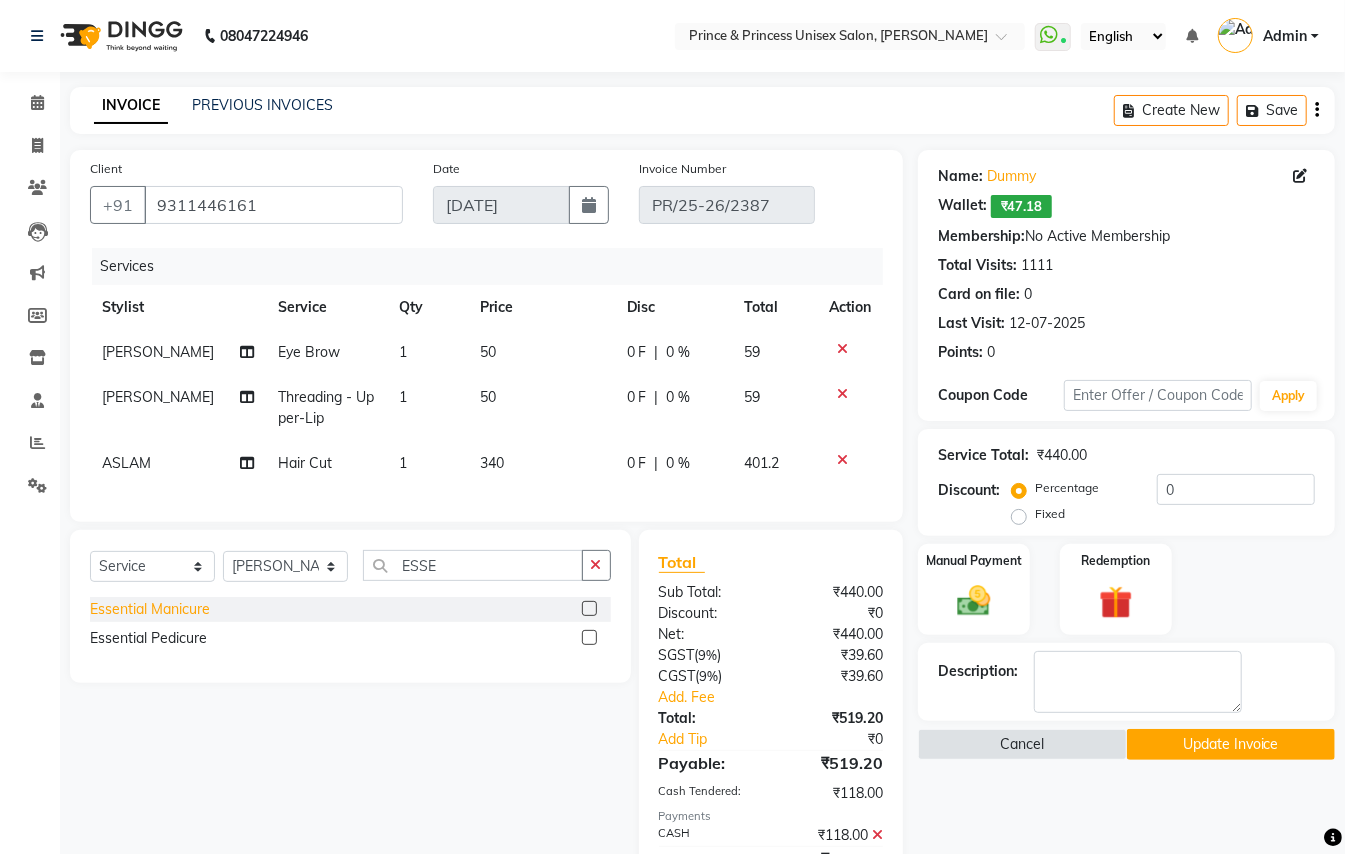 click on "Essential Manicure" 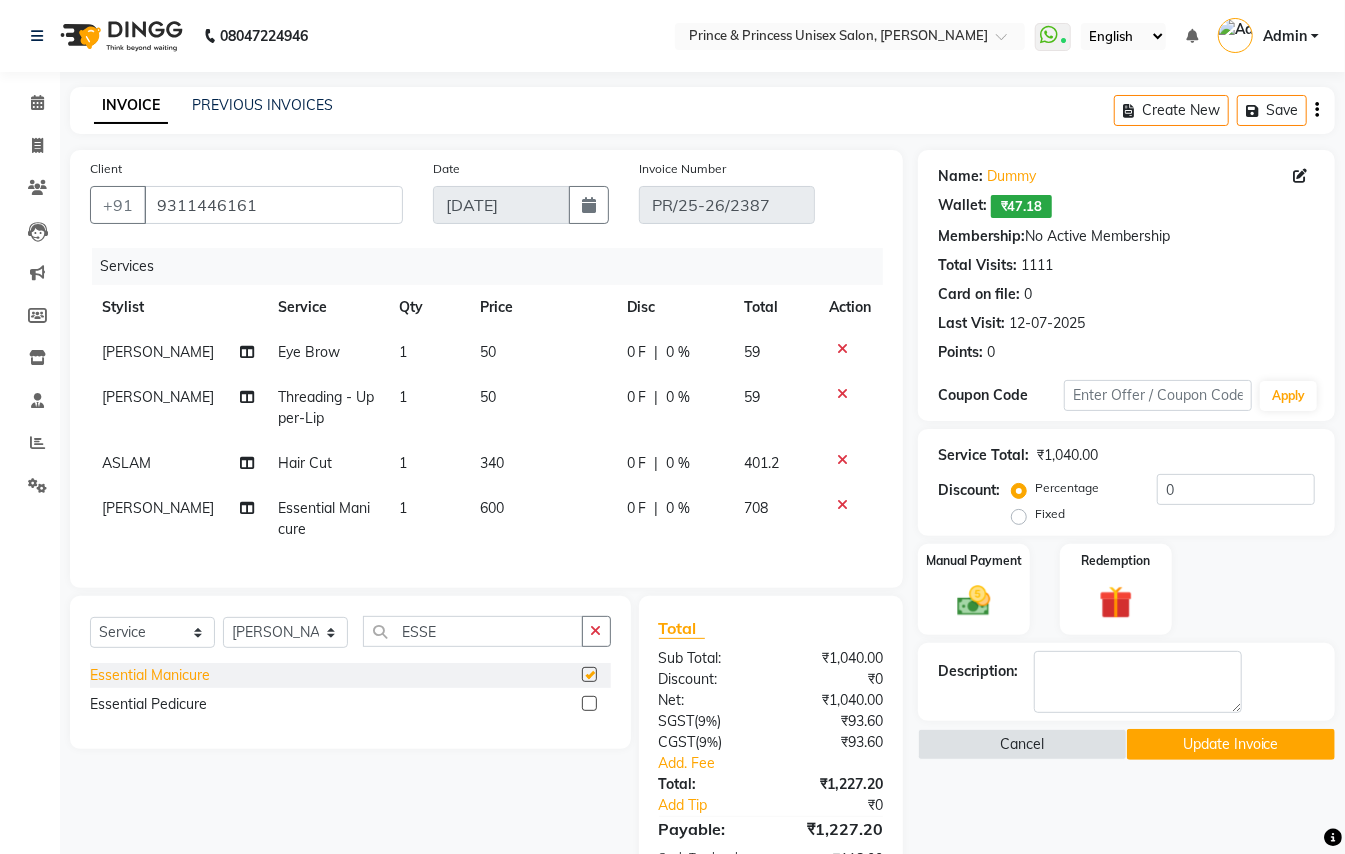 checkbox on "false" 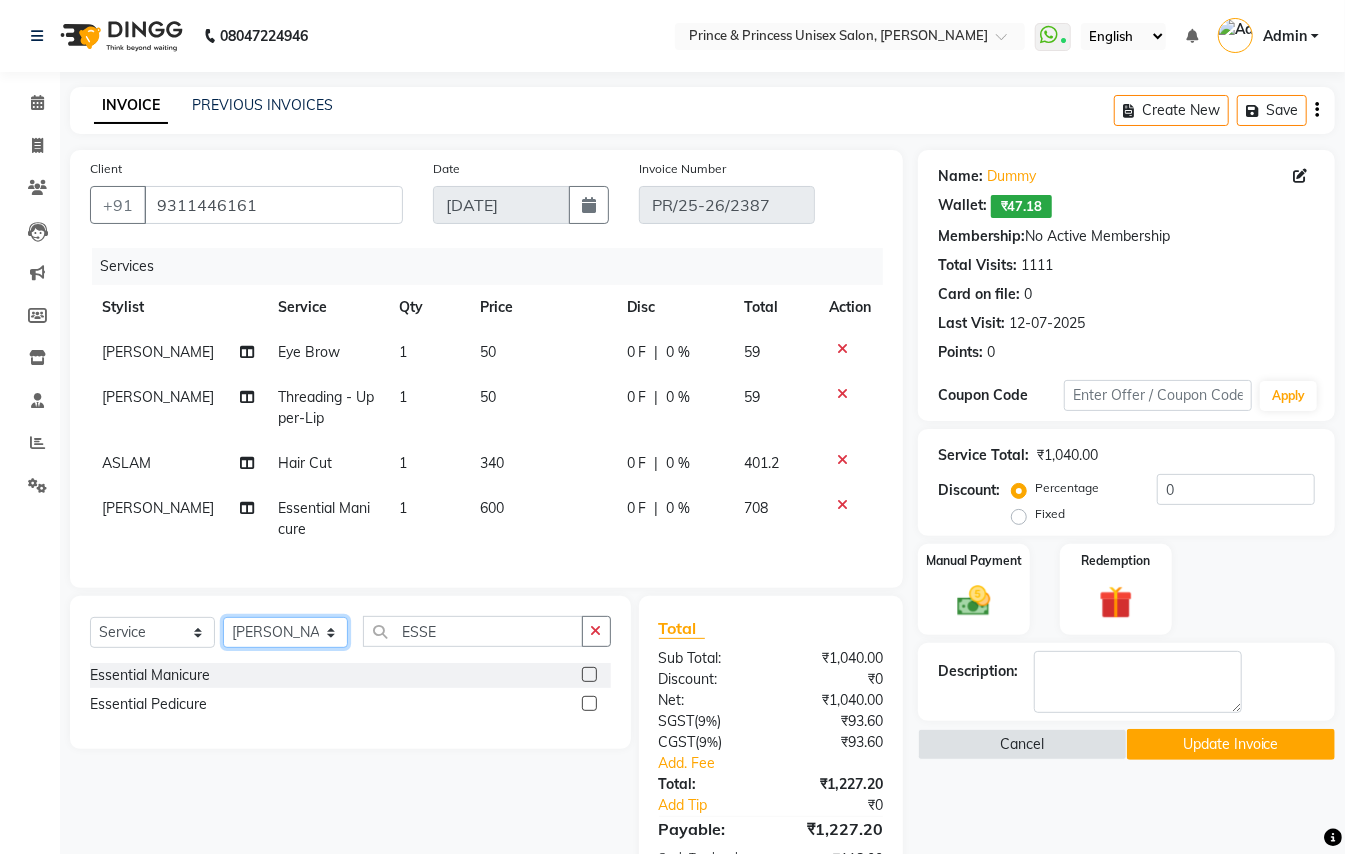 click on "Select Stylist ABHISHEK AJEET AJEET NEW ARUN ASLAM CHANDAN GUDDU MANI MEENAKSHI MONU PINKI RAHUL SANDEEP SONIYA TABASSUM XYZ" 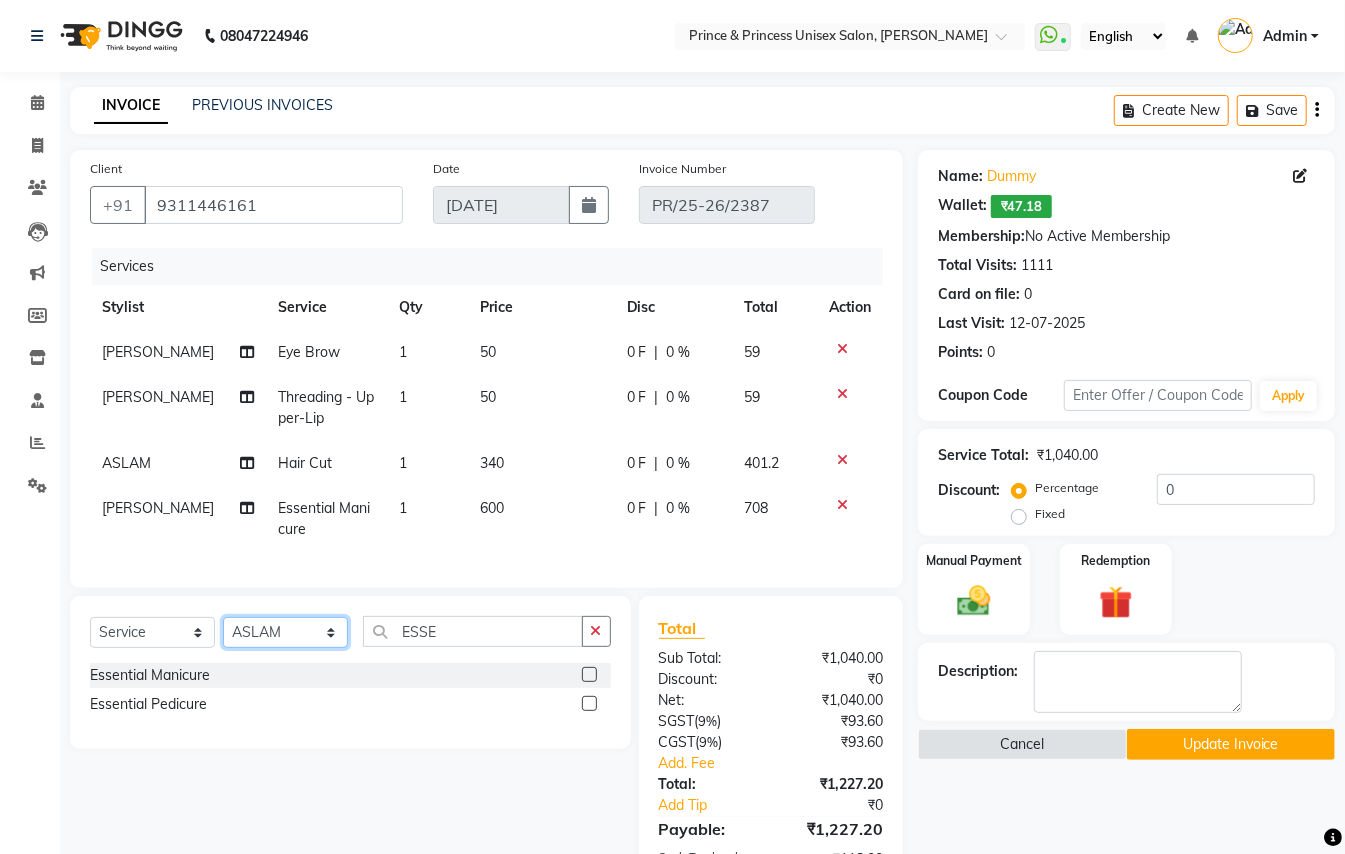 click on "Select Stylist ABHISHEK AJEET AJEET NEW ARUN ASLAM CHANDAN GUDDU MANI MEENAKSHI MONU PINKI RAHUL SANDEEP SONIYA TABASSUM XYZ" 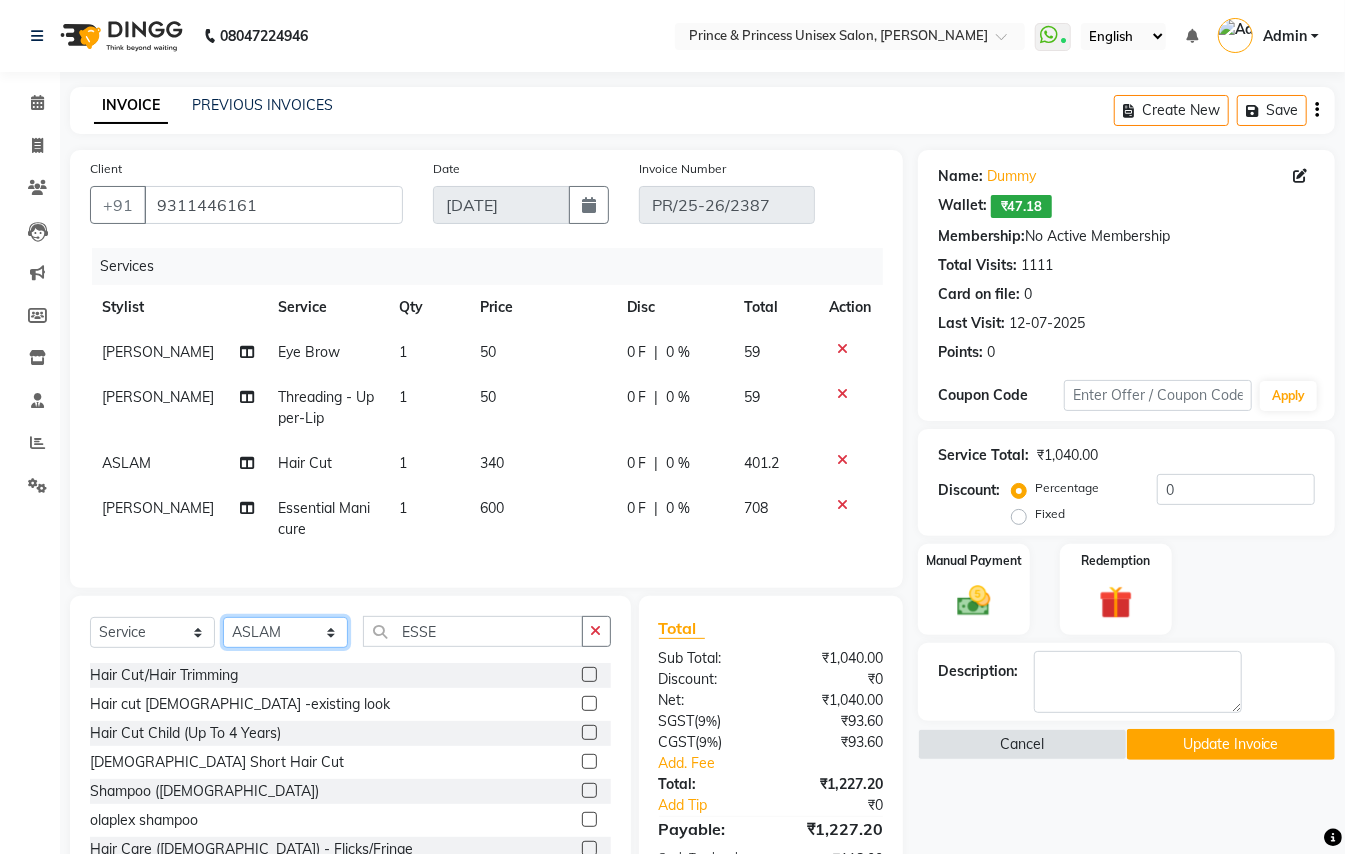 select on "47196" 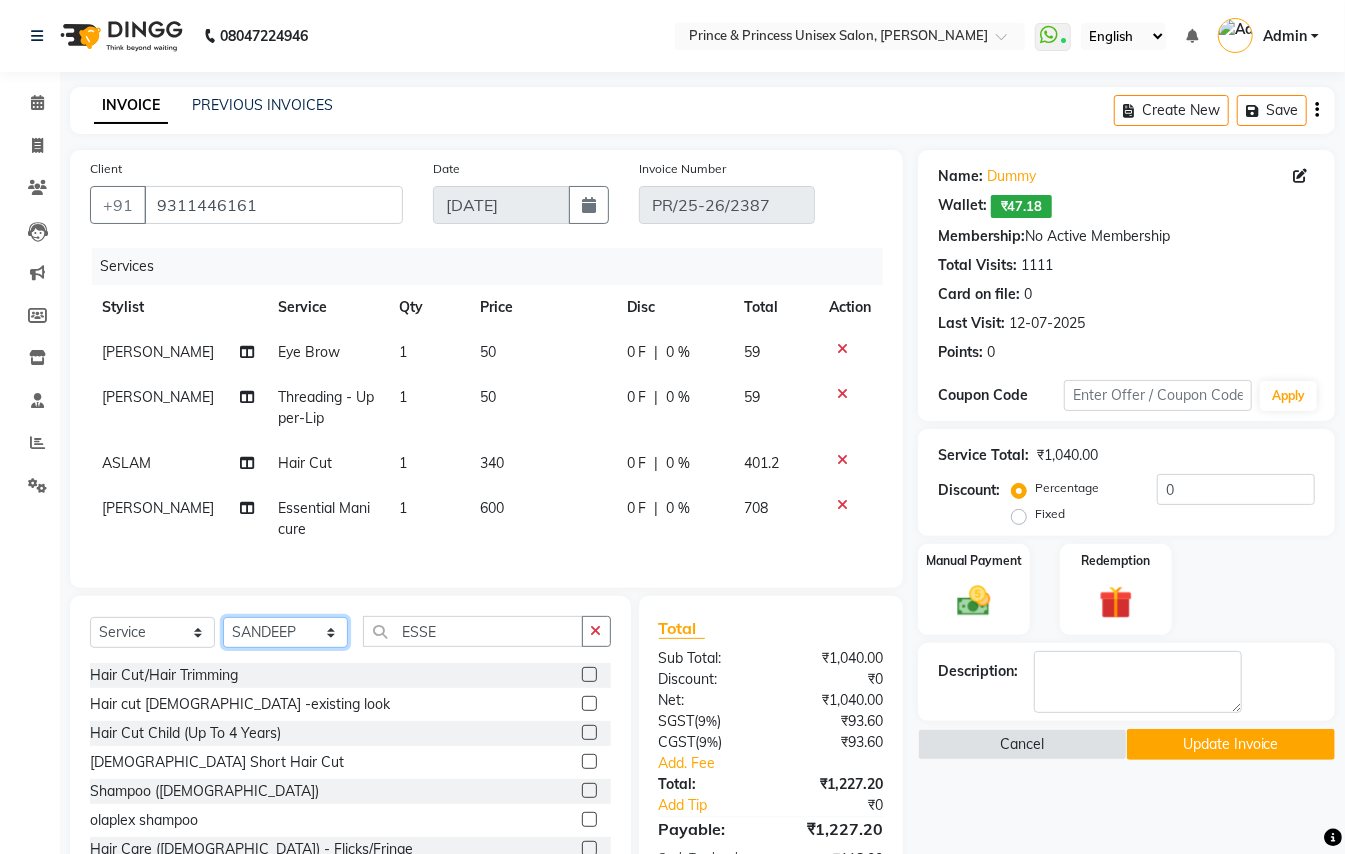 drag, startPoint x: 265, startPoint y: 653, endPoint x: 417, endPoint y: 652, distance: 152.0033 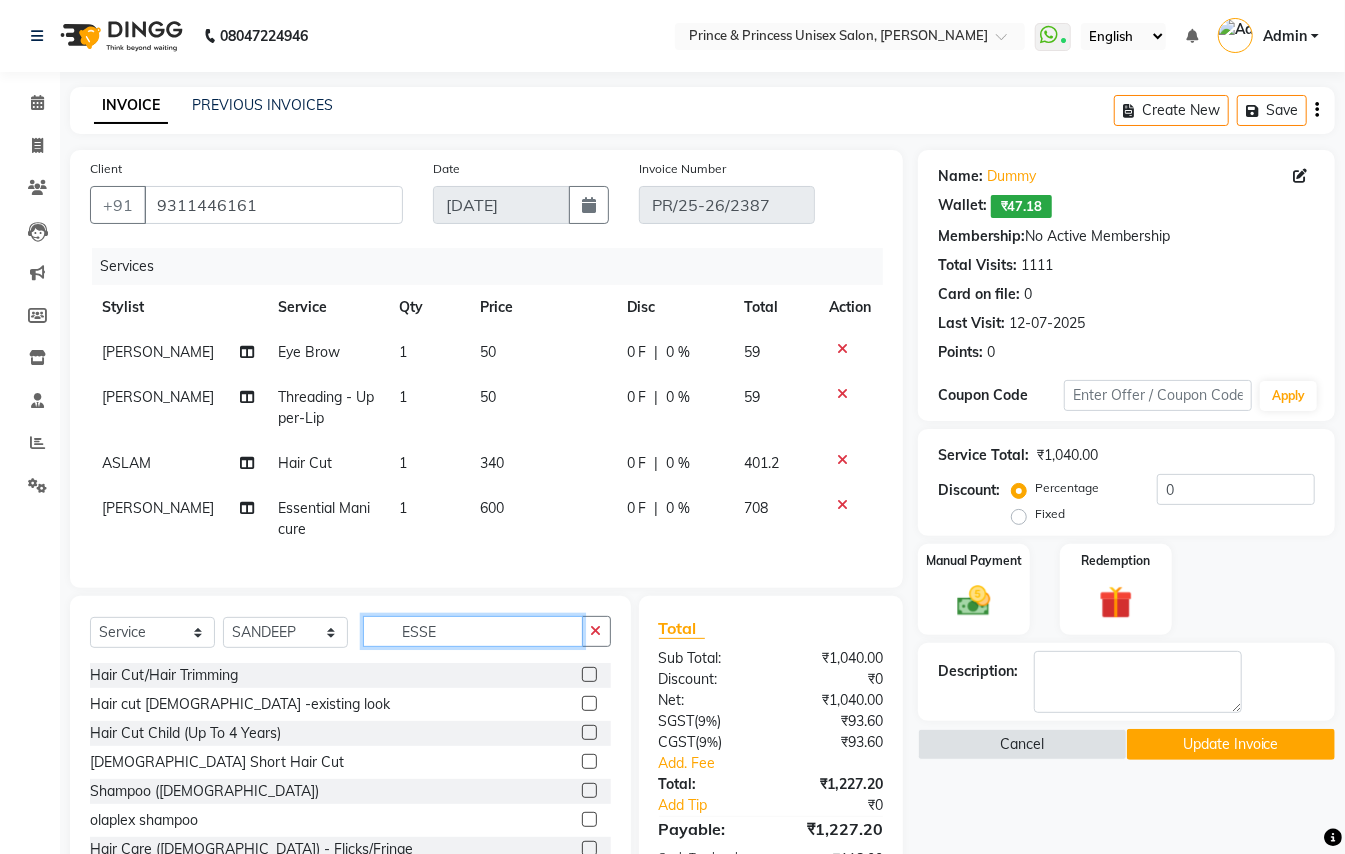 click on "ESSE" 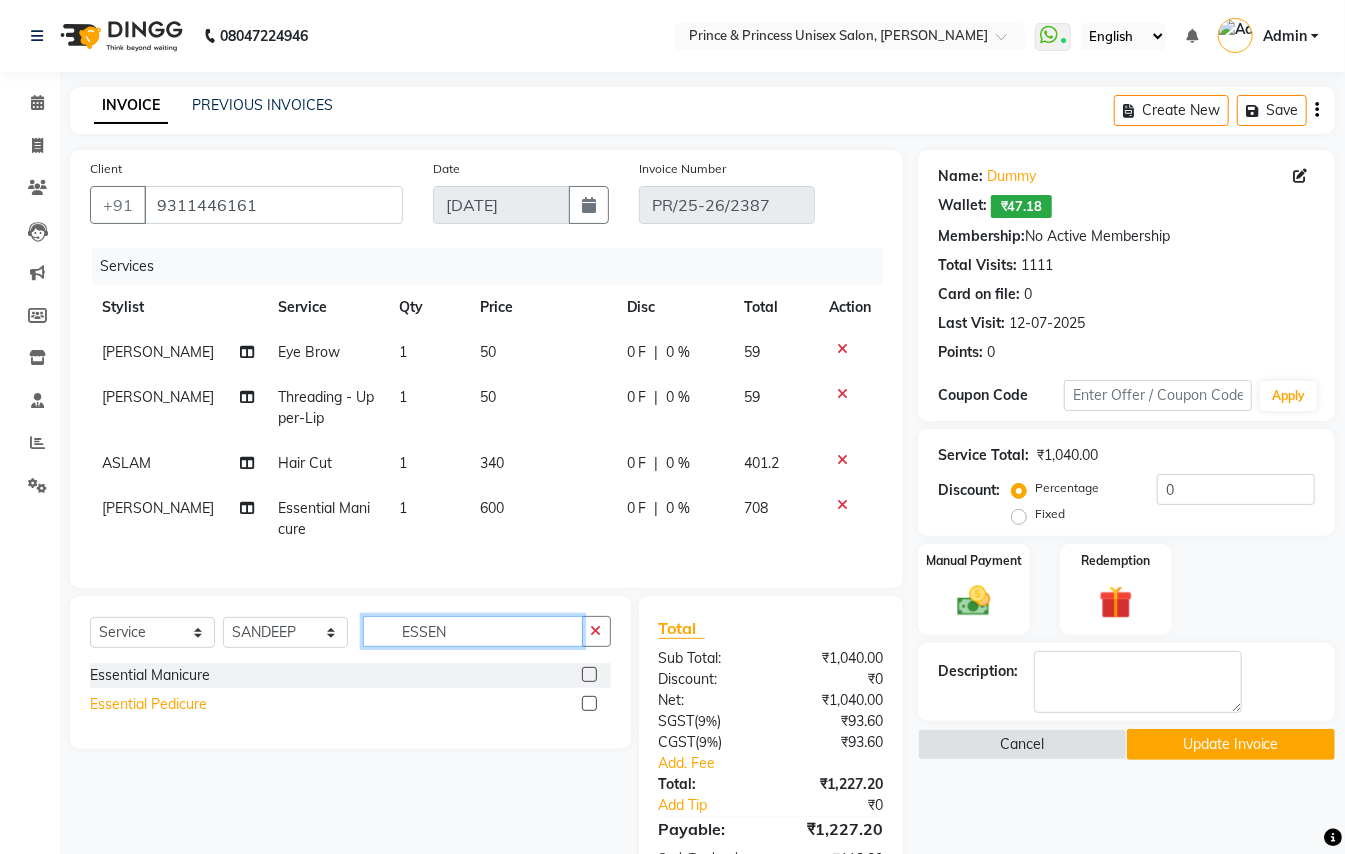 type on "ESSEN" 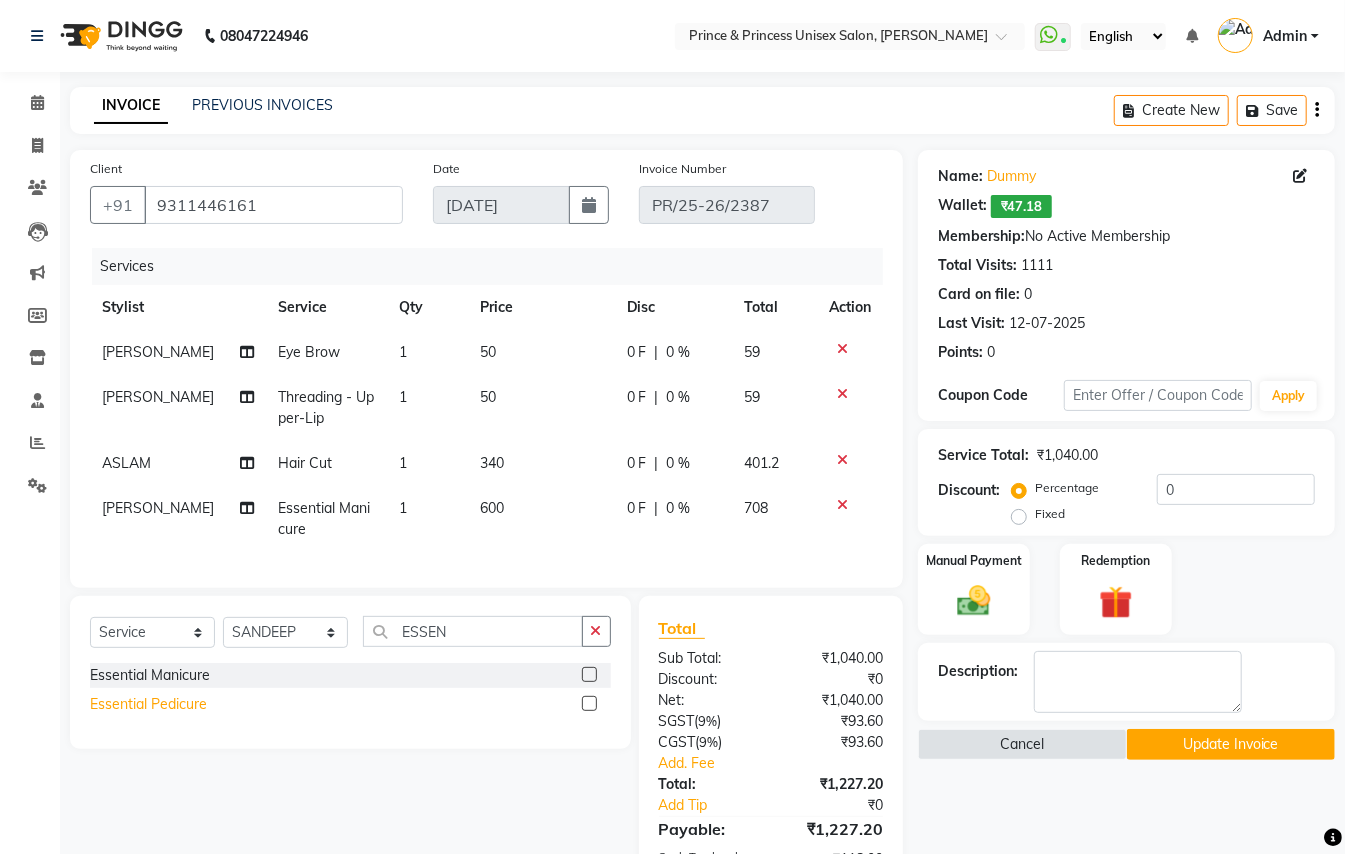 click on "Essential Pedicure" 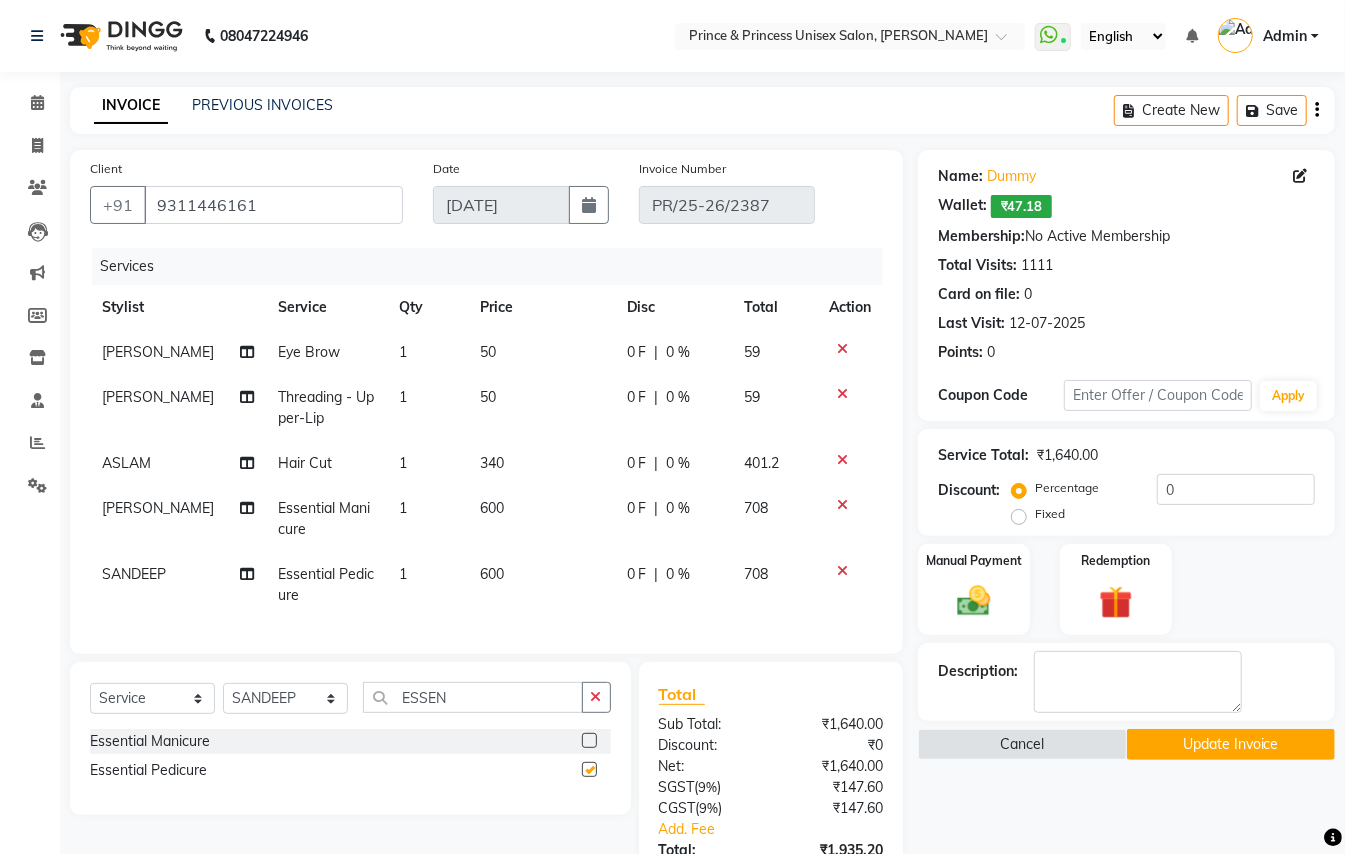 checkbox on "false" 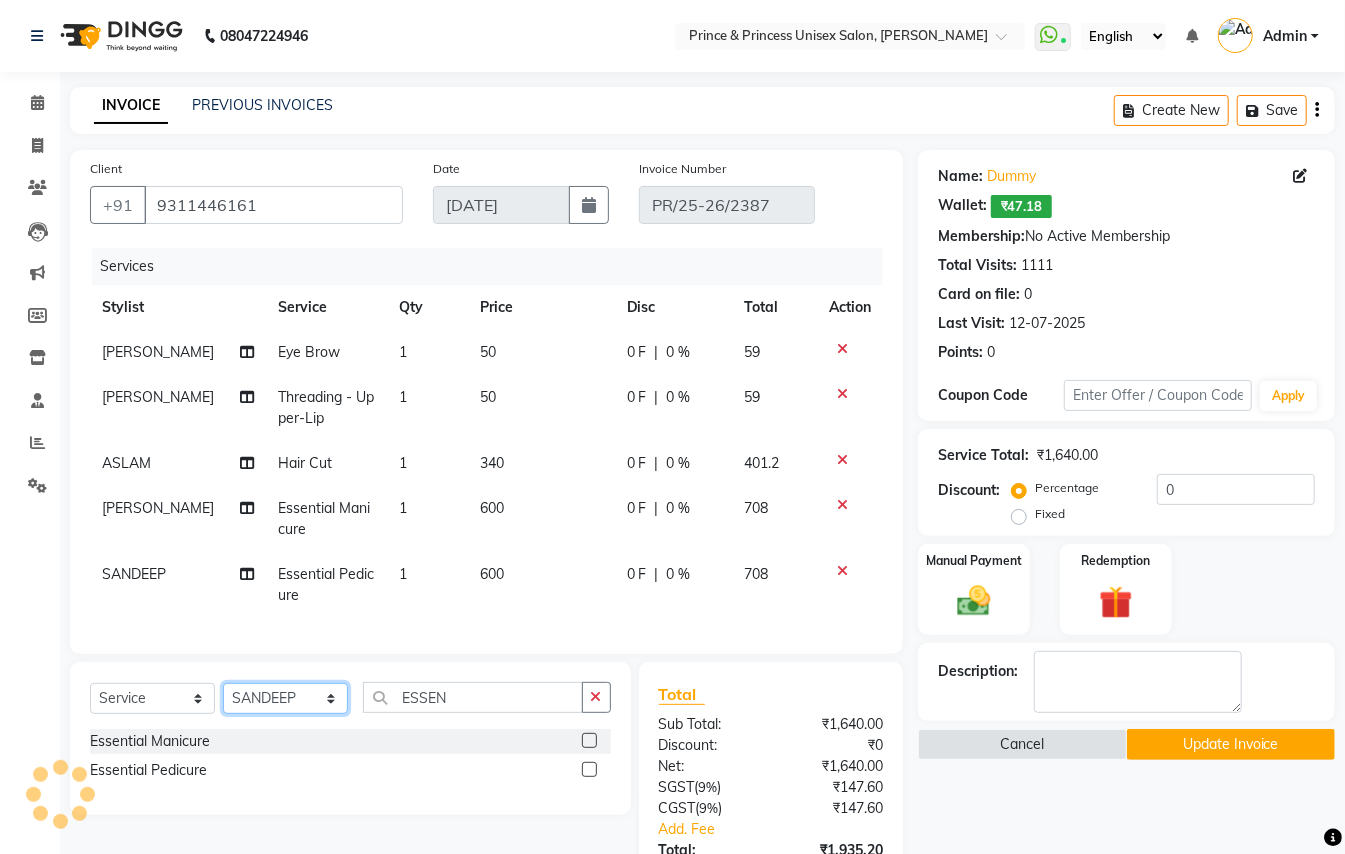 click on "Select Stylist ABHISHEK AJEET AJEET NEW ARUN ASLAM CHANDAN GUDDU MANI MEENAKSHI MONU PINKI RAHUL SANDEEP SONIYA TABASSUM XYZ" 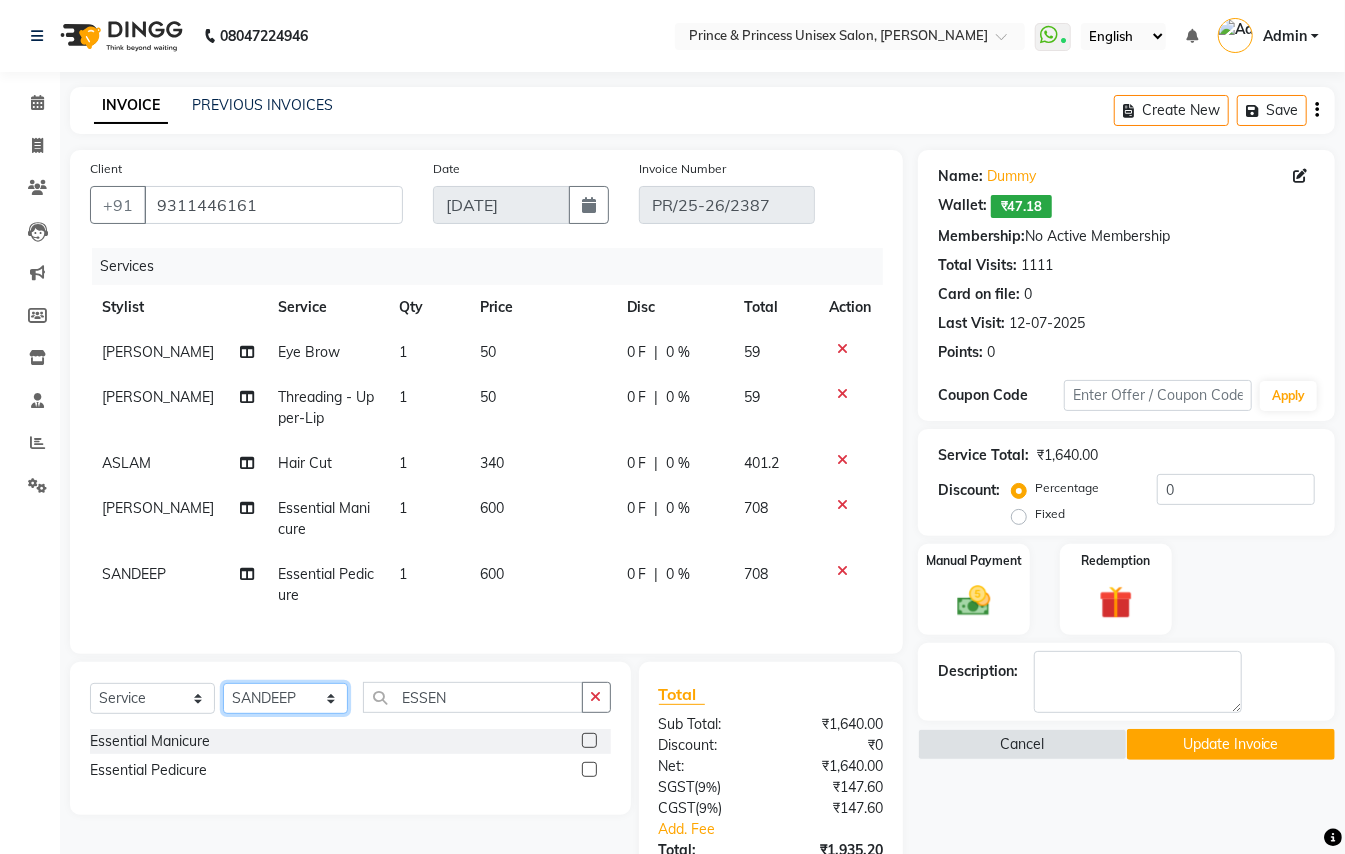 select on "63815" 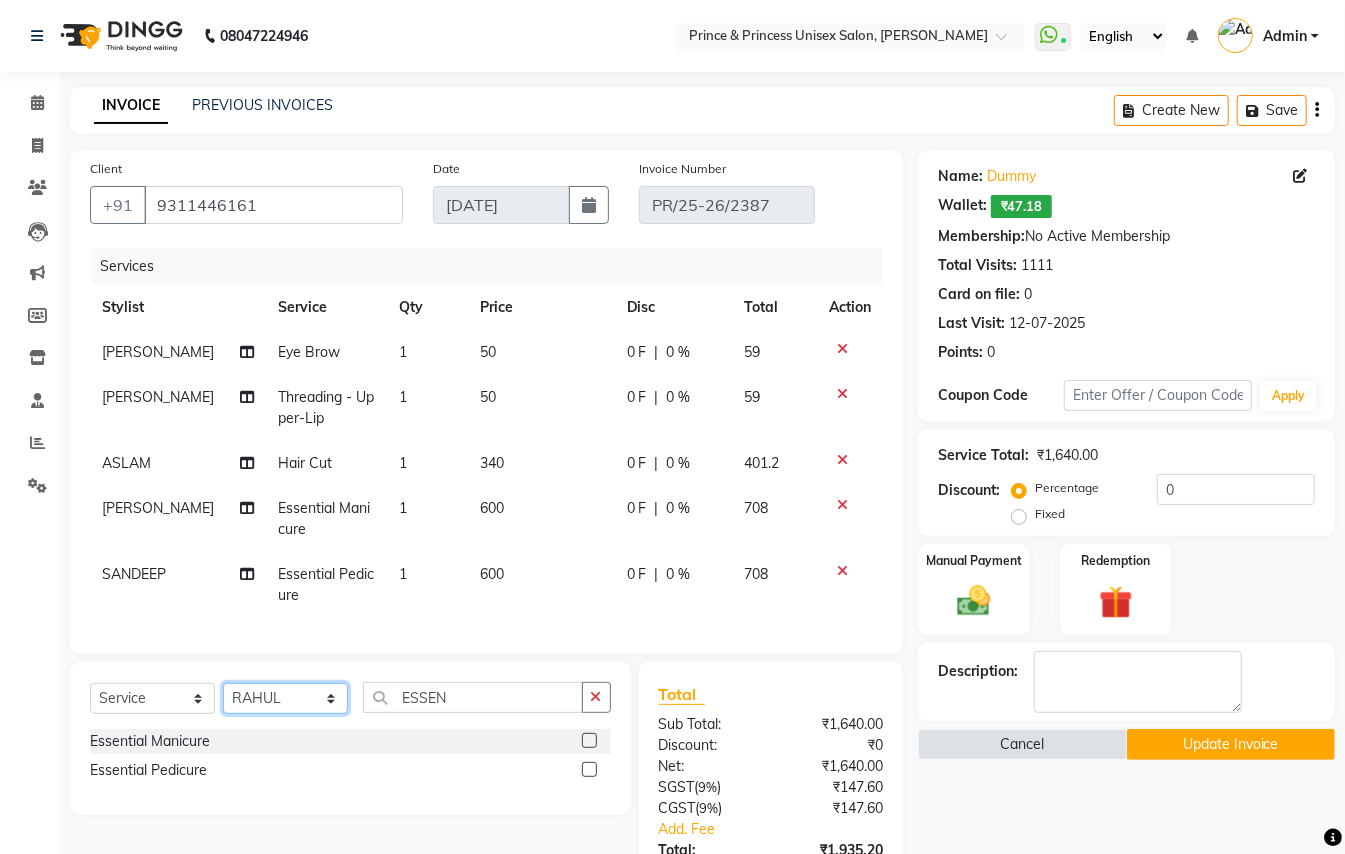 drag, startPoint x: 277, startPoint y: 720, endPoint x: 197, endPoint y: 777, distance: 98.229324 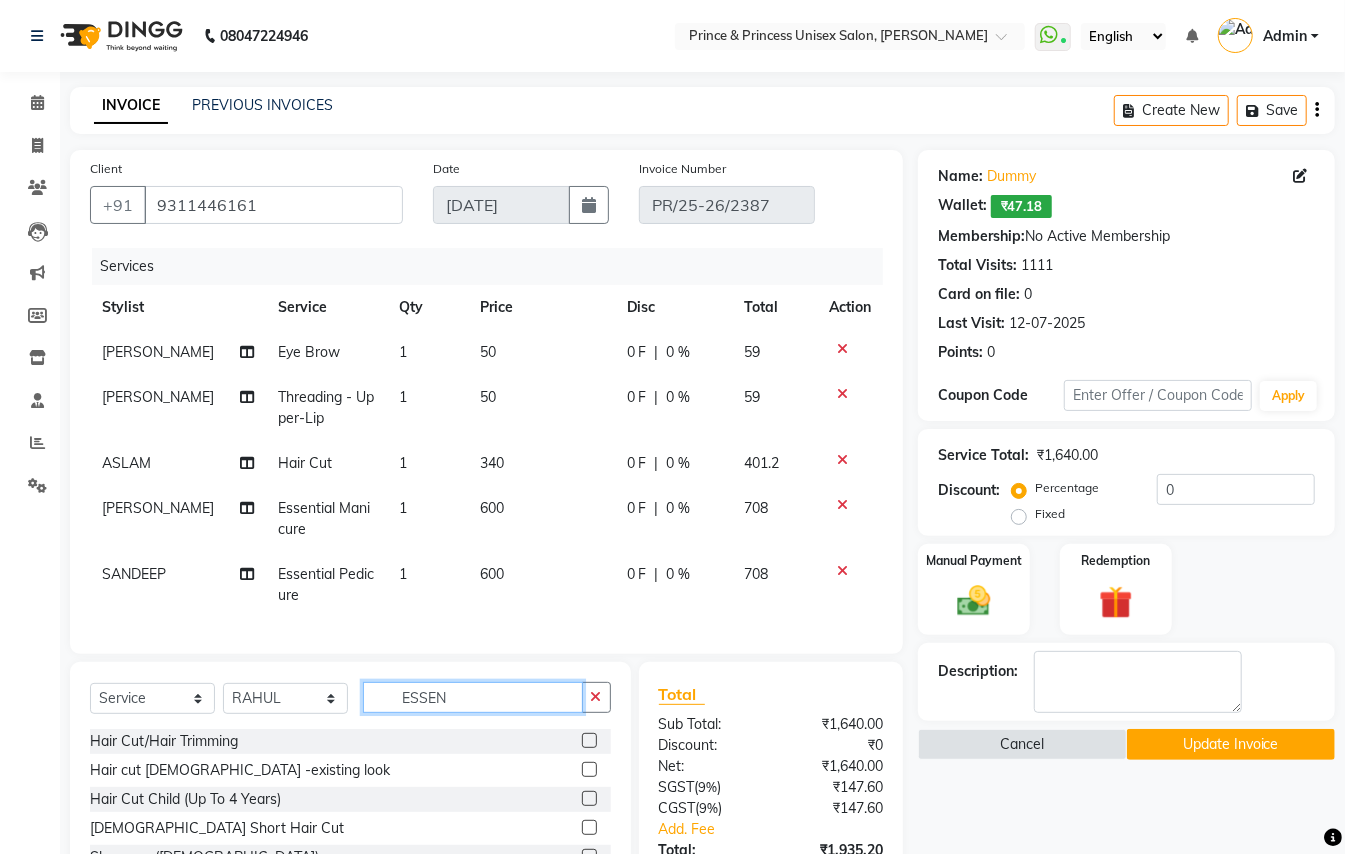 click on "ESSEN" 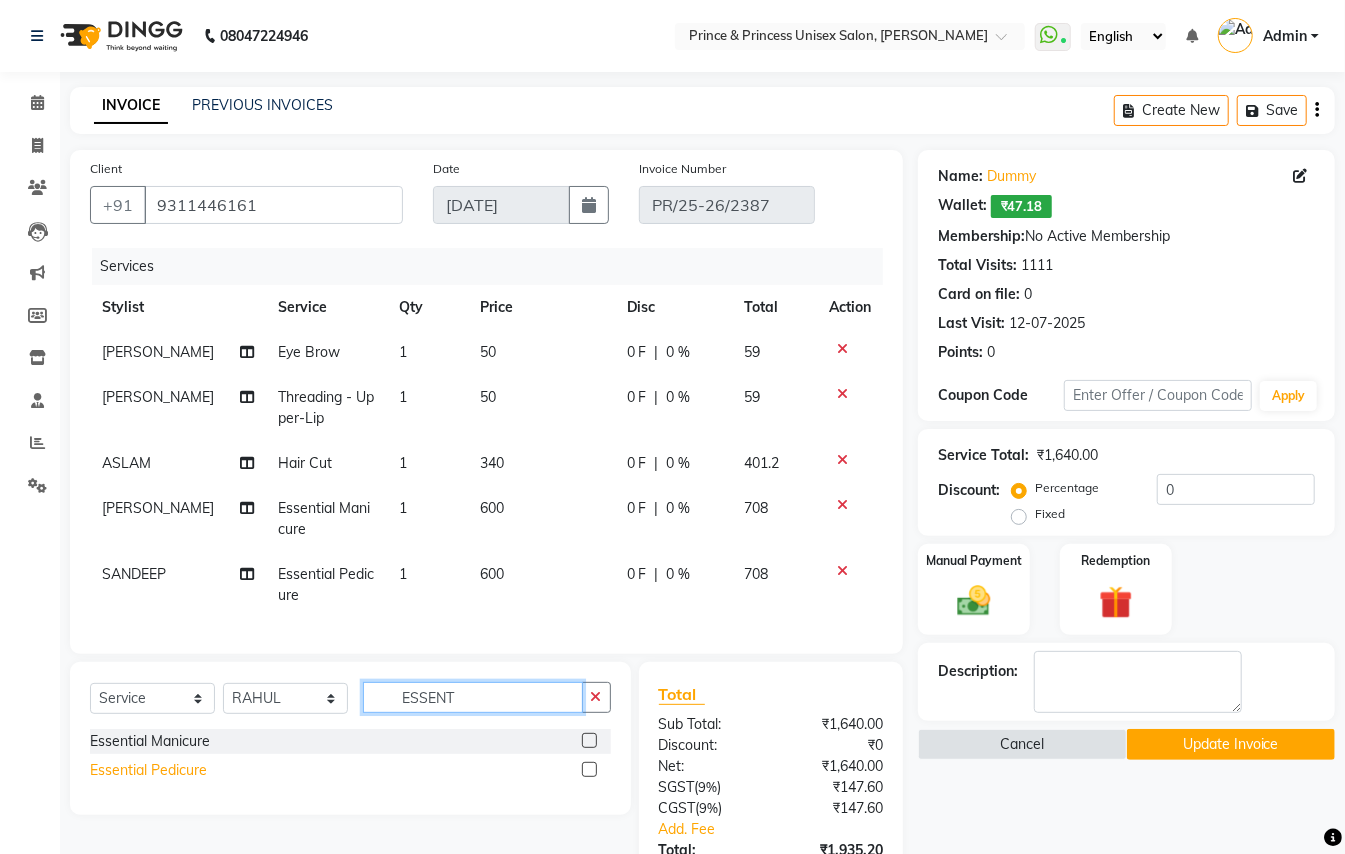 type on "ESSENT" 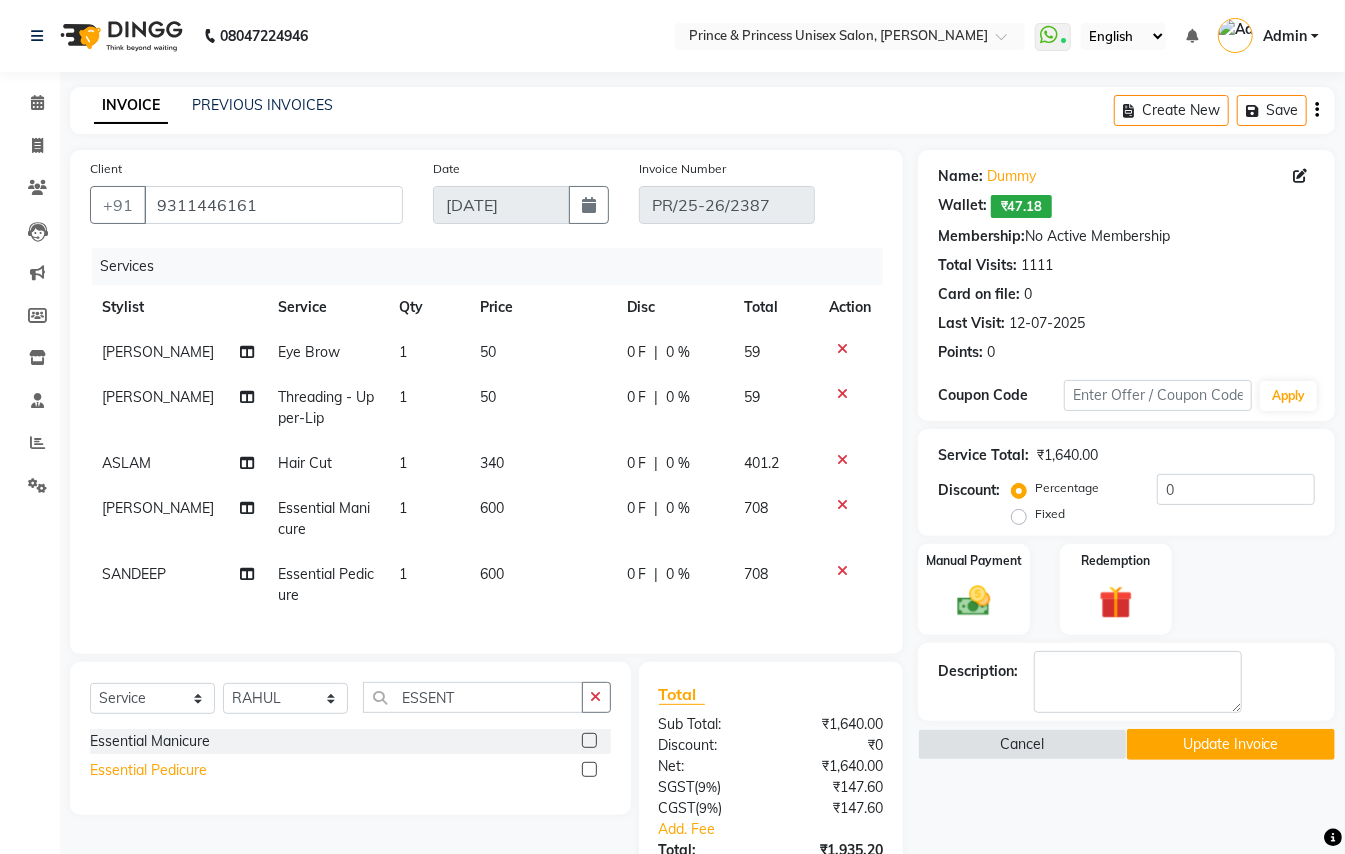 click on "Essential Pedicure" 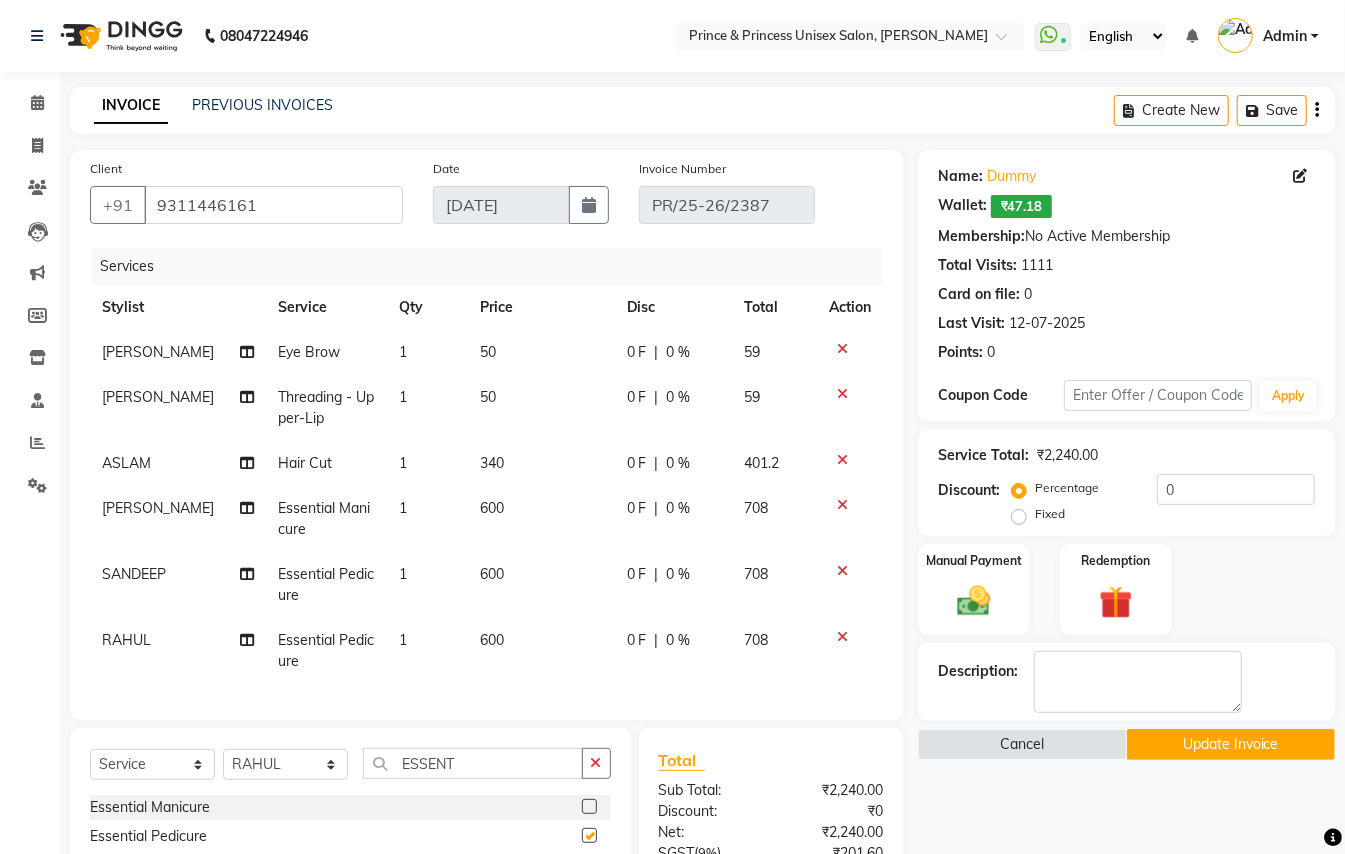checkbox on "false" 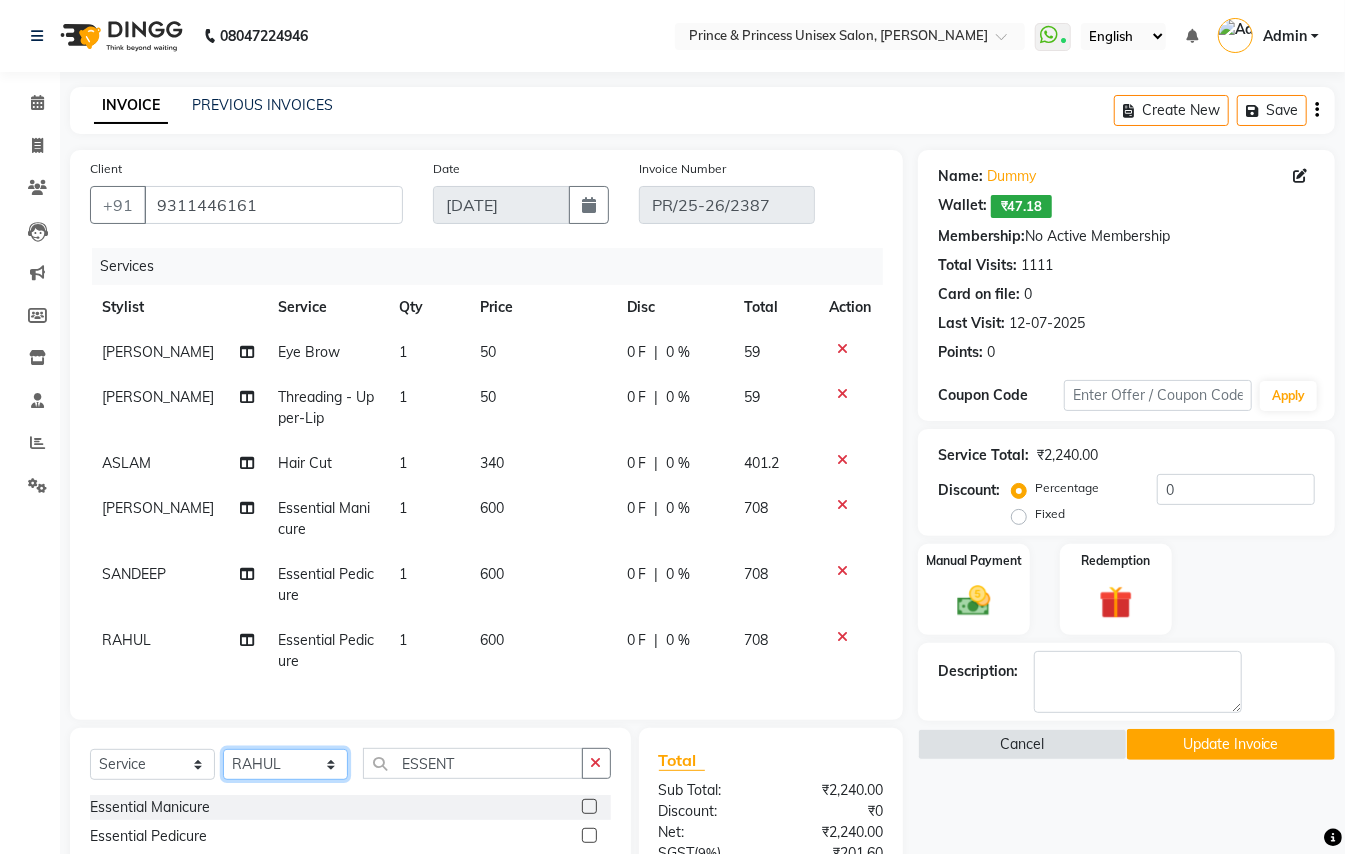 click on "Select Stylist ABHISHEK AJEET AJEET NEW ARUN ASLAM CHANDAN GUDDU MANI MEENAKSHI MONU PINKI RAHUL SANDEEP SONIYA TABASSUM XYZ" 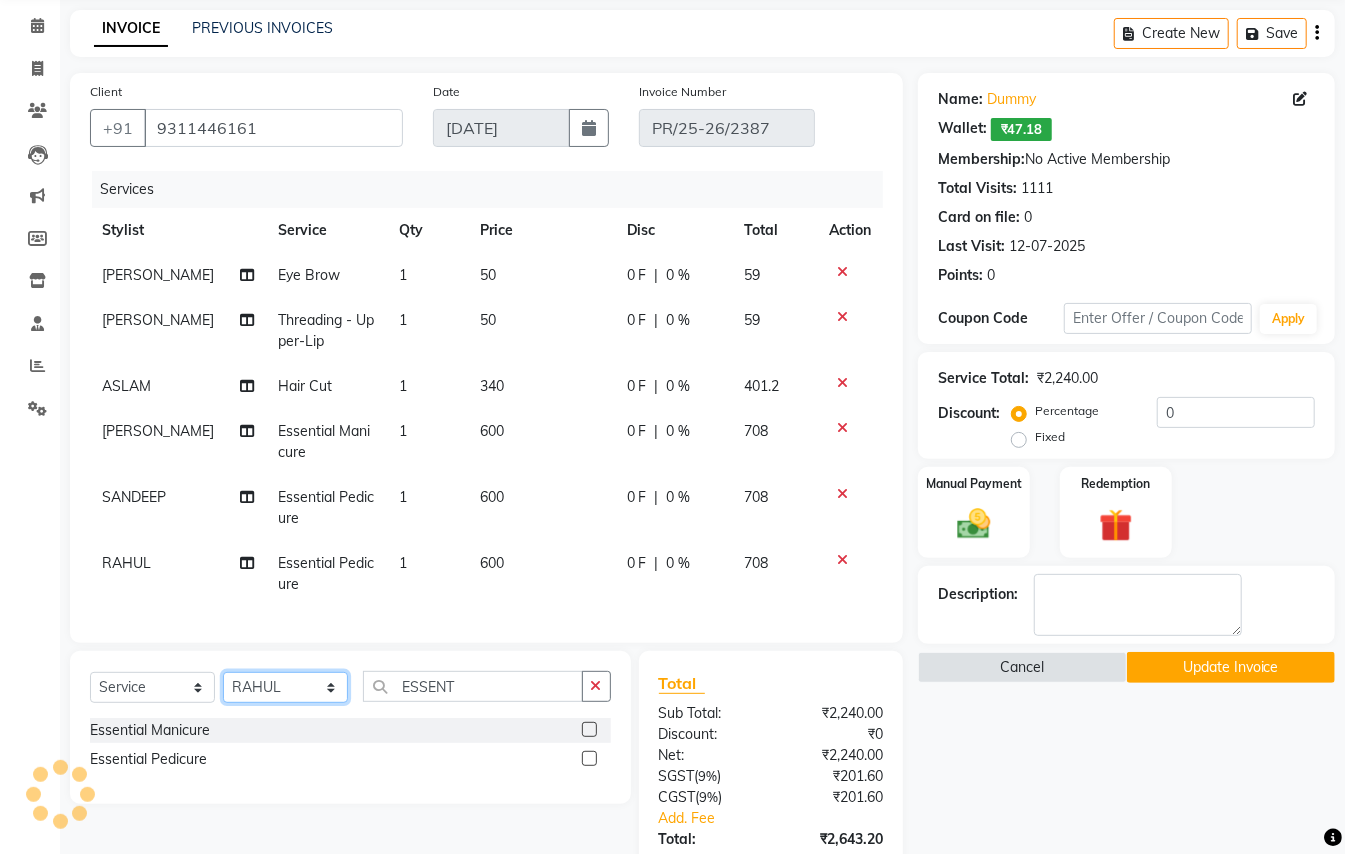 scroll, scrollTop: 309, scrollLeft: 0, axis: vertical 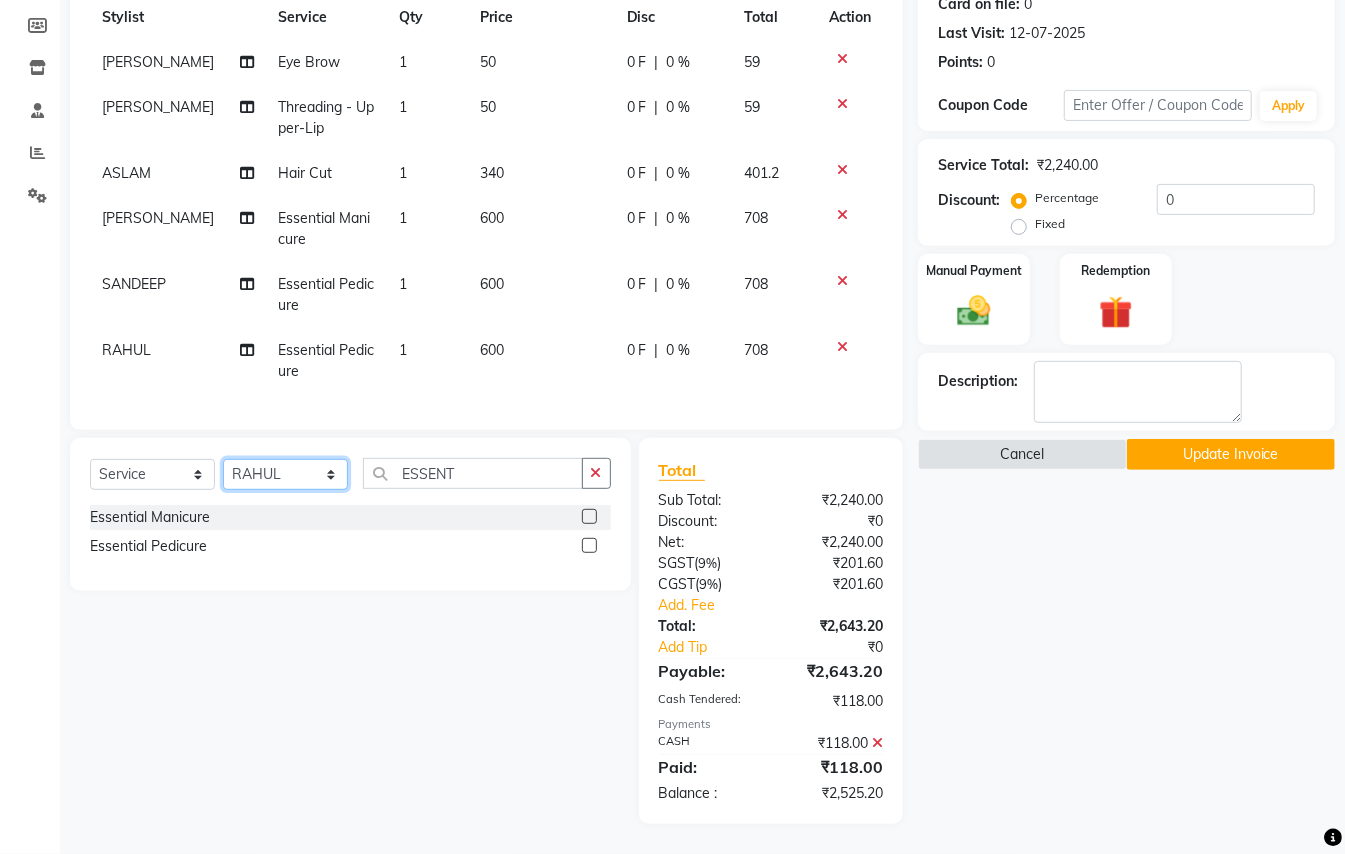 click on "Select Stylist ABHISHEK AJEET AJEET NEW ARUN ASLAM CHANDAN GUDDU MANI MEENAKSHI MONU PINKI RAHUL SANDEEP SONIYA TABASSUM XYZ" 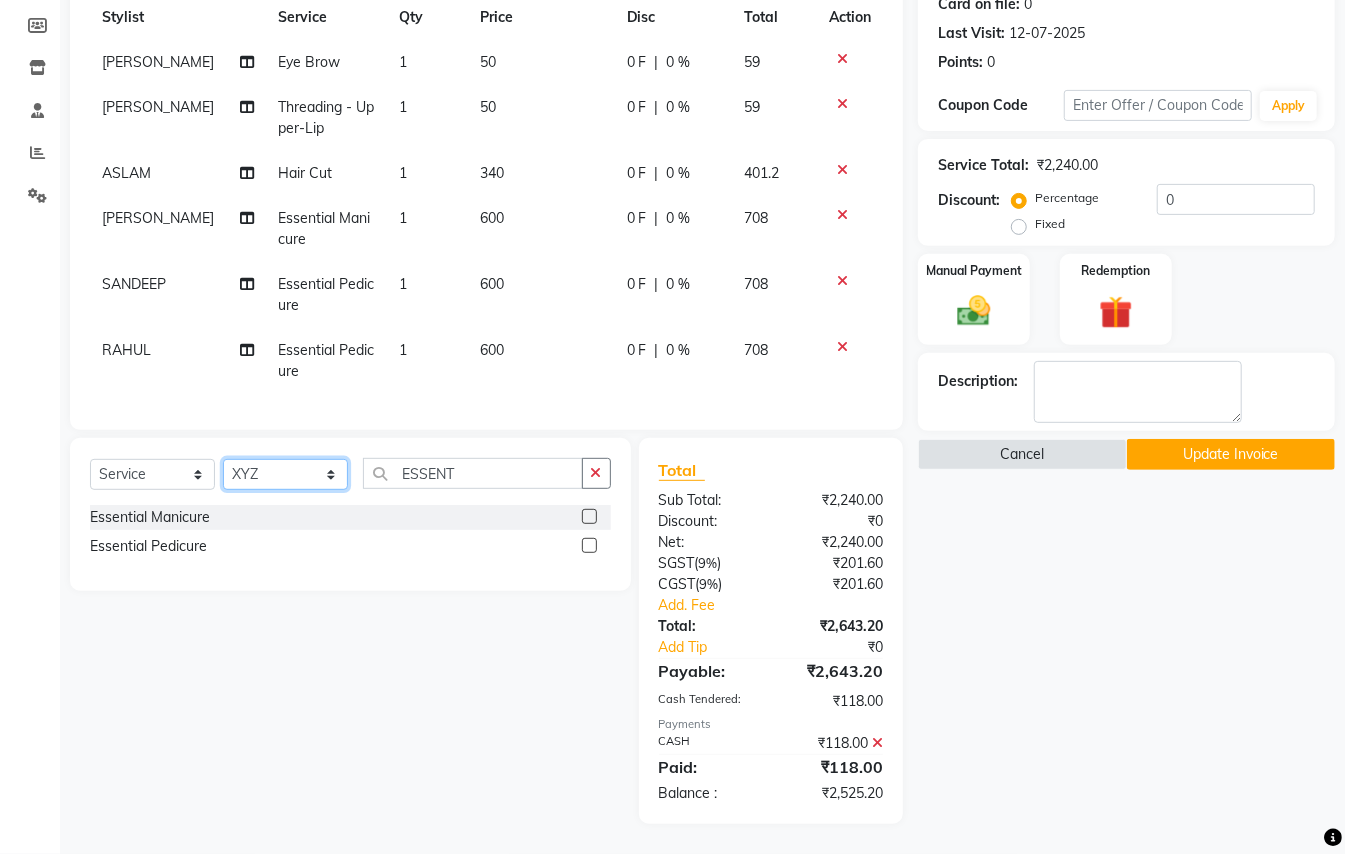 drag, startPoint x: 256, startPoint y: 484, endPoint x: 362, endPoint y: 485, distance: 106.004715 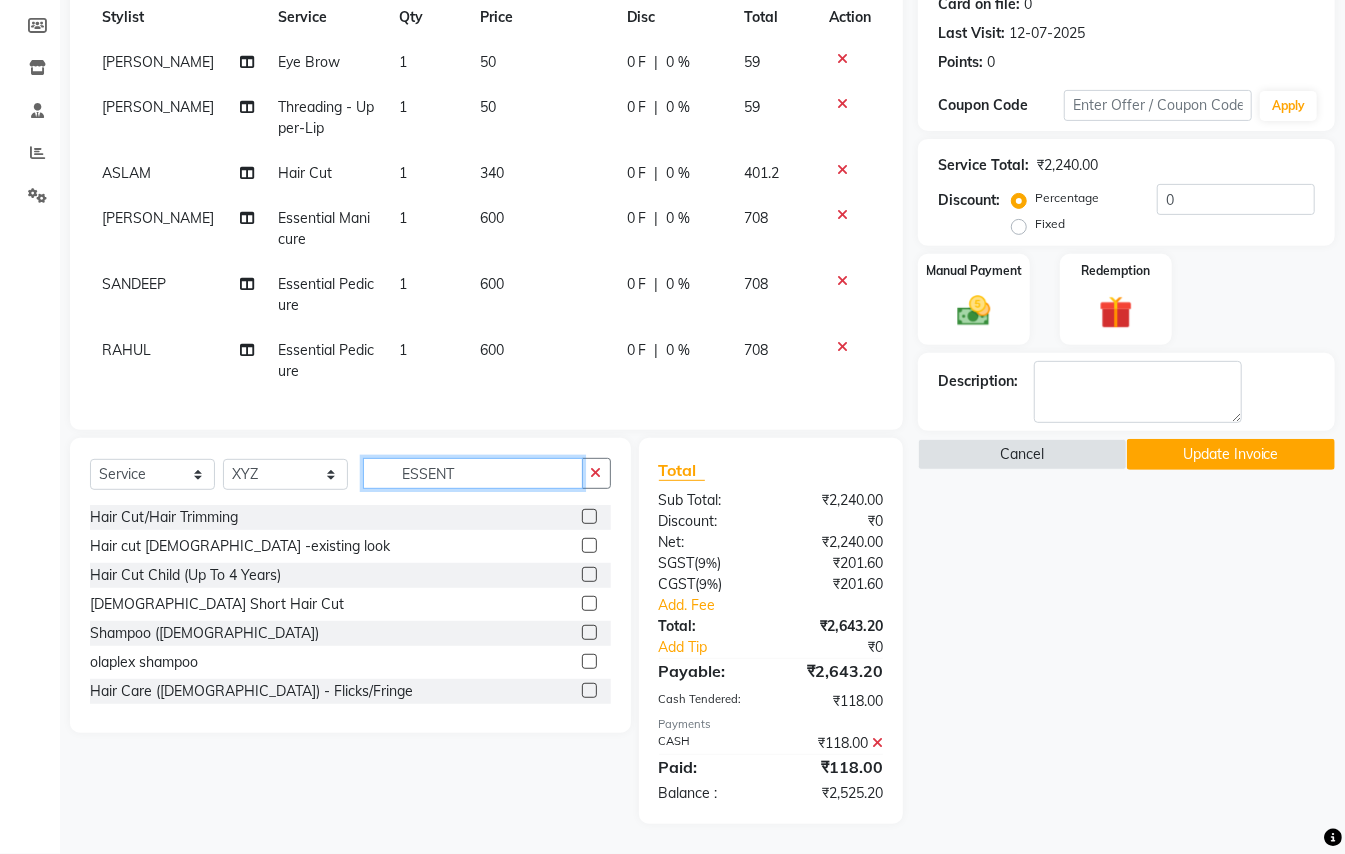 click on "ESSENT" 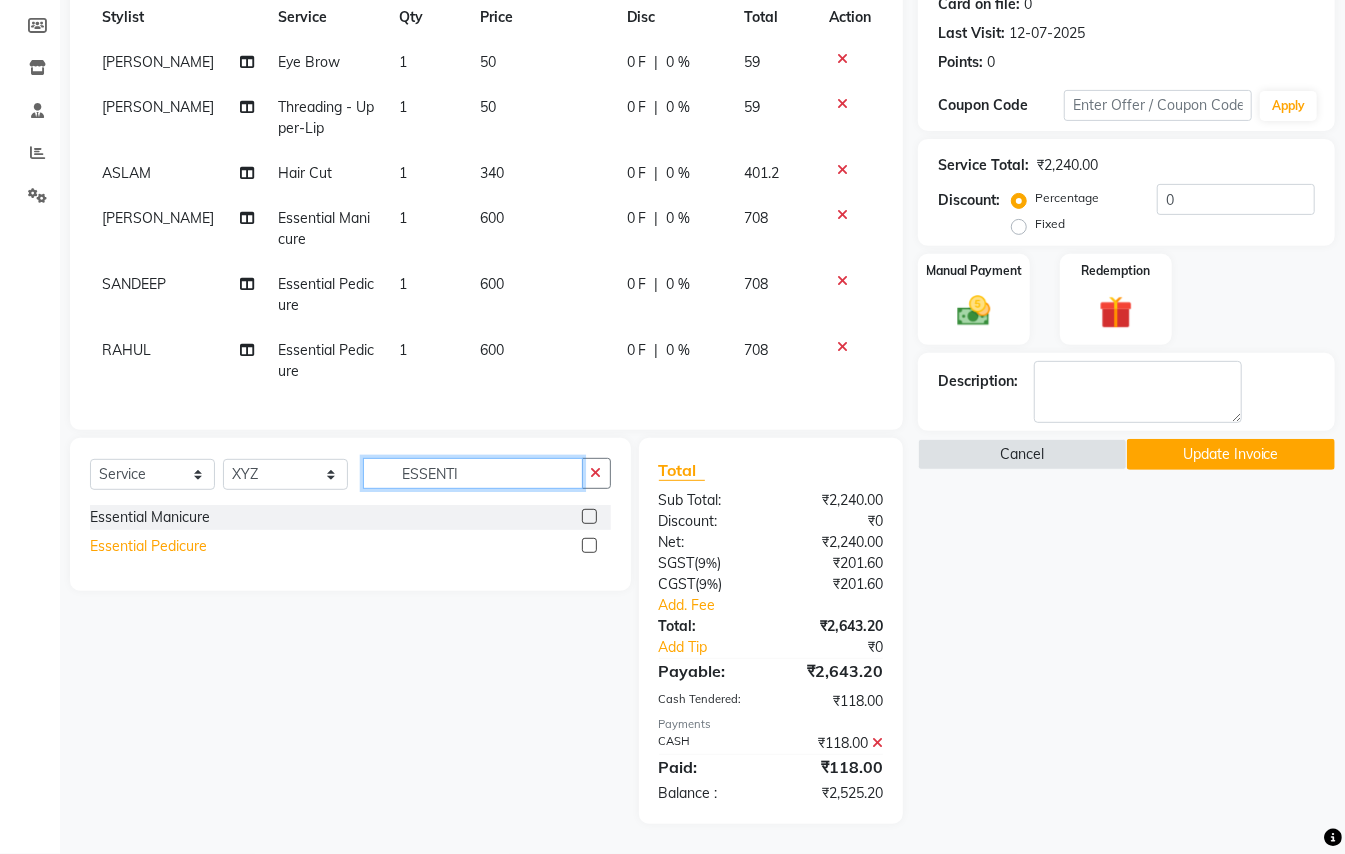 type on "ESSENTI" 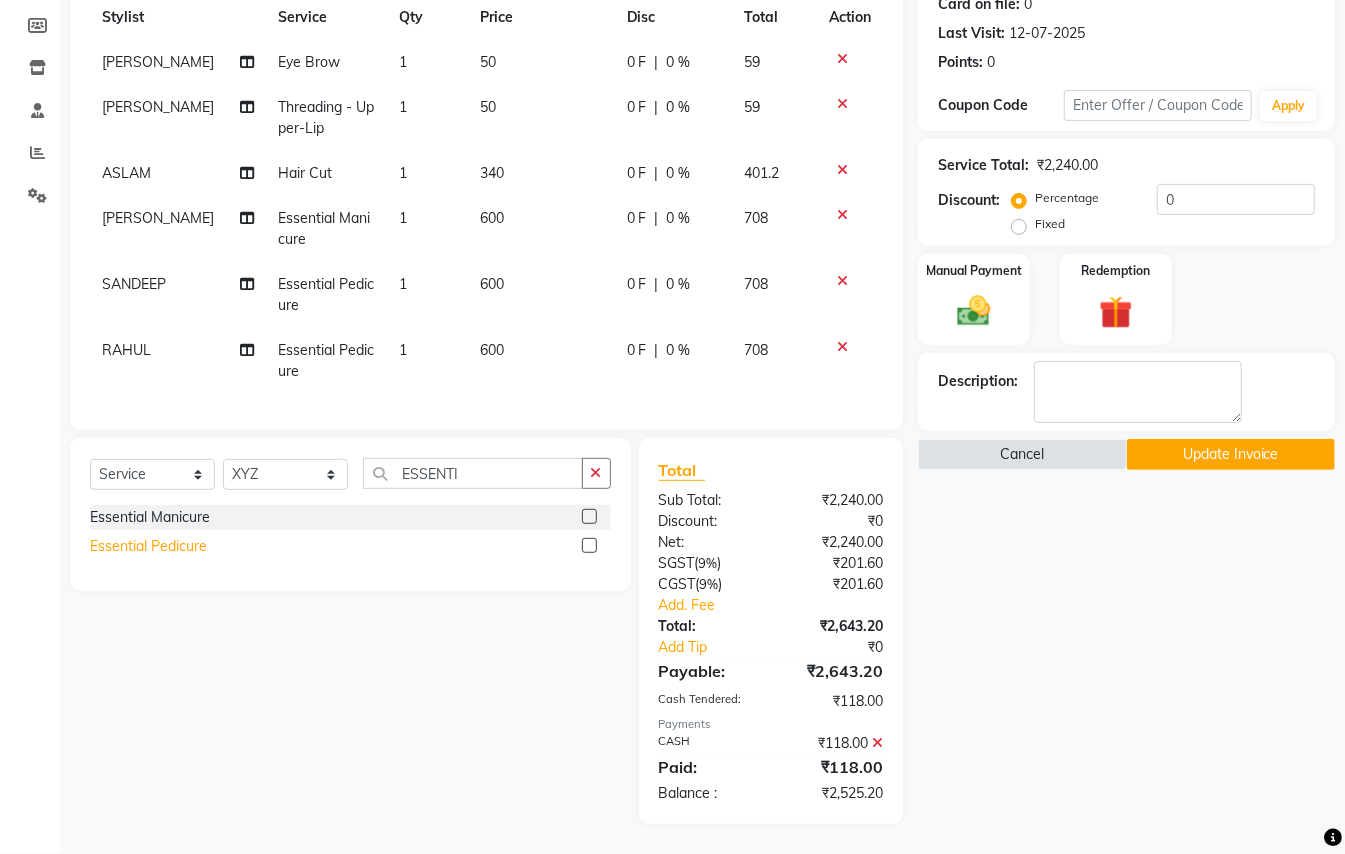 click on "Essential Pedicure" 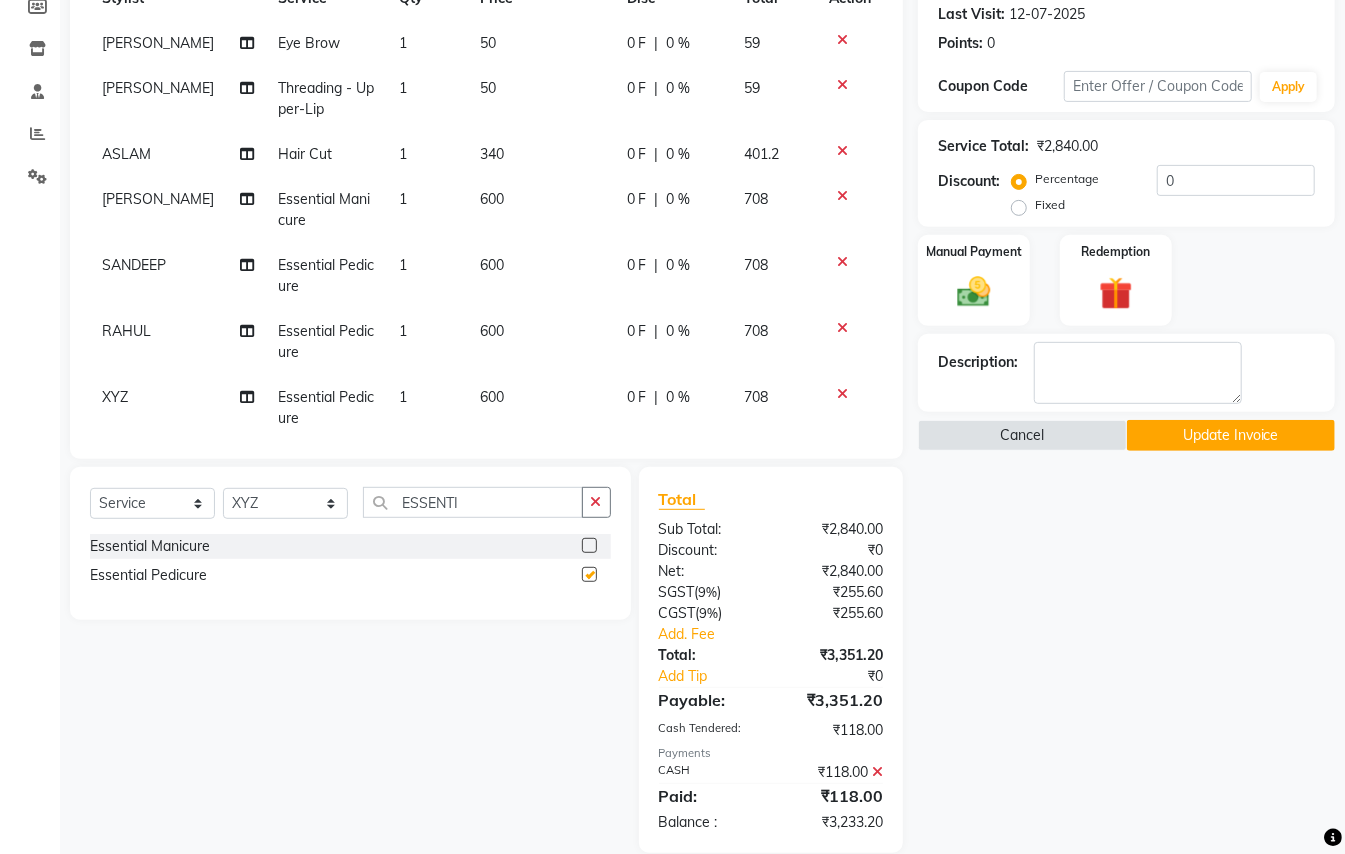 checkbox on "false" 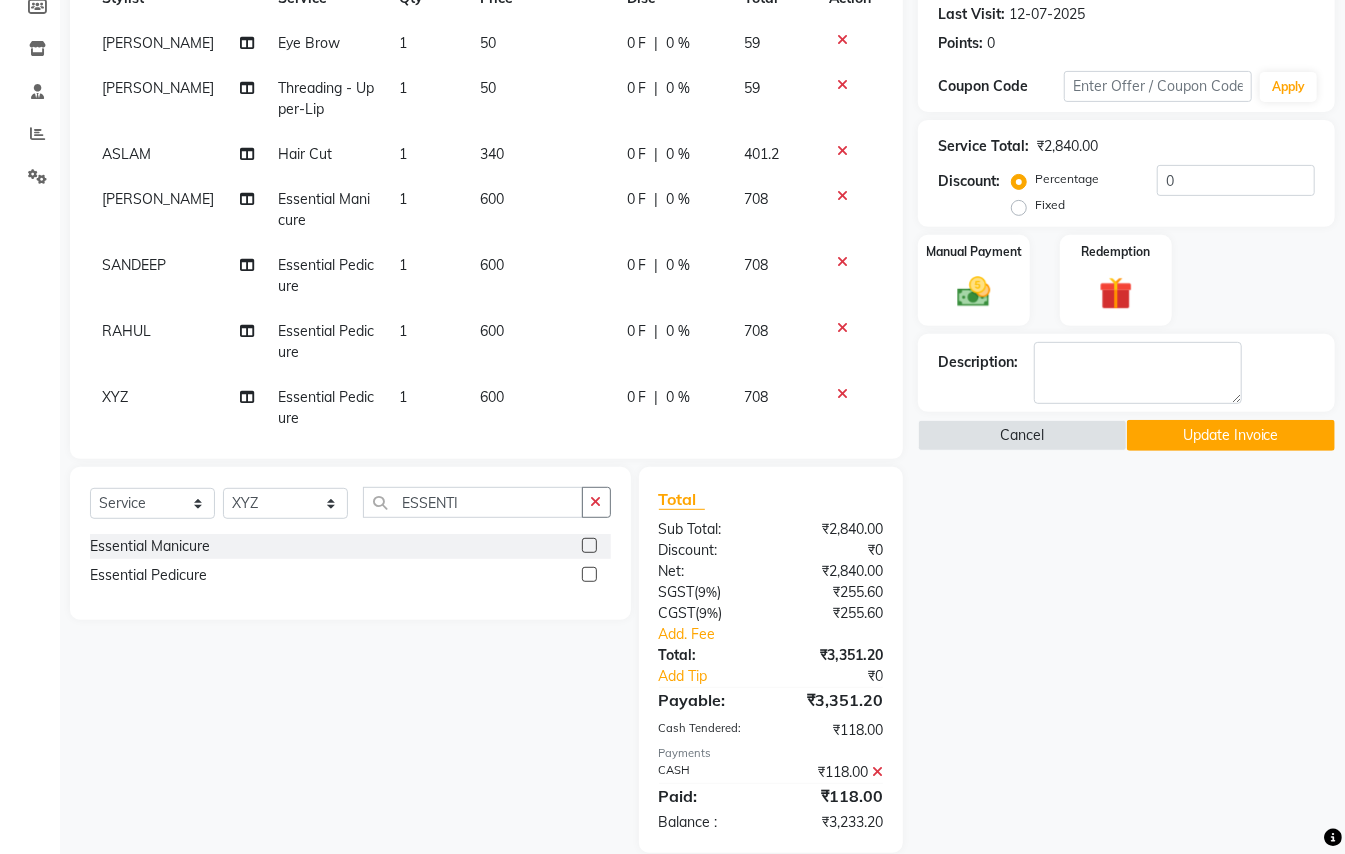 click 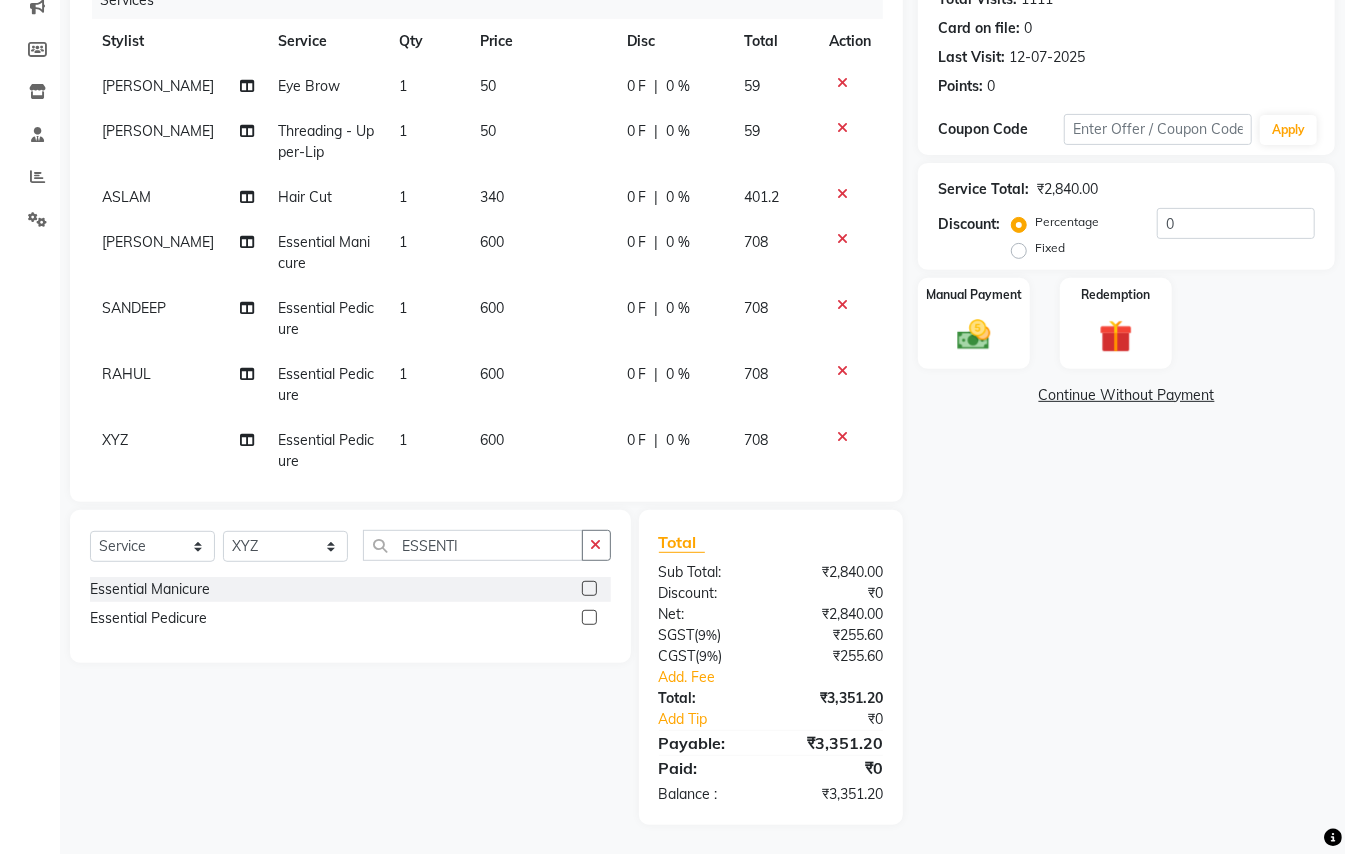 scroll, scrollTop: 0, scrollLeft: 14, axis: horizontal 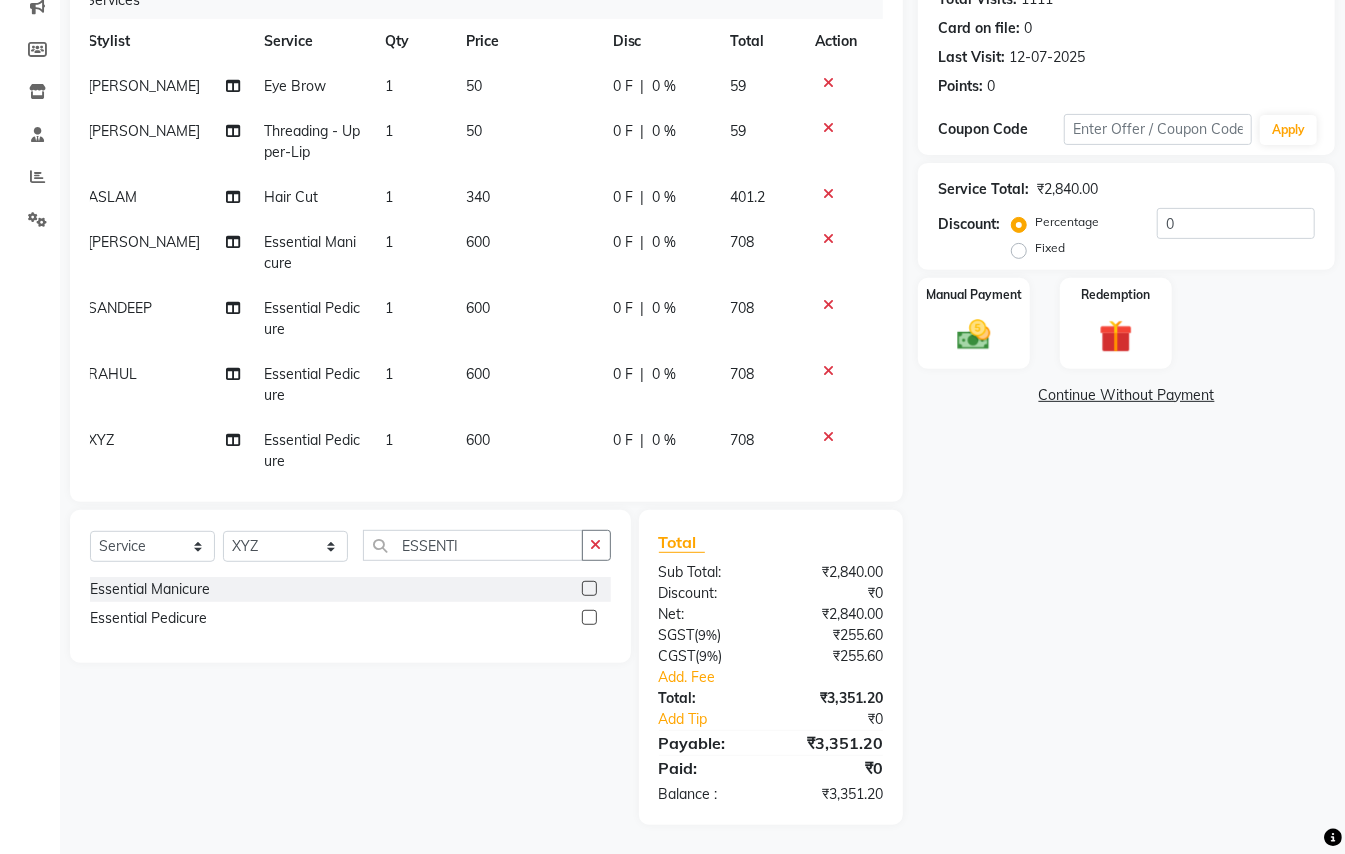 click on "0 F | 0 %" 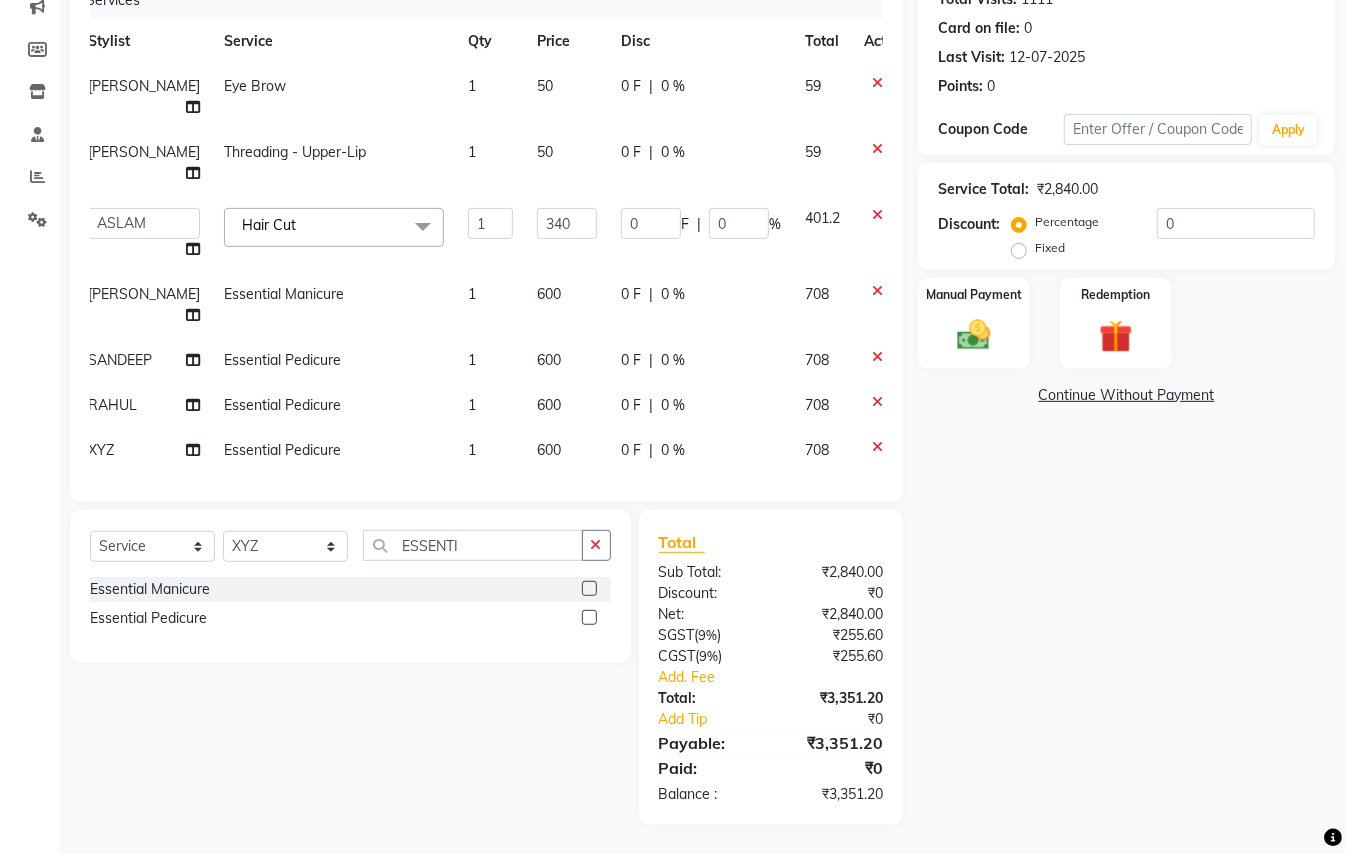scroll, scrollTop: 252, scrollLeft: 0, axis: vertical 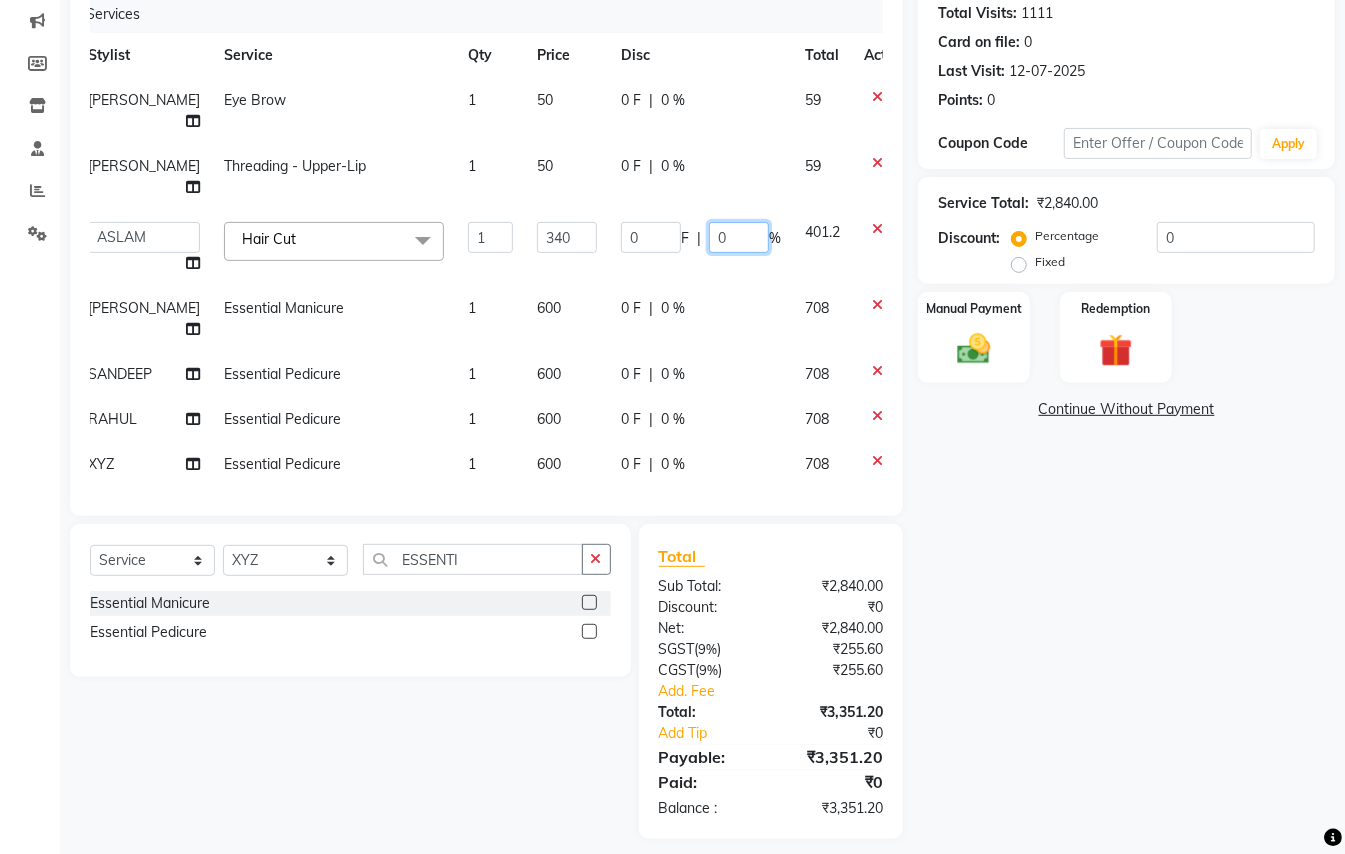 click on "0" 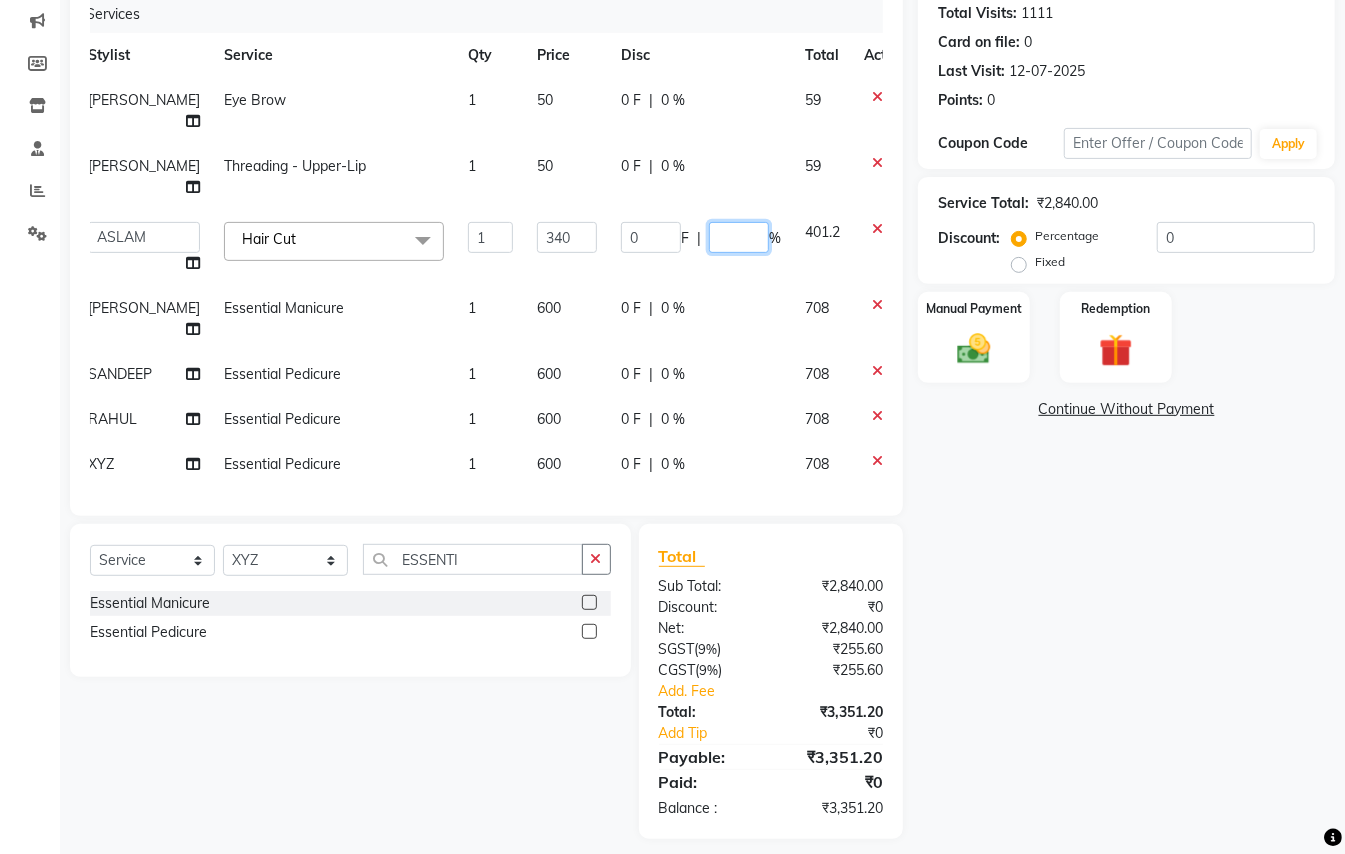 type on "1" 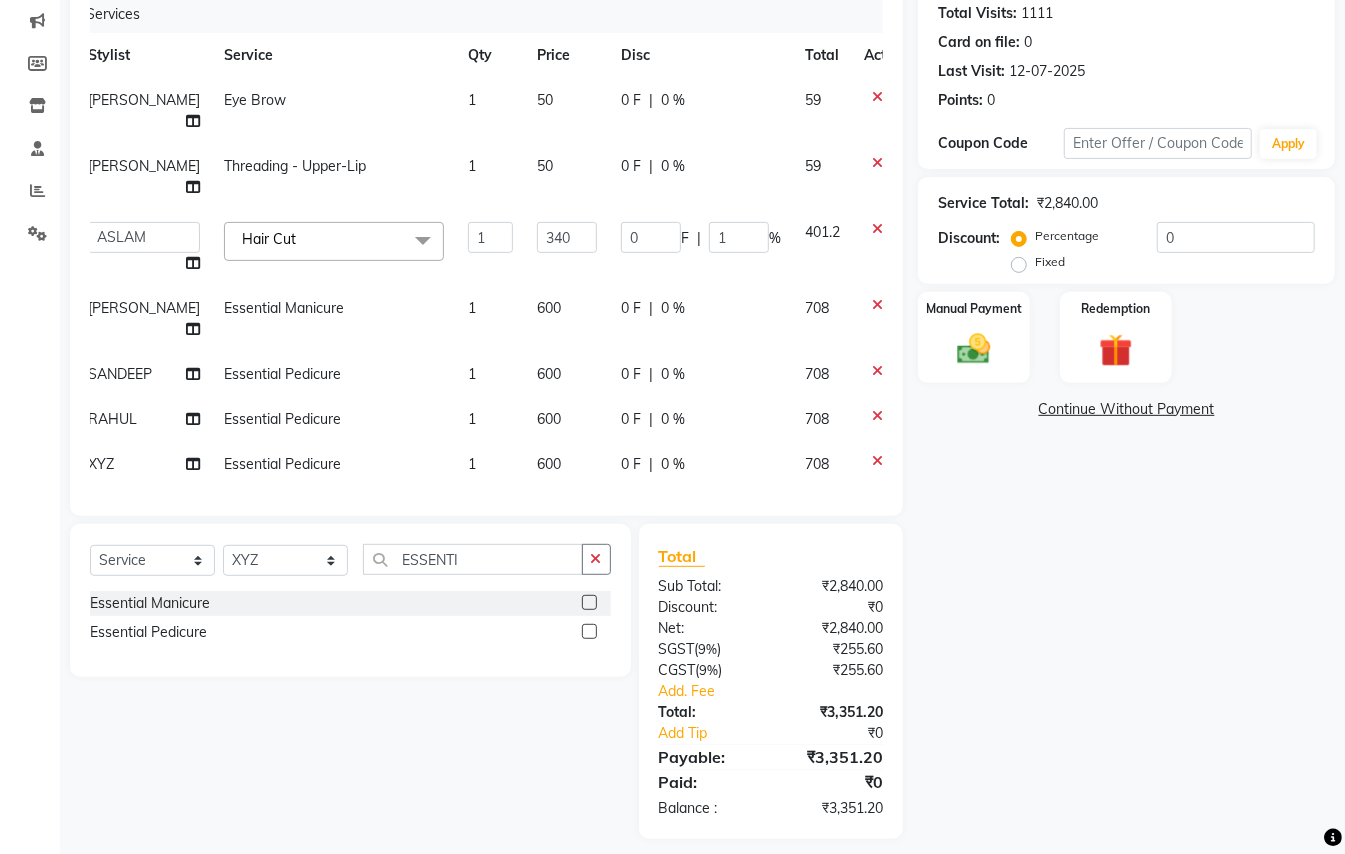 click on "0 F | 0 %" 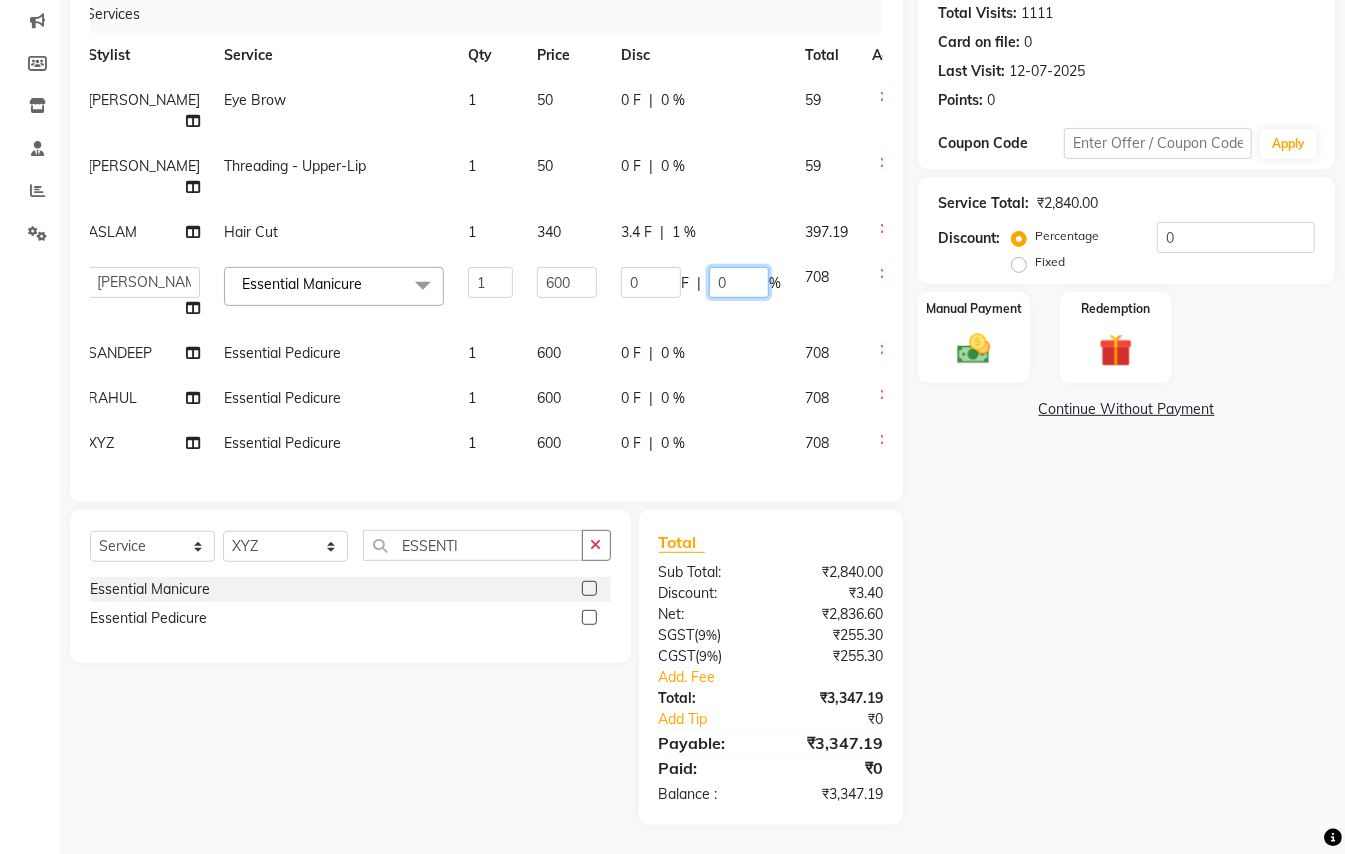 click on "0" 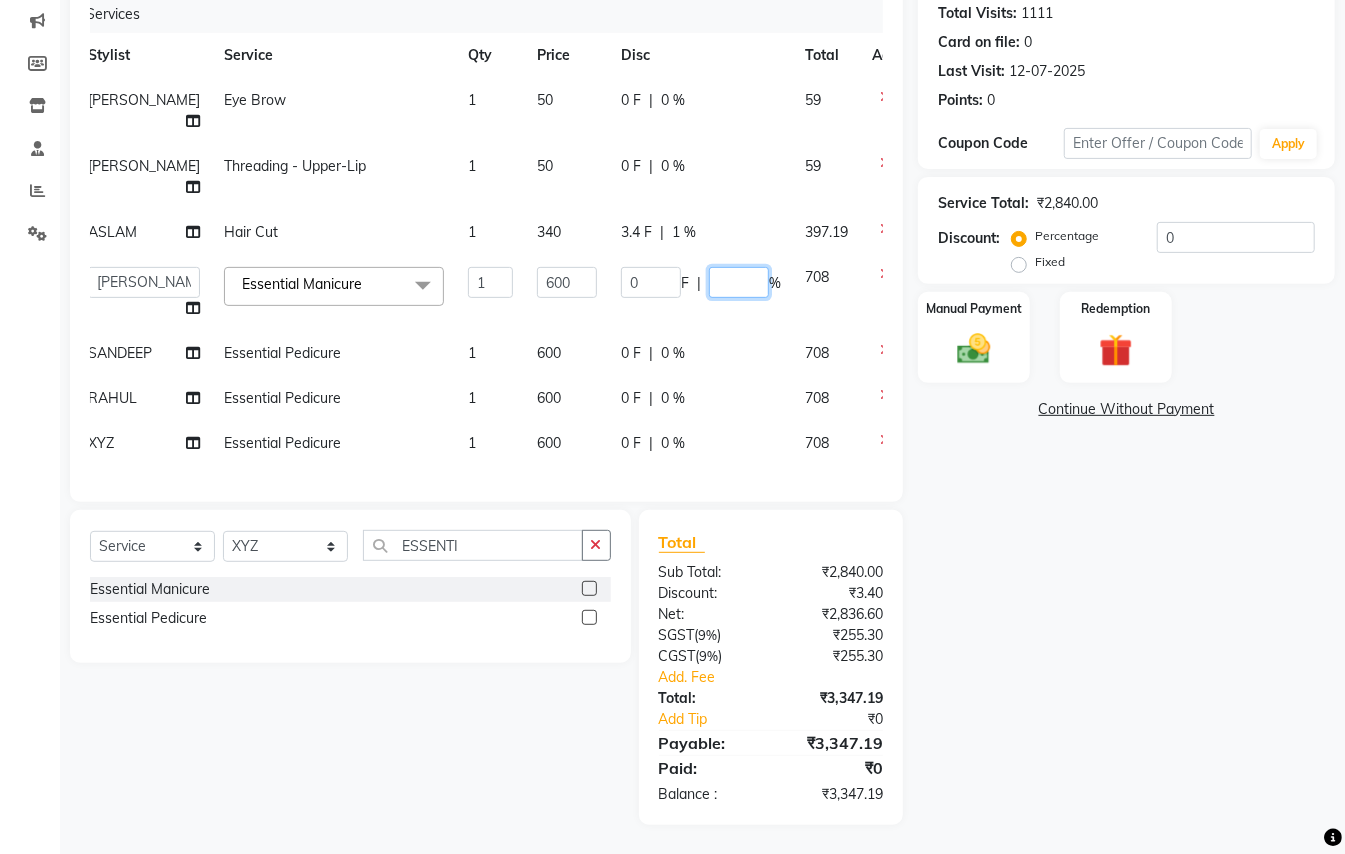 type on "1" 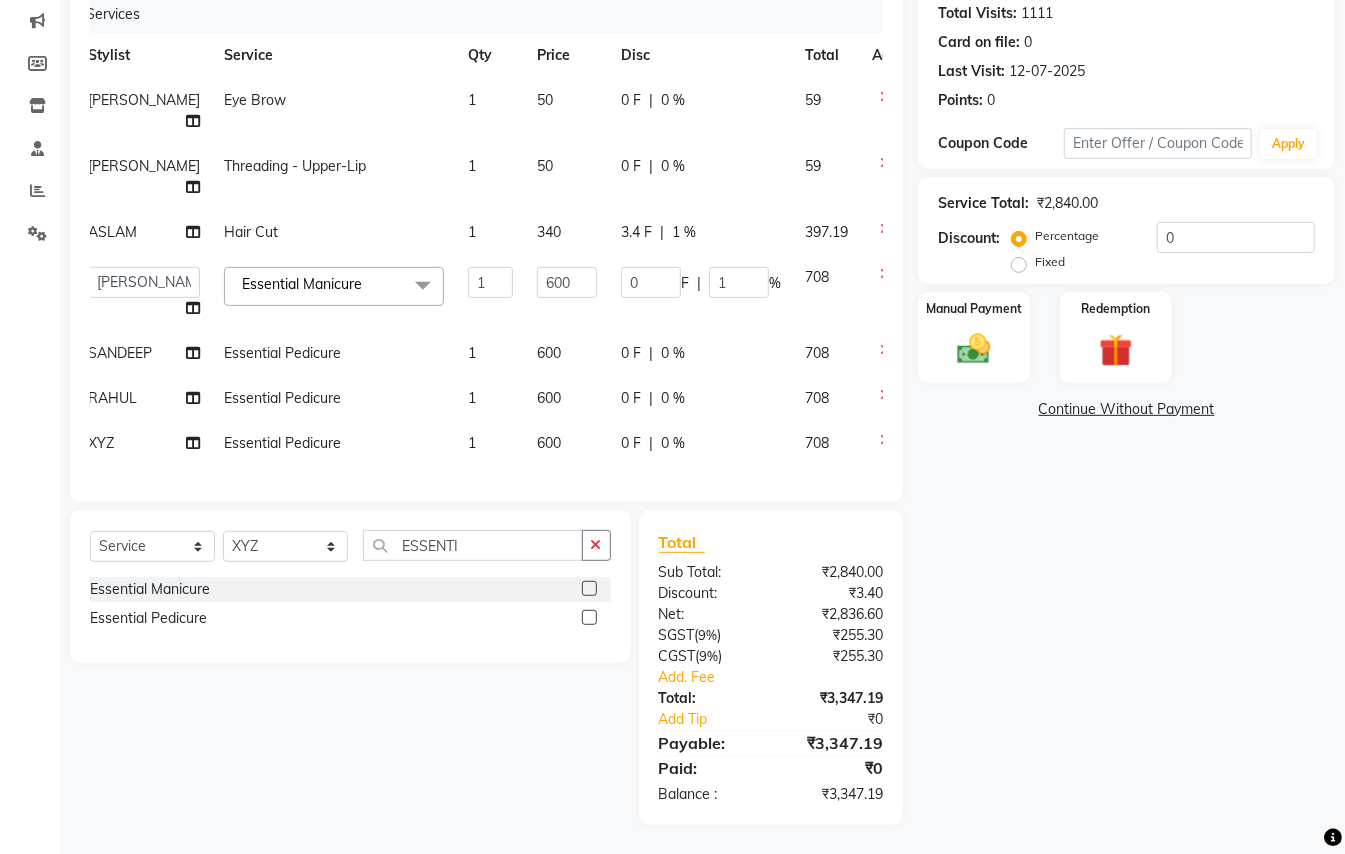 click on "0 F | 0 %" 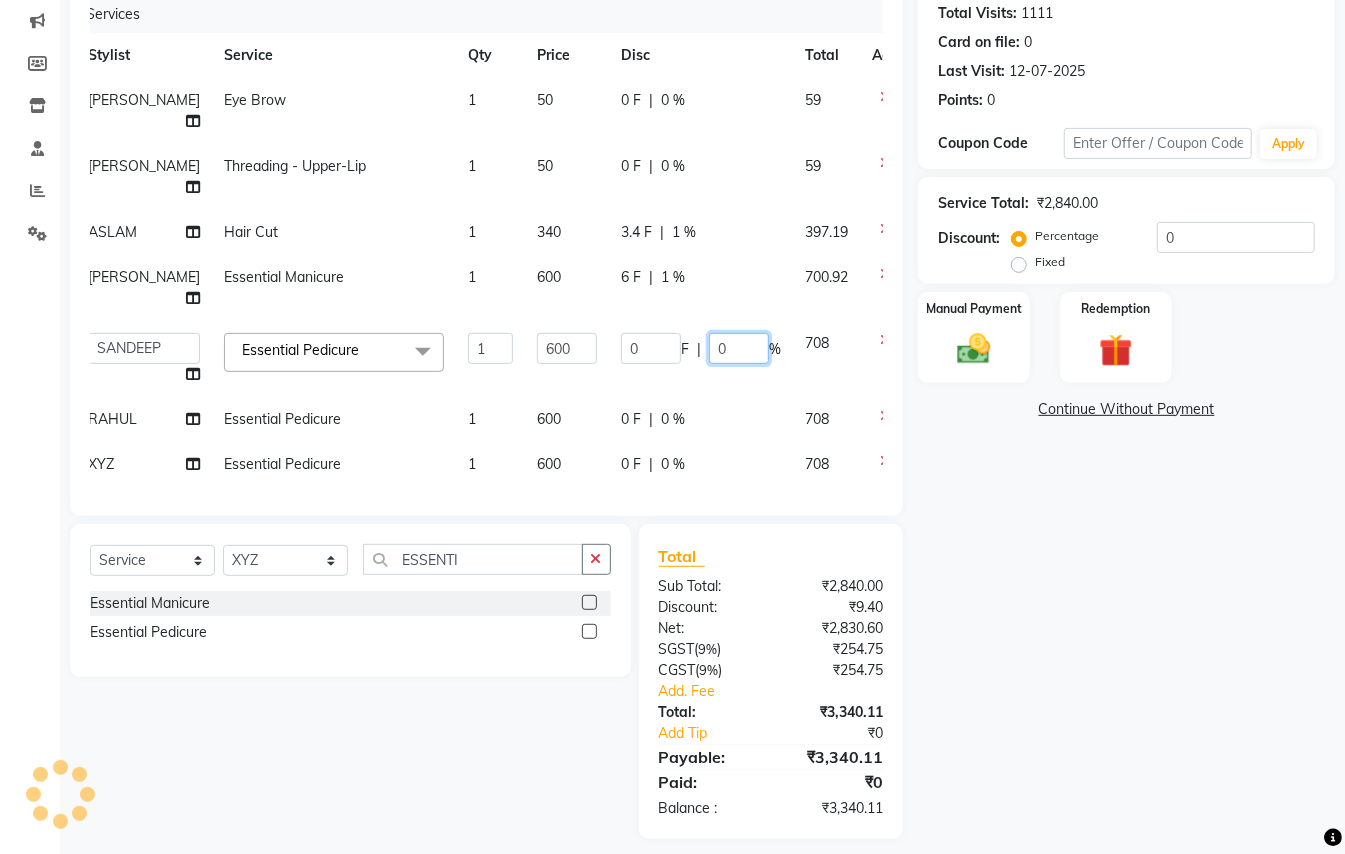 click on "0" 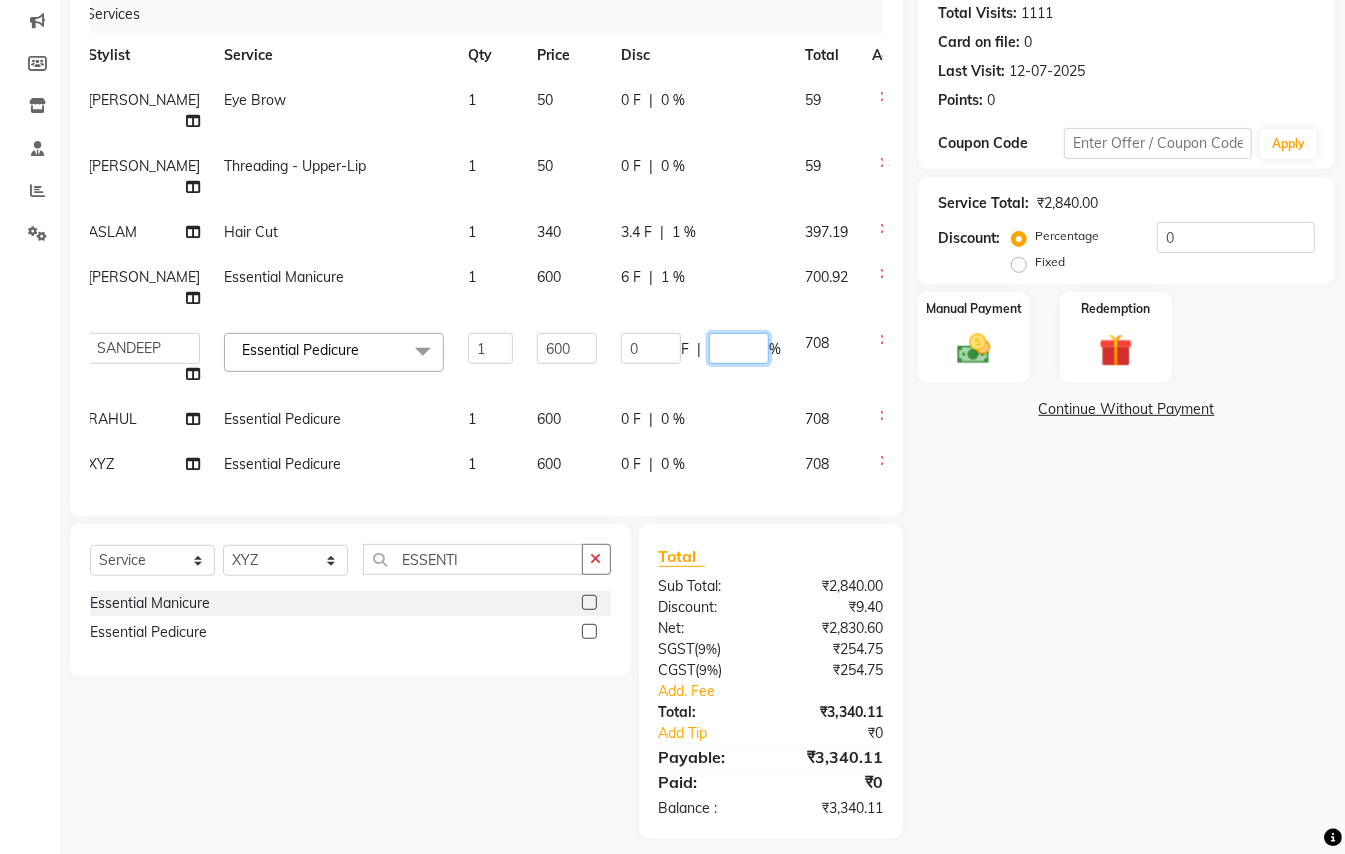 type on "1" 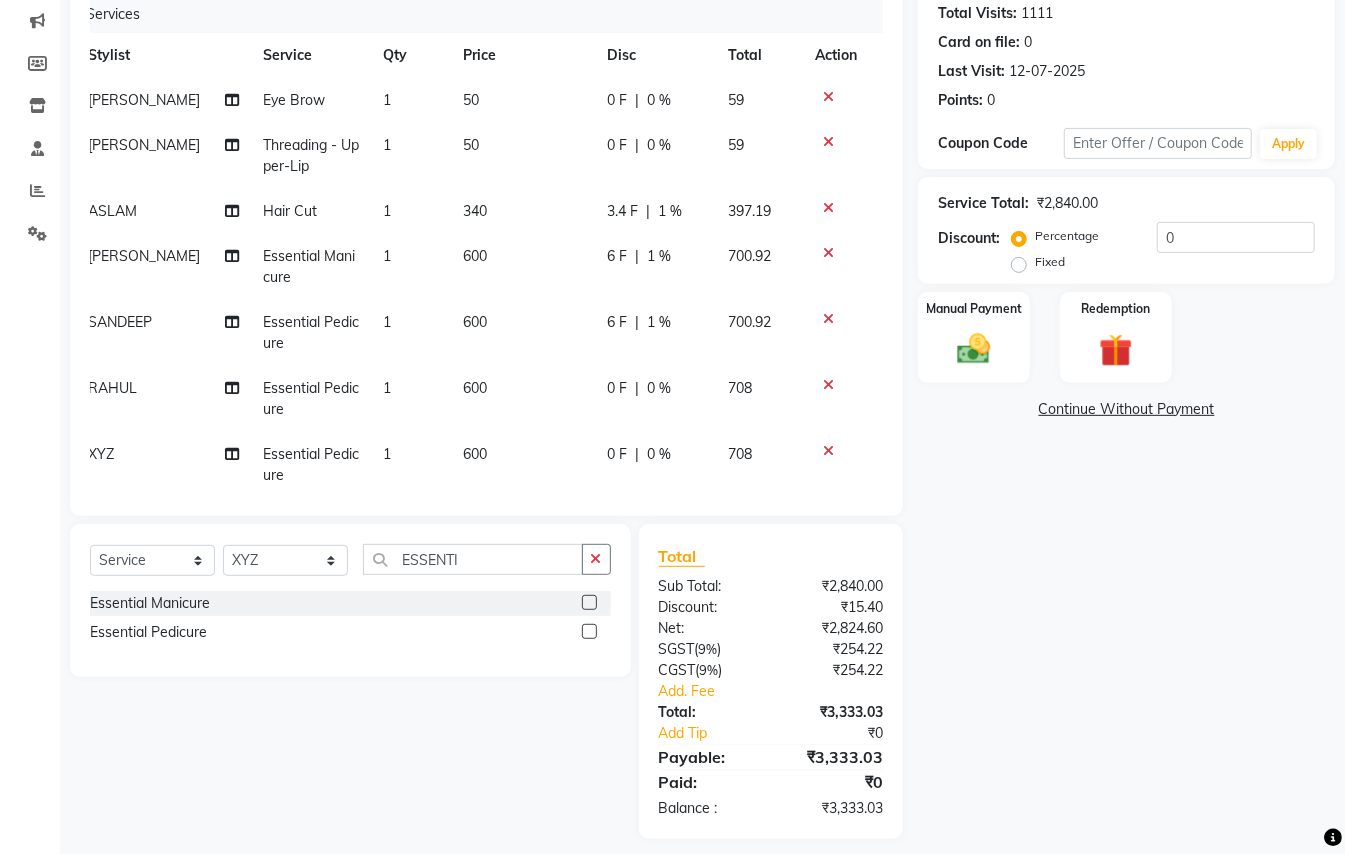 click on "SONIYA Eye Brow 1 50 0 F | 0 % 59 SONIYA Threading  - Upper-Lip 1 50 0 F | 0 % 59 ASLAM Hair Cut 1 340 3.4 F | 1 % 397.19 SONIYA Essential Manicure 1 600 6 F | 1 % 700.92 SANDEEP Essential Pedicure 1 600 6 F | 1 % 700.92 RAHUL Essential Pedicure 1 600 0 F | 0 % 708 XYZ Essential Pedicure 1 600 0 F | 0 % 708" 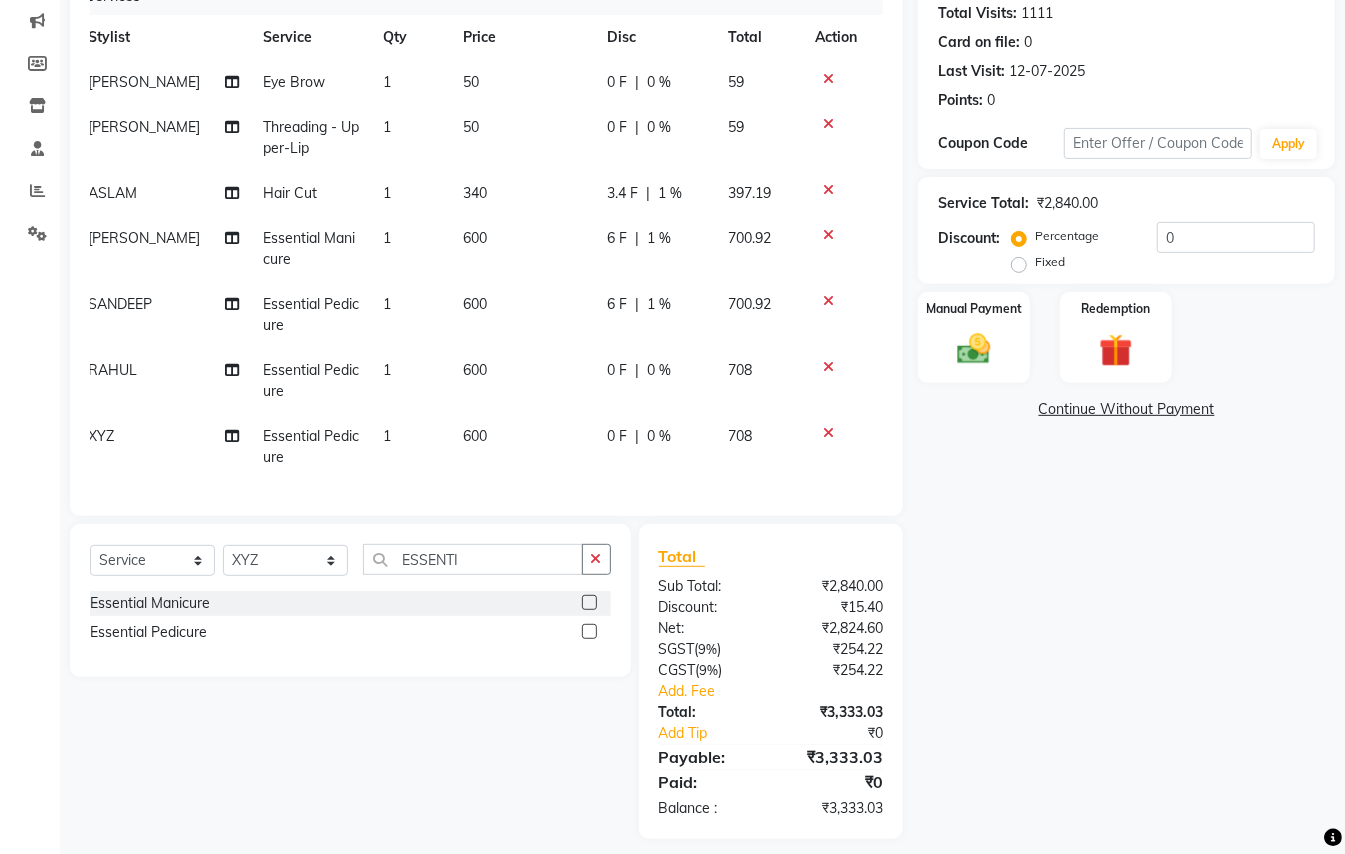 click on "0 %" 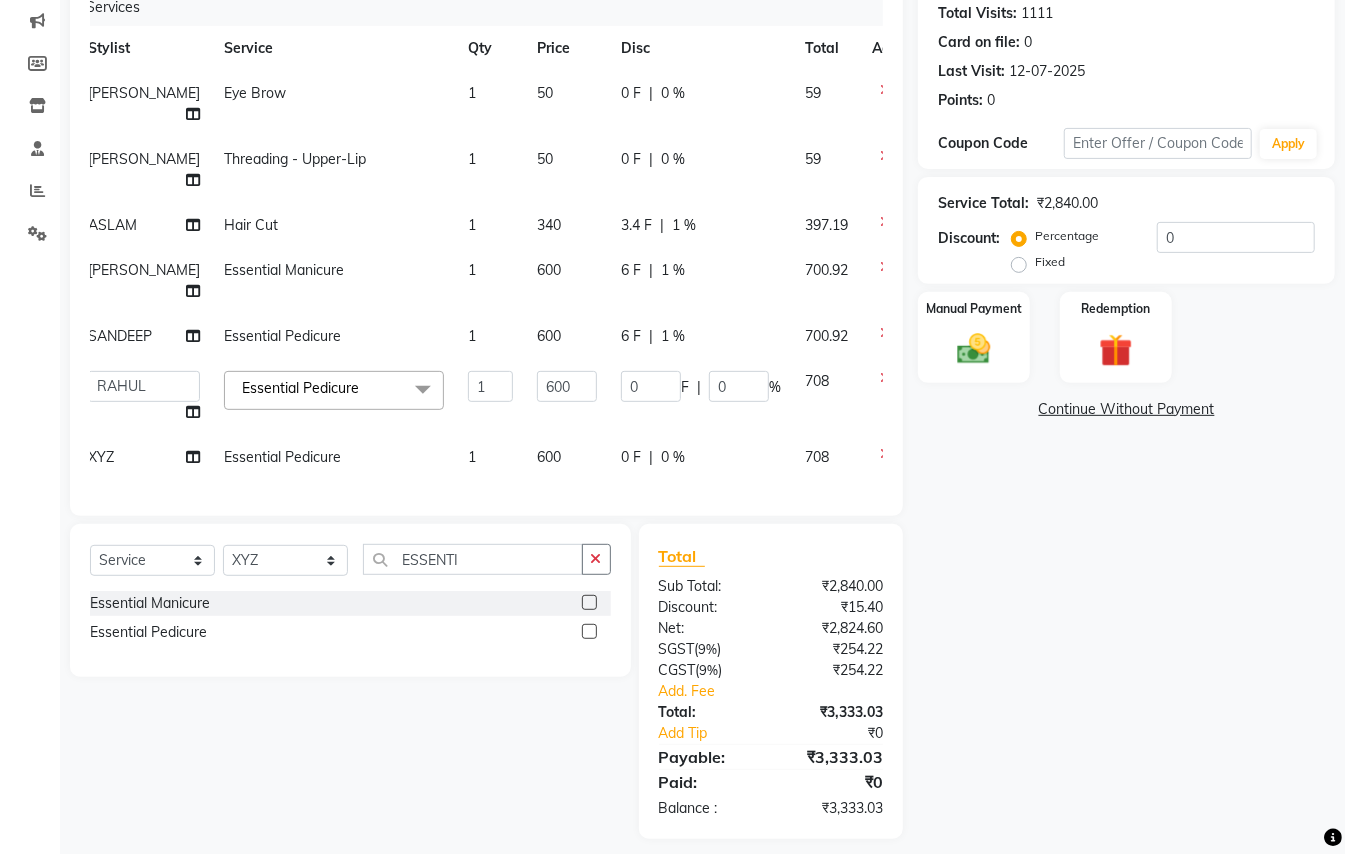 scroll, scrollTop: 0, scrollLeft: 14, axis: horizontal 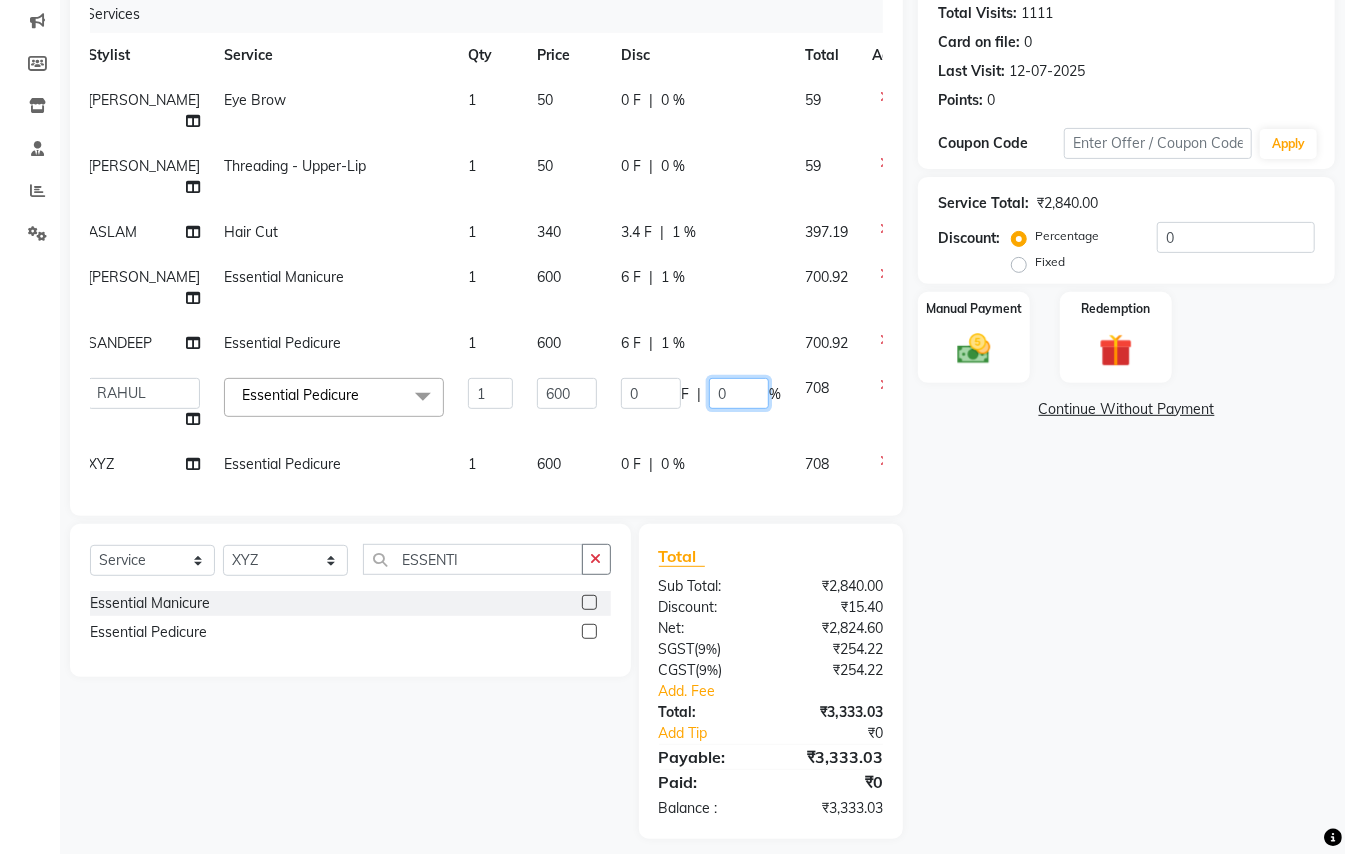 click on "0" 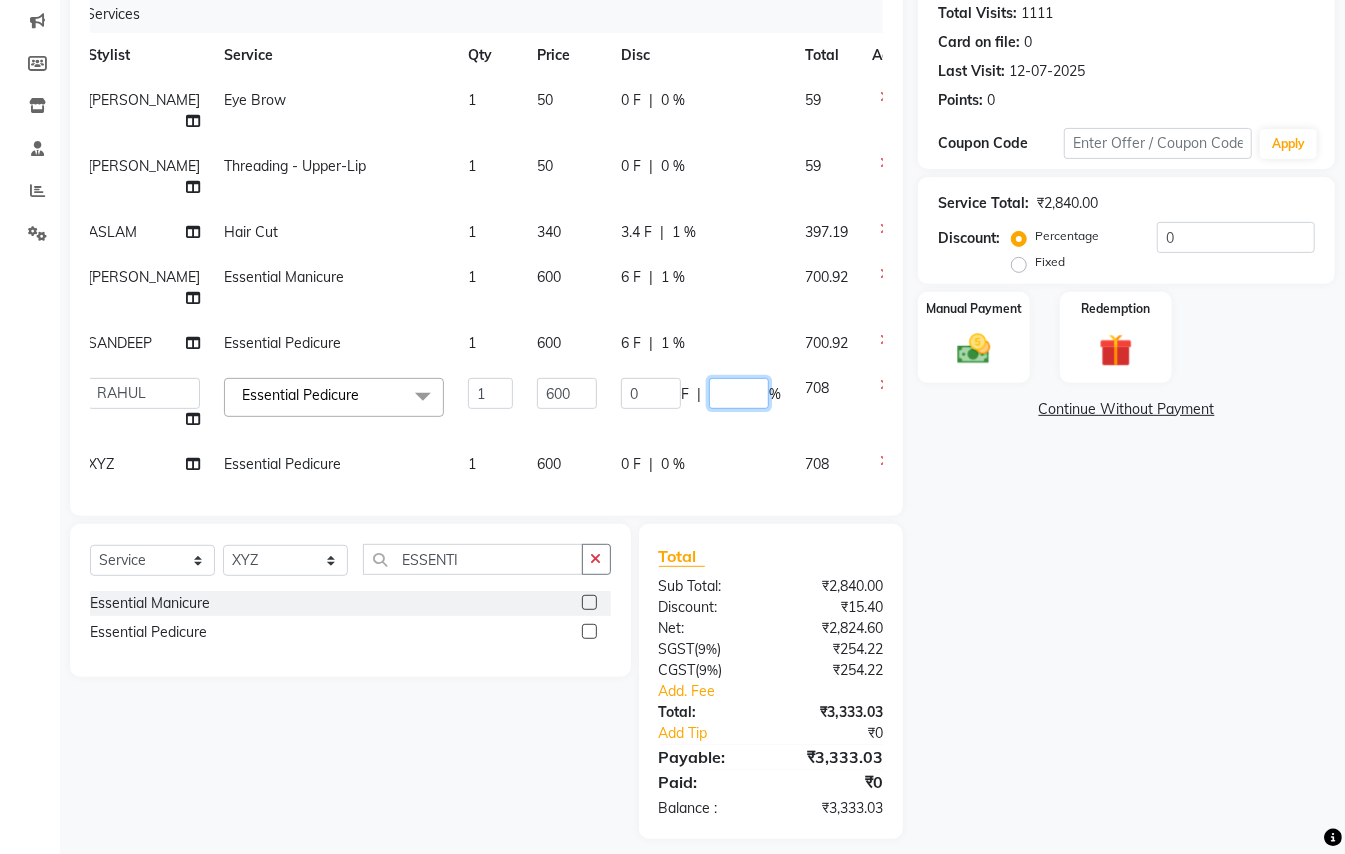 type on "1" 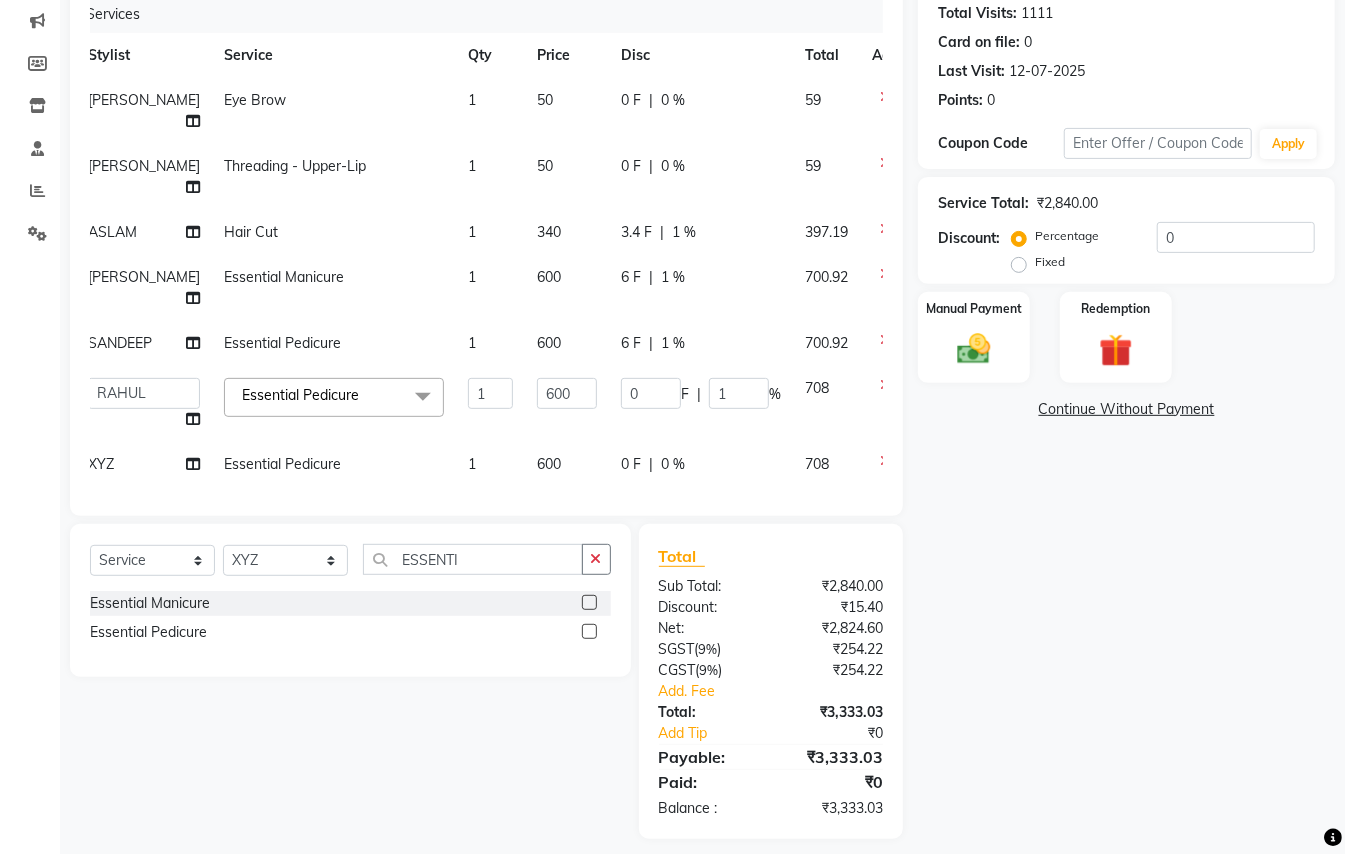 click on "SONIYA Eye Brow 1 50 0 F | 0 % 59 SONIYA Threading  - Upper-Lip 1 50 0 F | 0 % 59 ASLAM Hair Cut 1 340 3.4 F | 1 % 397.19 SONIYA Essential Manicure 1 600 6 F | 1 % 700.92 SANDEEP Essential Pedicure 1 600 6 F | 1 % 700.92  ABHISHEK   AJEET   AJEET NEW   ARUN   ASLAM   CHANDAN   GUDDU   MANI   MEENAKSHI   MONU   PINKI   RAHUL   SANDEEP   SONIYA   TABASSUM   XYZ  Essential Pedicure  x Hair Cut/Hair Trimming Hair cut ladies -existing look Hair Cut Child (Up To 4 Years) Ladies Short Hair Cut Shampoo (ladies) olaplex shampoo Hair Care (Ladies) - Flicks/Fringe Oil Massage Henna Mustache Trim Threading Face Threading Hair Cut Gents - Style Change Gents - Tonsure (Mundan) Shampoo gents Shampoo gents (Long Hair) Beard Triming / Shave Oil Massage half color touch up  Beard Colour Hair Styling (Gel/ Serum Application) Colour Touch Up men's Colour Touch-Up Amonia Free) Highlighting Rebonding Dry Head Massage Full Front Chest Clipper Full Back Clipper Ear Wax Full Body Clipper Under Arms Clipper Chest Razor/Back Blow Dry" 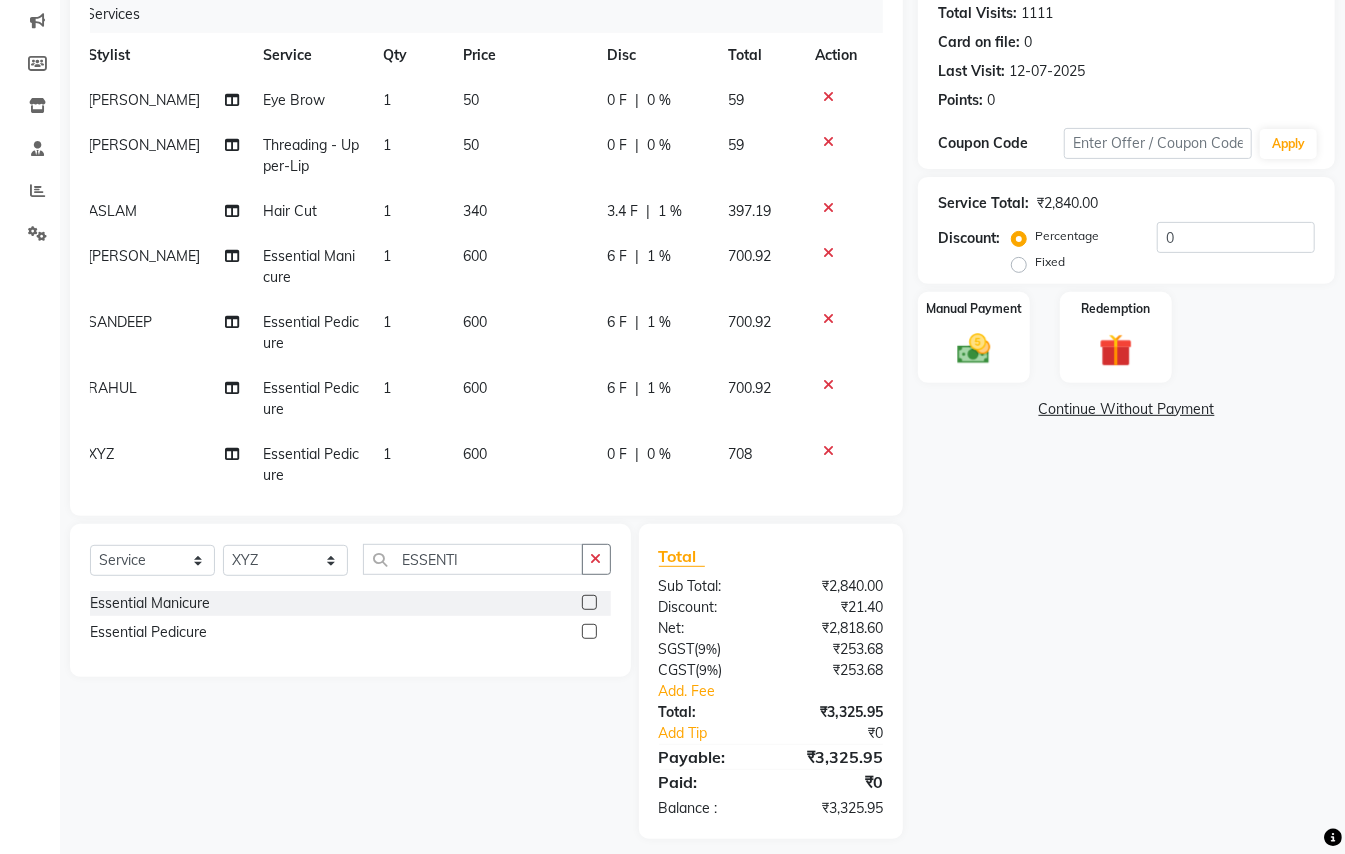 click on "0 F" 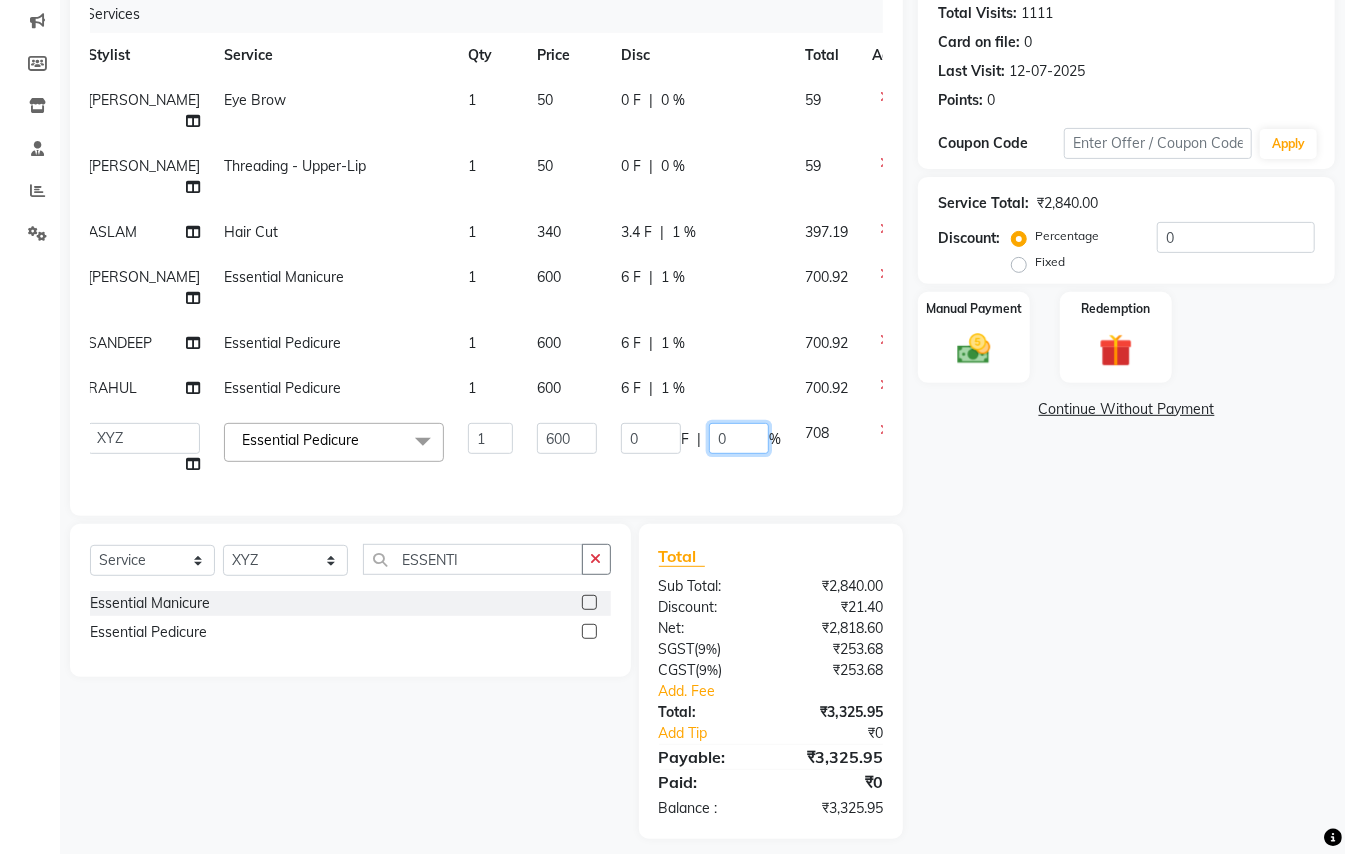click on "0" 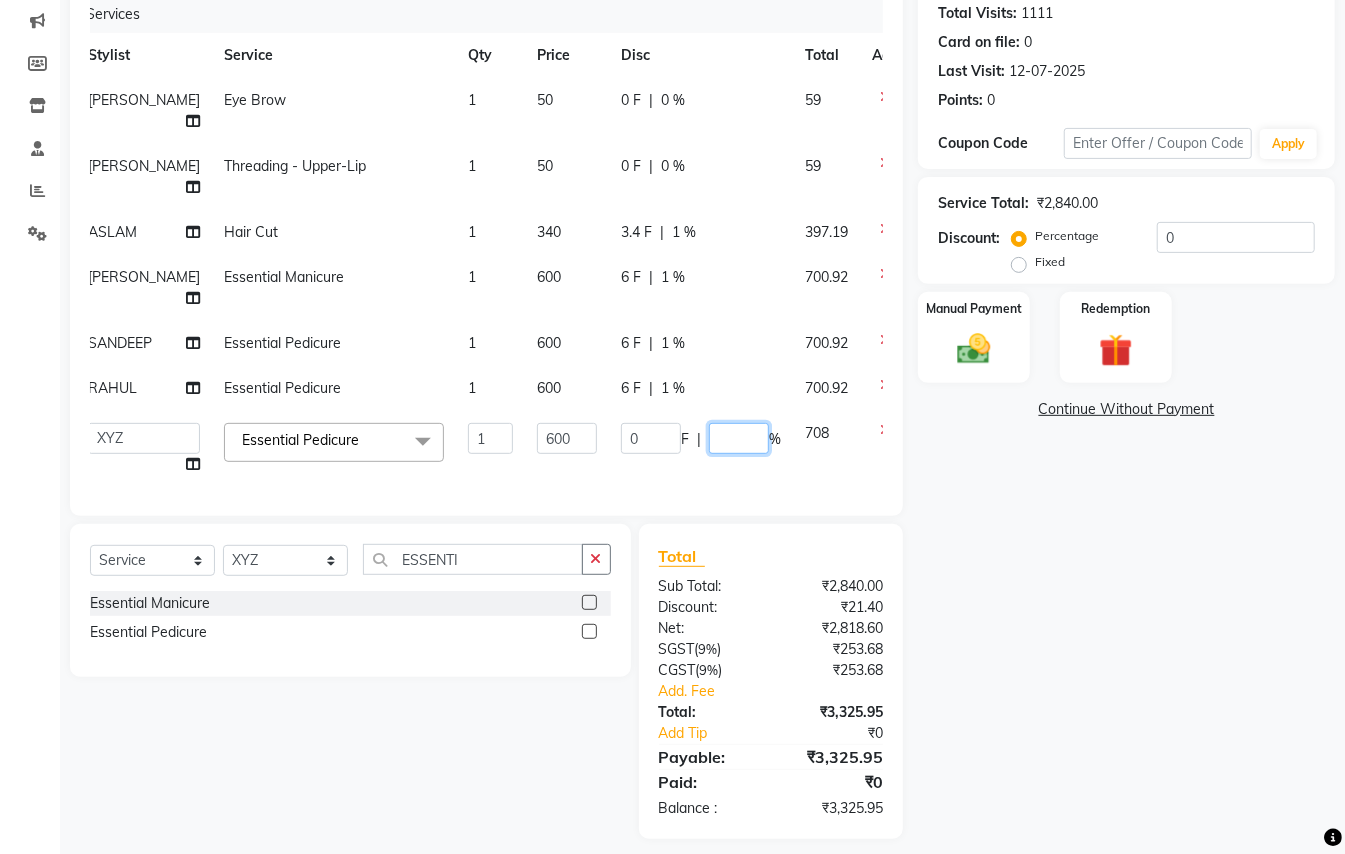 type on "1" 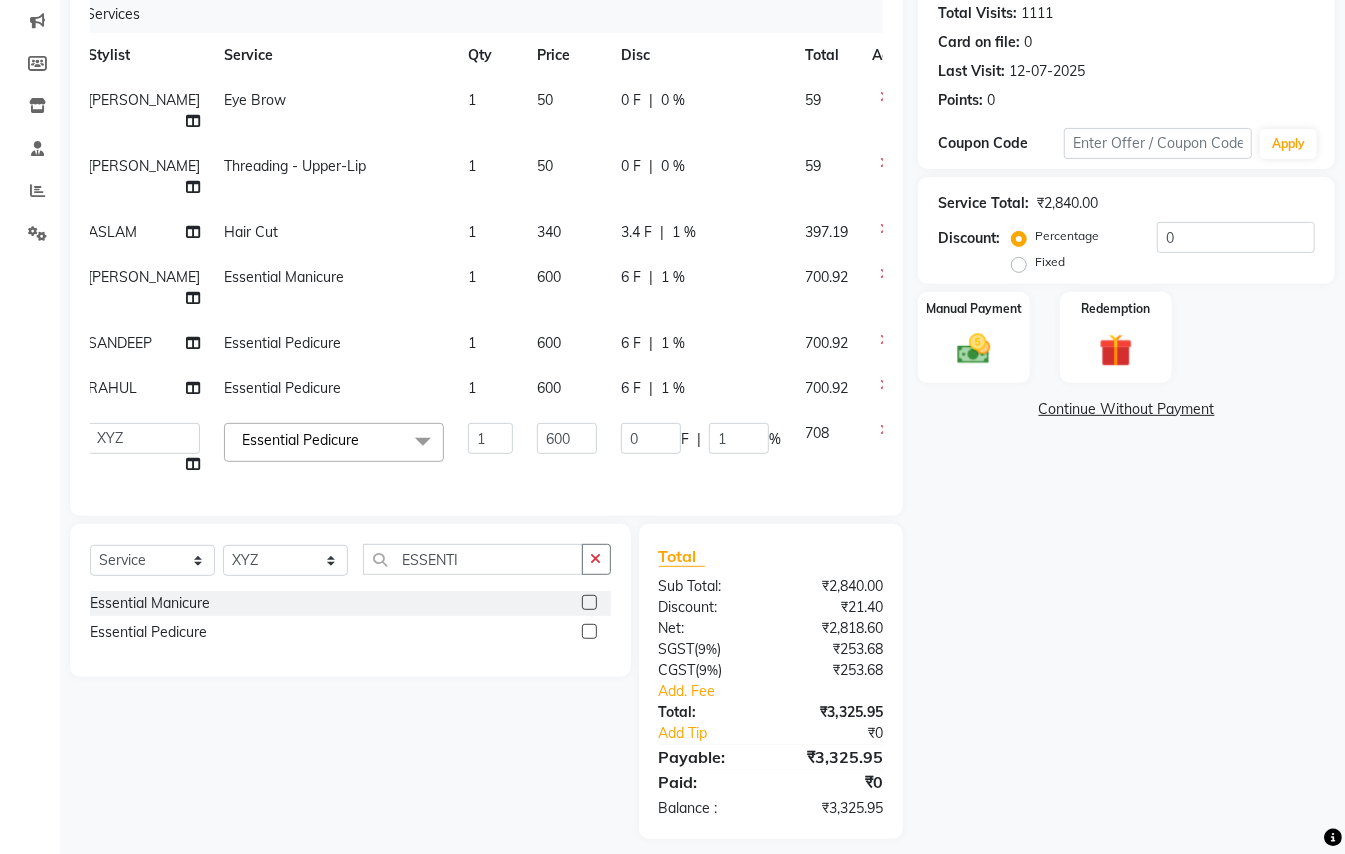click on "Services Stylist Service Qty Price Disc Total Action SONIYA Eye Brow 1 50 0 F | 0 % 59 SONIYA Threading  - Upper-Lip 1 50 0 F | 0 % 59 ASLAM Hair Cut 1 340 3.4 F | 1 % 397.19 SONIYA Essential Manicure 1 600 6 F | 1 % 700.92 SANDEEP Essential Pedicure 1 600 6 F | 1 % 700.92 RAHUL Essential Pedicure 1 600 6 F | 1 % 700.92  ABHISHEK   AJEET   AJEET NEW   ARUN   ASLAM   CHANDAN   GUDDU   MANI   MEENAKSHI   MONU   PINKI   RAHUL   SANDEEP   SONIYA   TABASSUM   XYZ  Essential Pedicure  x Hair Cut/Hair Trimming Hair cut ladies -existing look Hair Cut Child (Up To 4 Years) Ladies Short Hair Cut Shampoo (ladies) olaplex shampoo Hair Care (Ladies) - Flicks/Fringe Oil Massage Henna Mustache Trim Threading Face Threading Hair Cut Gents - Style Change Gents - Tonsure (Mundan) Shampoo gents Shampoo gents (Long Hair) Beard Triming / Shave Oil Massage half color touch up  Beard Colour Hair Styling (Gel/ Serum Application) Colour Touch Up men's Colour Touch-Up Amonia Free) Highlighting Rebonding Dry Head Massage Ear Wax Tongs" 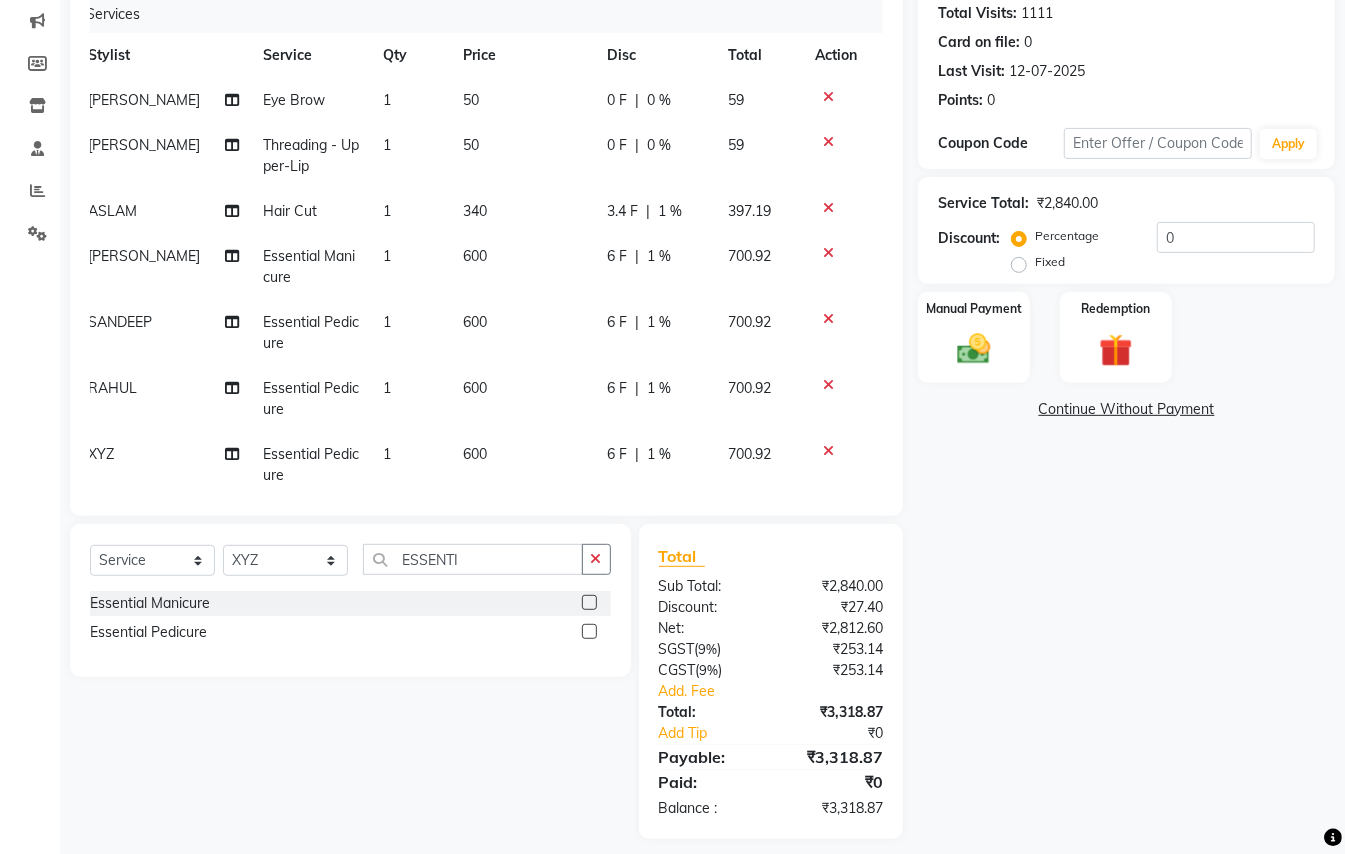 drag, startPoint x: 965, startPoint y: 340, endPoint x: 993, endPoint y: 385, distance: 53 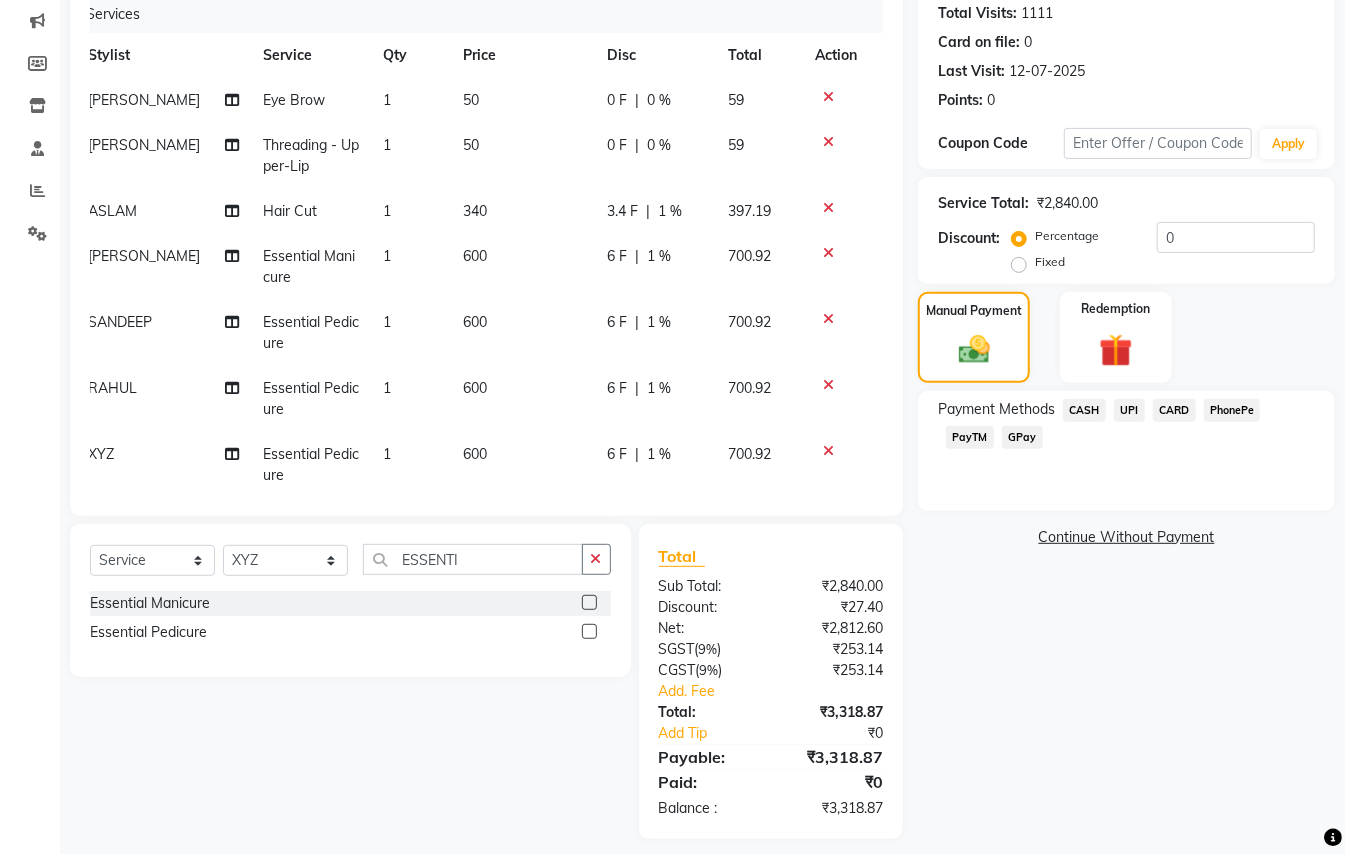 click on "CASH" 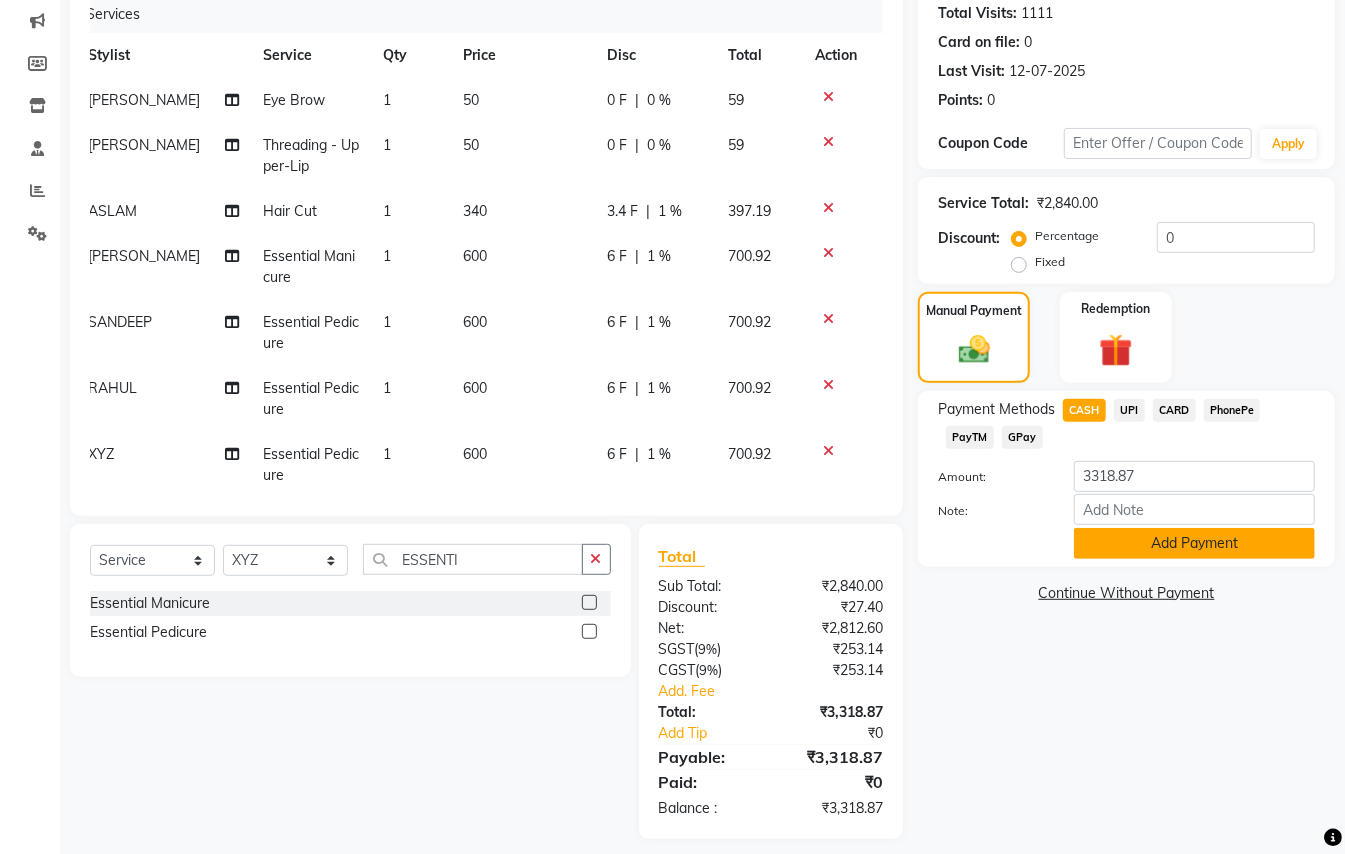drag, startPoint x: 1116, startPoint y: 548, endPoint x: 1121, endPoint y: 560, distance: 13 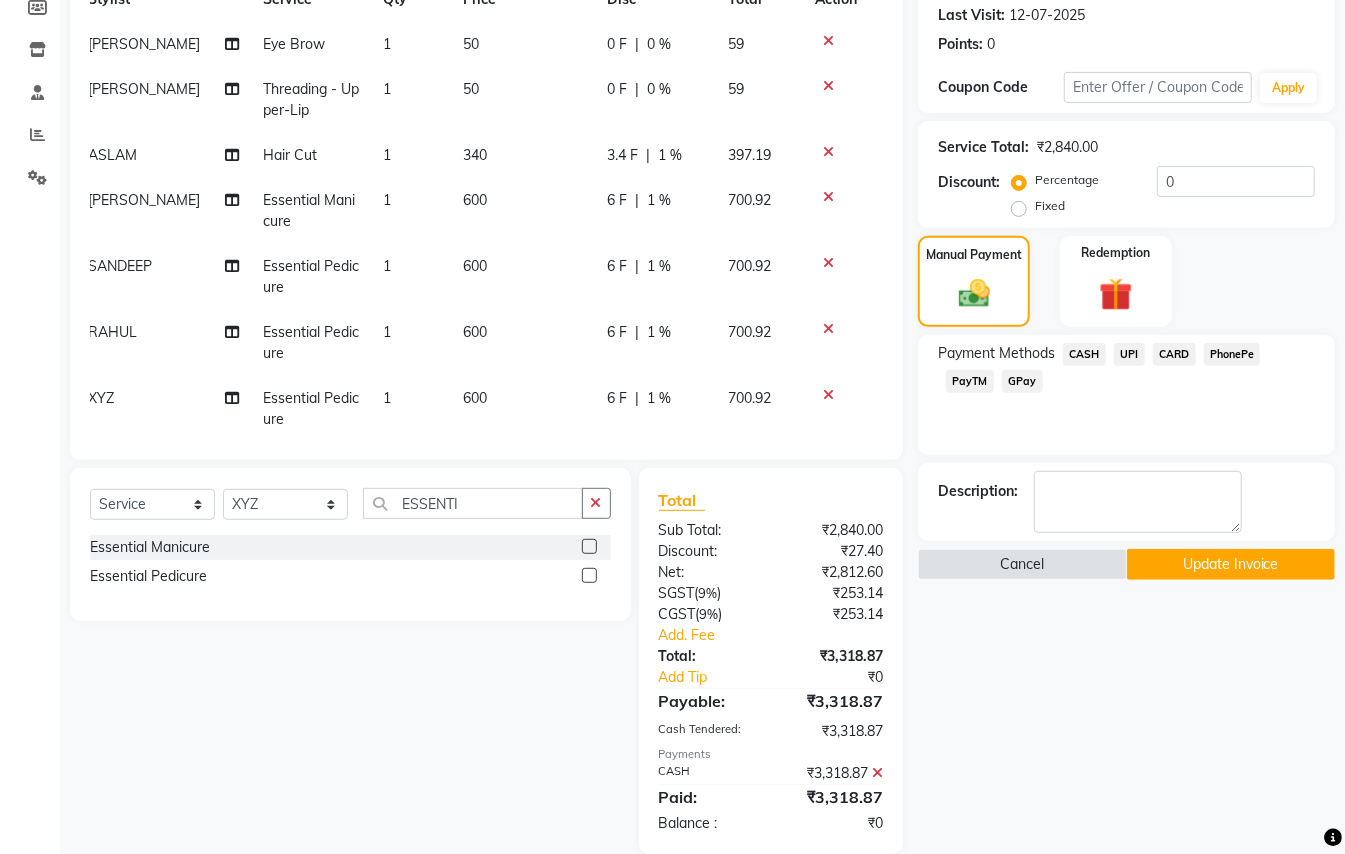 scroll, scrollTop: 337, scrollLeft: 0, axis: vertical 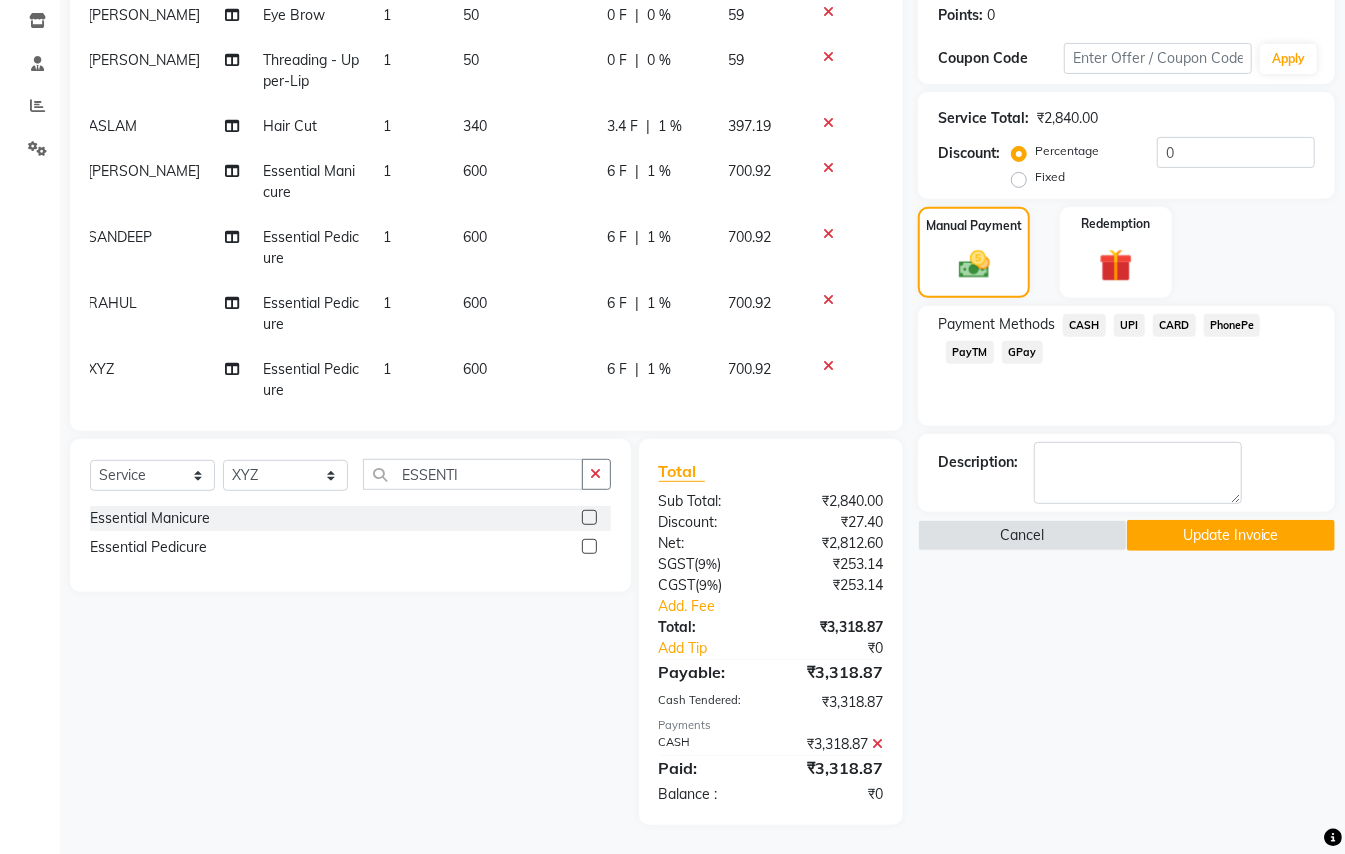 click on "Update Invoice" 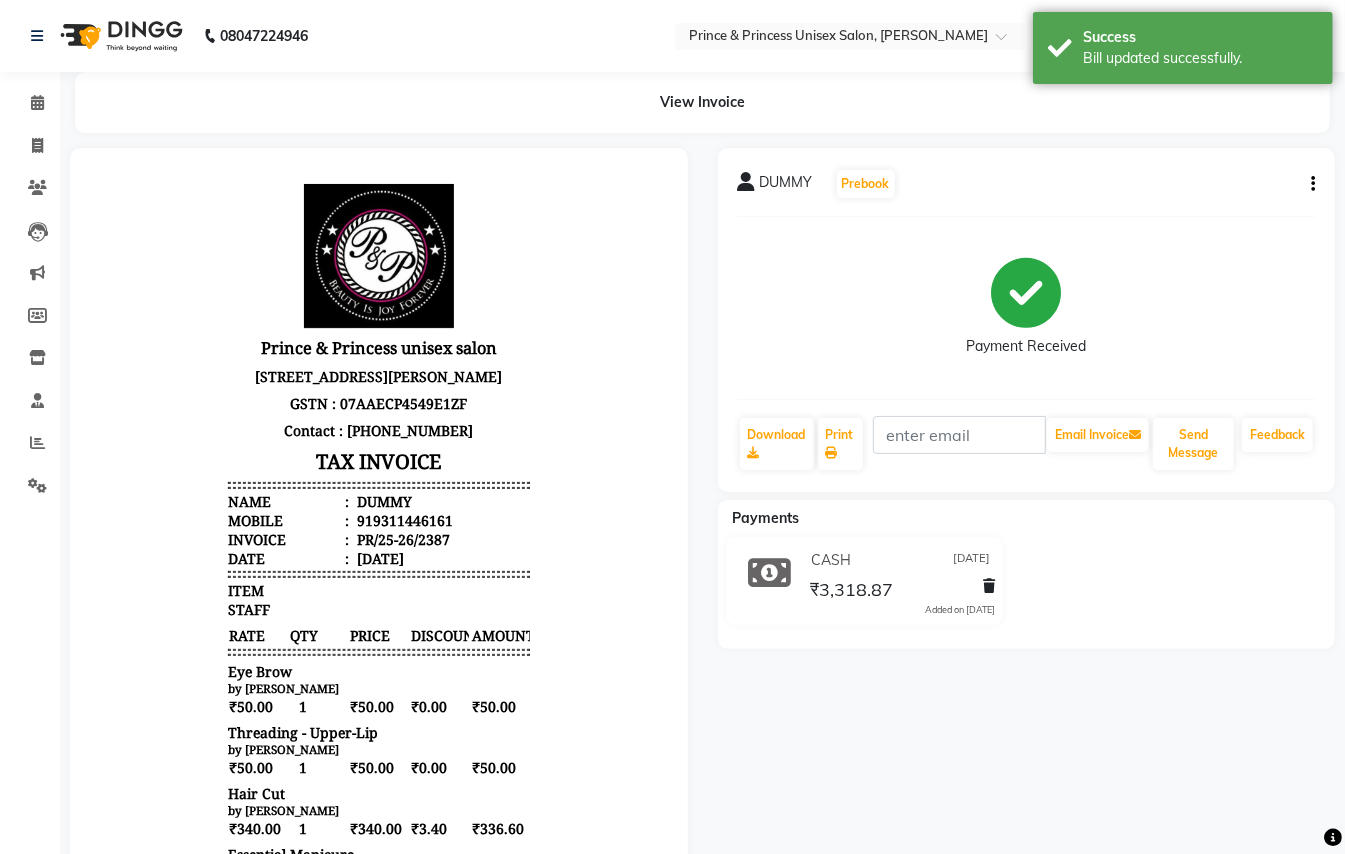 scroll, scrollTop: 0, scrollLeft: 0, axis: both 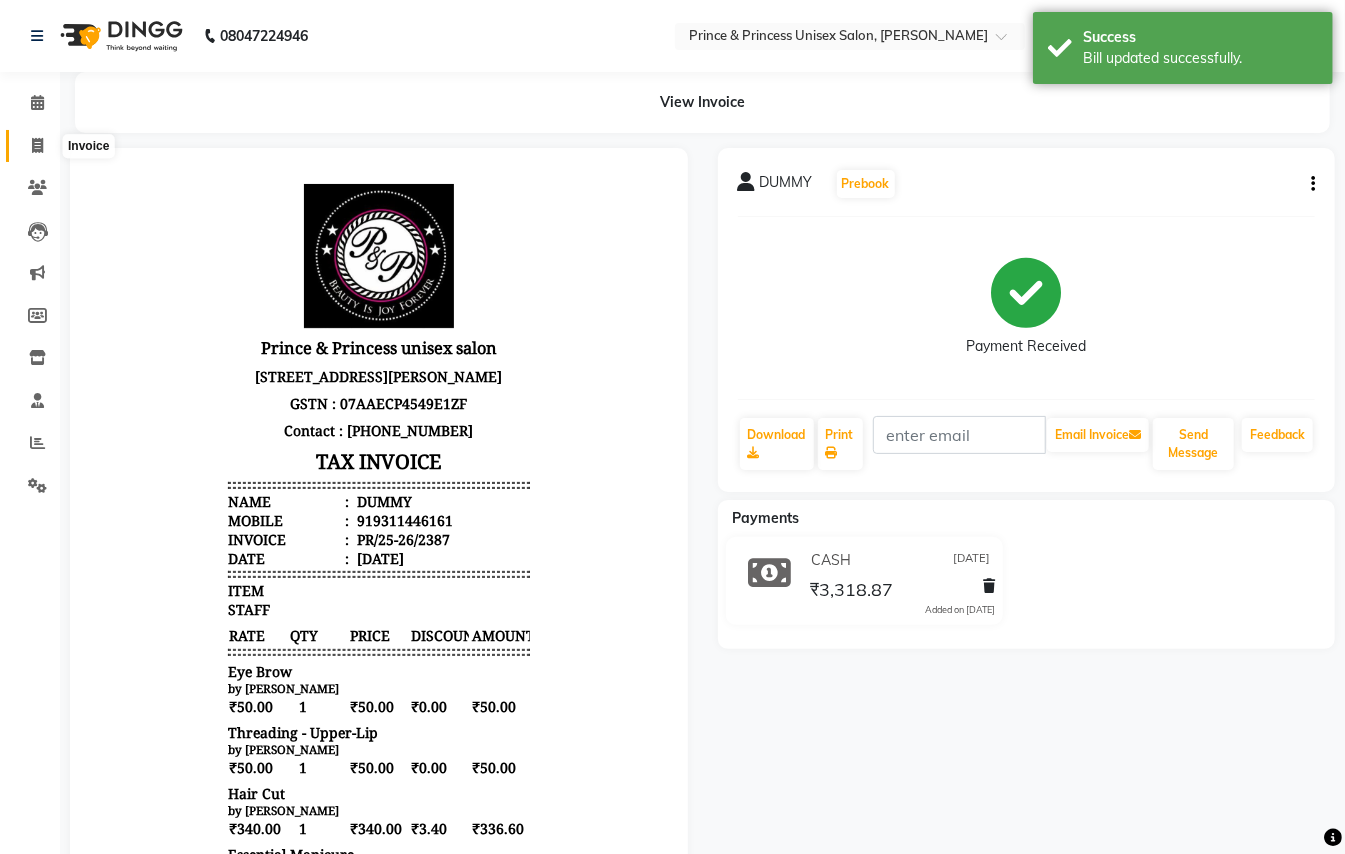 click 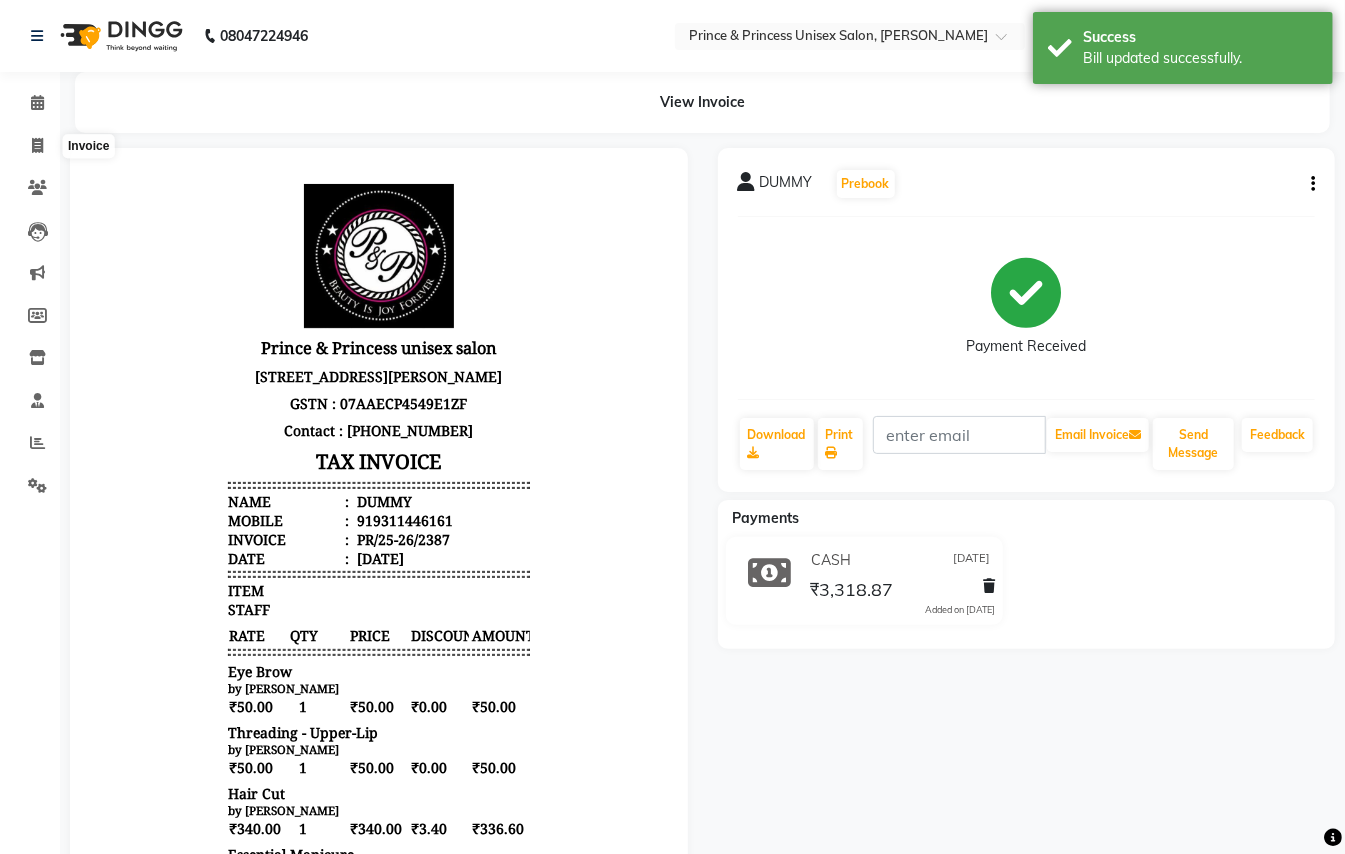 select on "service" 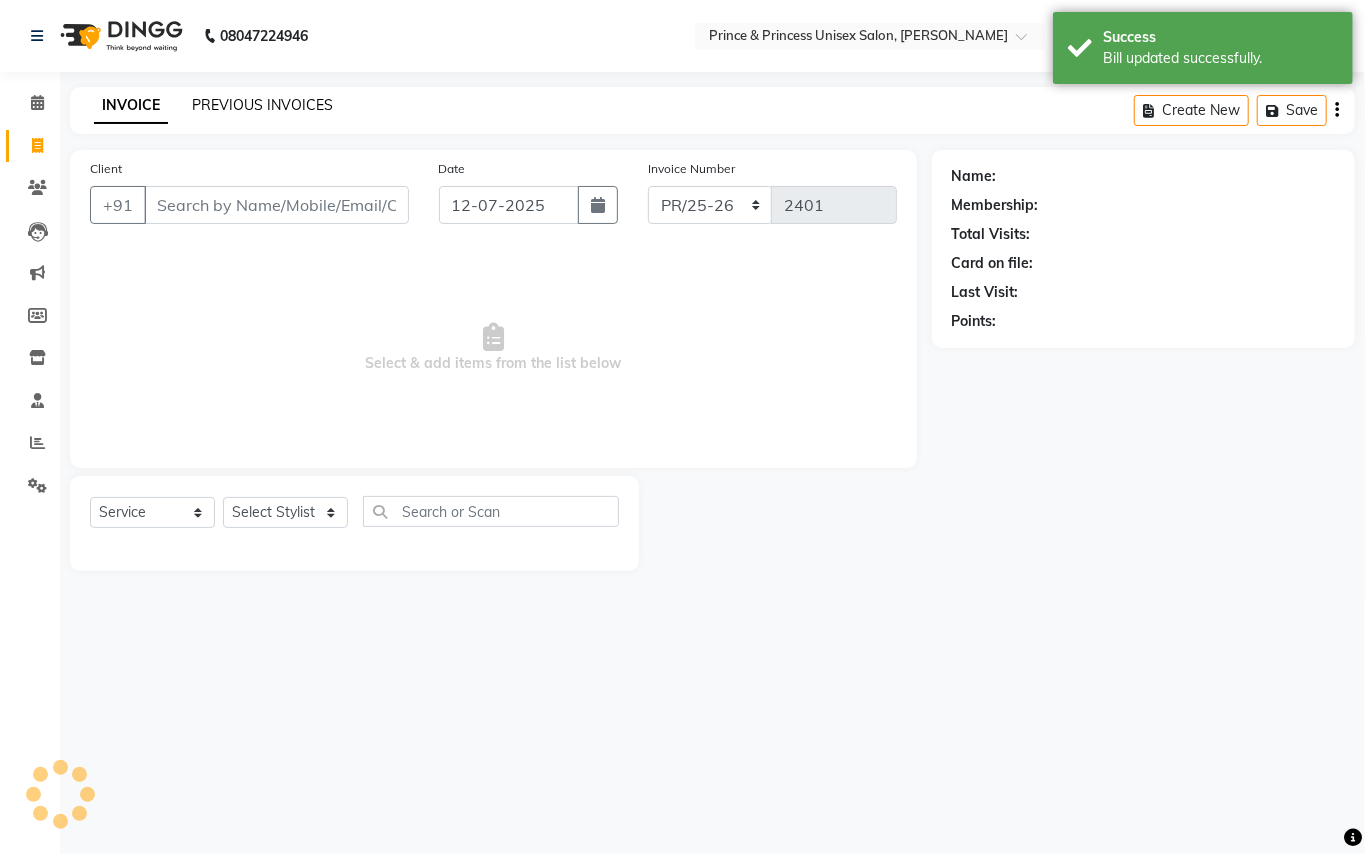 click on "PREVIOUS INVOICES" 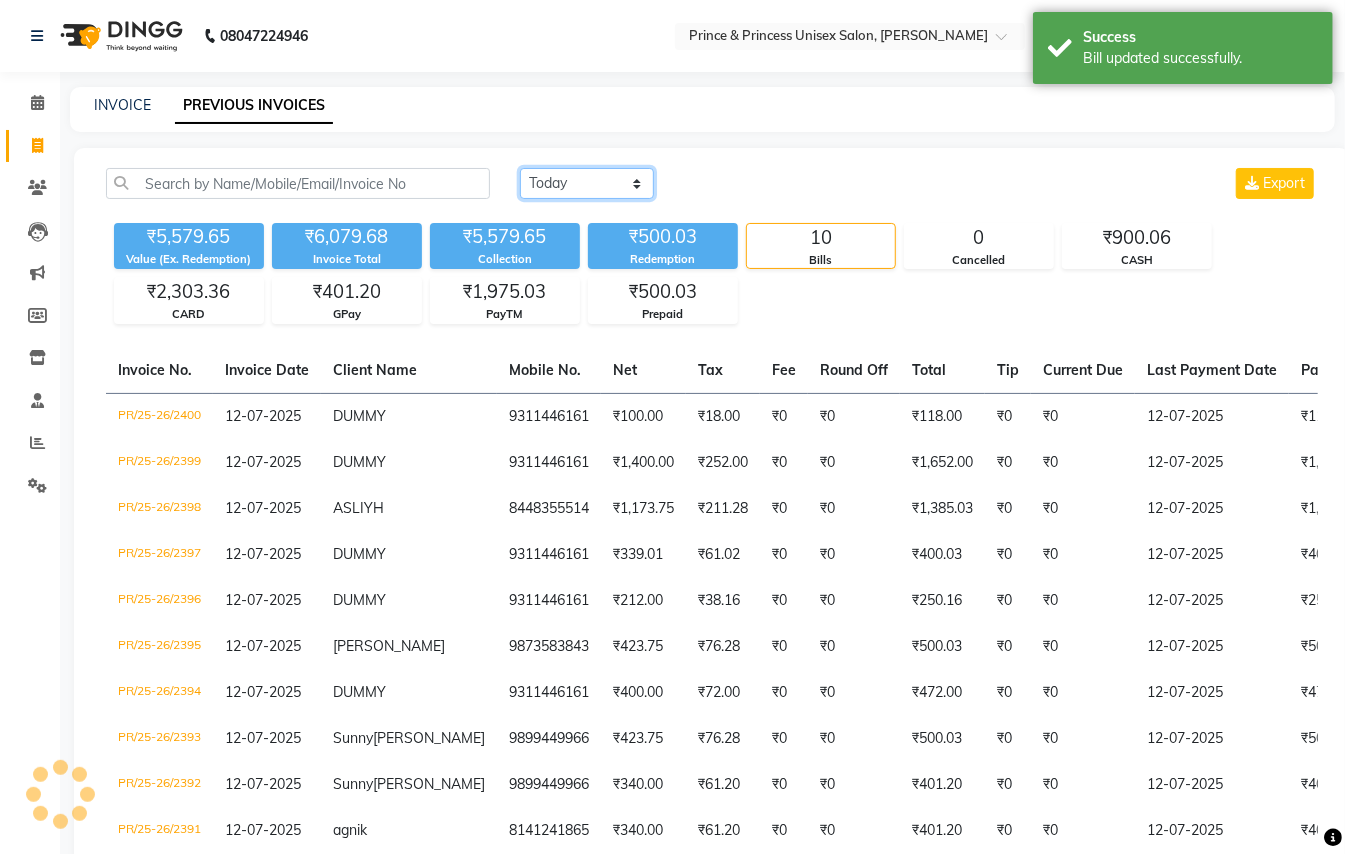 click on "Today Yesterday Custom Range" 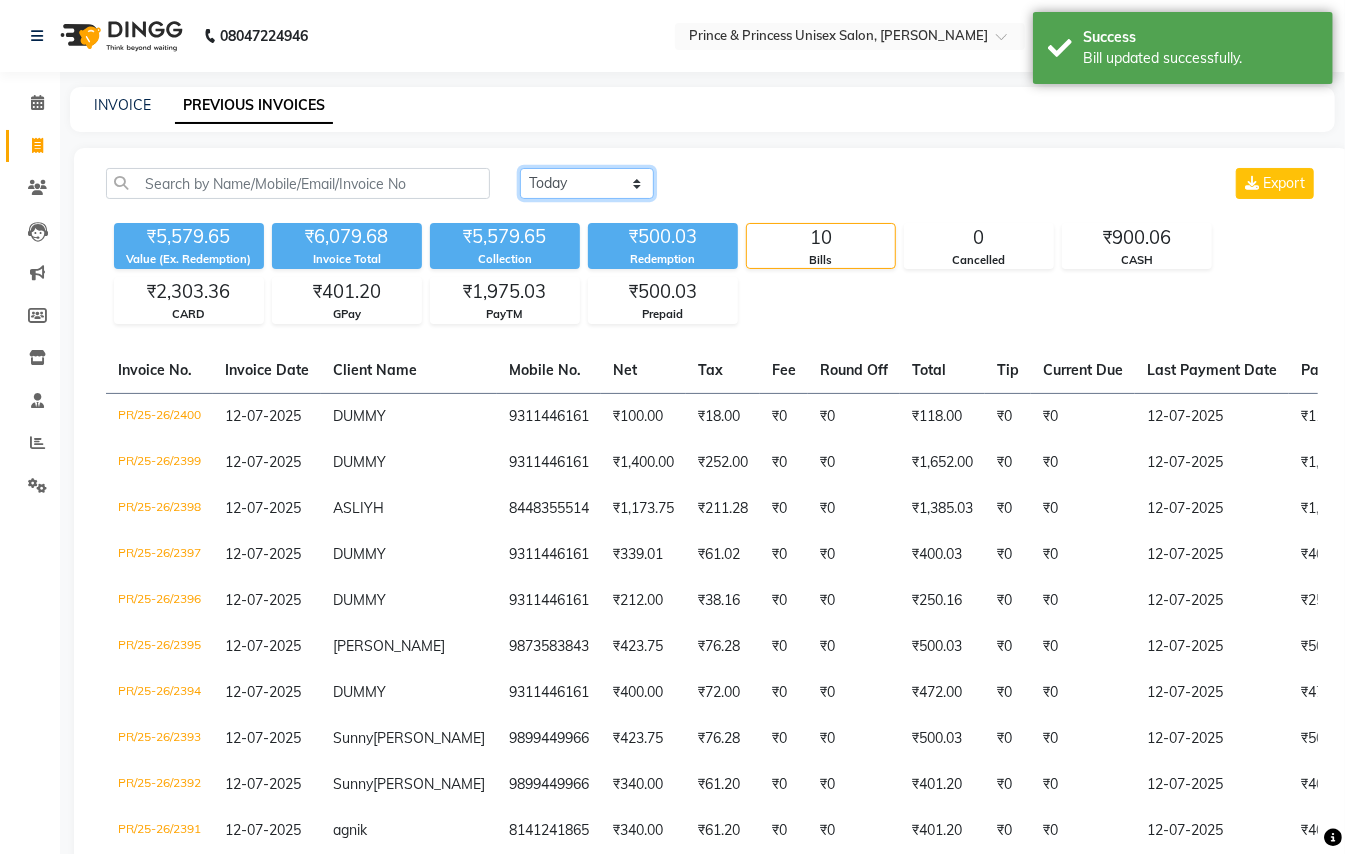 select on "[DATE]" 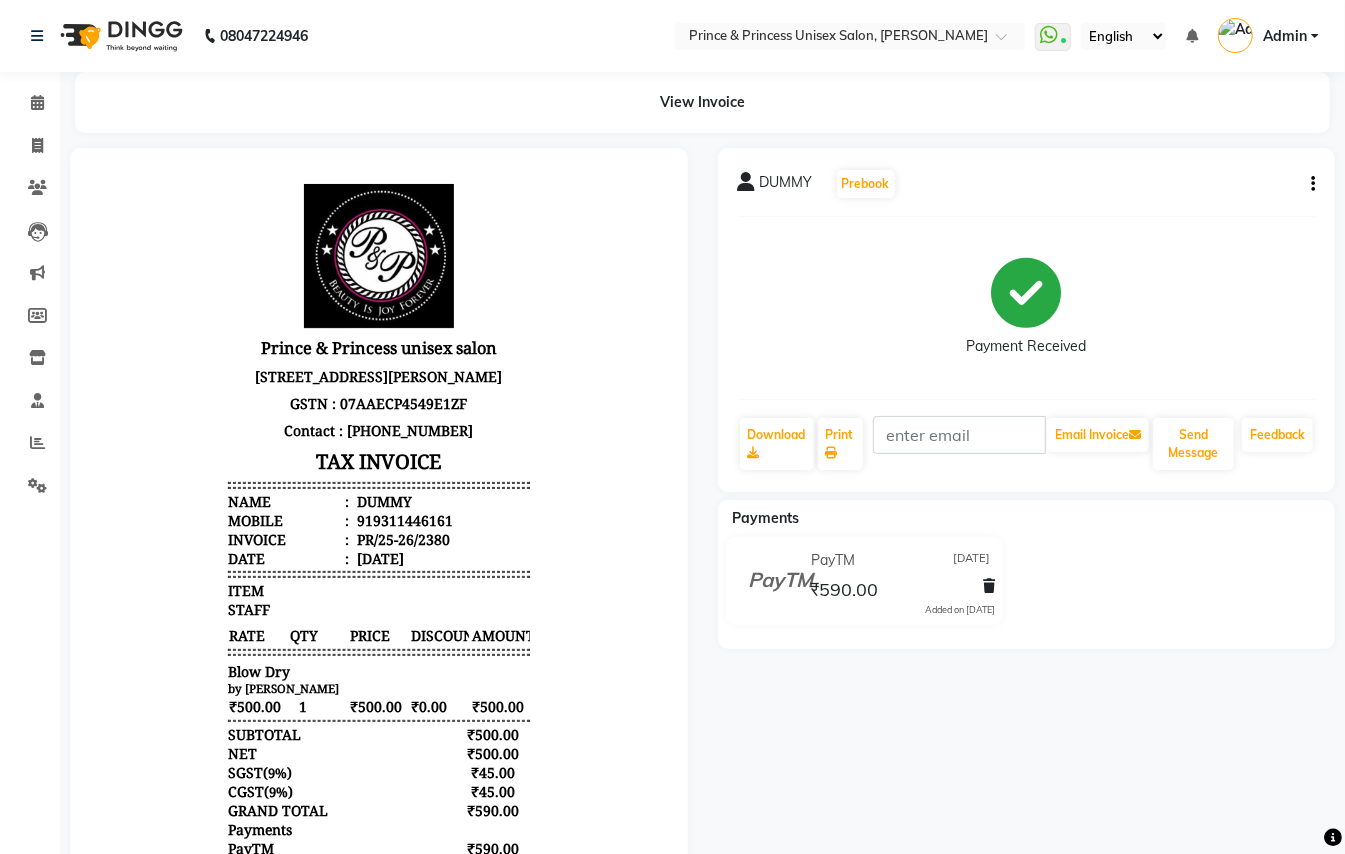 scroll, scrollTop: 0, scrollLeft: 0, axis: both 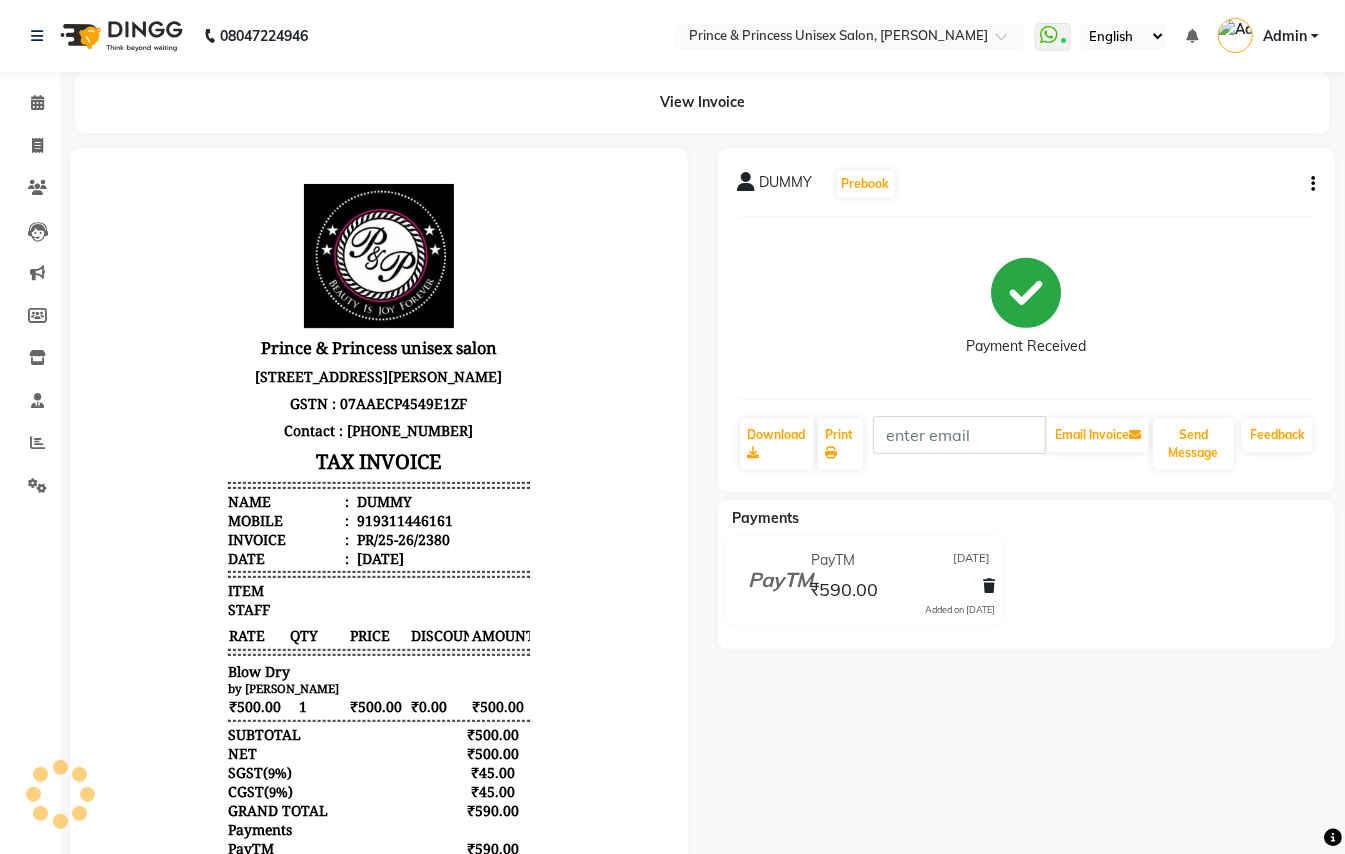 click 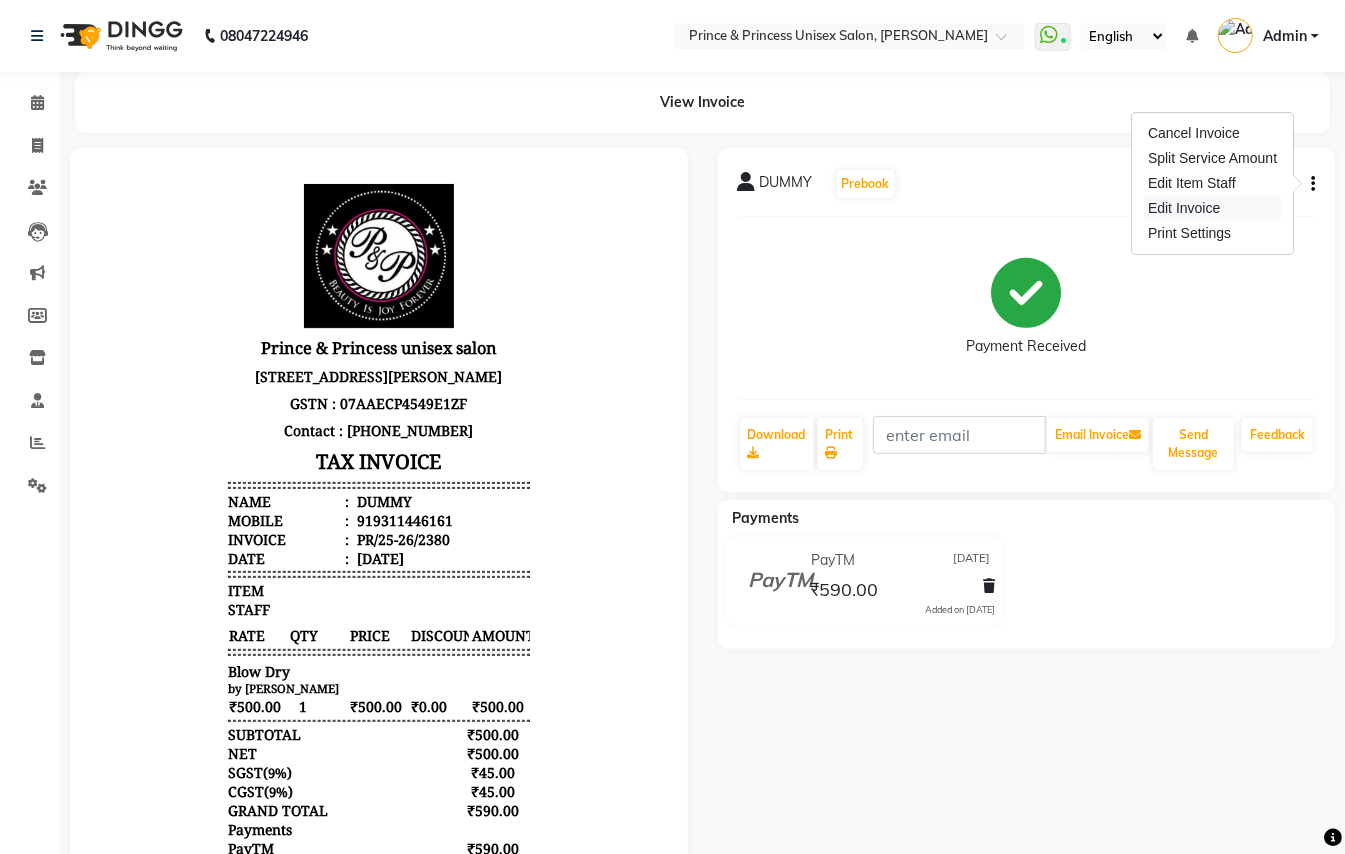 click on "Edit Invoice" at bounding box center [1212, 208] 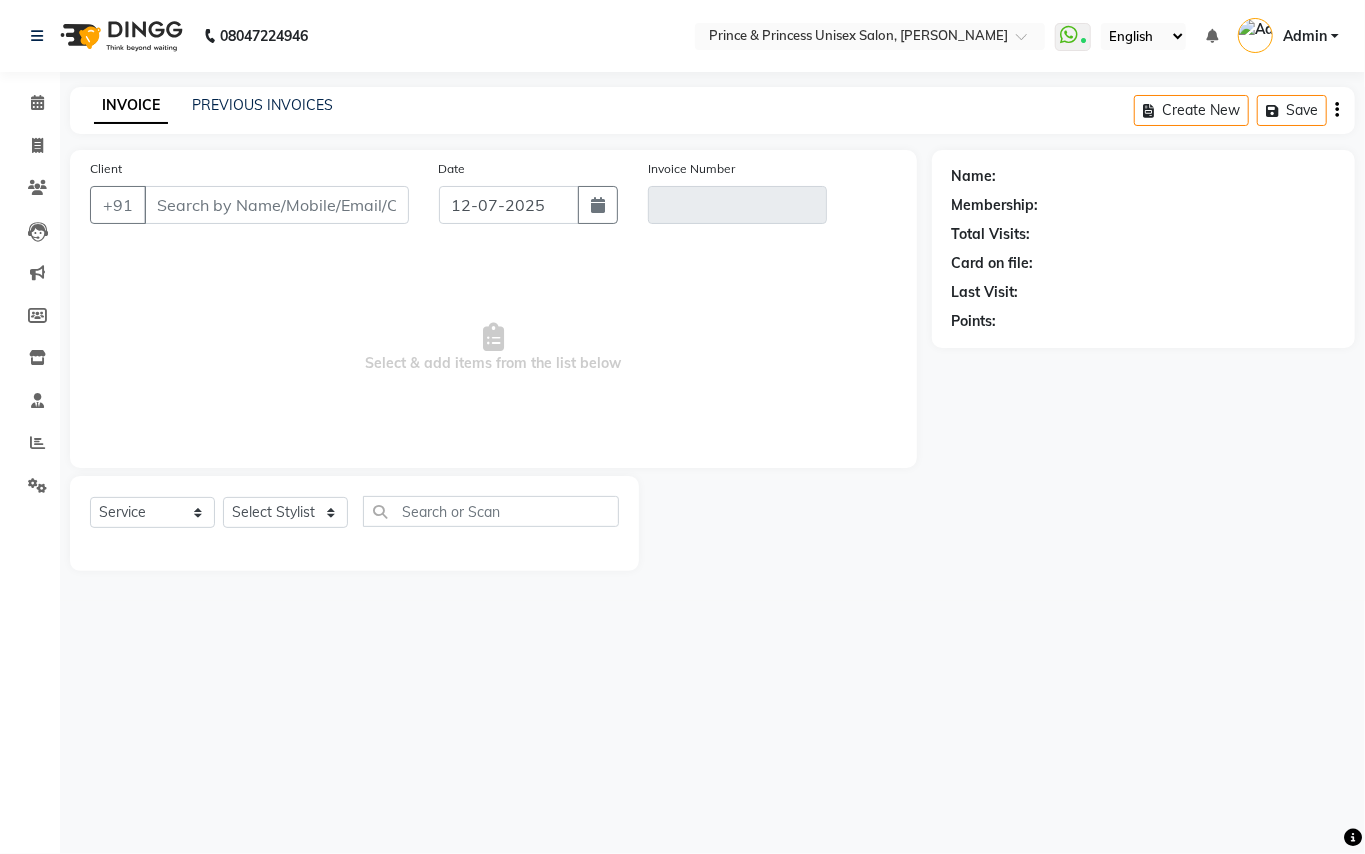 click on "Client" at bounding box center [276, 205] 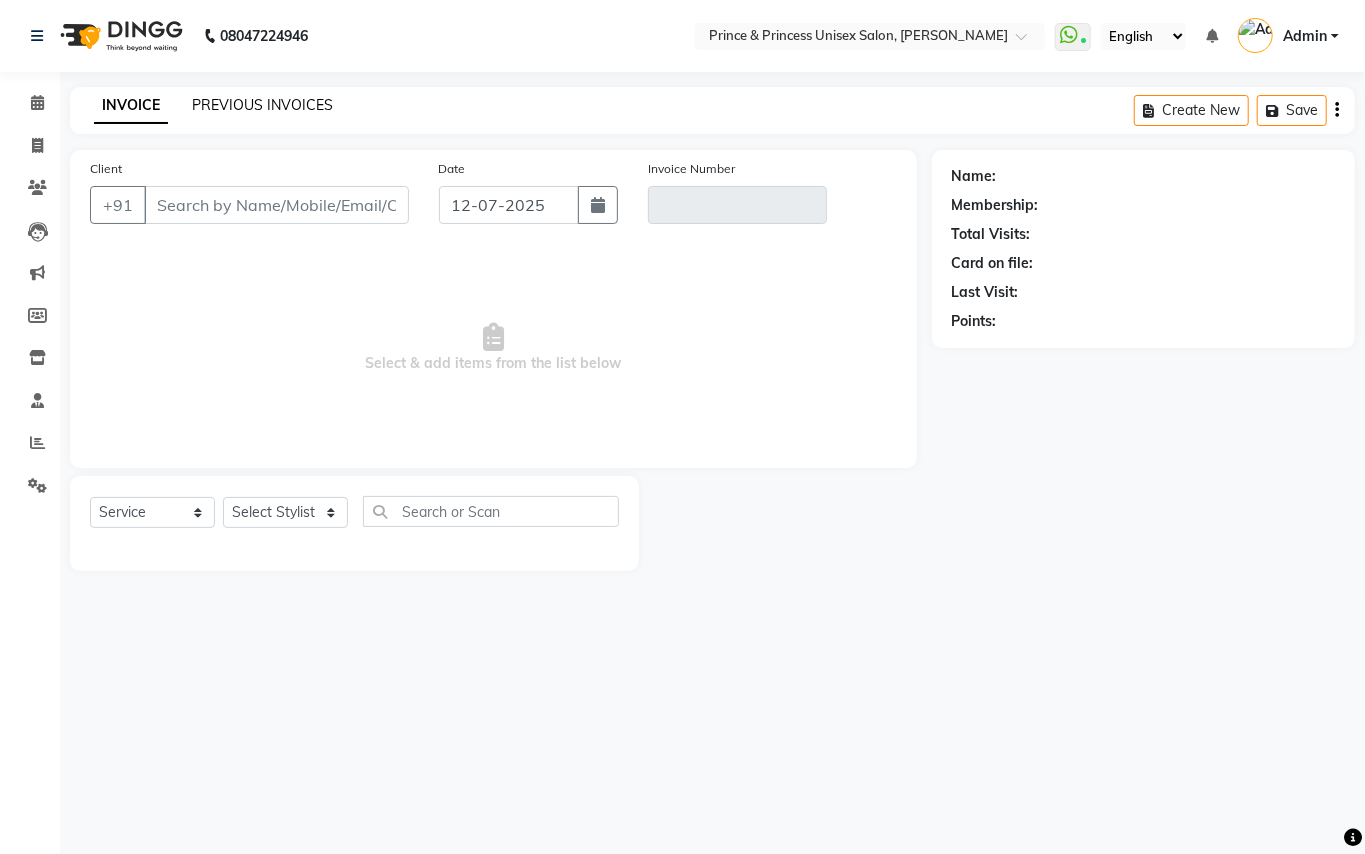 click on "PREVIOUS INVOICES" 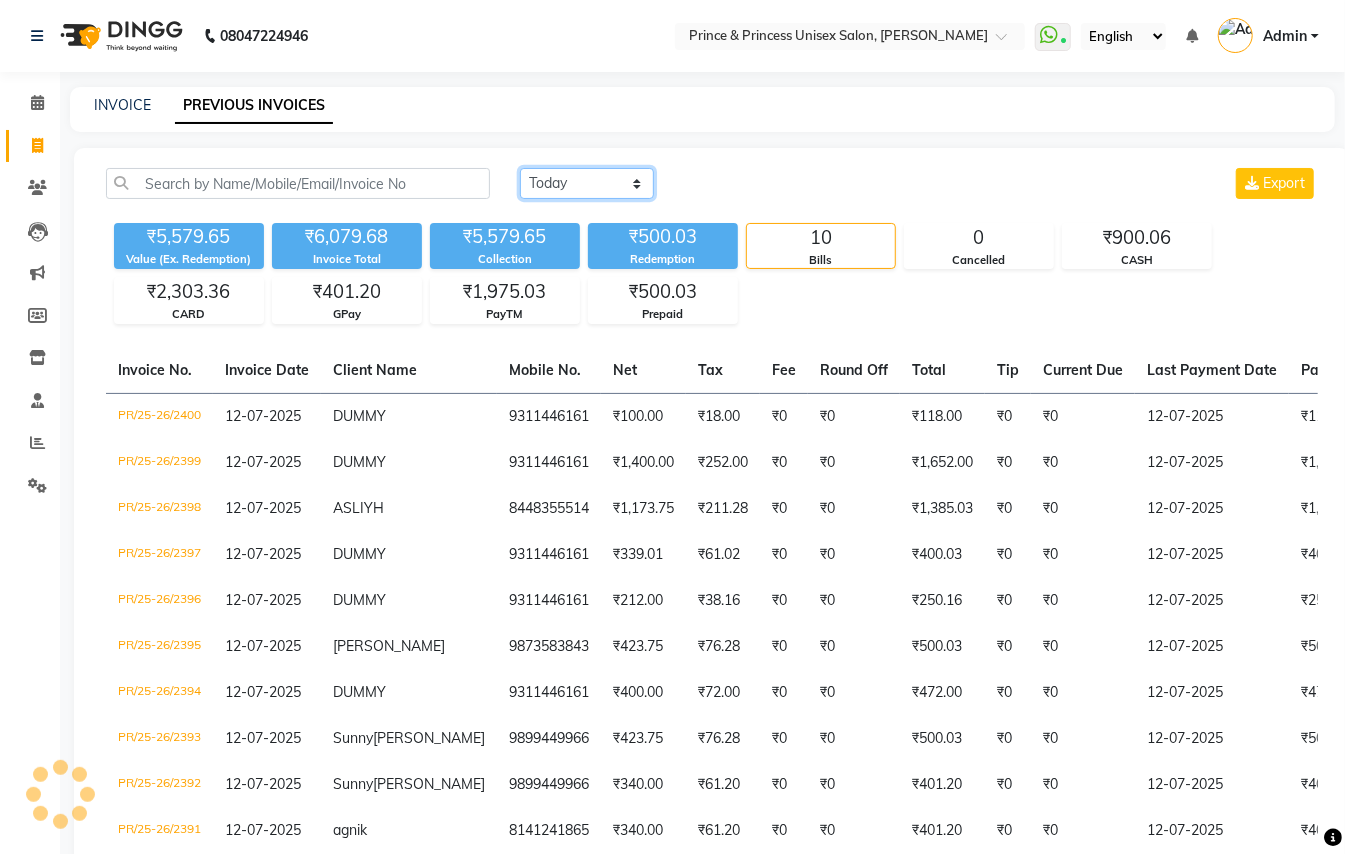 click on "[DATE] [DATE] Custom Range" 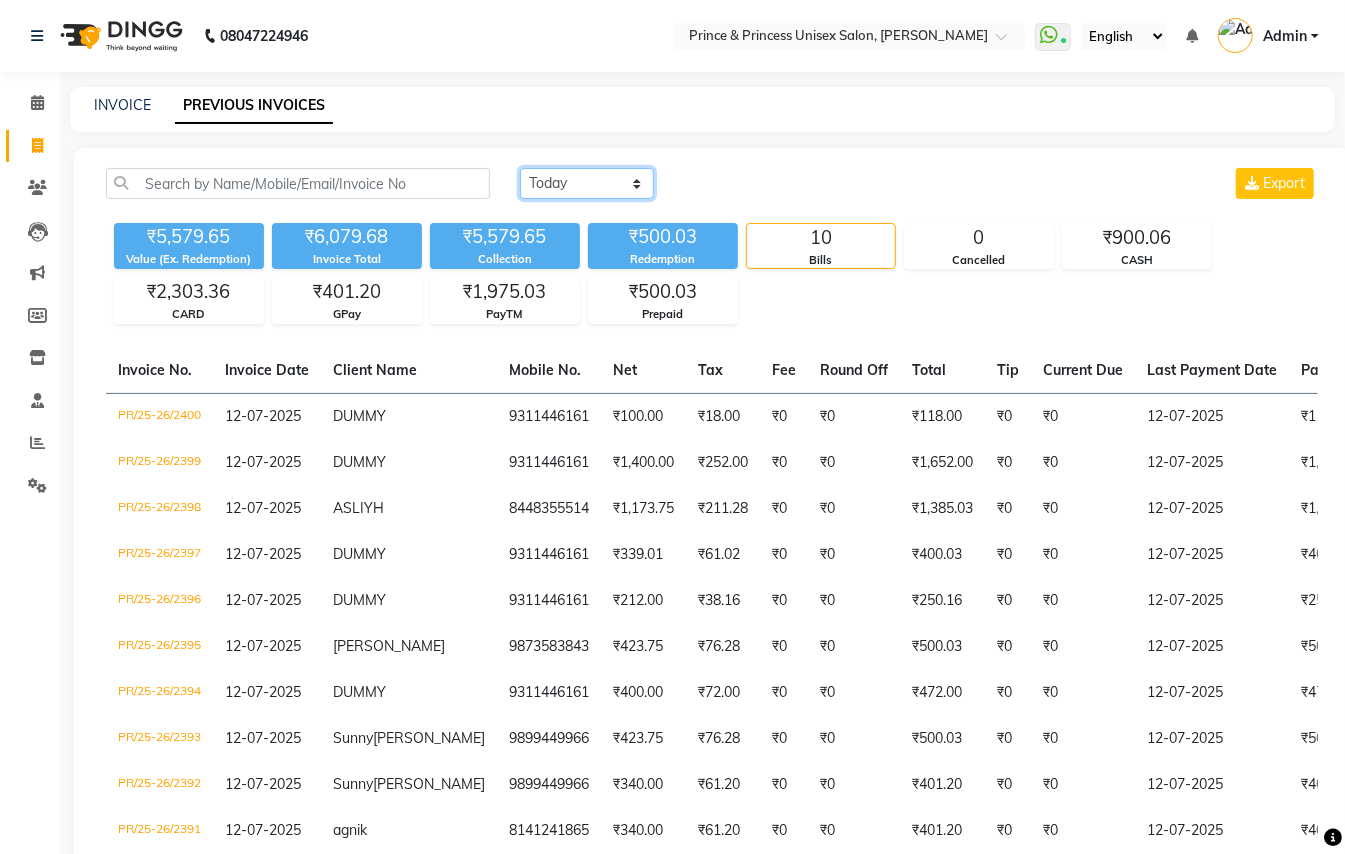 select on "[DATE]" 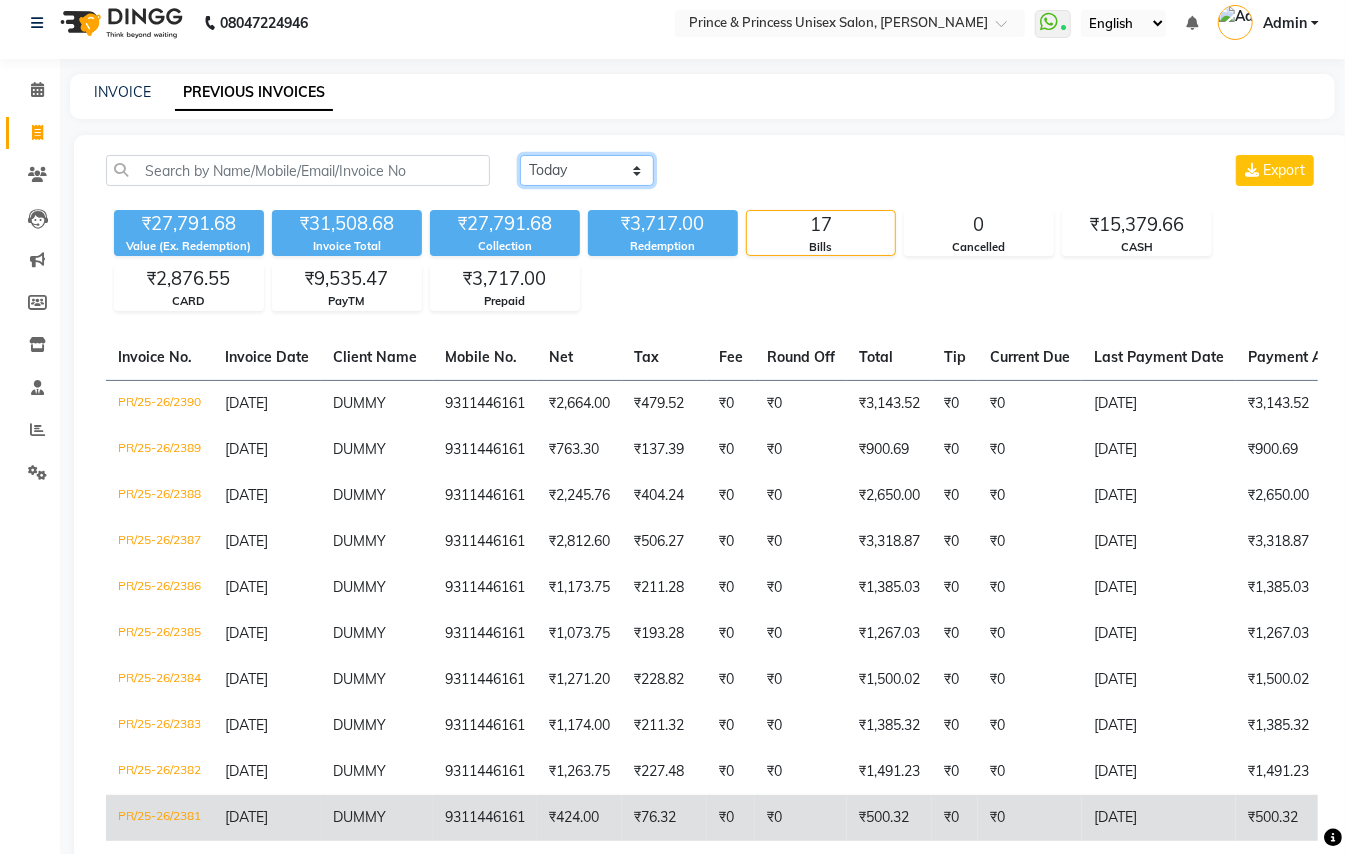 scroll, scrollTop: 0, scrollLeft: 0, axis: both 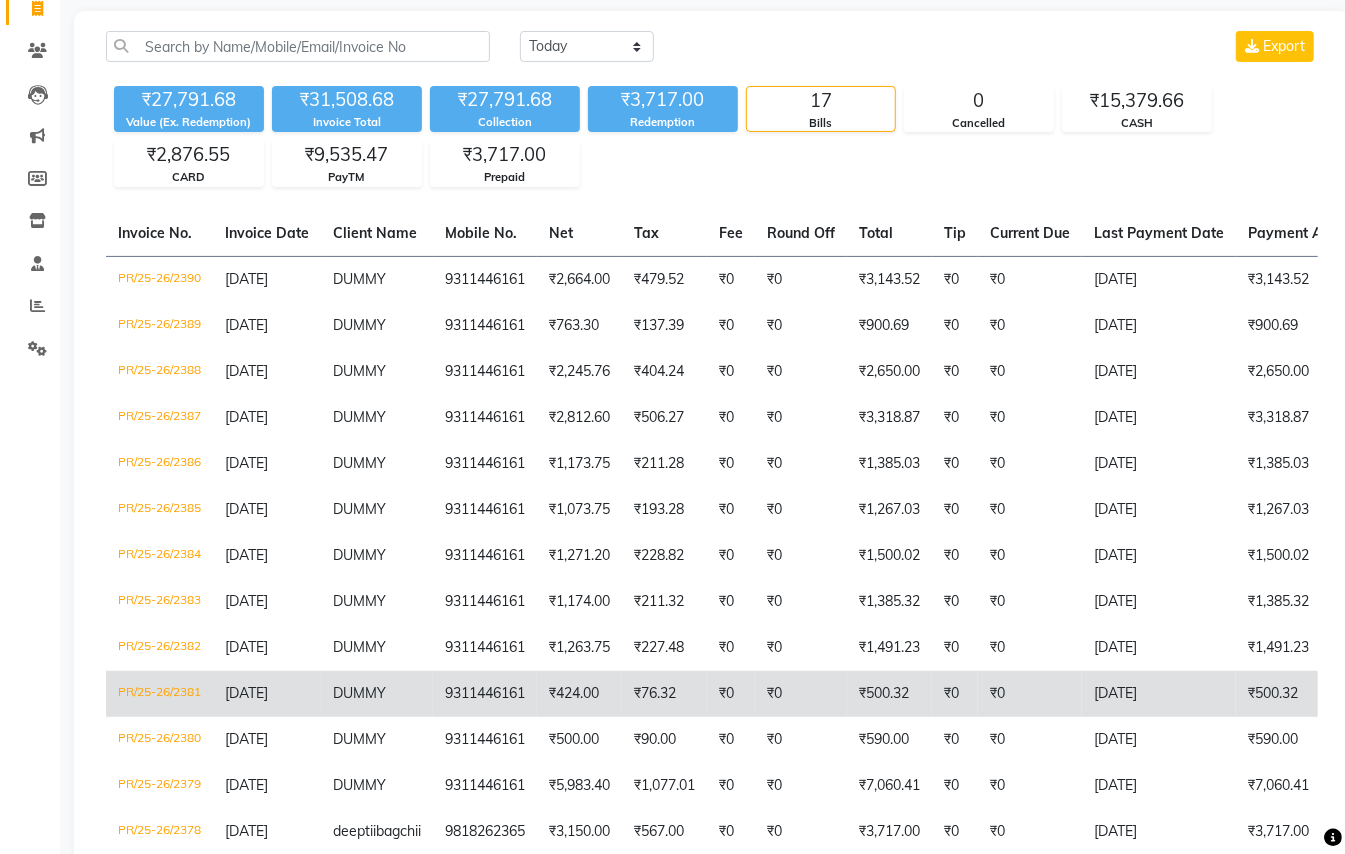 click on "PR/25-26/2381" 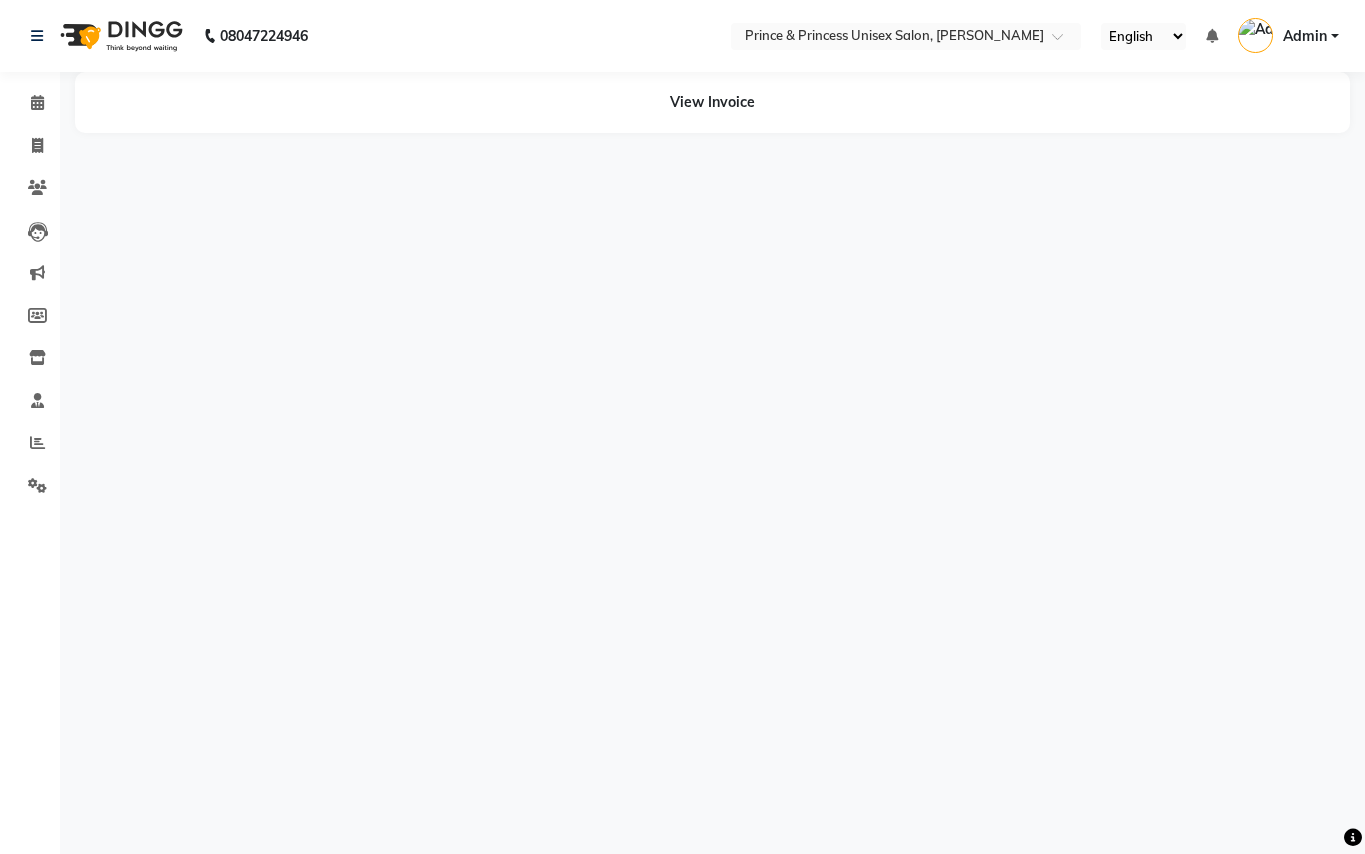 scroll, scrollTop: 0, scrollLeft: 0, axis: both 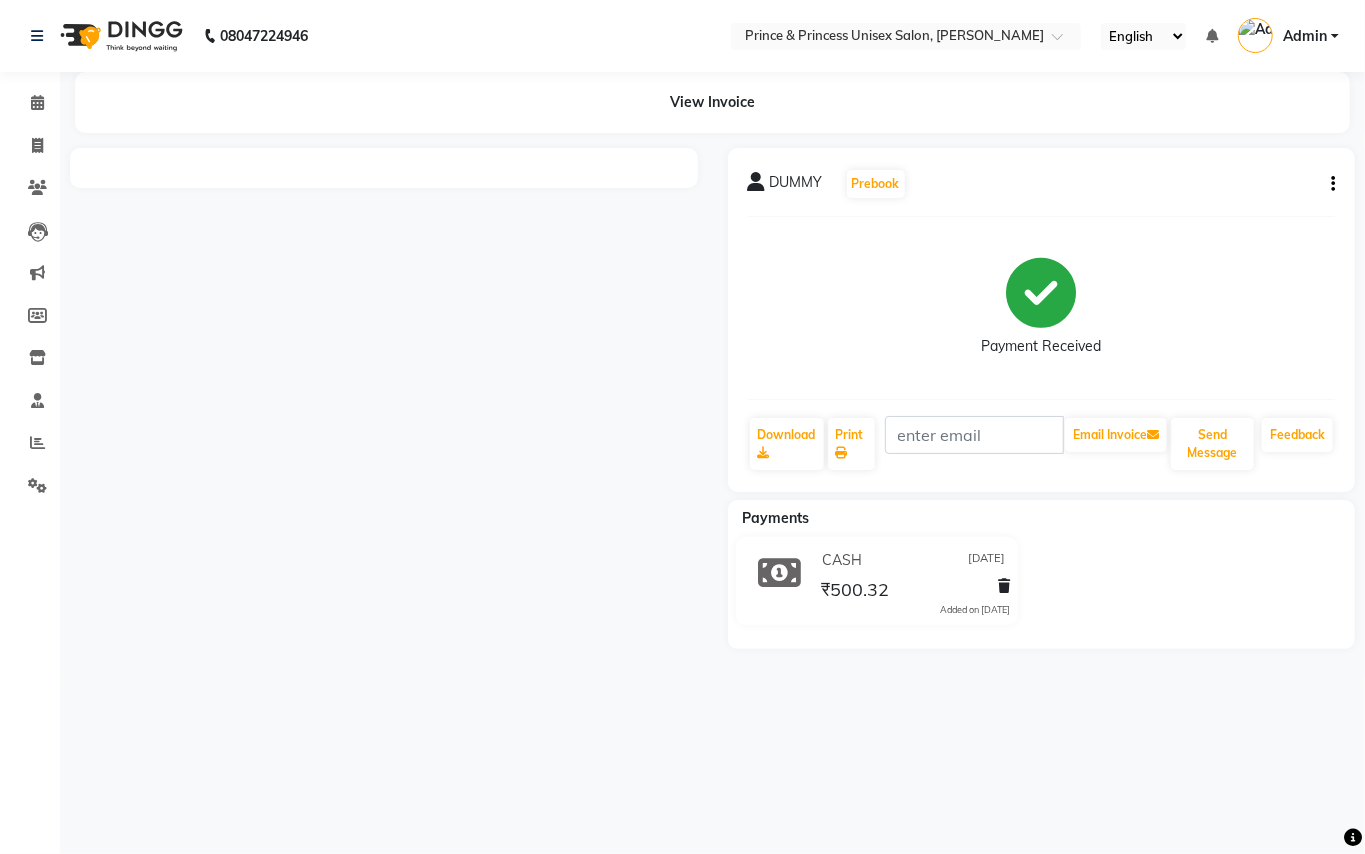 click on "DUMMY   Prebook   Payment Received  Download  Print   Email Invoice   Send Message Feedback" 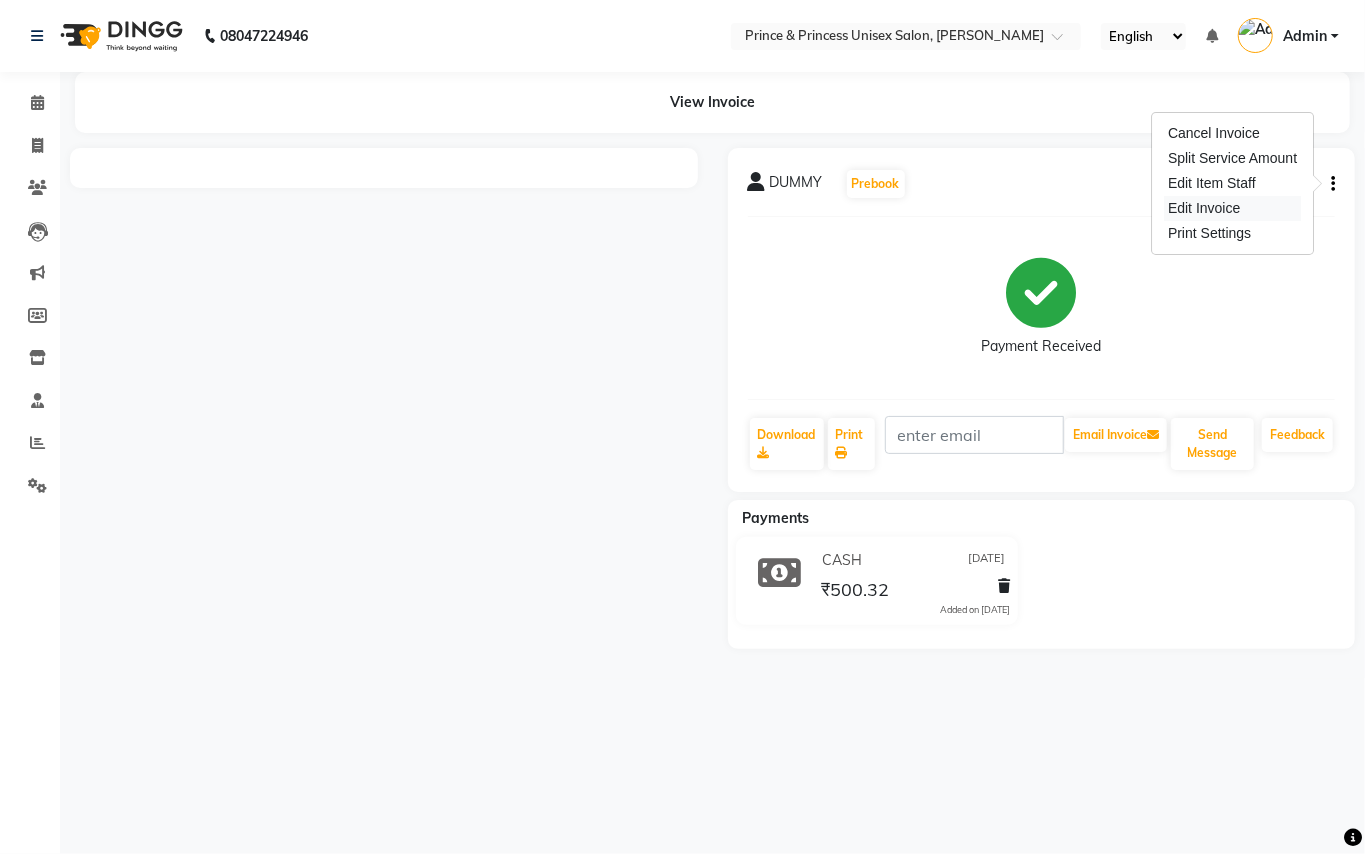 click on "Edit Invoice" at bounding box center [1232, 208] 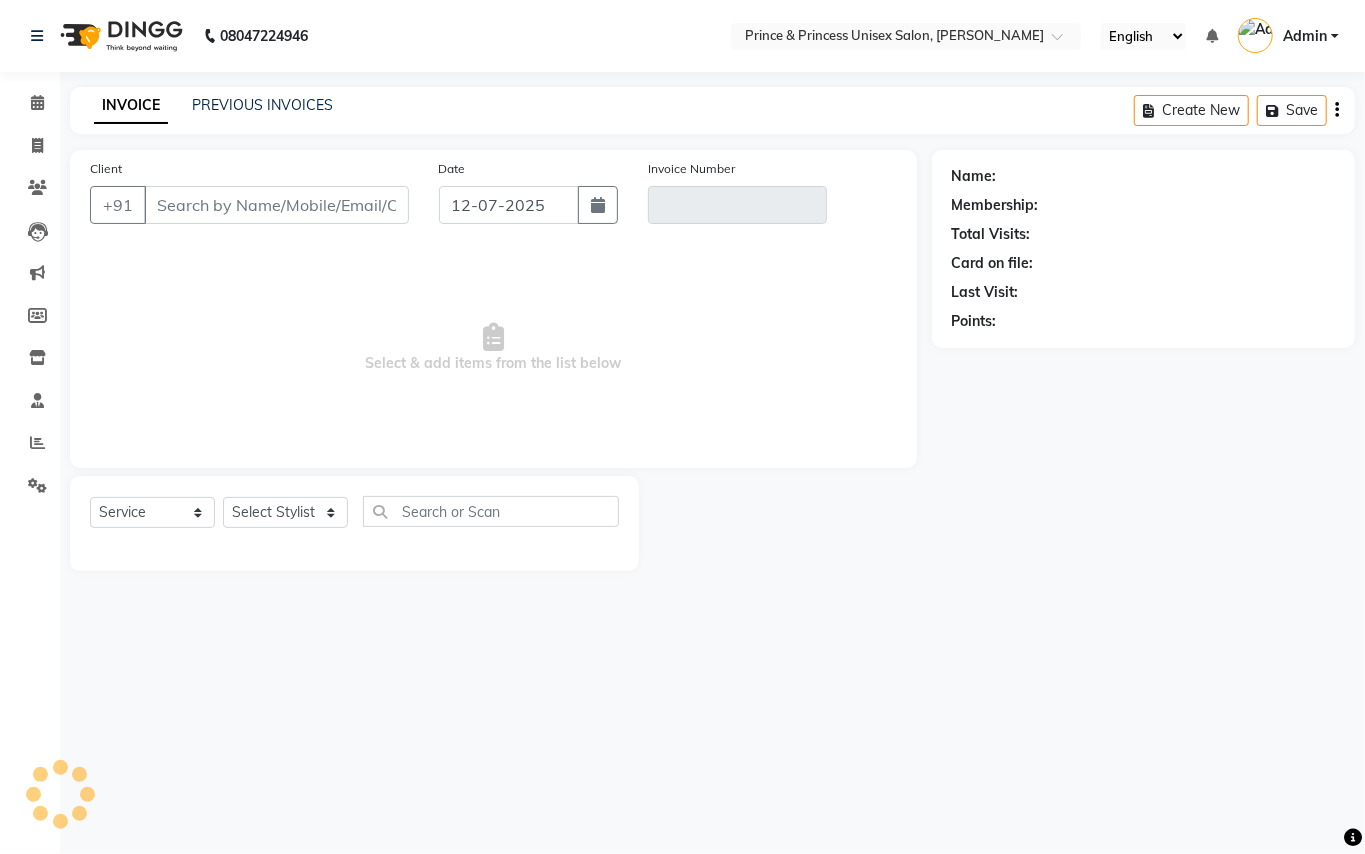 type on "9311446161" 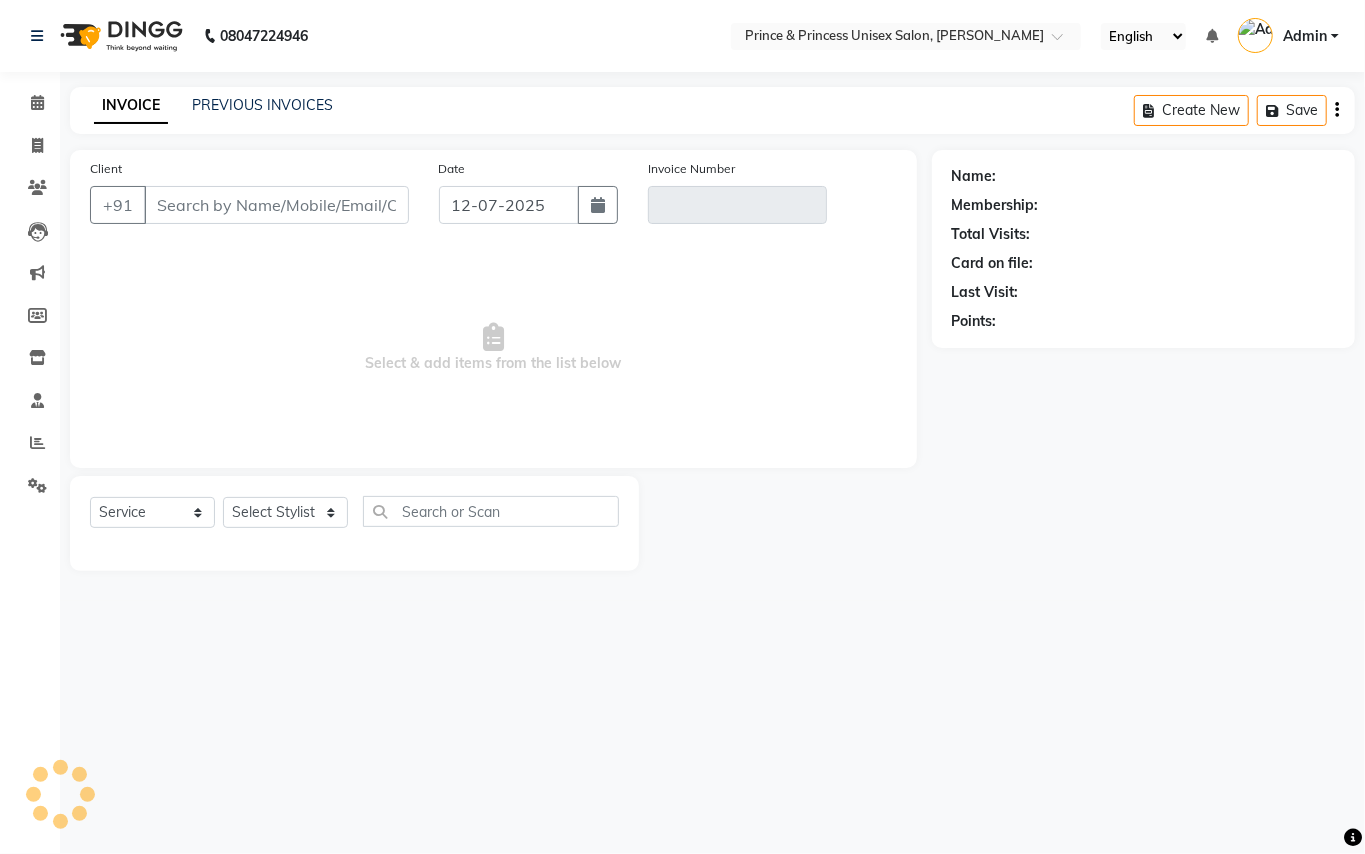 type on "PR/25-26/2381" 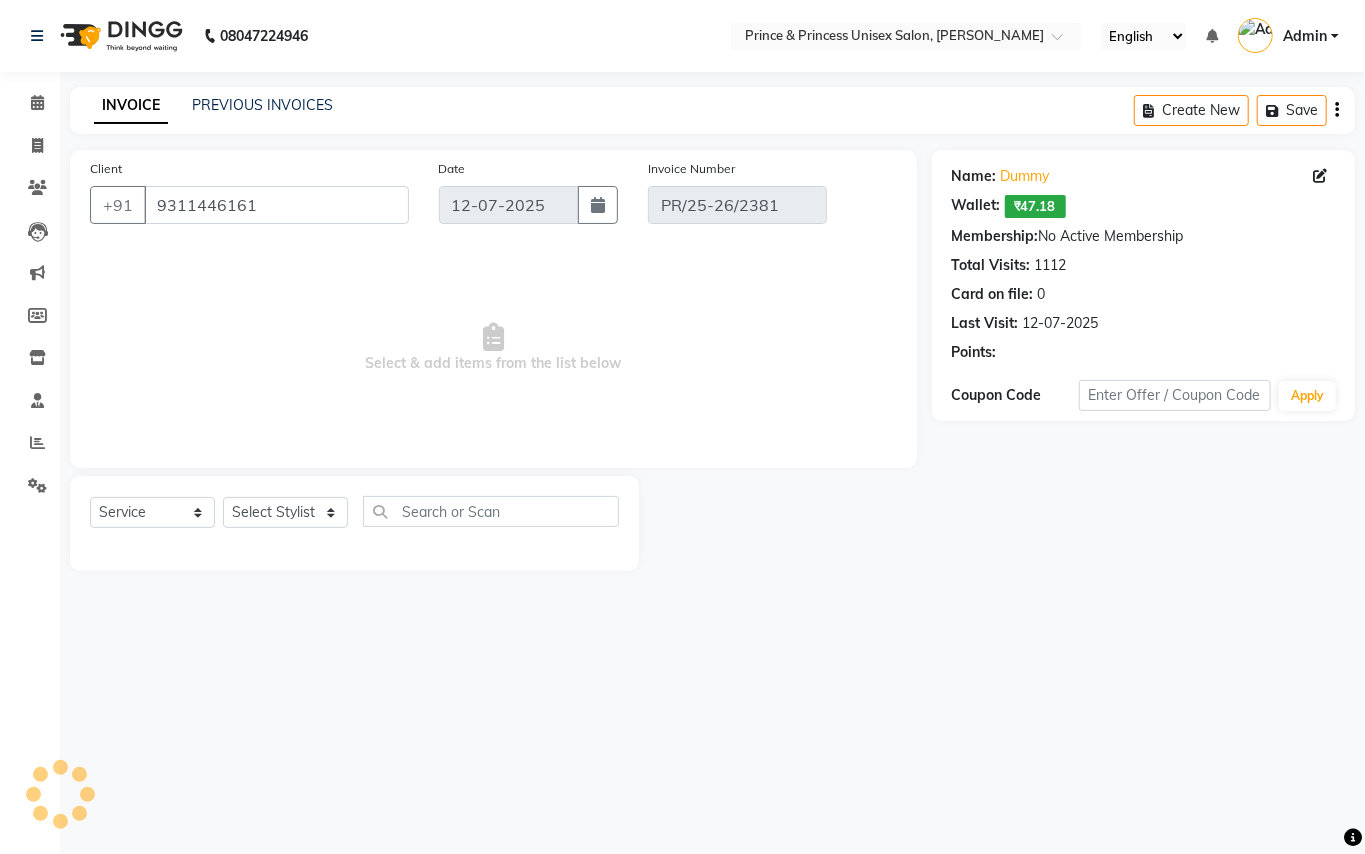 type on "[DATE]" 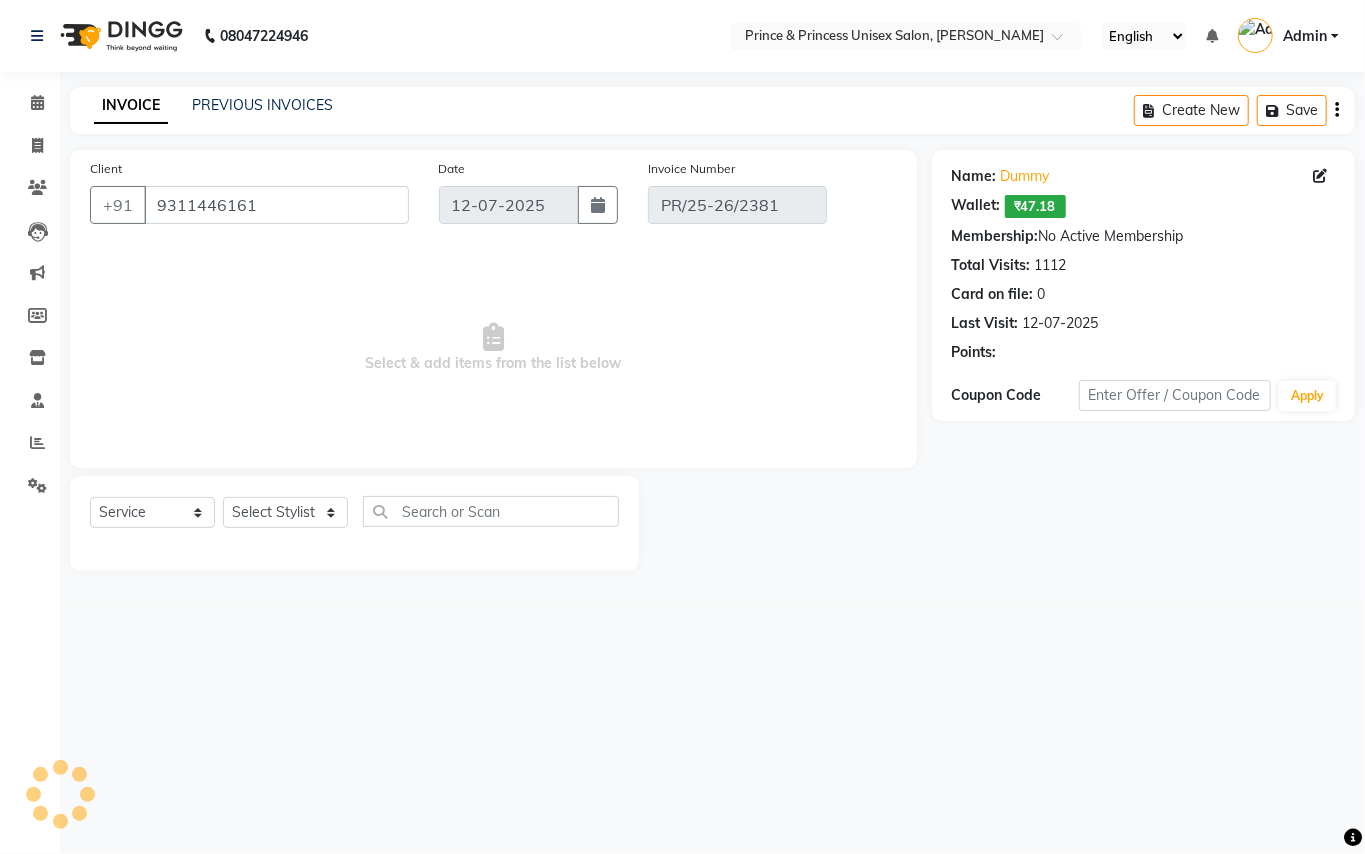 select on "select" 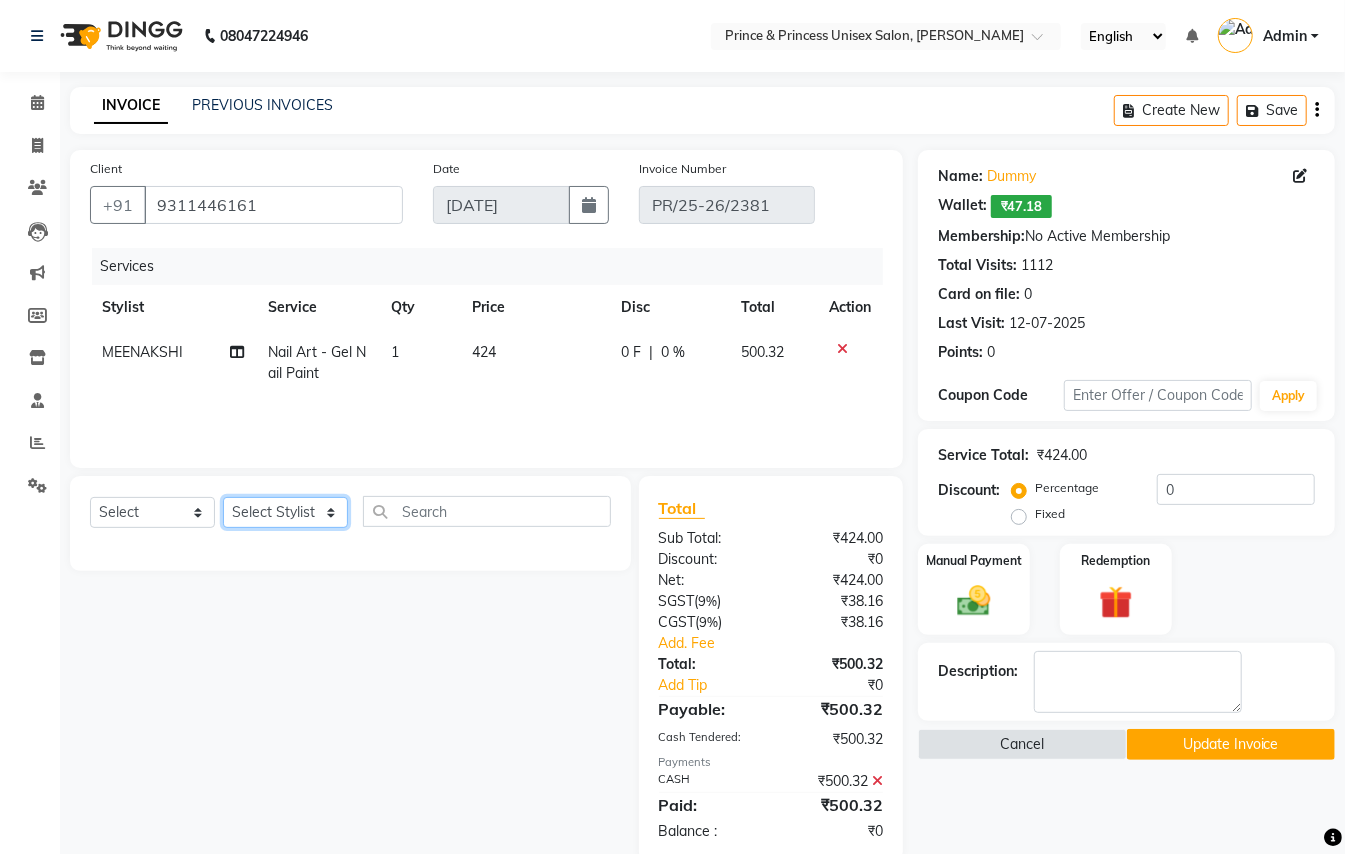click on "Select Stylist ABHISHEK [PERSON_NAME] NEW [PERSON_NAME] CHANDAN [PERSON_NAME] MEENAKSHI [PERSON_NAME] RAHUL SANDEEP [PERSON_NAME] XYZ" 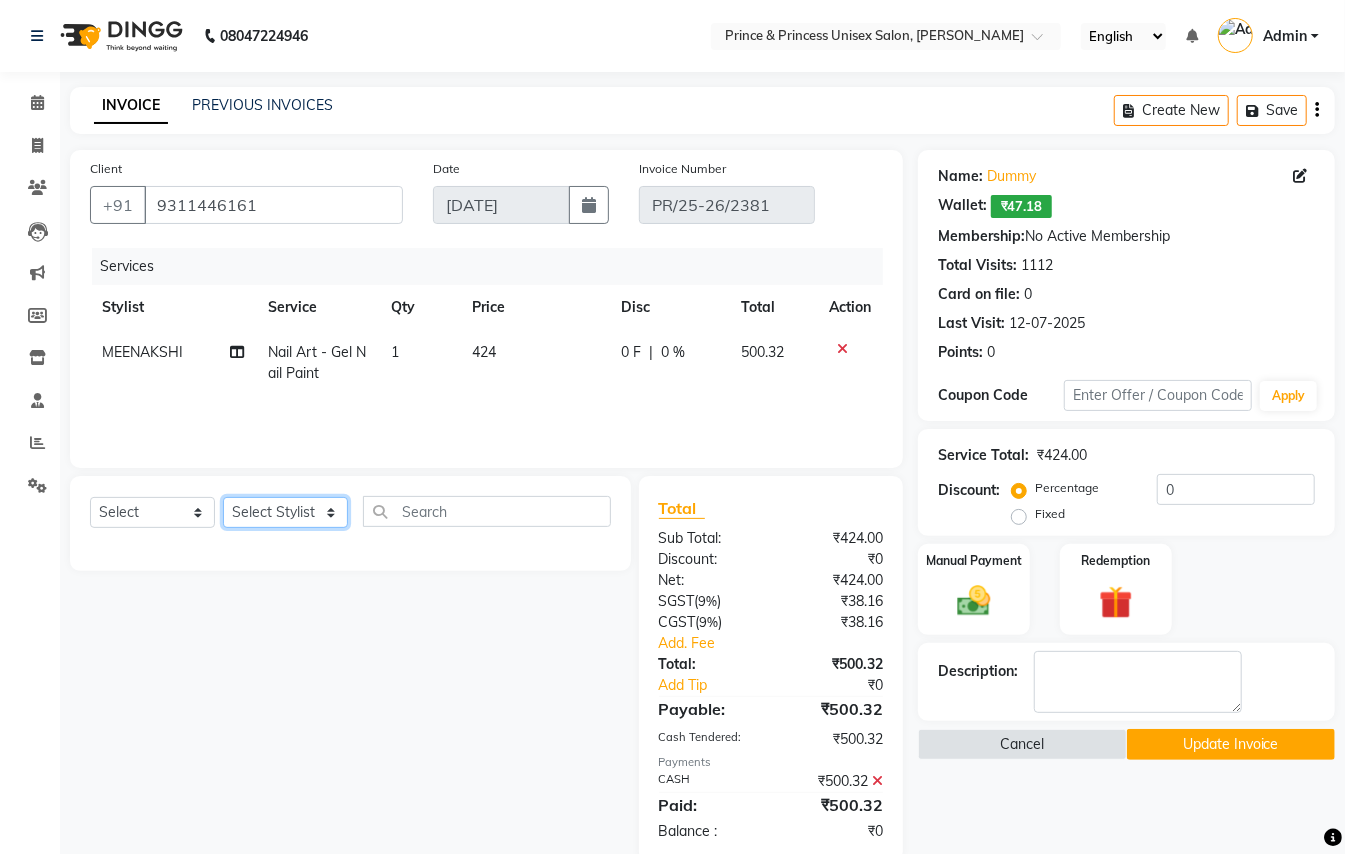 select on "44027" 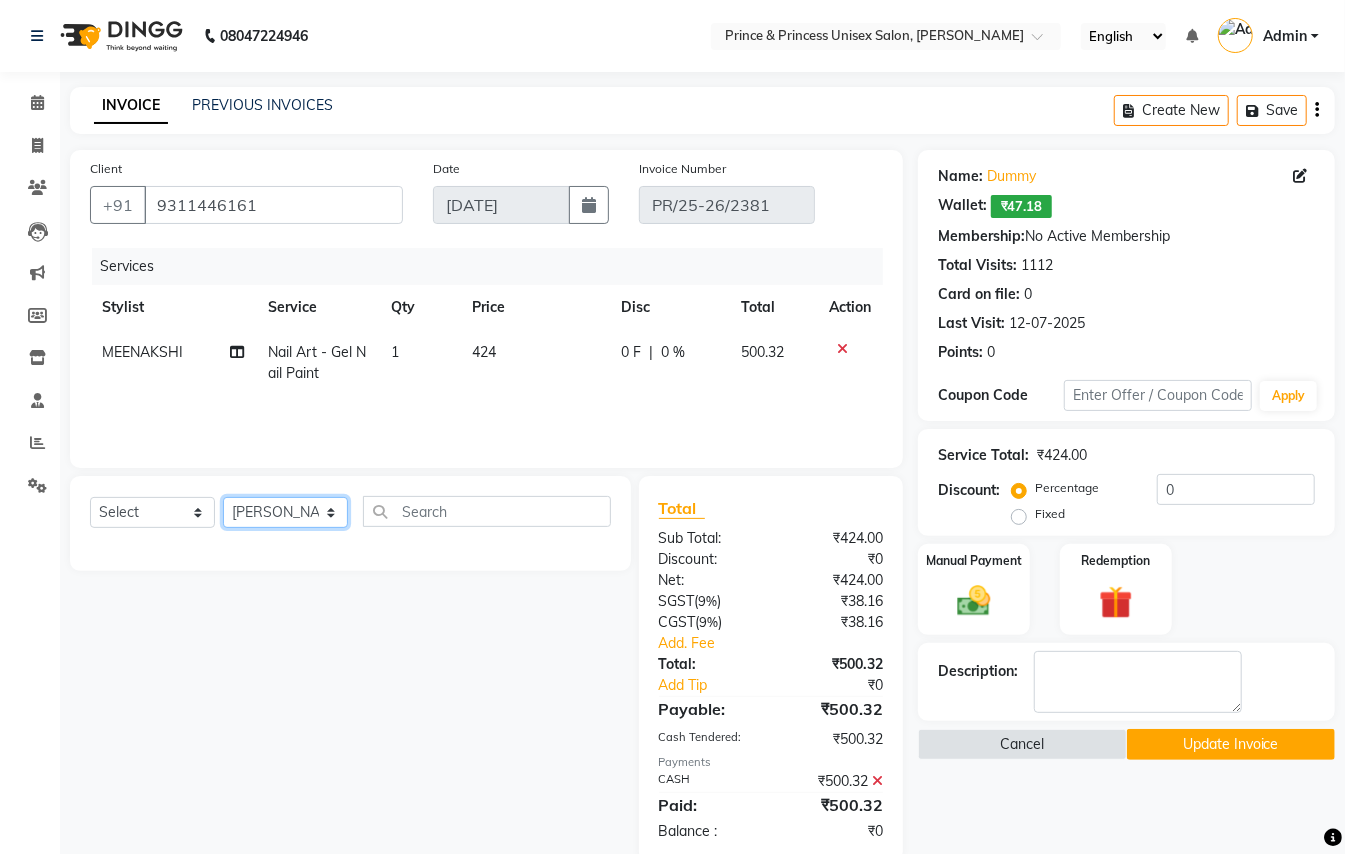 drag, startPoint x: 280, startPoint y: 508, endPoint x: 298, endPoint y: 517, distance: 20.12461 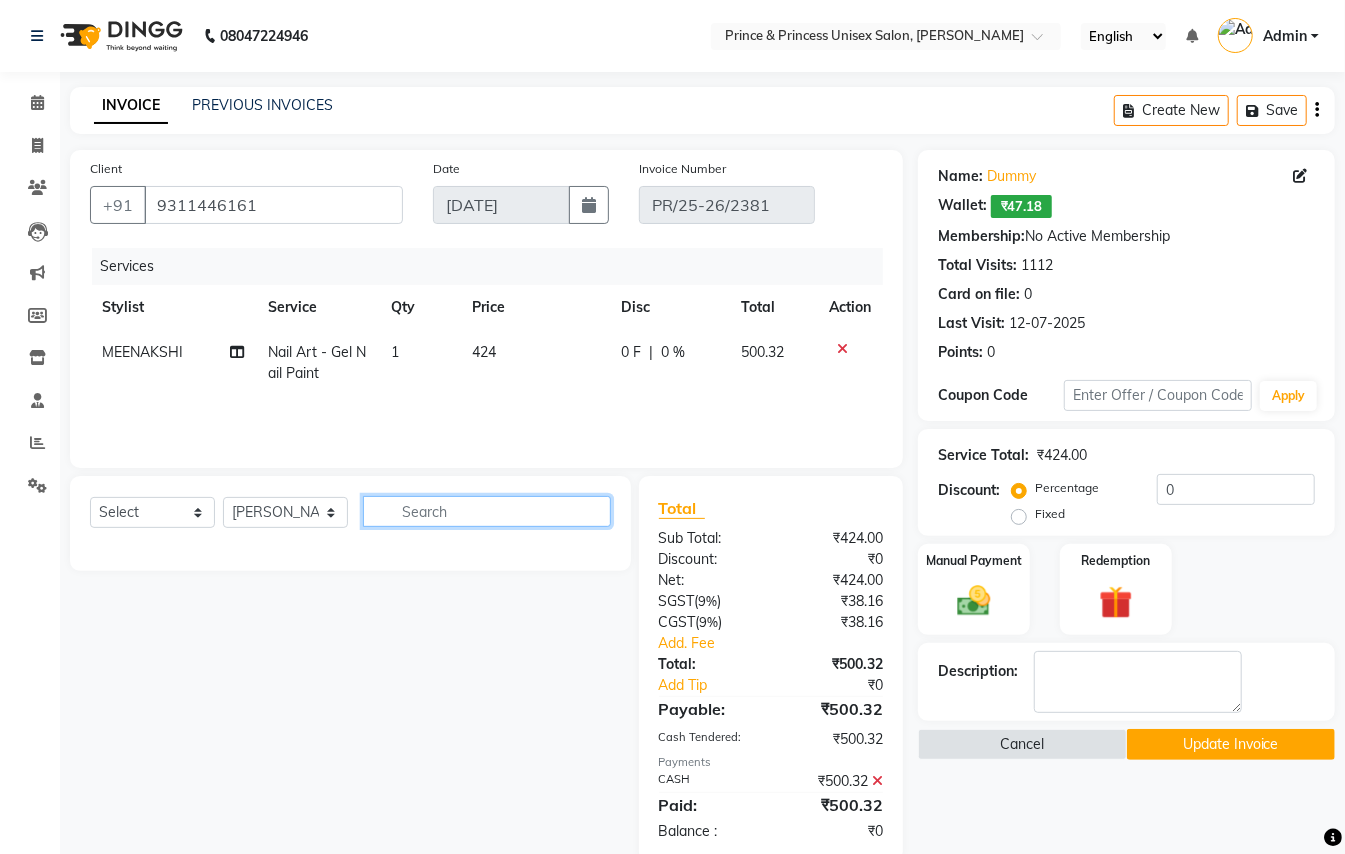 drag, startPoint x: 474, startPoint y: 512, endPoint x: 168, endPoint y: 354, distance: 344.3835 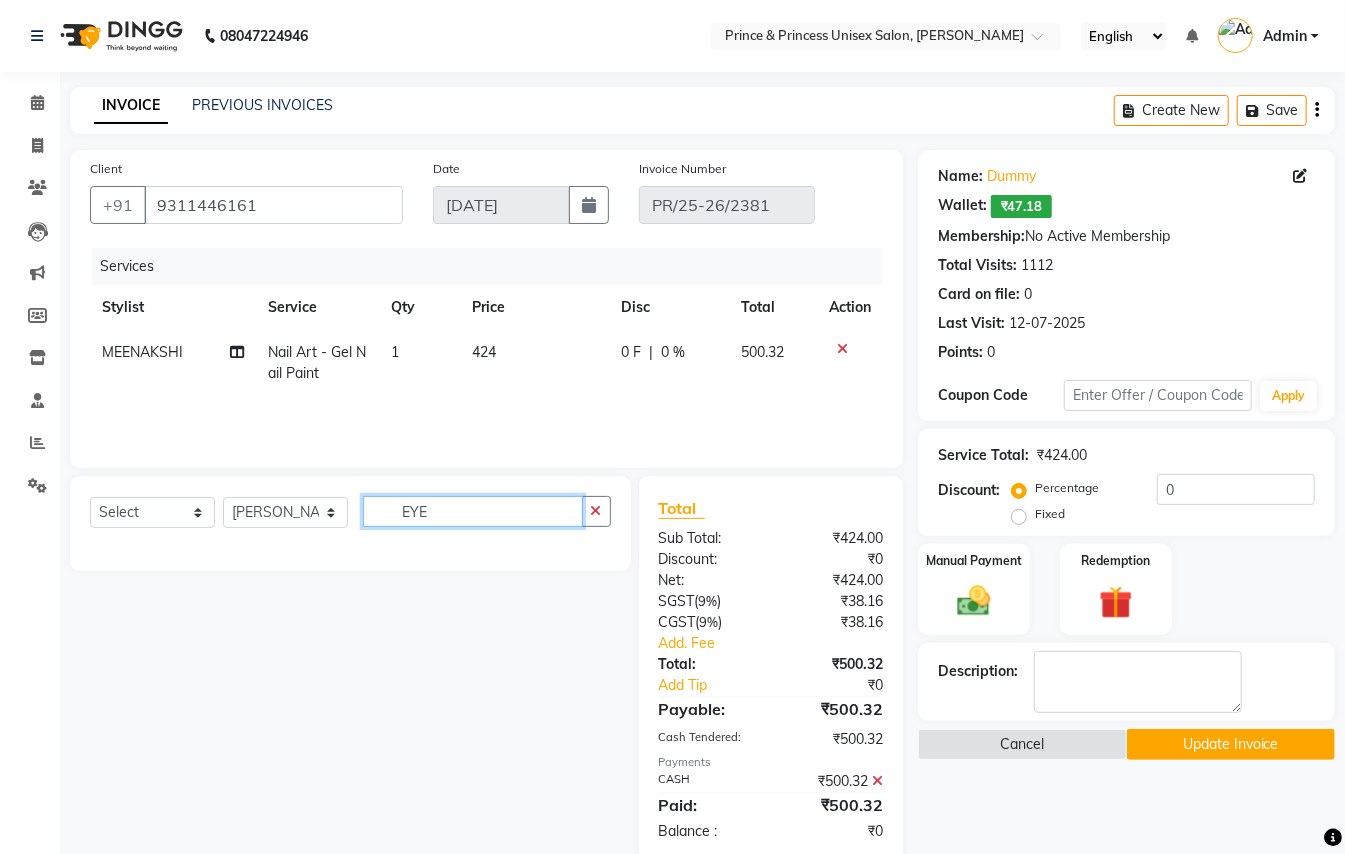 type on "EYE" 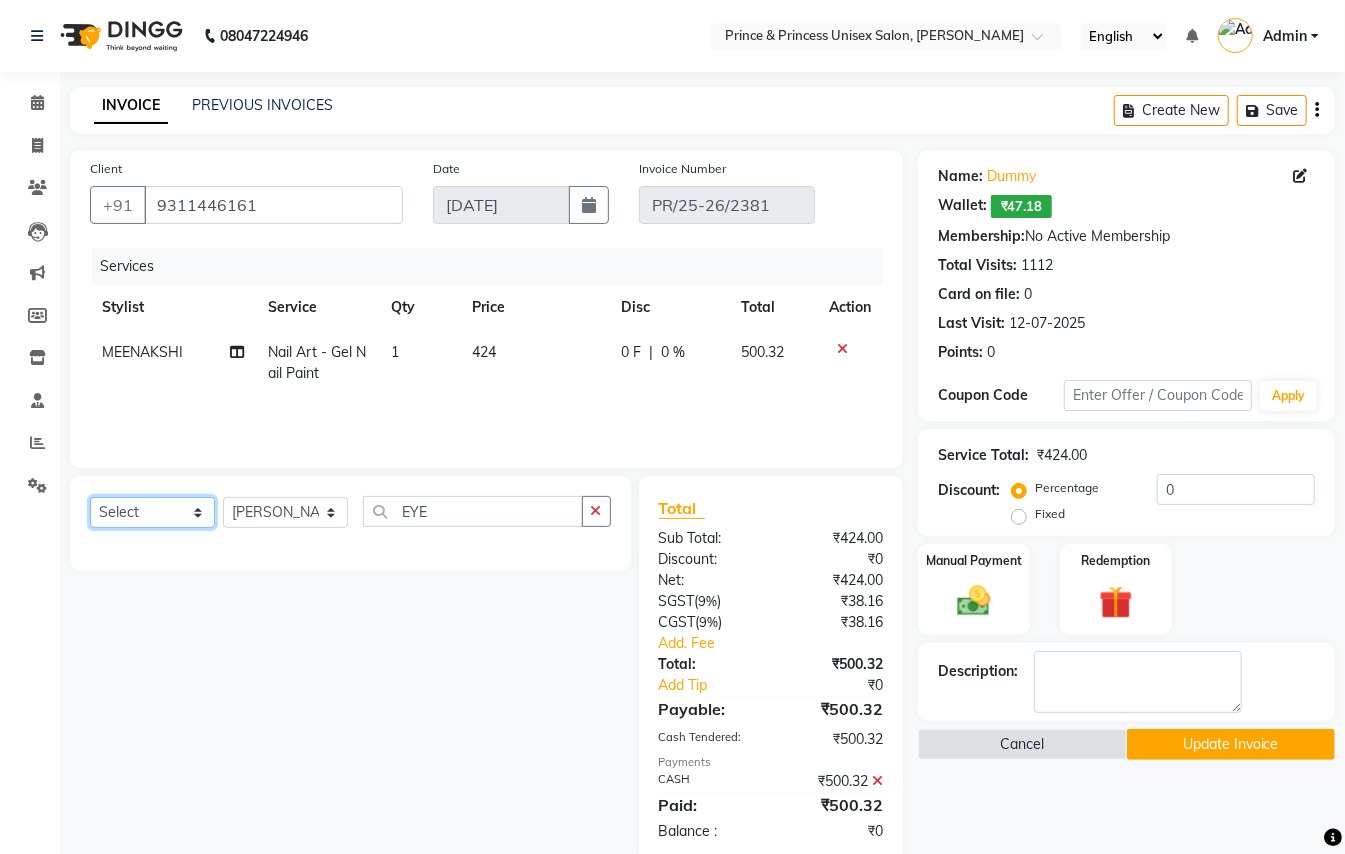 click on "Select  Service  Product  Membership  Package Voucher Prepaid Gift Card" 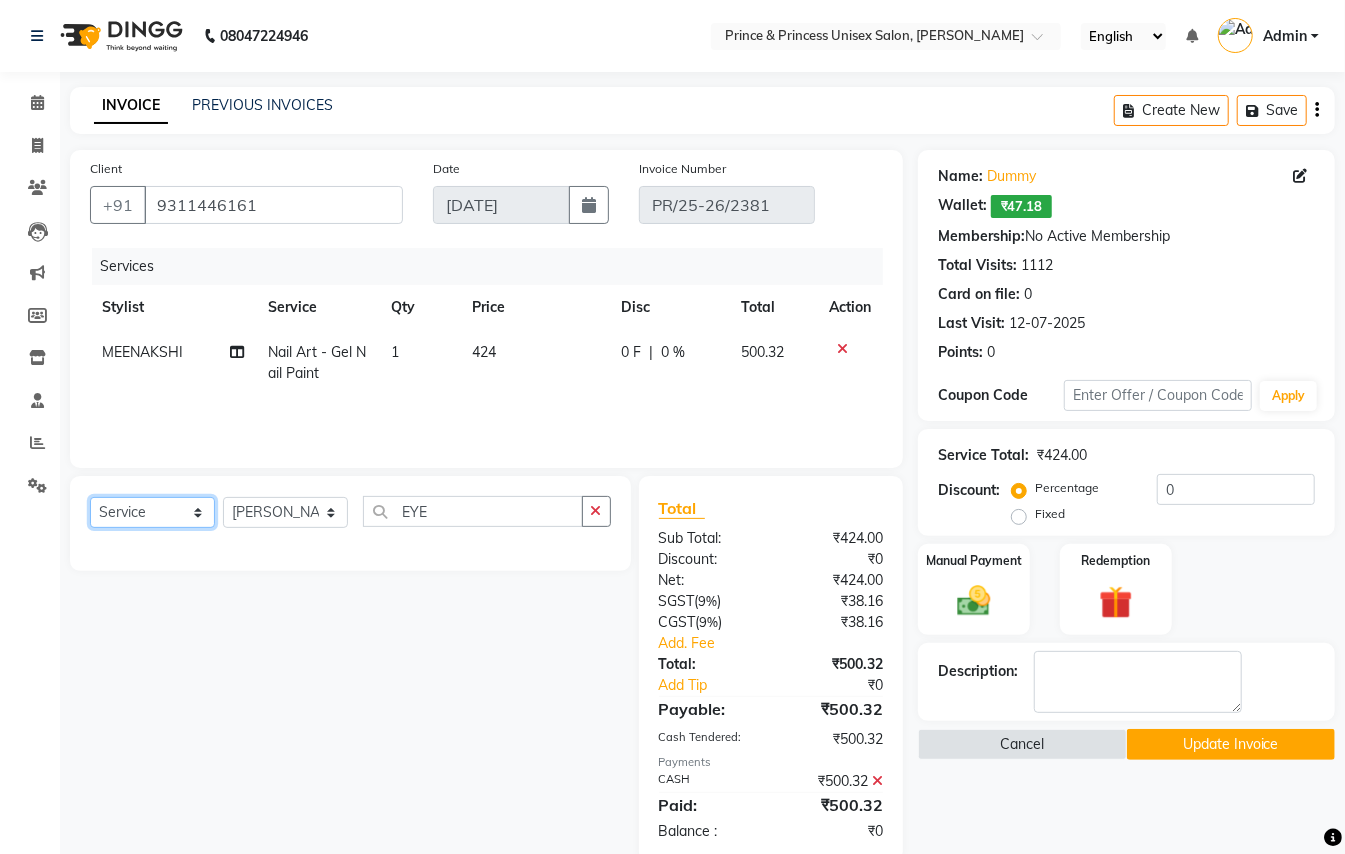 click on "Select  Service  Product  Membership  Package Voucher Prepaid Gift Card" 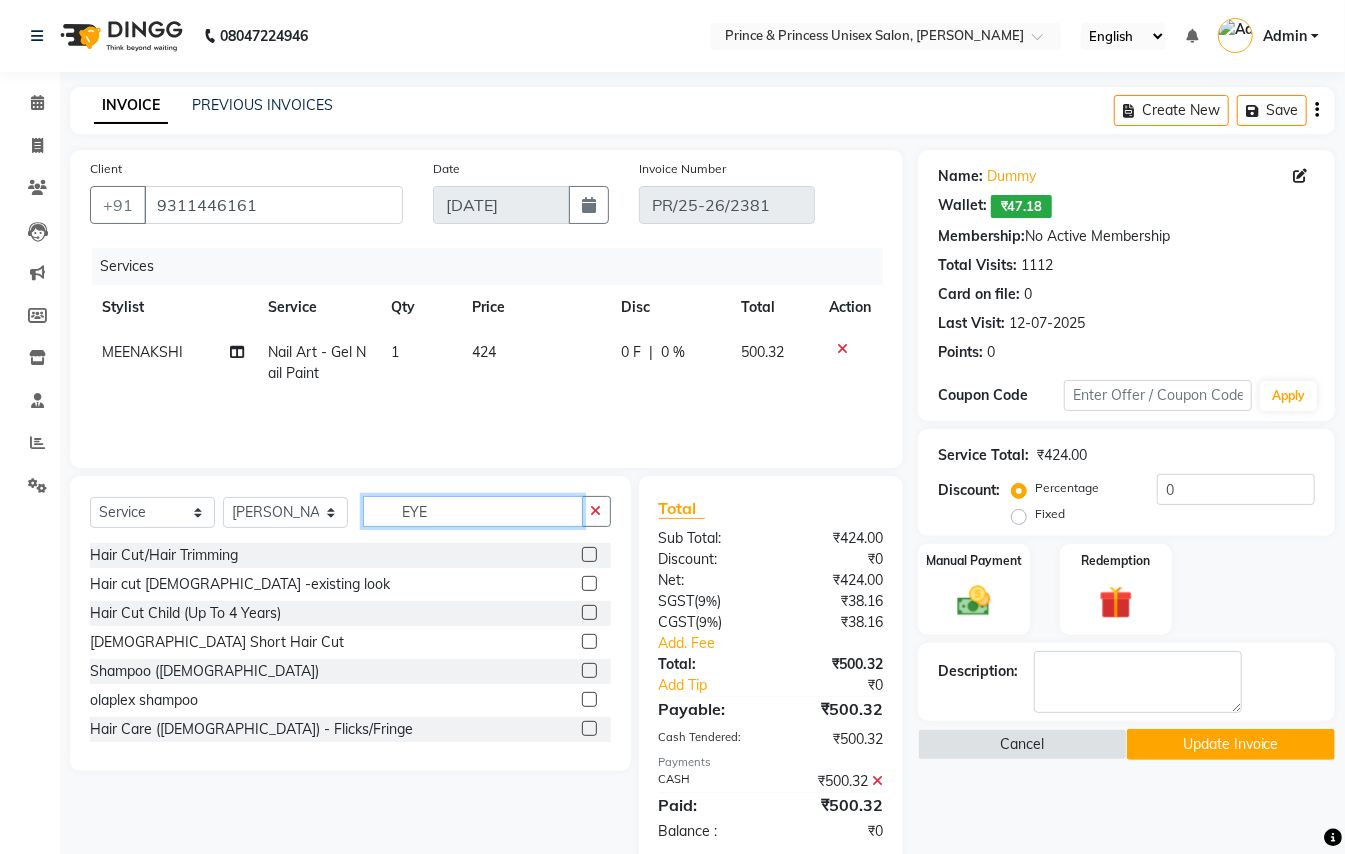 drag, startPoint x: 476, startPoint y: 498, endPoint x: 458, endPoint y: 504, distance: 18.973665 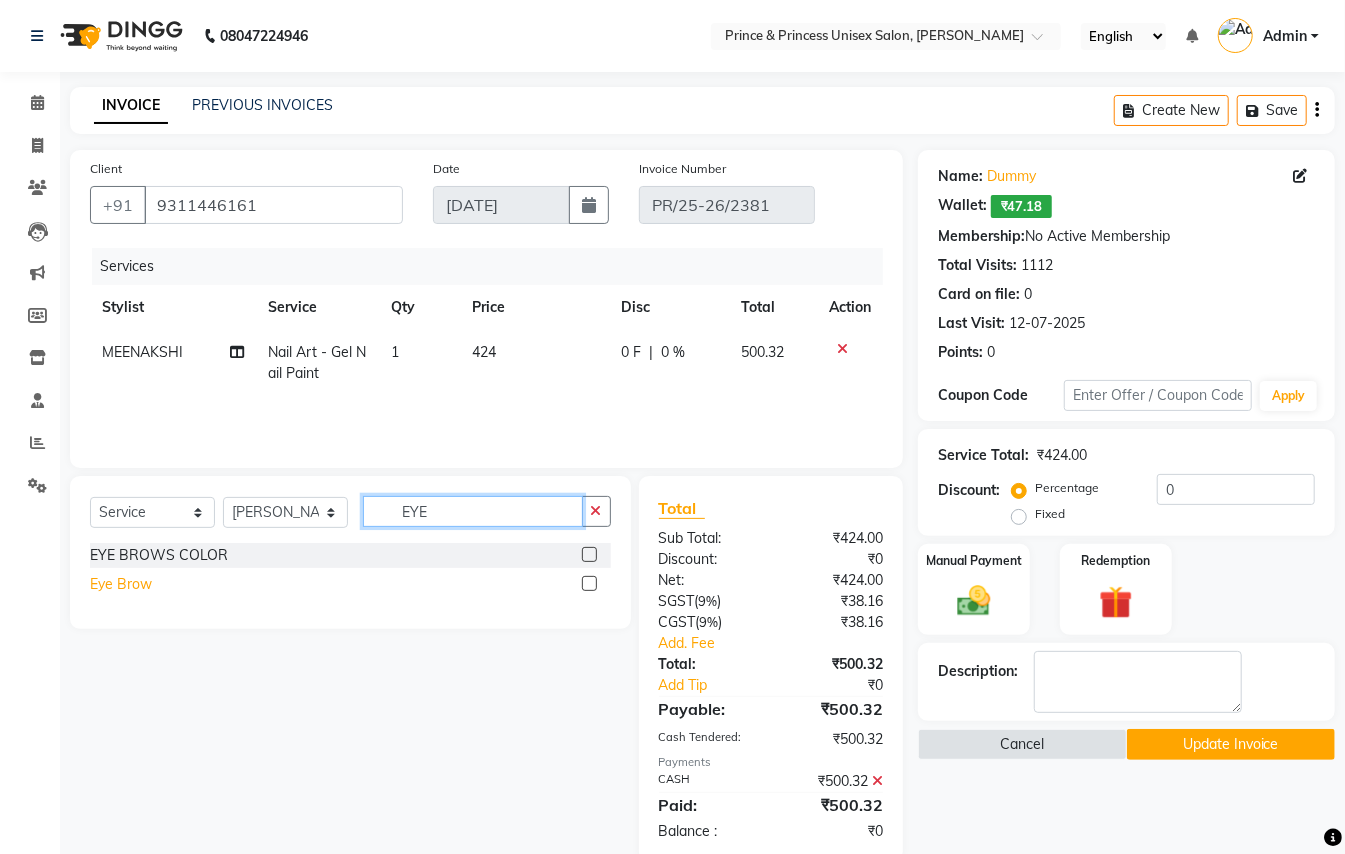 type on "EYE" 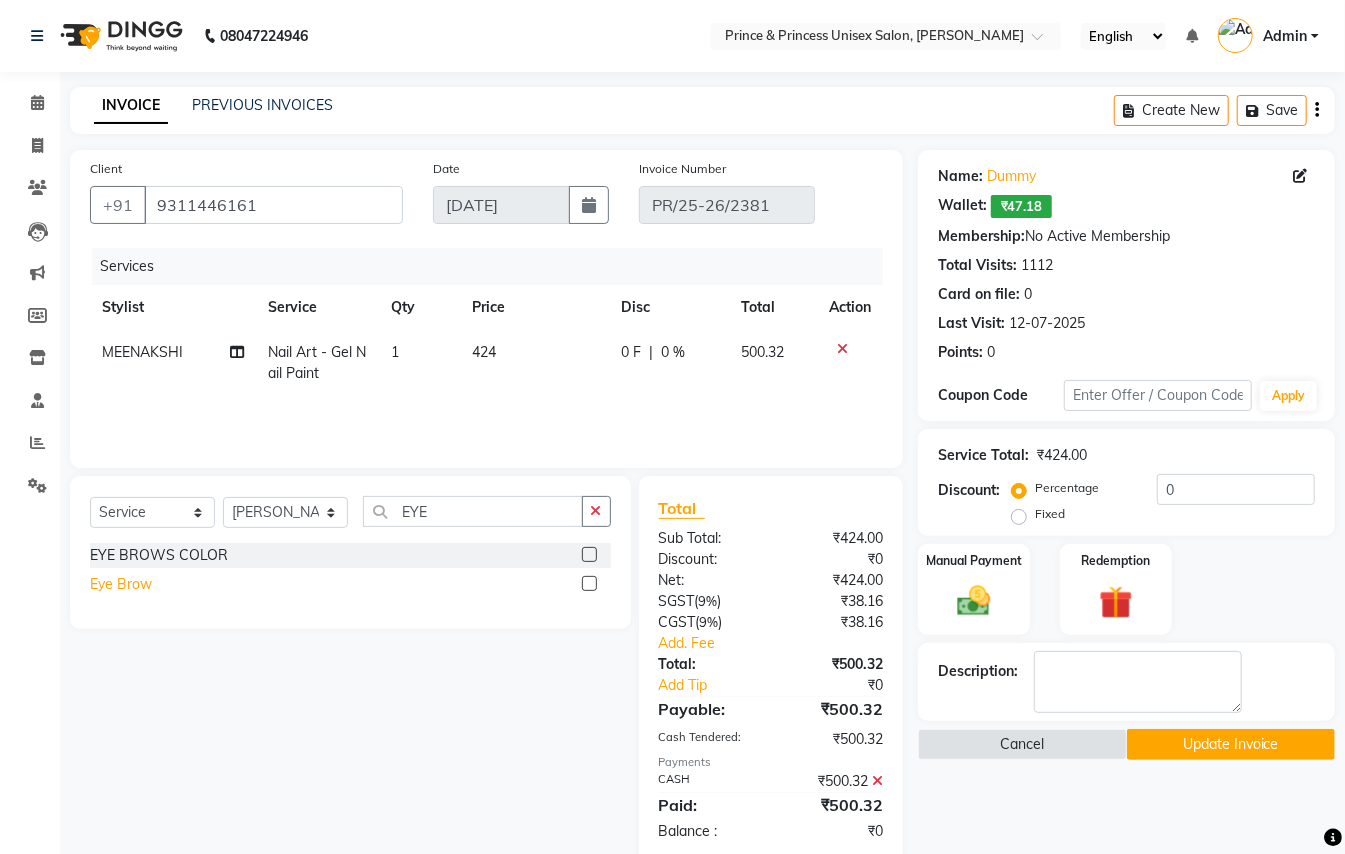 click on "Eye Brow" 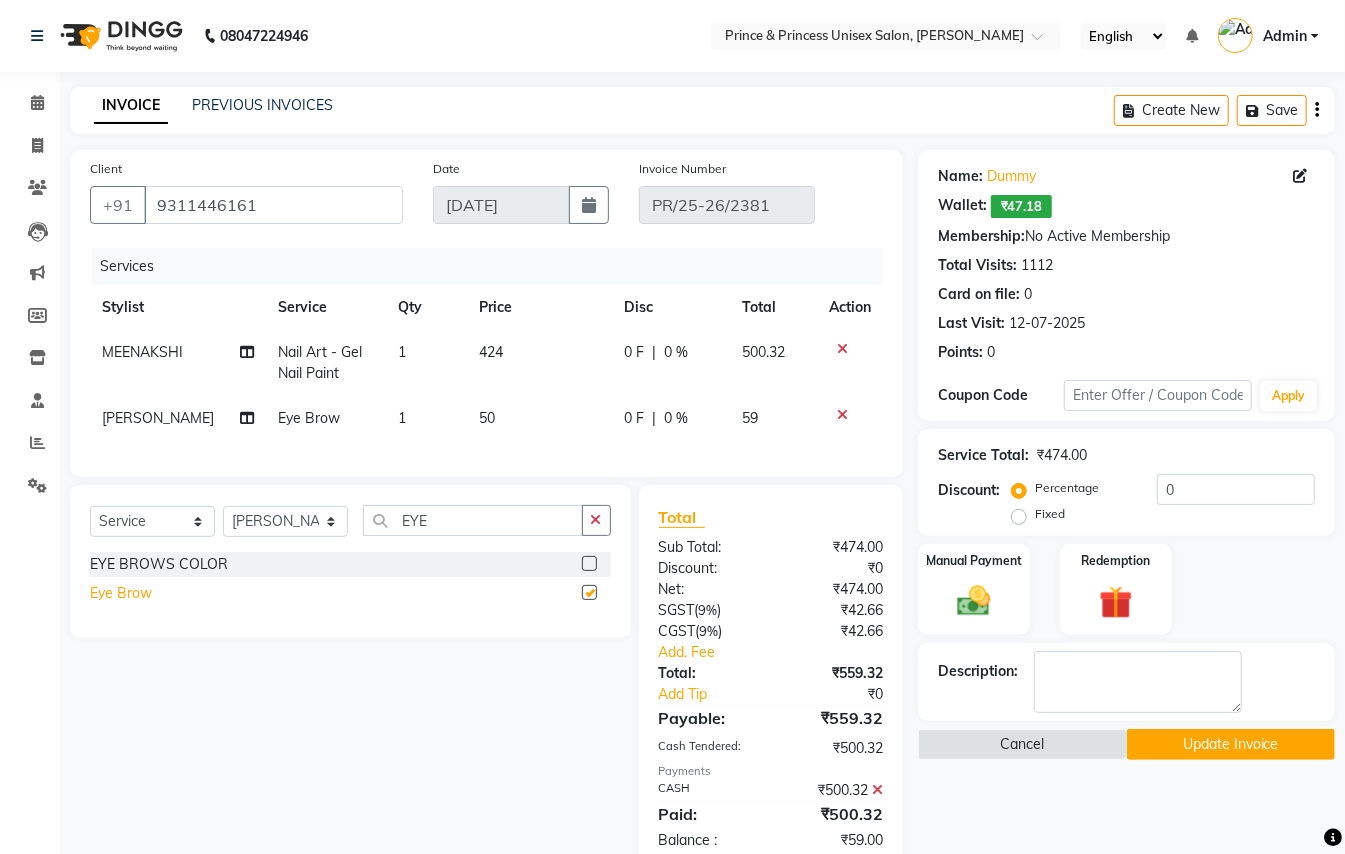 checkbox on "false" 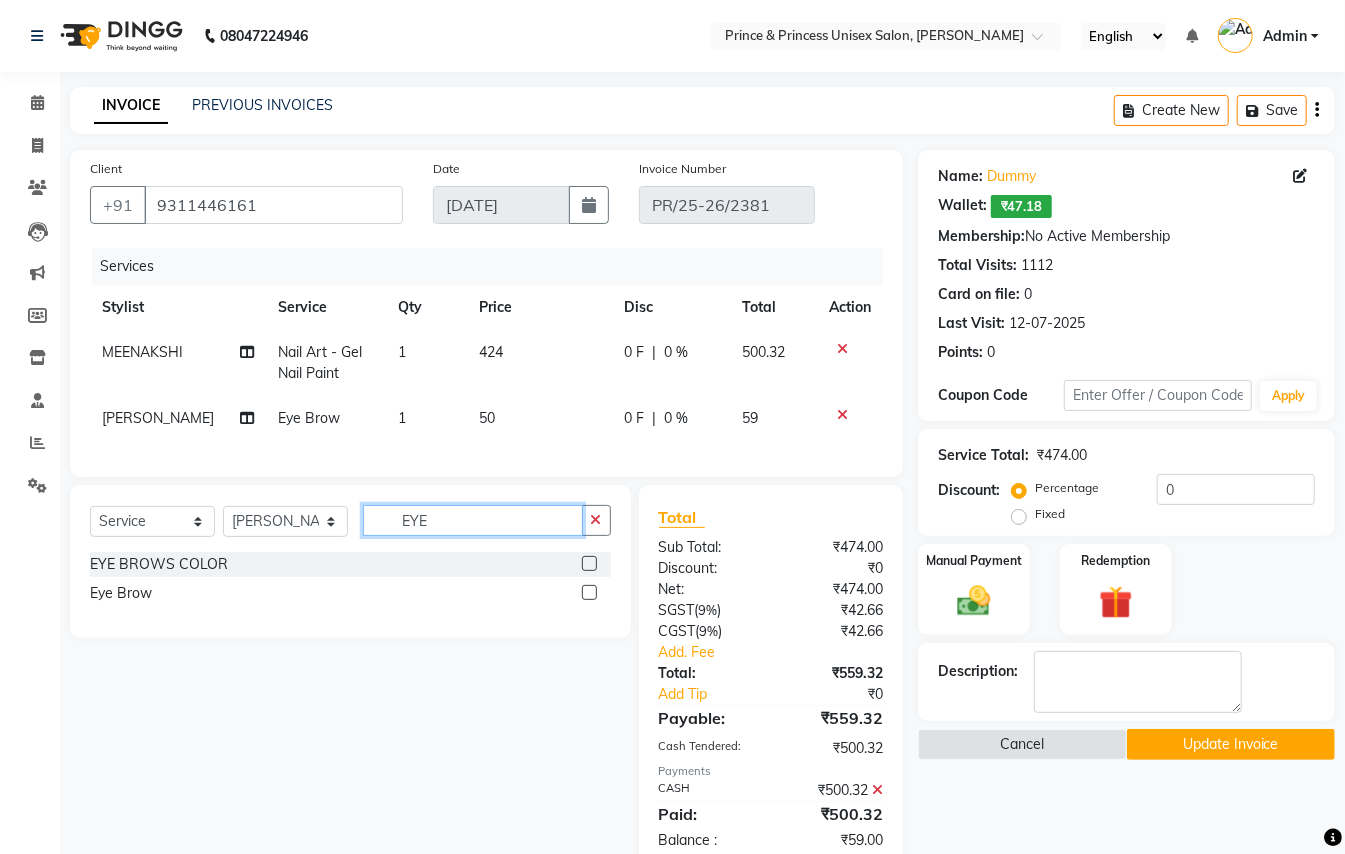 drag, startPoint x: 445, startPoint y: 534, endPoint x: 180, endPoint y: 178, distance: 443.8029 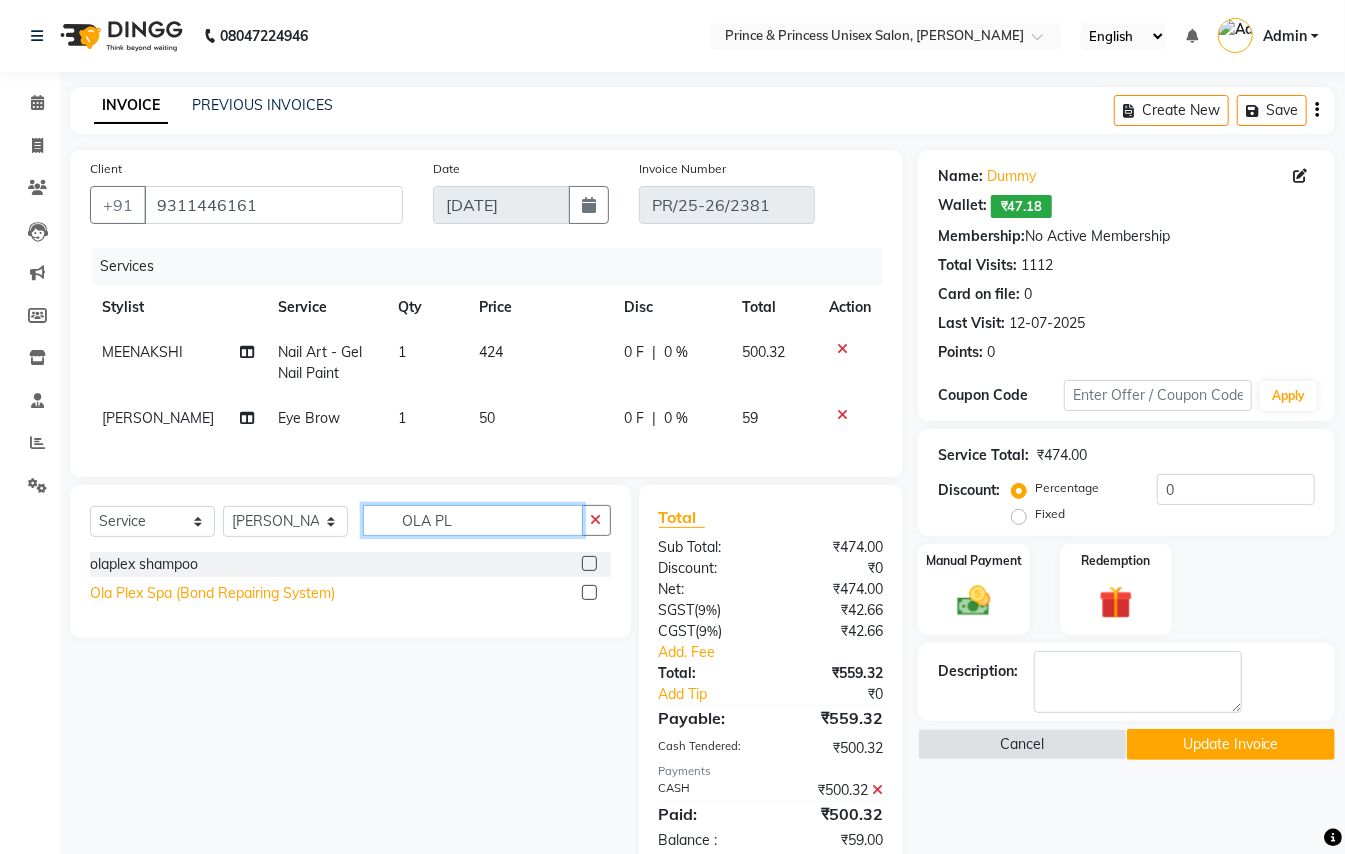 type on "OLA PL" 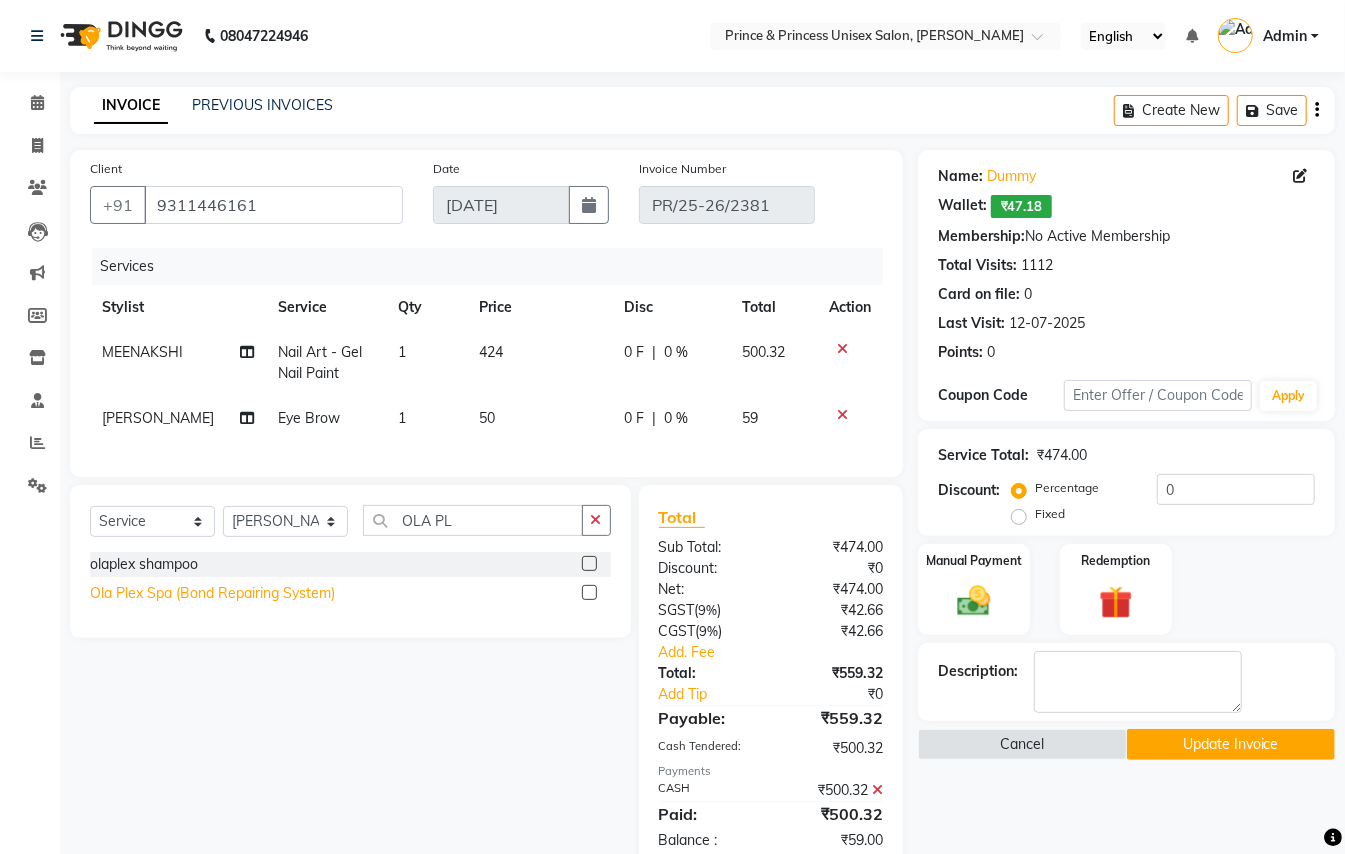 click on "Ola Plex Spa (Bond Repairing System)" 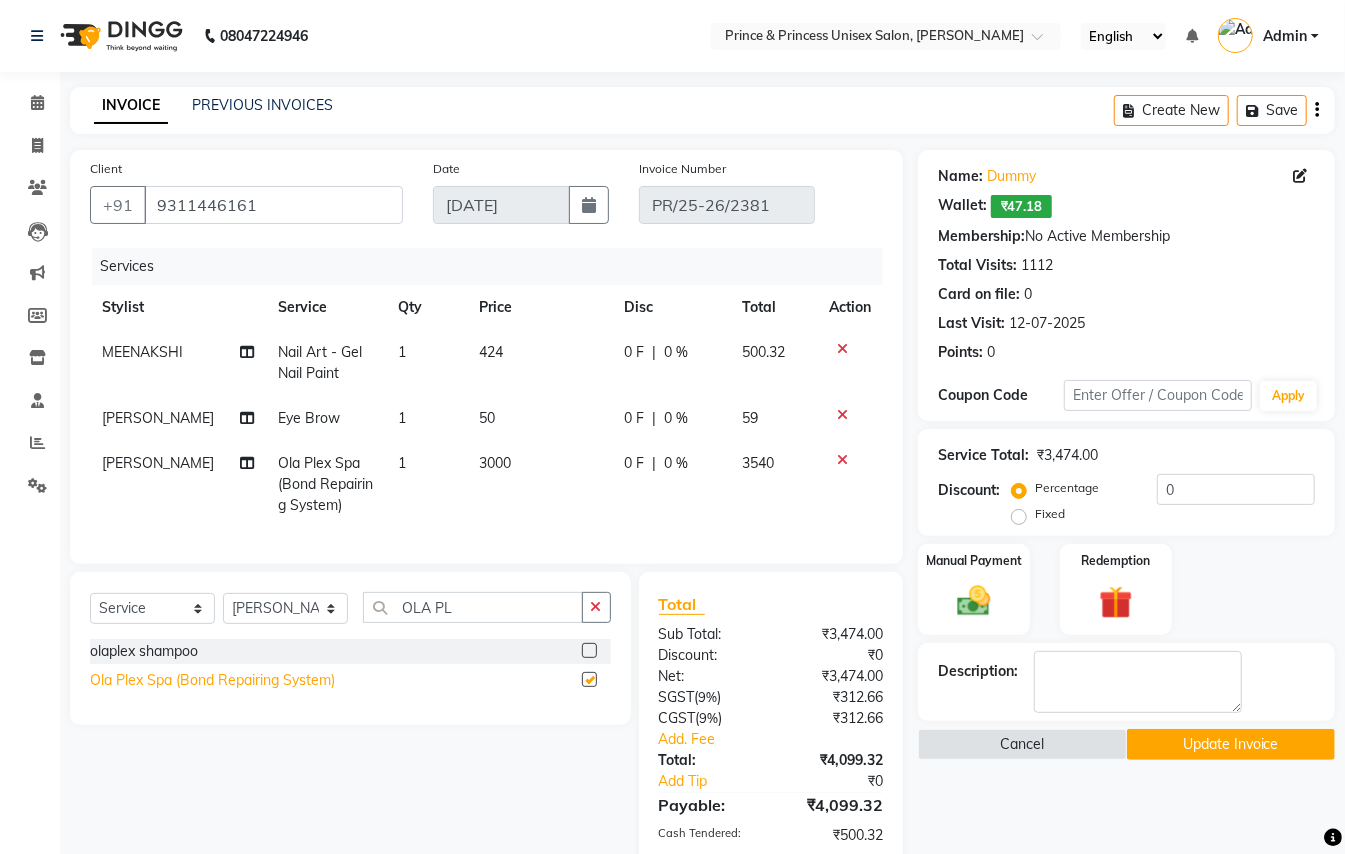 checkbox on "false" 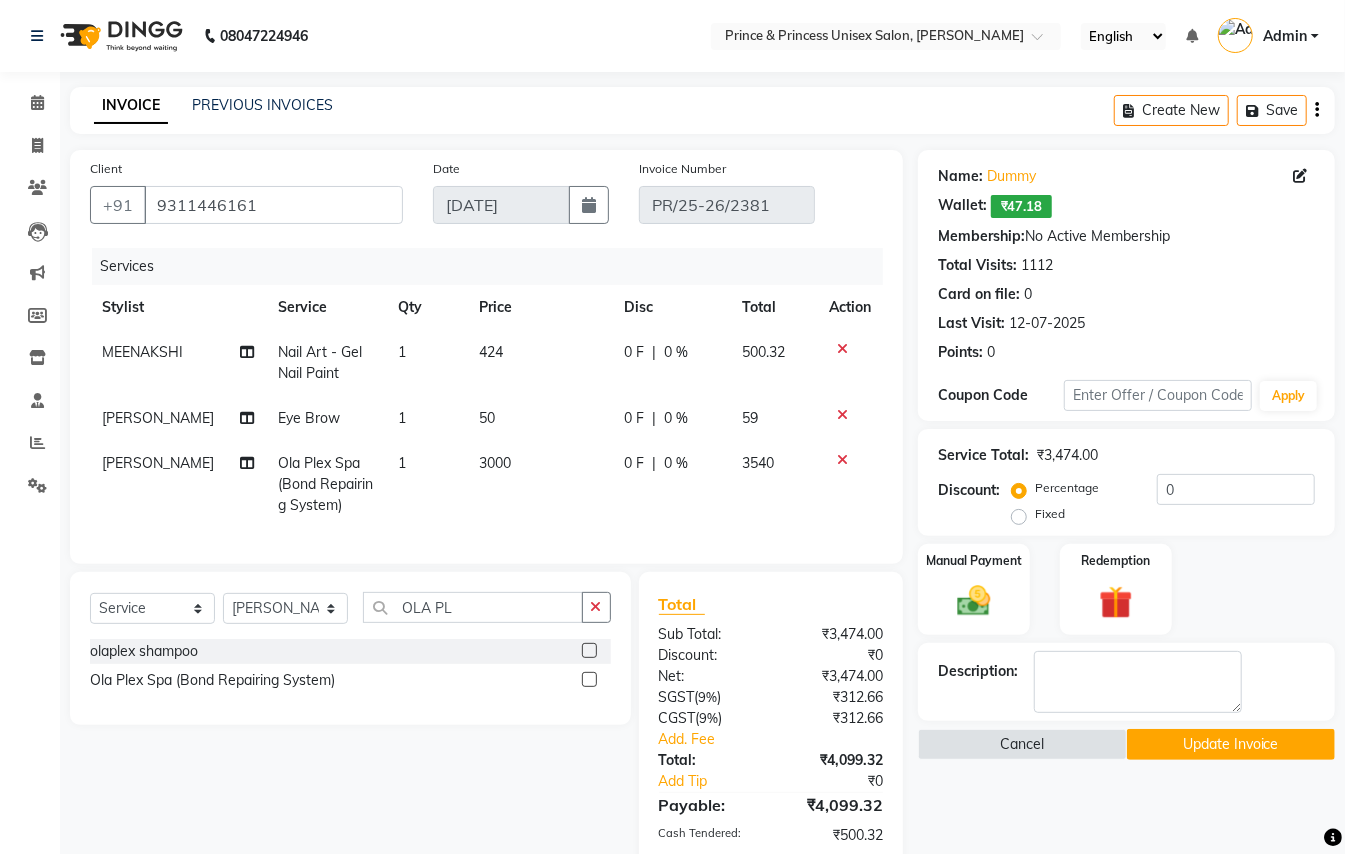 click on "0 %" 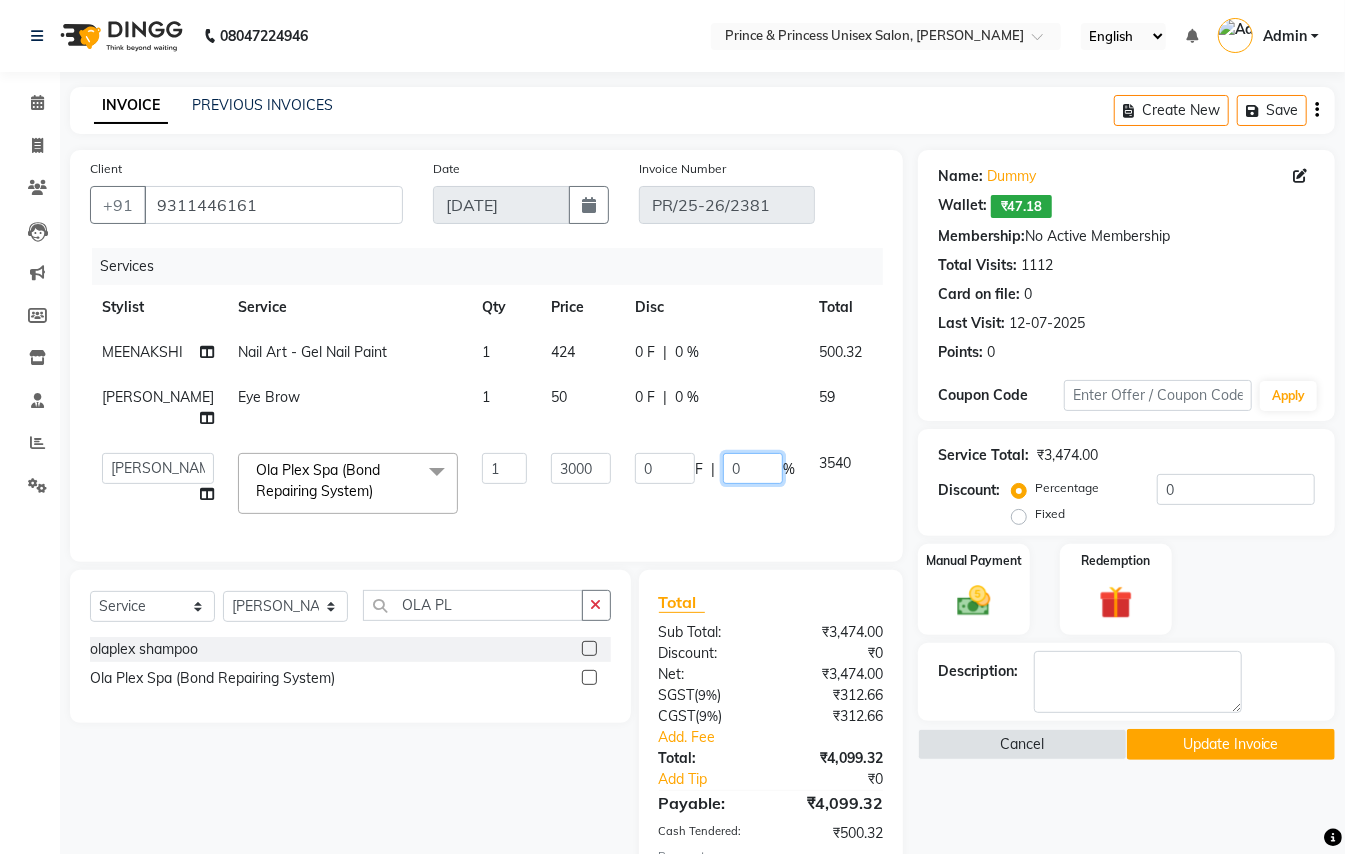 click on "0" 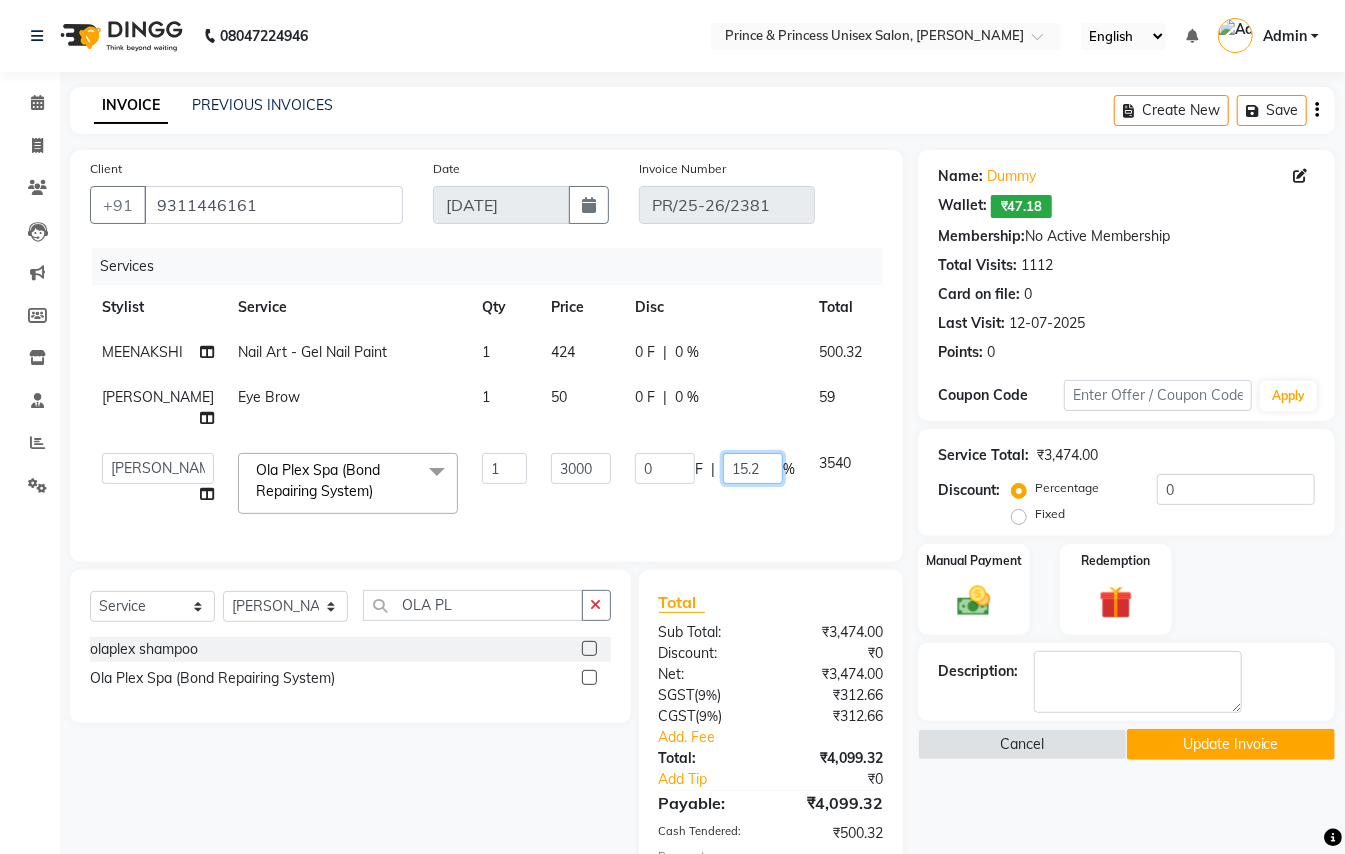 type on "15.25" 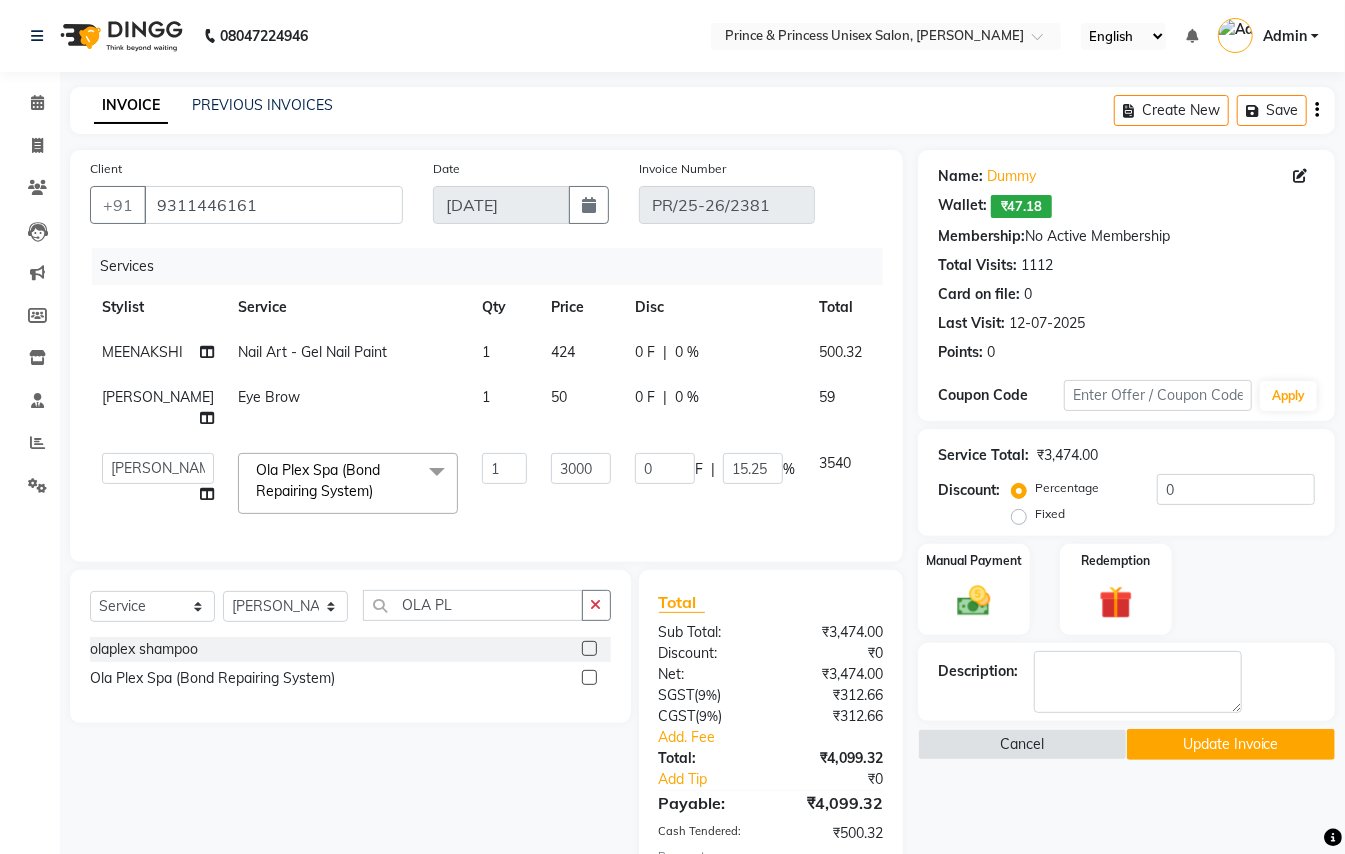click on "0 %" 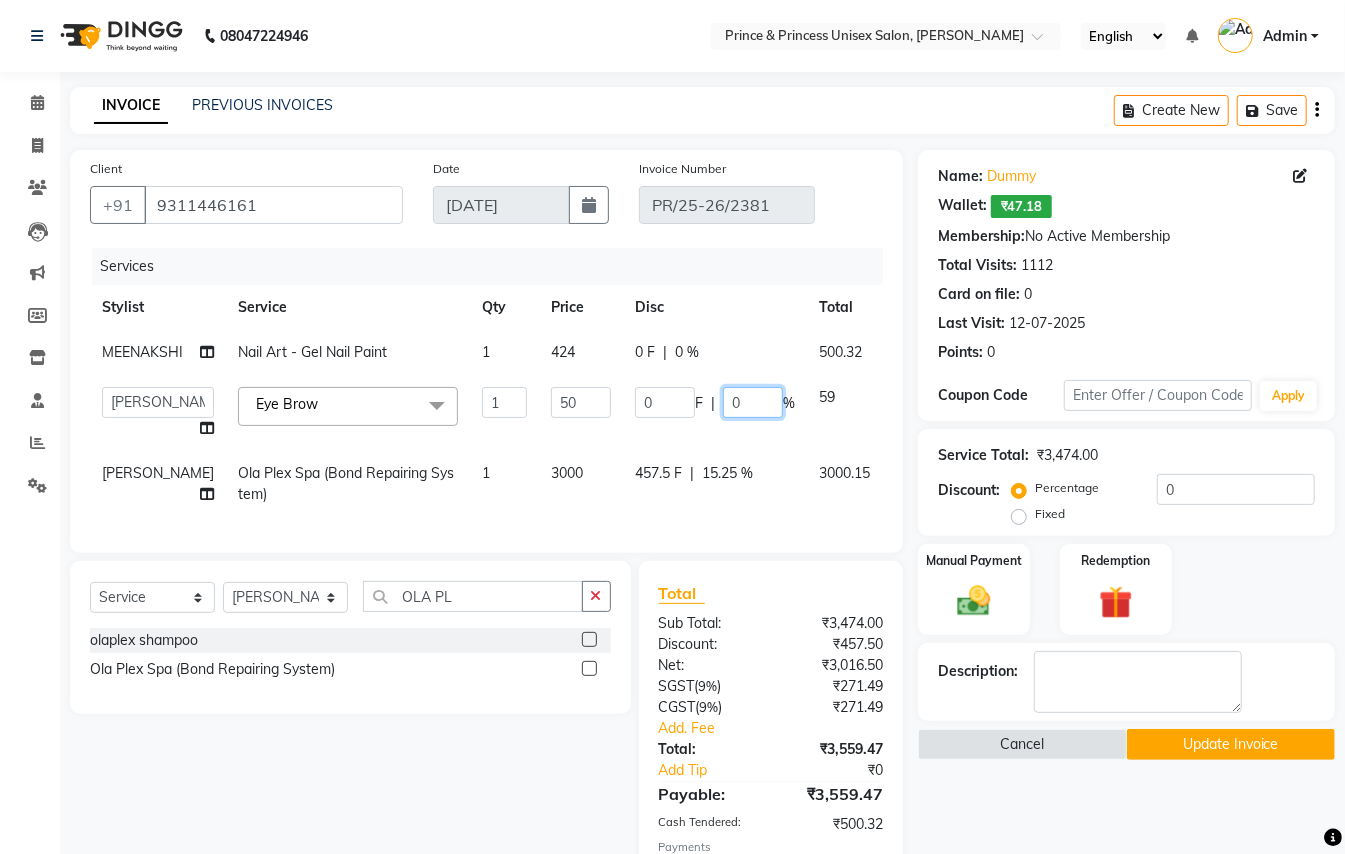 click on "0" 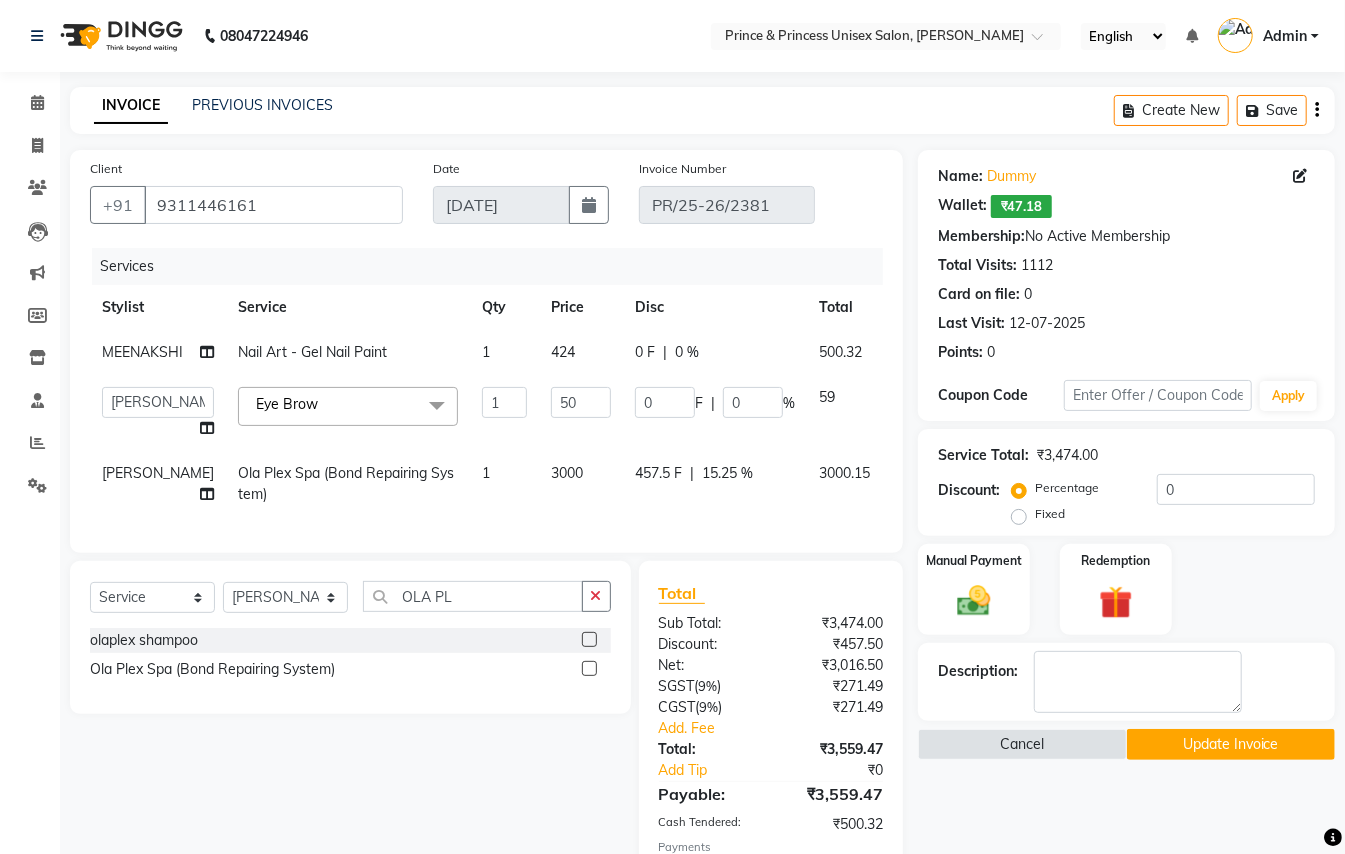 click 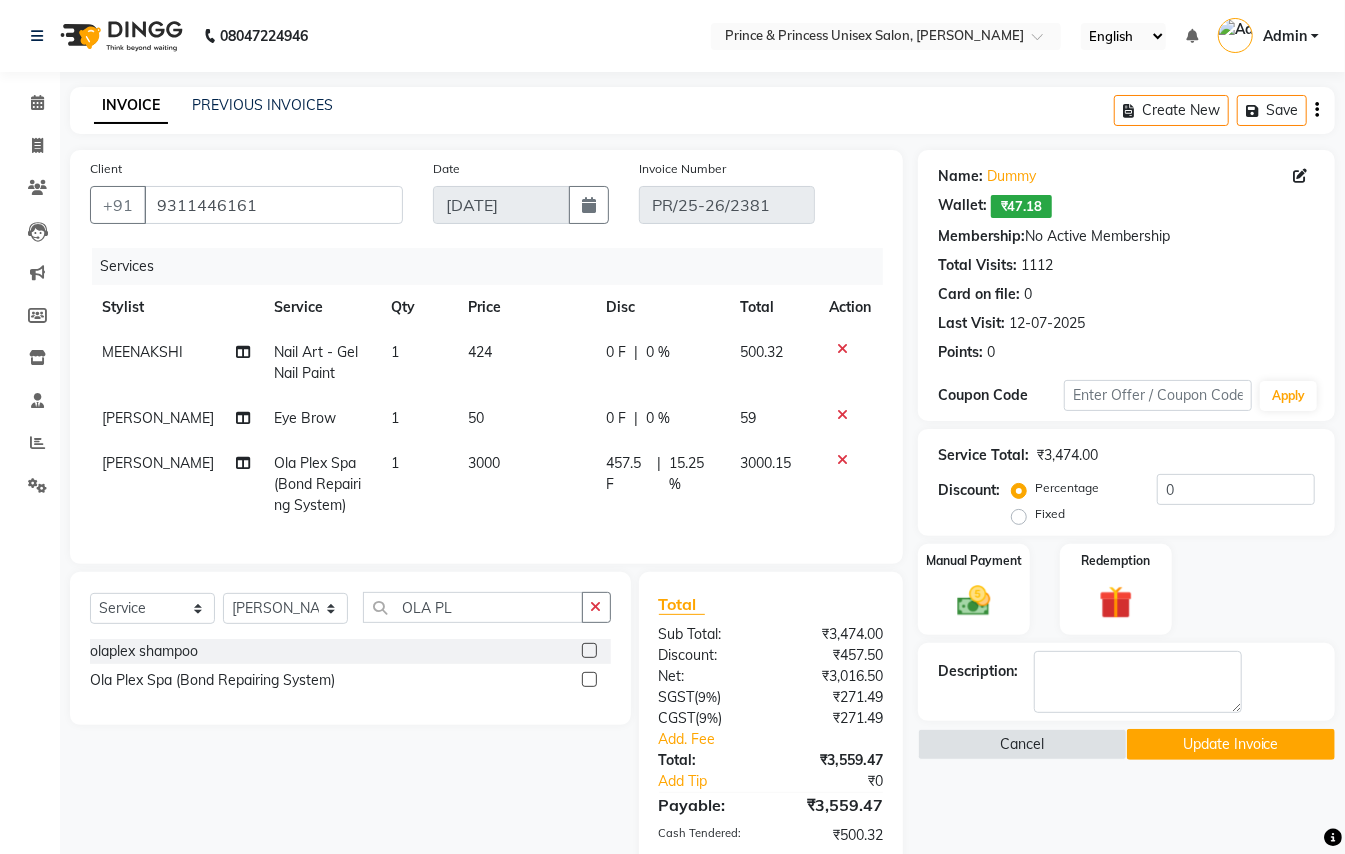 click 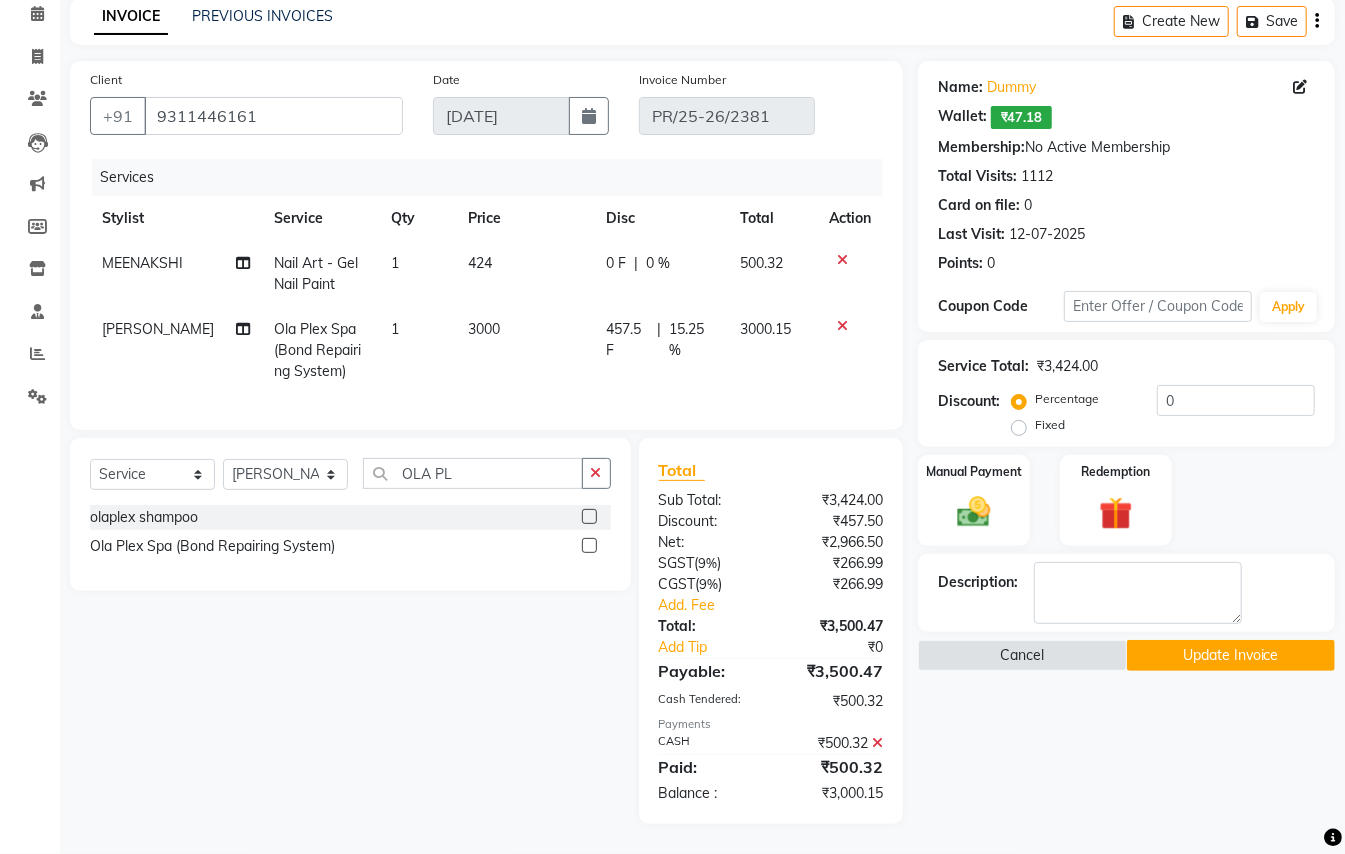 scroll, scrollTop: 109, scrollLeft: 0, axis: vertical 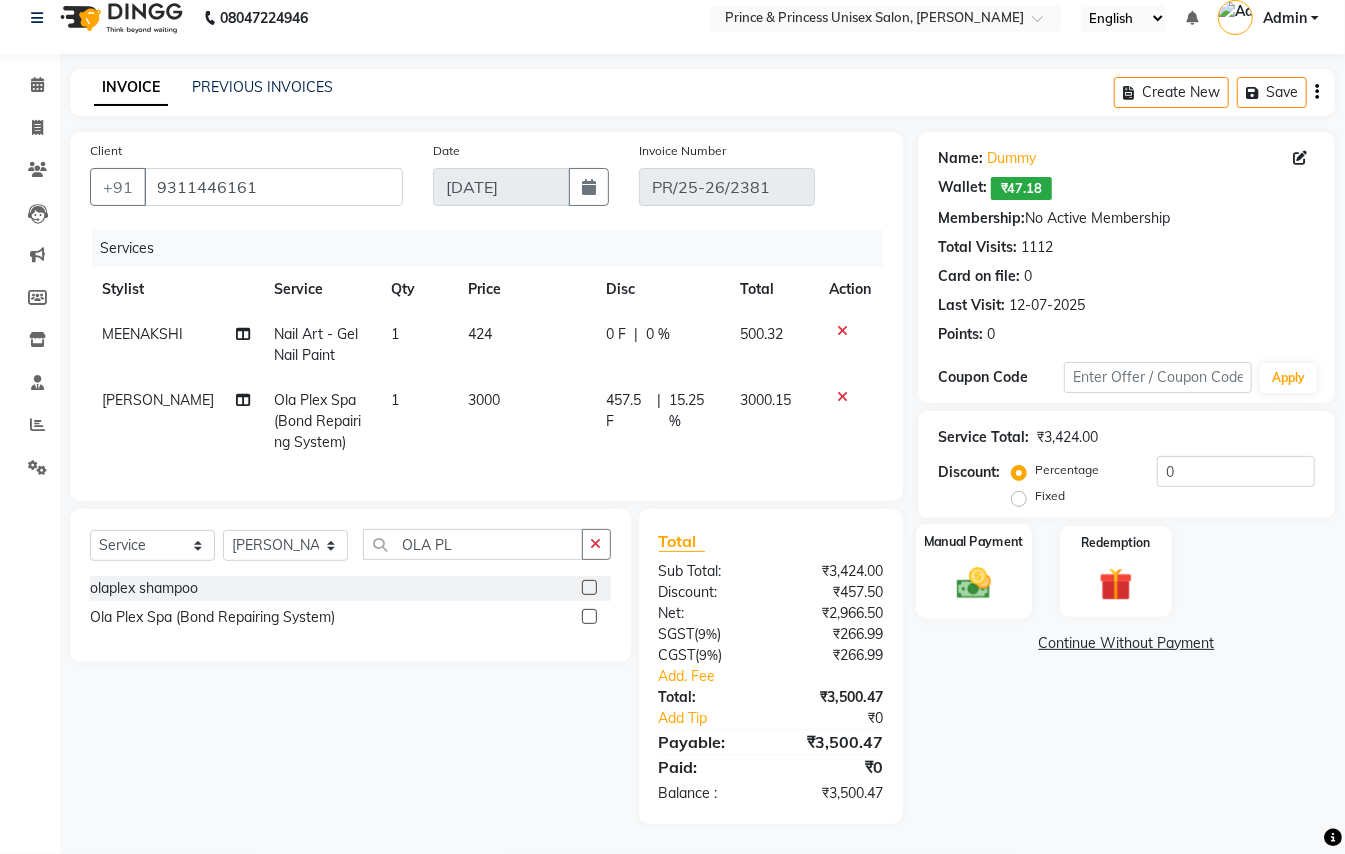 click 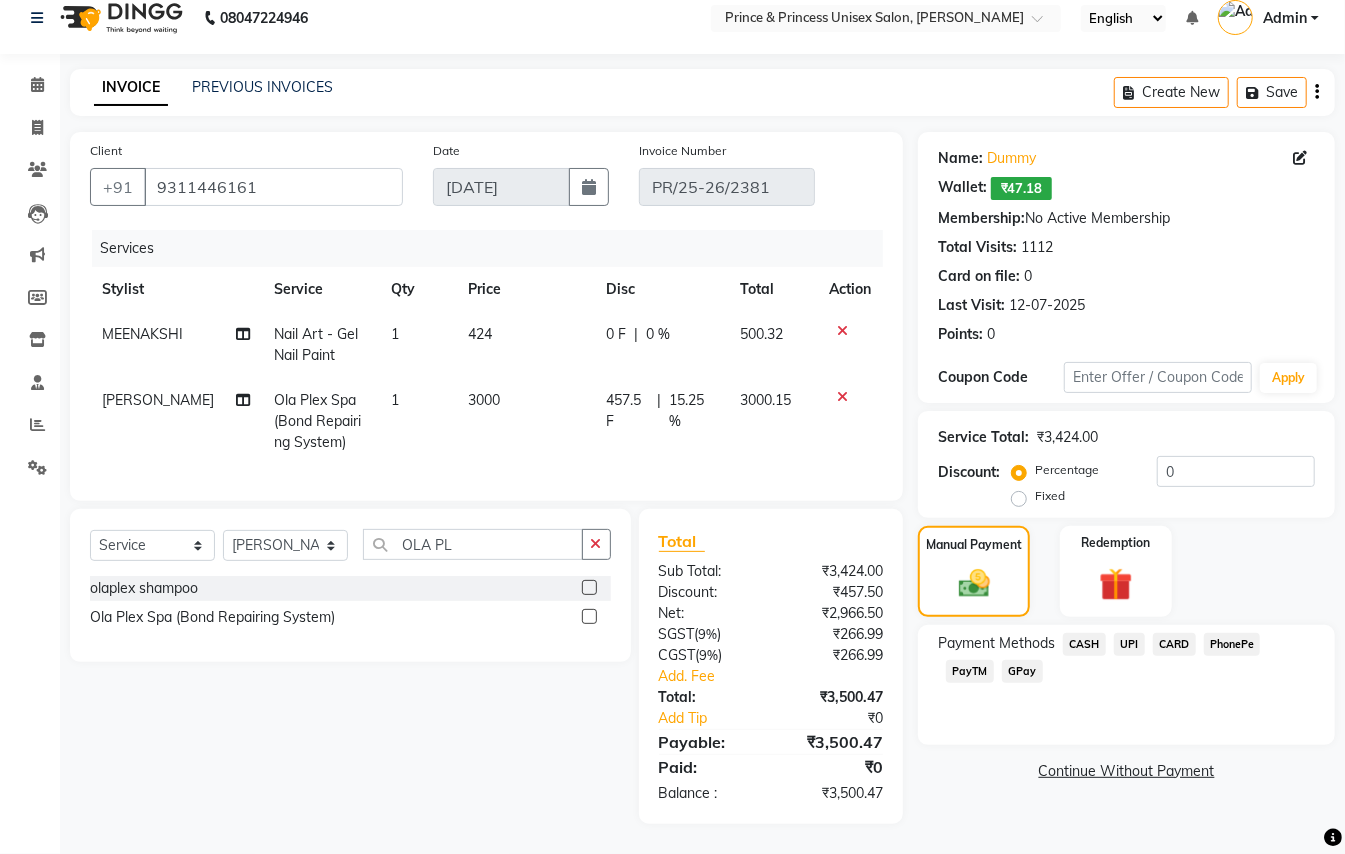 click on "CARD" 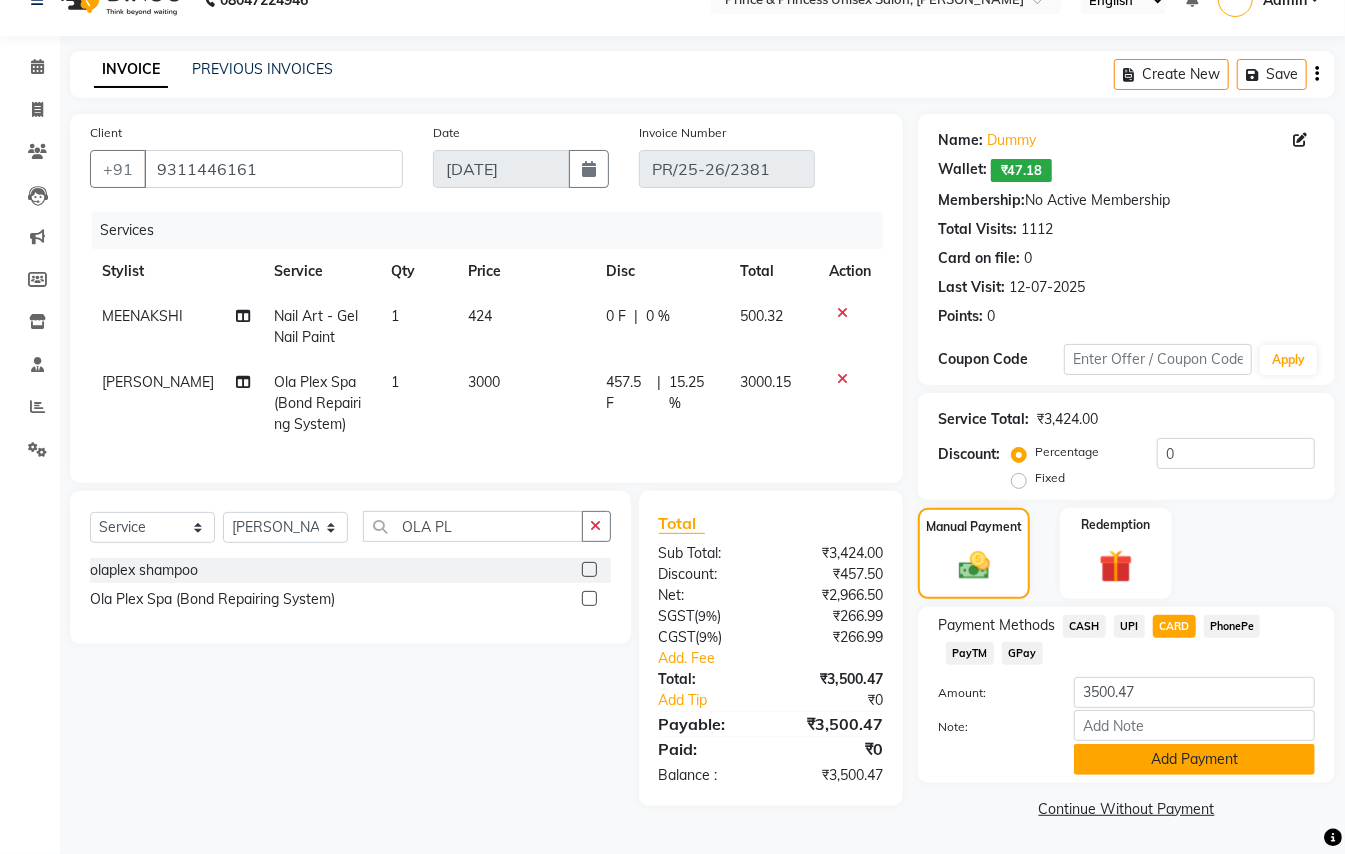 click on "Add Payment" 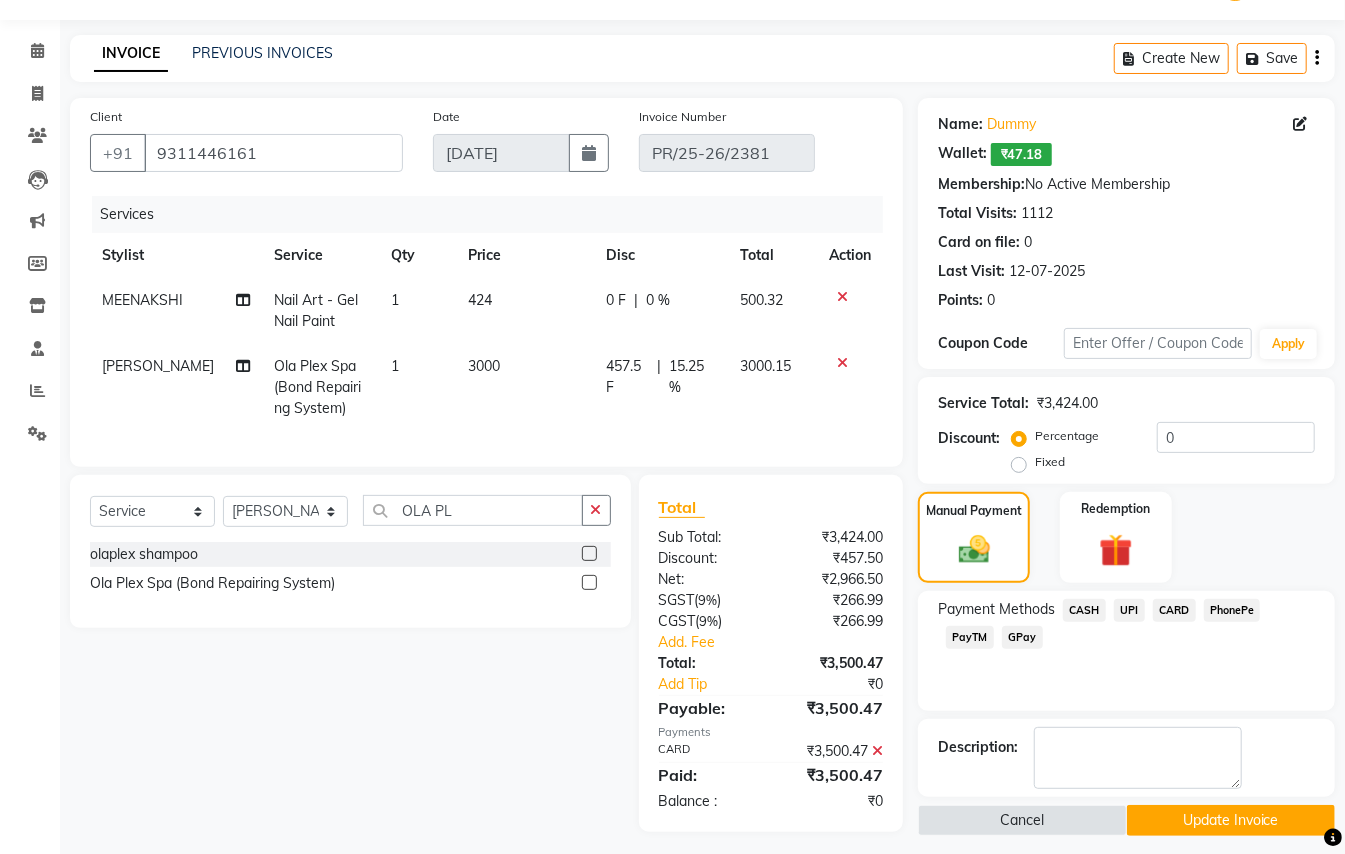 scroll, scrollTop: 80, scrollLeft: 0, axis: vertical 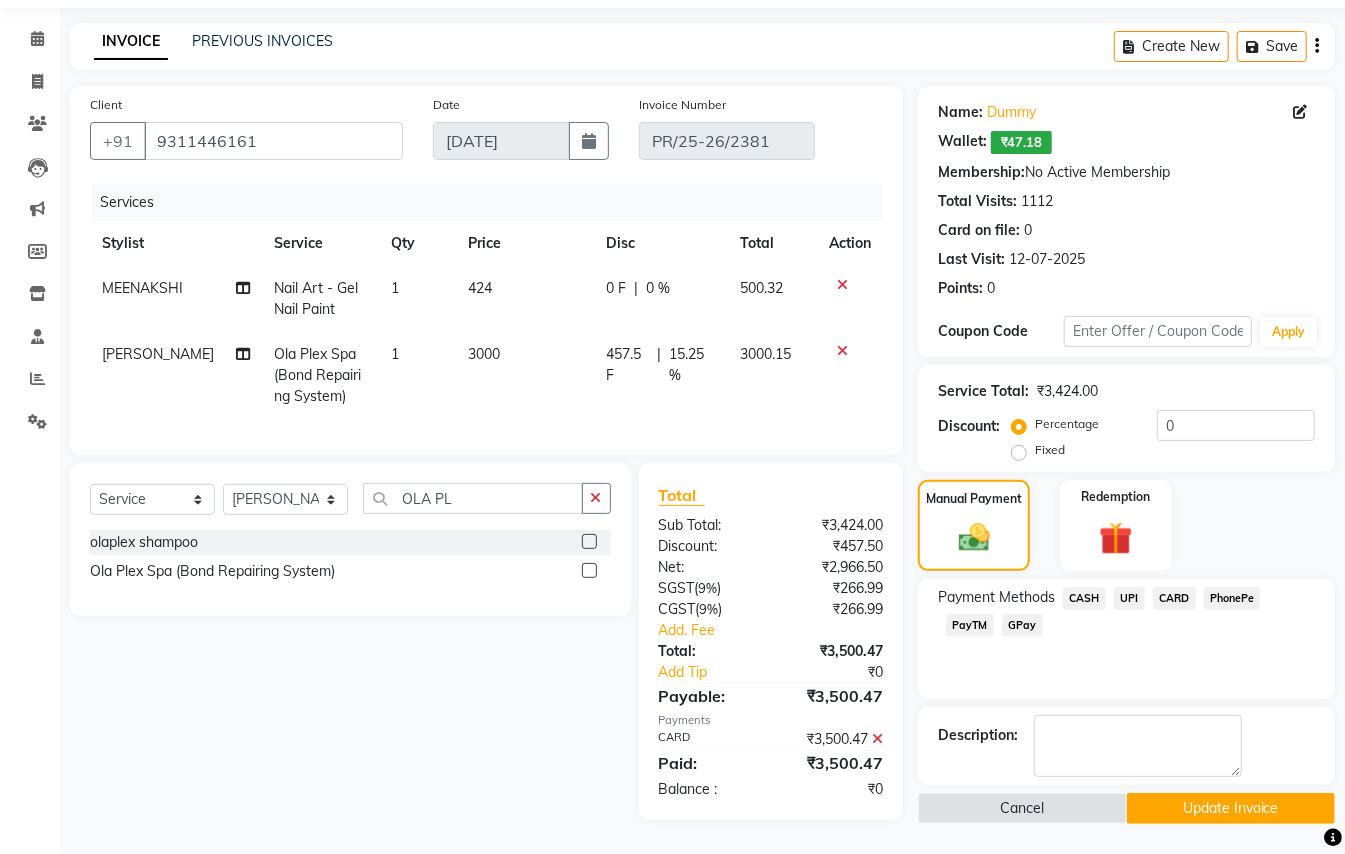 click on "Update Invoice" 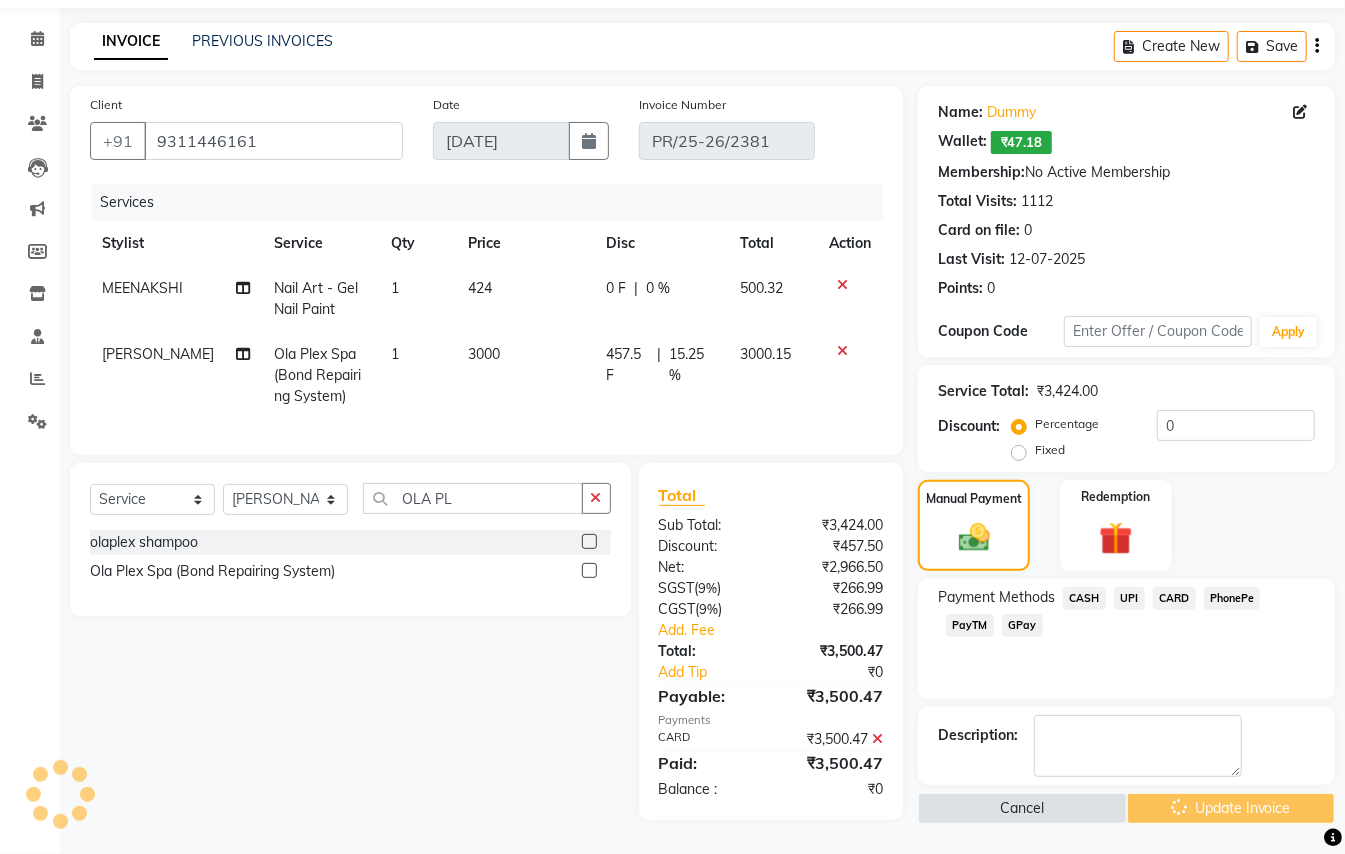 scroll, scrollTop: 0, scrollLeft: 0, axis: both 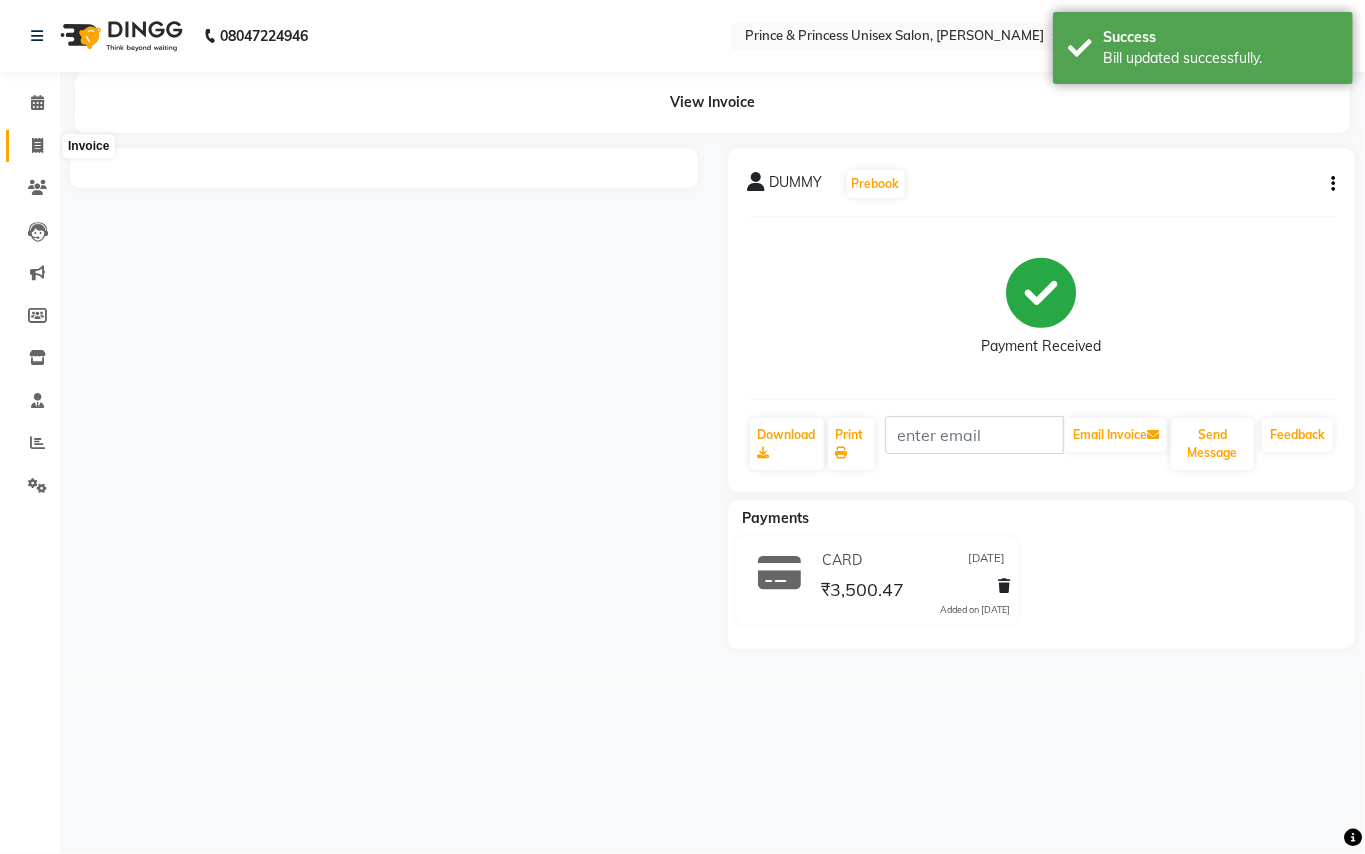 click 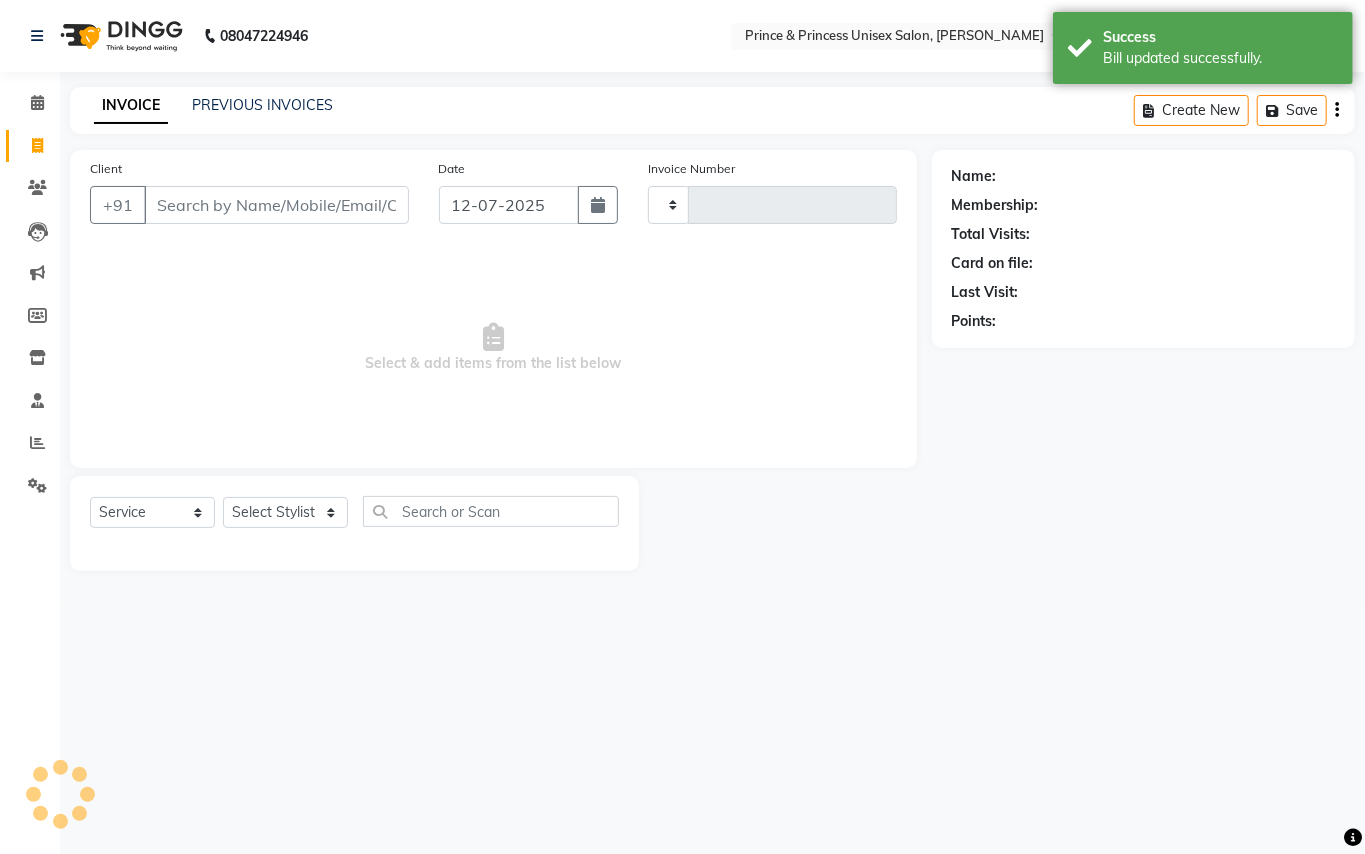 type on "2401" 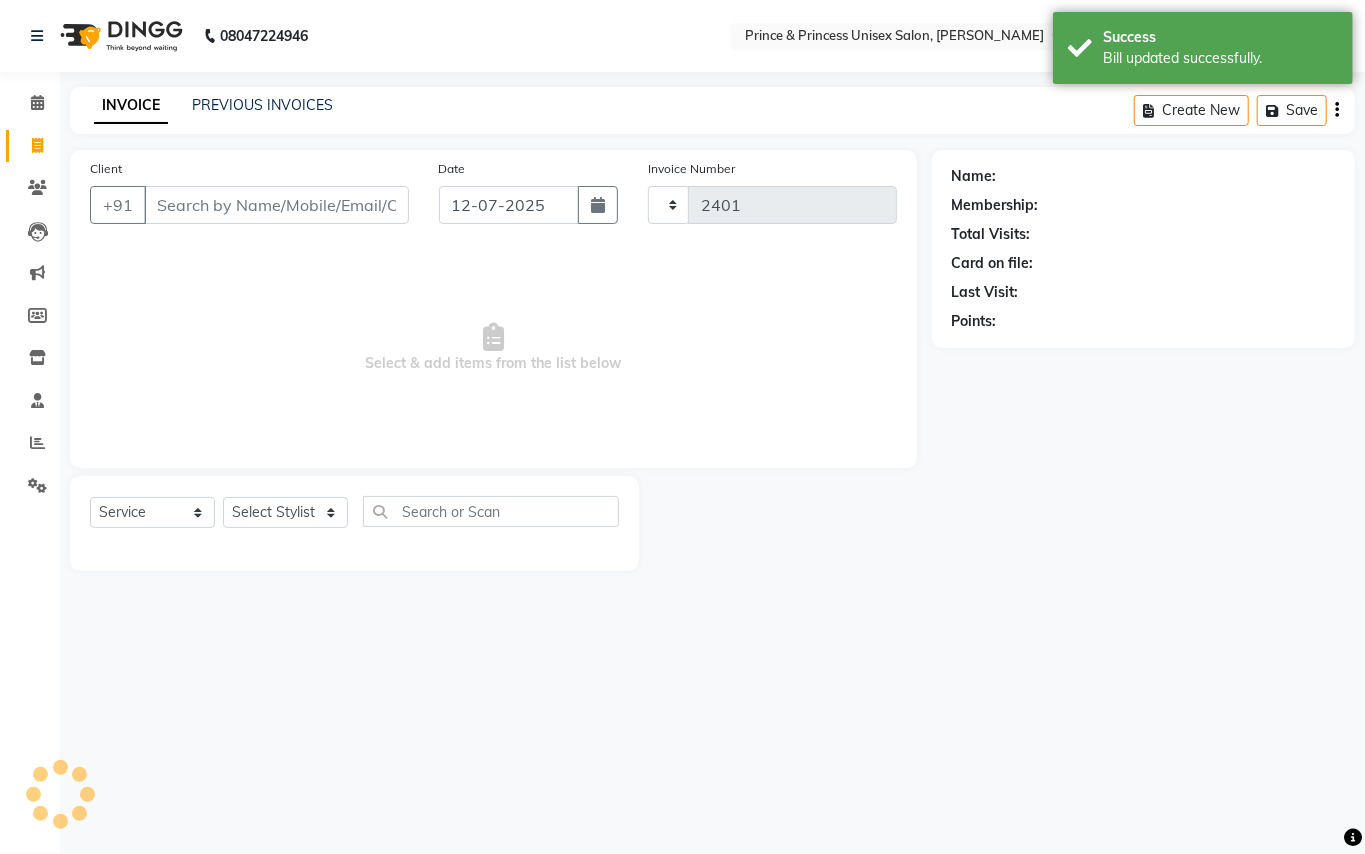 select on "3760" 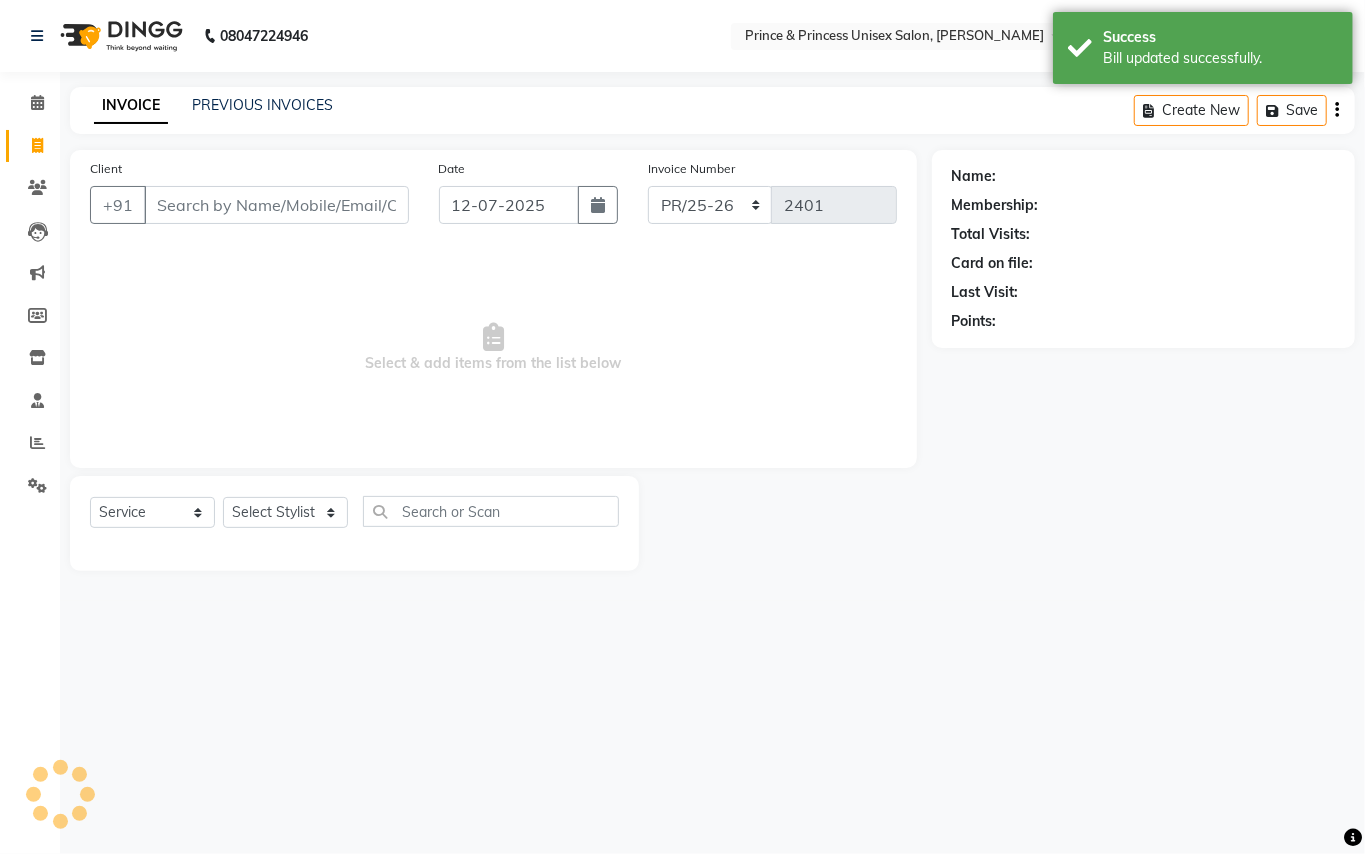 click on "Client" at bounding box center [276, 205] 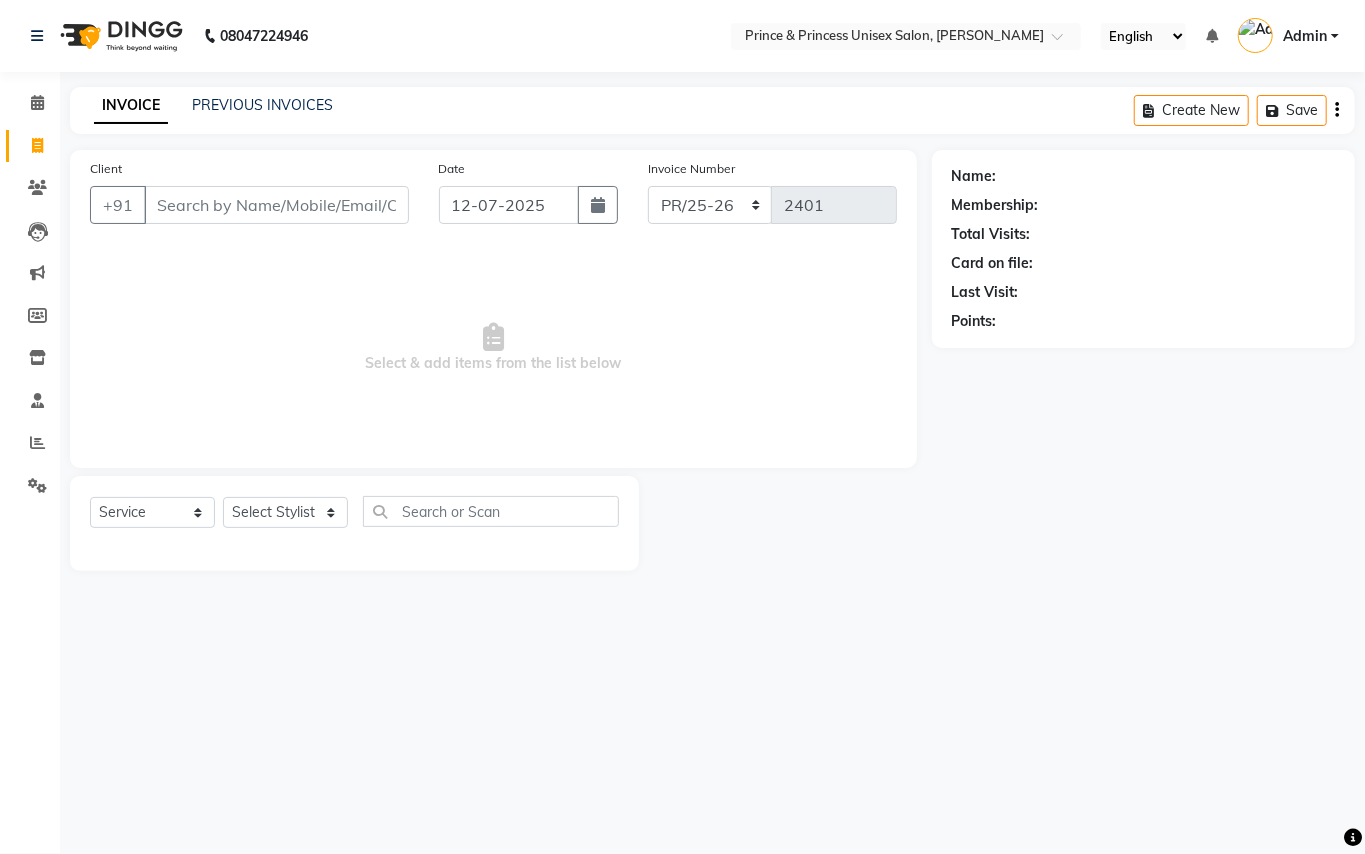 click on "Client" at bounding box center (276, 205) 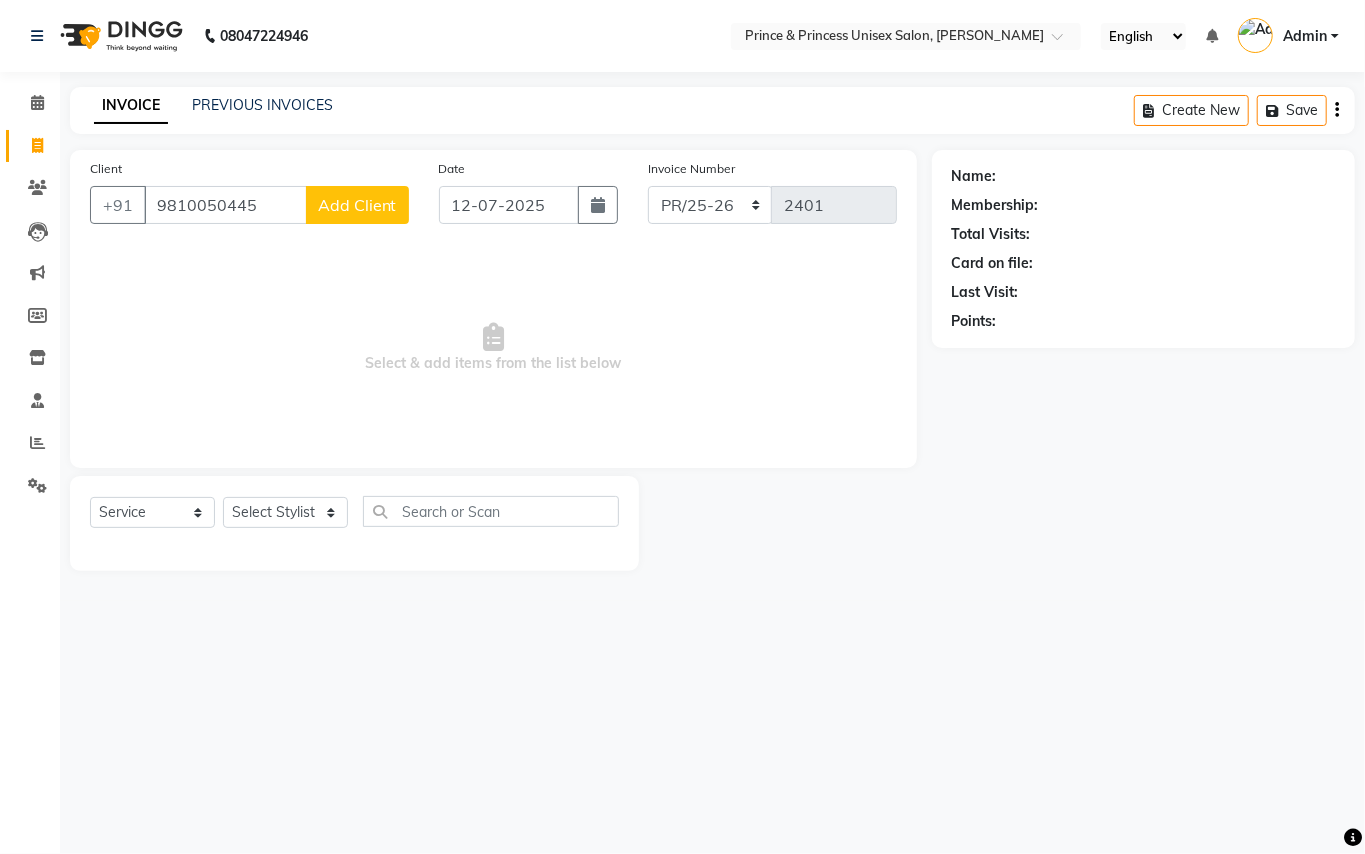 type on "9810050445" 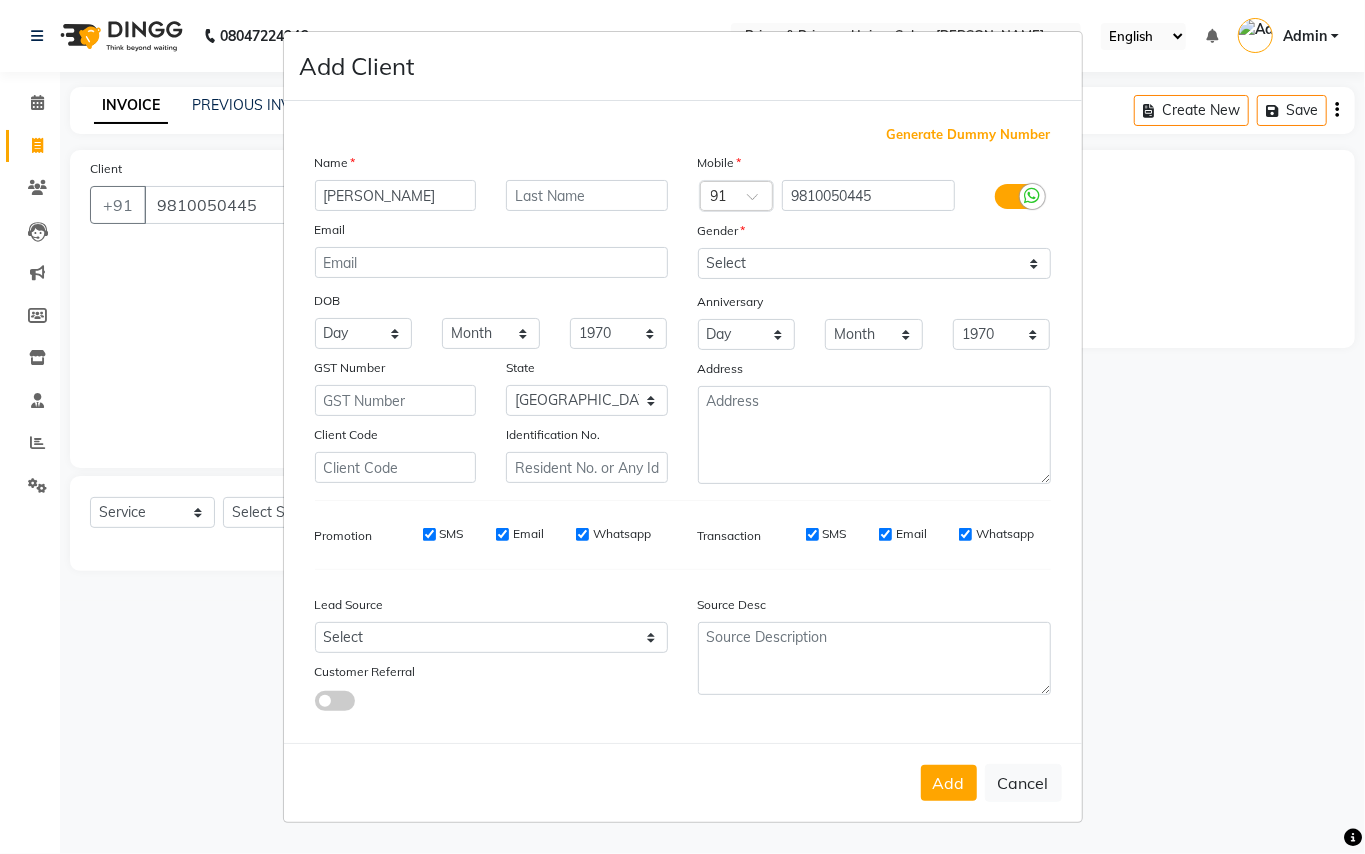 type on "KAPILA" 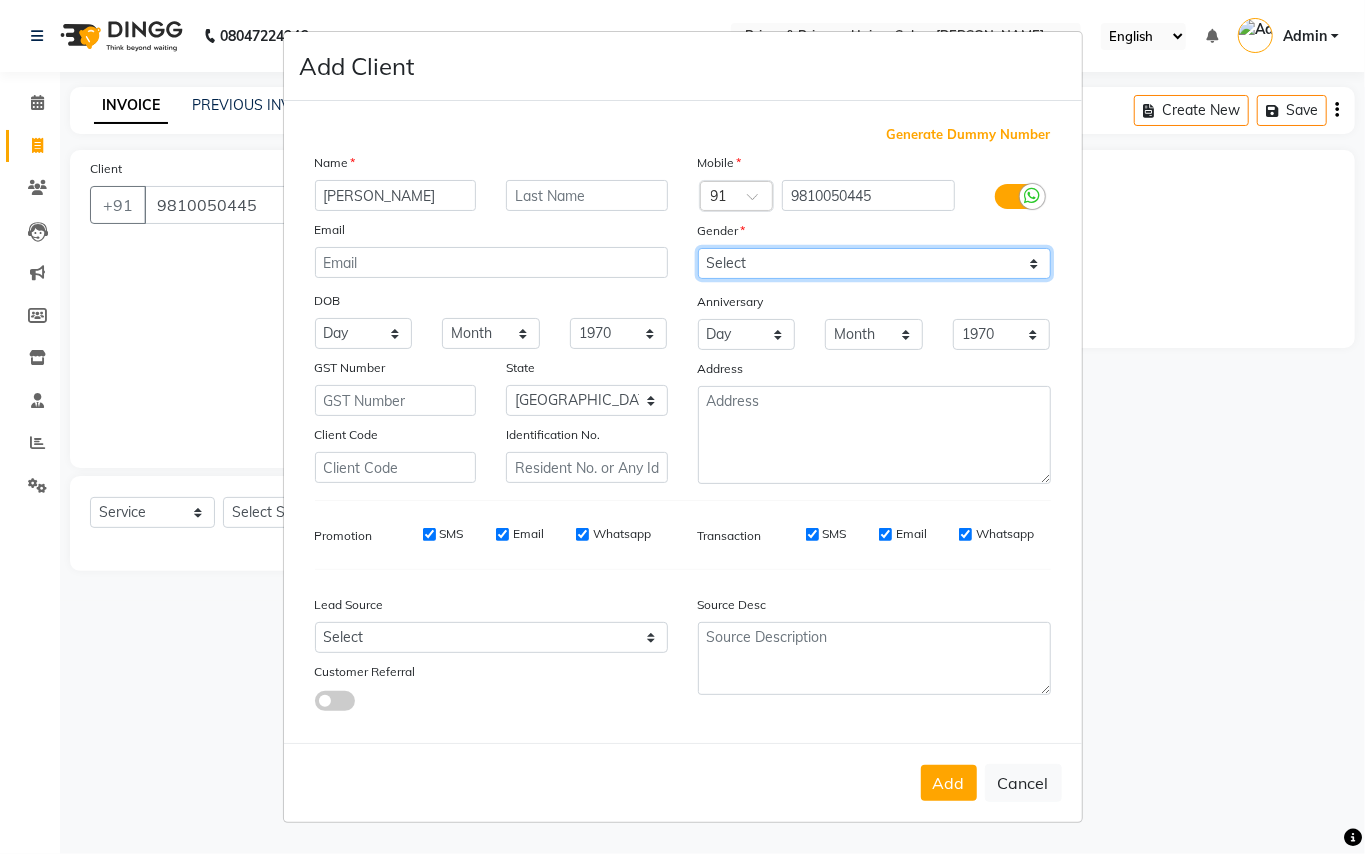 click on "Select Male Female Other Prefer Not To Say" at bounding box center [874, 263] 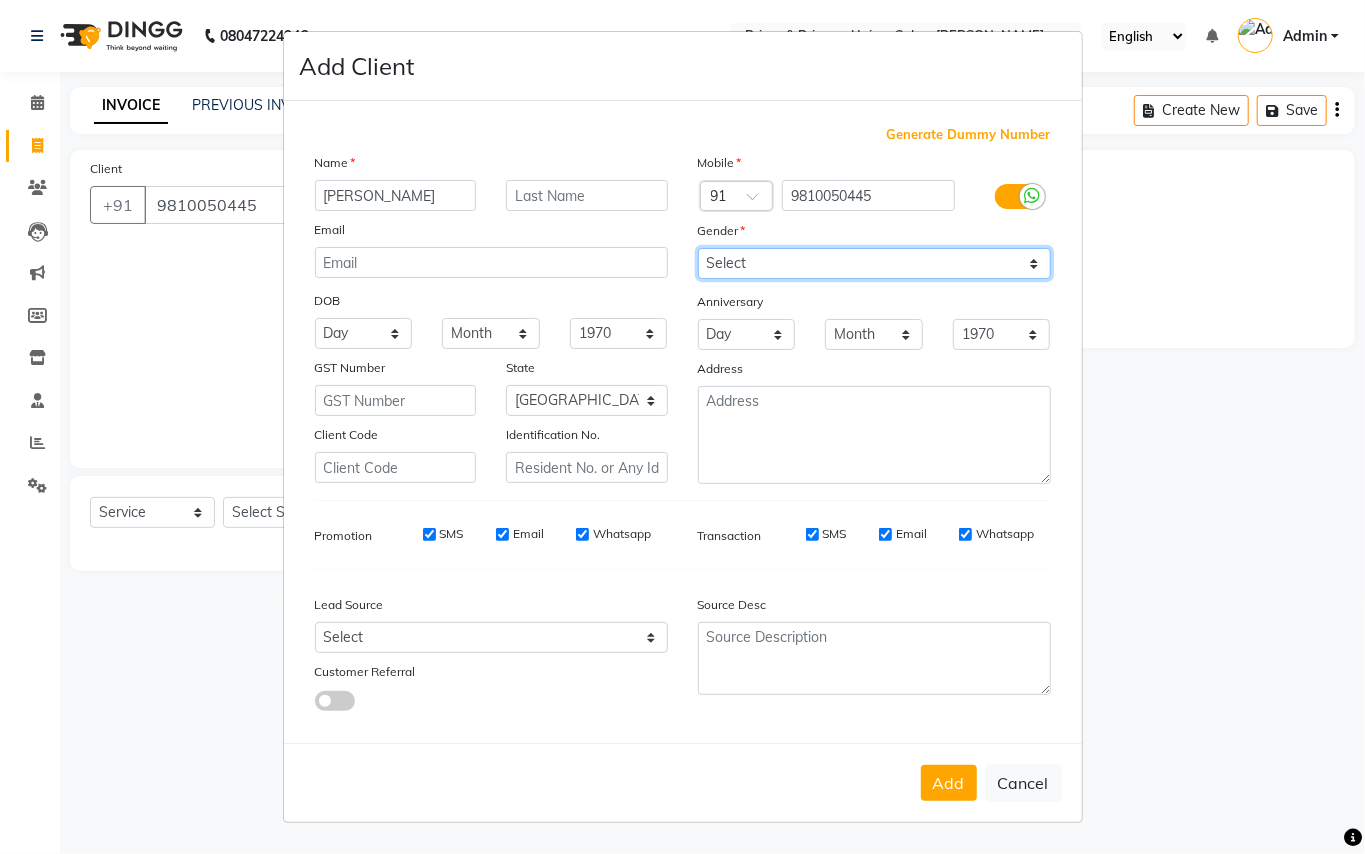 select on "female" 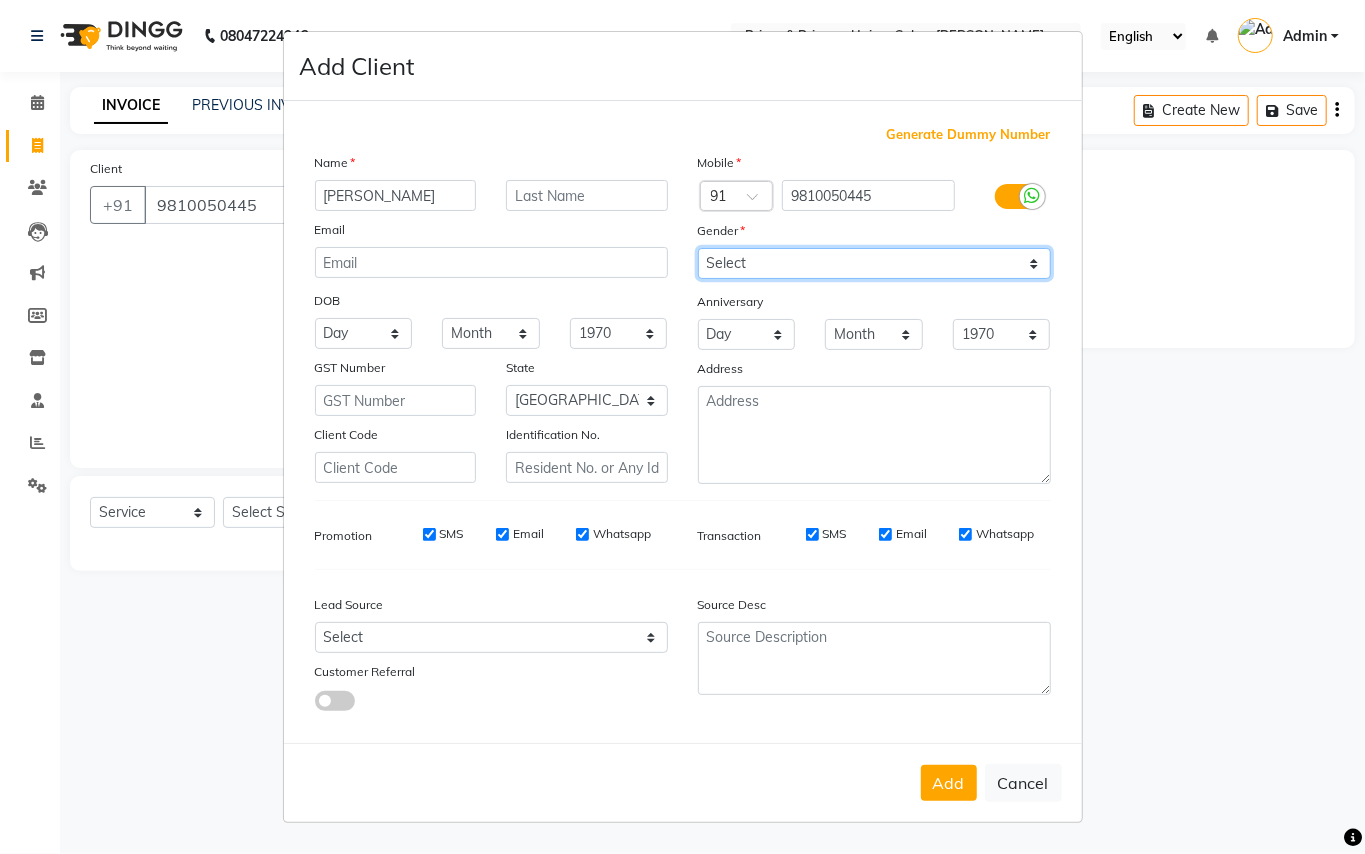 click on "Select Male Female Other Prefer Not To Say" at bounding box center [874, 263] 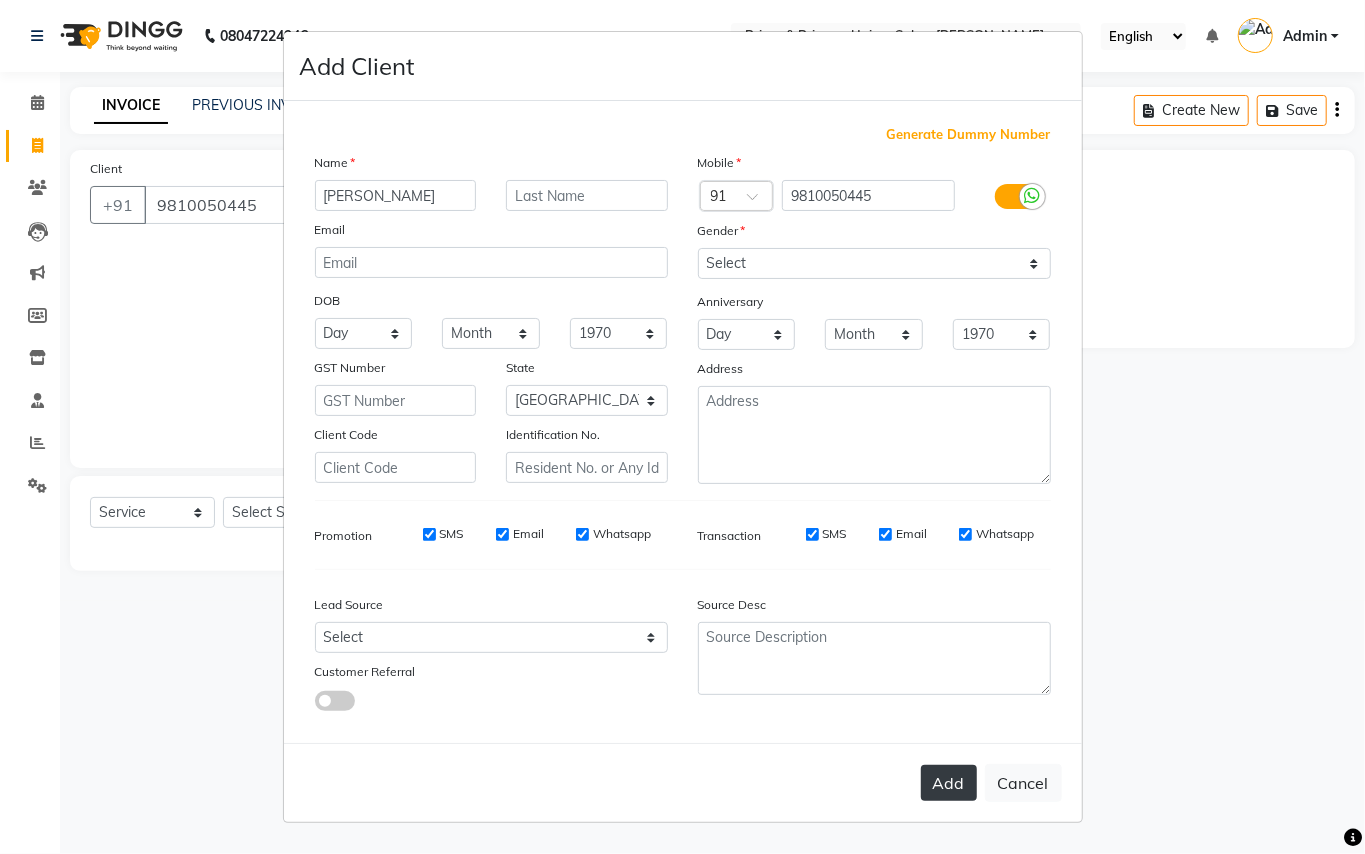 click on "Add" at bounding box center [949, 783] 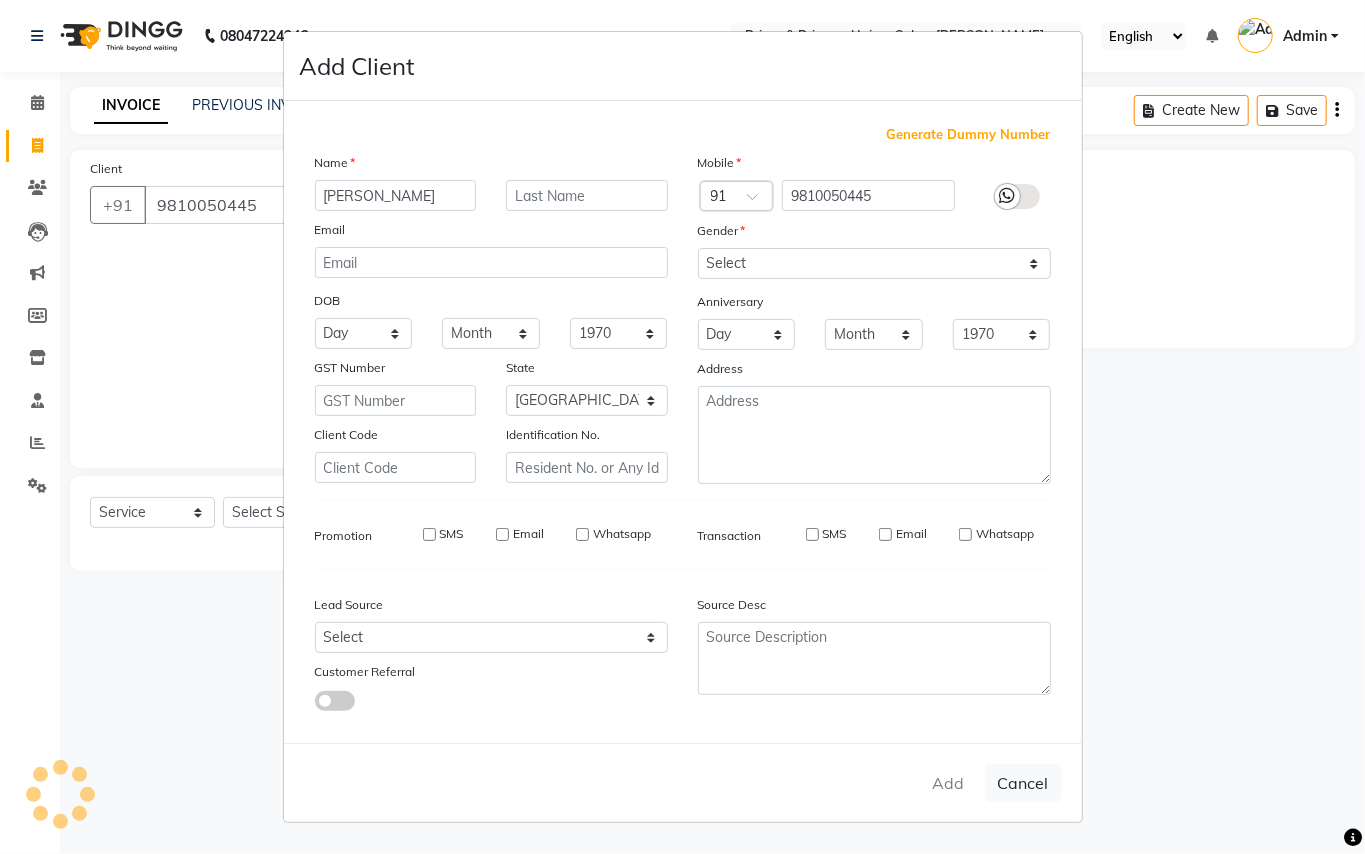 type 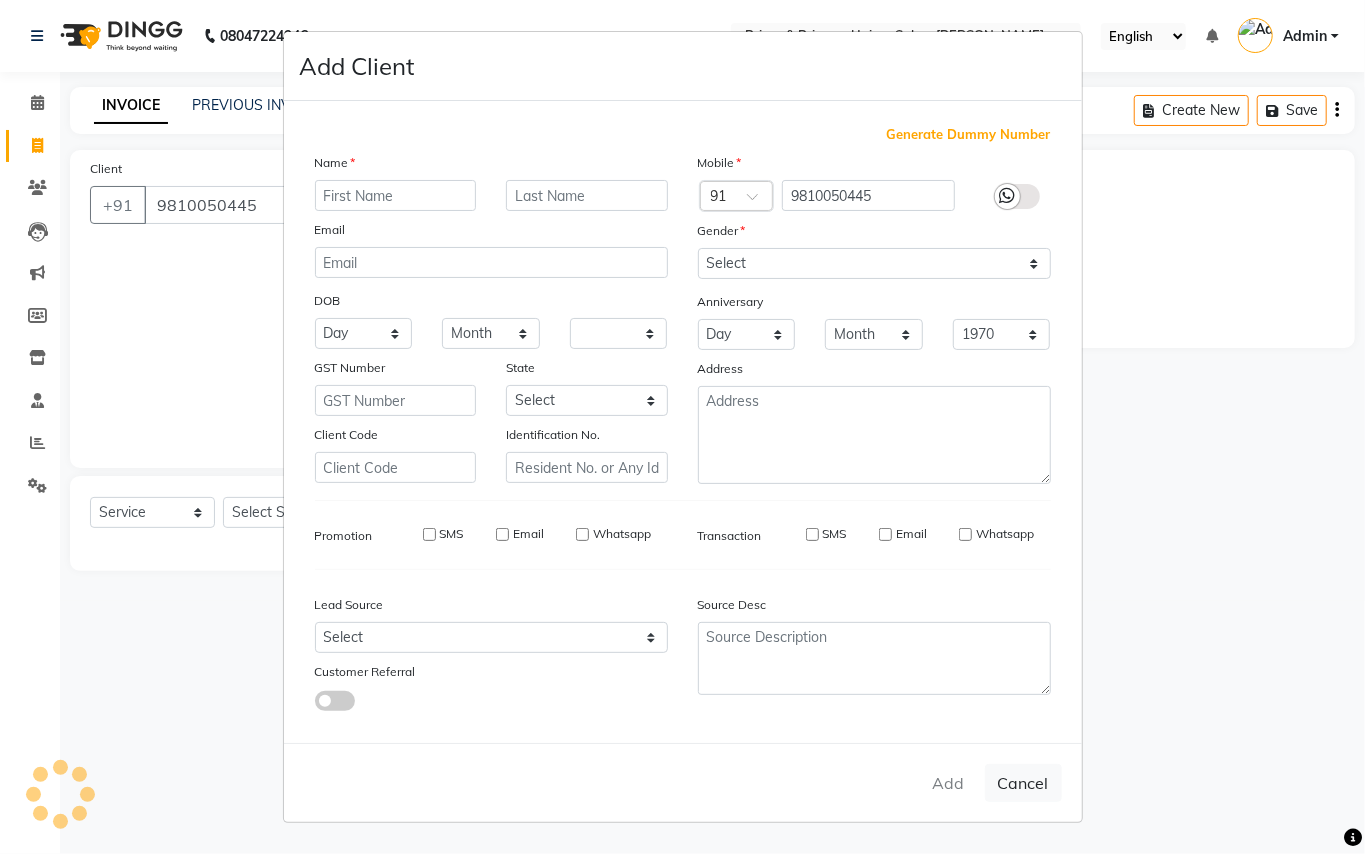 type 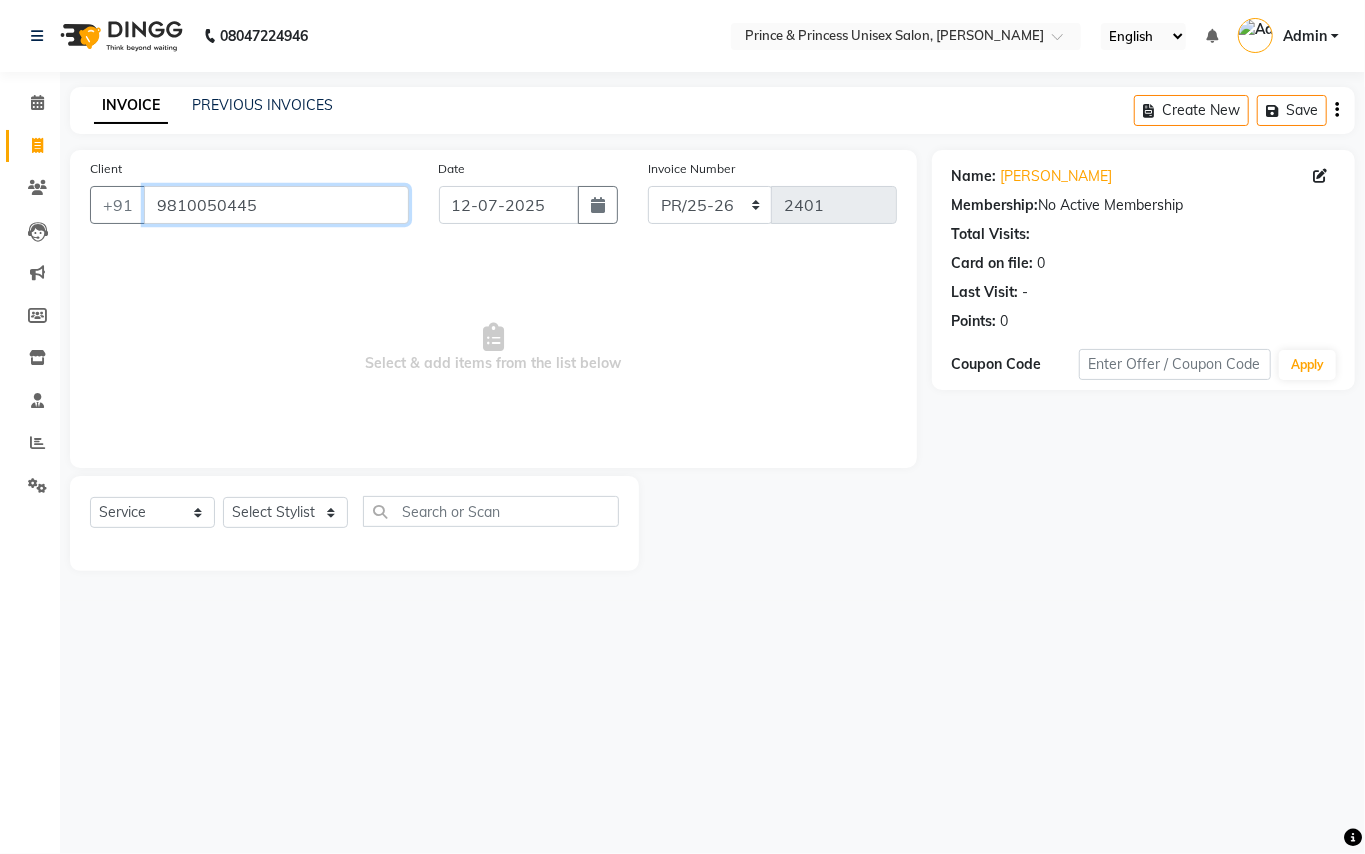 drag, startPoint x: 350, startPoint y: 205, endPoint x: 0, endPoint y: 84, distance: 370.32553 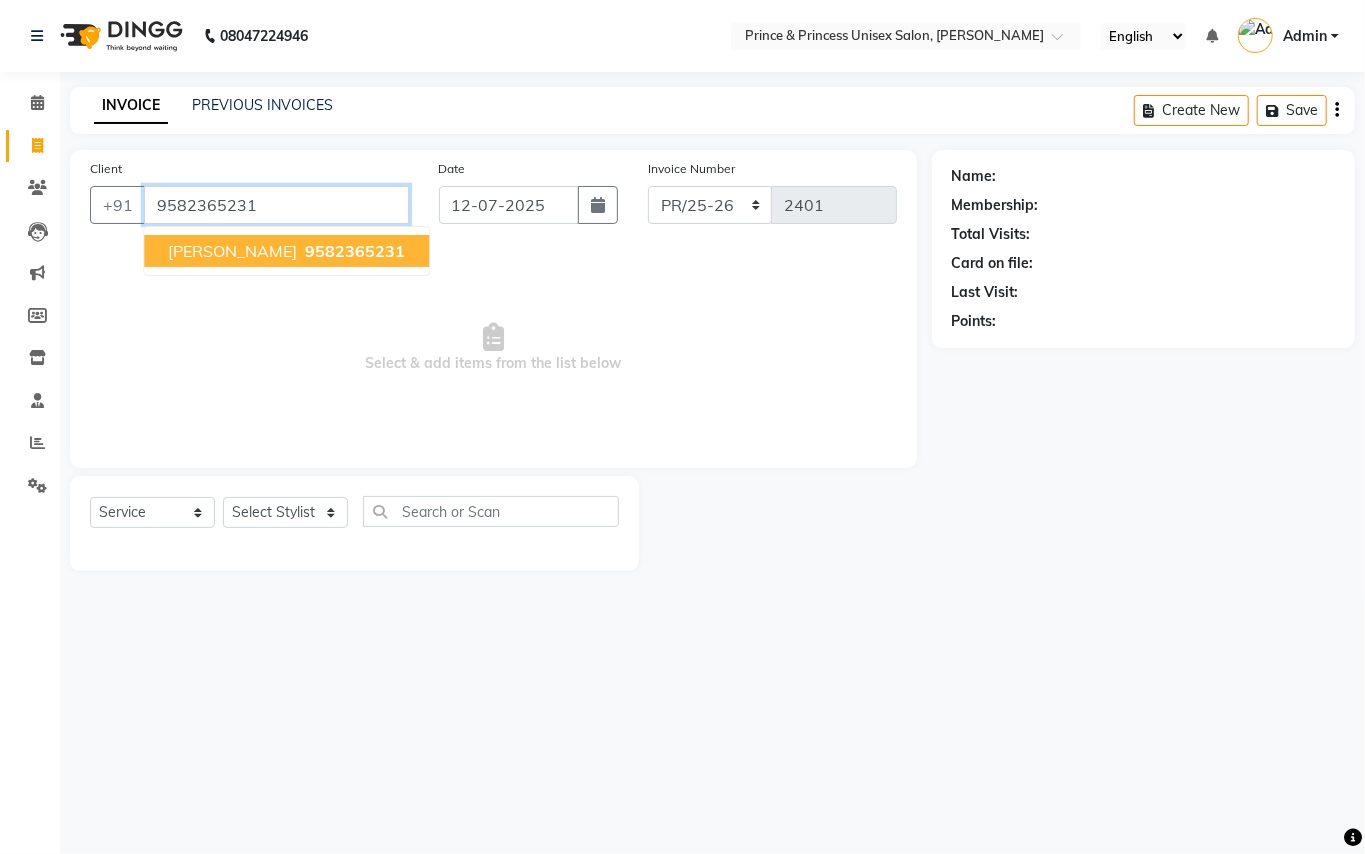 type on "9582365231" 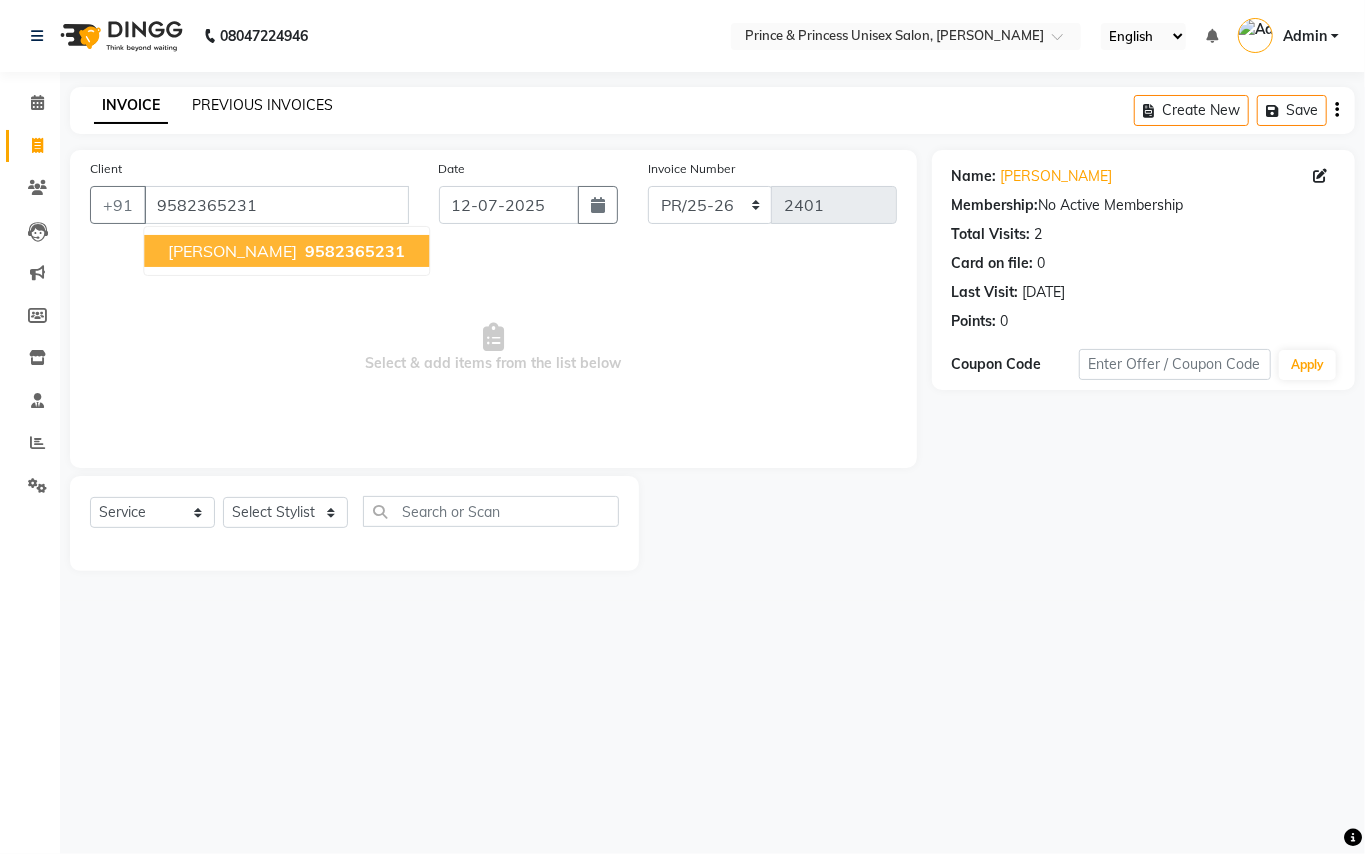 click on "PREVIOUS INVOICES" 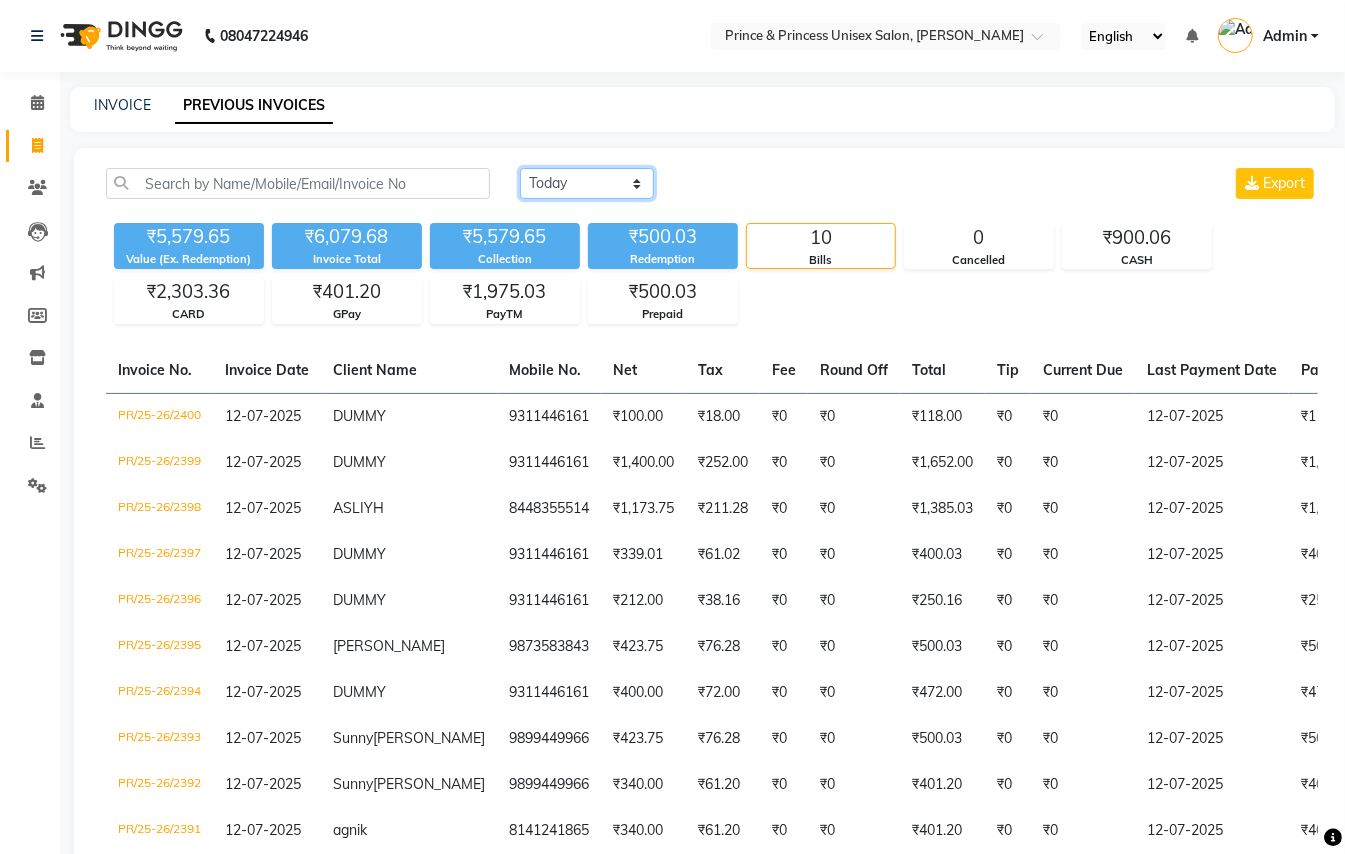 click on "Today Yesterday Custom Range" 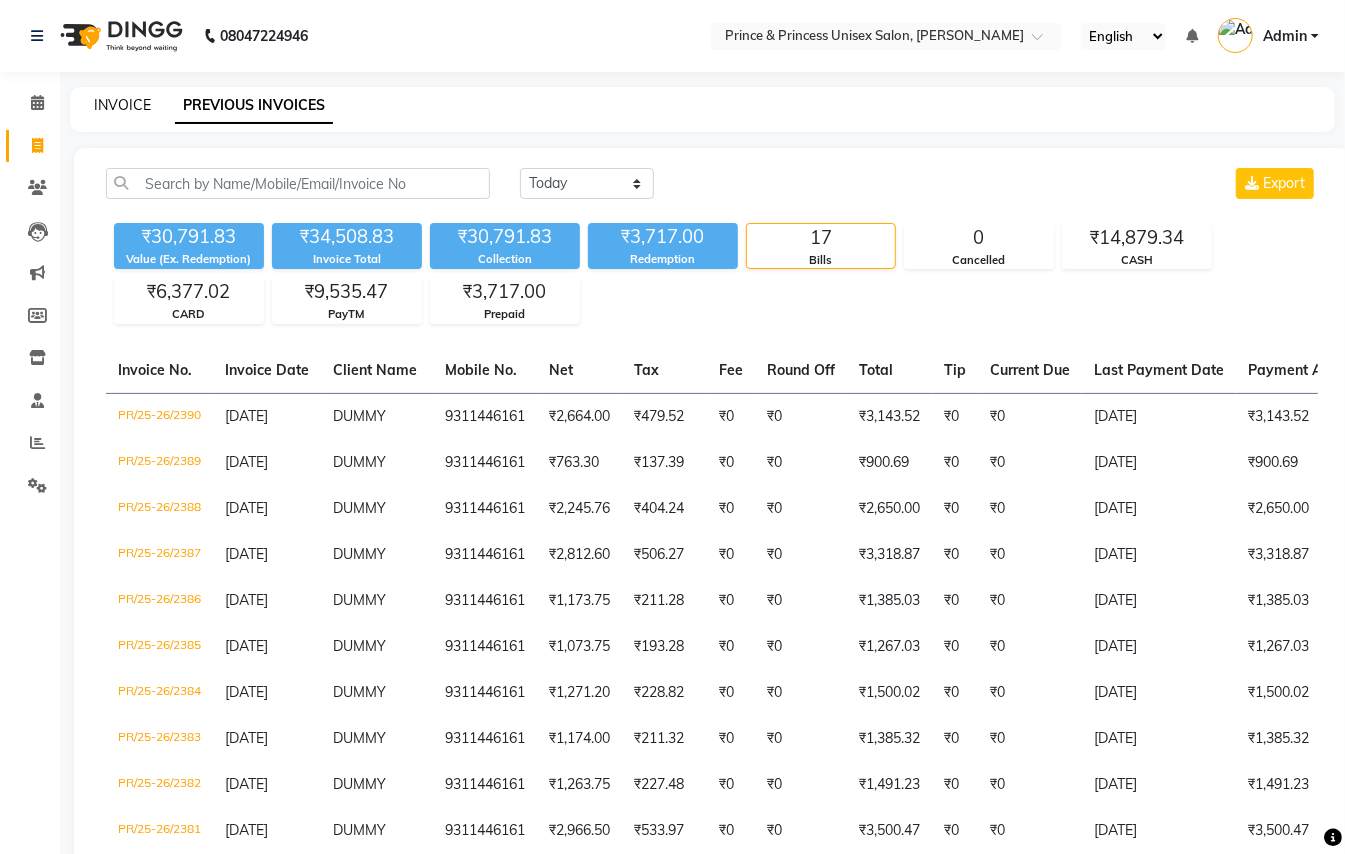click on "INVOICE" 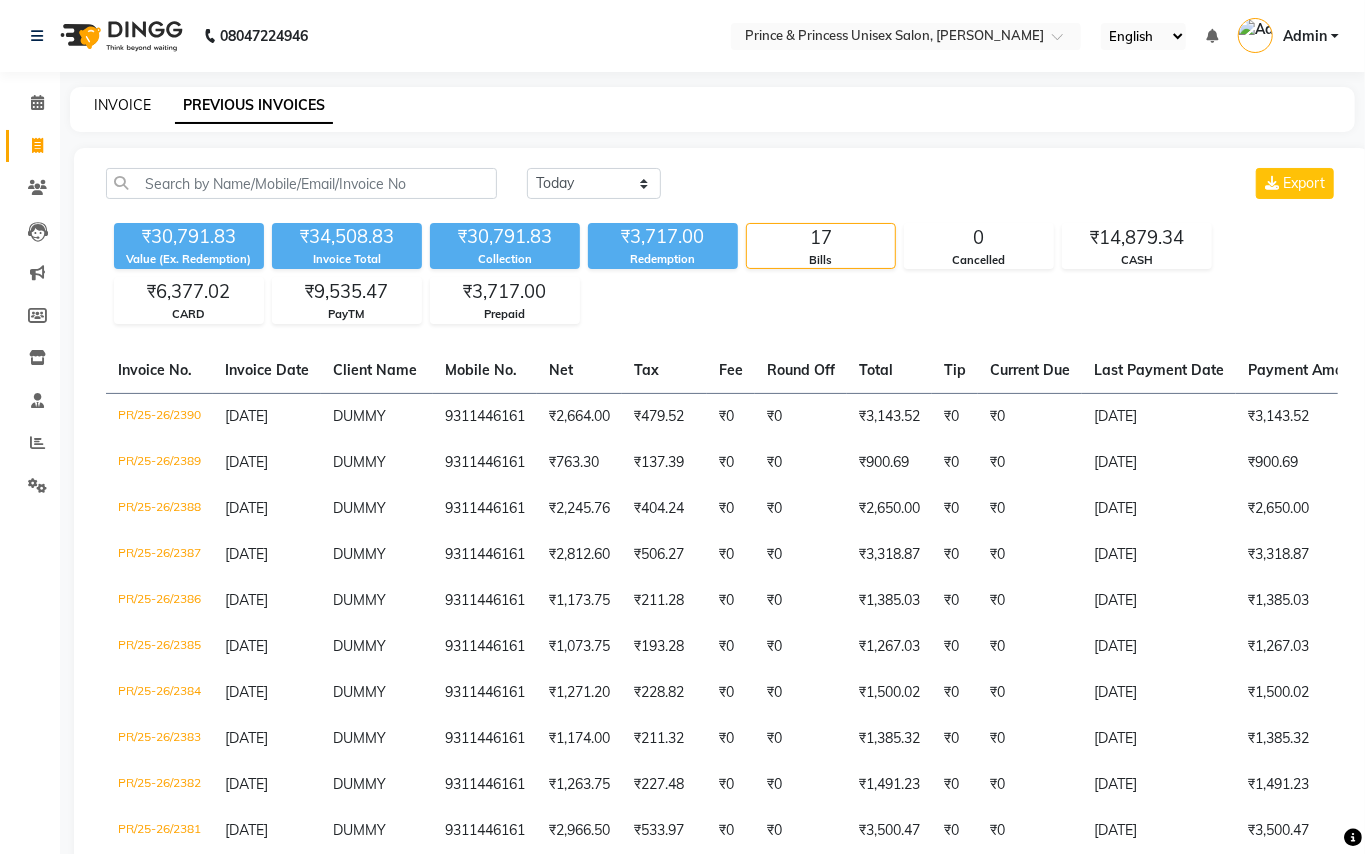 select on "service" 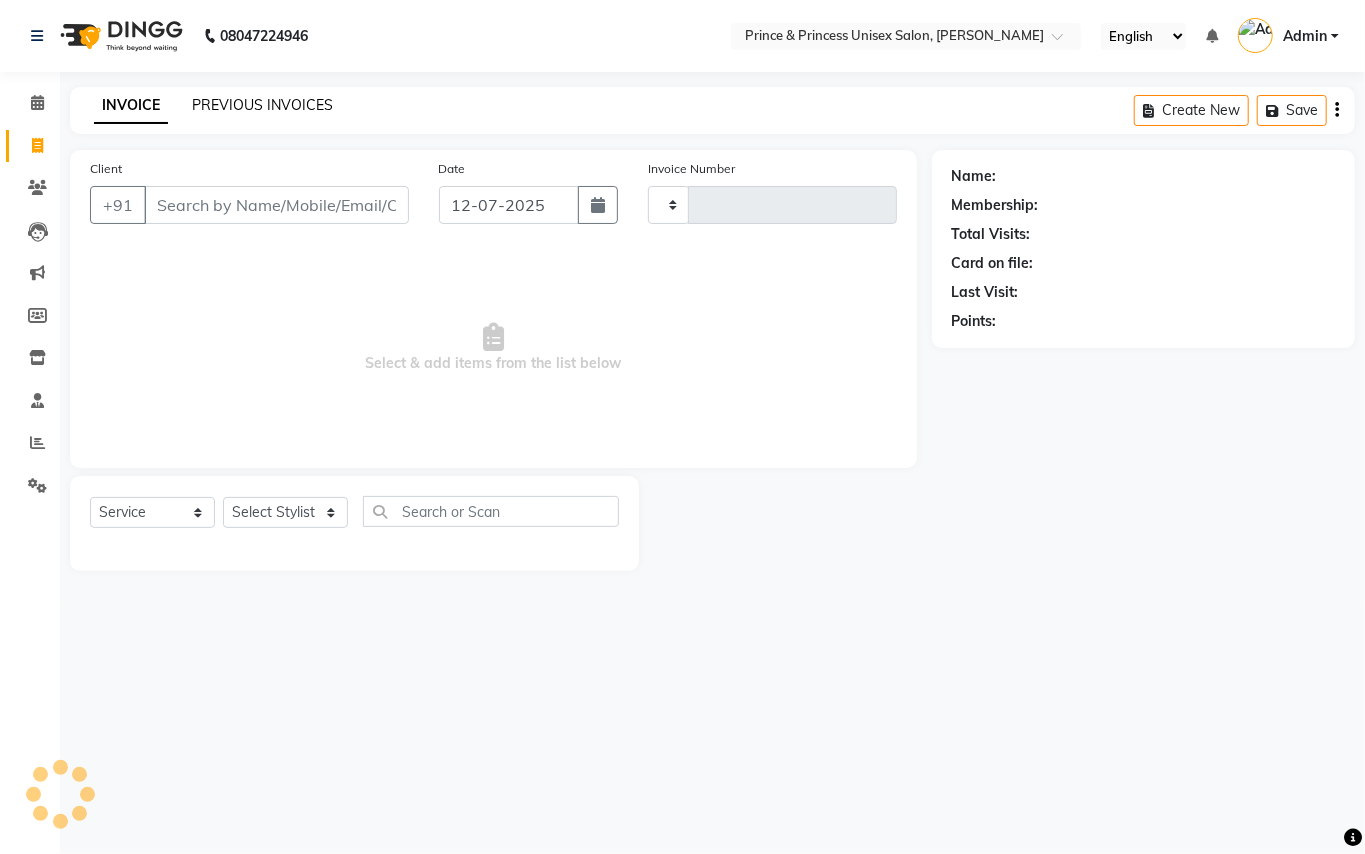 click on "PREVIOUS INVOICES" 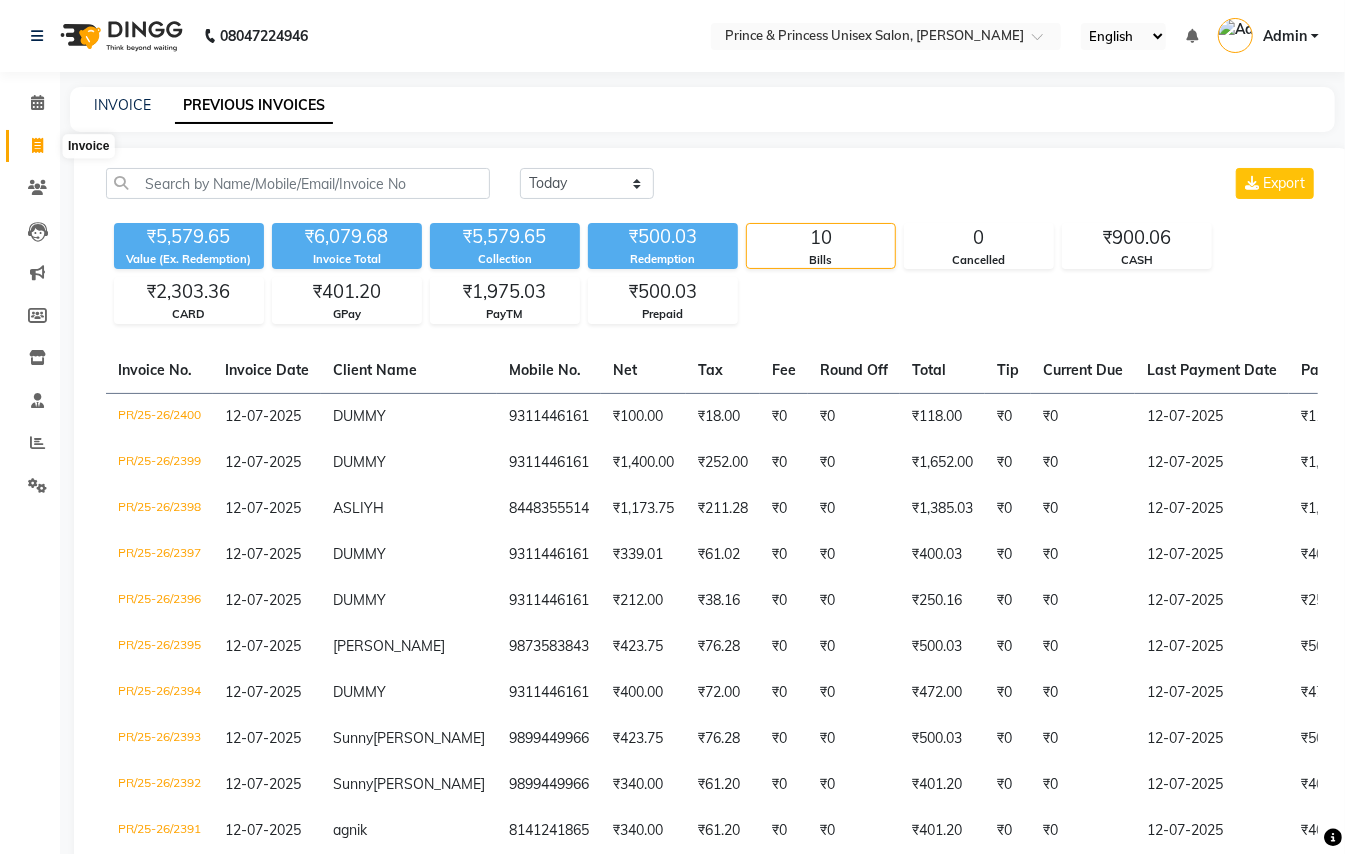 click 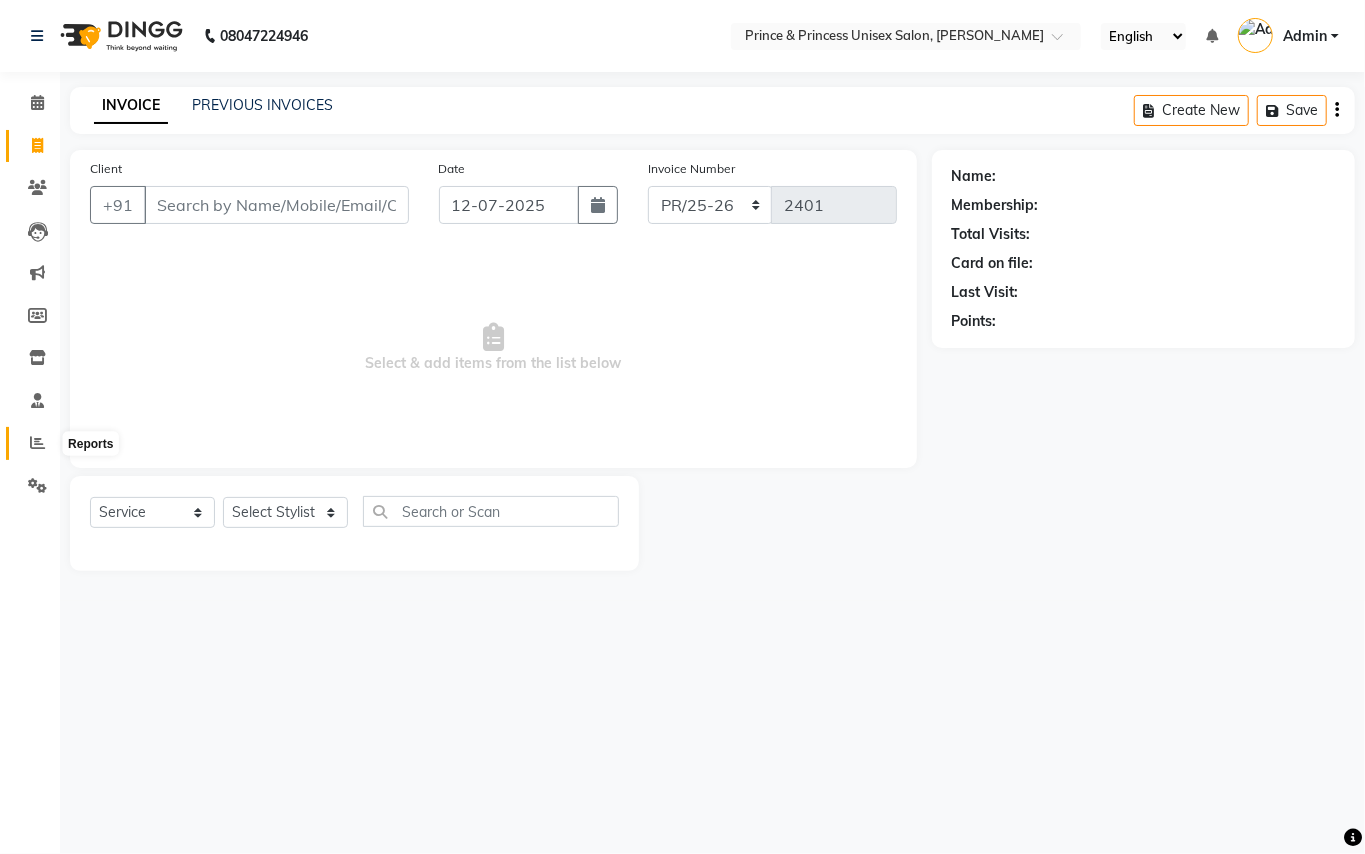click 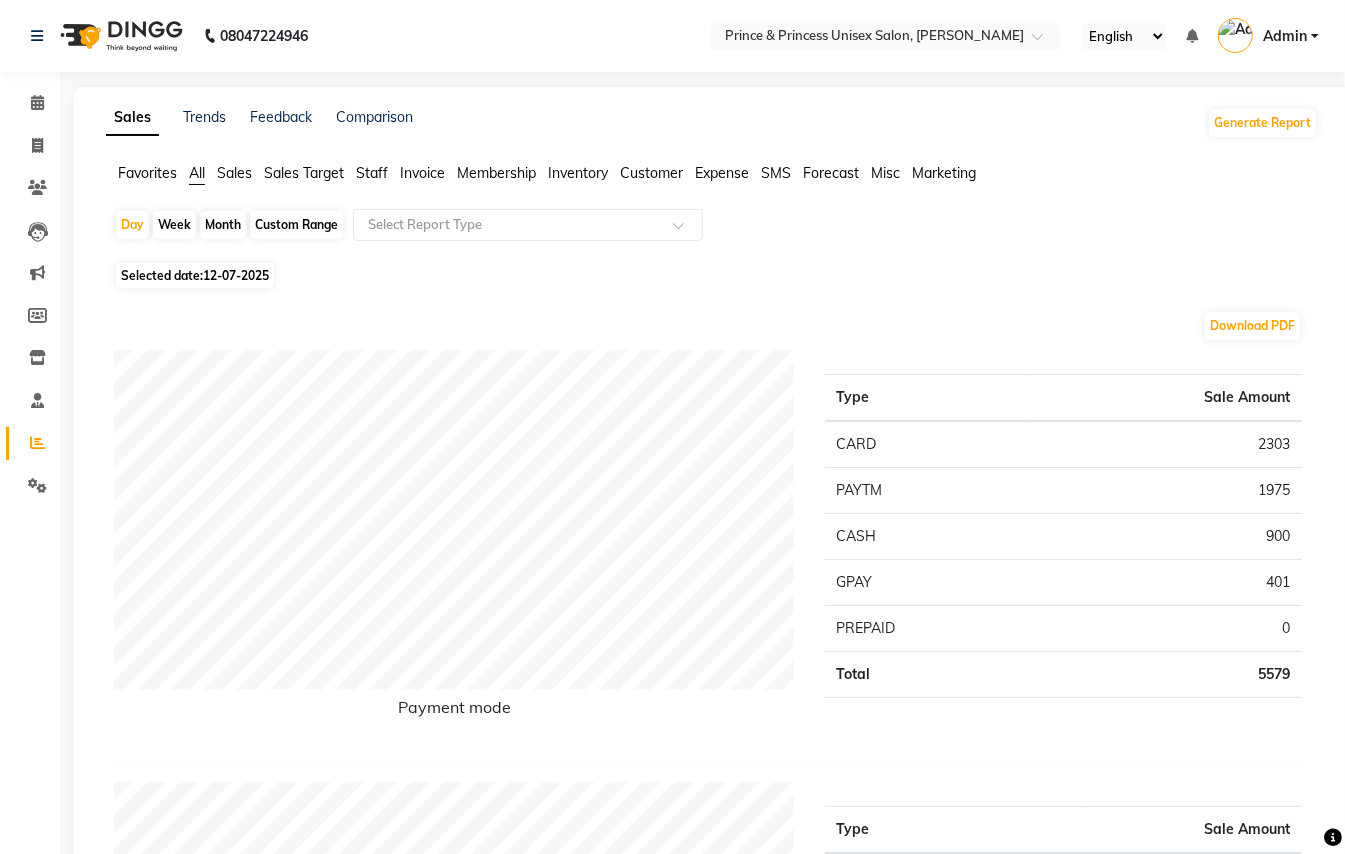 click on "Staff" 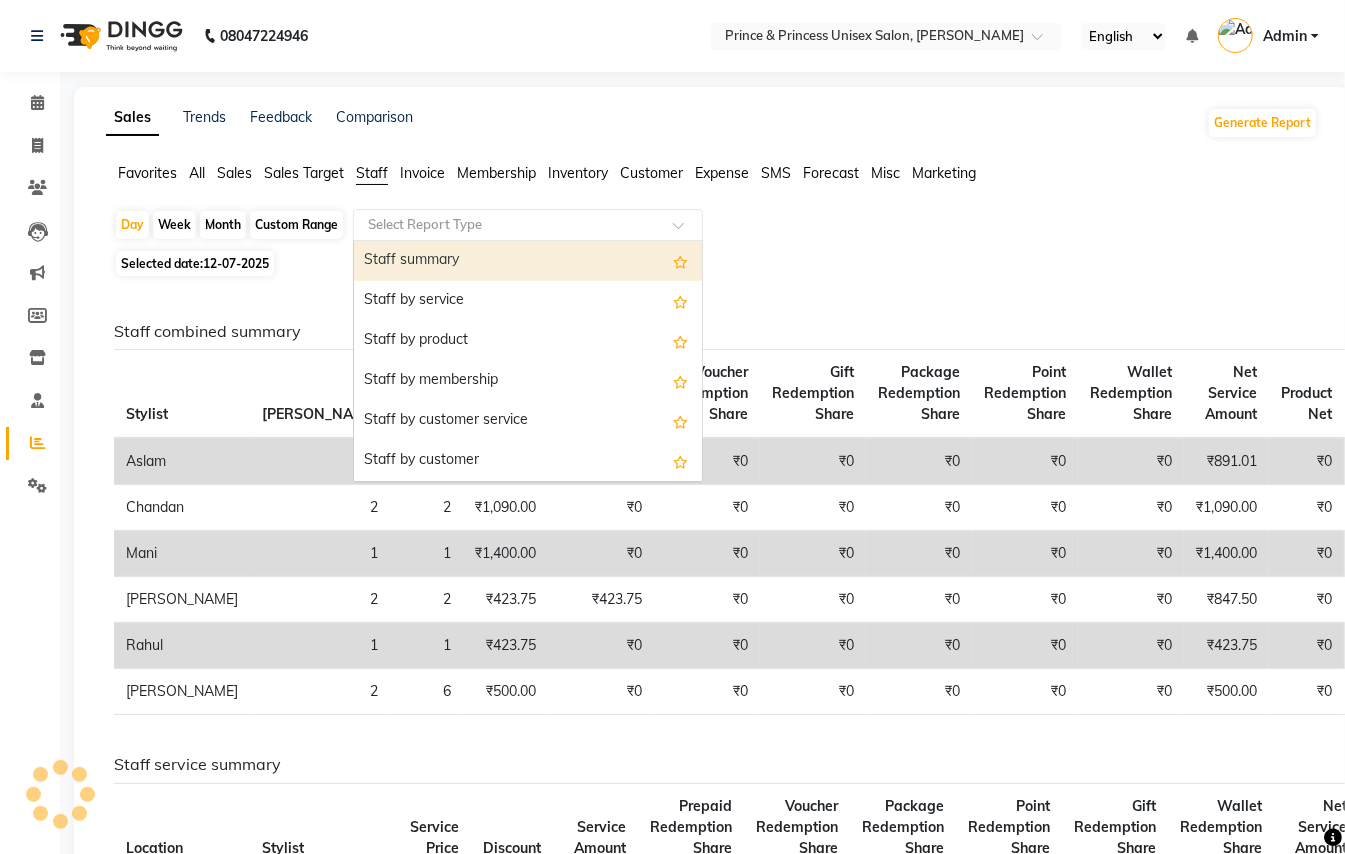 click 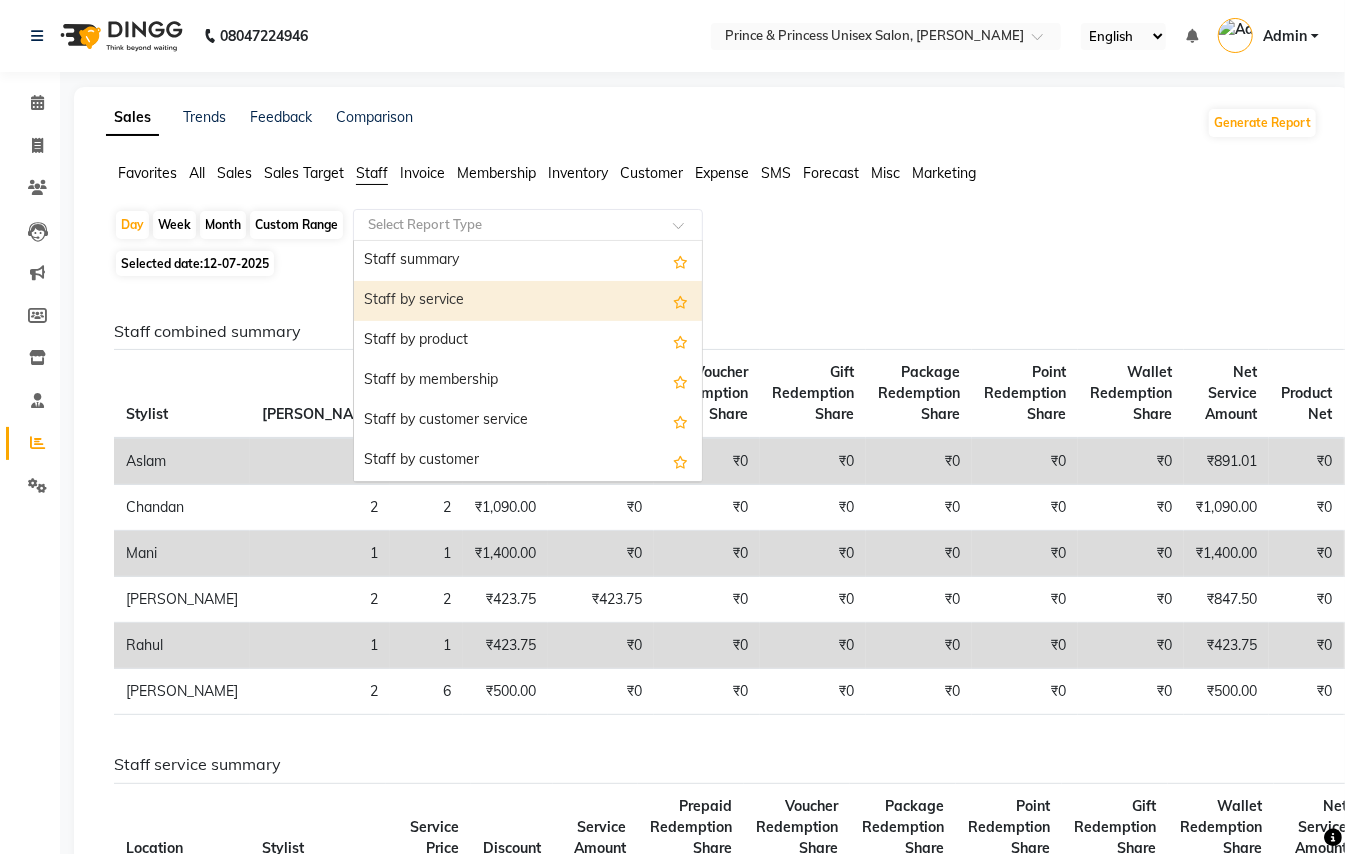 drag, startPoint x: 874, startPoint y: 274, endPoint x: 450, endPoint y: 250, distance: 424.6787 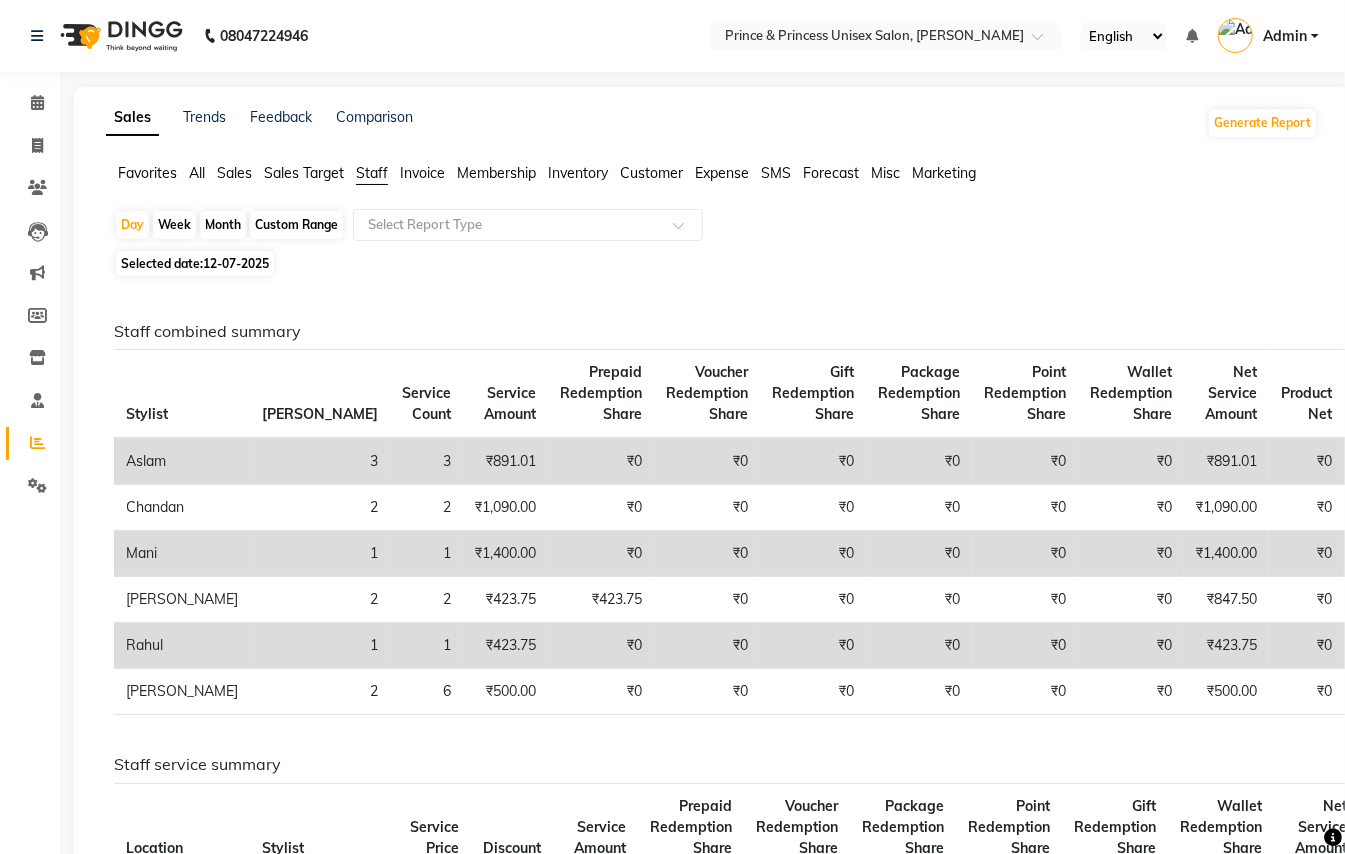 click on "Custom Range" 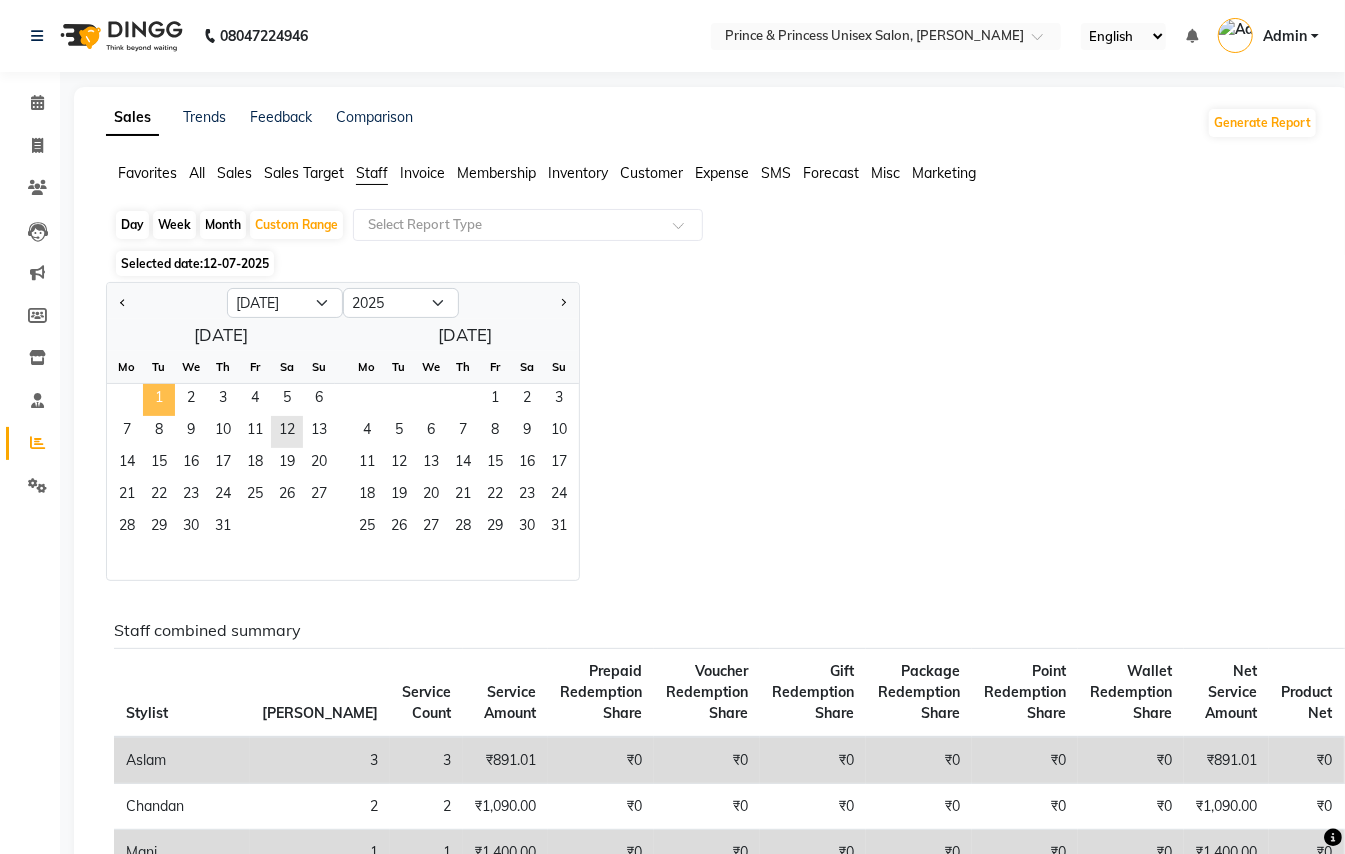 click on "1" 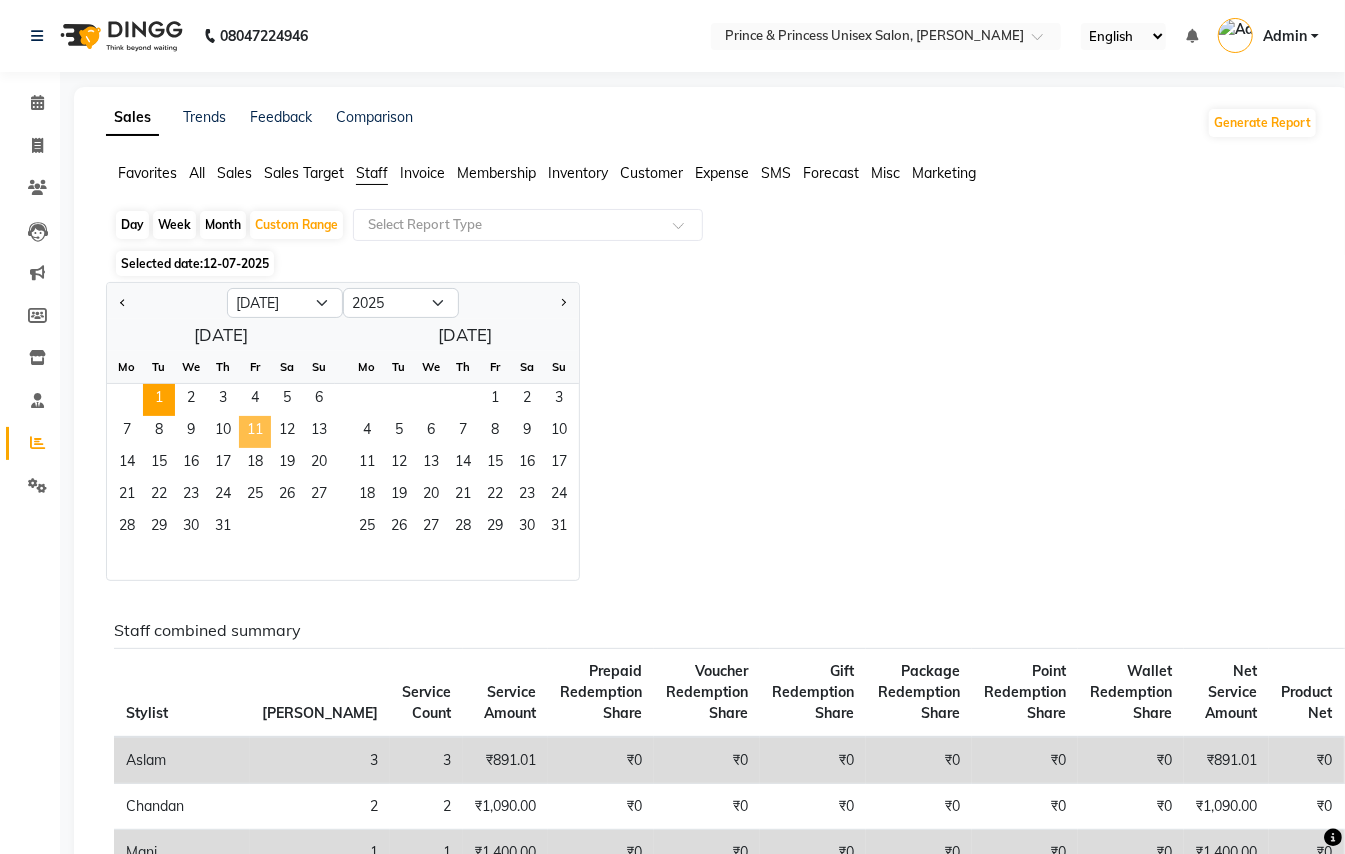 click on "11" 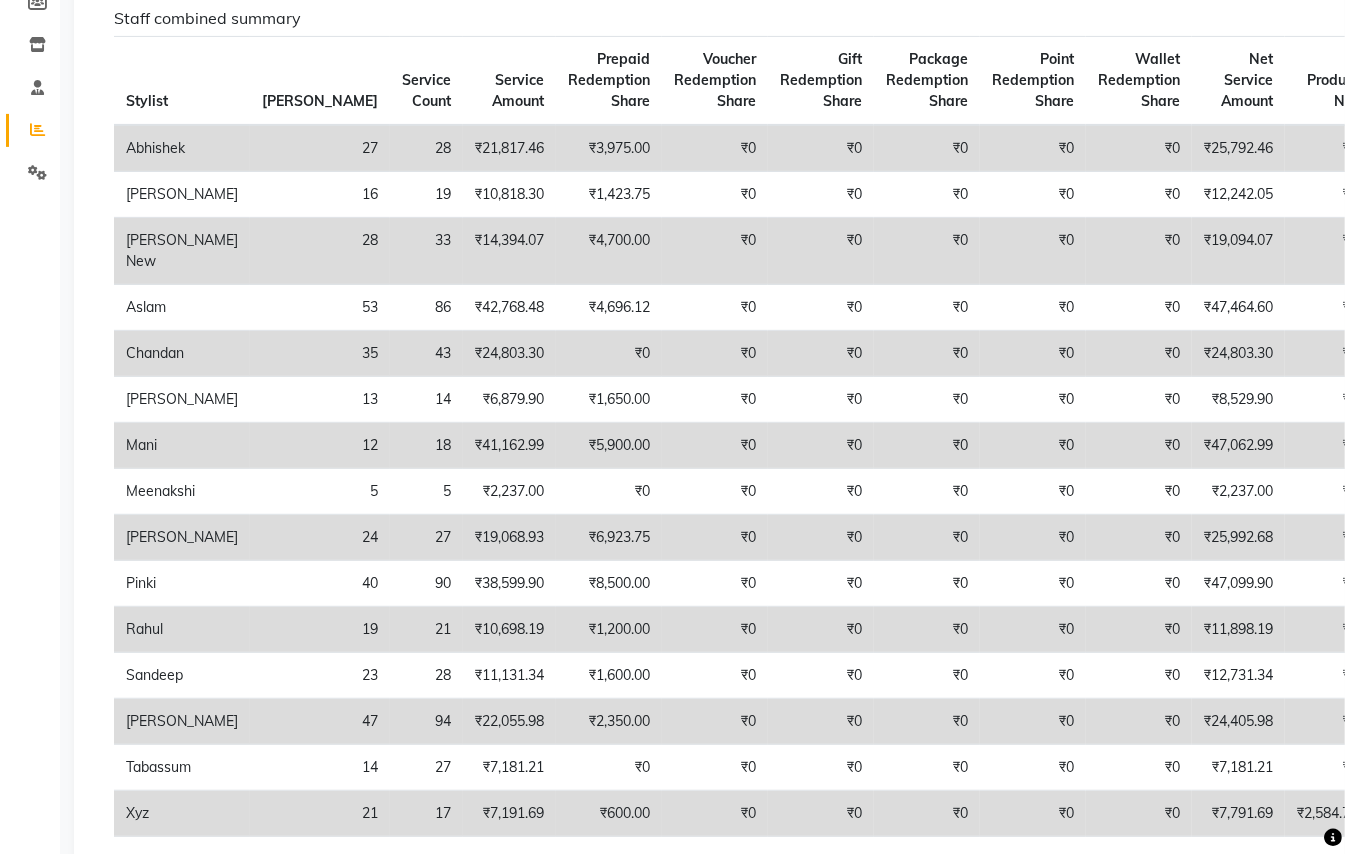 scroll, scrollTop: 321, scrollLeft: 0, axis: vertical 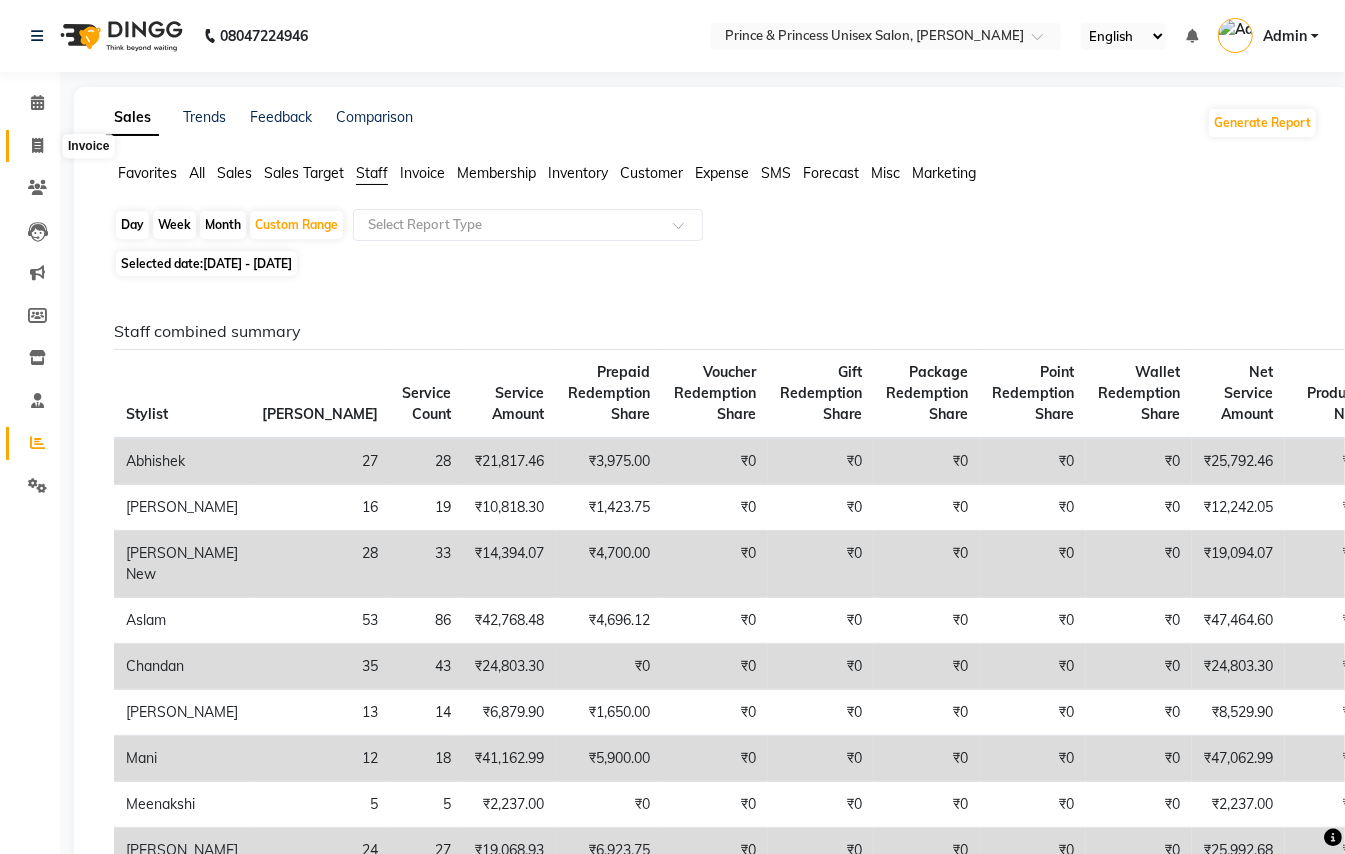 click 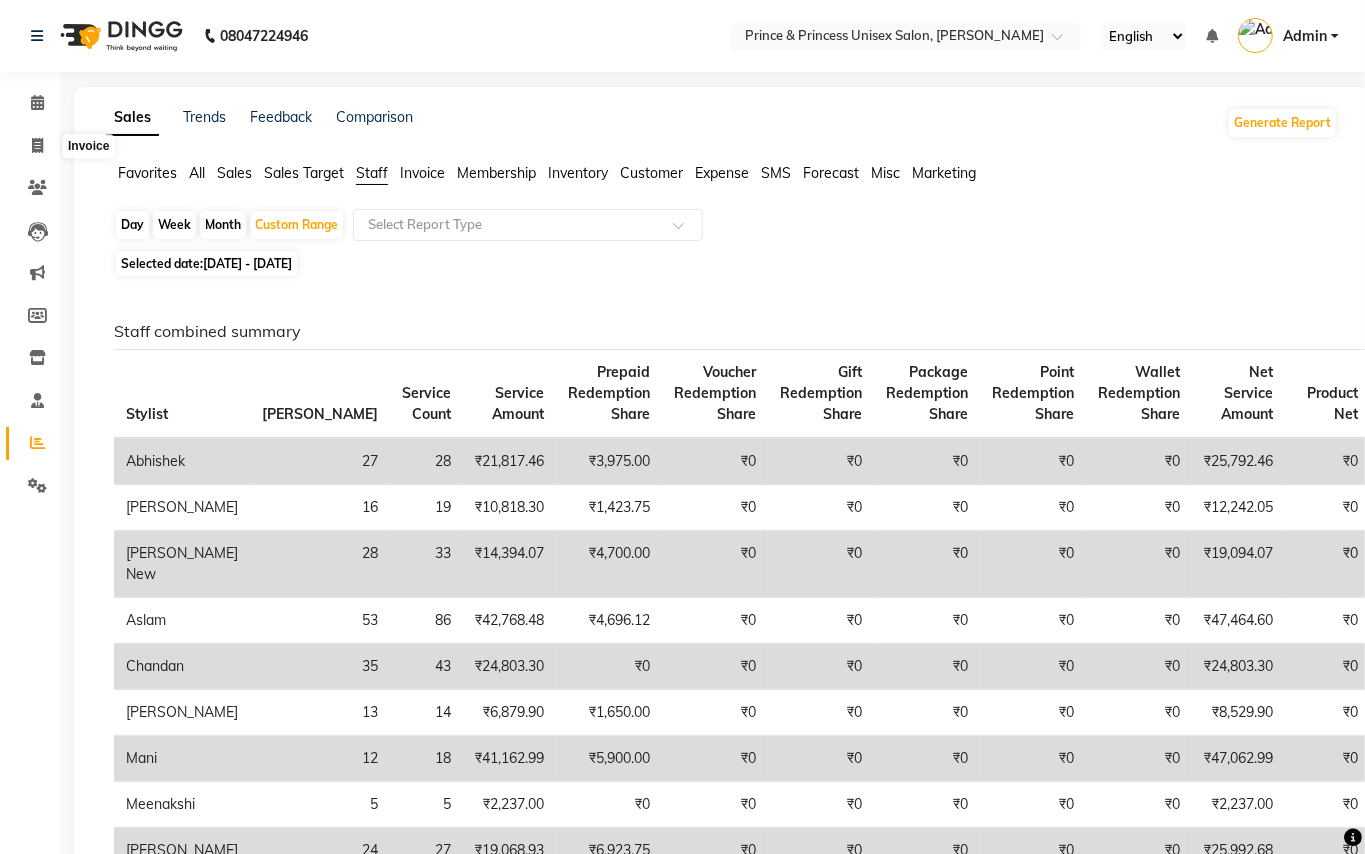 select on "service" 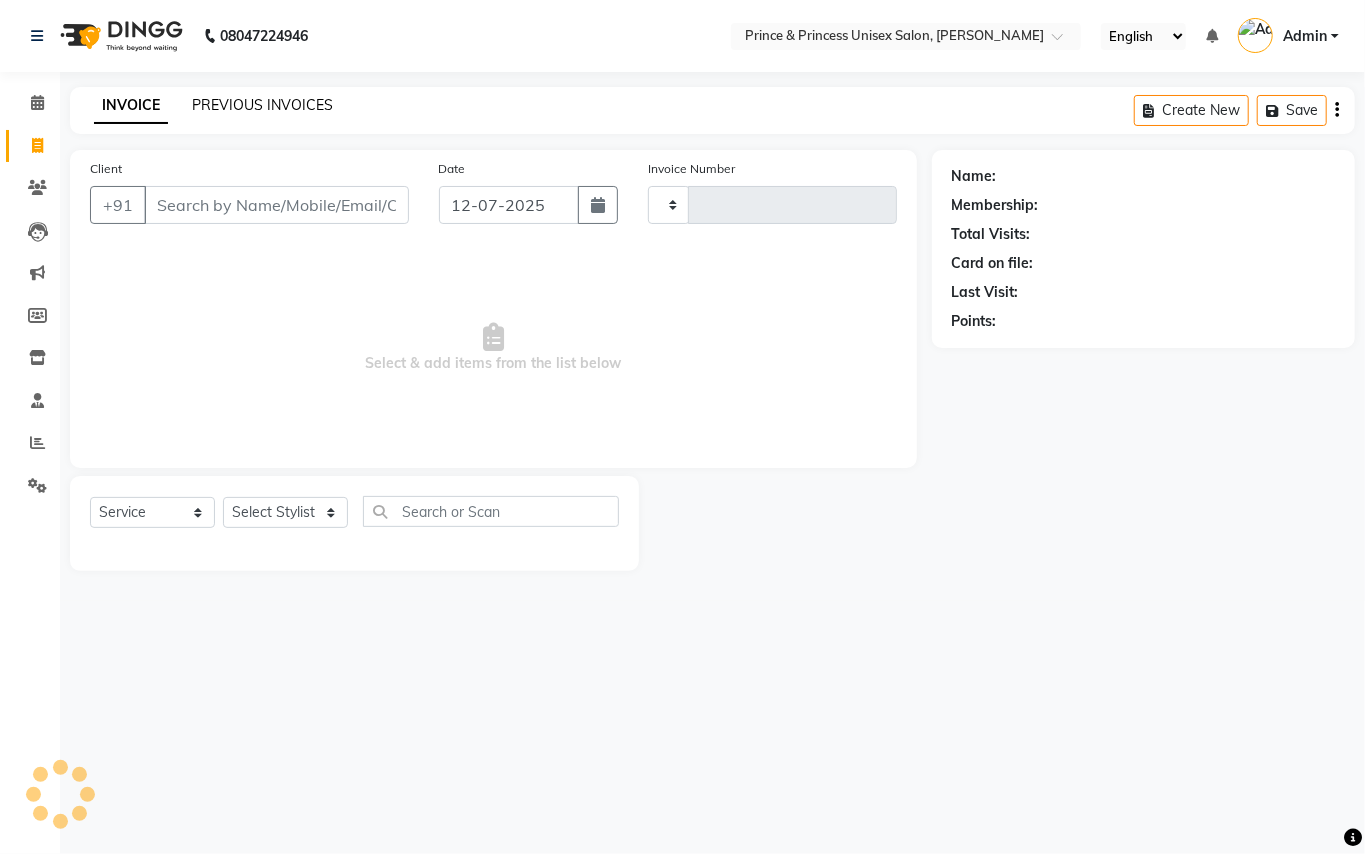 type on "2401" 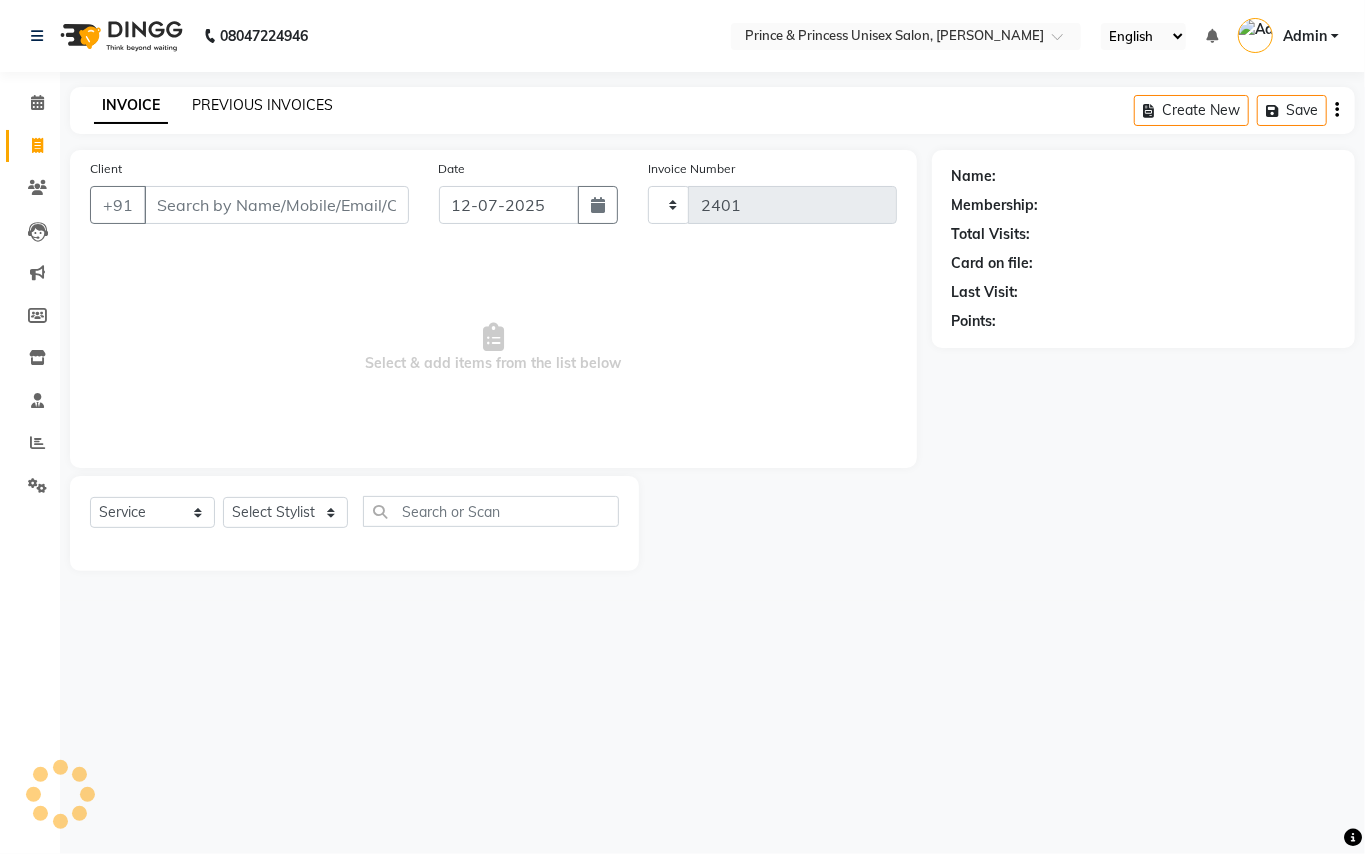 select on "3760" 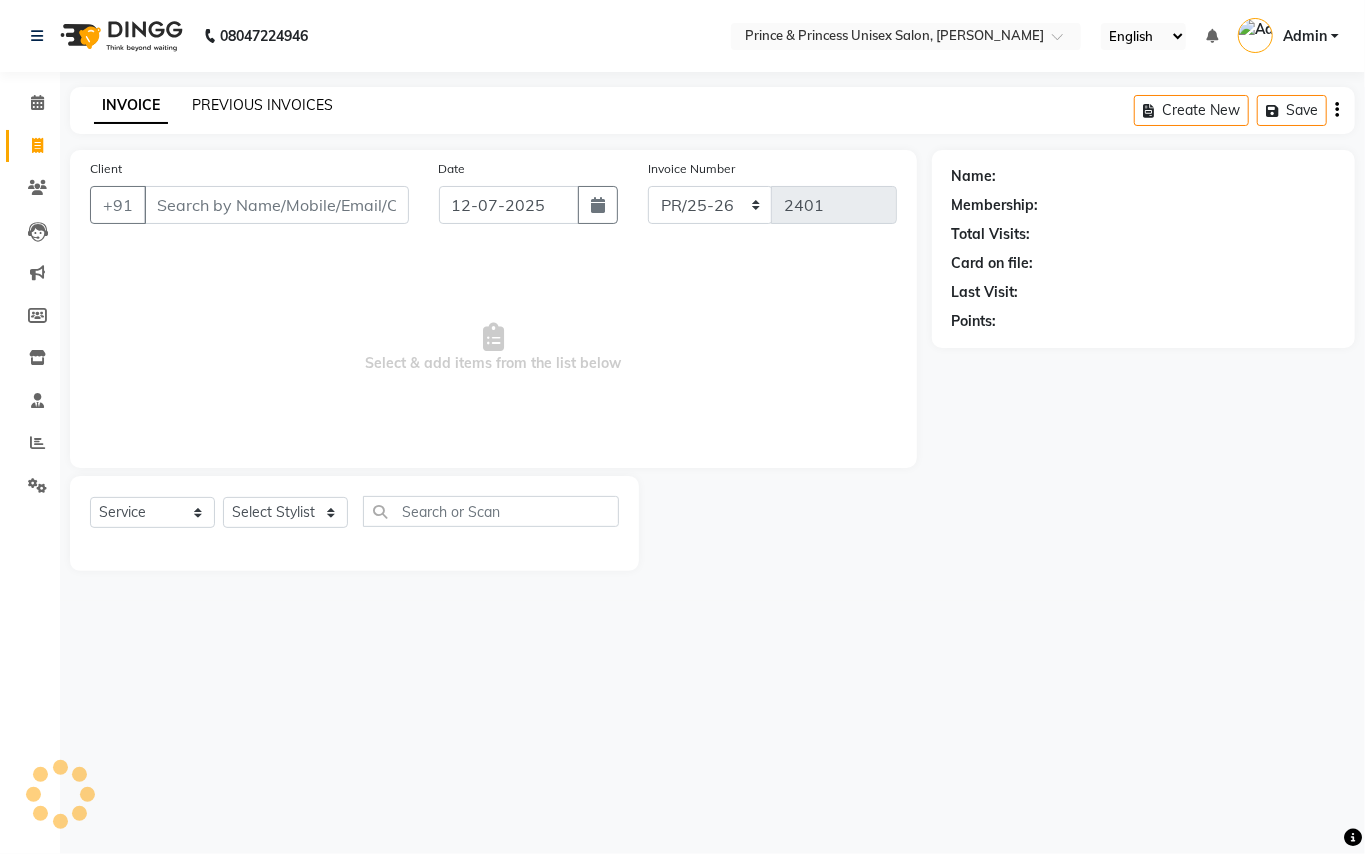 click on "PREVIOUS INVOICES" 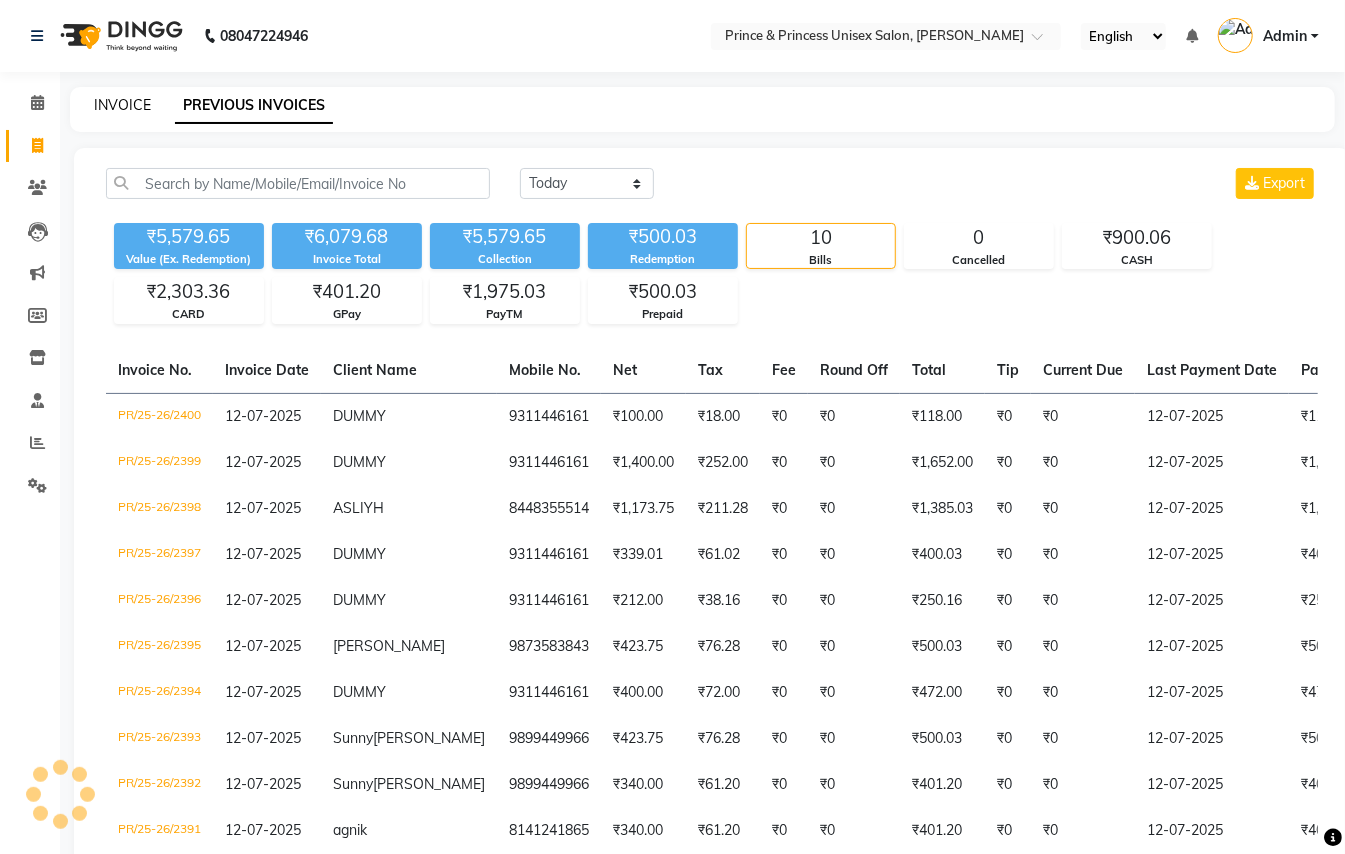 click on "INVOICE" 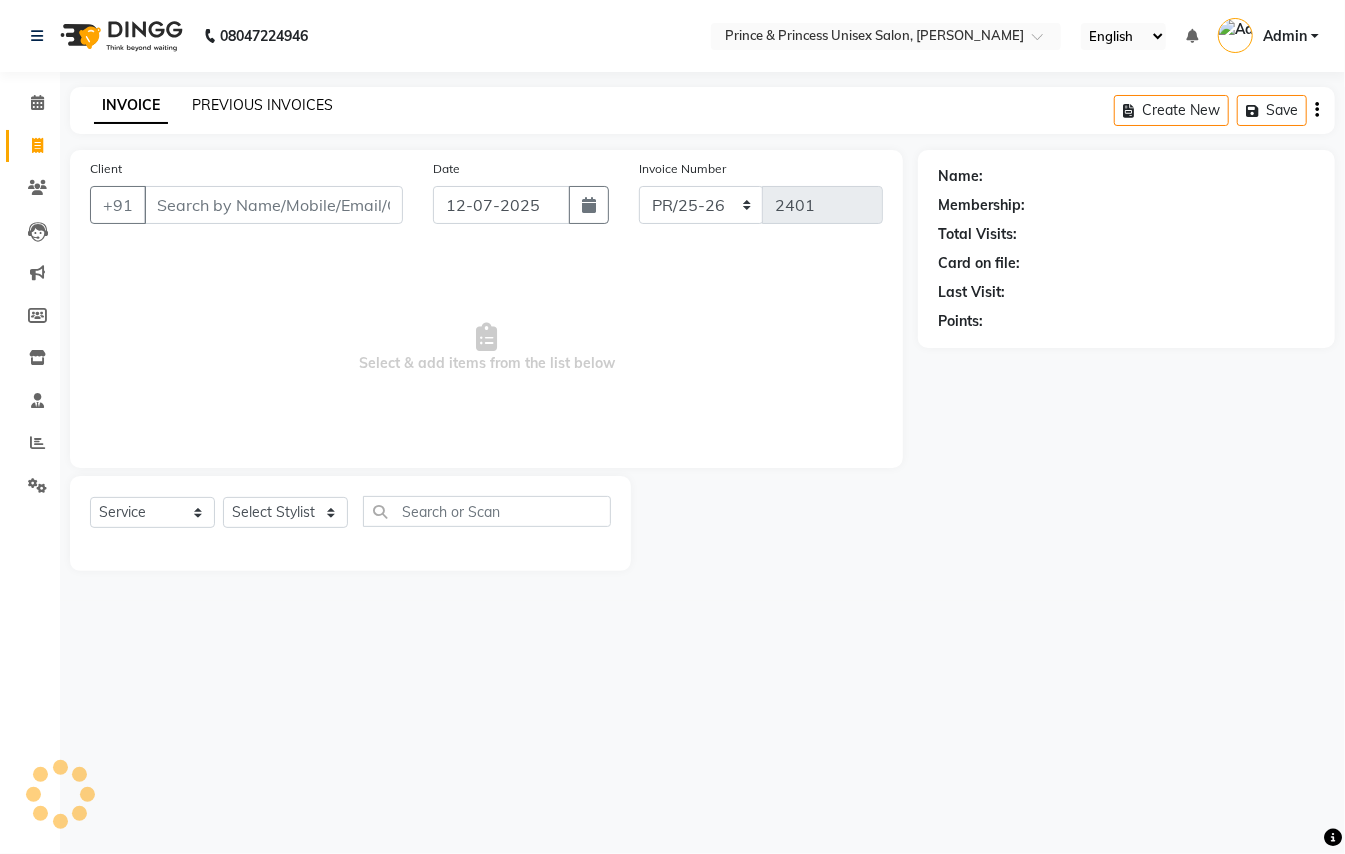 click on "PREVIOUS INVOICES" 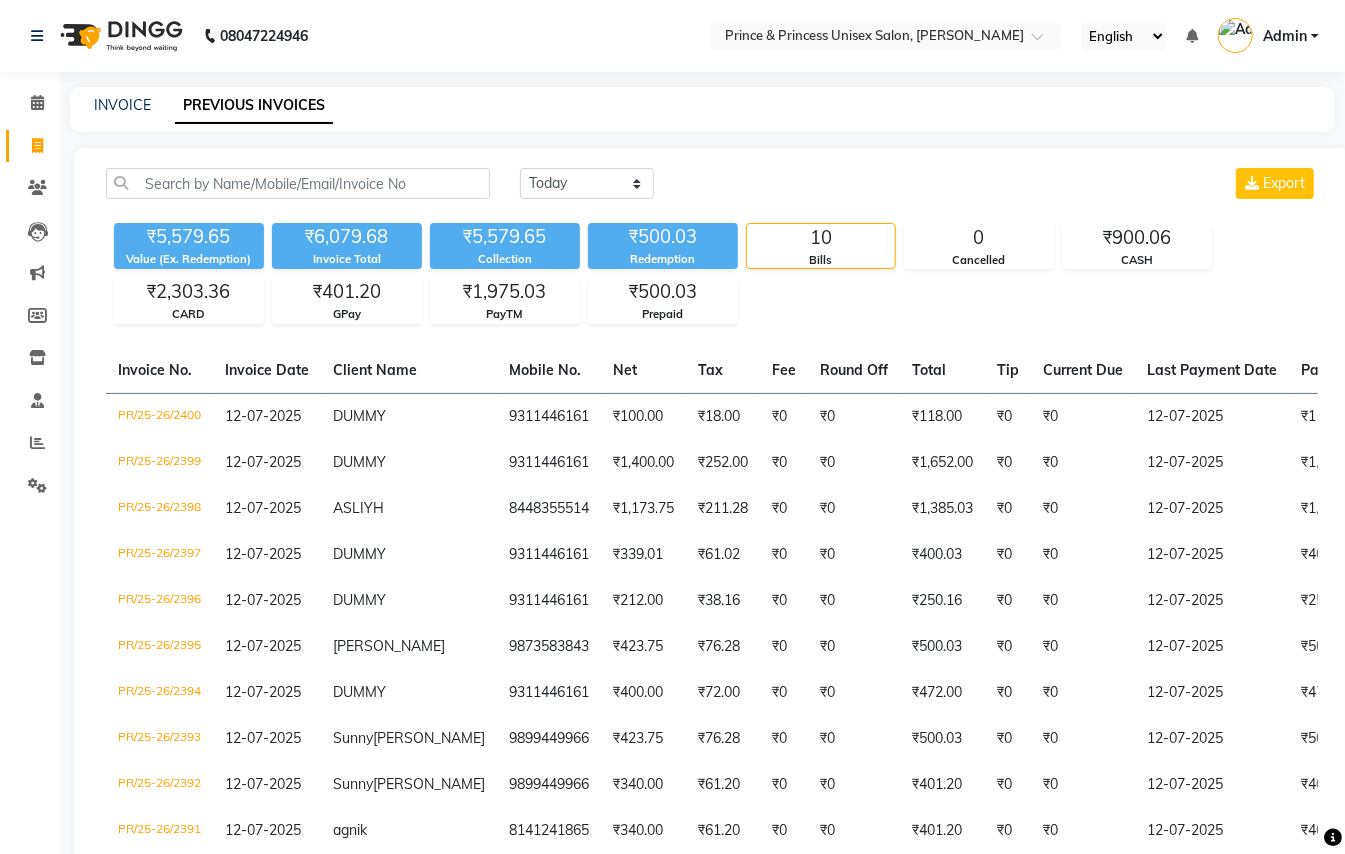 click on "₹6,079.68 Invoice Total" 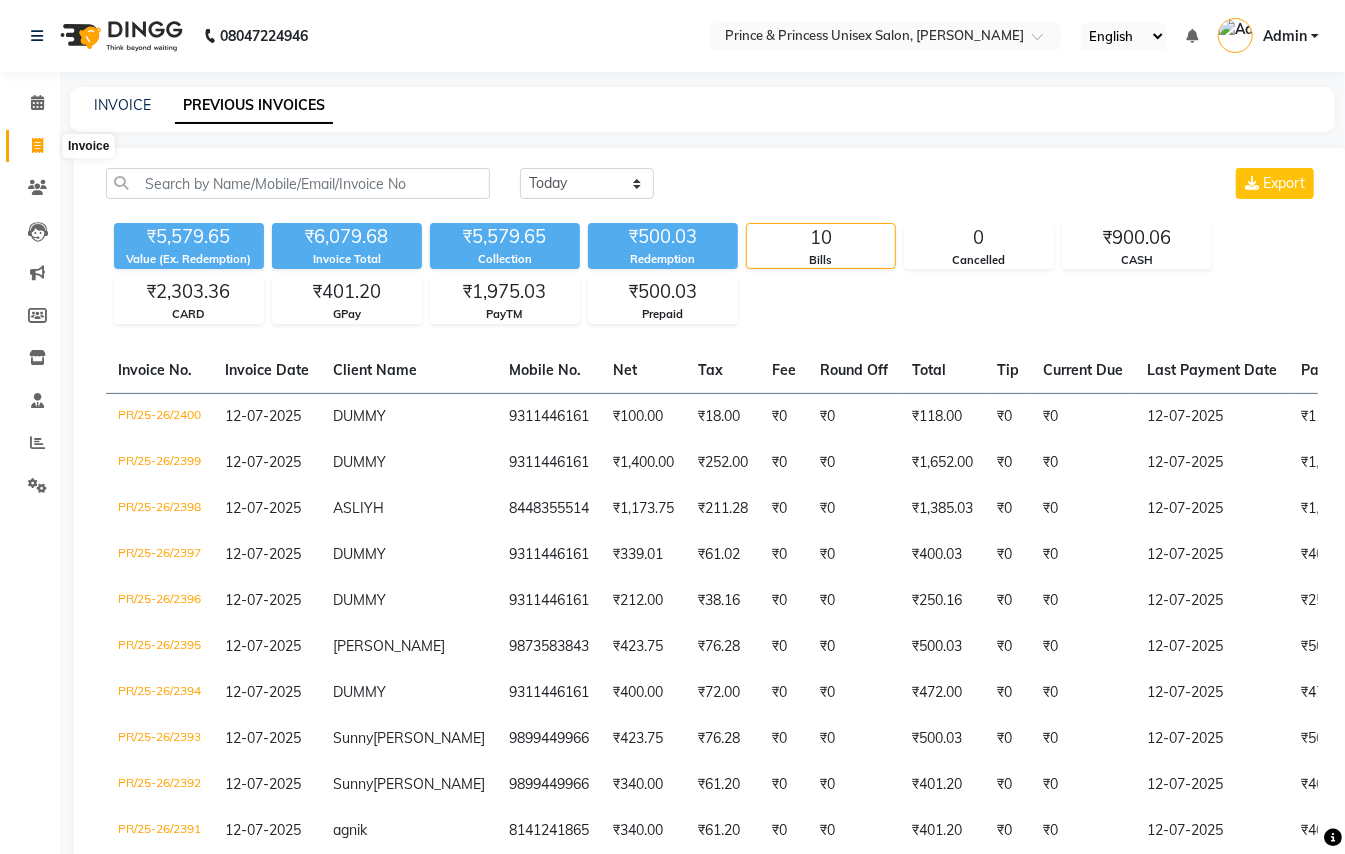 click 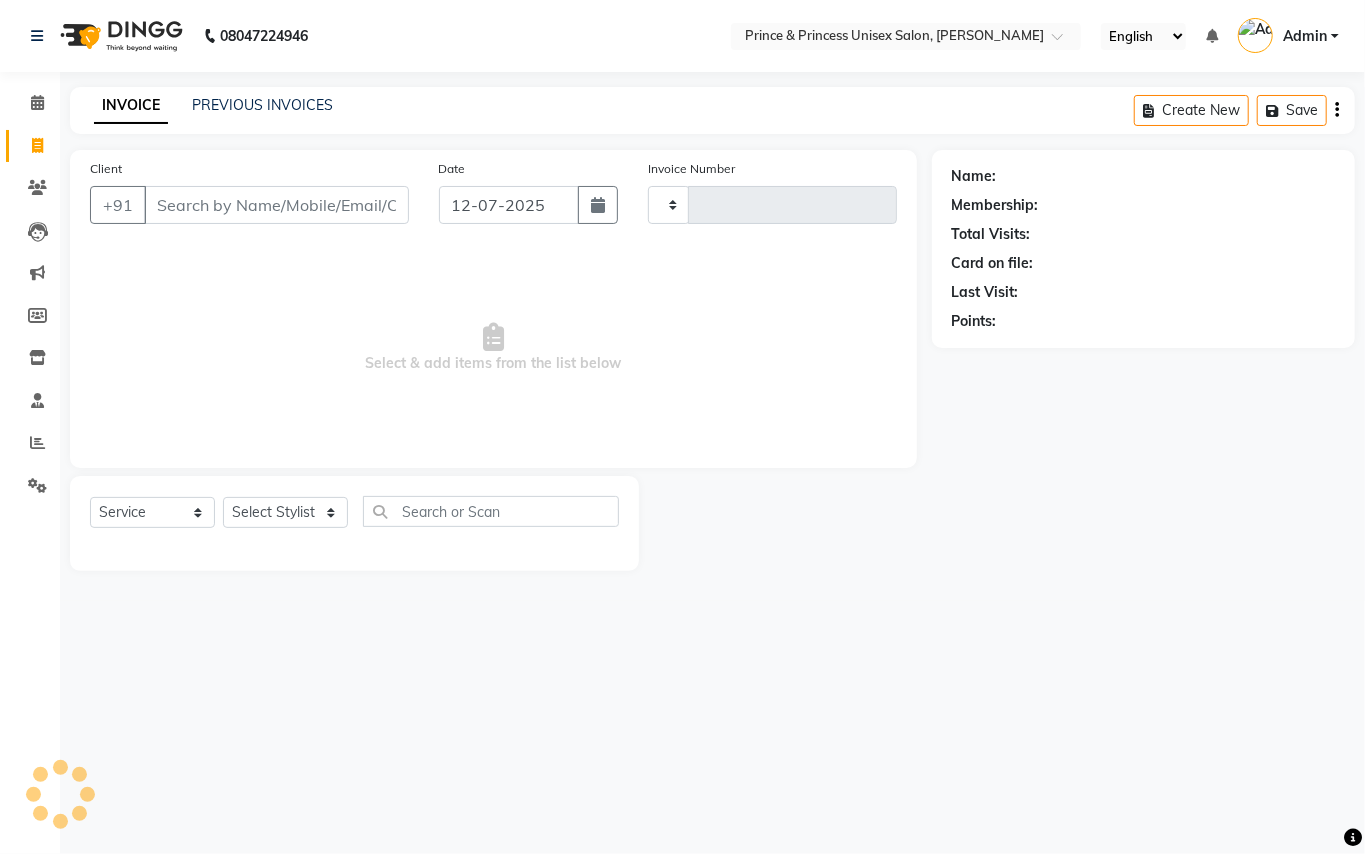 click on "Client" at bounding box center [276, 205] 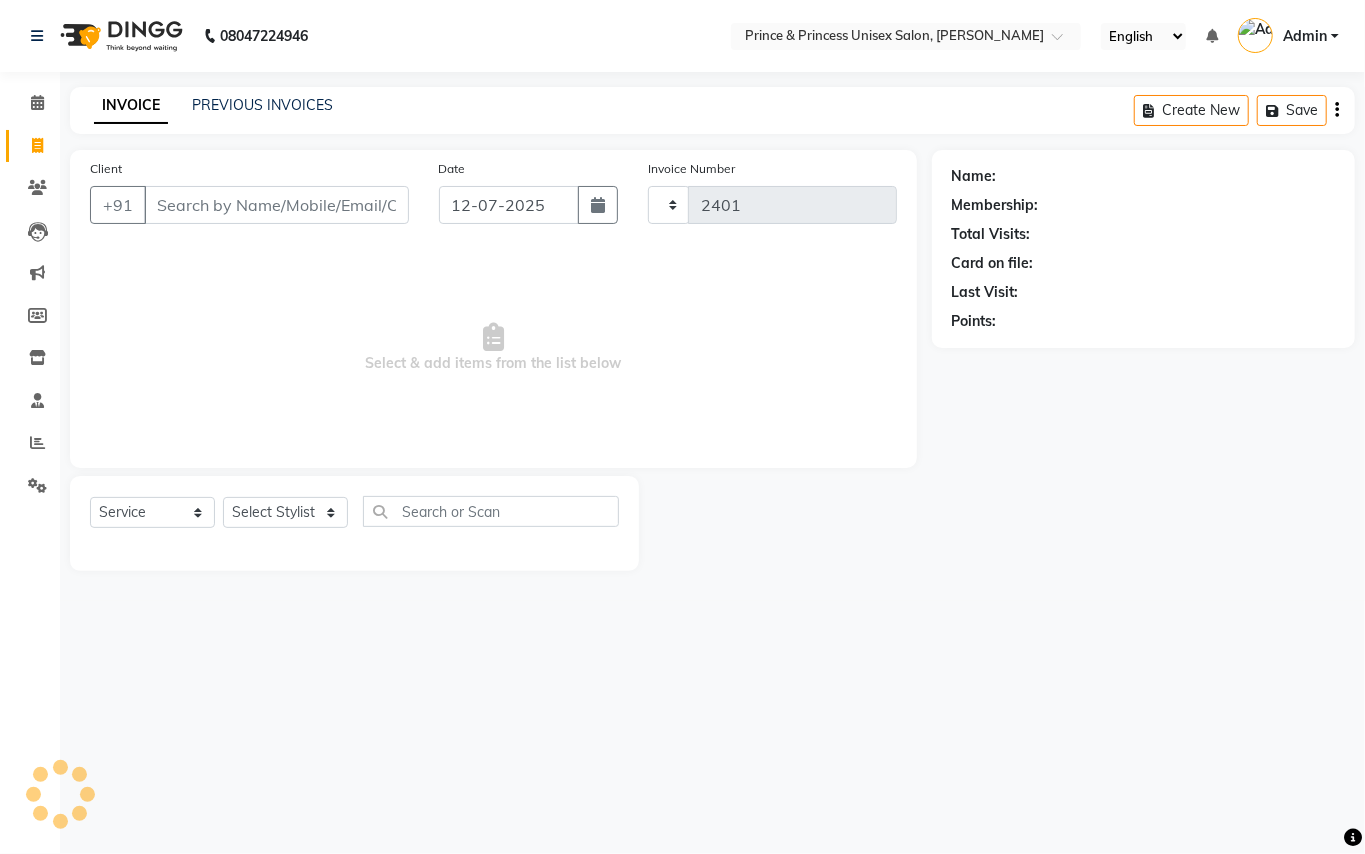 select on "3760" 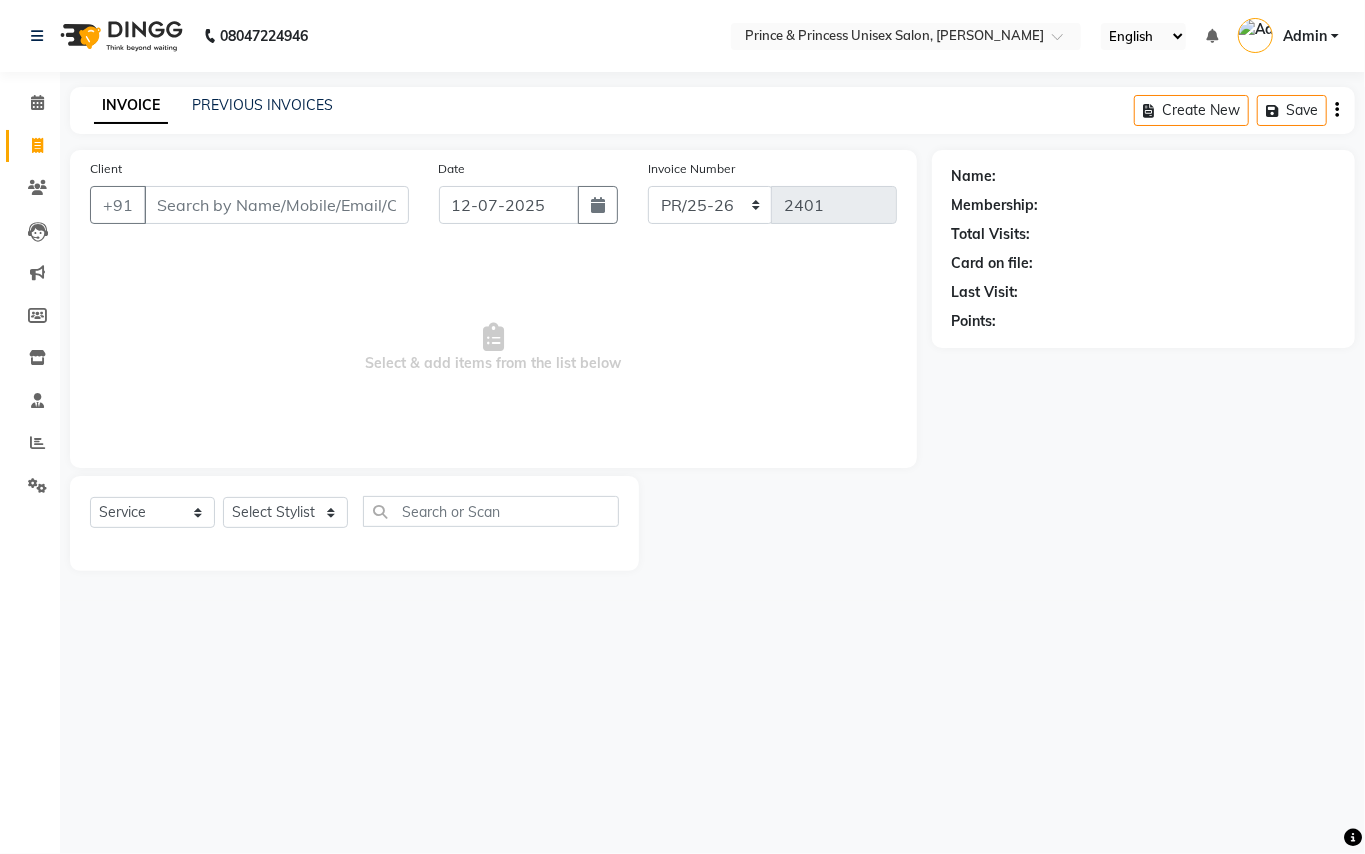 click on "Client" at bounding box center (276, 205) 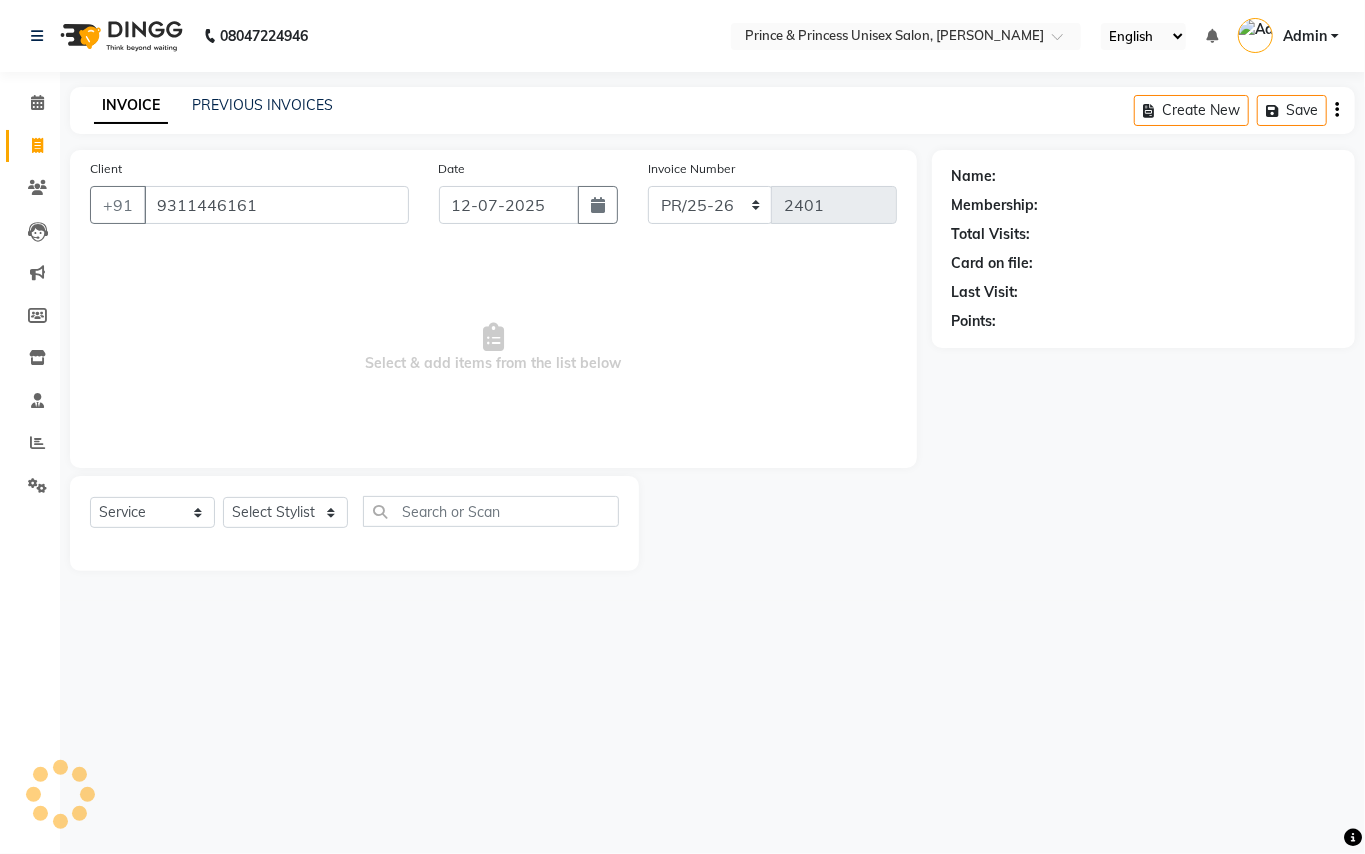 type on "9311446161" 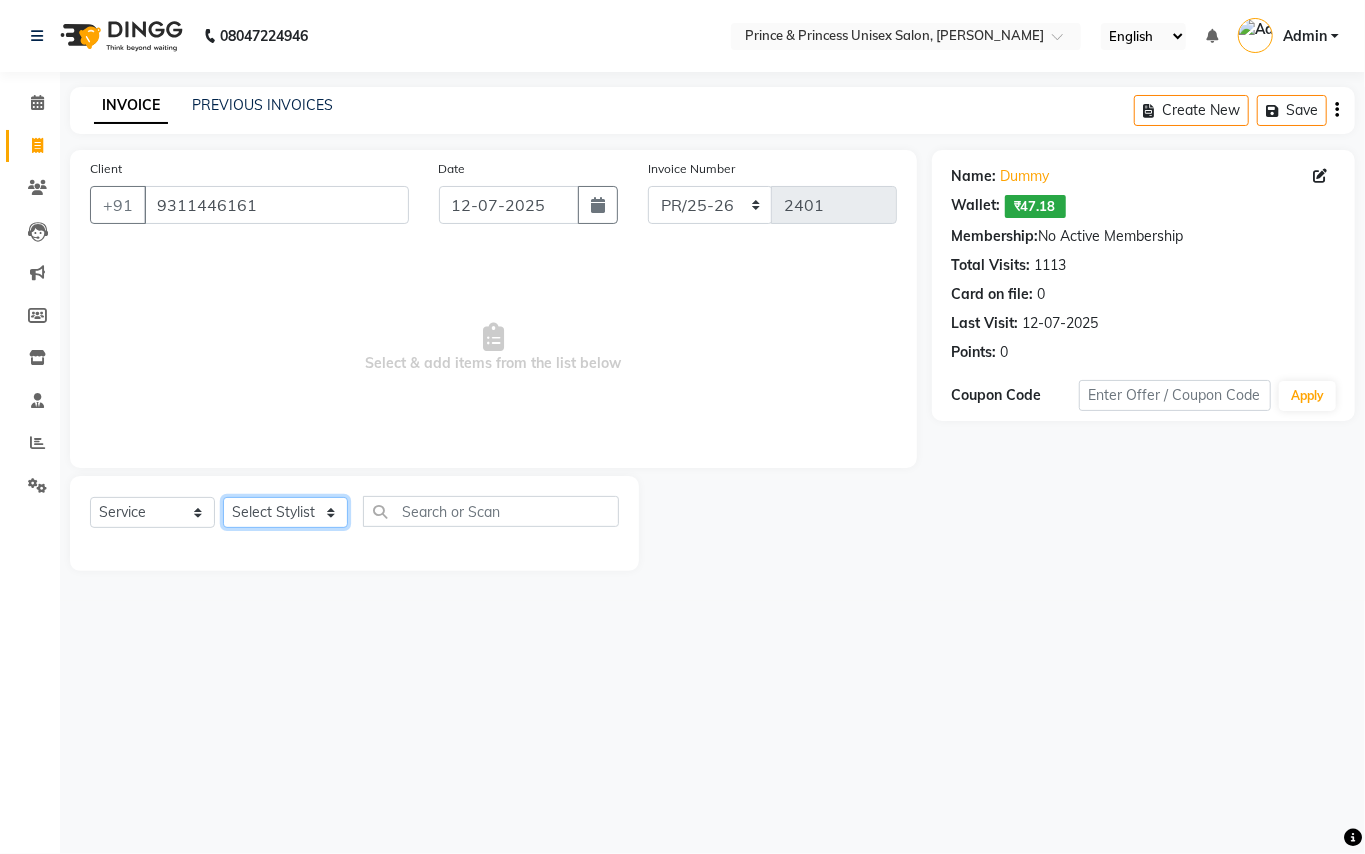 click on "Select Stylist ABHISHEK AJEET AJEET NEW ARUN ASLAM CHANDAN GUDDU MANI MEENAKSHI MONU PINKI RAHUL SANDEEP SONIYA TABASSUM XYZ" 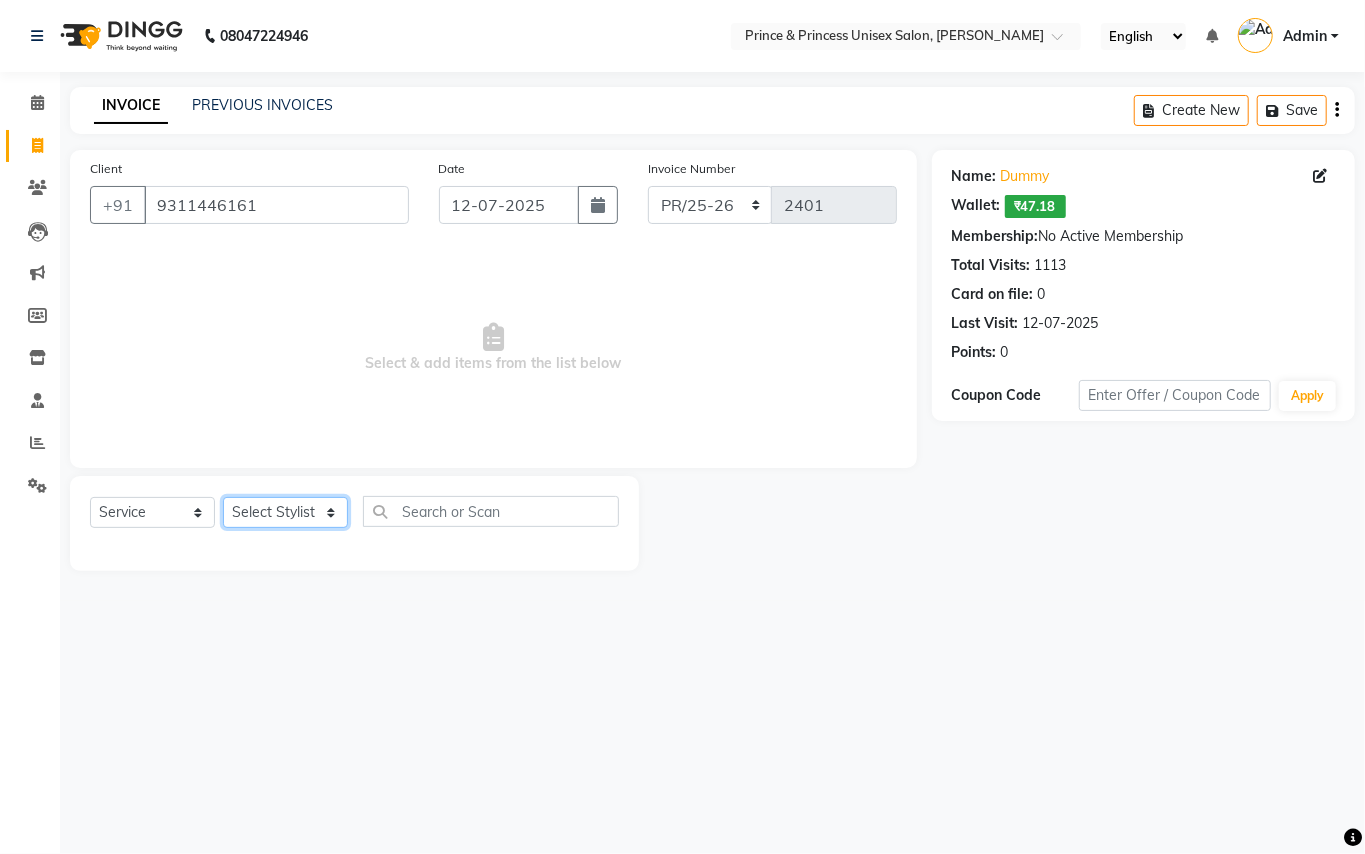 select on "63056" 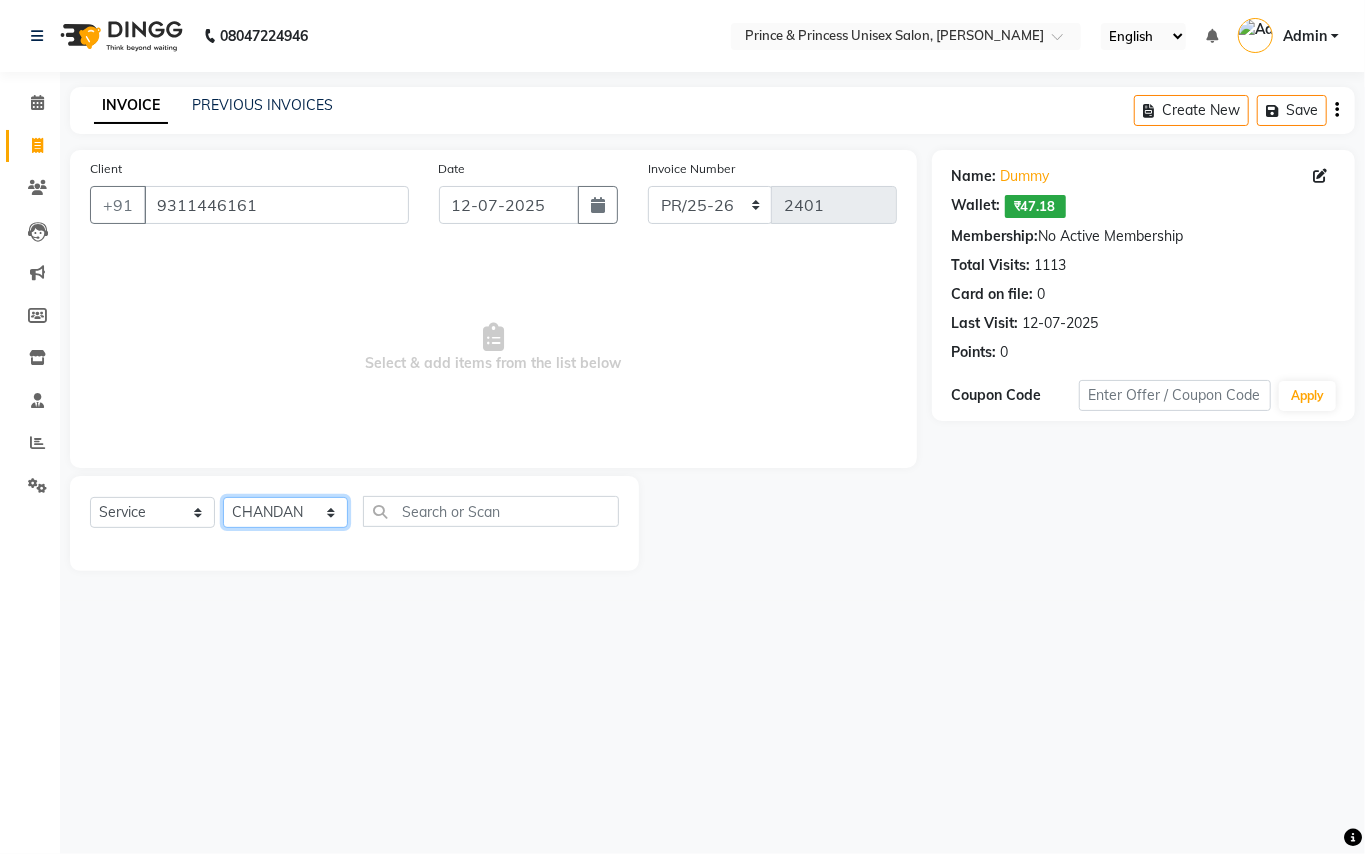 drag, startPoint x: 290, startPoint y: 520, endPoint x: 372, endPoint y: 520, distance: 82 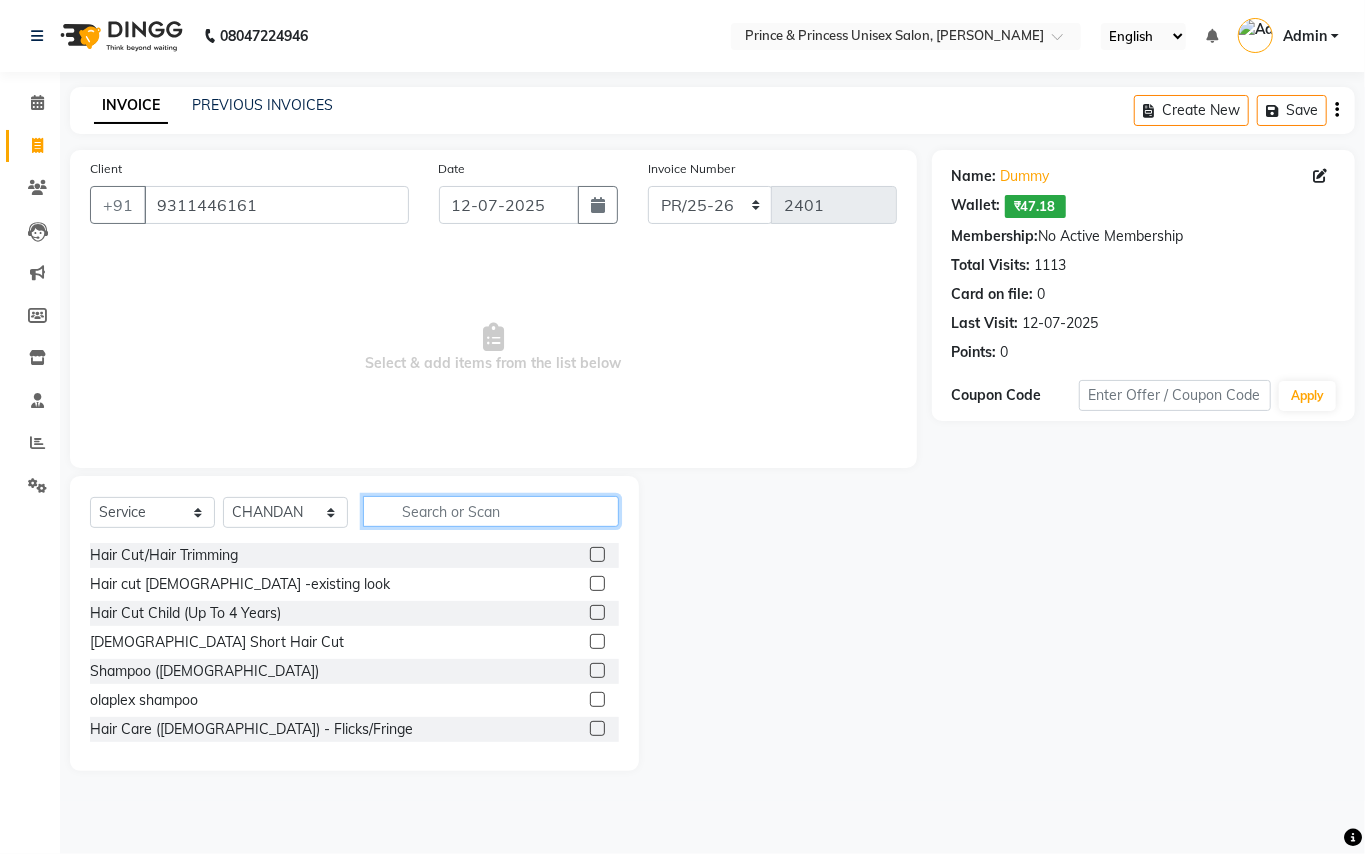 click 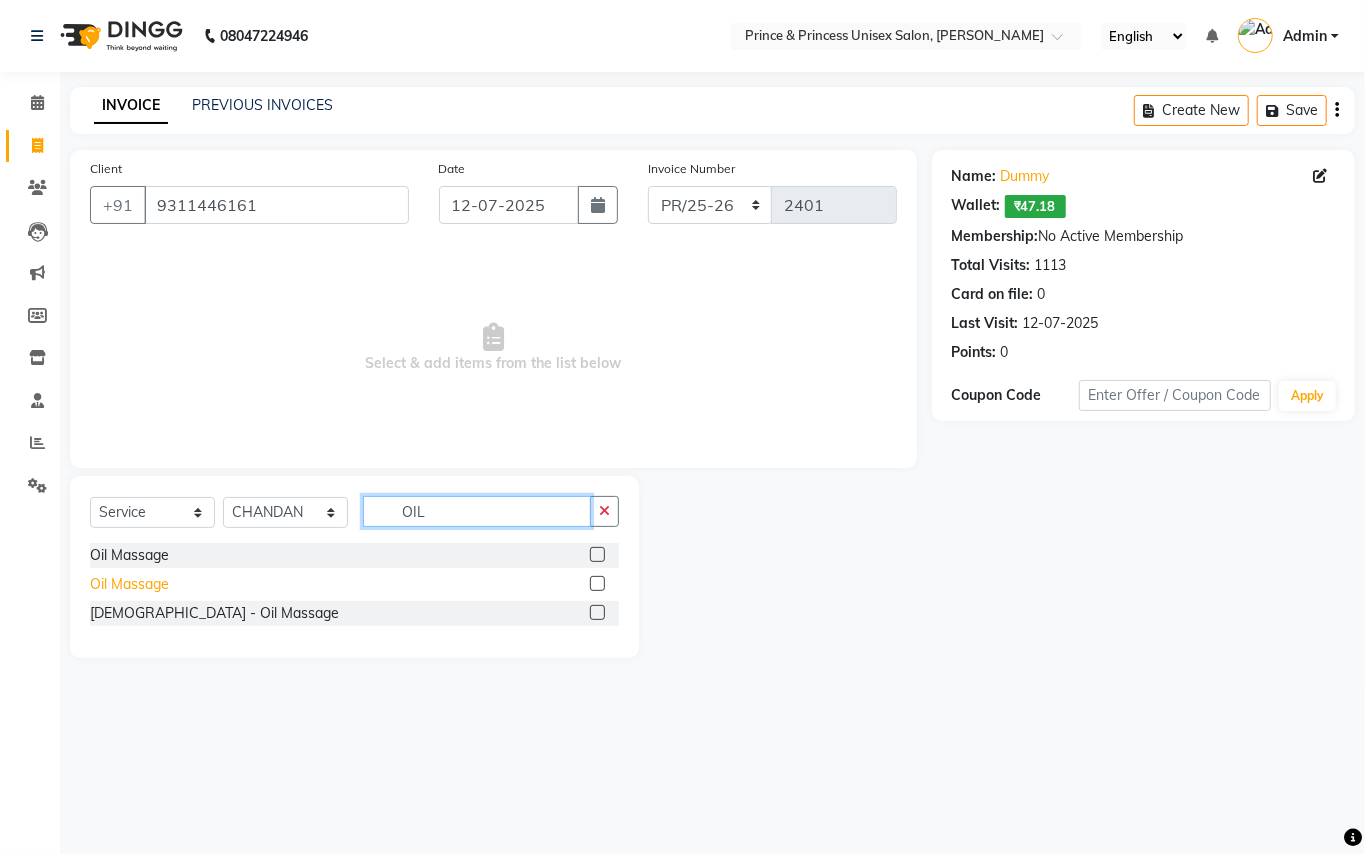 type on "OIL" 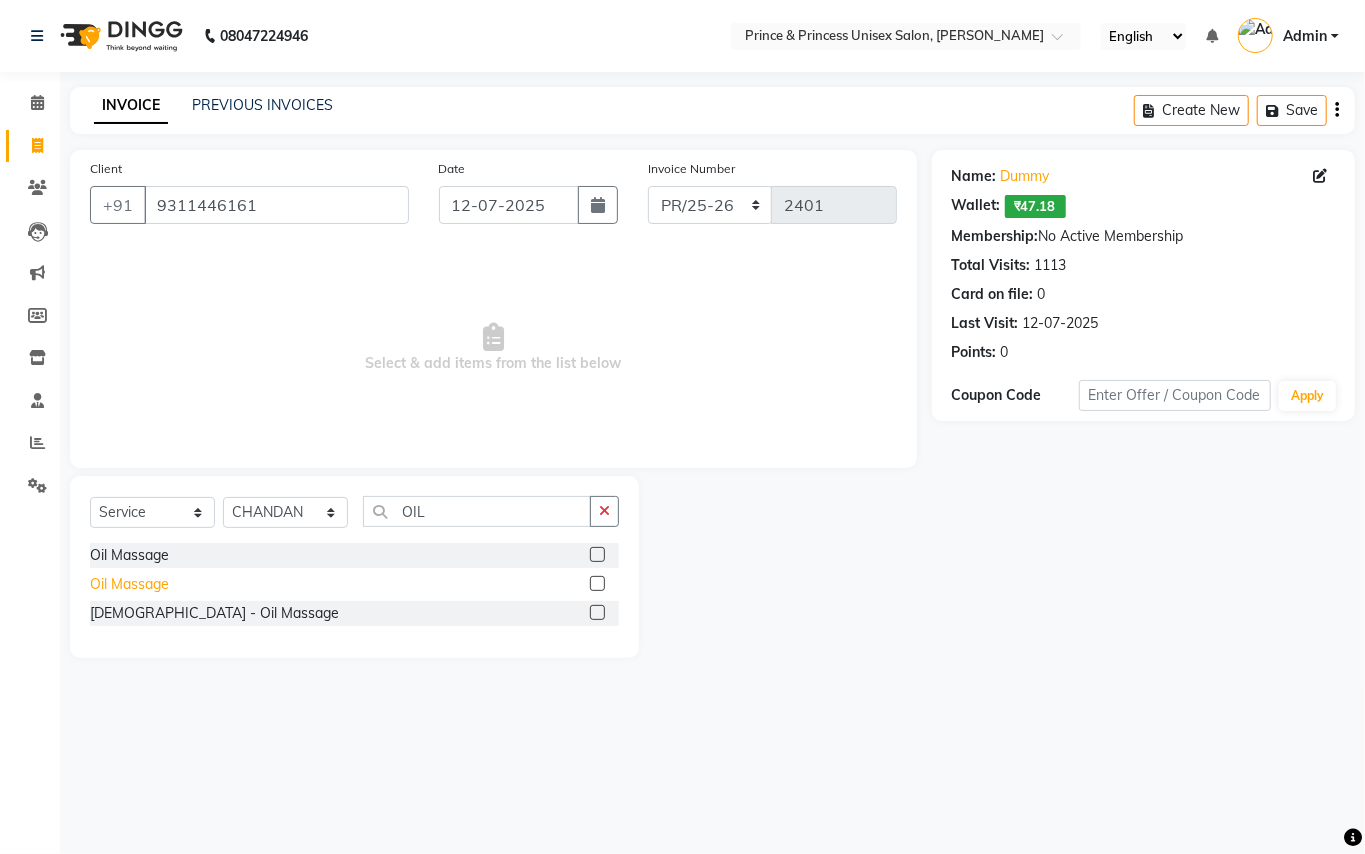 click on "Oil Massage" 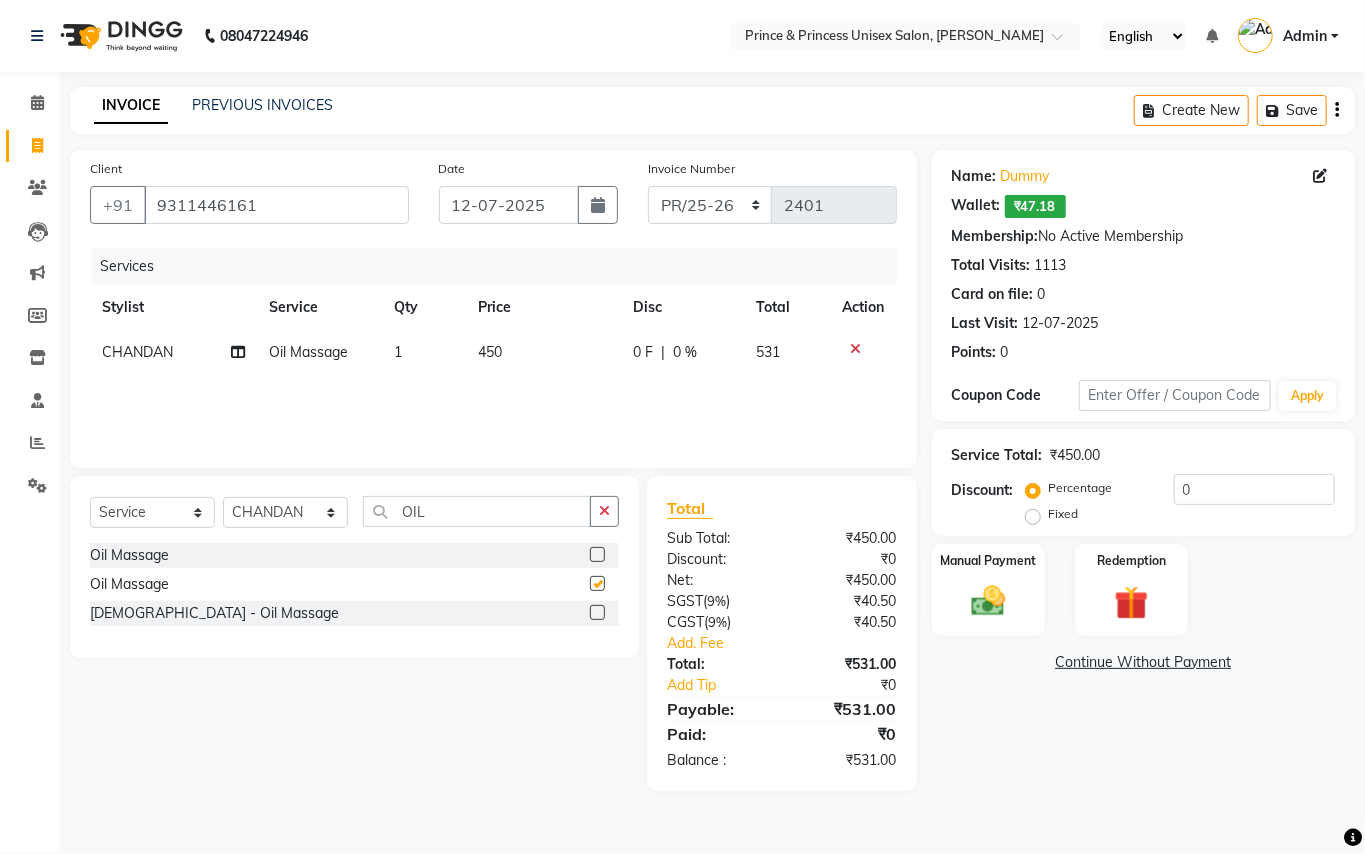 checkbox on "false" 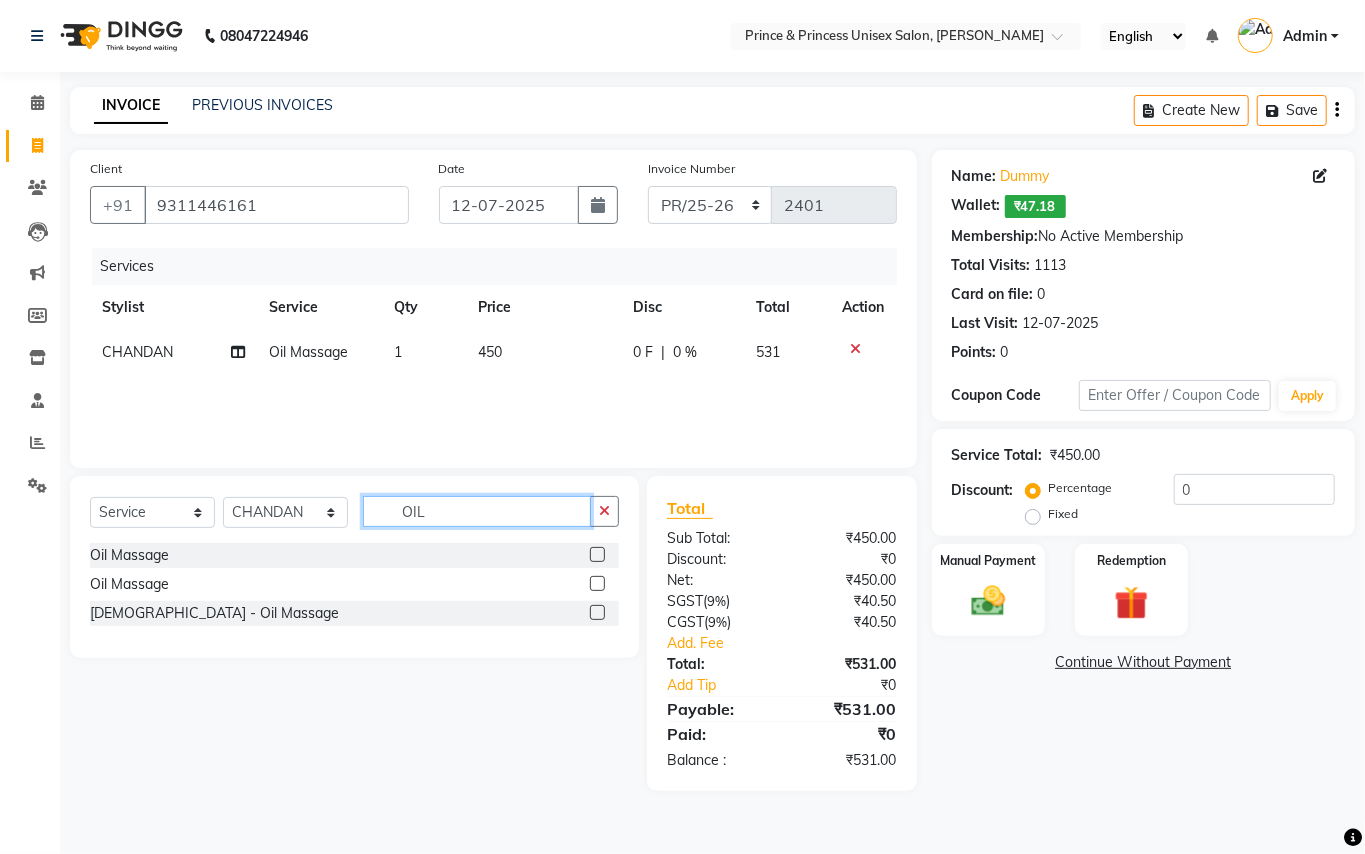 drag, startPoint x: 429, startPoint y: 517, endPoint x: 232, endPoint y: 390, distance: 234.38857 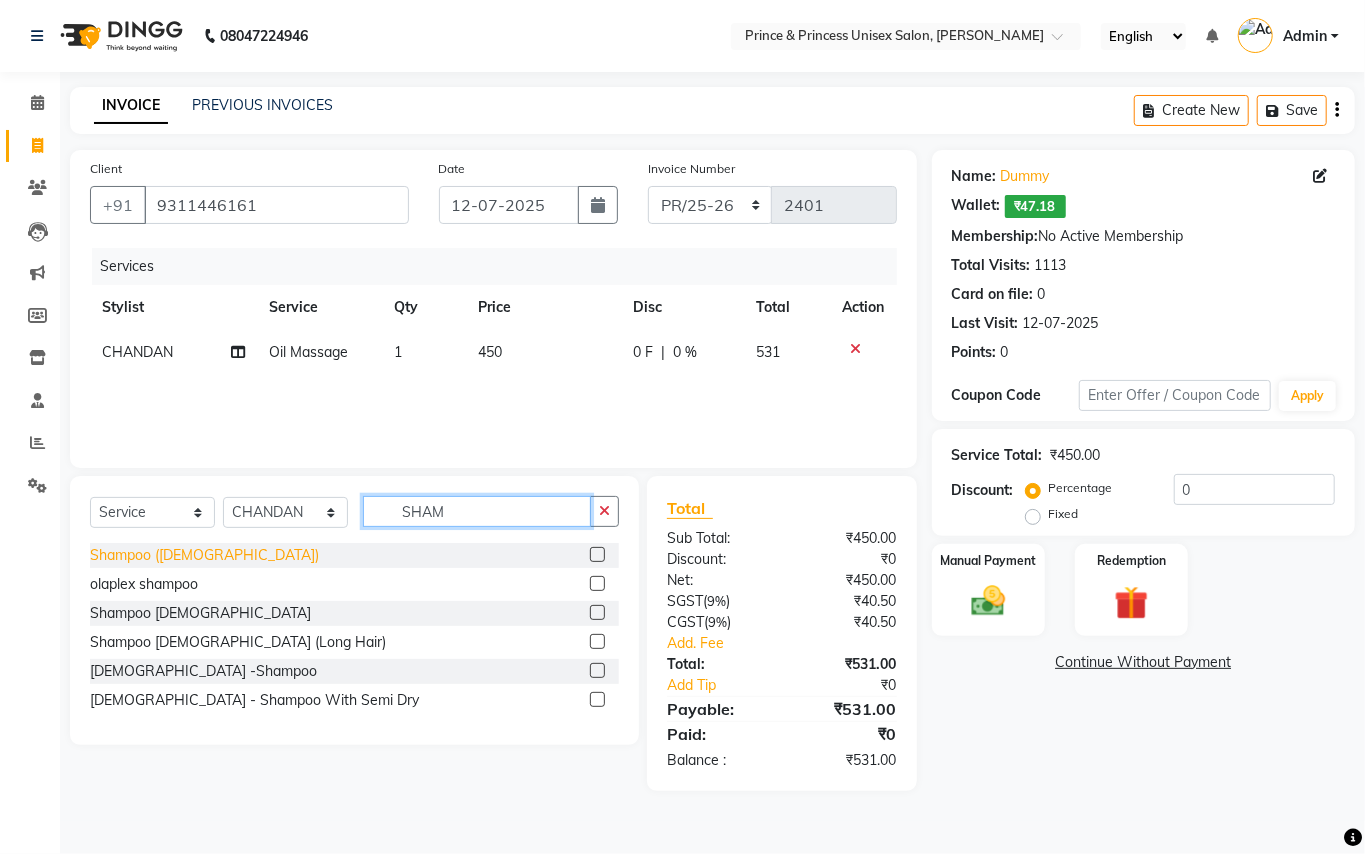 type on "SHAM" 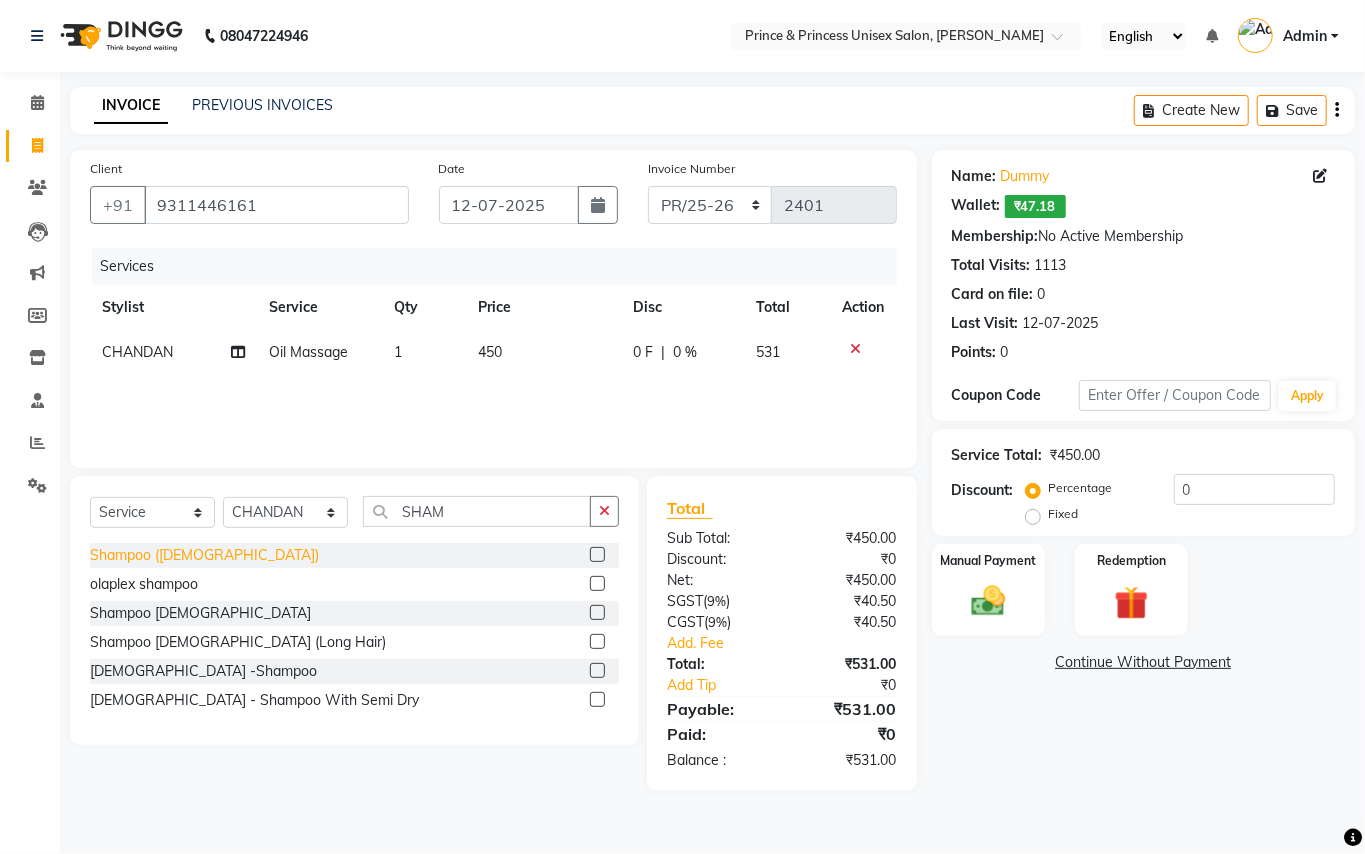click on "Shampoo (ladies)" 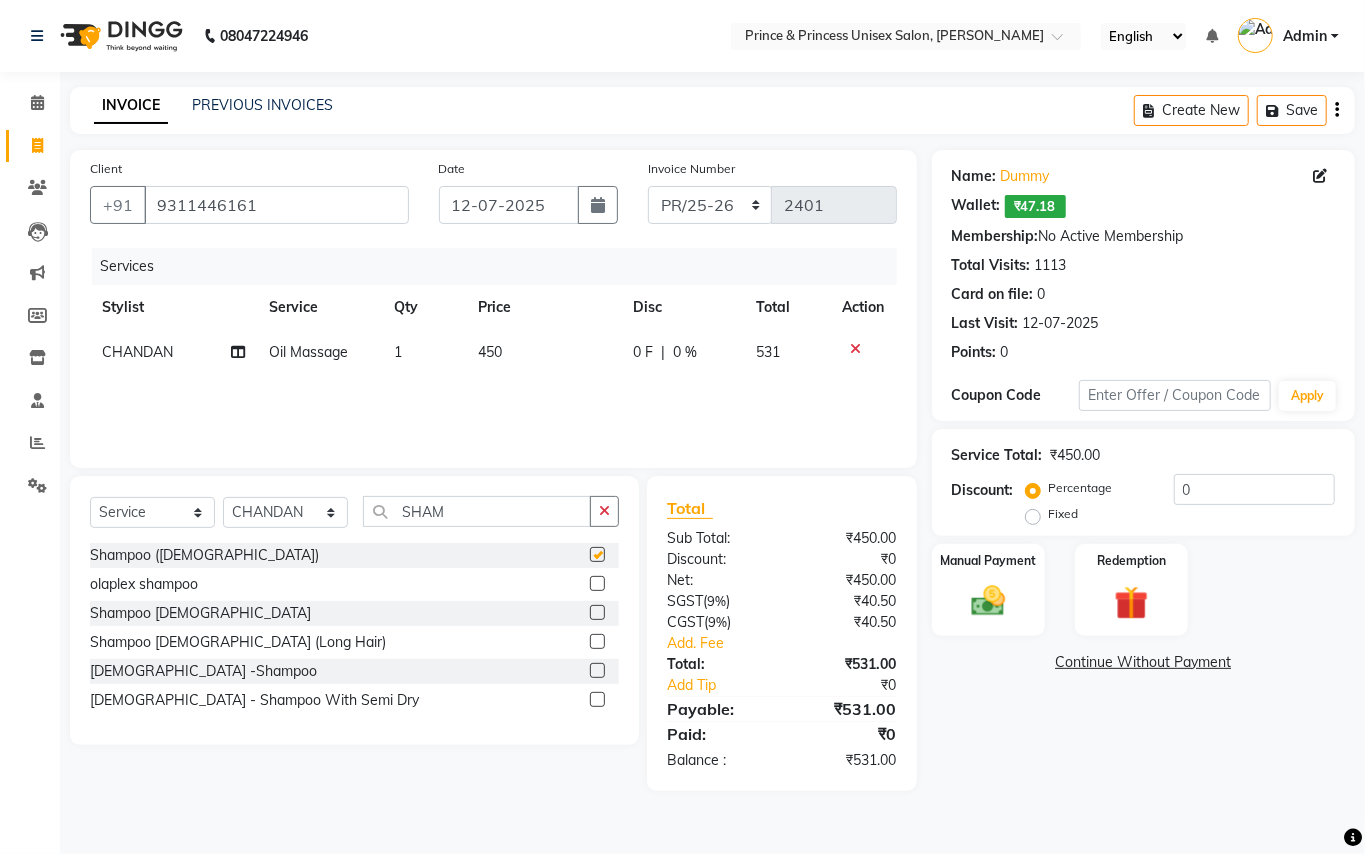 checkbox on "false" 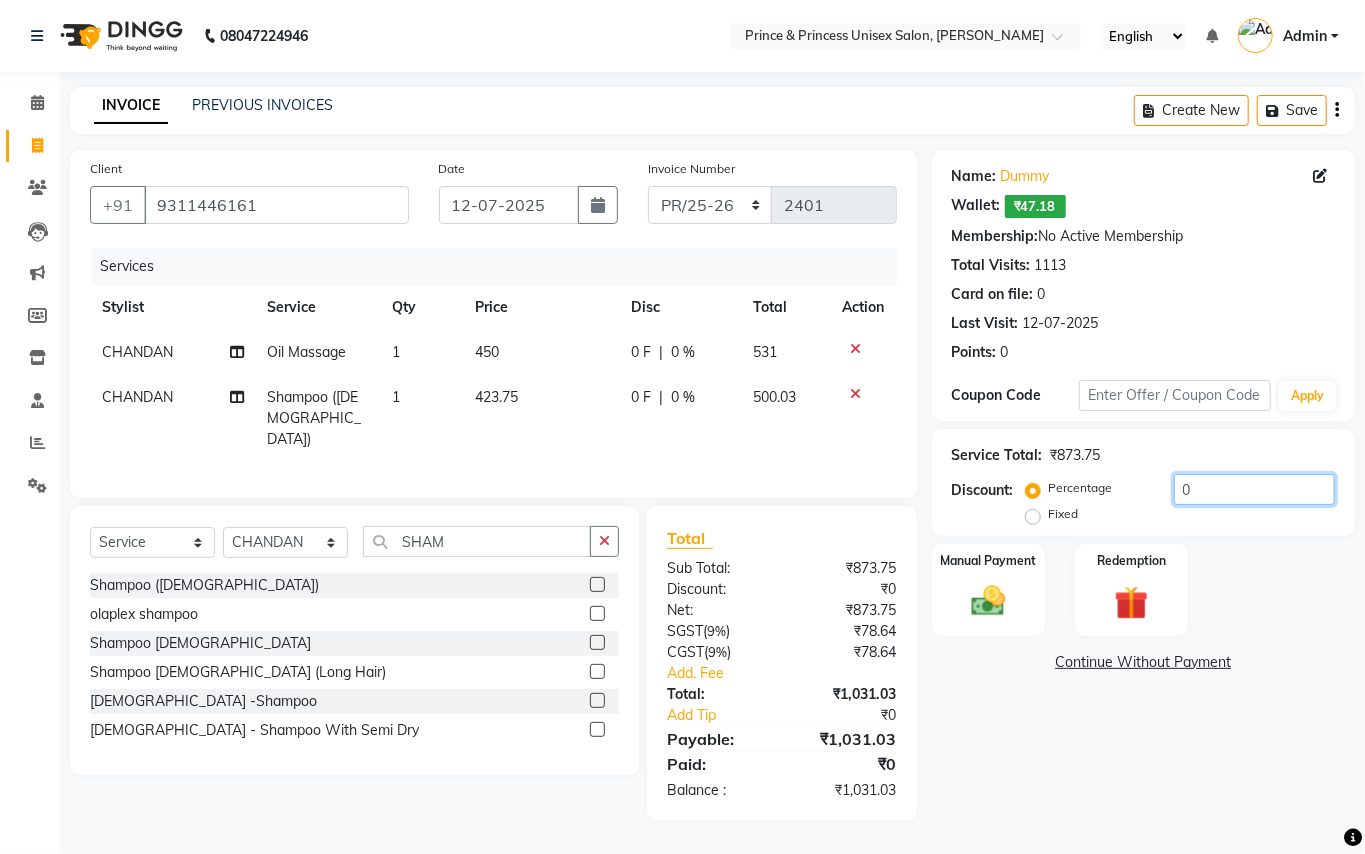 drag, startPoint x: 1194, startPoint y: 488, endPoint x: 1053, endPoint y: 344, distance: 201.53659 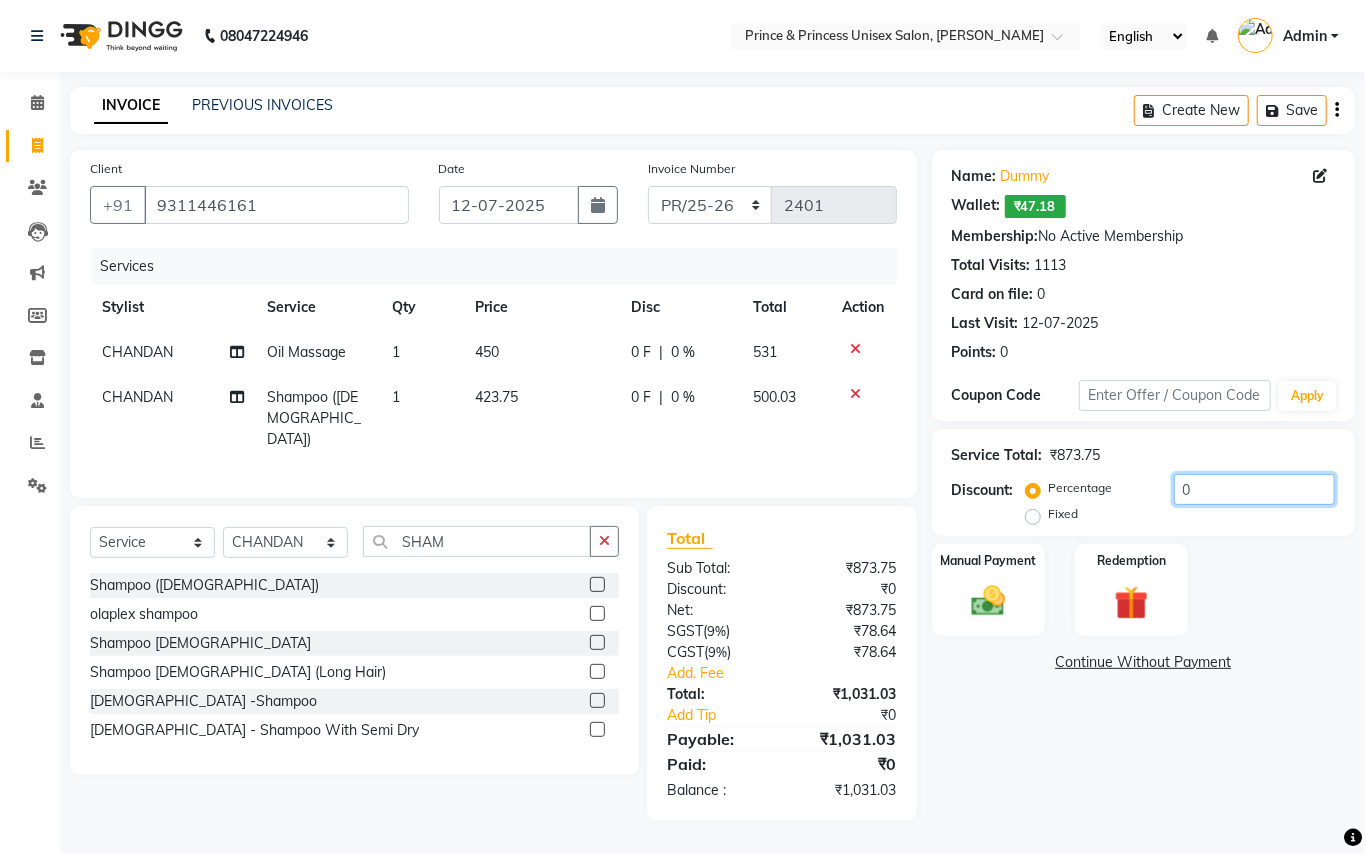 type on "5" 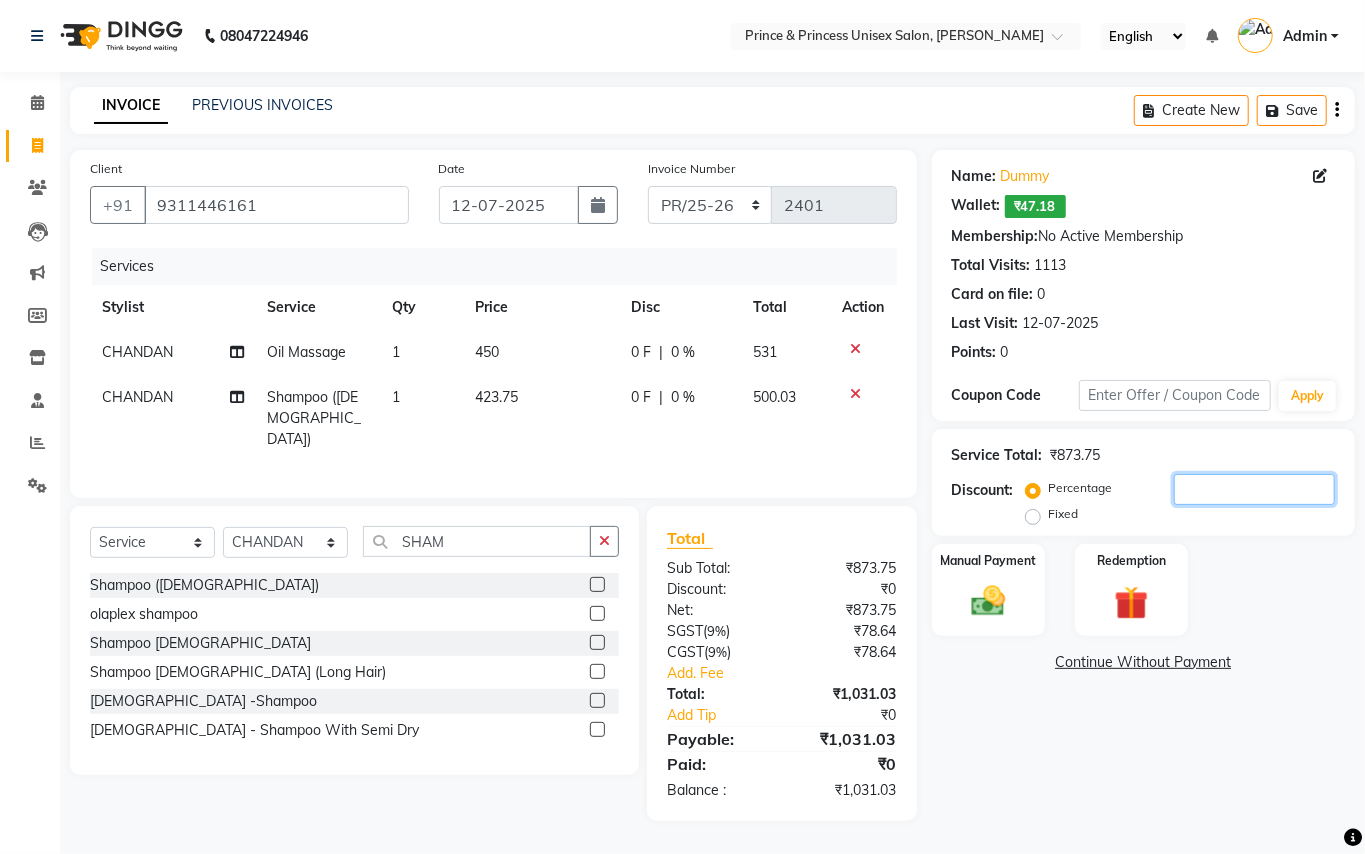 type on "6" 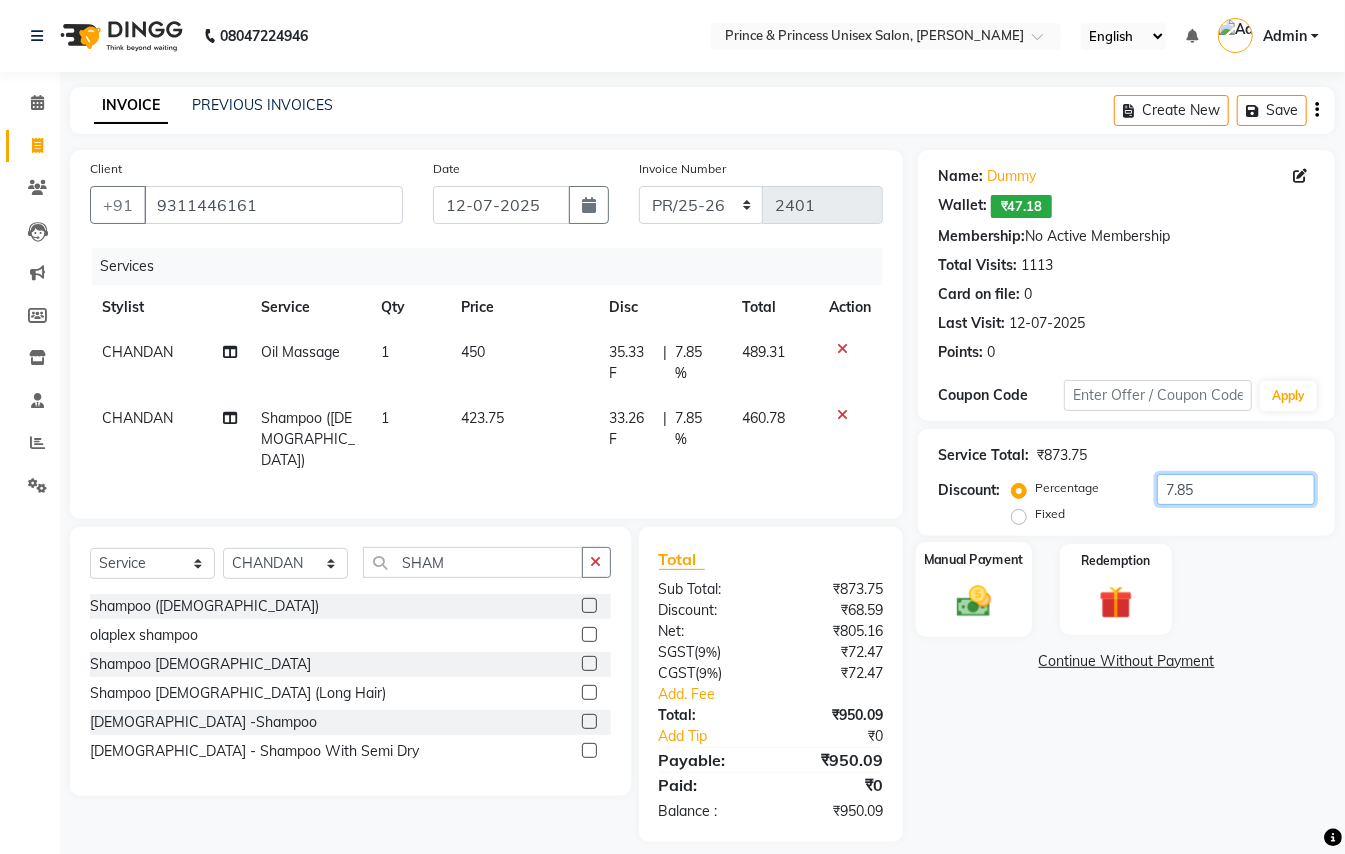 type on "7.85" 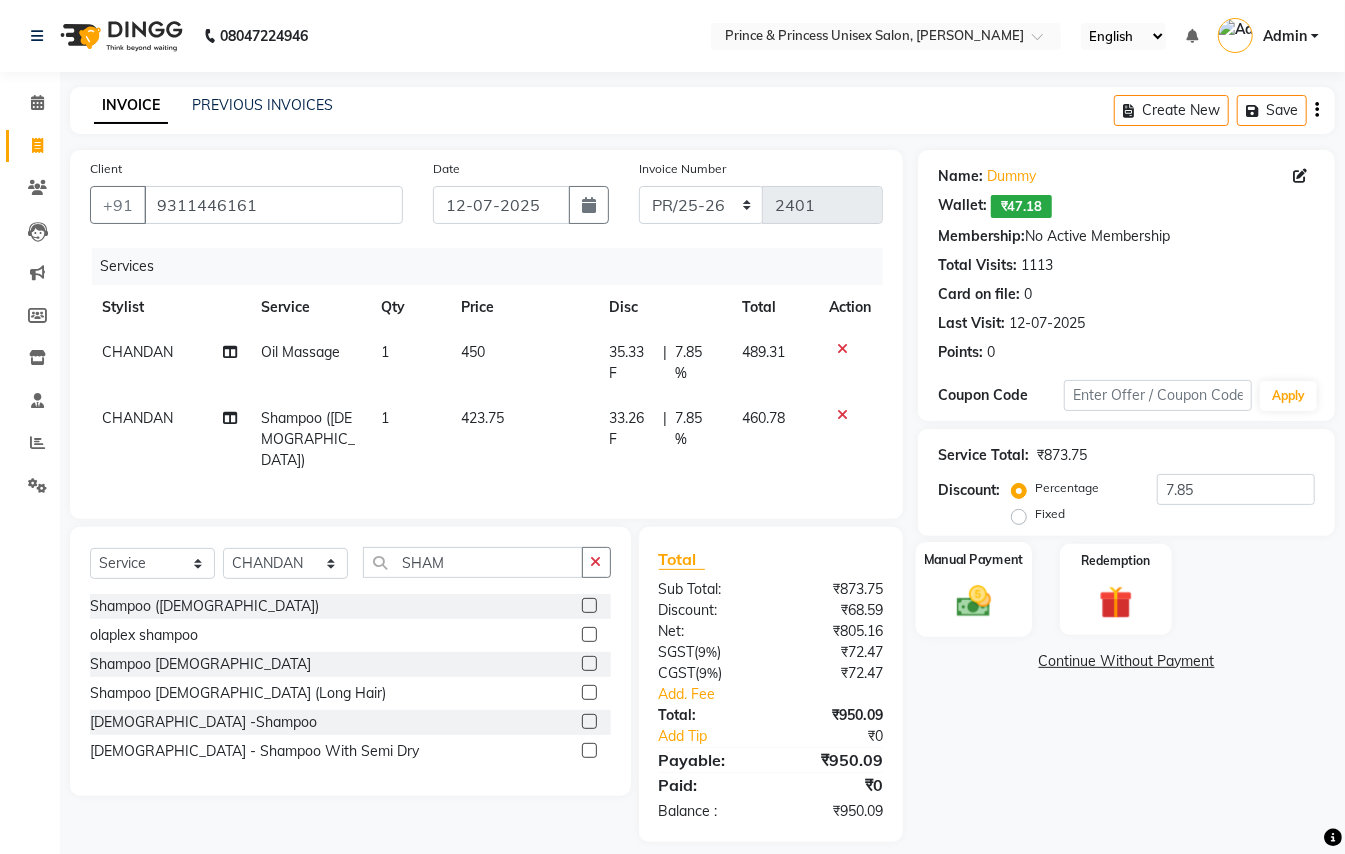 click 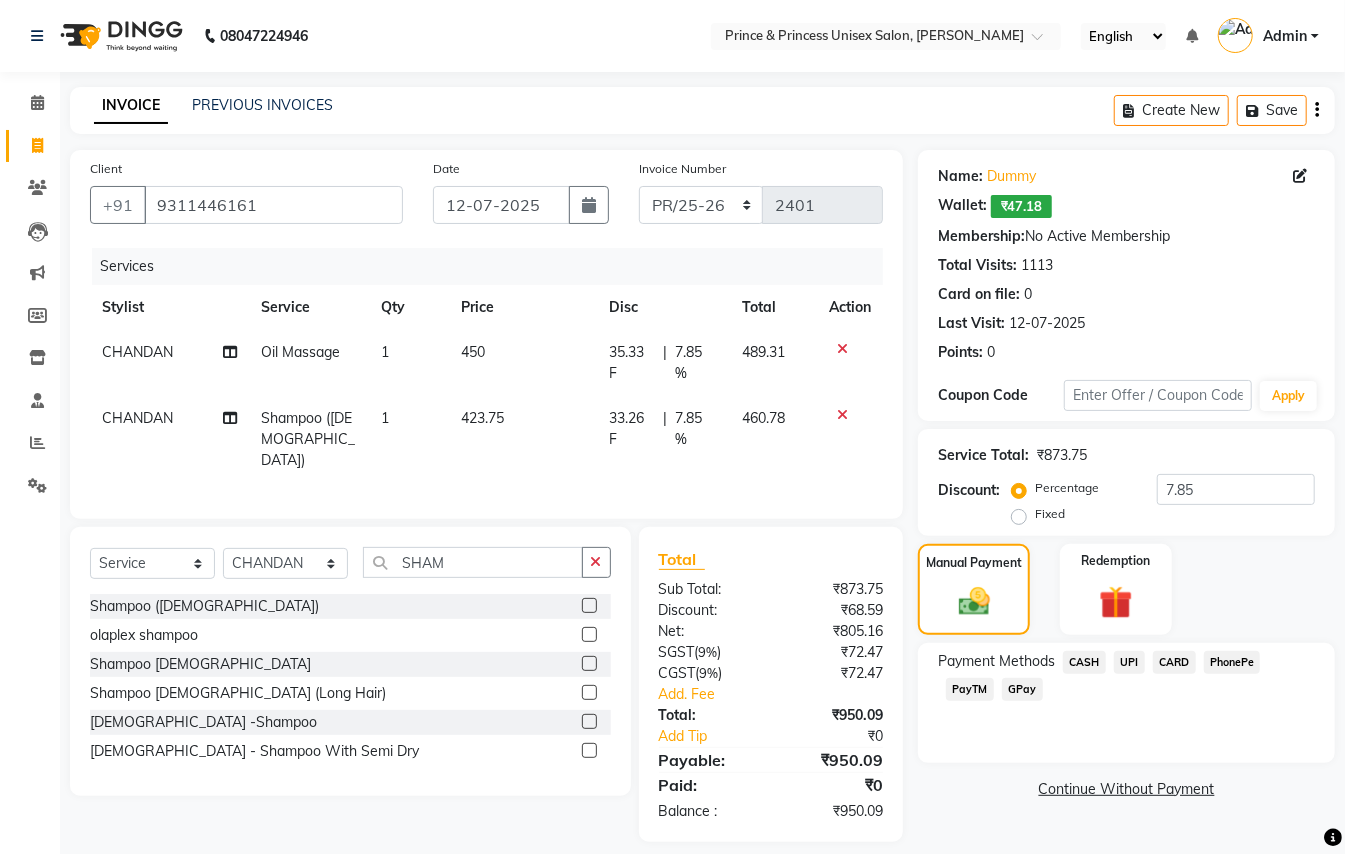 click on "CASH" 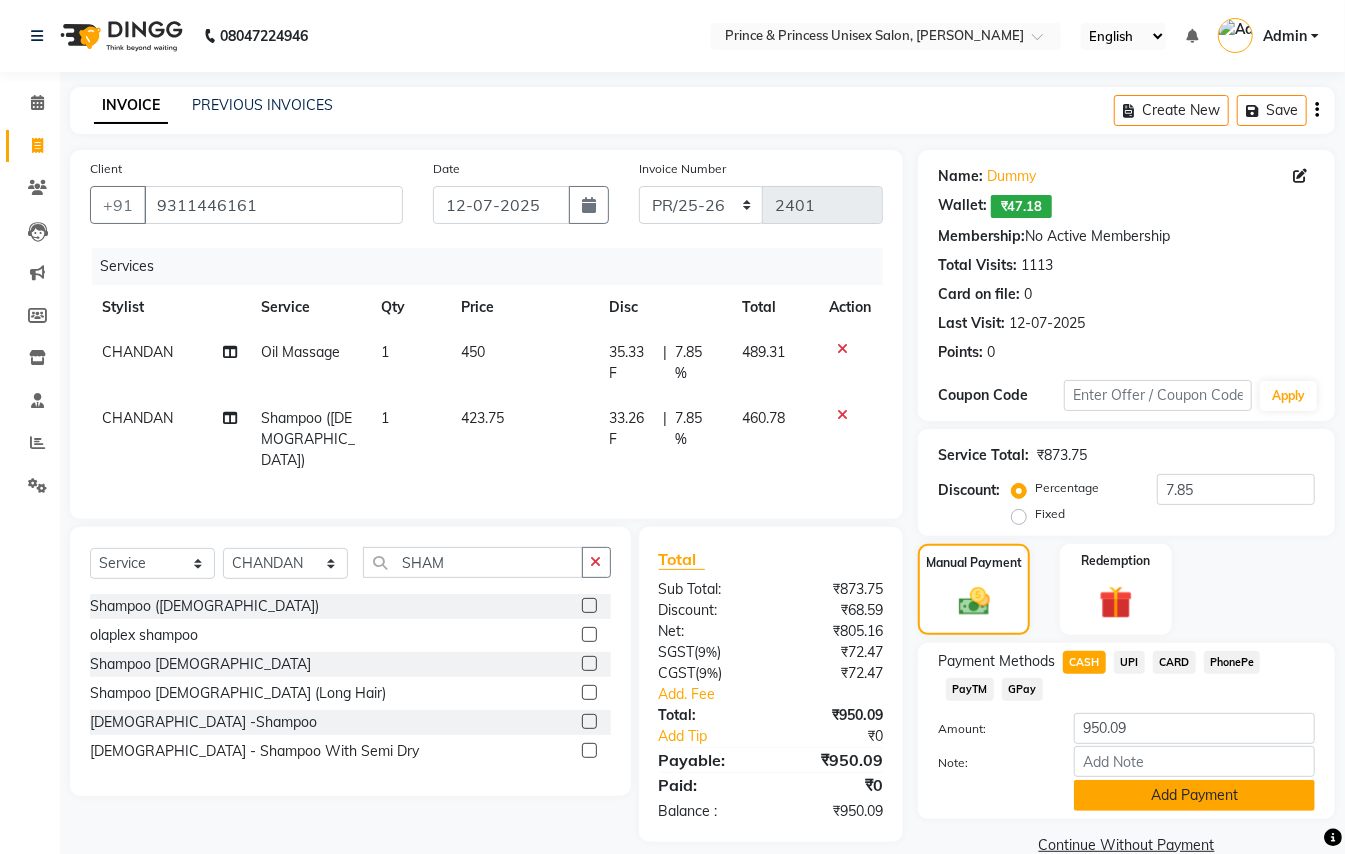 click on "Add Payment" 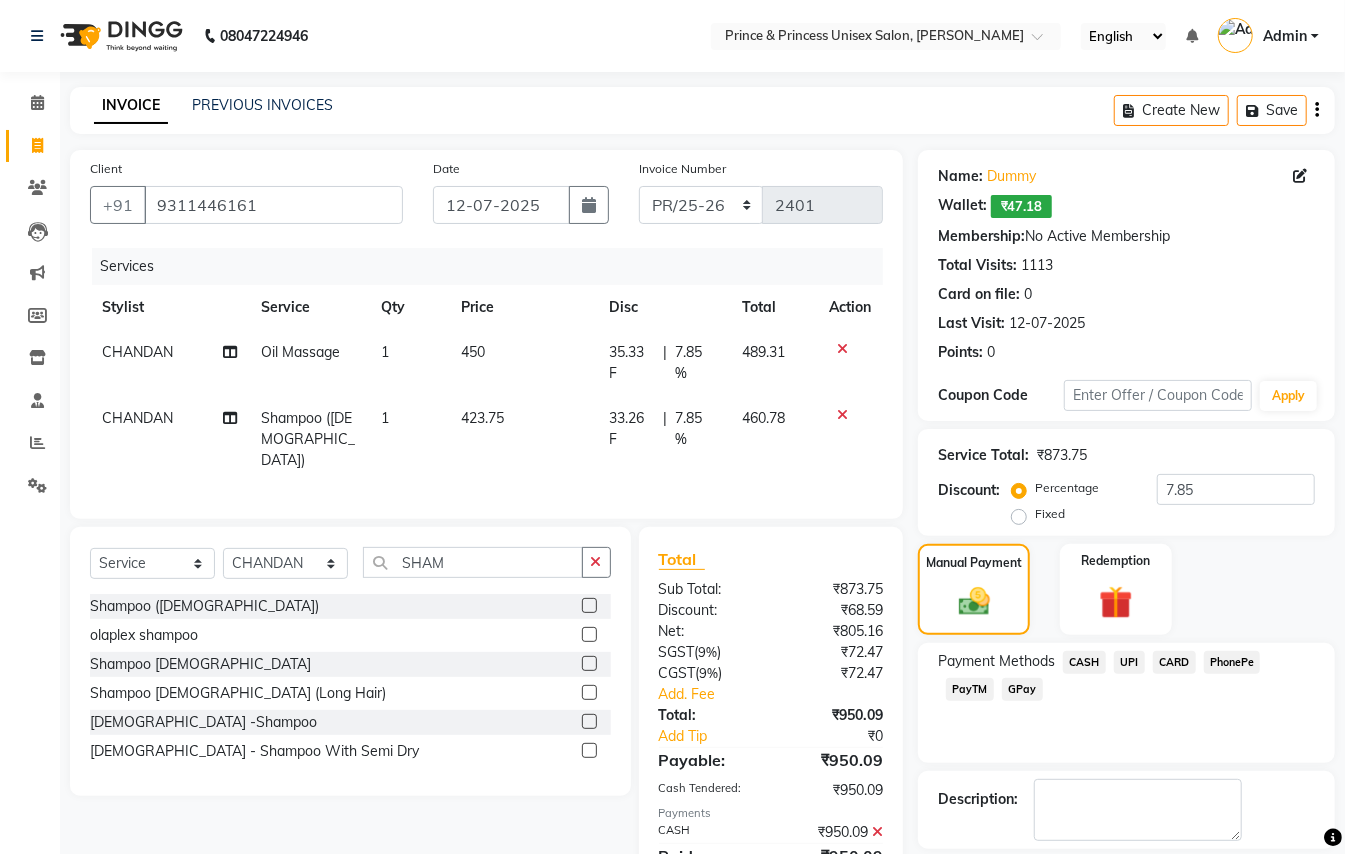 scroll, scrollTop: 94, scrollLeft: 0, axis: vertical 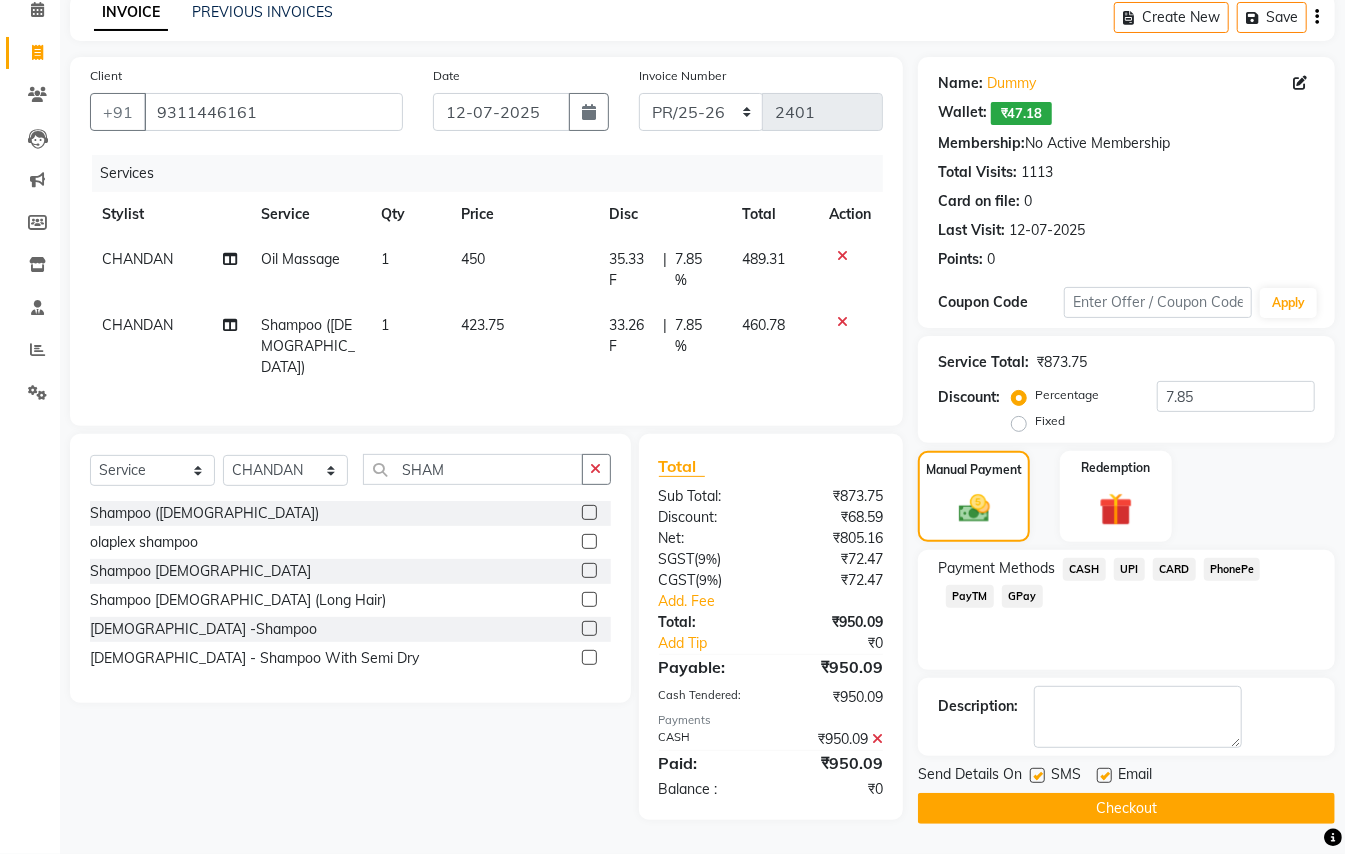 click on "Checkout" 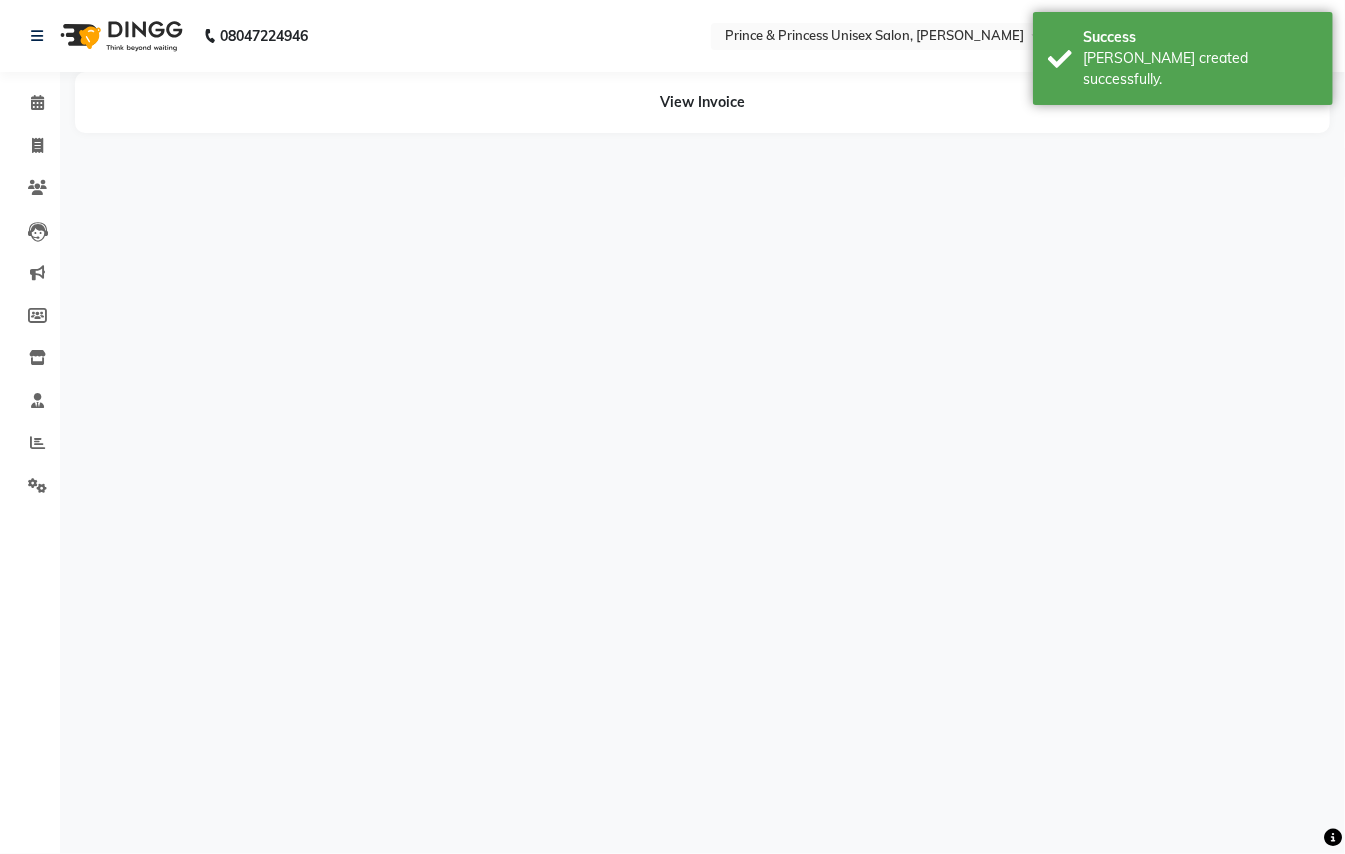 scroll, scrollTop: 0, scrollLeft: 0, axis: both 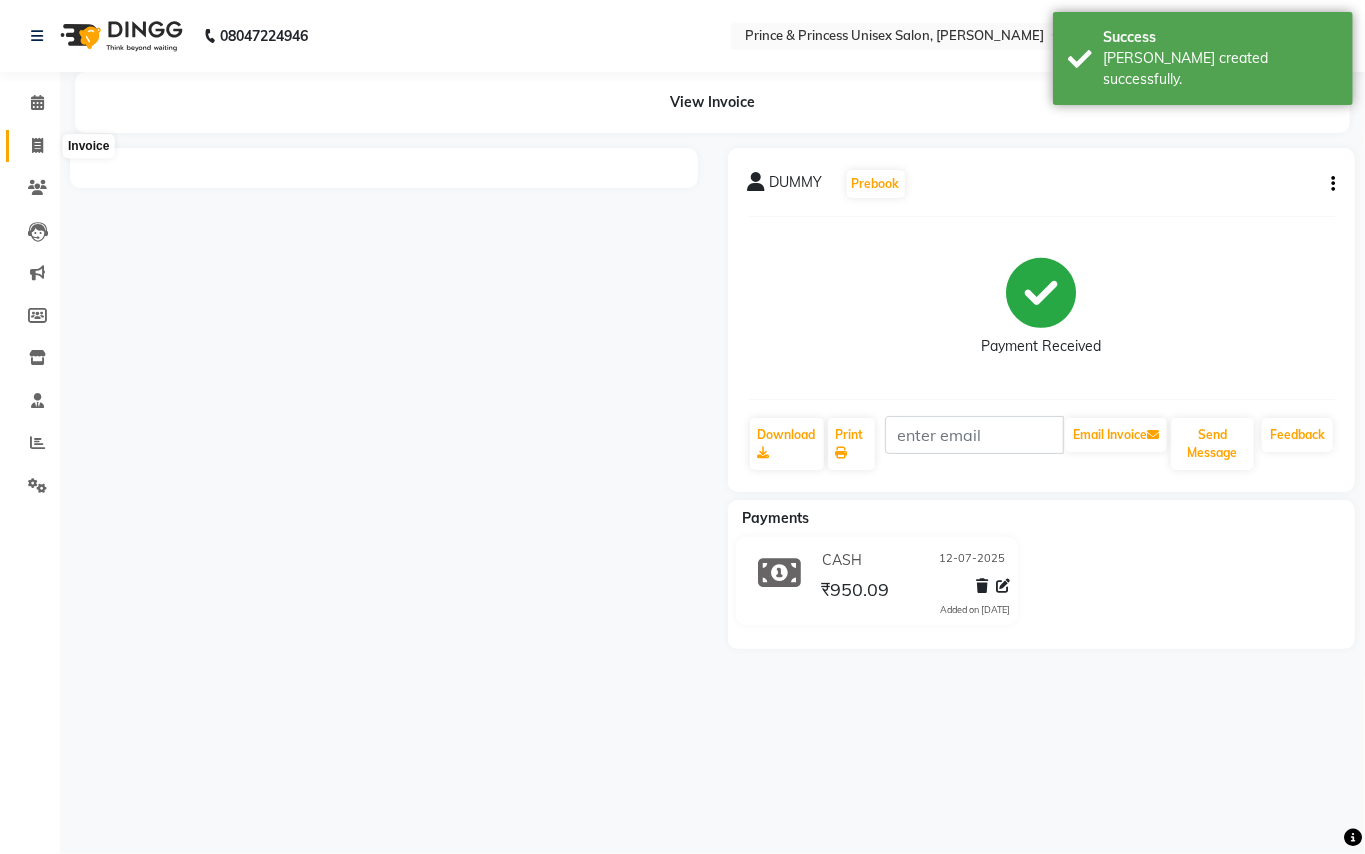 click 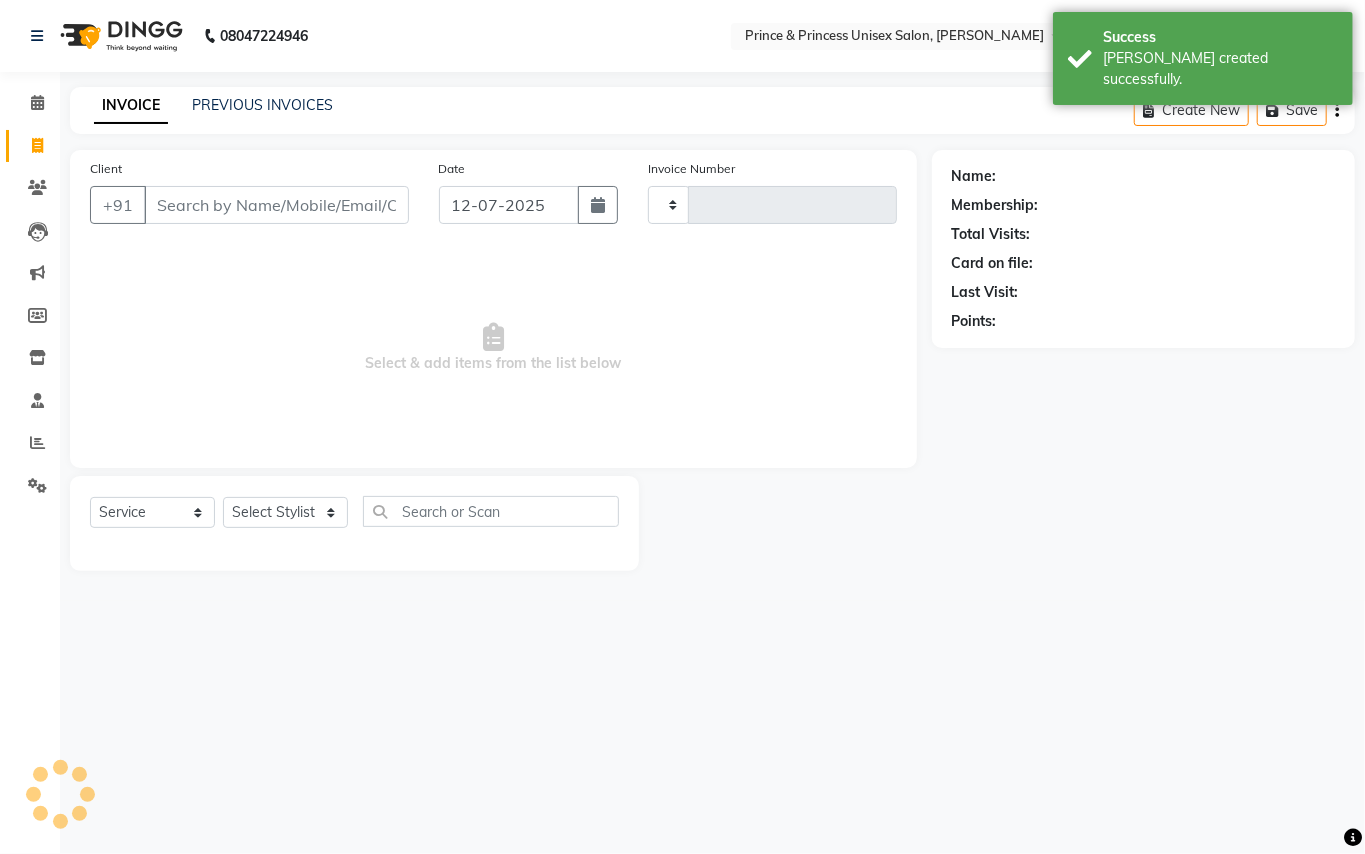 type on "2402" 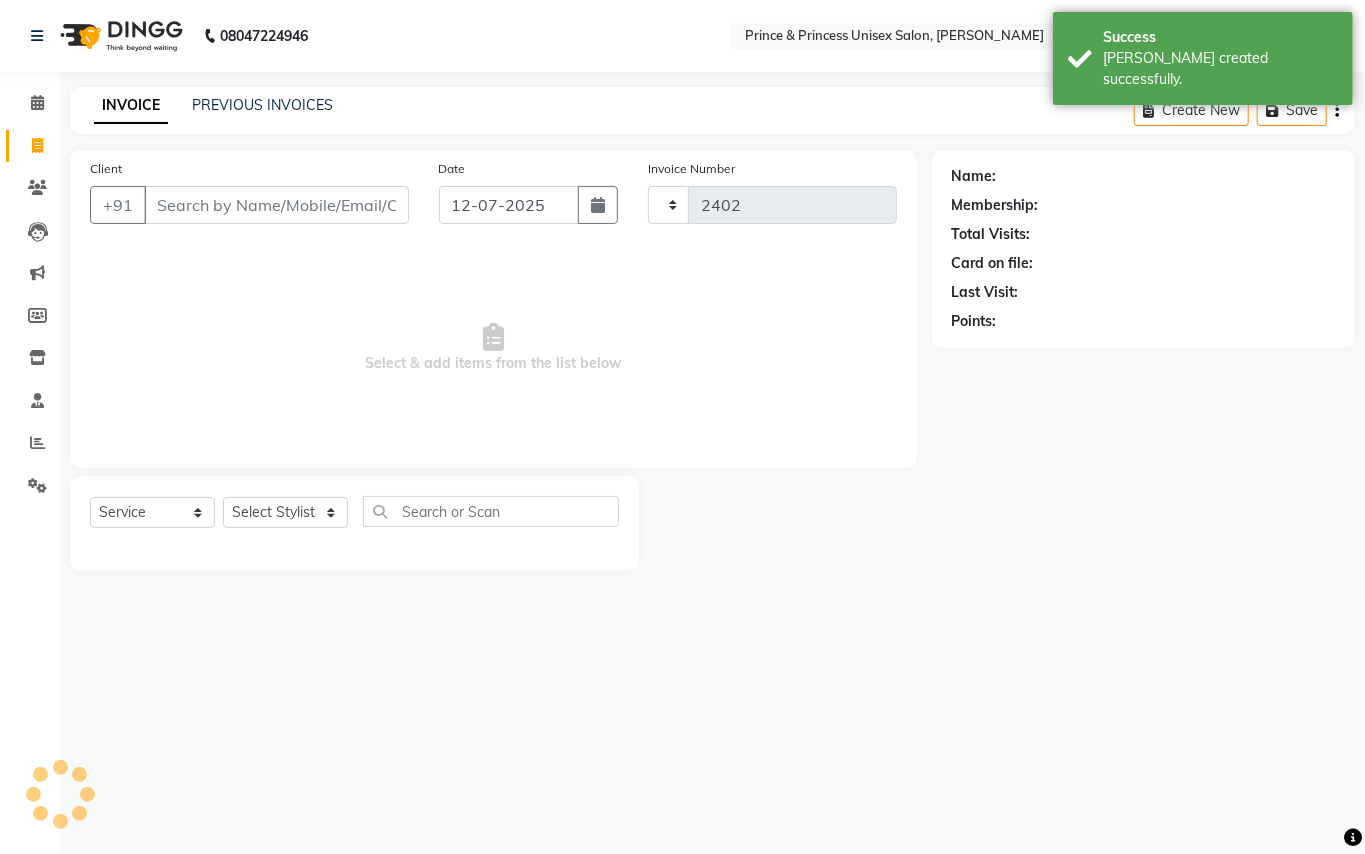 select on "3760" 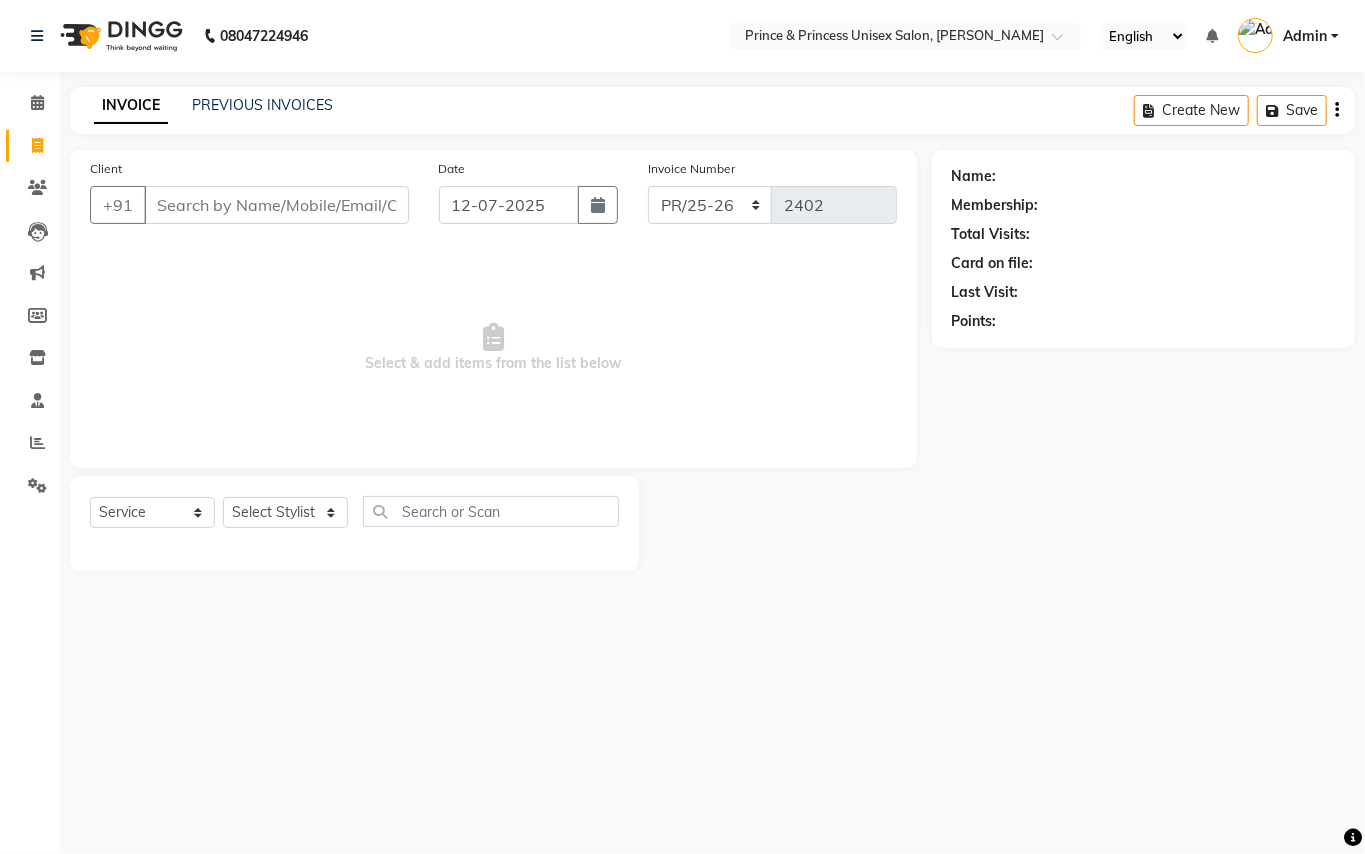 click on "Client" at bounding box center (276, 205) 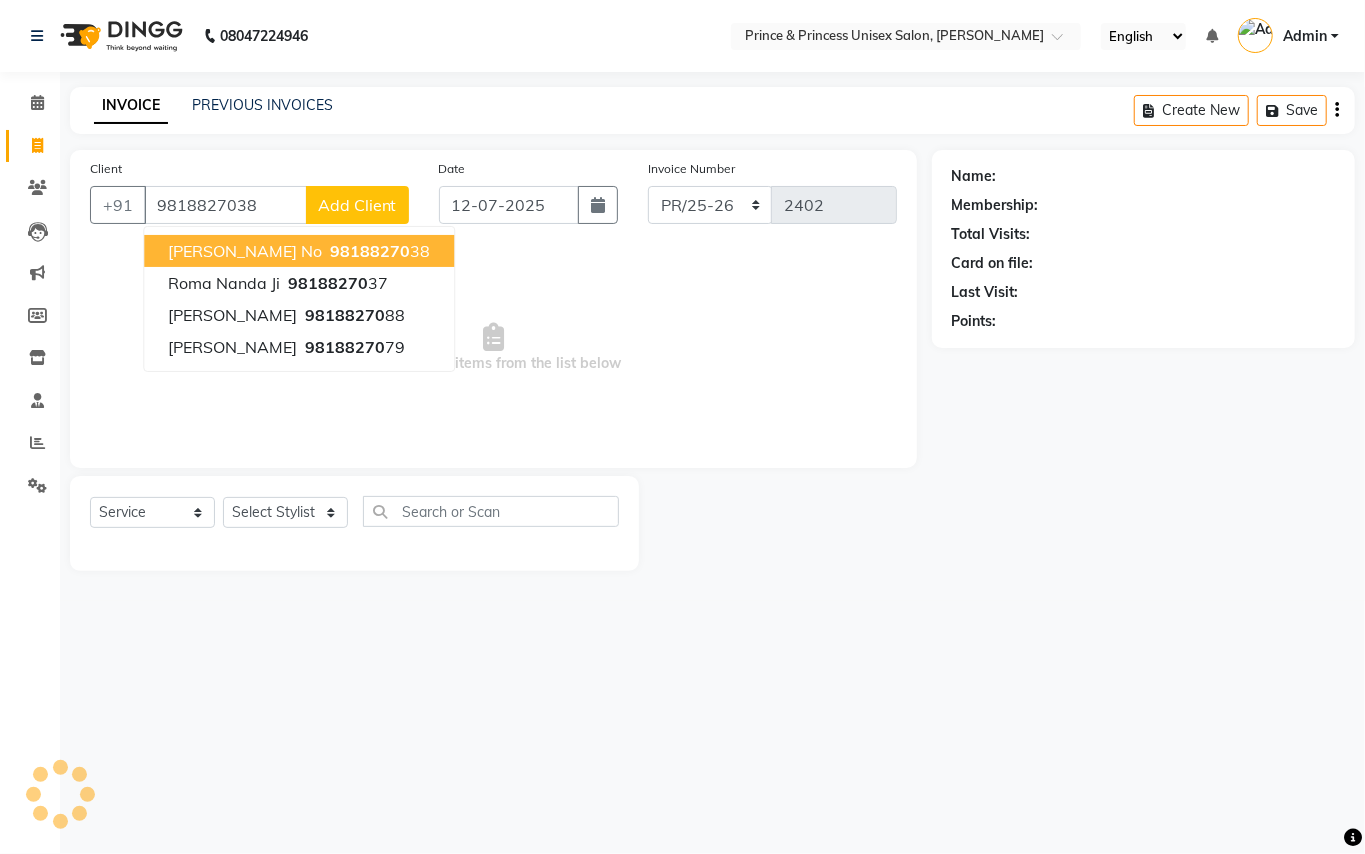 type on "9818827038" 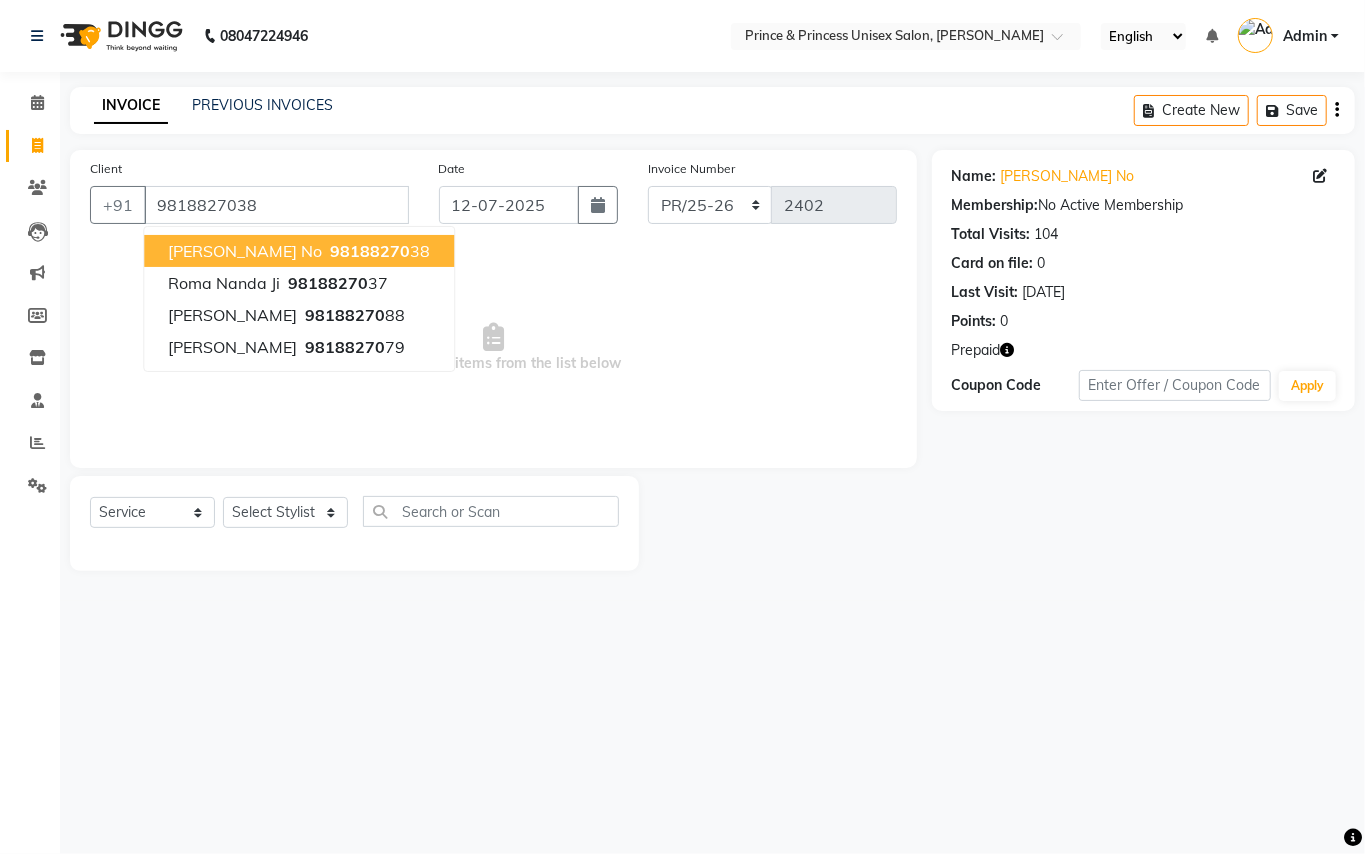 click on "98188270" at bounding box center (370, 251) 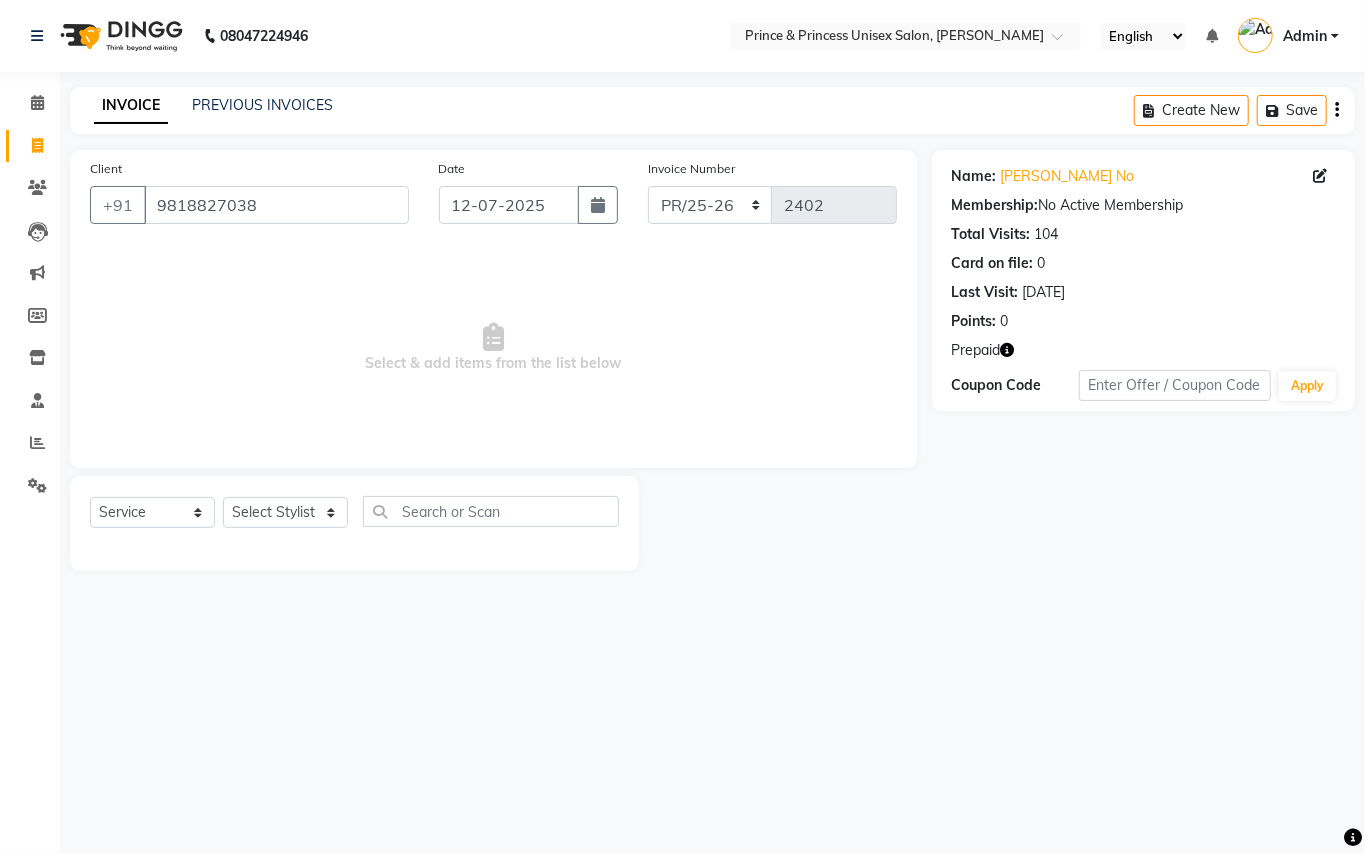 click 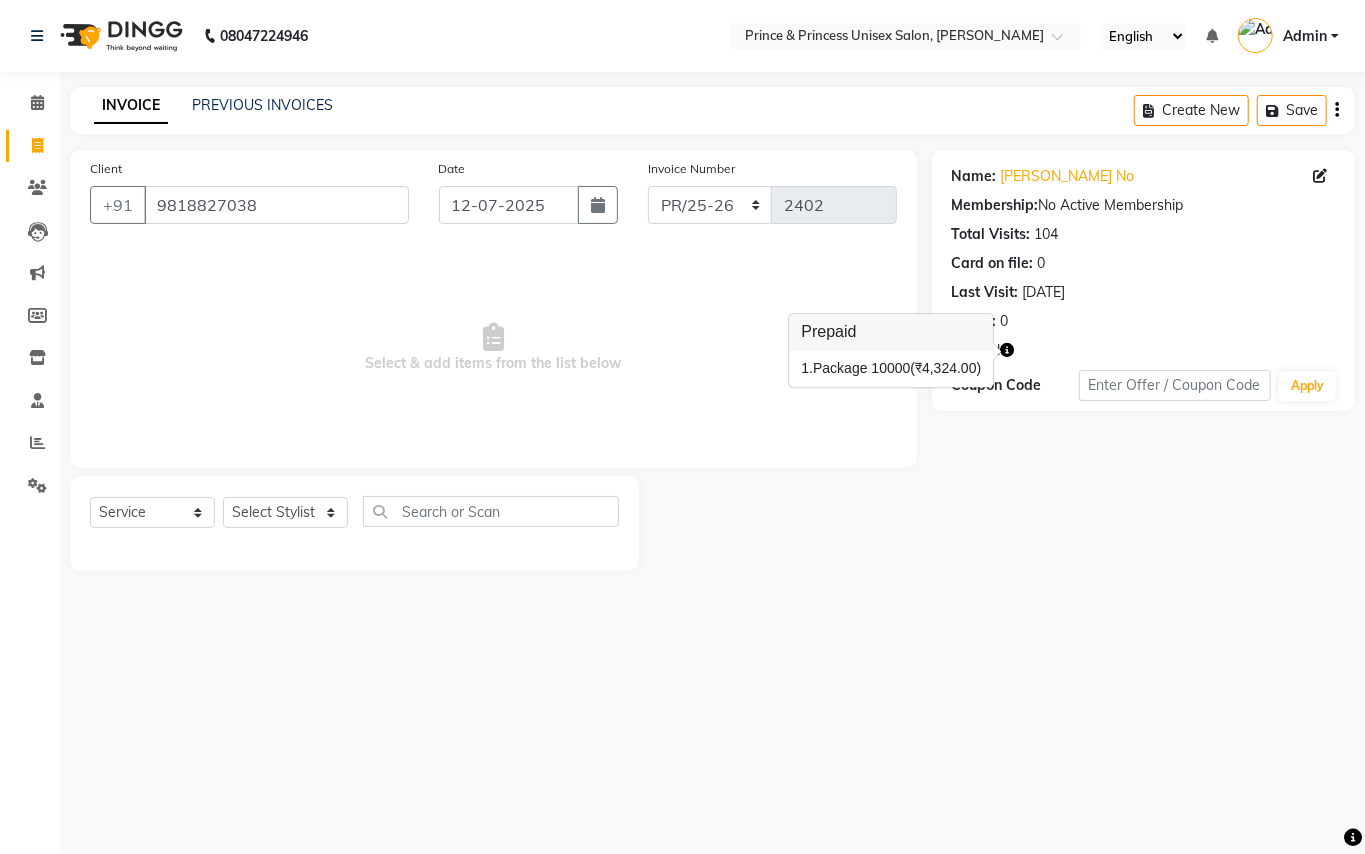 click 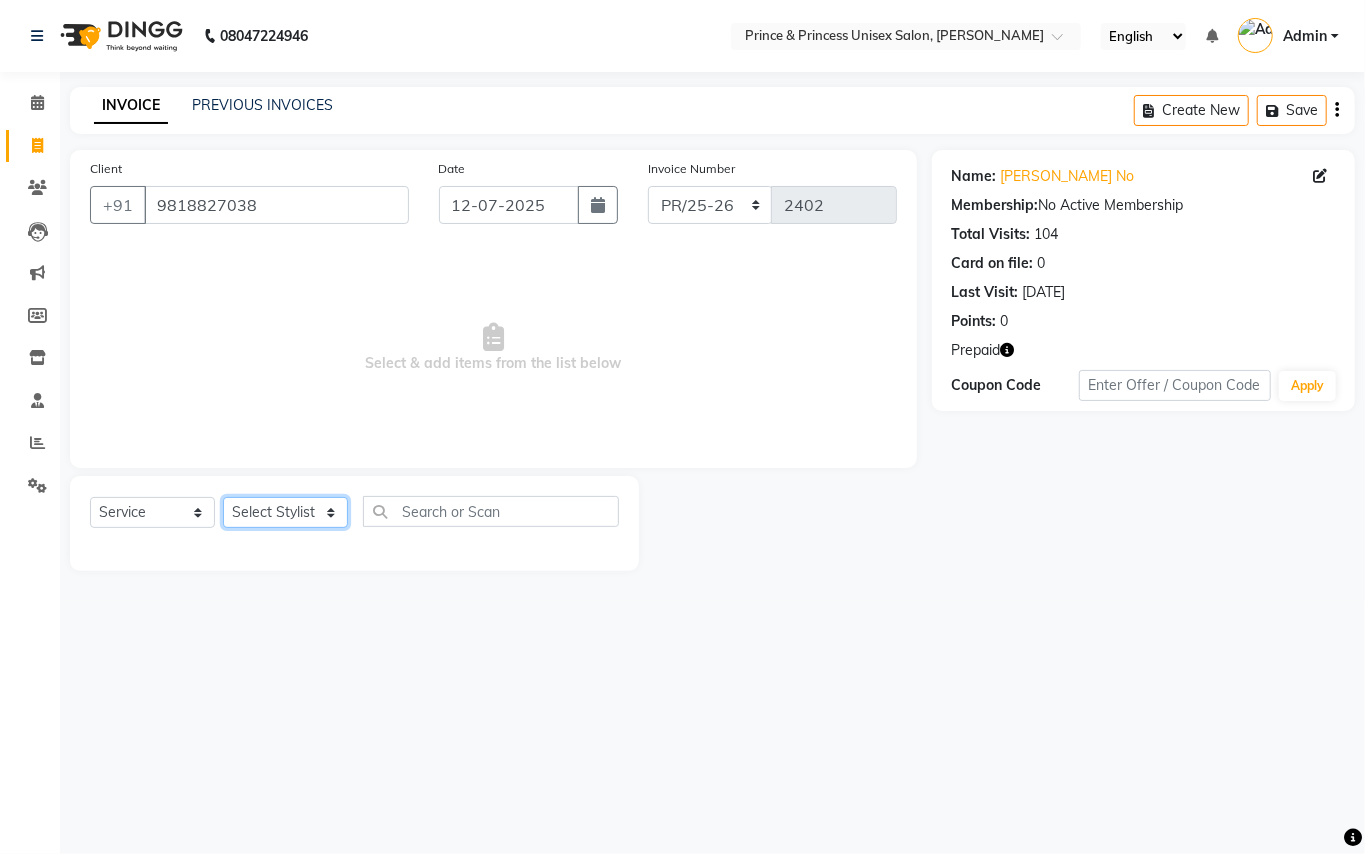 click on "Select Stylist ABHISHEK AJEET AJEET NEW ARUN ASLAM CHANDAN GUDDU MANI MEENAKSHI MONU PINKI RAHUL SANDEEP SONIYA TABASSUM XYZ" 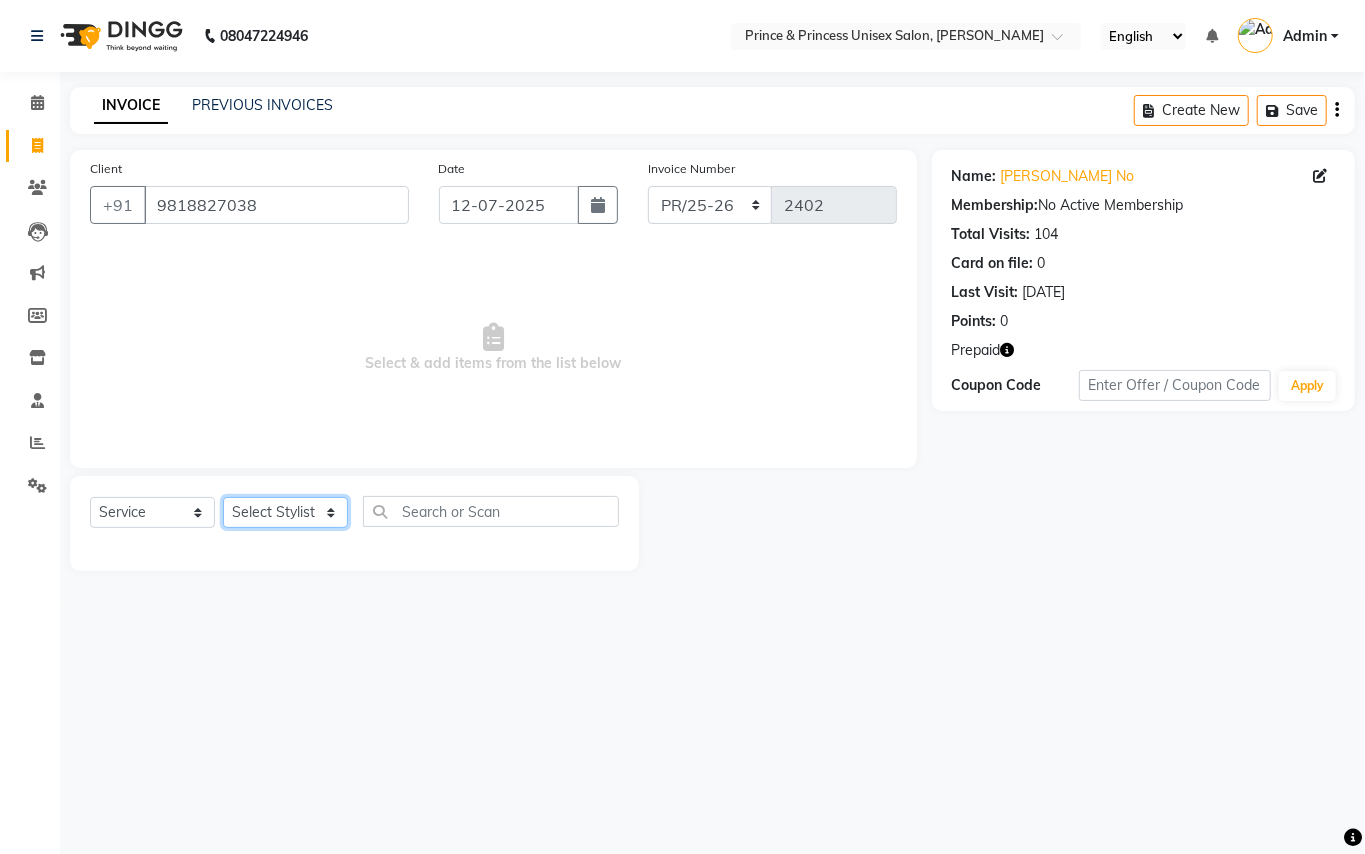 select on "17655" 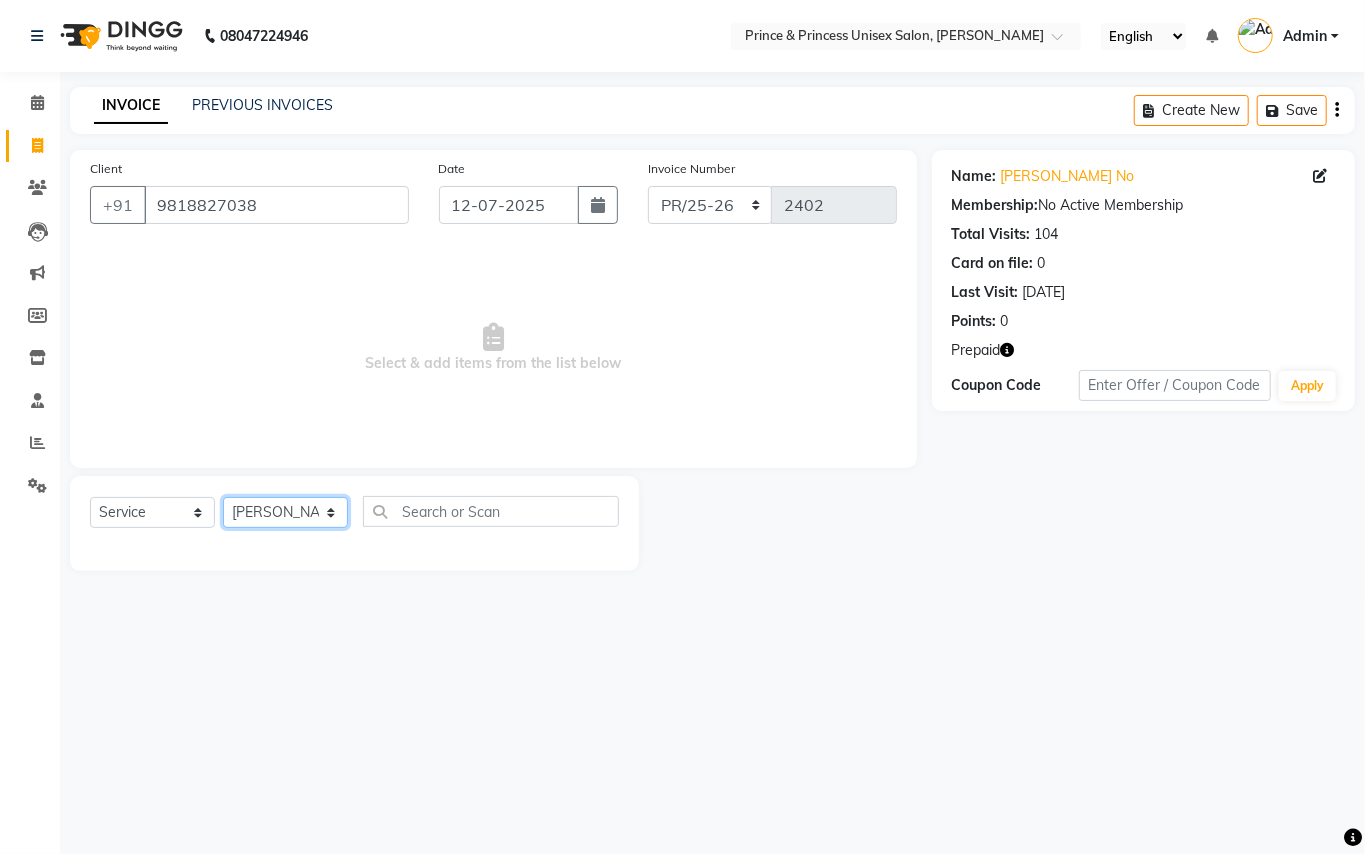 drag, startPoint x: 297, startPoint y: 506, endPoint x: 477, endPoint y: 513, distance: 180.13606 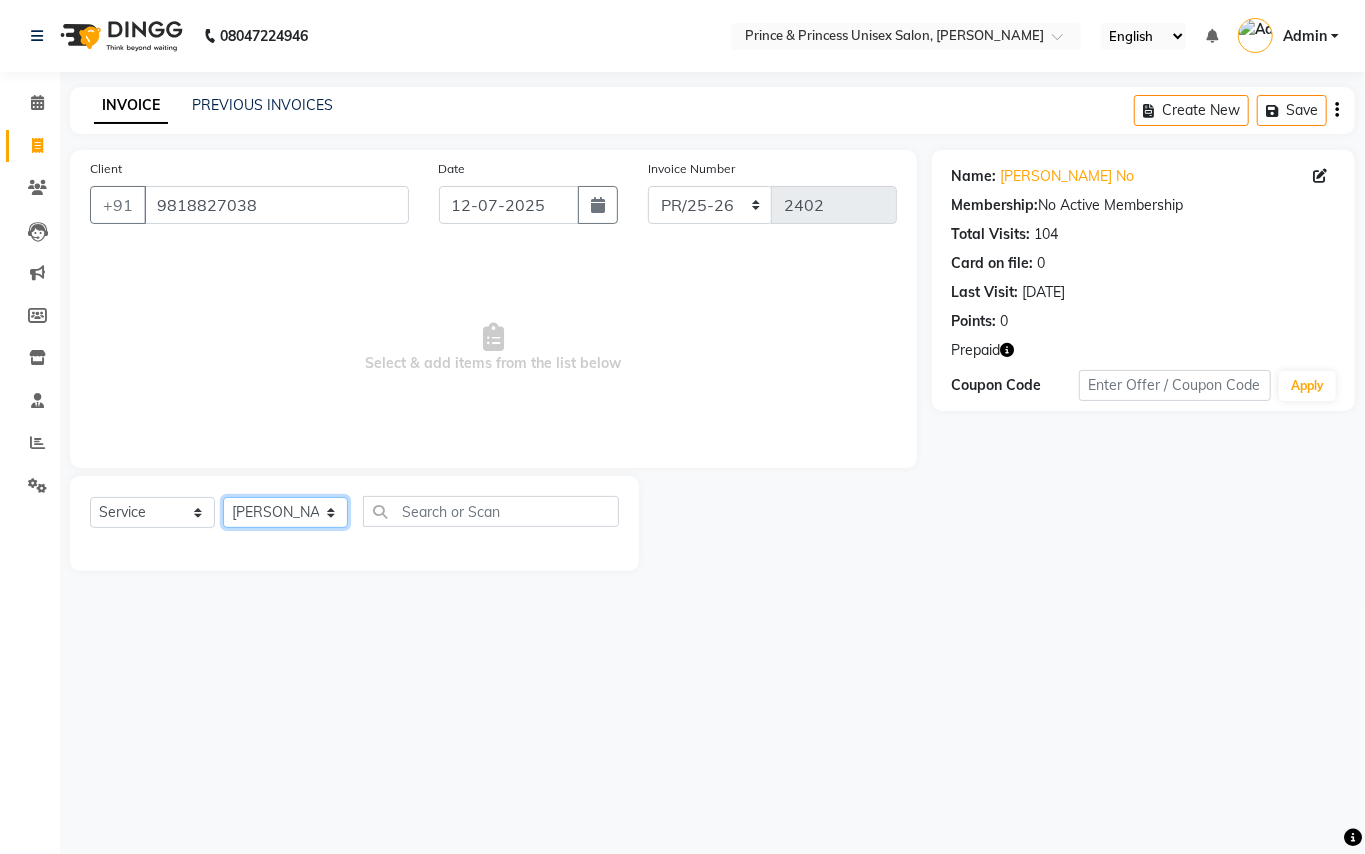 click on "Select Stylist ABHISHEK AJEET AJEET NEW ARUN ASLAM CHANDAN GUDDU MANI MEENAKSHI MONU PINKI RAHUL SANDEEP SONIYA TABASSUM XYZ" 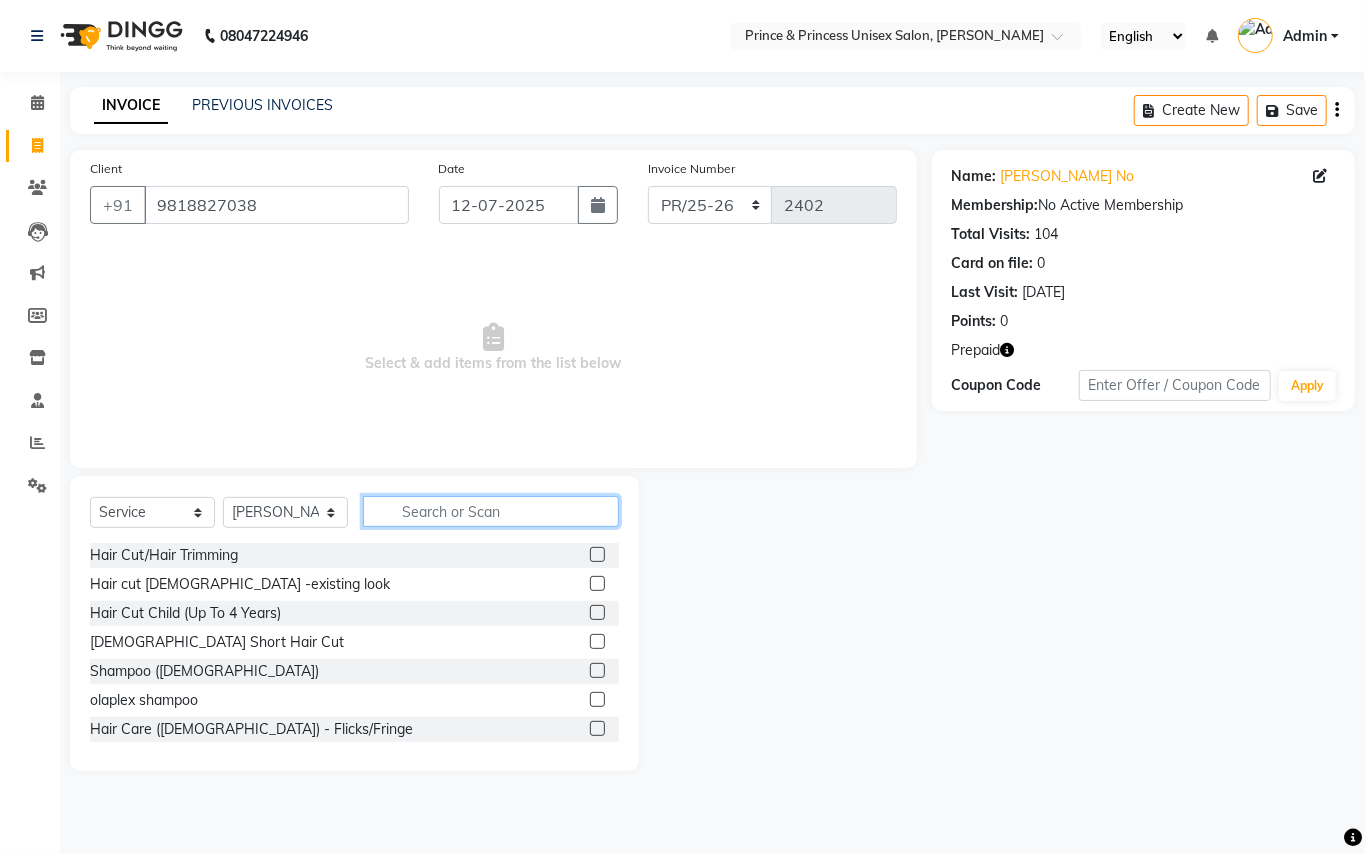 click 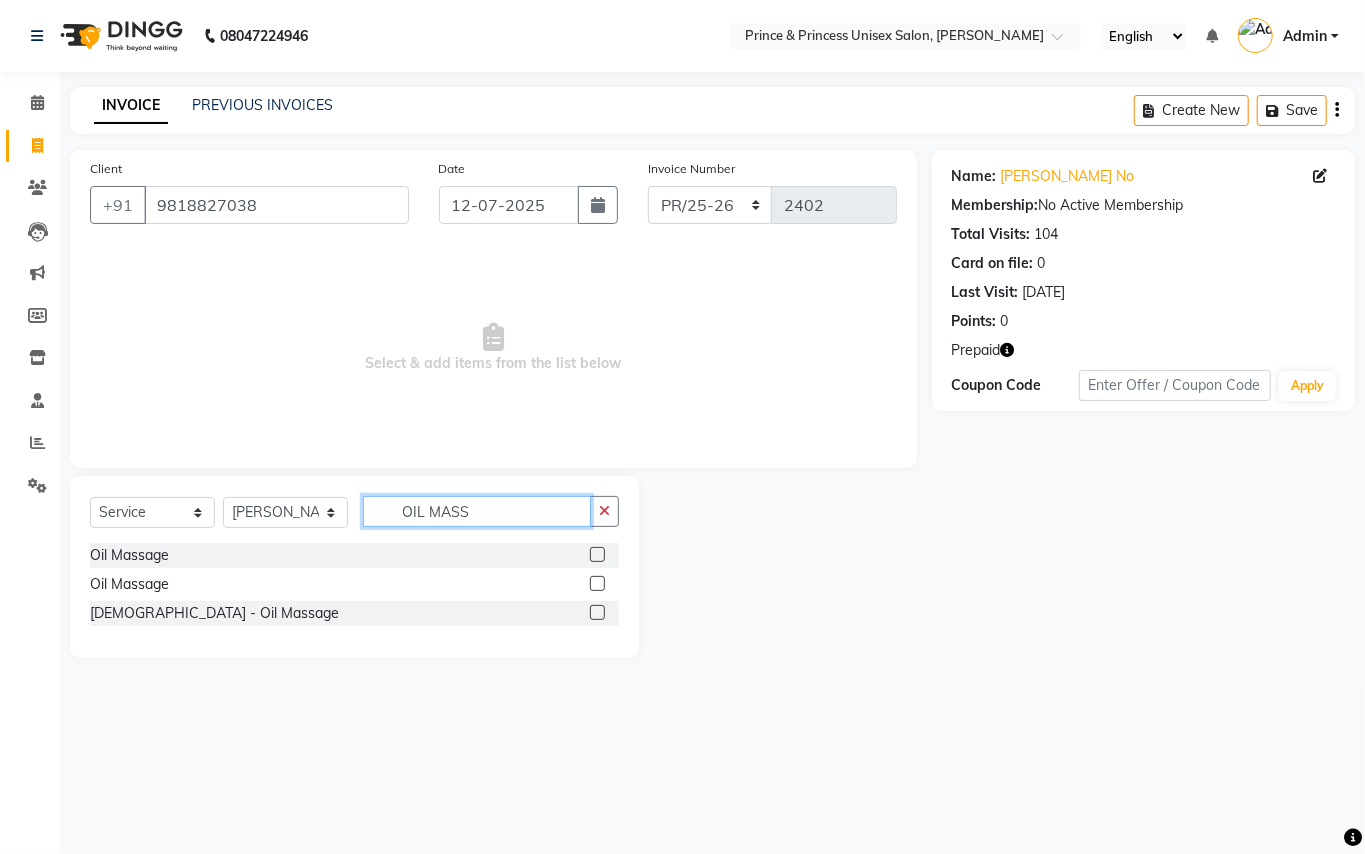 type on "OIL MASS" 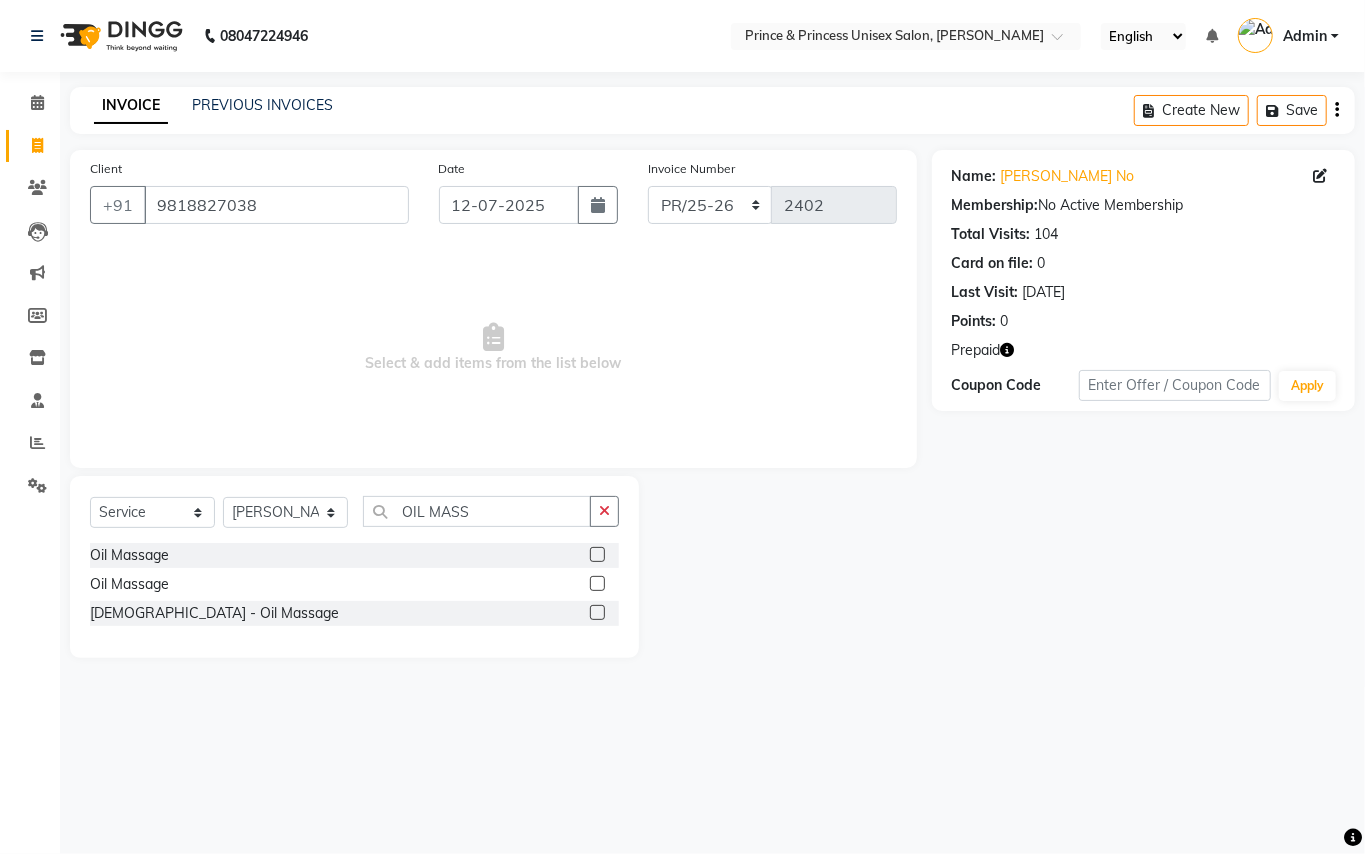 click 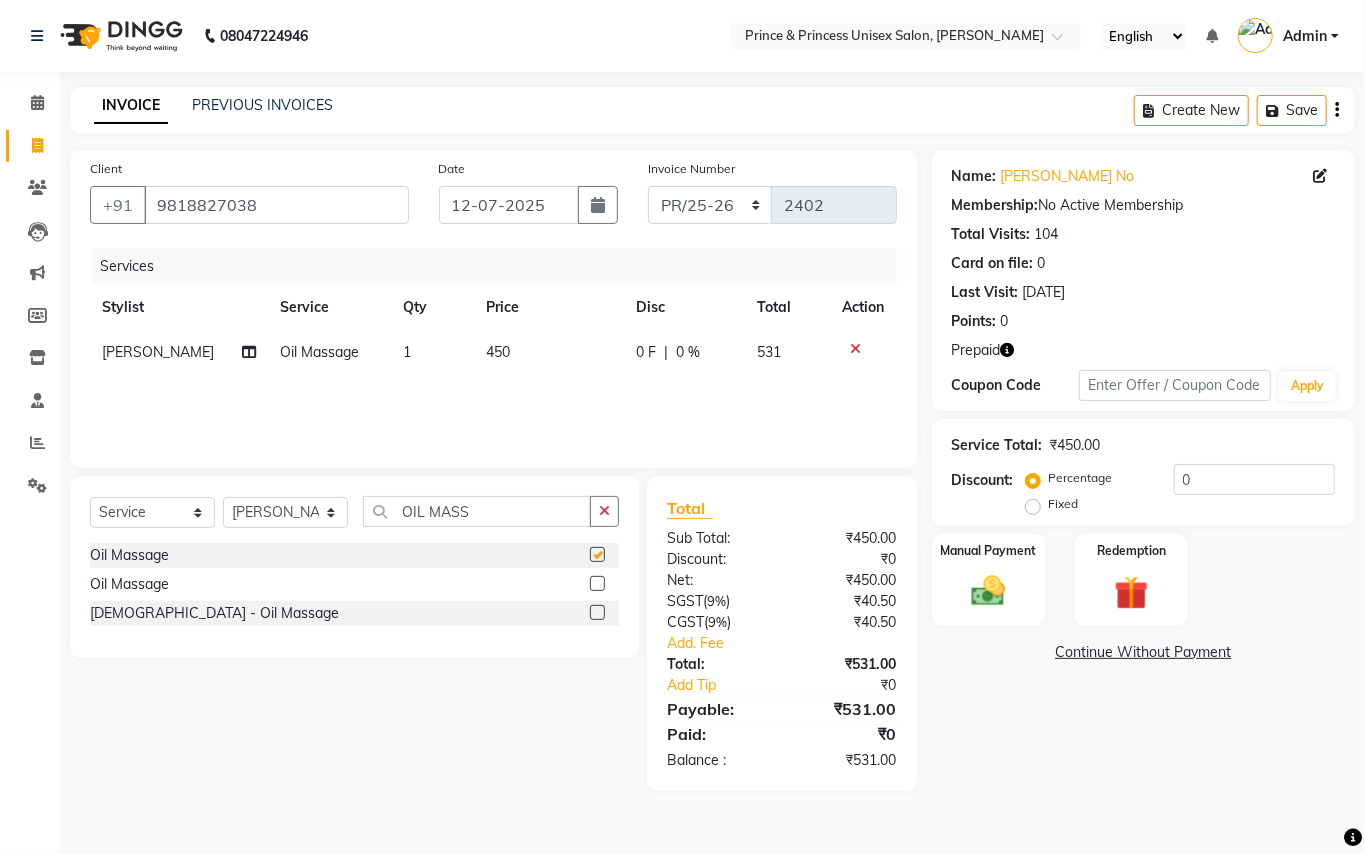 checkbox on "false" 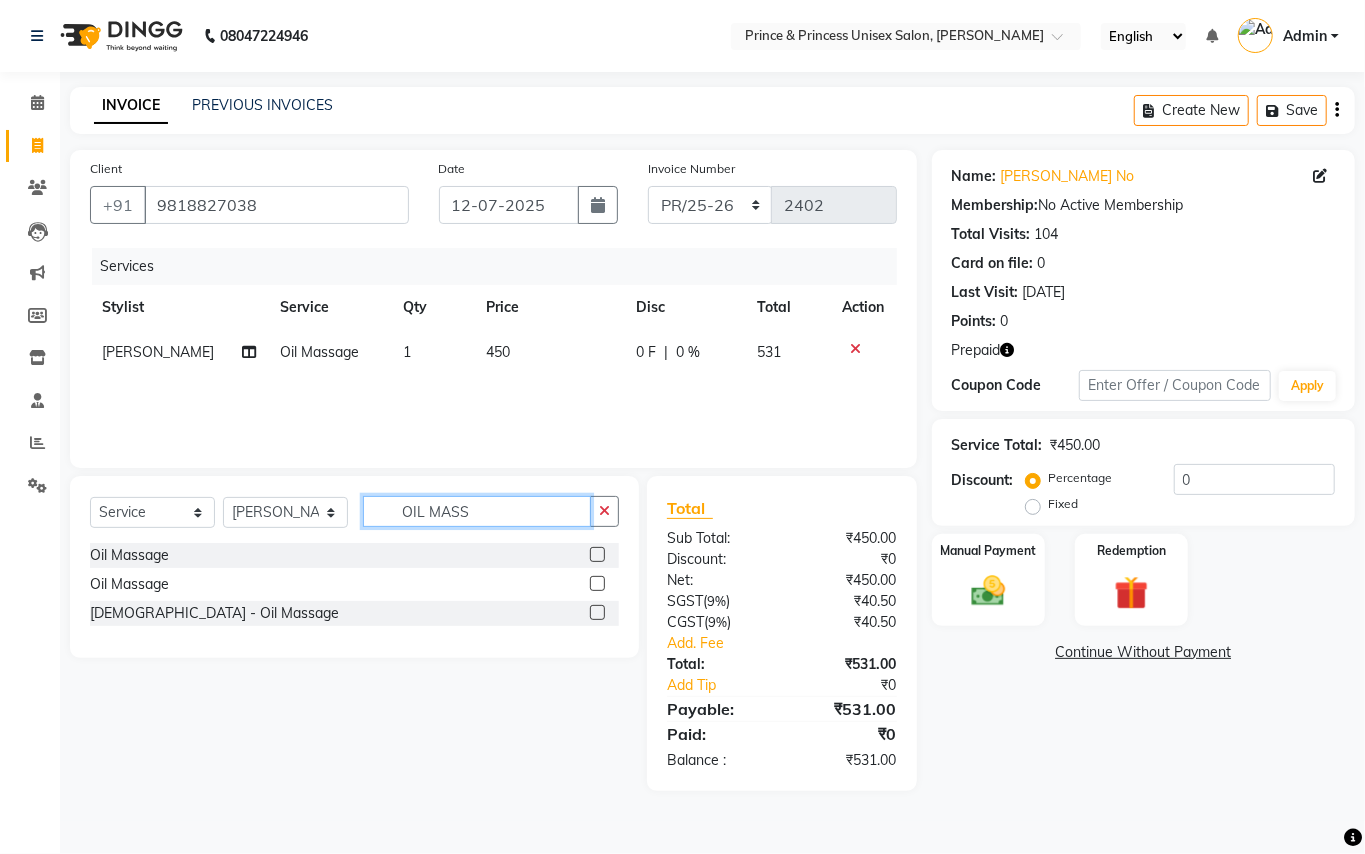 drag, startPoint x: 497, startPoint y: 513, endPoint x: 382, endPoint y: 505, distance: 115.27792 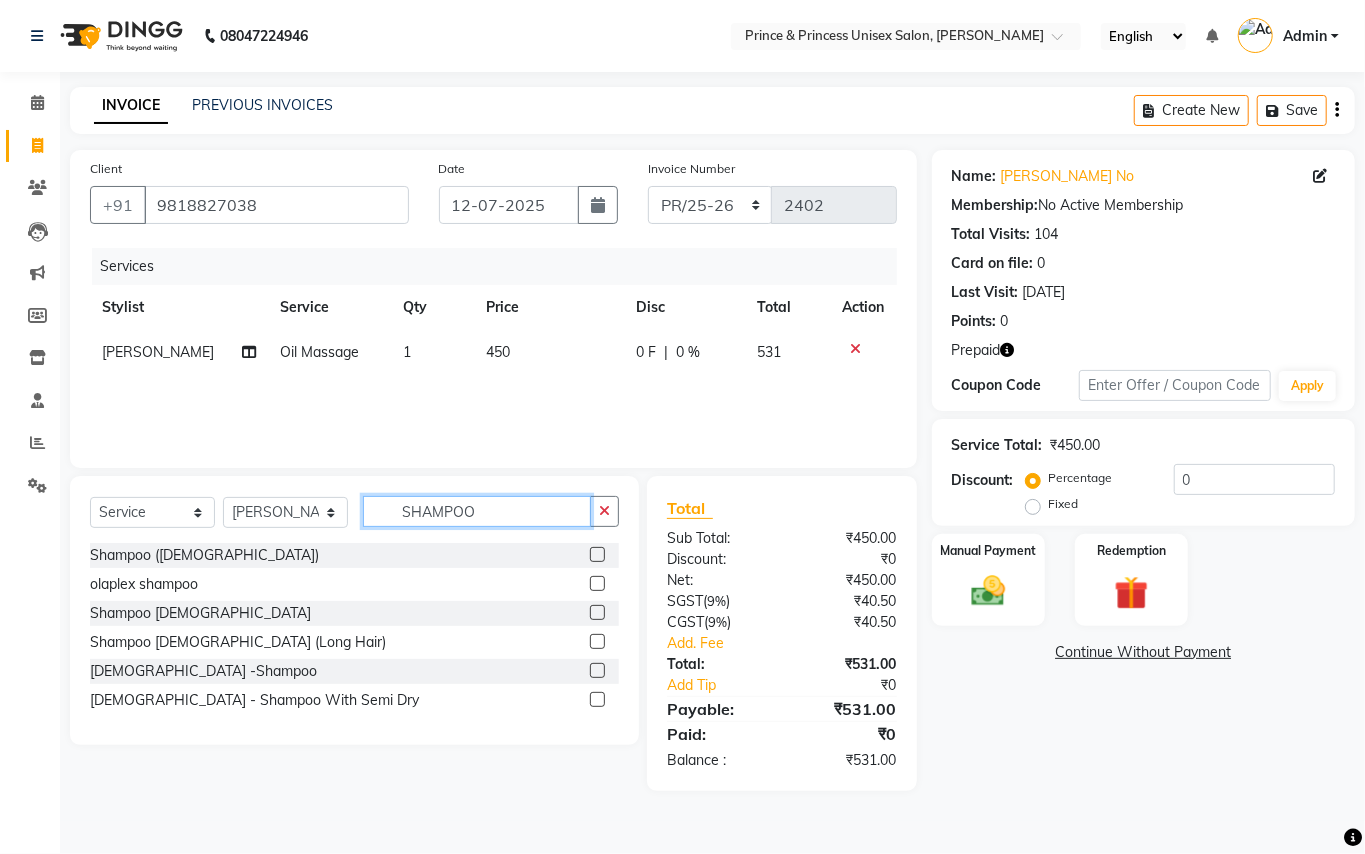 type on "SHAMPOO" 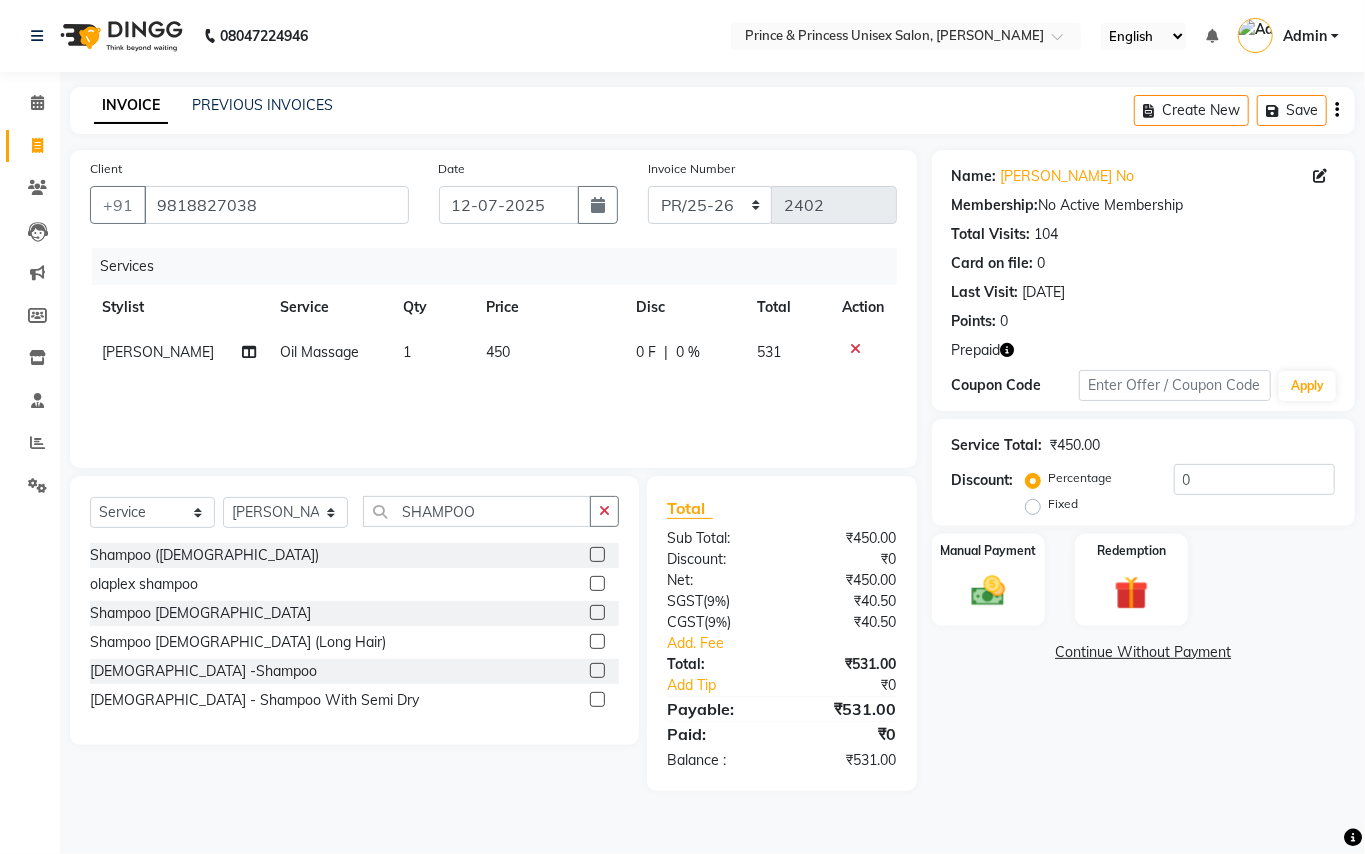 click 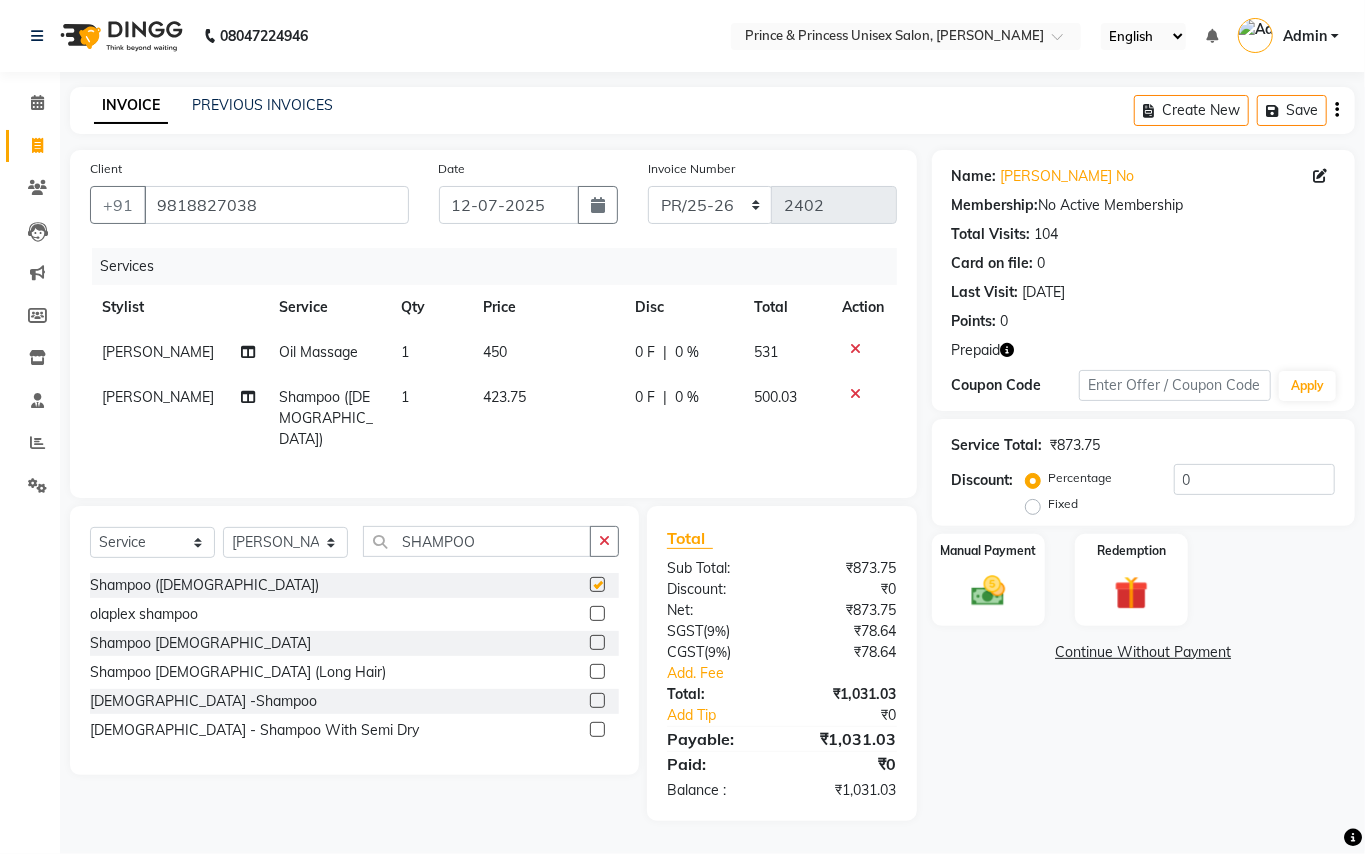 checkbox on "false" 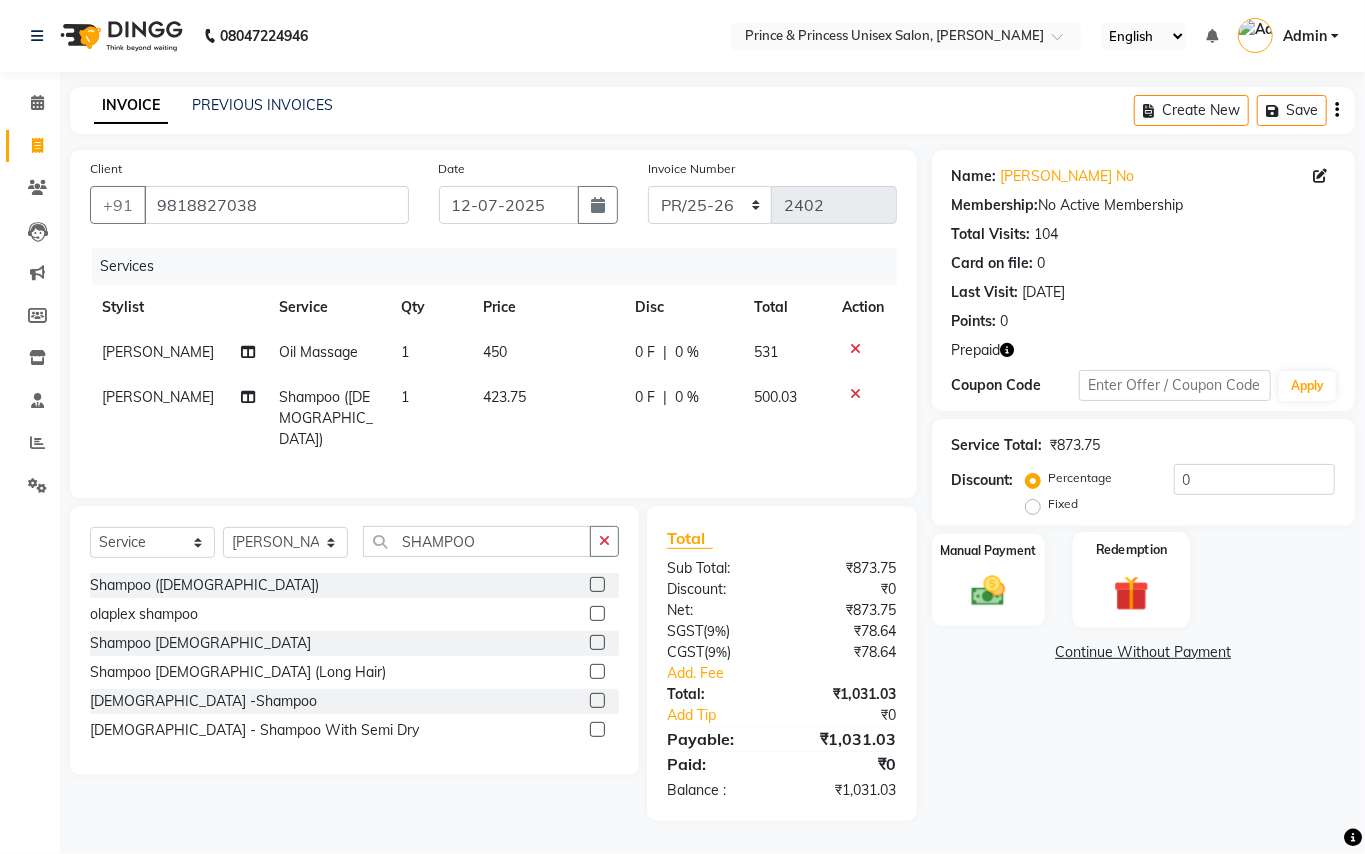 click 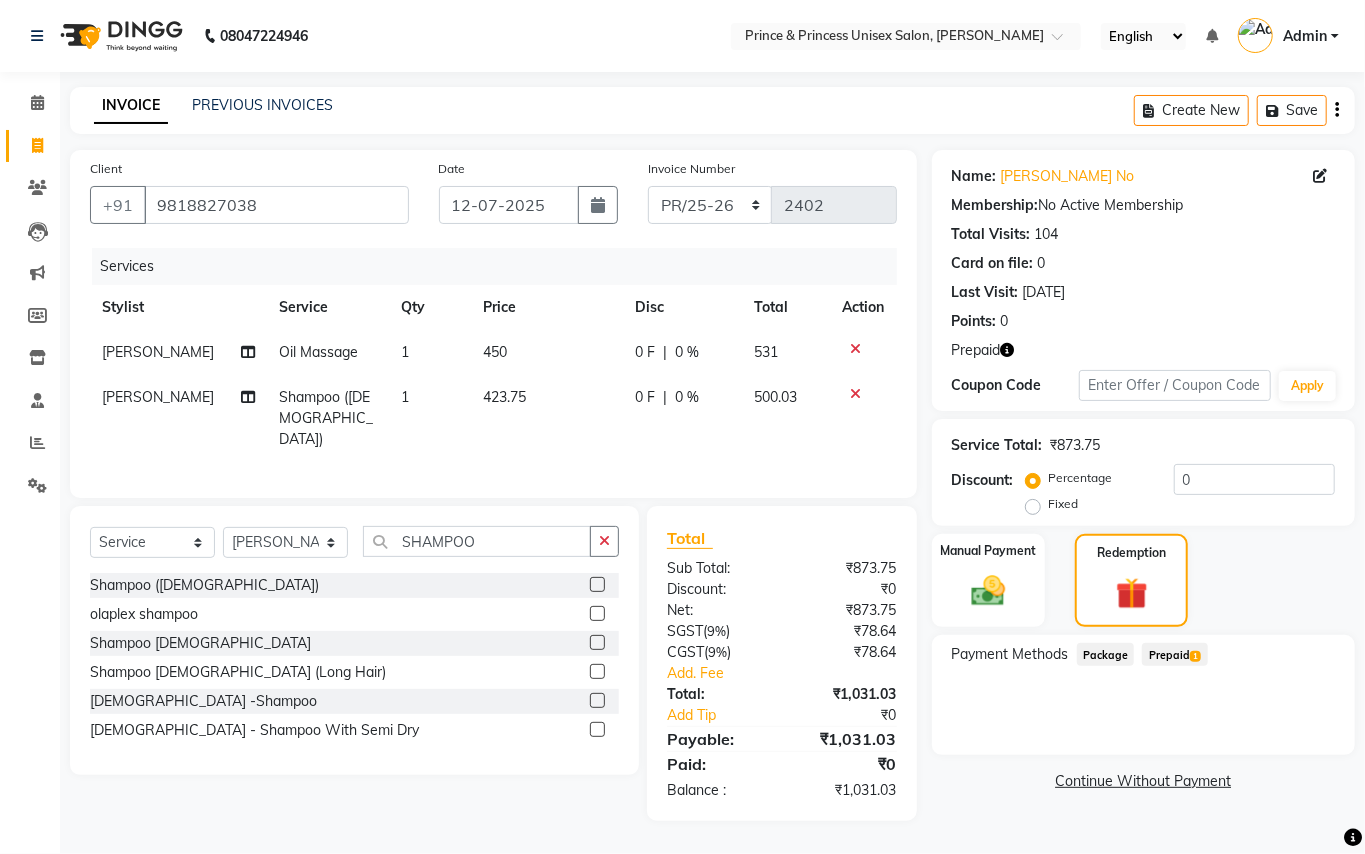 click on "Prepaid  1" 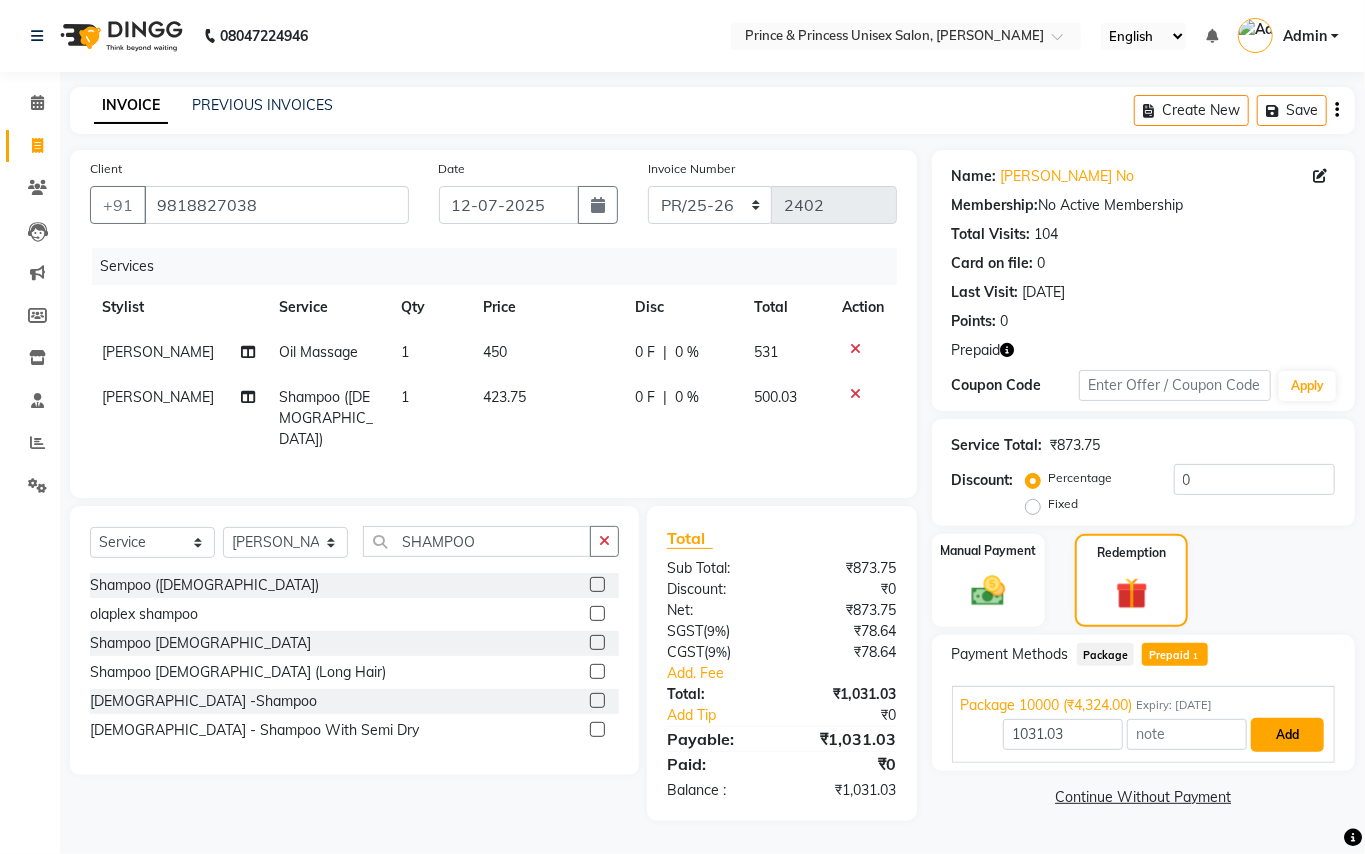 click on "Add" at bounding box center (1287, 735) 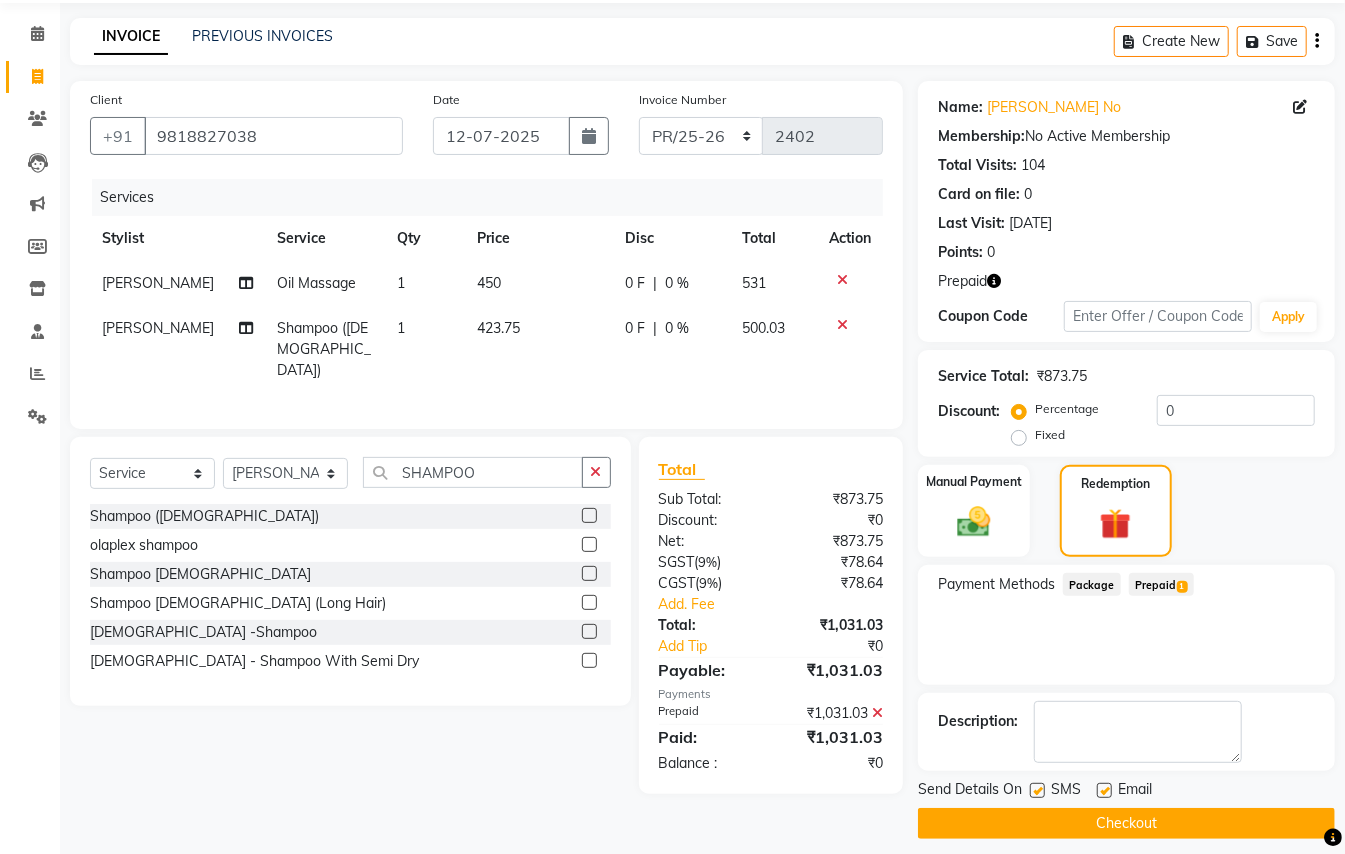 scroll, scrollTop: 85, scrollLeft: 0, axis: vertical 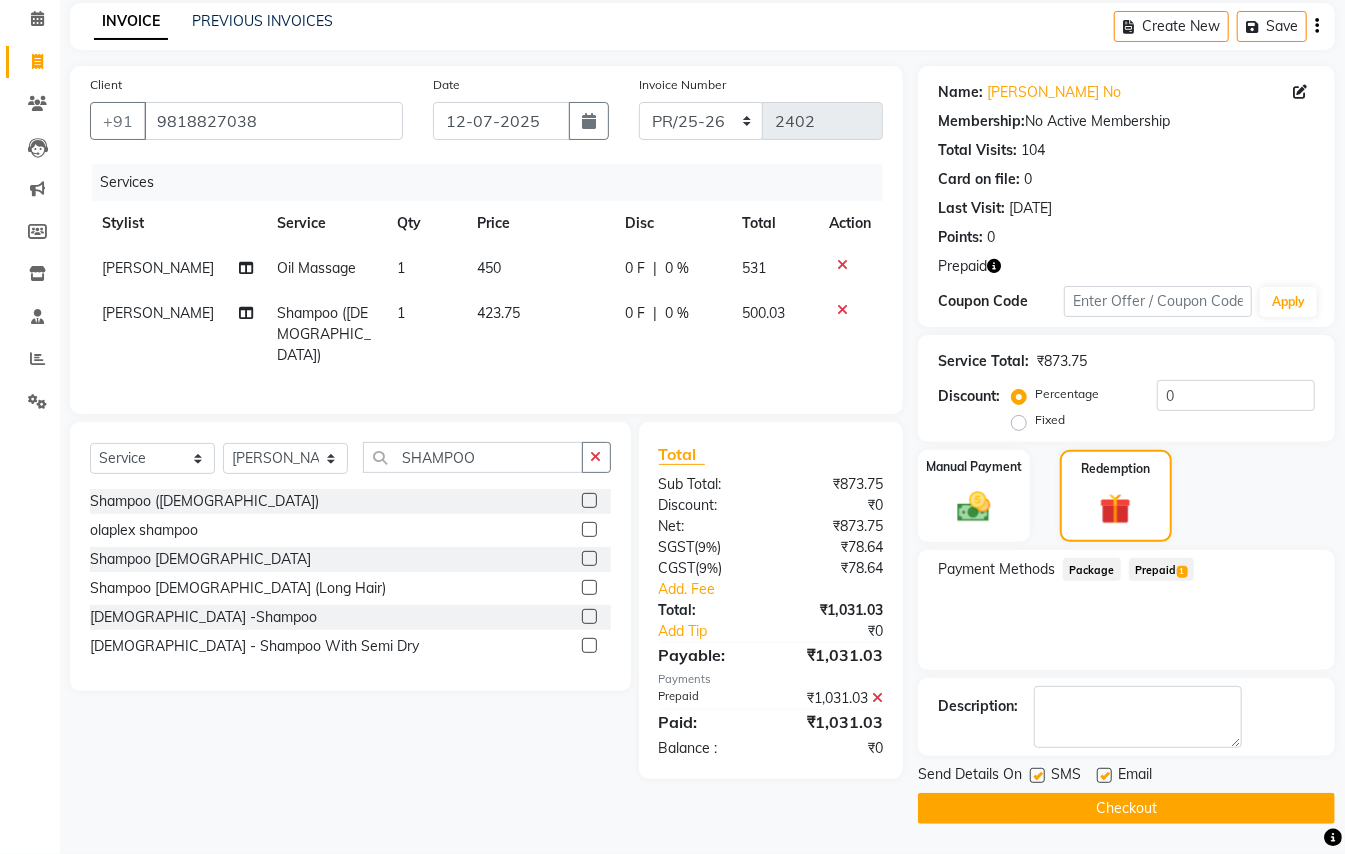 click on "Checkout" 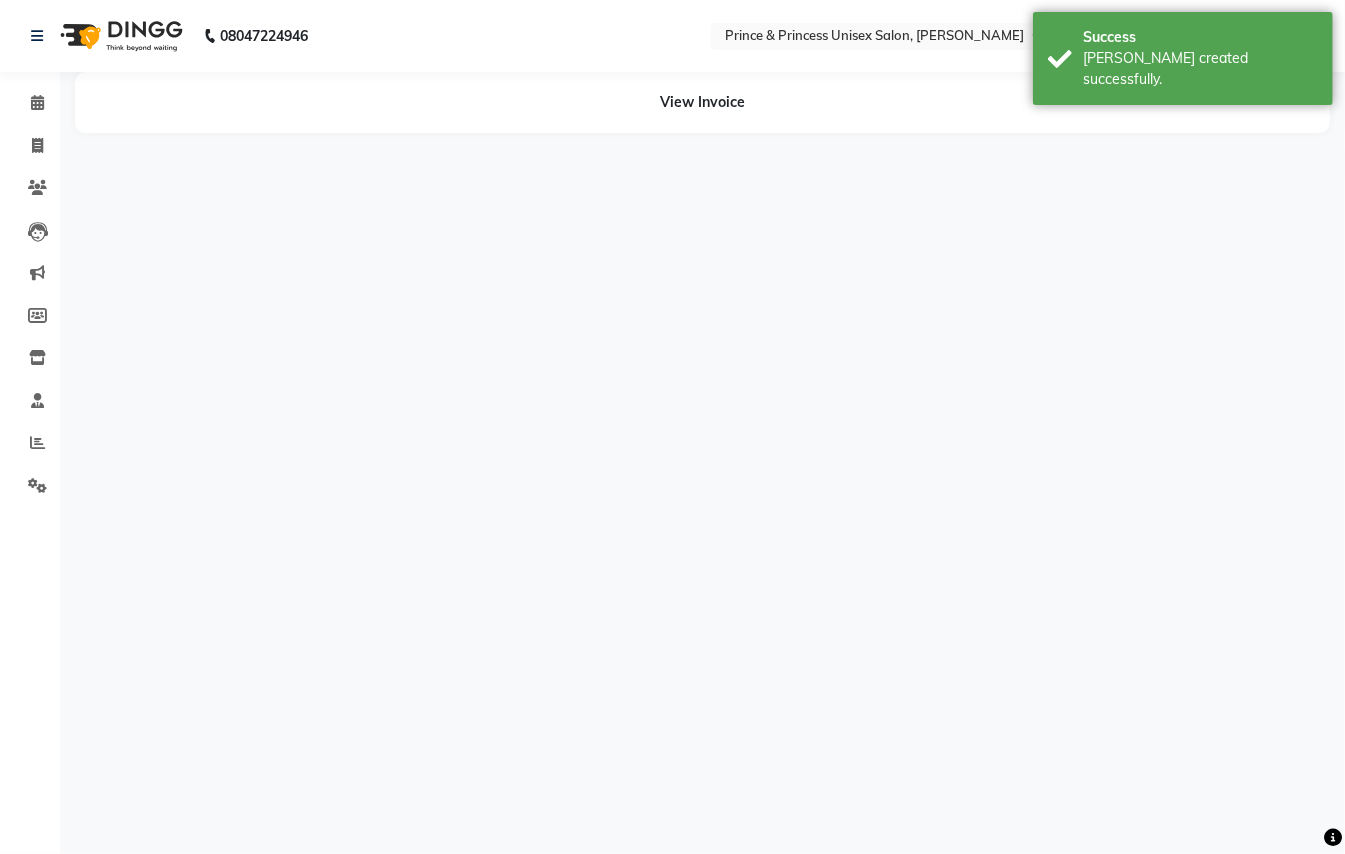 scroll, scrollTop: 0, scrollLeft: 0, axis: both 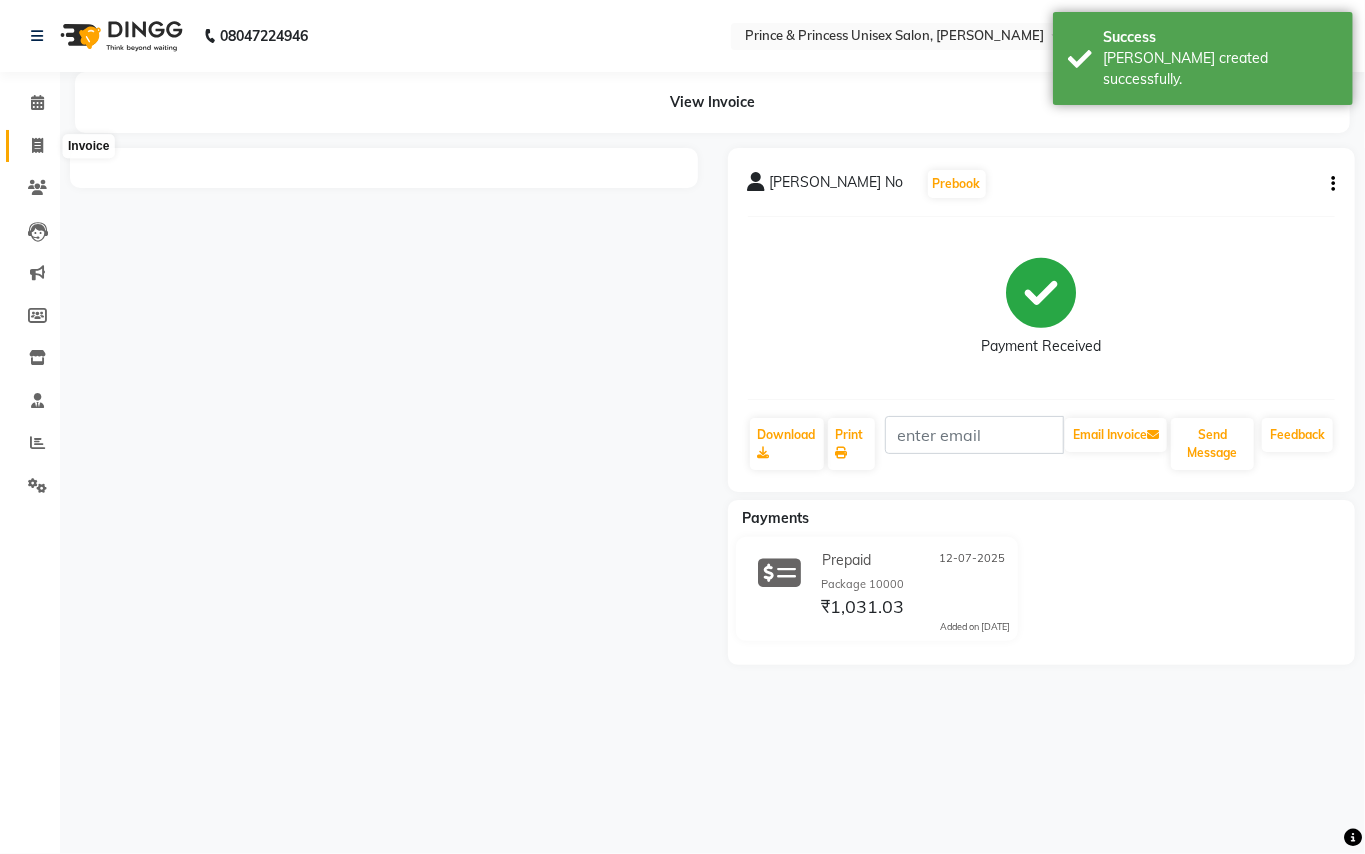click 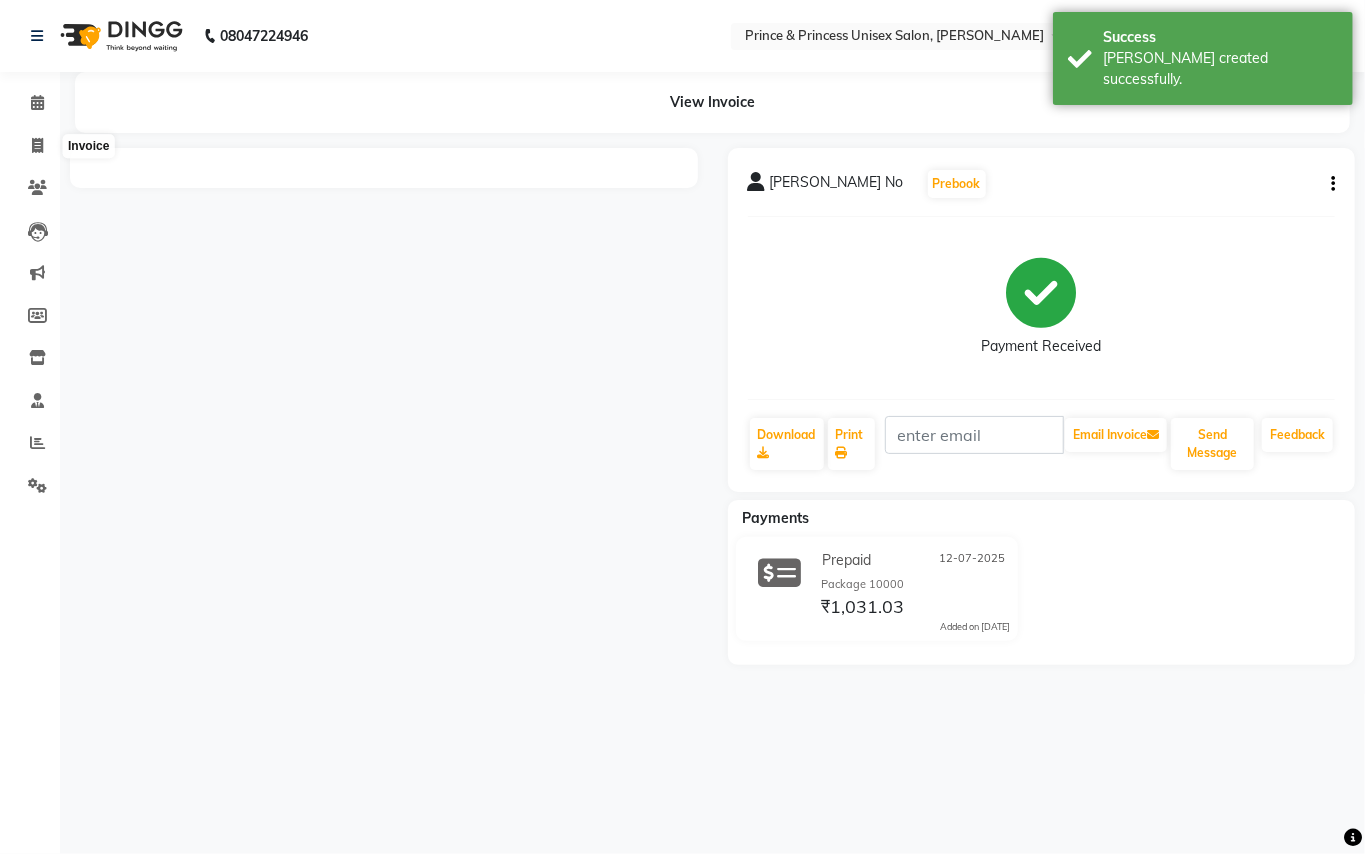 select on "service" 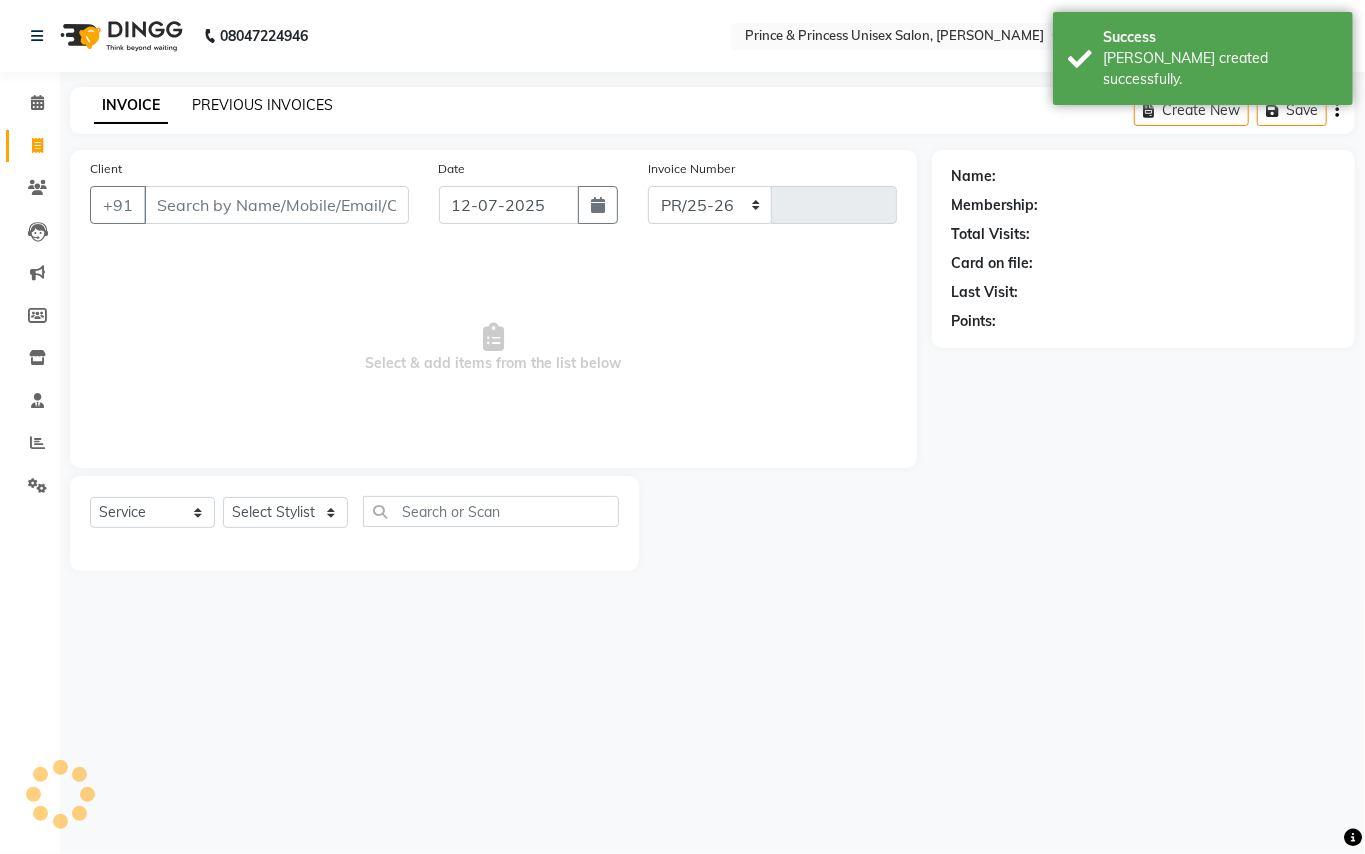 select on "3760" 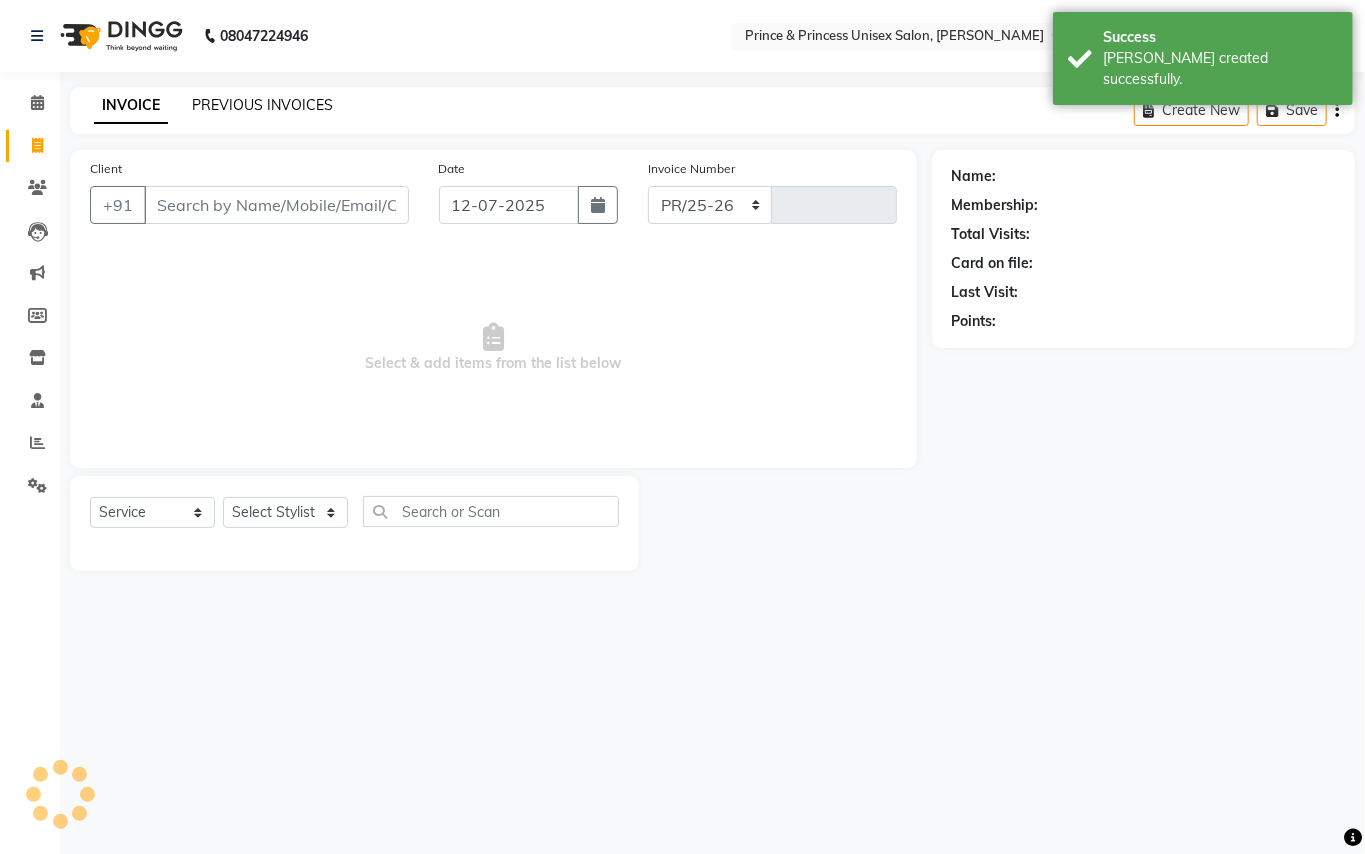 type on "2403" 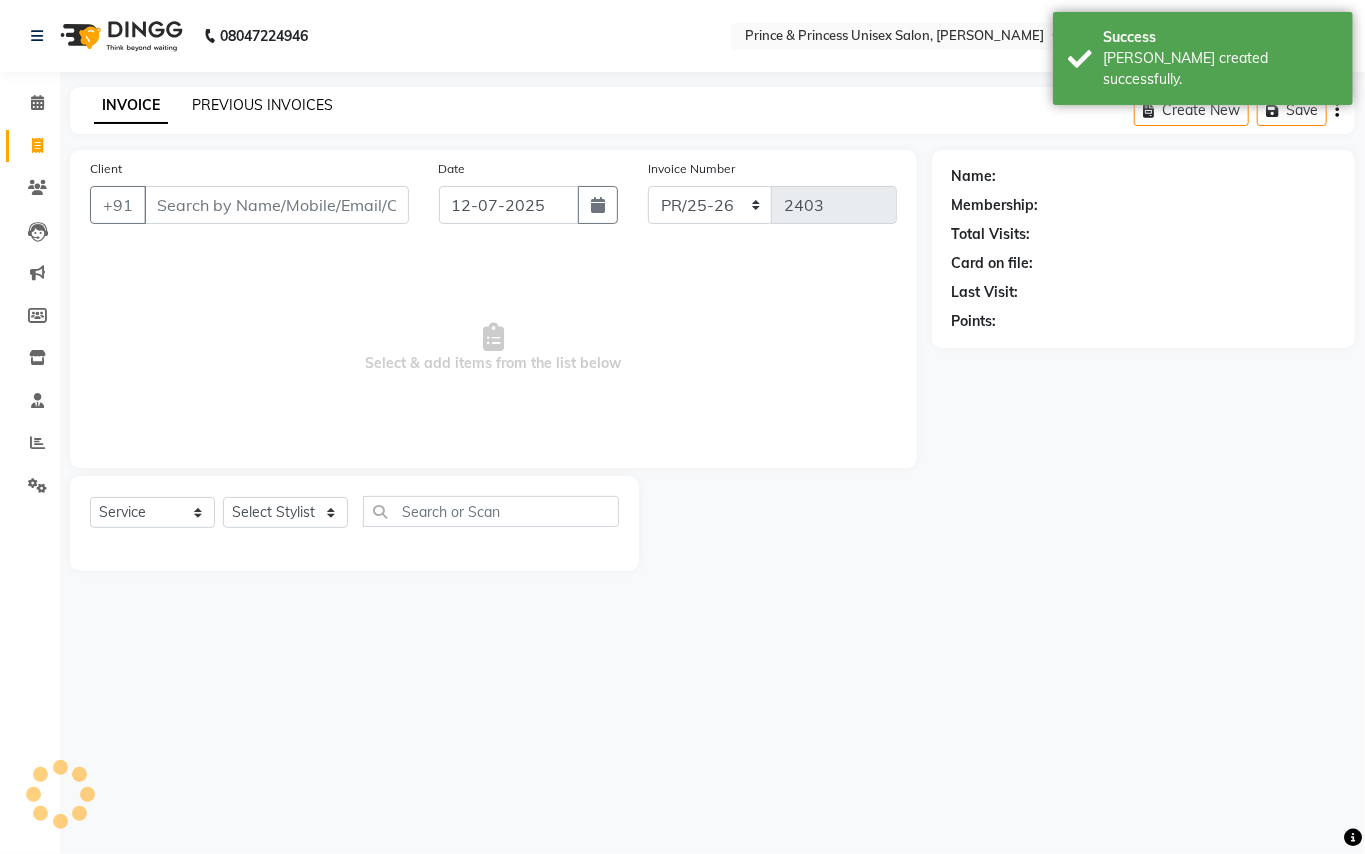 click on "PREVIOUS INVOICES" 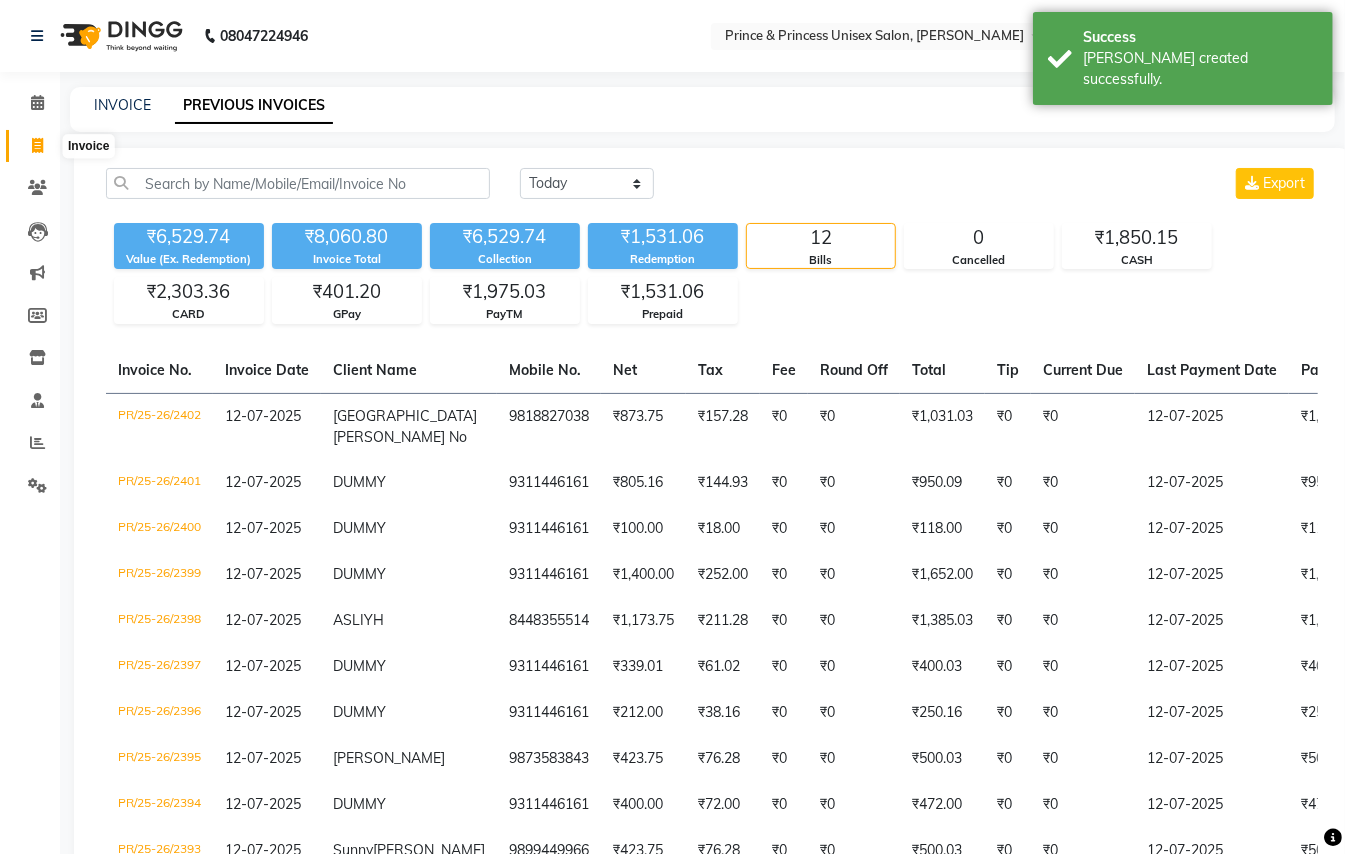 click 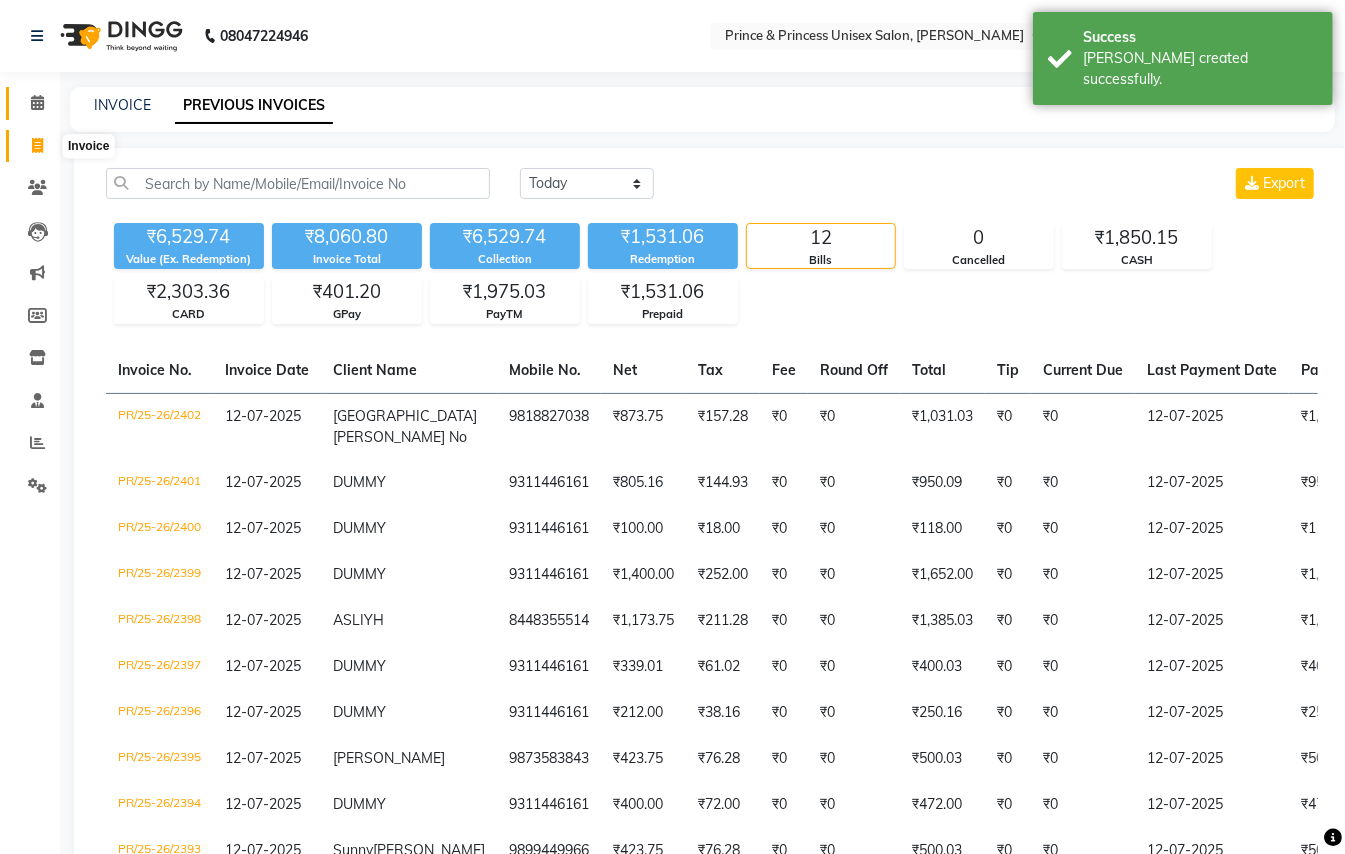 select on "service" 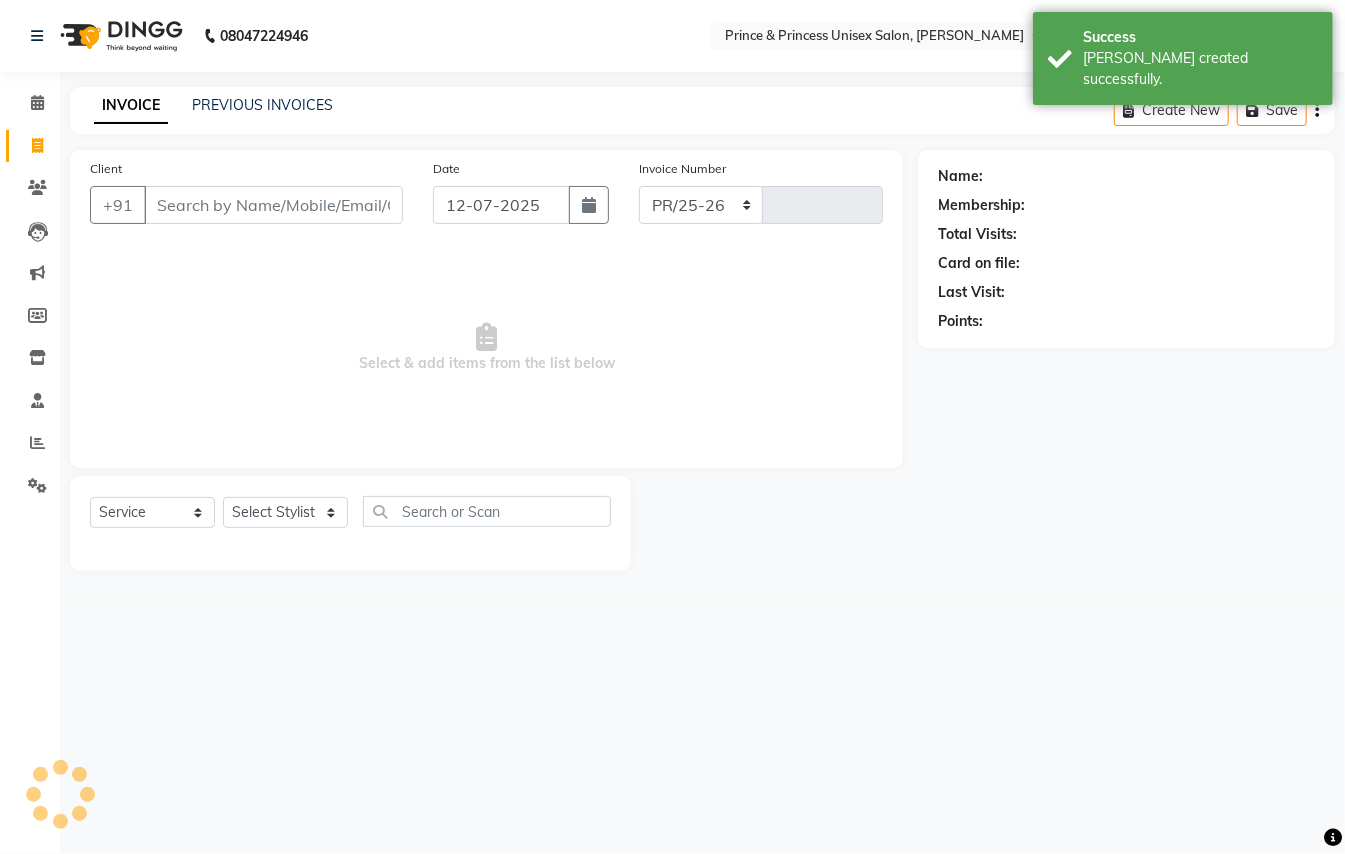 select on "3760" 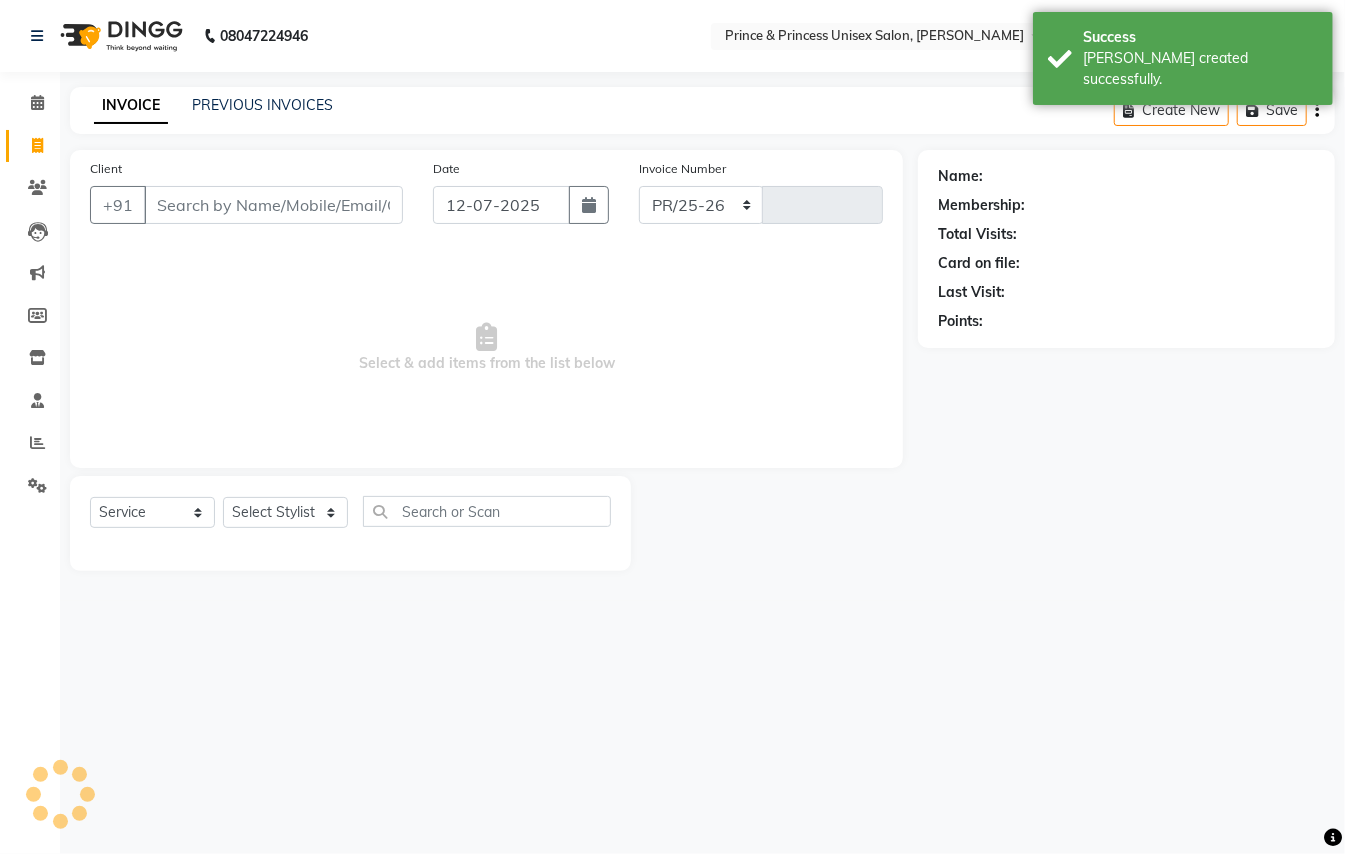 type on "2403" 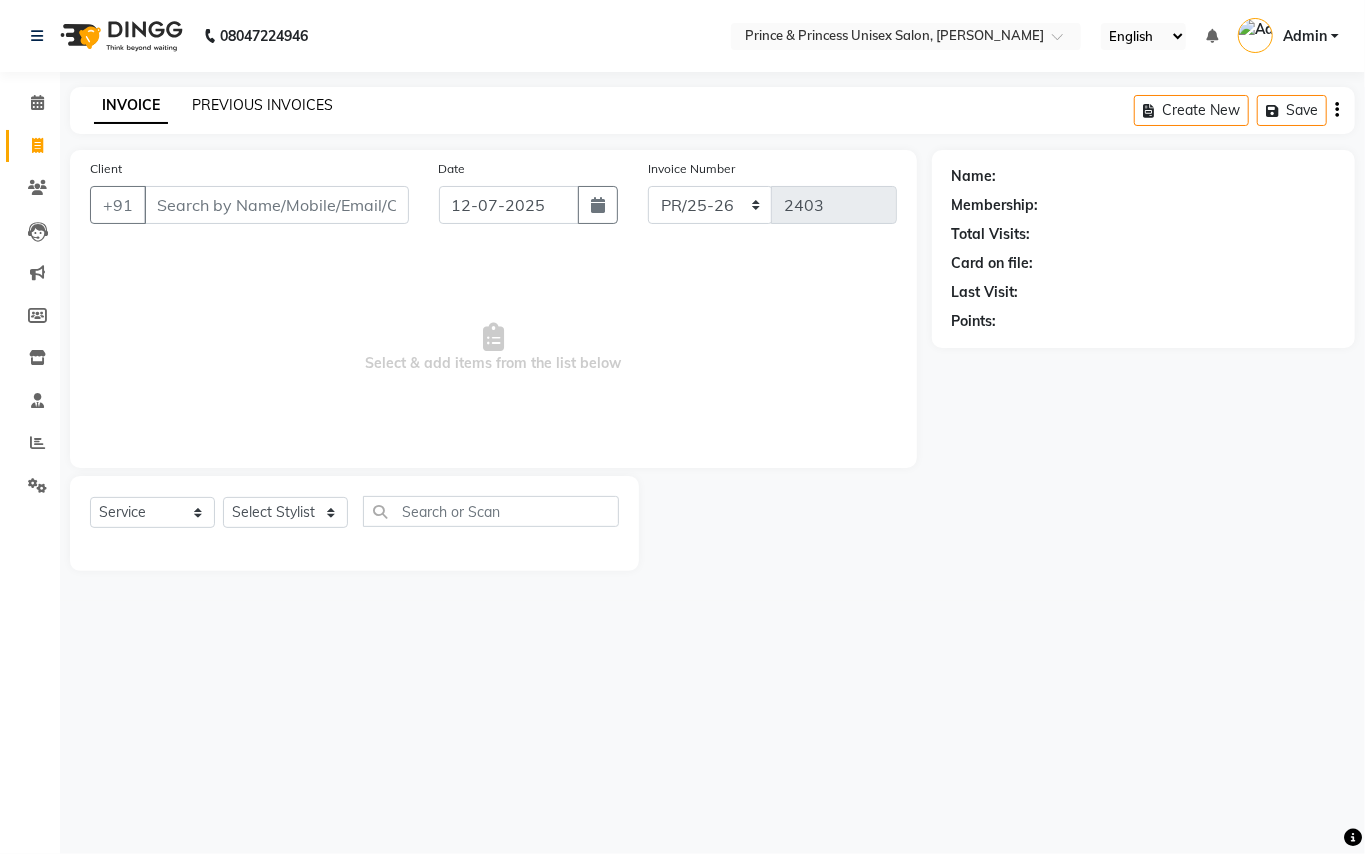 click on "PREVIOUS INVOICES" 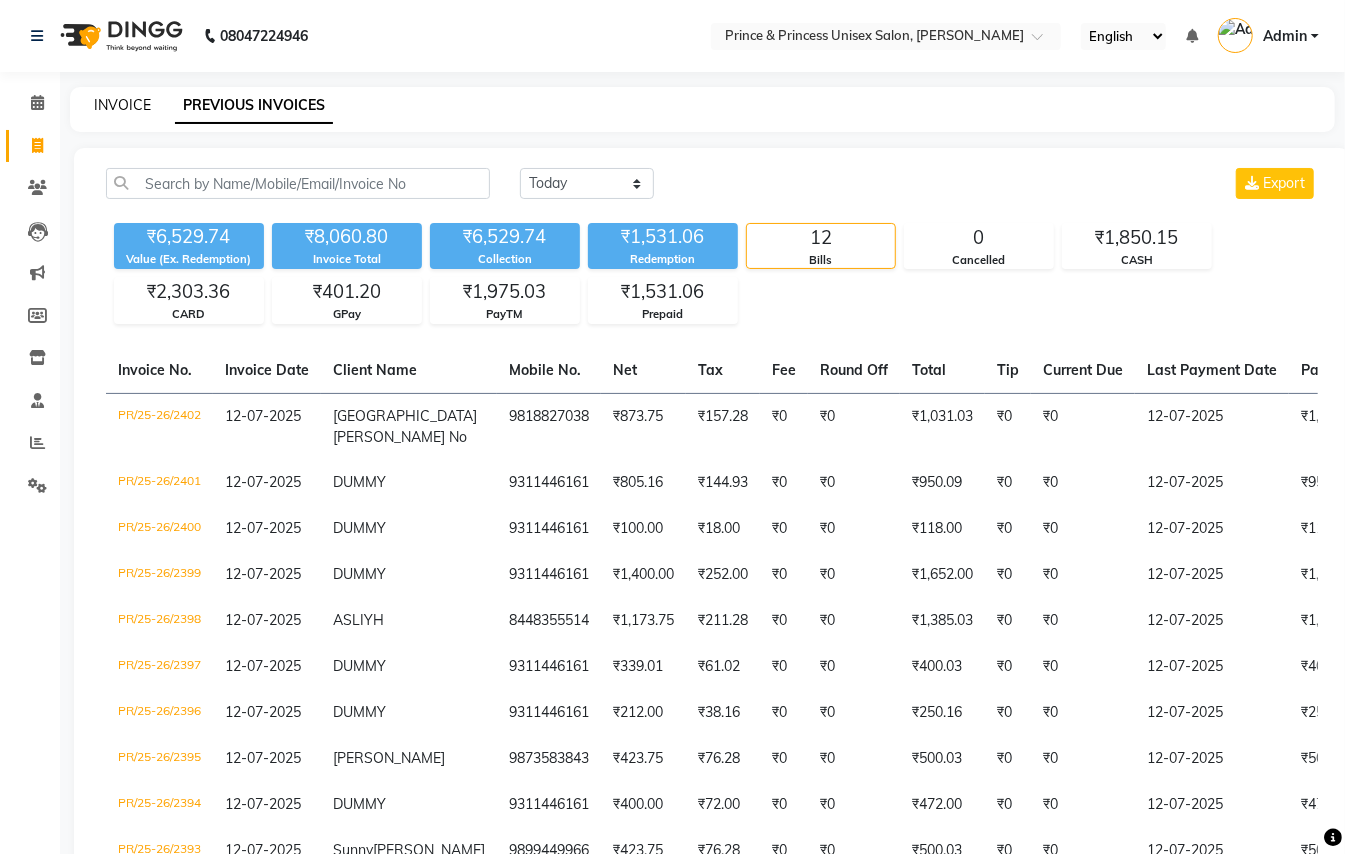 click on "INVOICE" 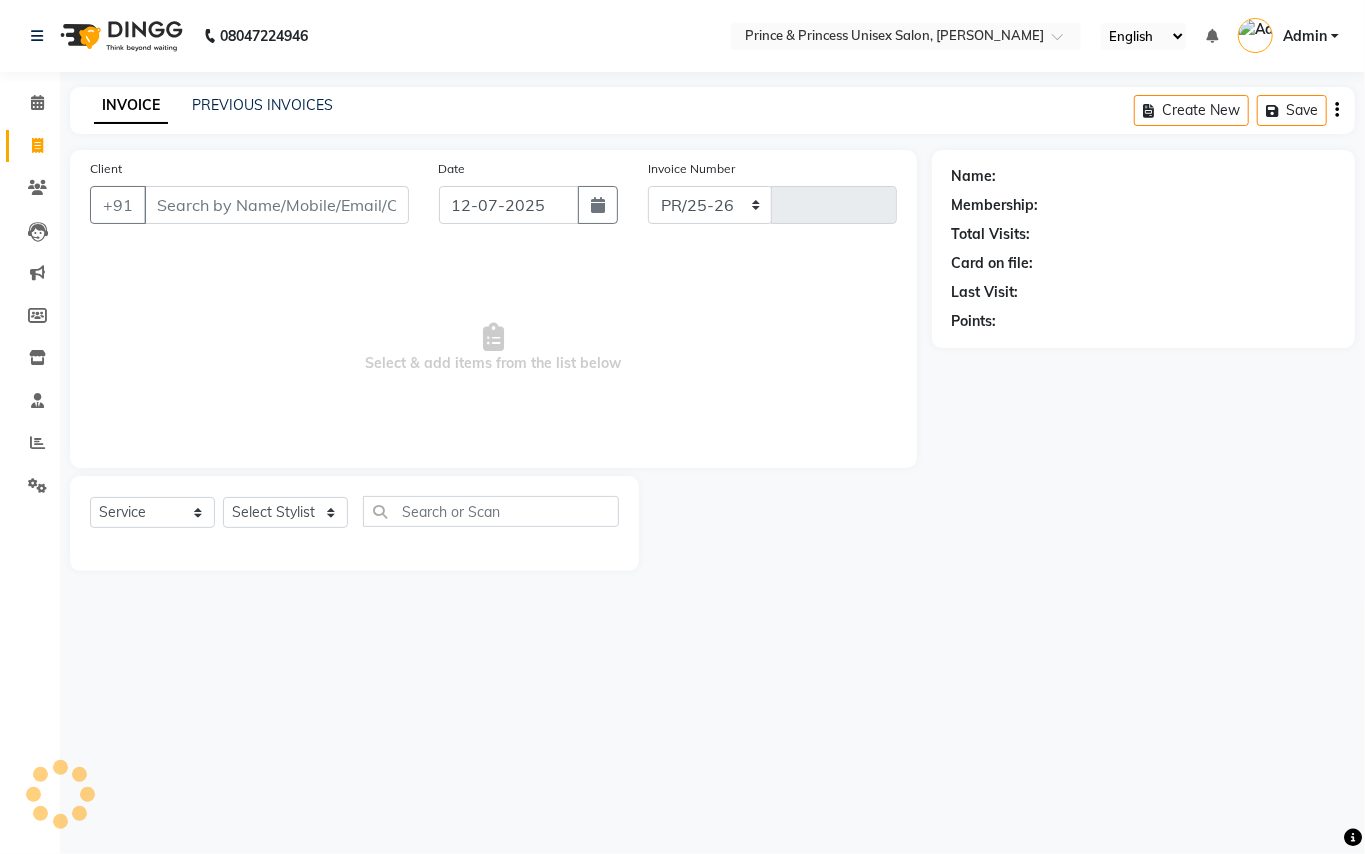 select on "3760" 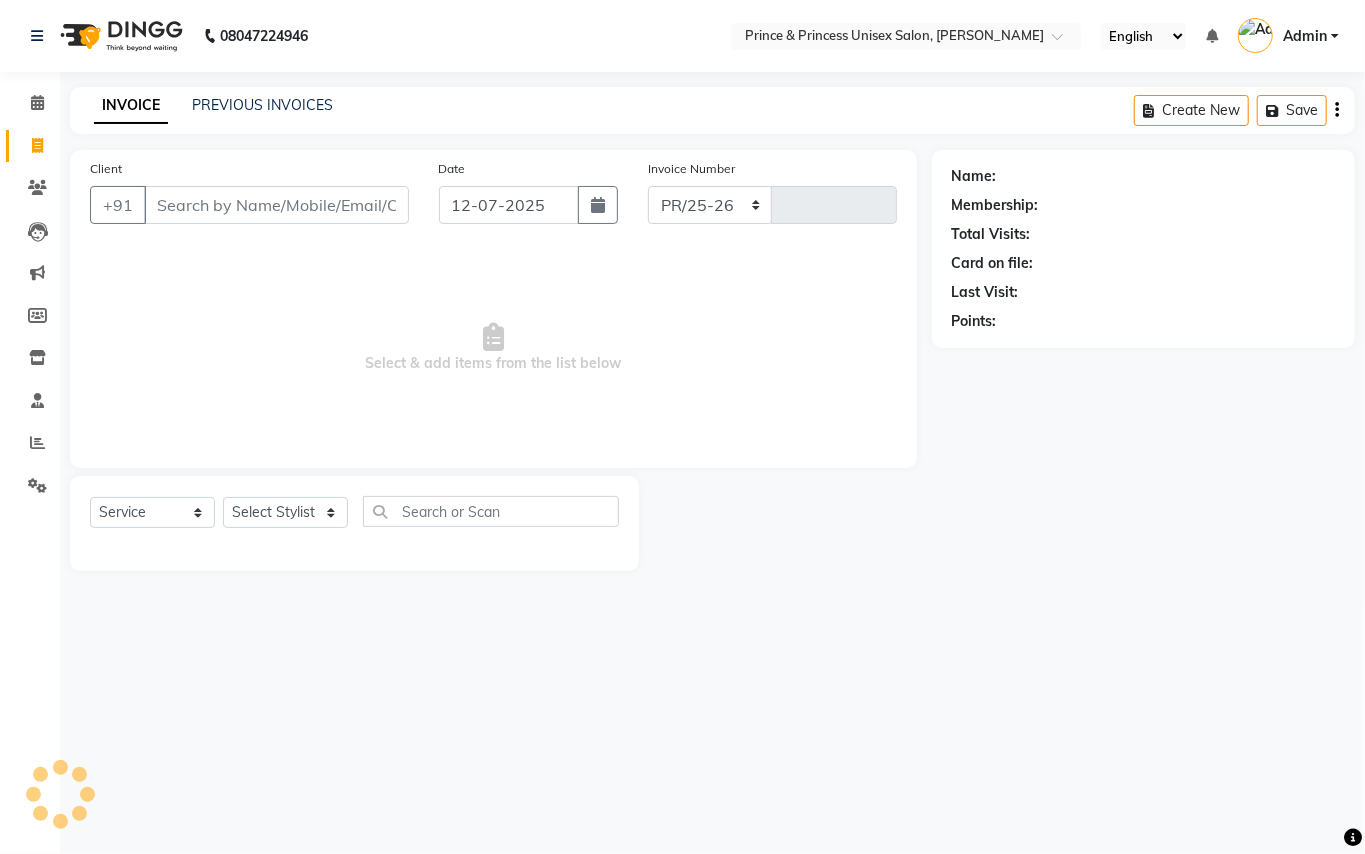 type on "2403" 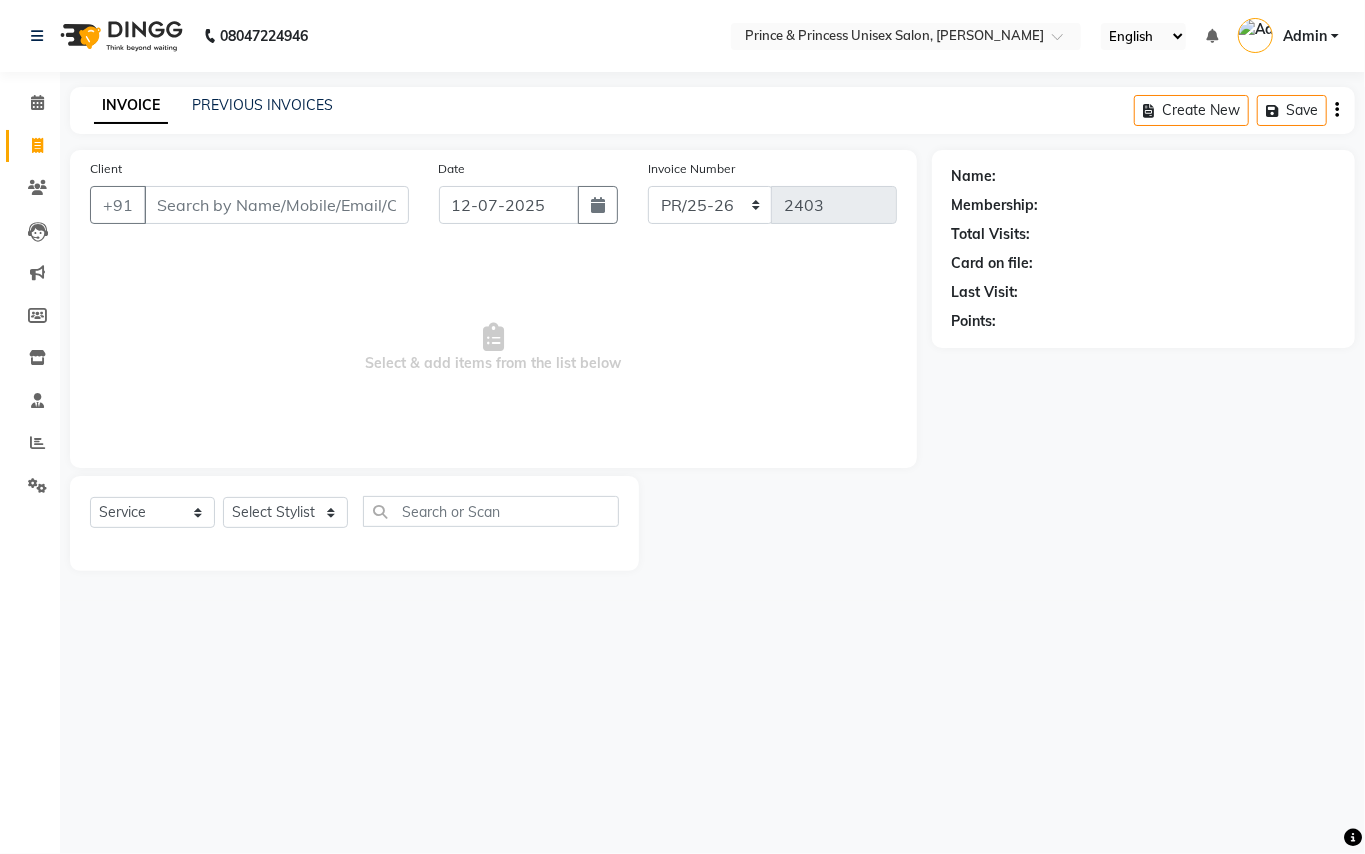 click on "Client" at bounding box center [276, 205] 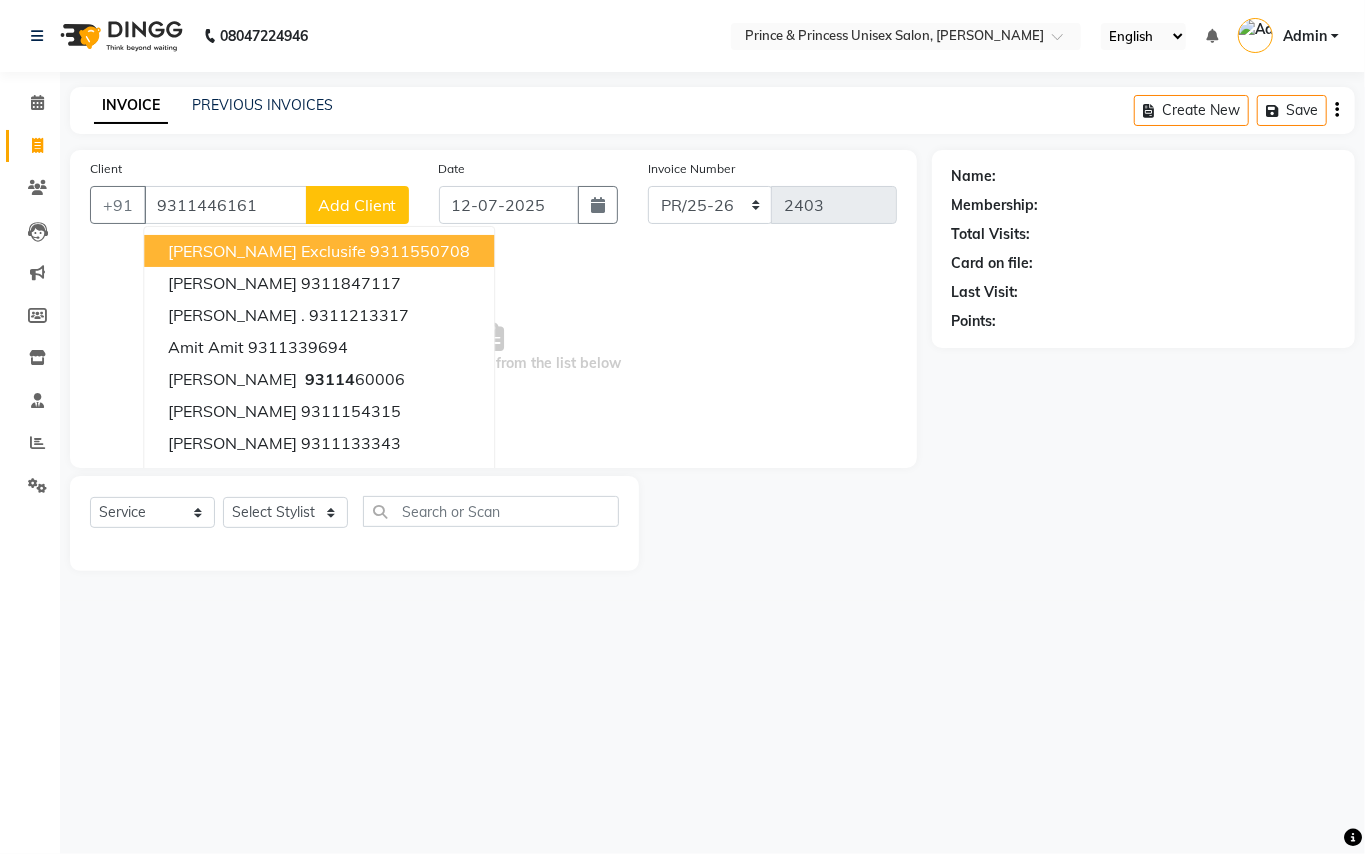 type on "9311446161" 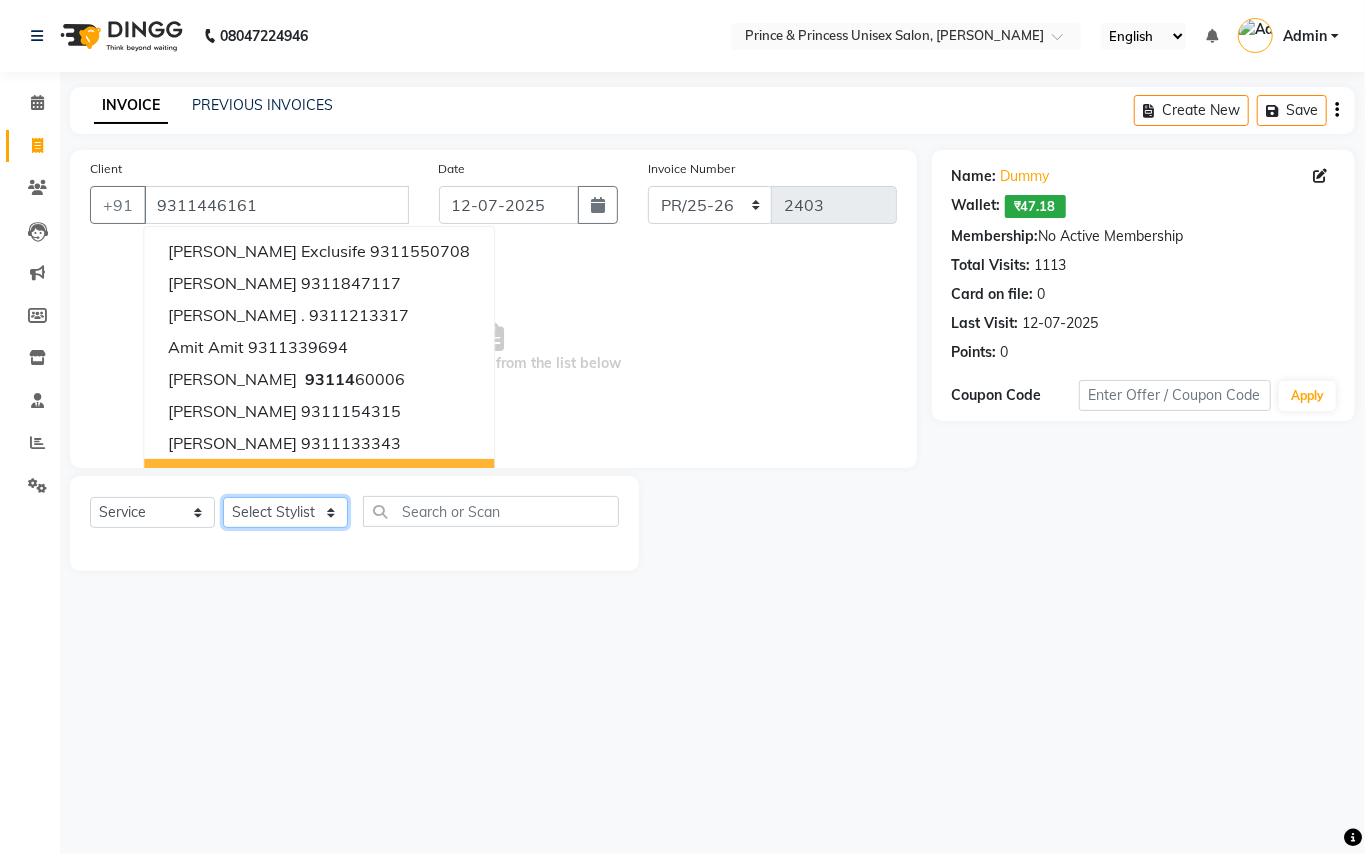 click on "Select Stylist ABHISHEK AJEET AJEET NEW ARUN ASLAM CHANDAN GUDDU MANI MEENAKSHI MONU PINKI RAHUL SANDEEP SONIYA TABASSUM XYZ" 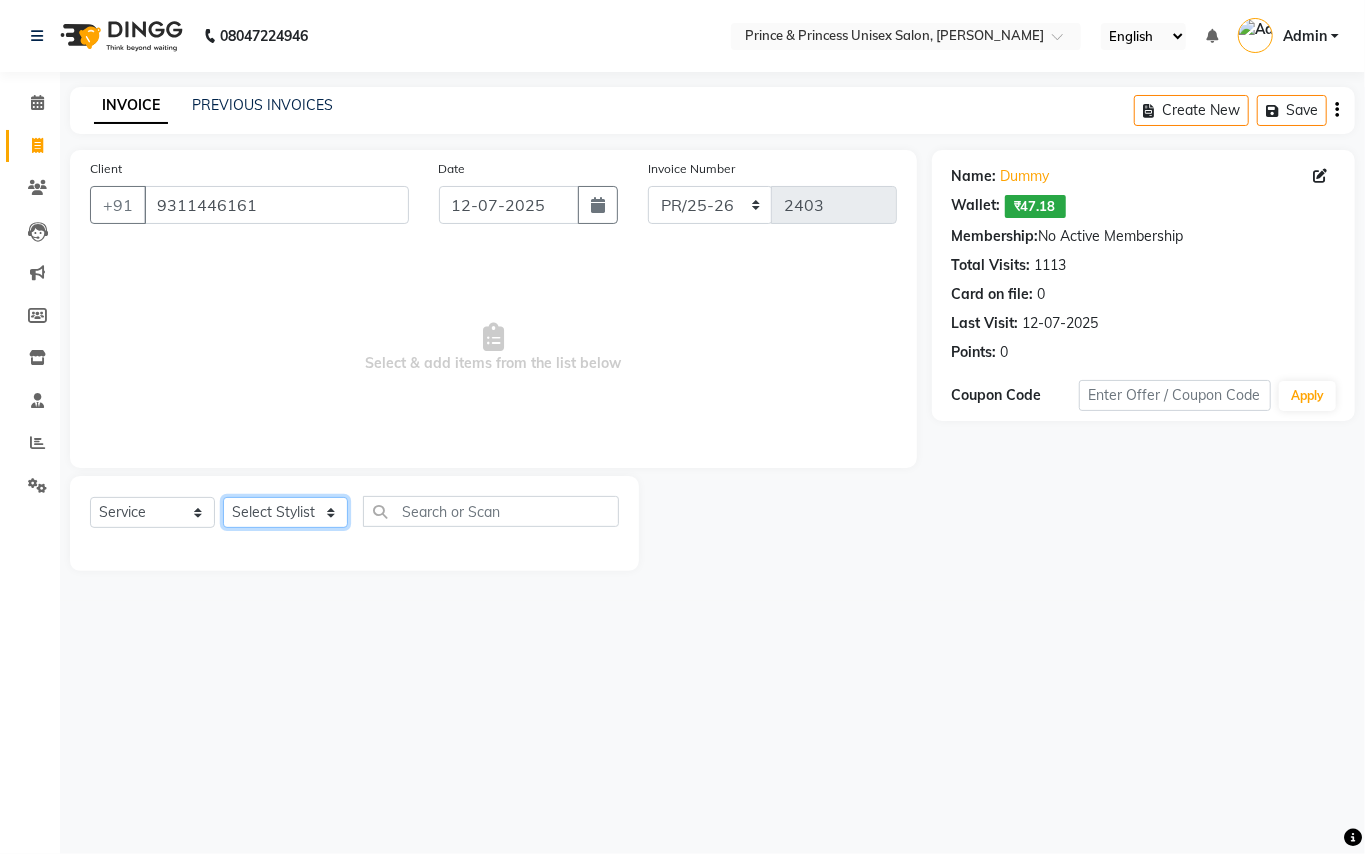 select on "47196" 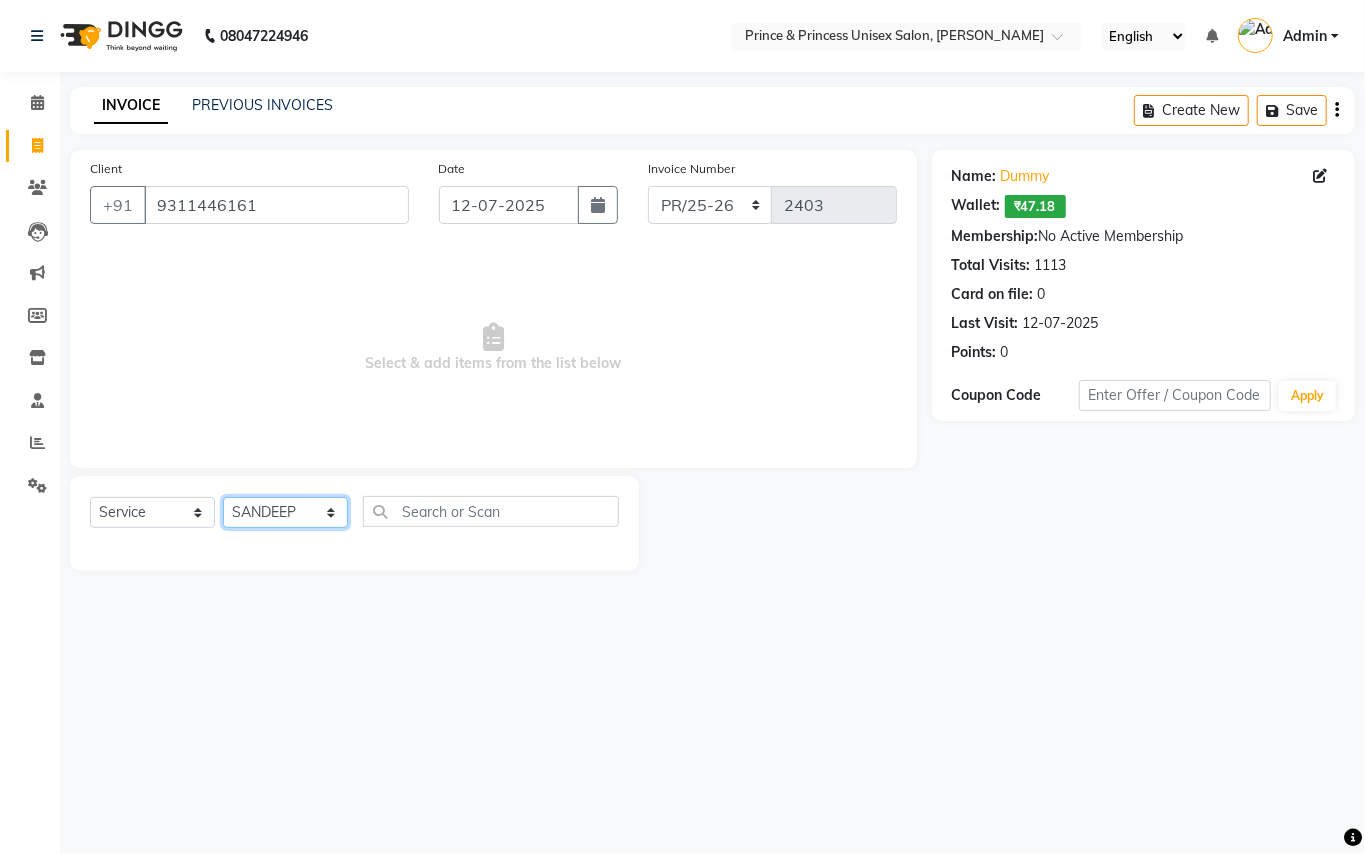 drag, startPoint x: 288, startPoint y: 517, endPoint x: 445, endPoint y: 516, distance: 157.00319 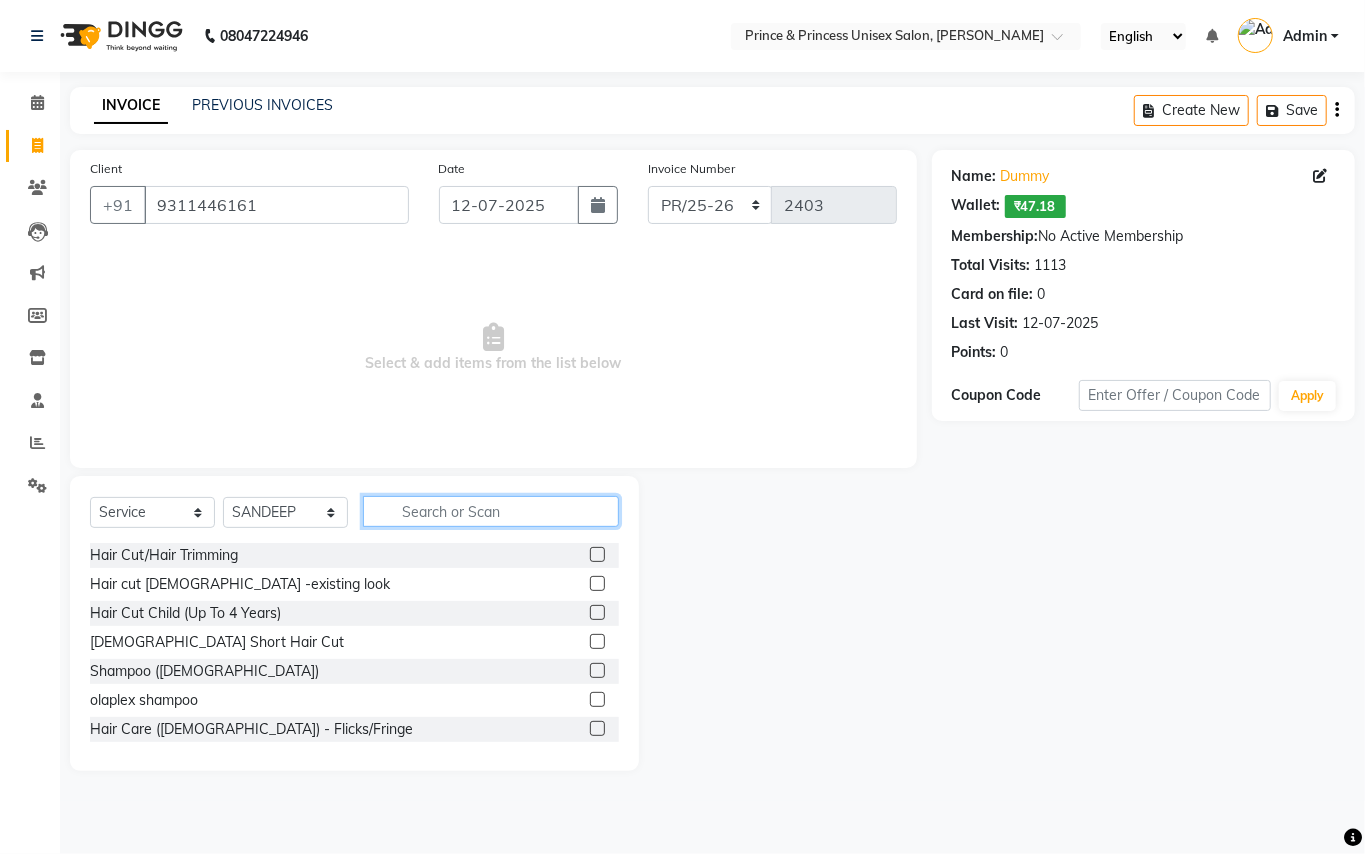 click 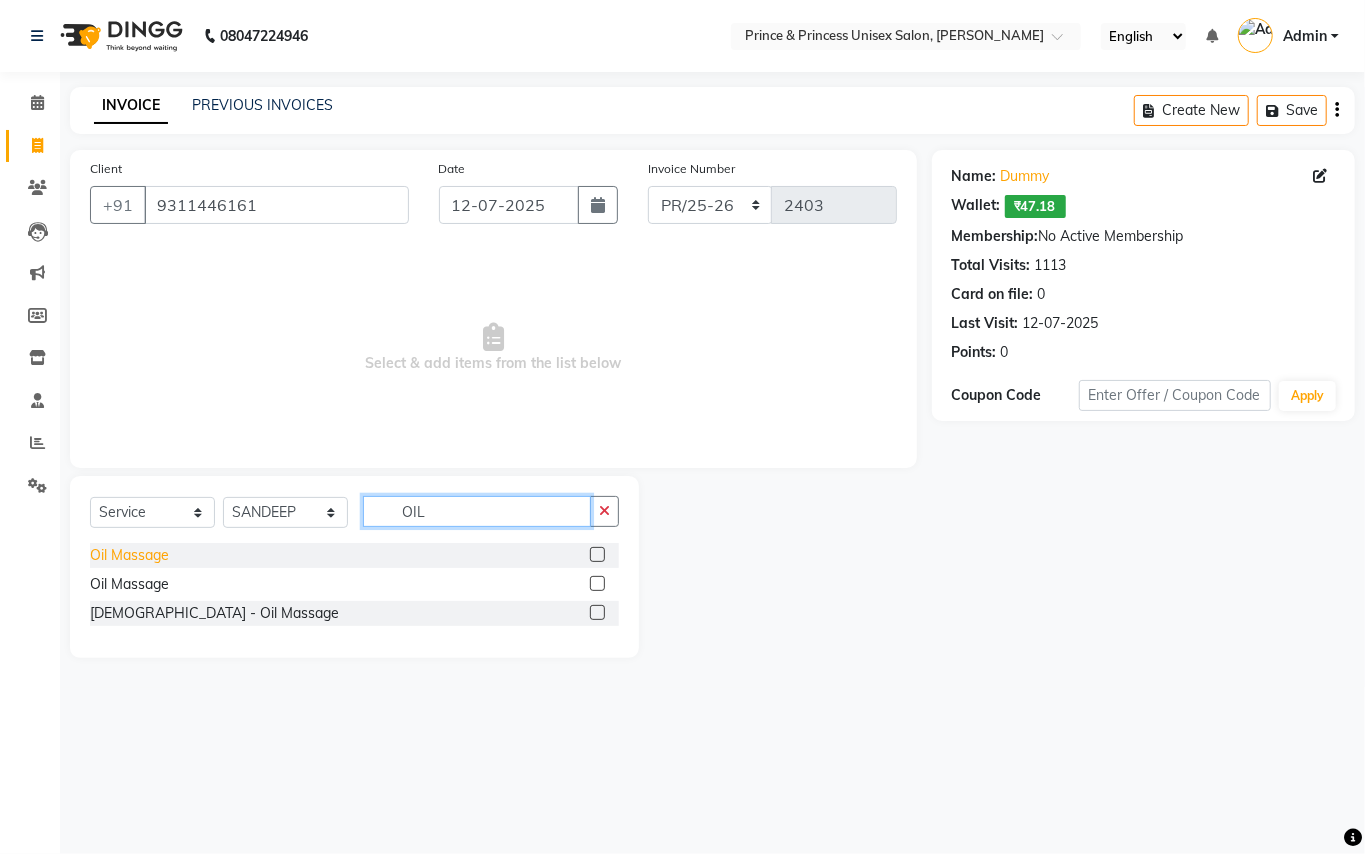type on "OIL" 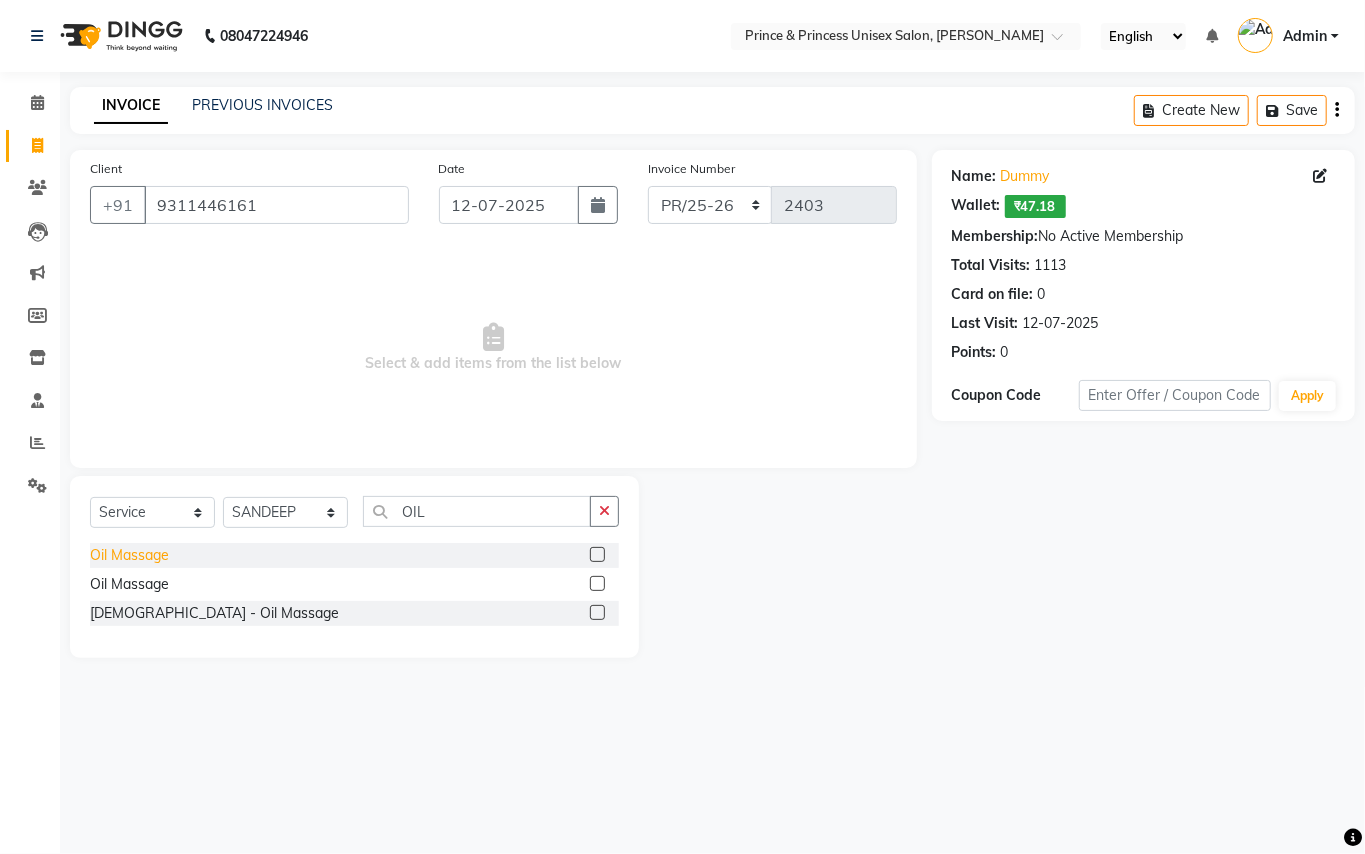 click on "Oil Massage" 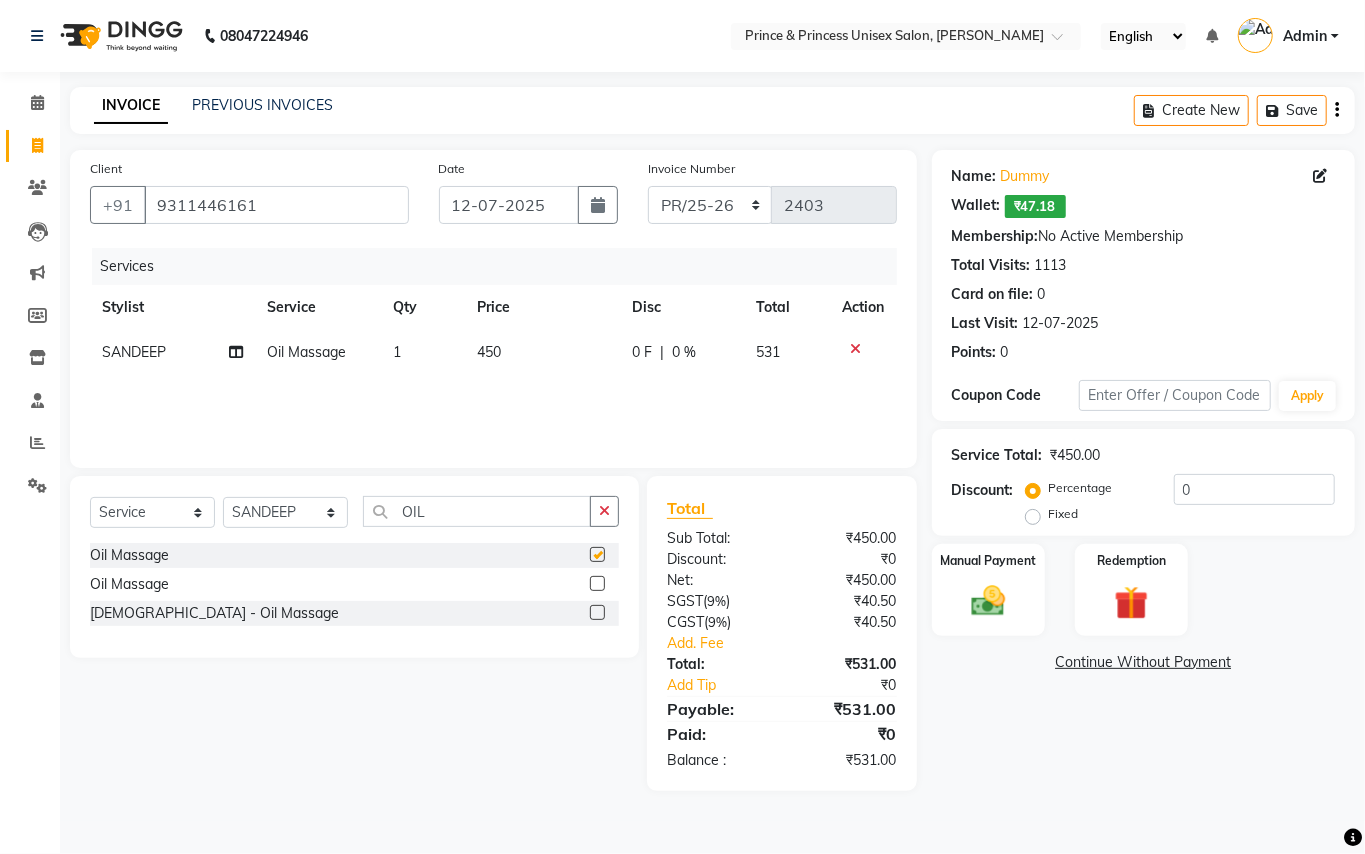 checkbox on "false" 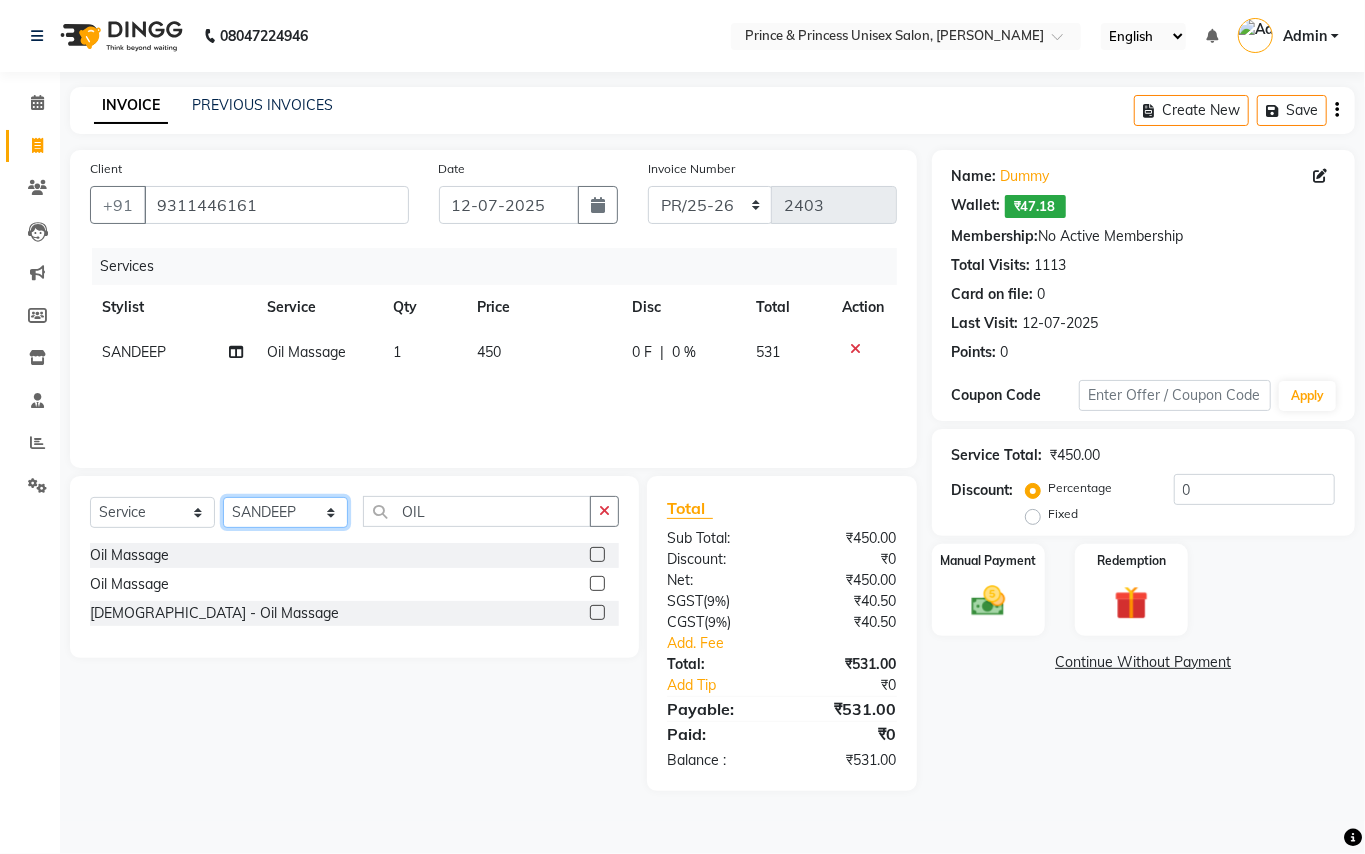 click on "Select Stylist ABHISHEK AJEET AJEET NEW ARUN ASLAM CHANDAN GUDDU MANI MEENAKSHI MONU PINKI RAHUL SANDEEP SONIYA TABASSUM XYZ" 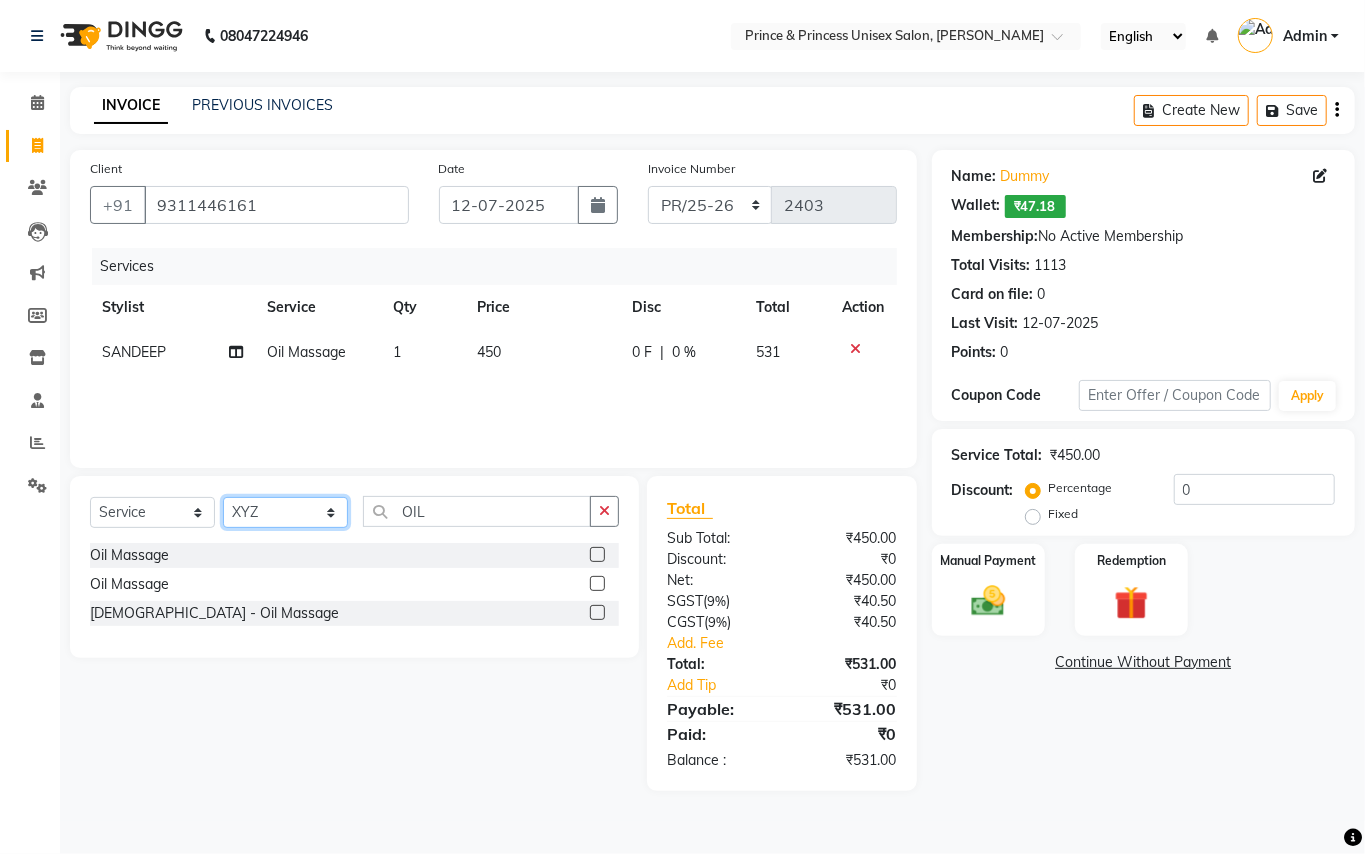 drag, startPoint x: 282, startPoint y: 516, endPoint x: 428, endPoint y: 494, distance: 147.64822 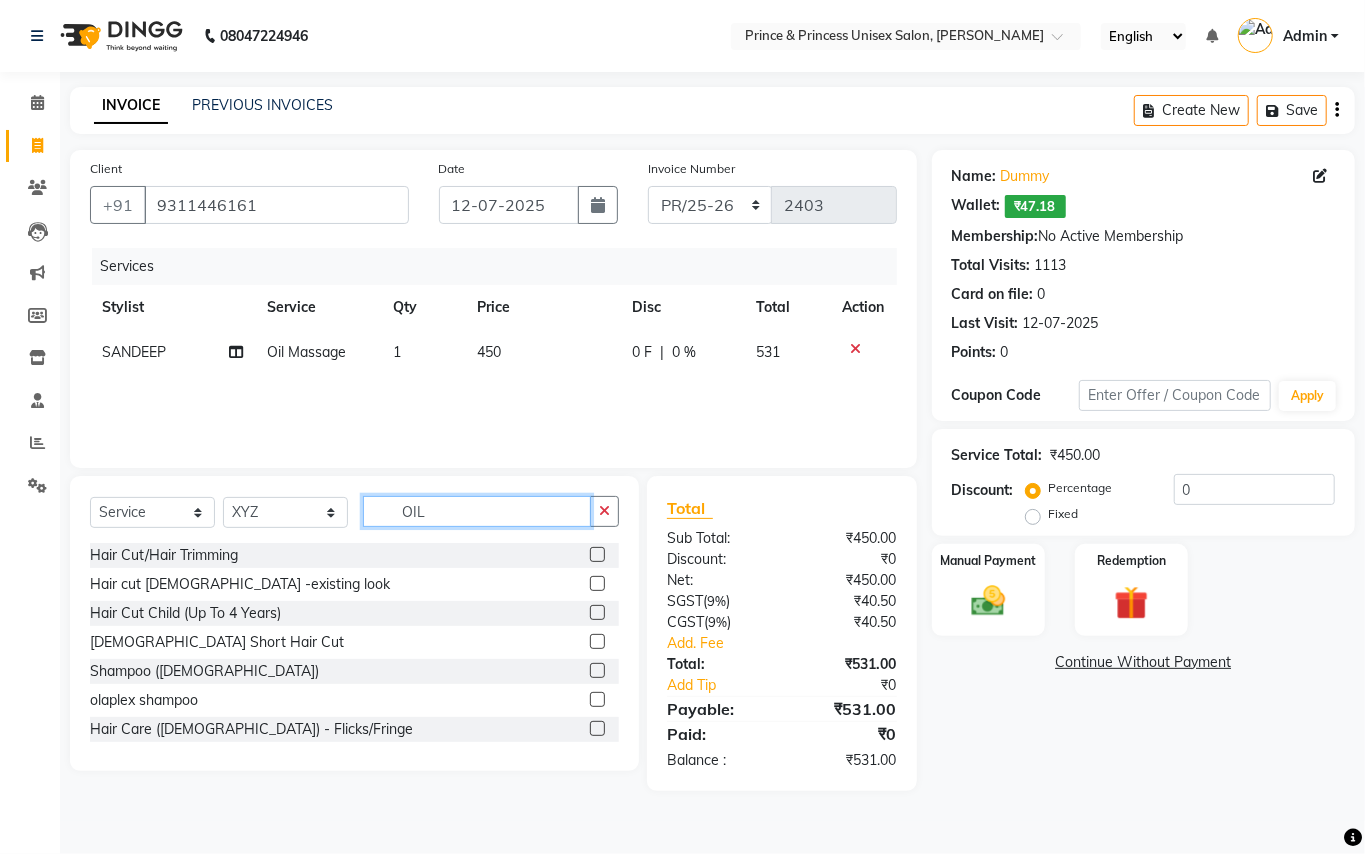 drag, startPoint x: 440, startPoint y: 514, endPoint x: 317, endPoint y: 398, distance: 169.07098 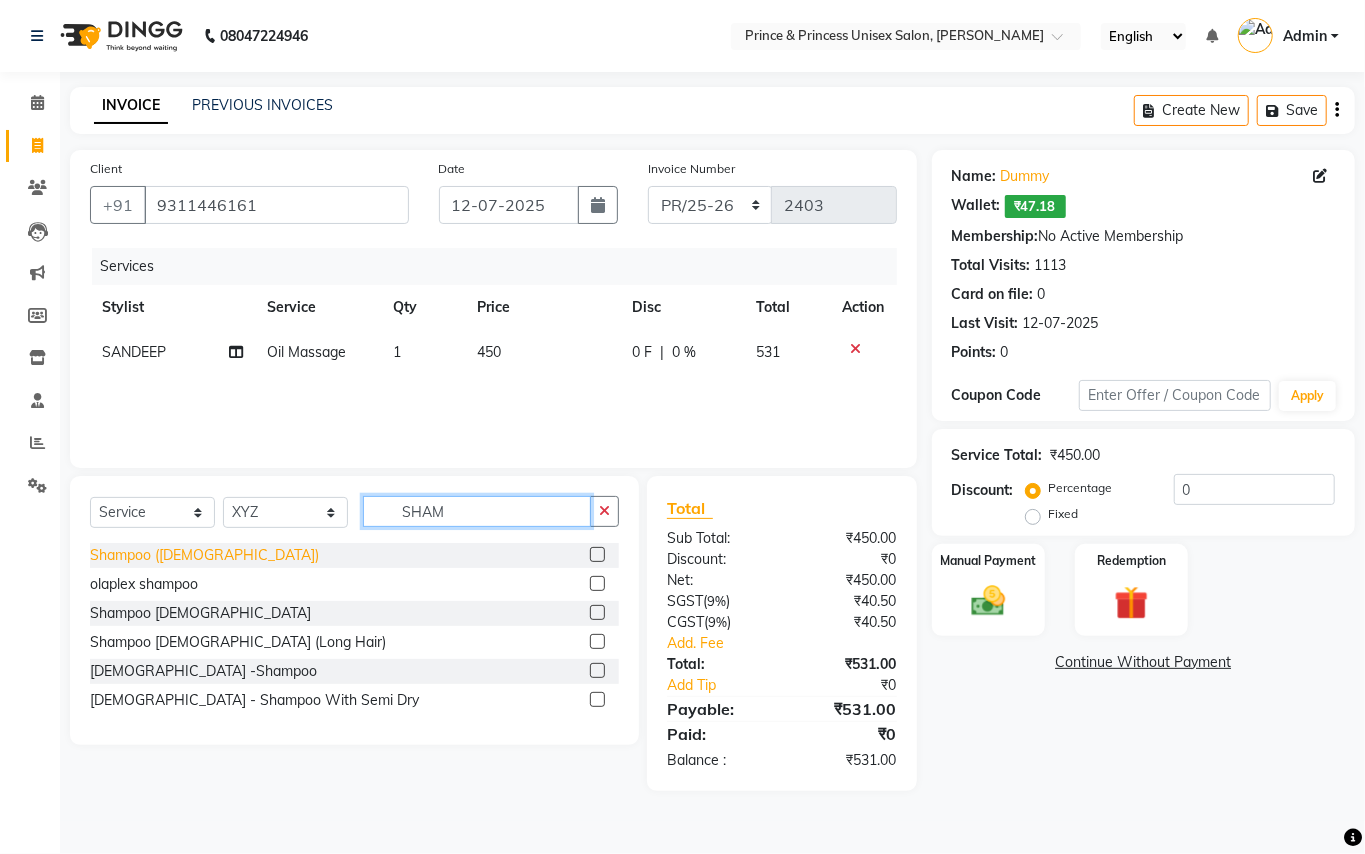 type on "SHAM" 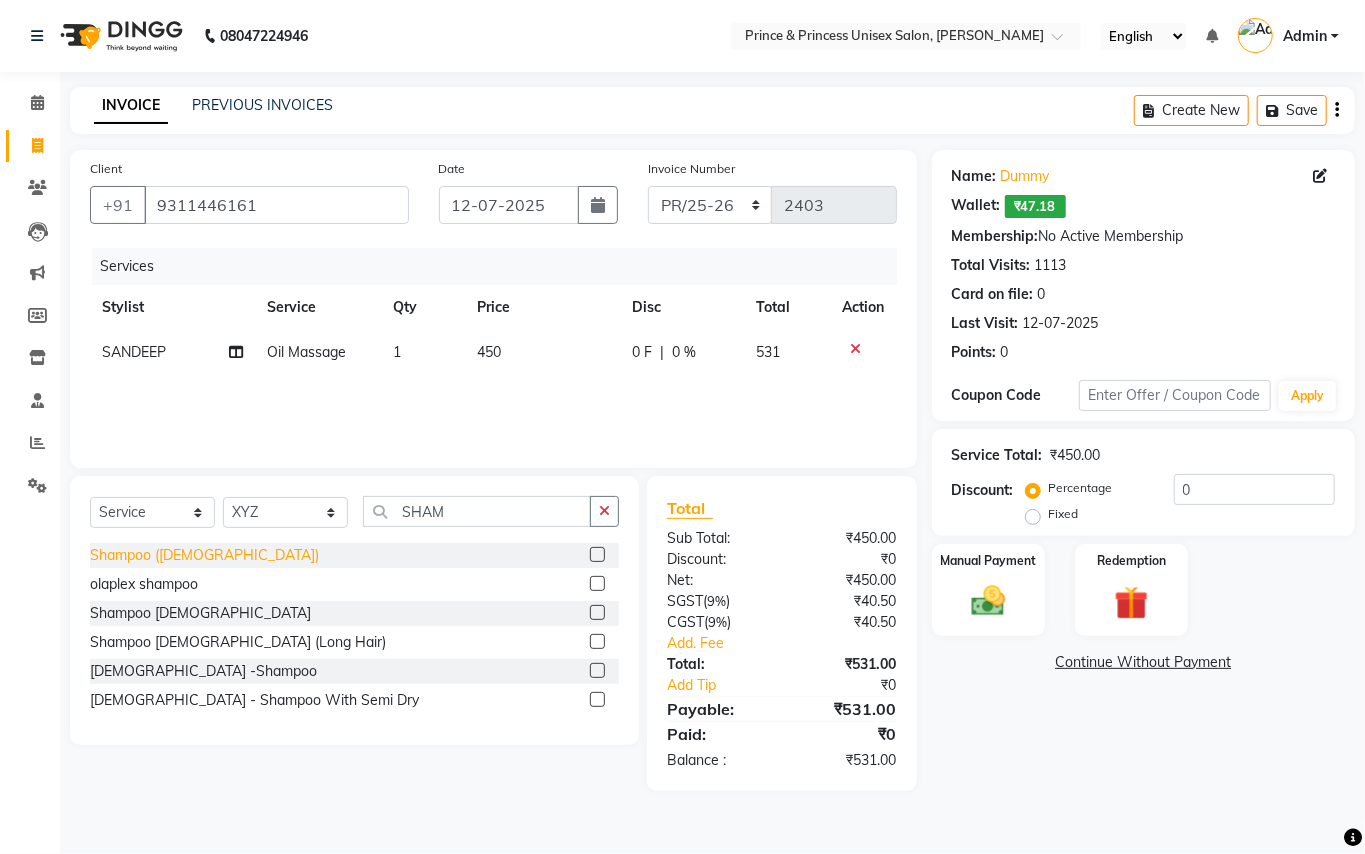 click on "Shampoo (ladies)" 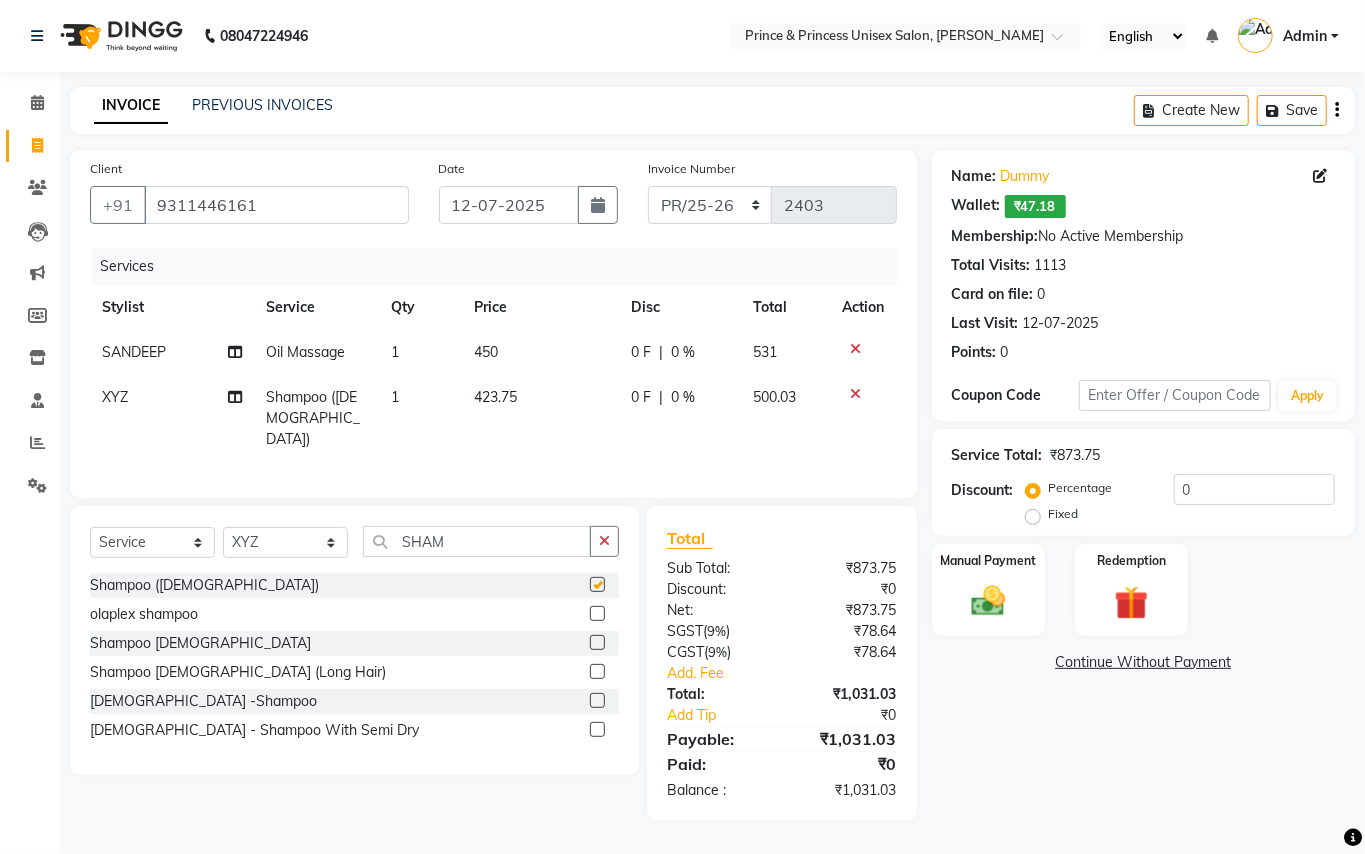 checkbox on "false" 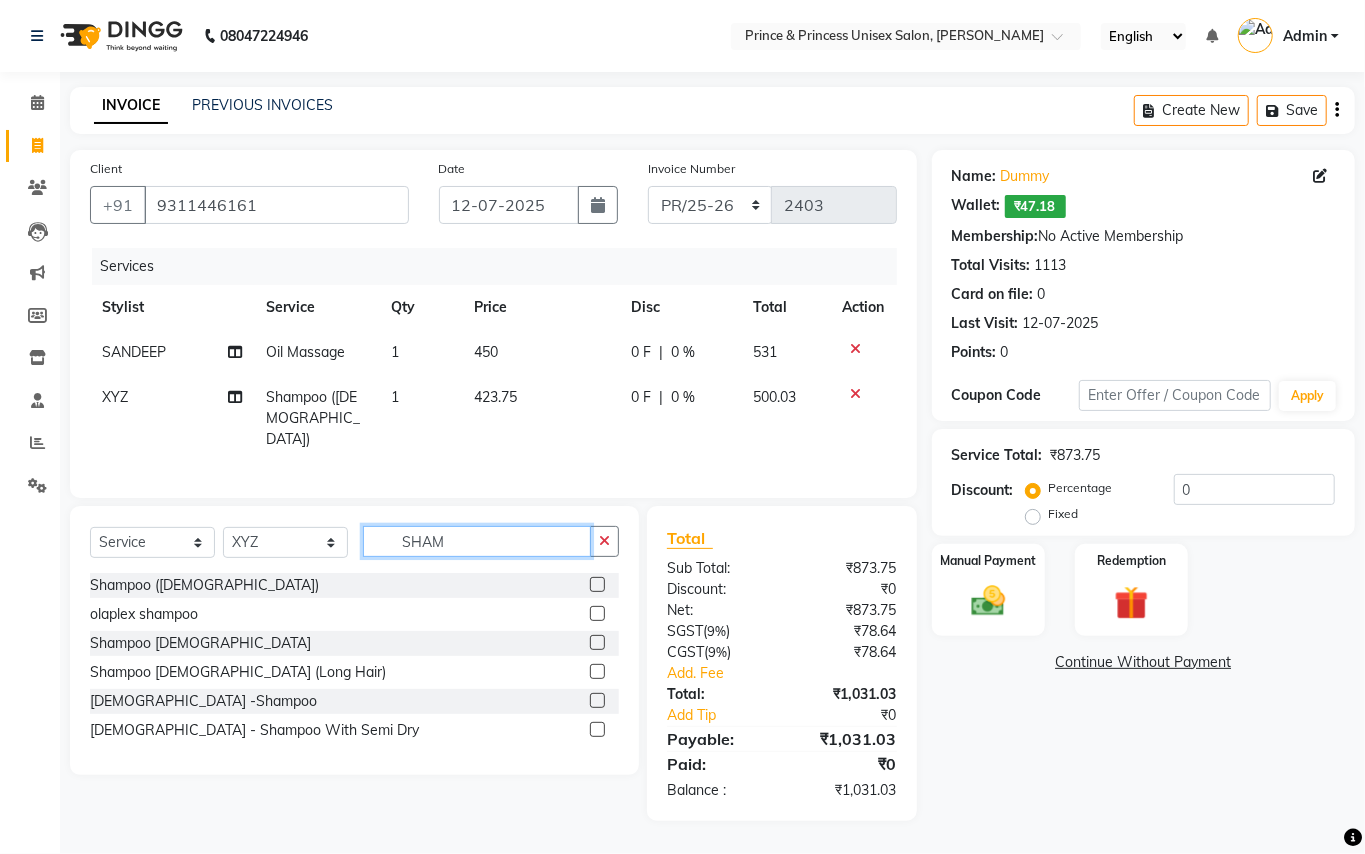 drag, startPoint x: 449, startPoint y: 537, endPoint x: 201, endPoint y: 469, distance: 257.15366 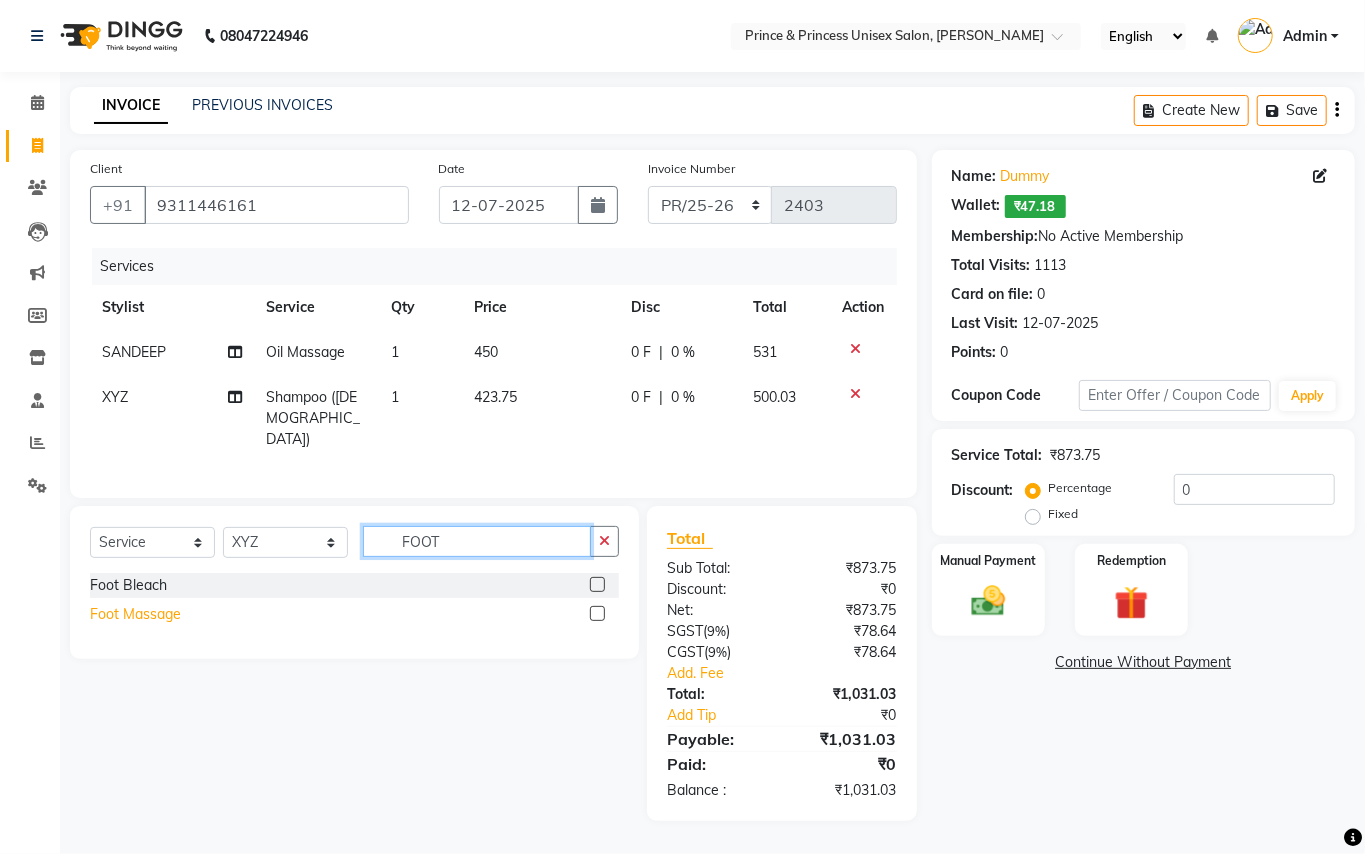 type on "FOOT" 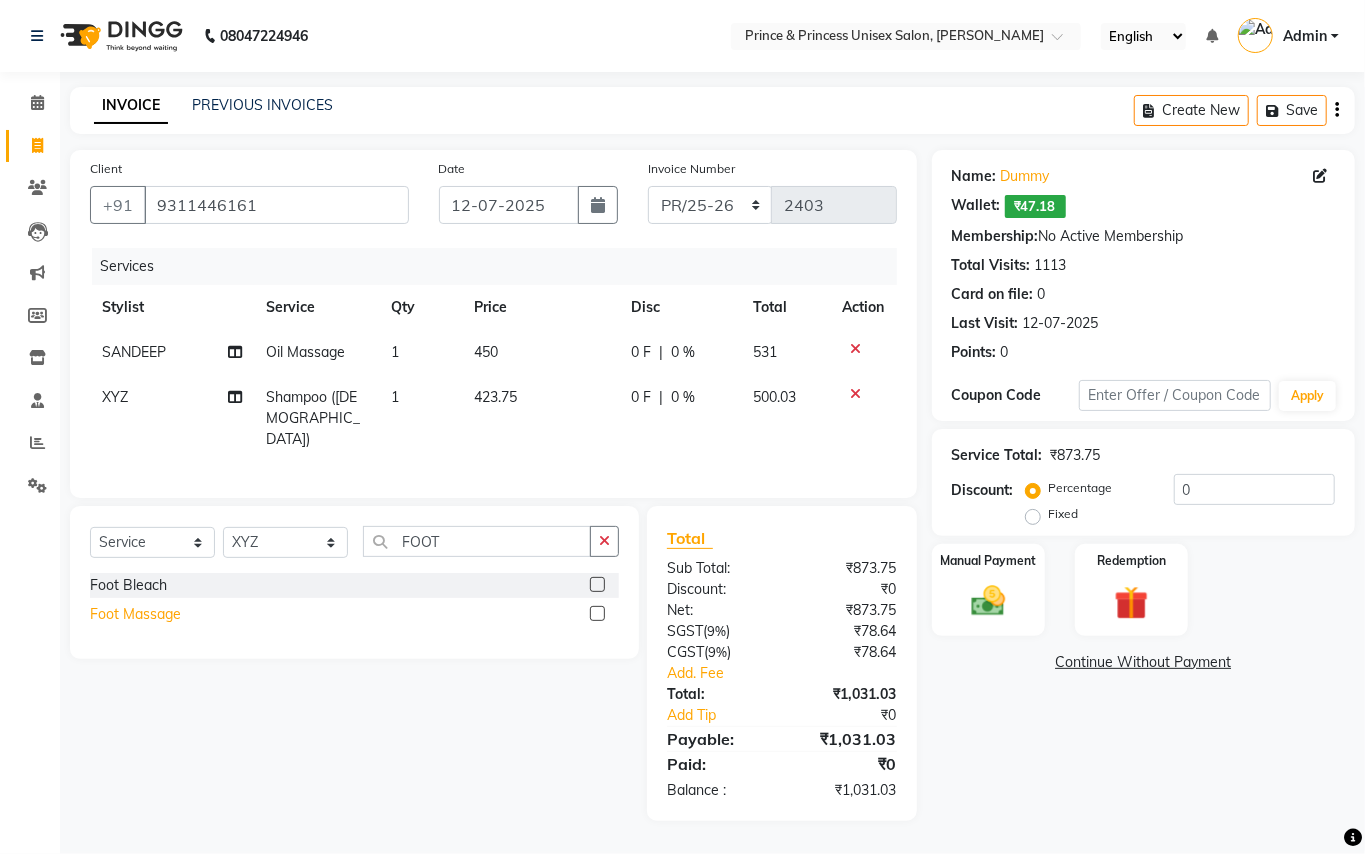 click on "Foot Massage" 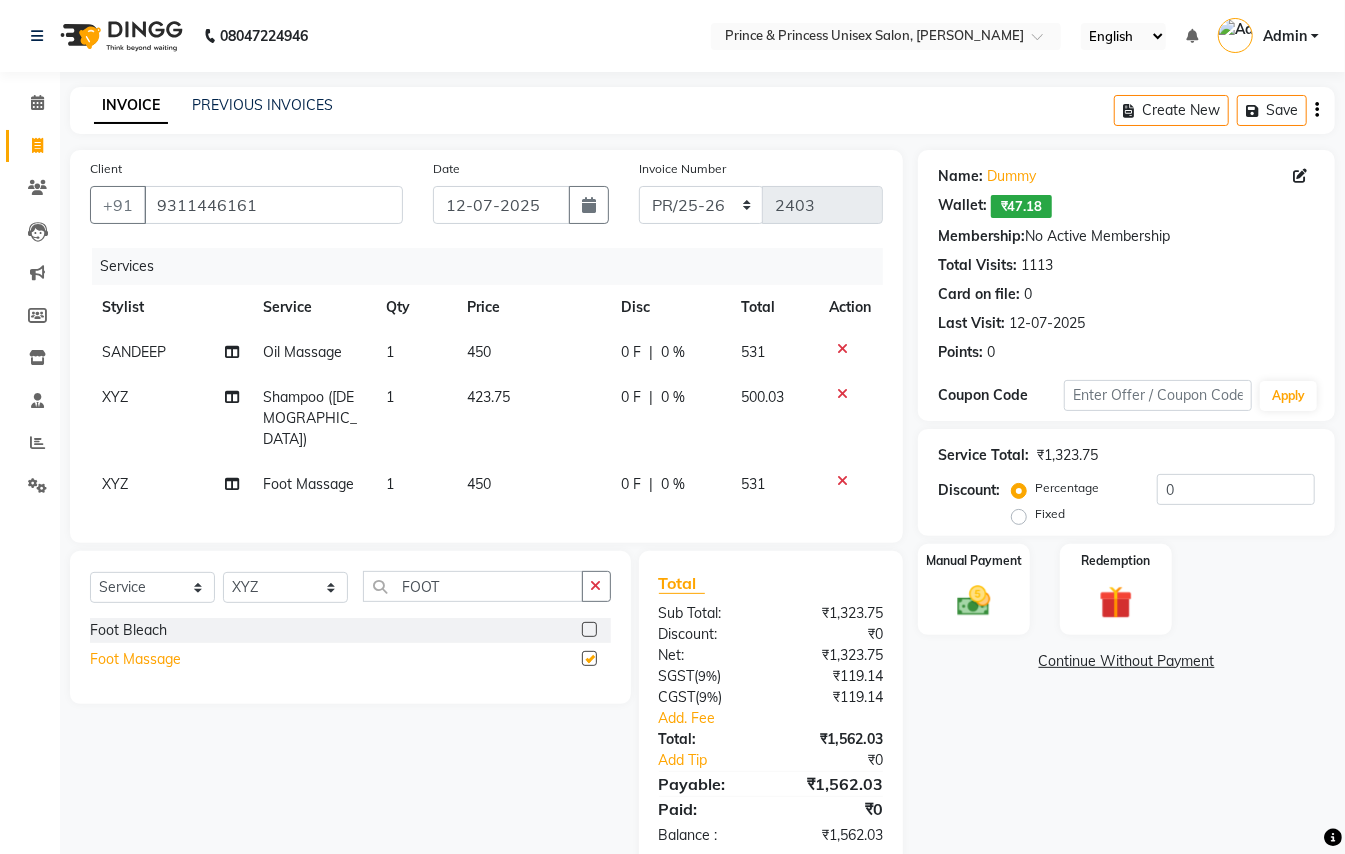checkbox on "false" 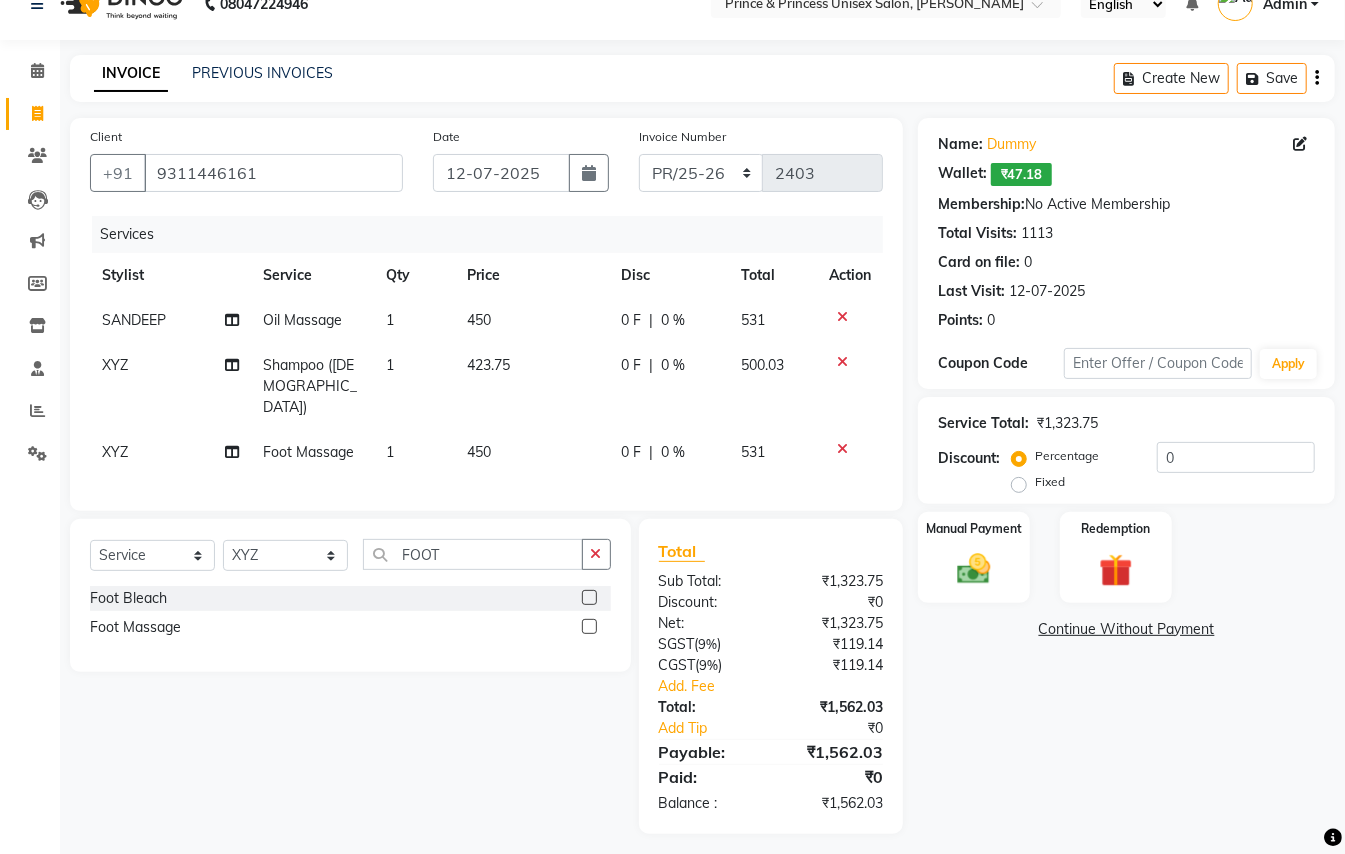 scroll, scrollTop: 41, scrollLeft: 0, axis: vertical 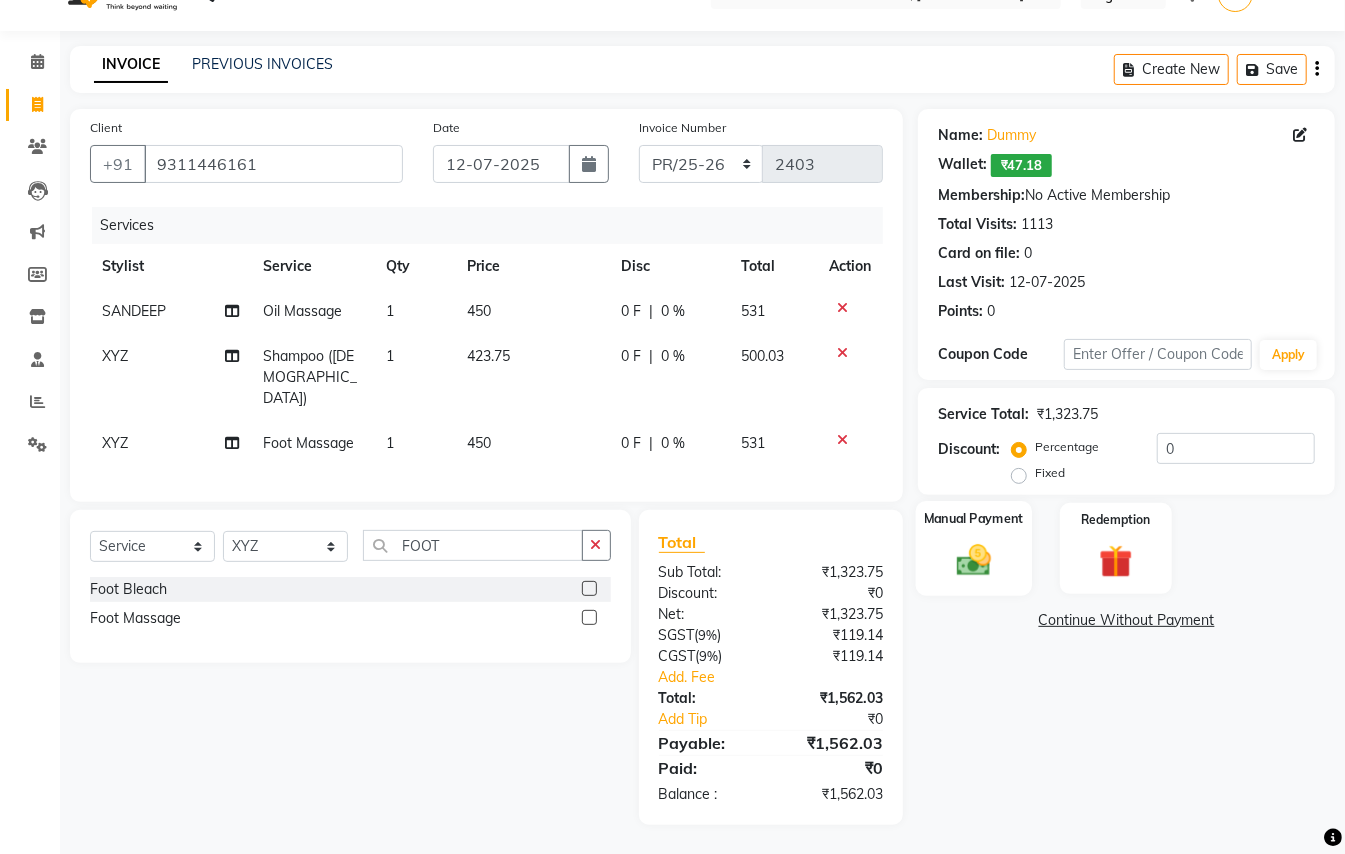 click 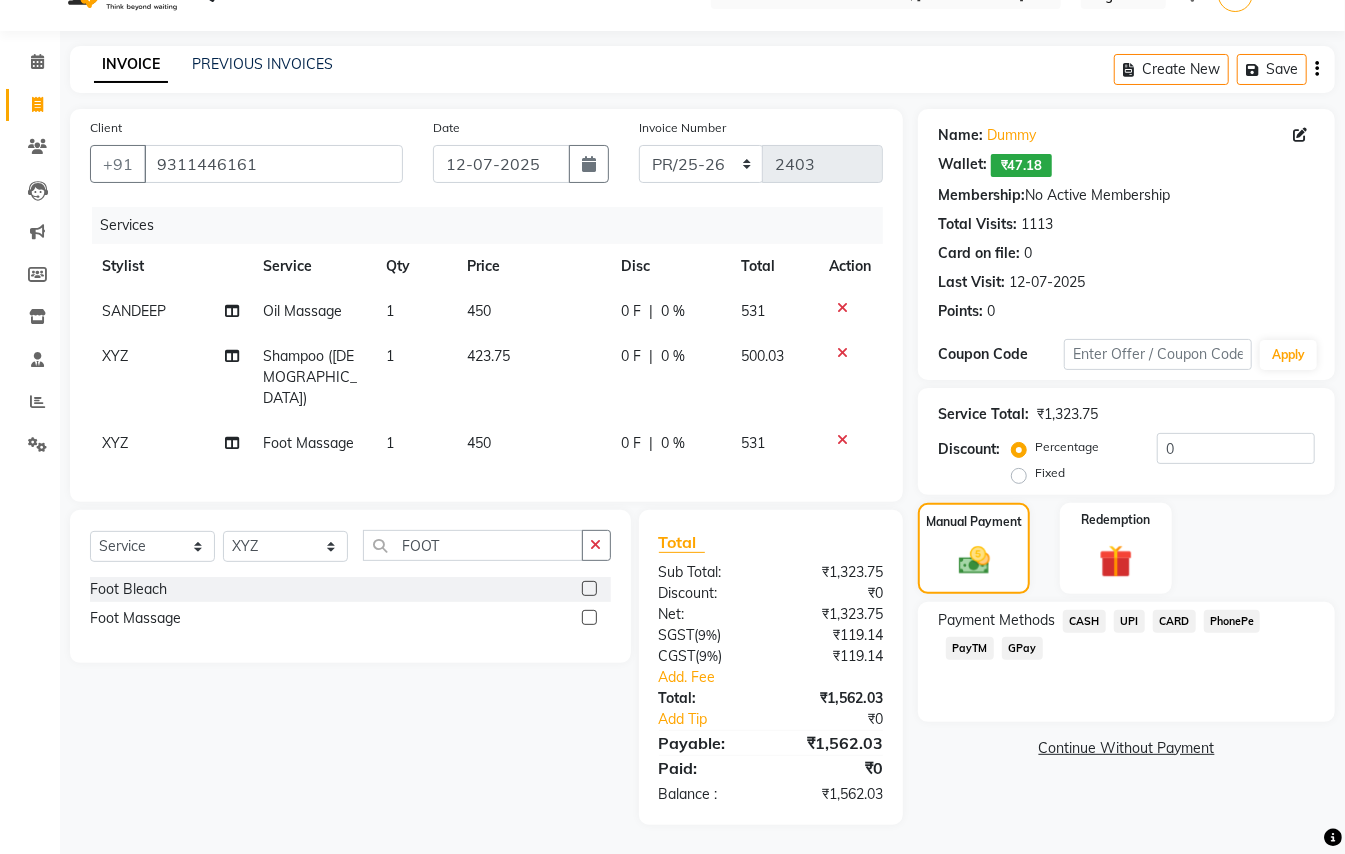 click on "CASH" 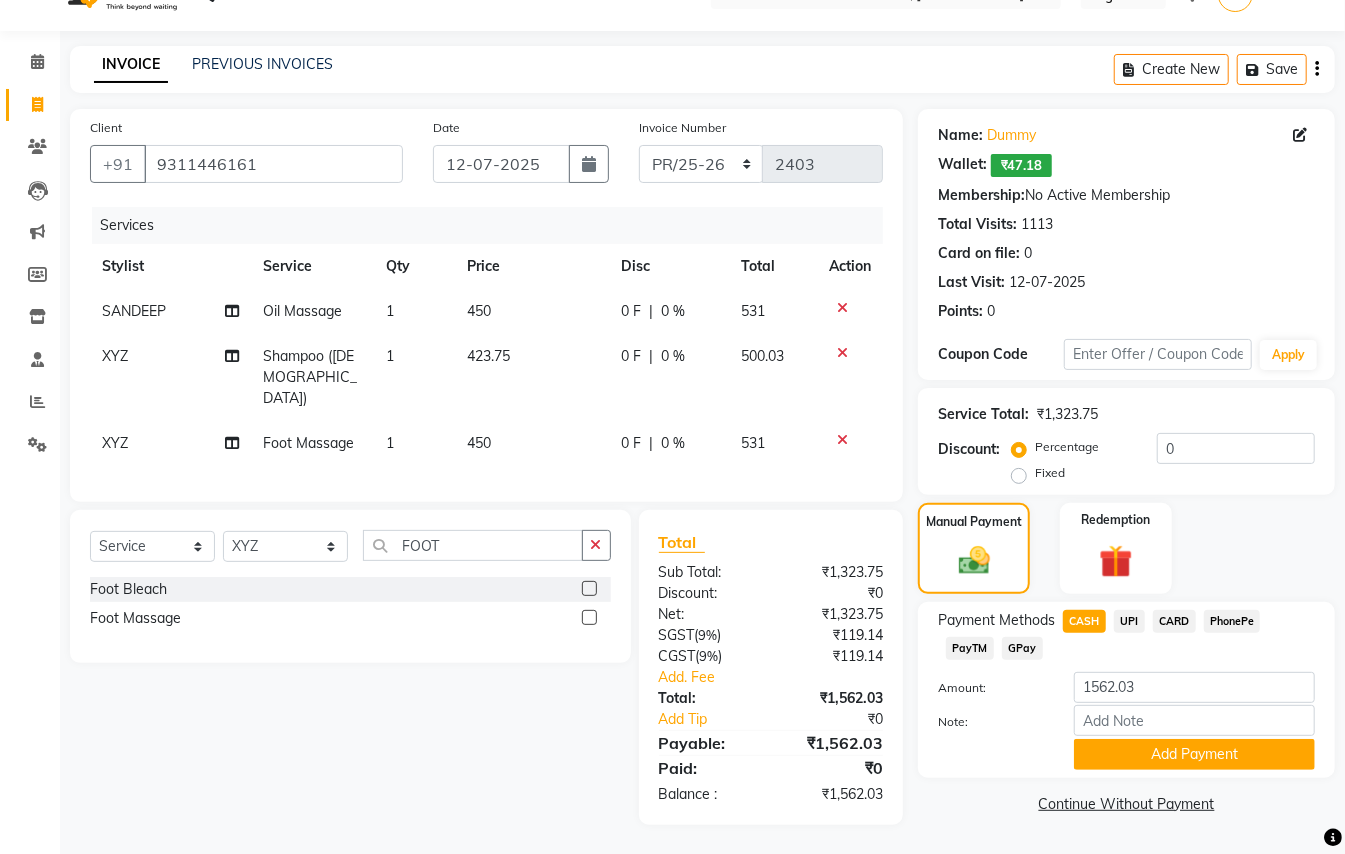 click on "PayTM" 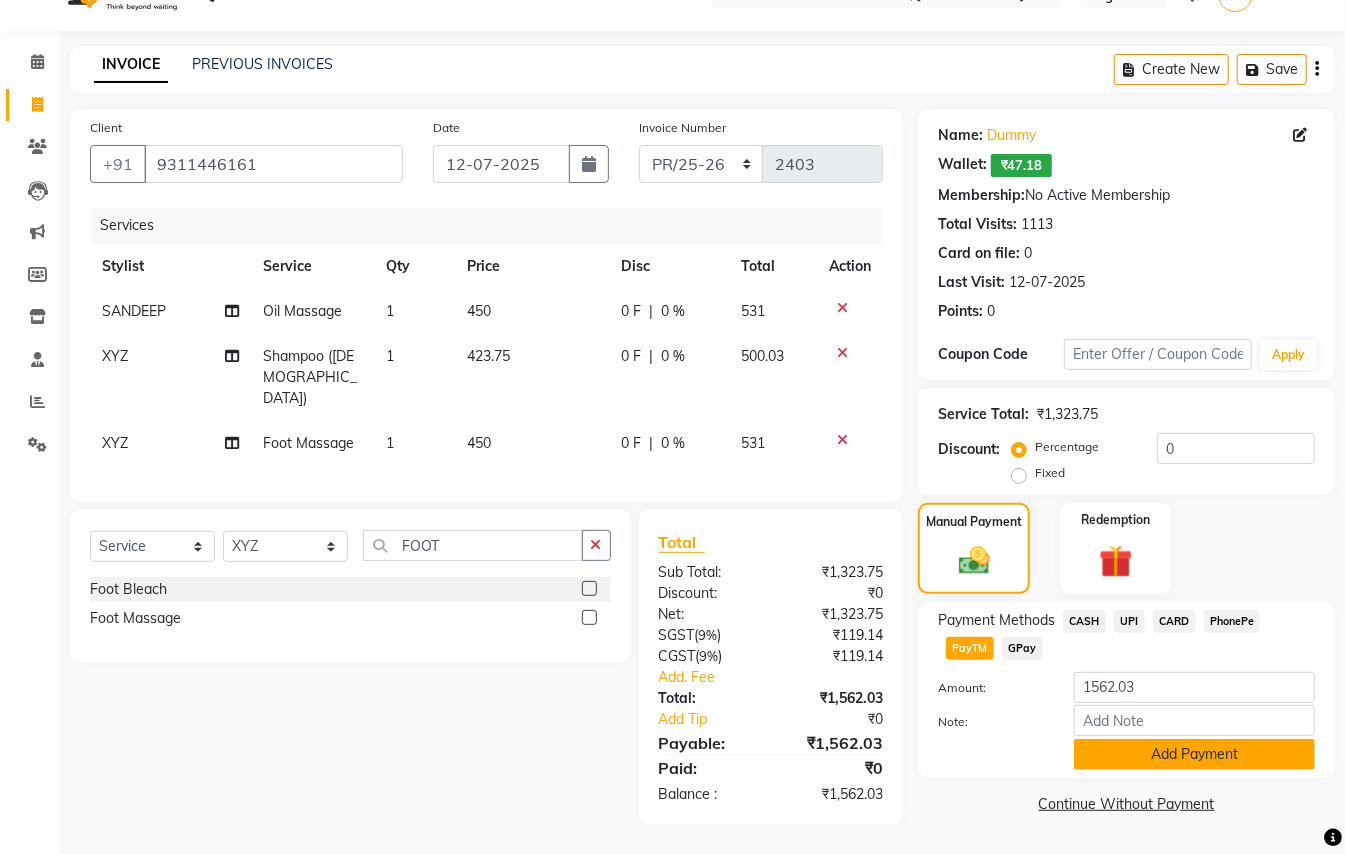 click on "Add Payment" 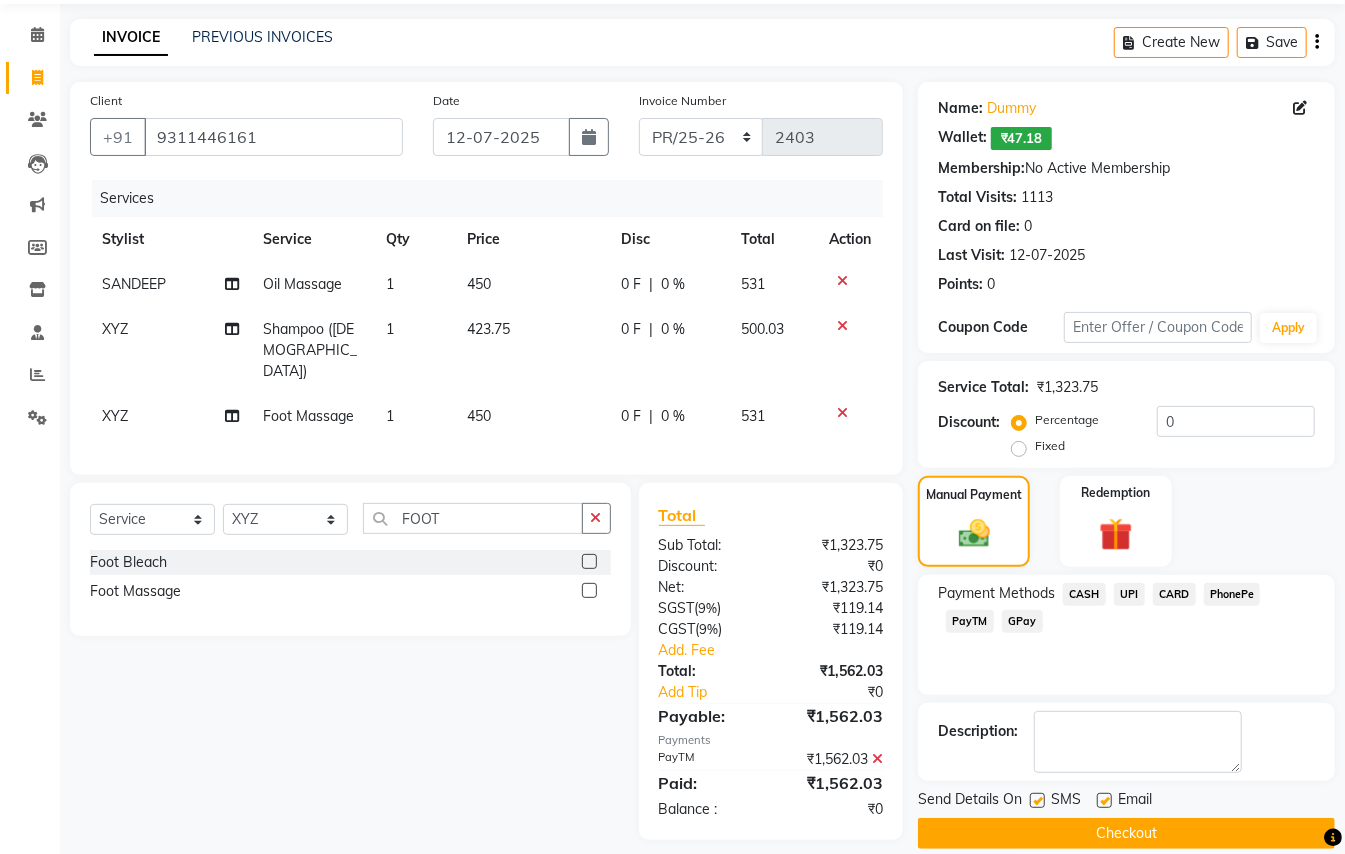 scroll, scrollTop: 94, scrollLeft: 0, axis: vertical 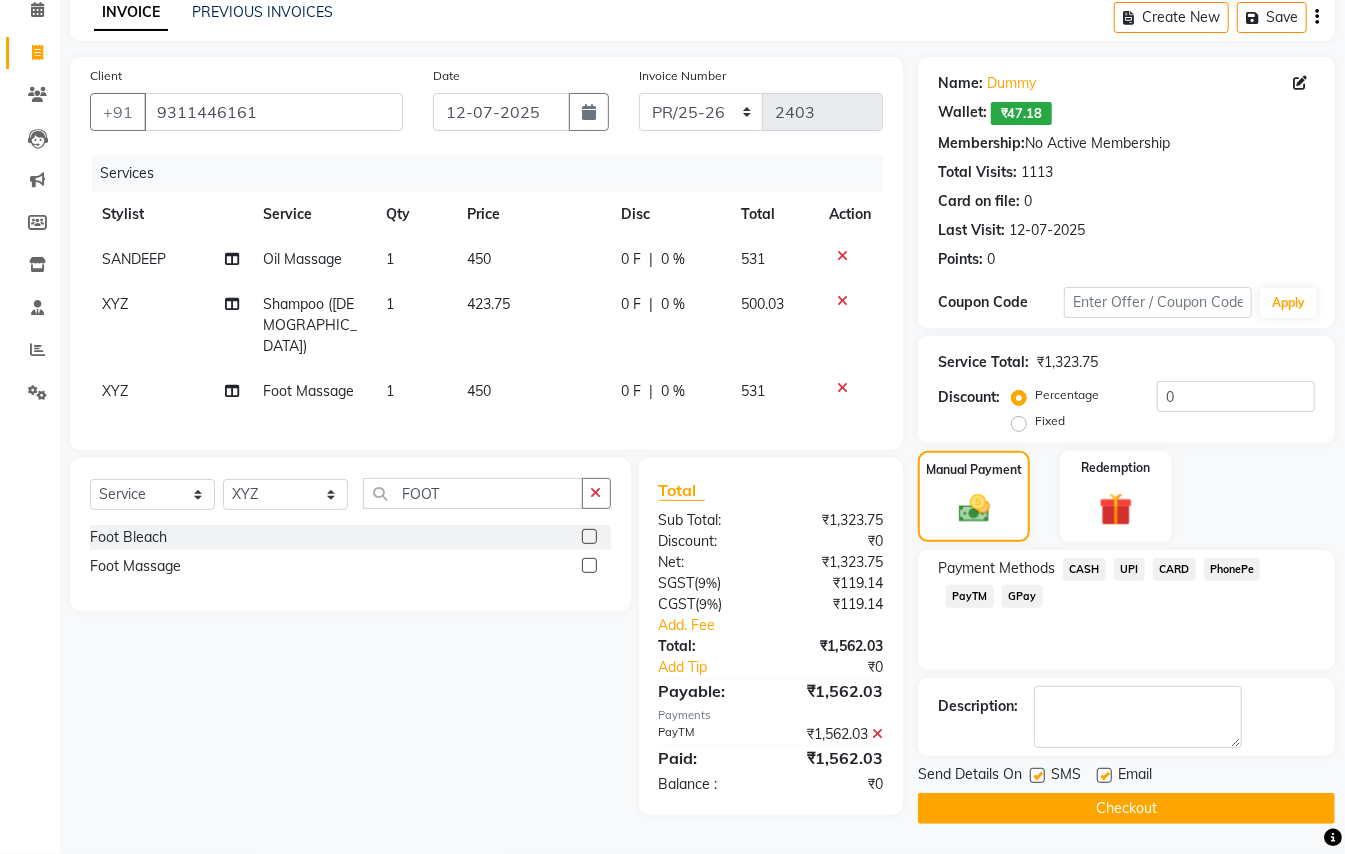 click on "Checkout" 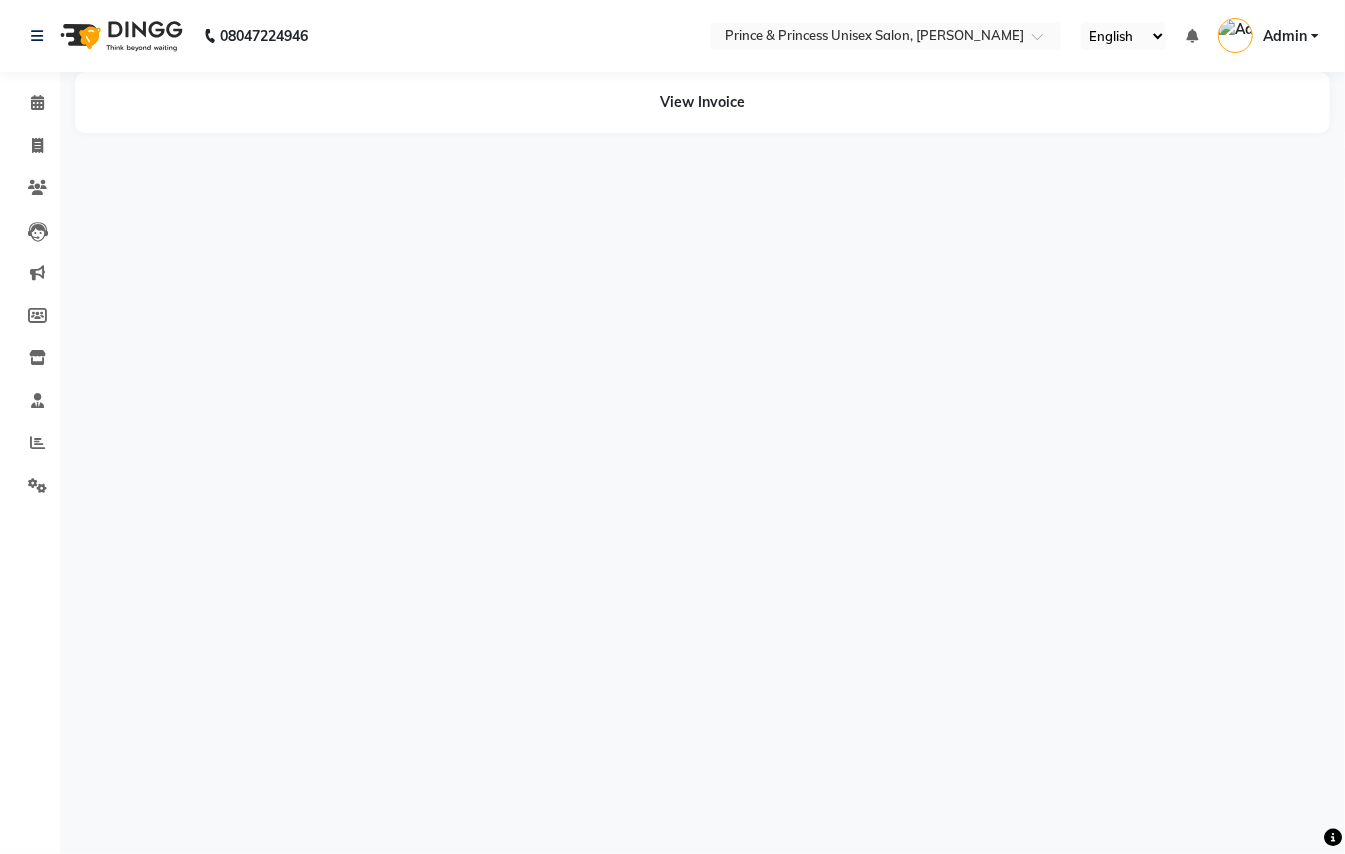 scroll, scrollTop: 0, scrollLeft: 0, axis: both 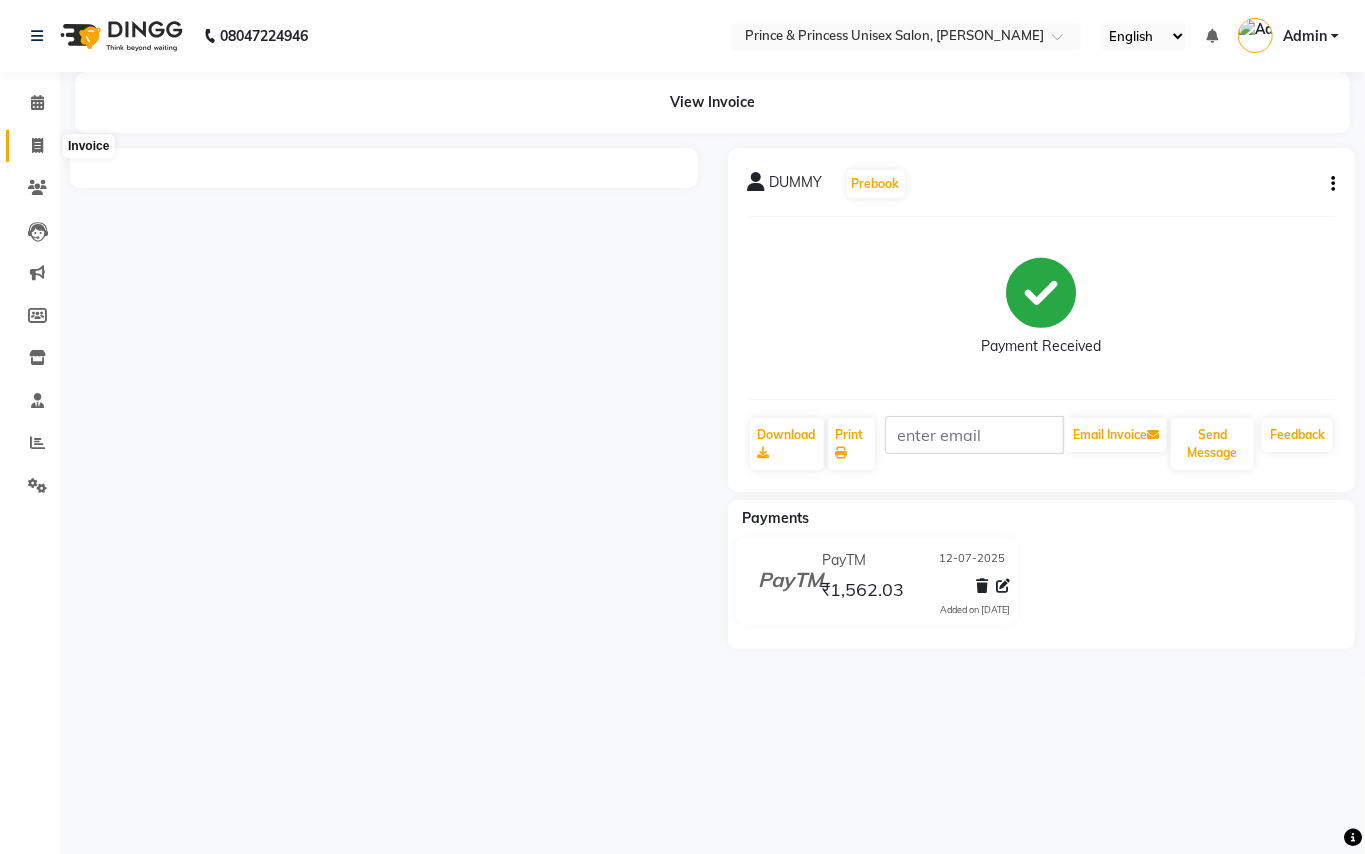 click 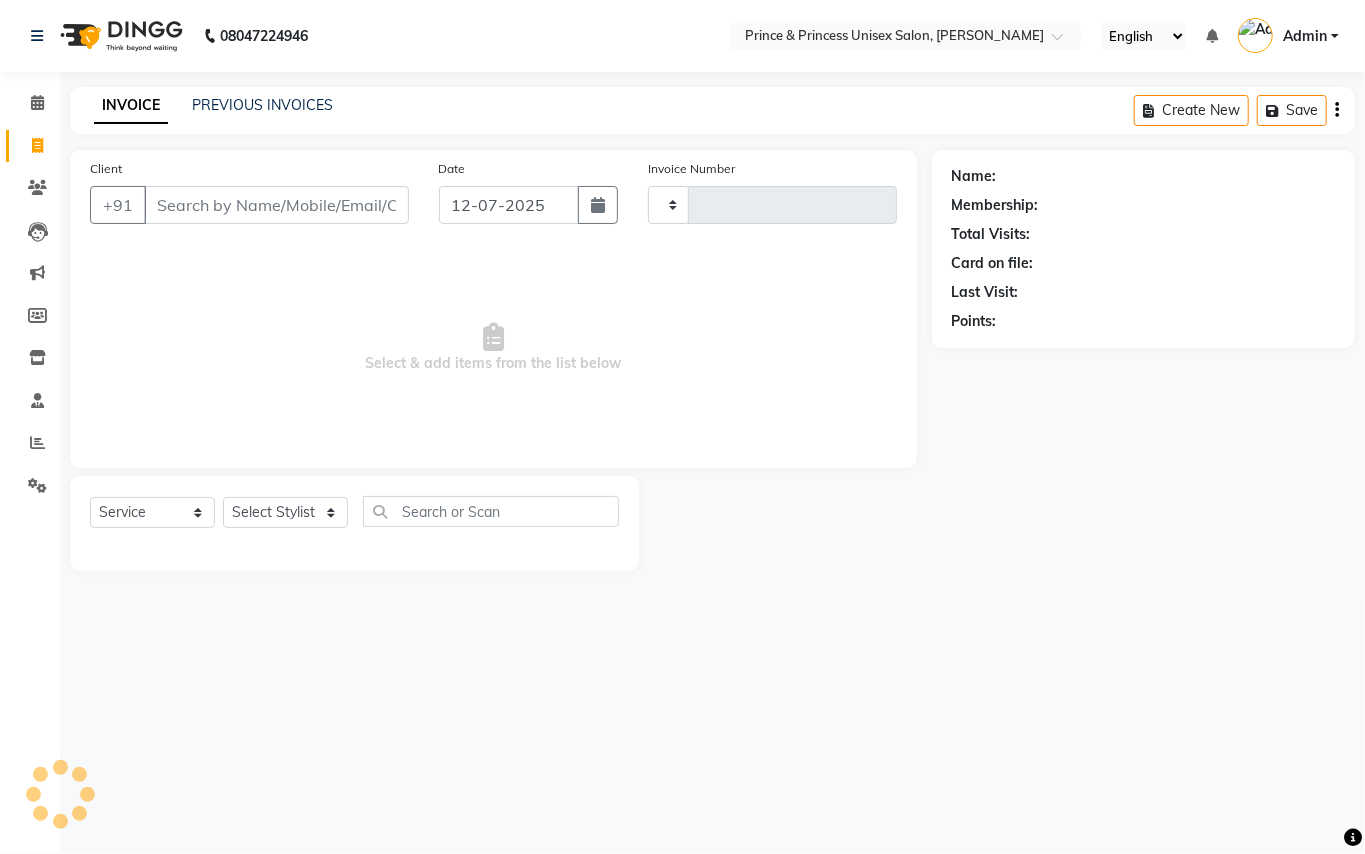 click on "Client" at bounding box center [276, 205] 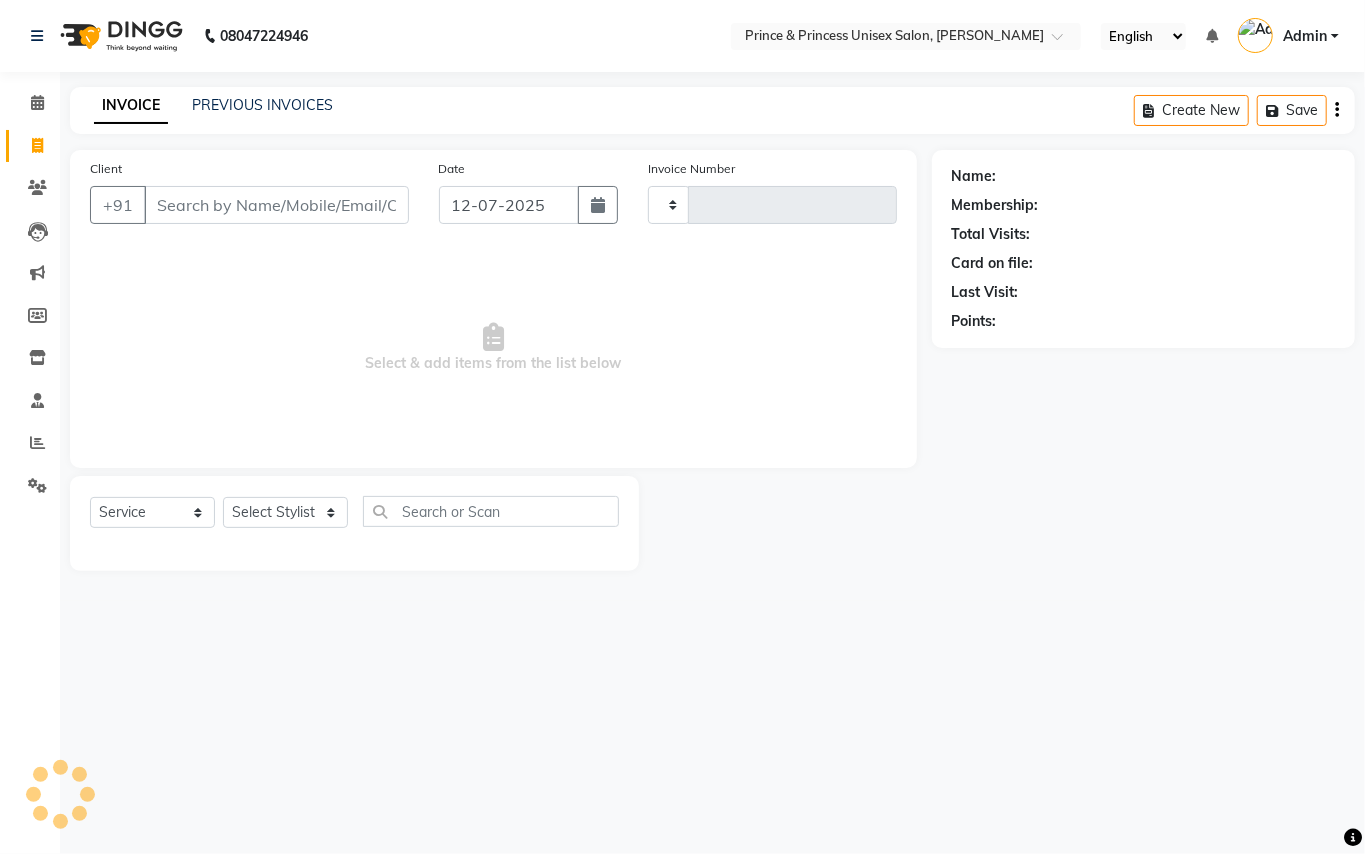 click on "Client" at bounding box center [276, 205] 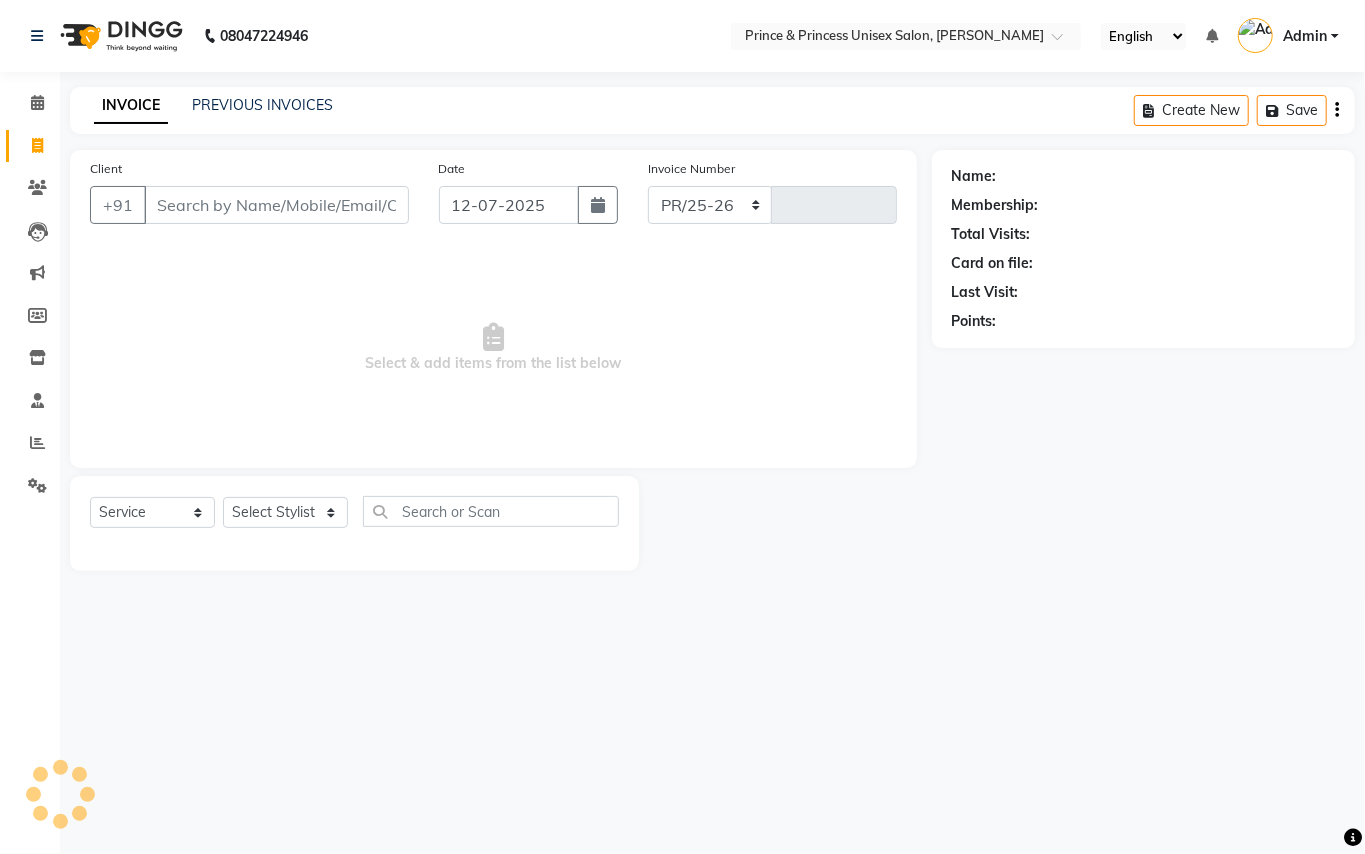 select on "3760" 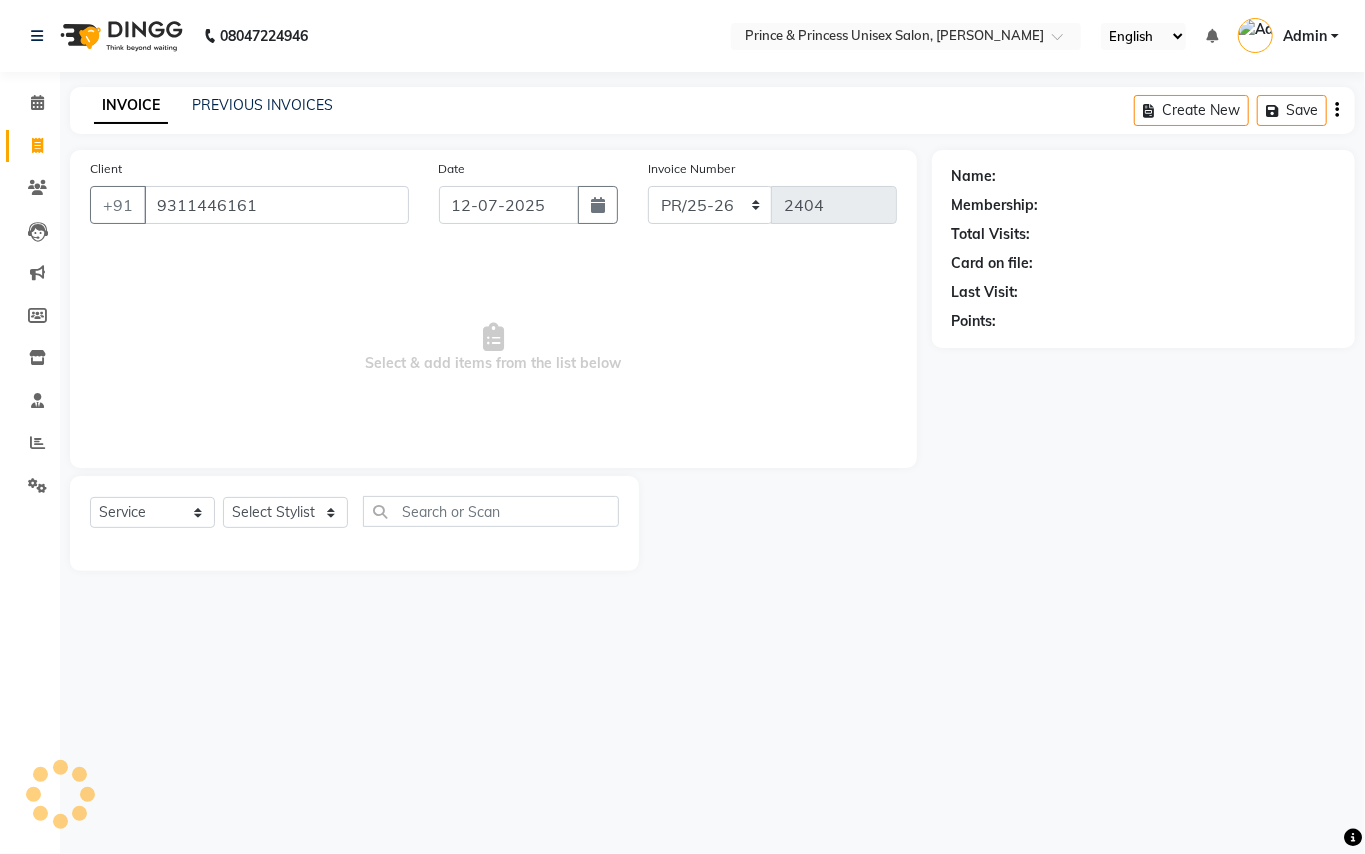 type on "9311446161" 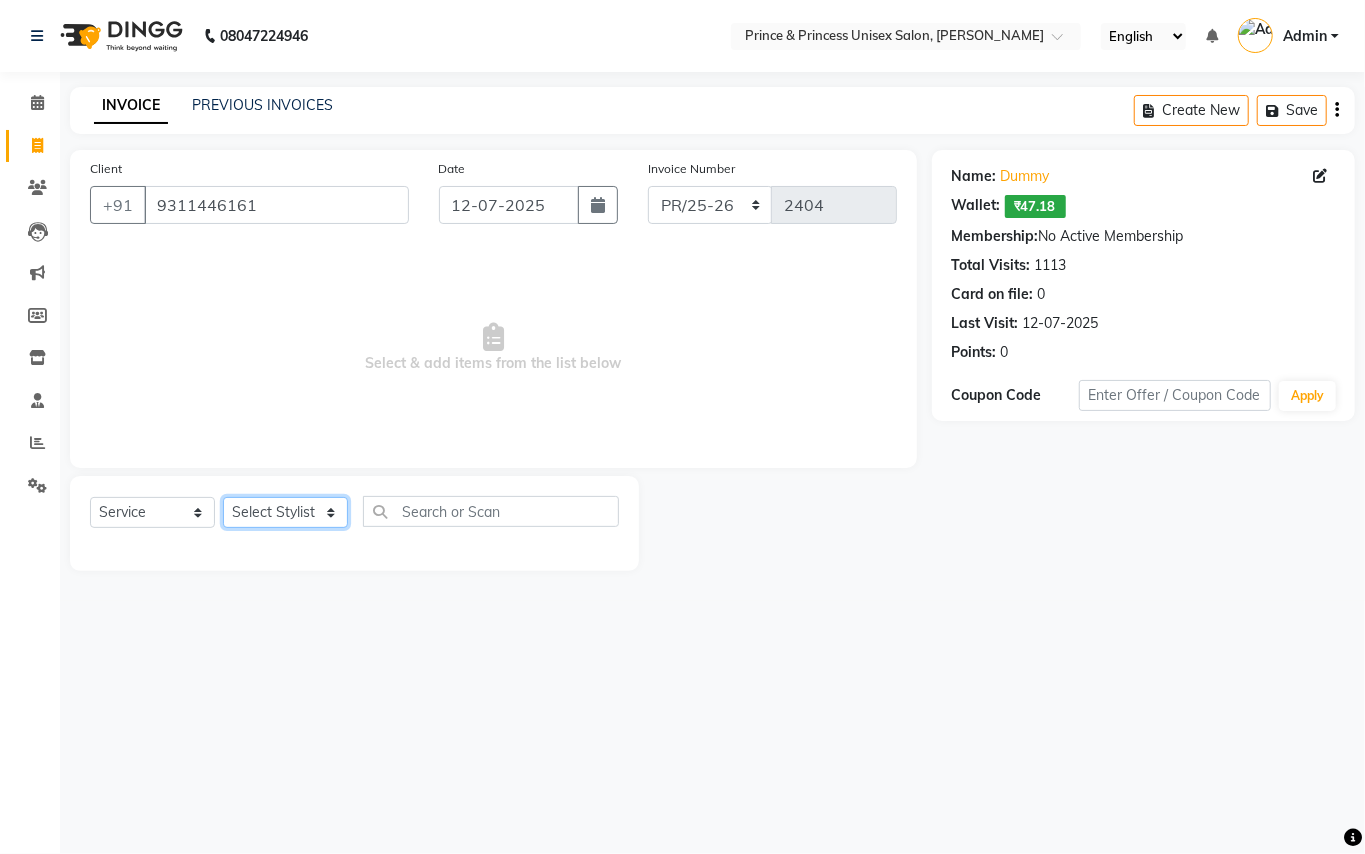 click on "Select Stylist ABHISHEK AJEET AJEET NEW ARUN ASLAM CHANDAN GUDDU MANI MEENAKSHI MONU PINKI RAHUL SANDEEP SONIYA TABASSUM XYZ" 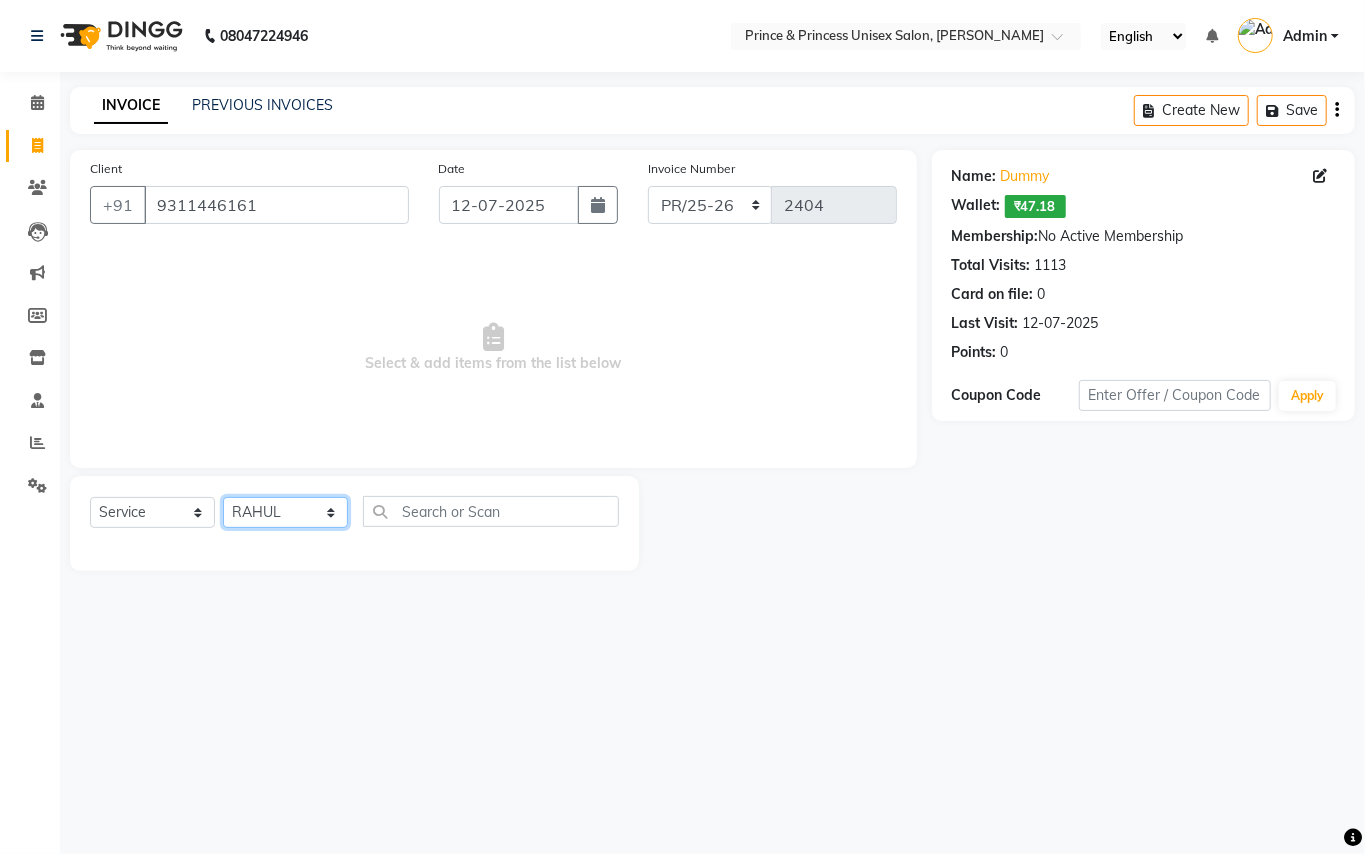 drag, startPoint x: 270, startPoint y: 501, endPoint x: 361, endPoint y: 524, distance: 93.8616 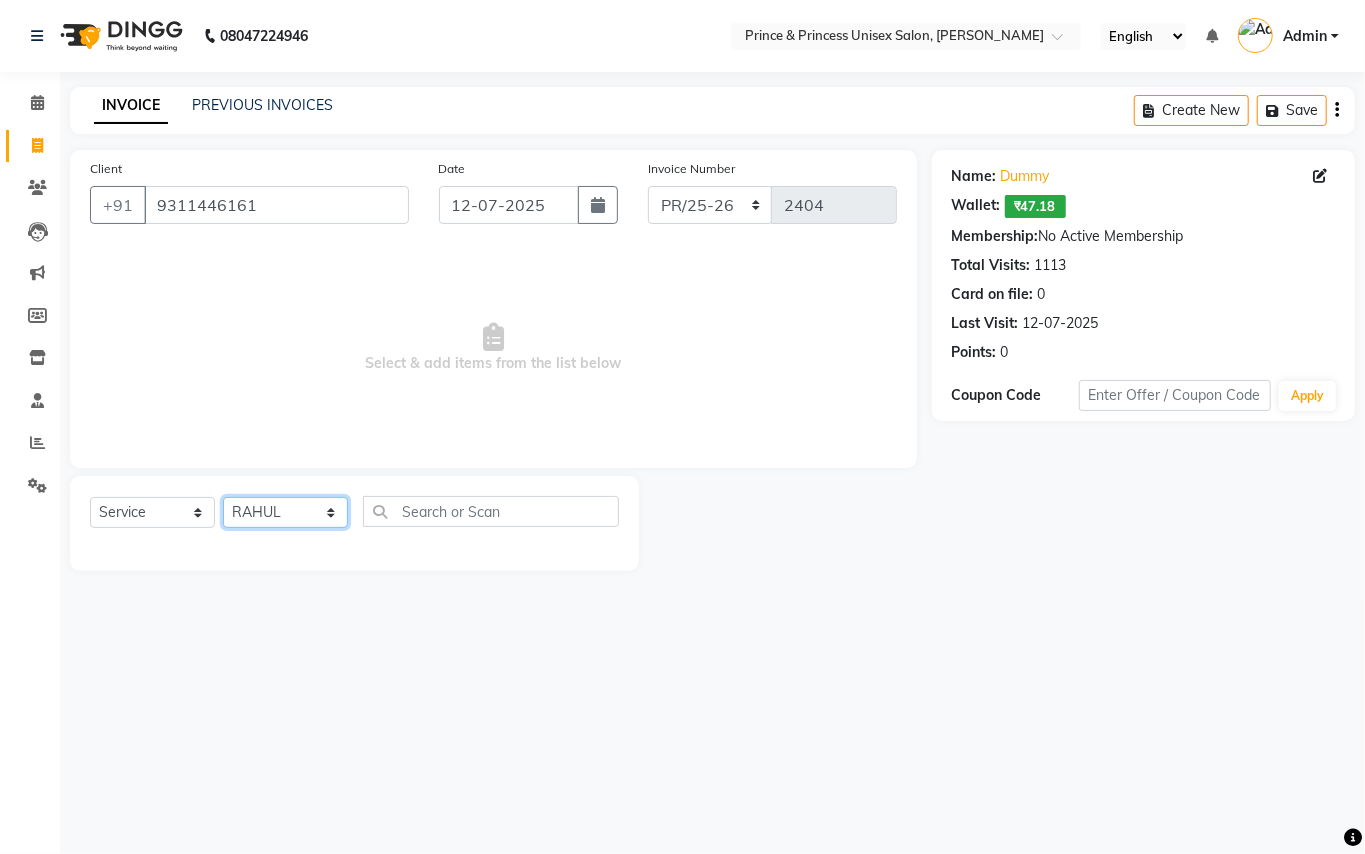 click on "Select Stylist ABHISHEK AJEET AJEET NEW ARUN ASLAM CHANDAN GUDDU MANI MEENAKSHI MONU PINKI RAHUL SANDEEP SONIYA TABASSUM XYZ" 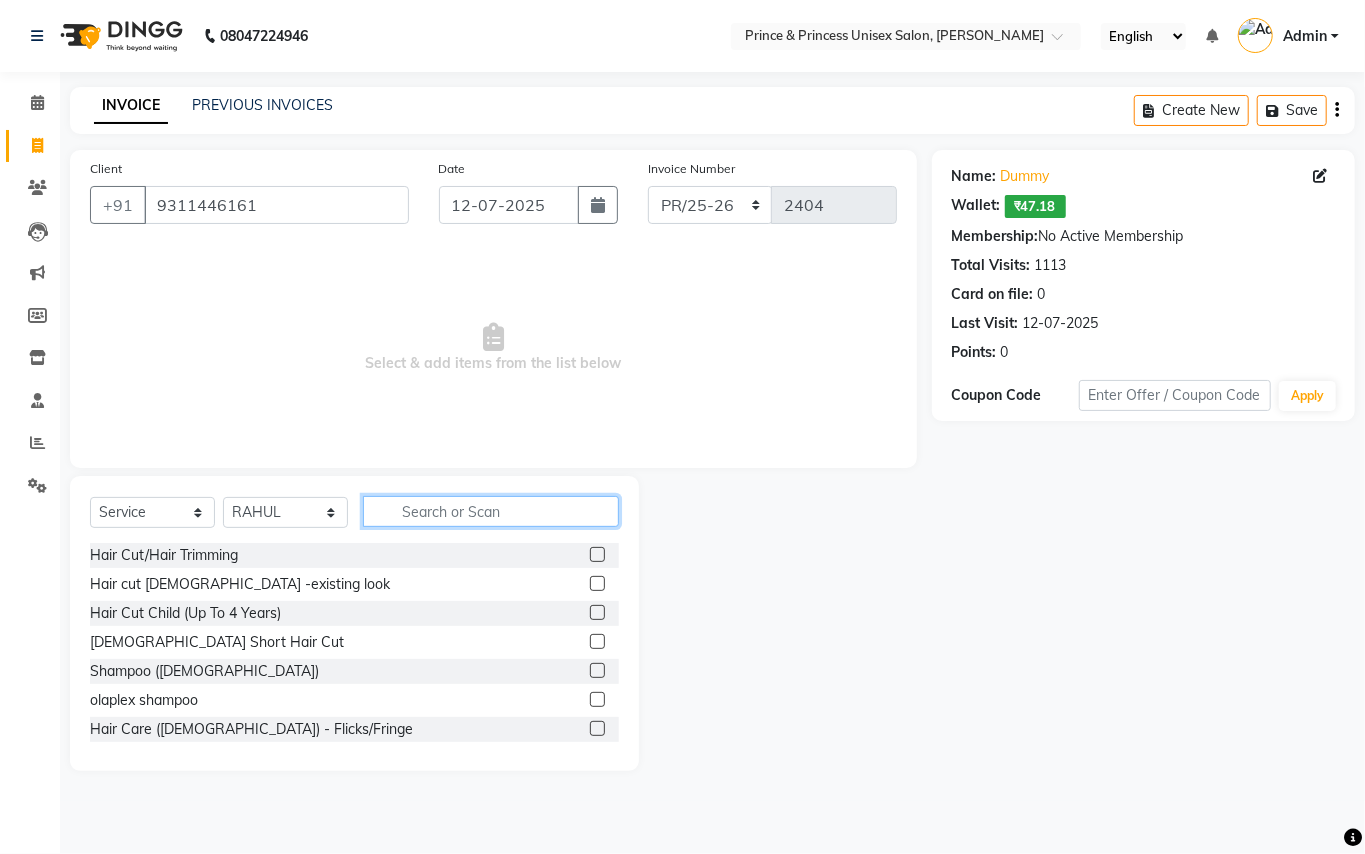 click 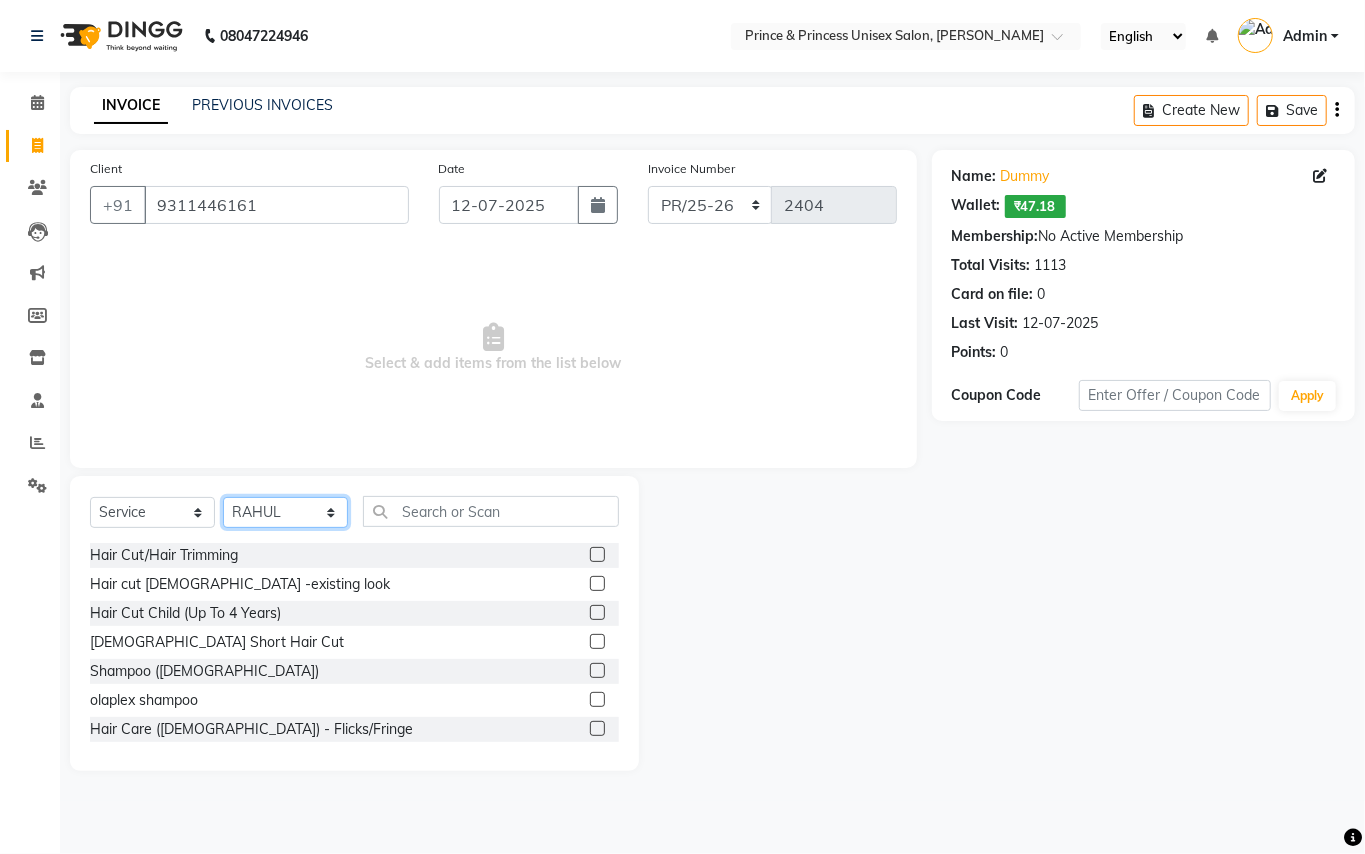 click on "Select Stylist ABHISHEK AJEET AJEET NEW ARUN ASLAM CHANDAN GUDDU MANI MEENAKSHI MONU PINKI RAHUL SANDEEP SONIYA TABASSUM XYZ" 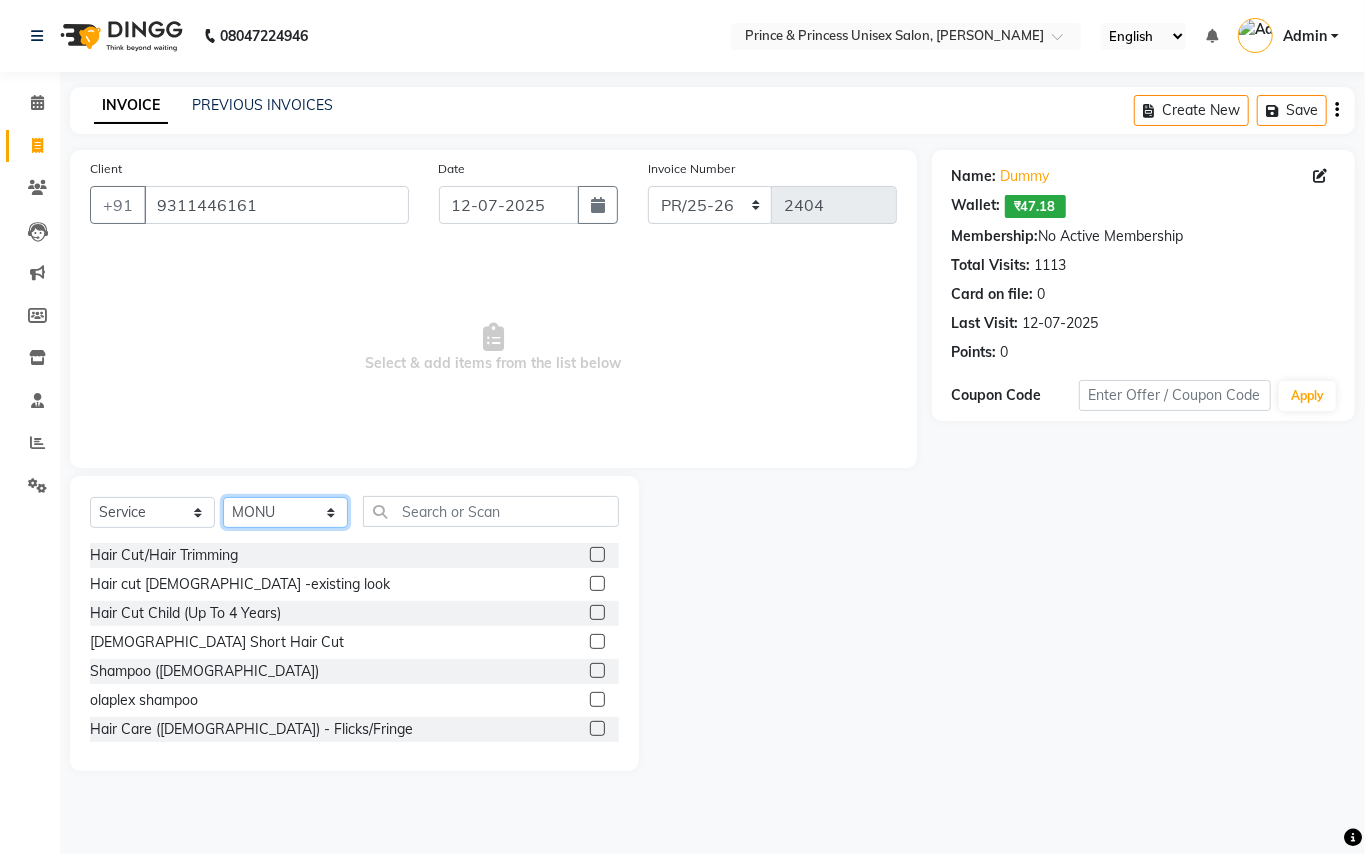 click on "Select Stylist ABHISHEK AJEET AJEET NEW ARUN ASLAM CHANDAN GUDDU MANI MEENAKSHI MONU PINKI RAHUL SANDEEP SONIYA TABASSUM XYZ" 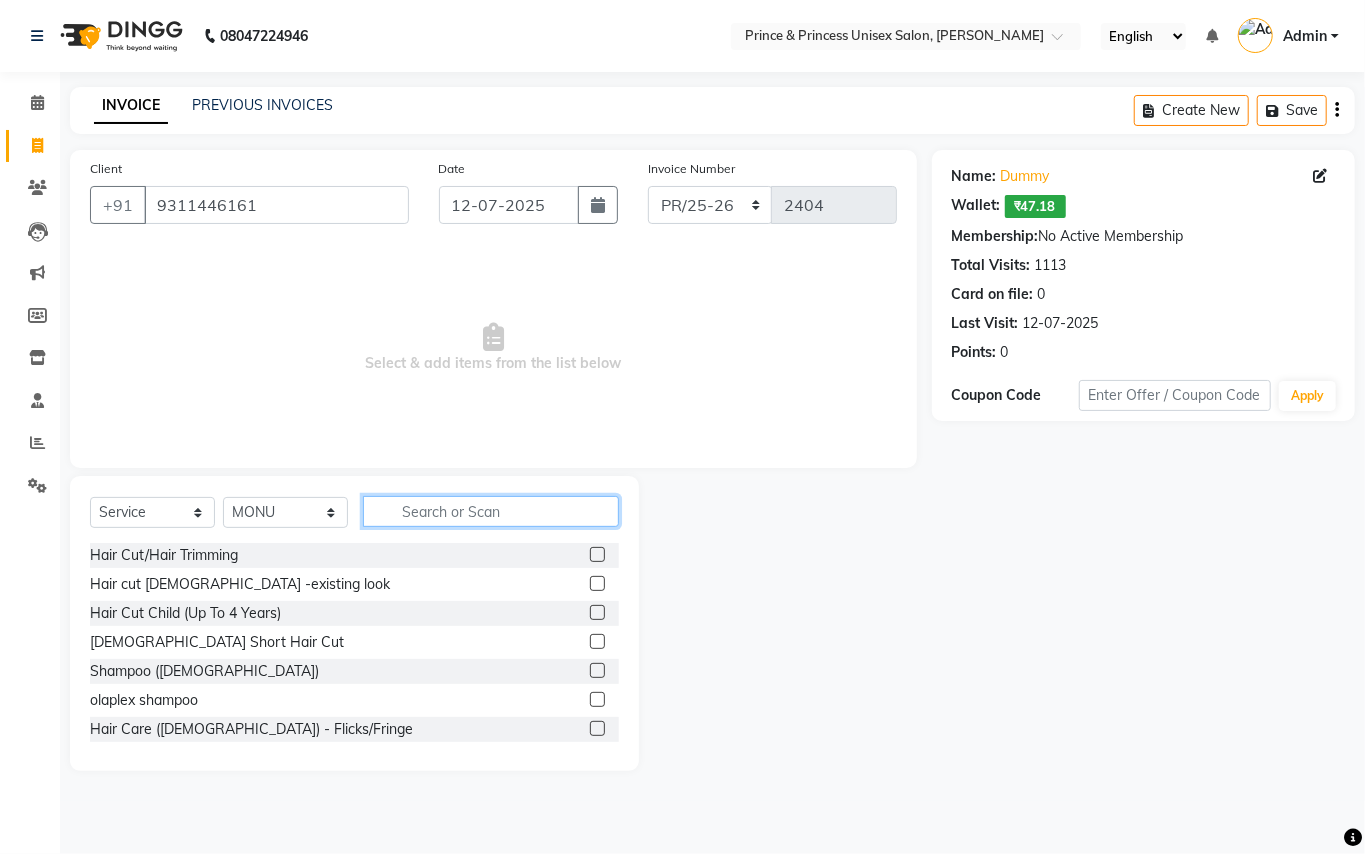 click 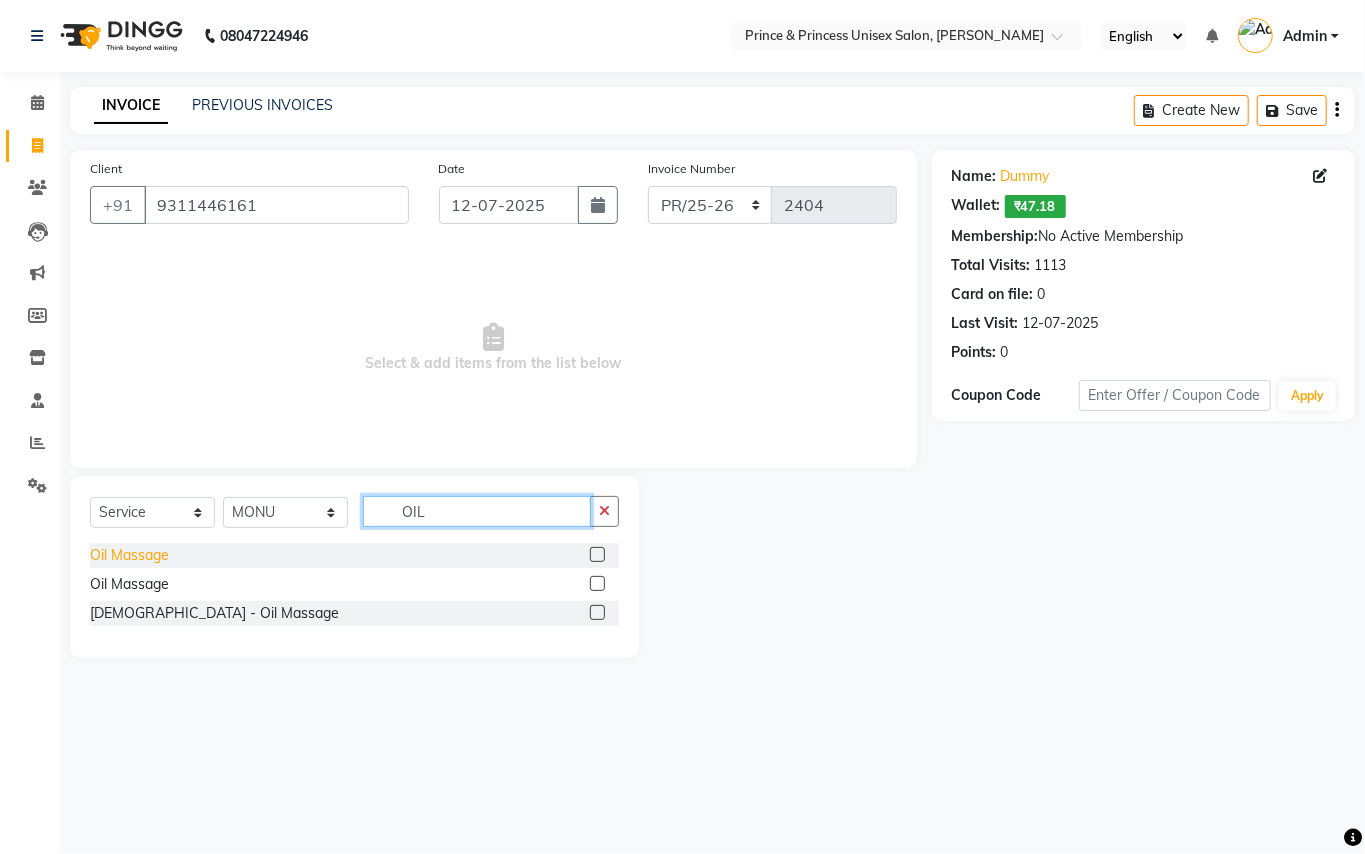 type on "OIL" 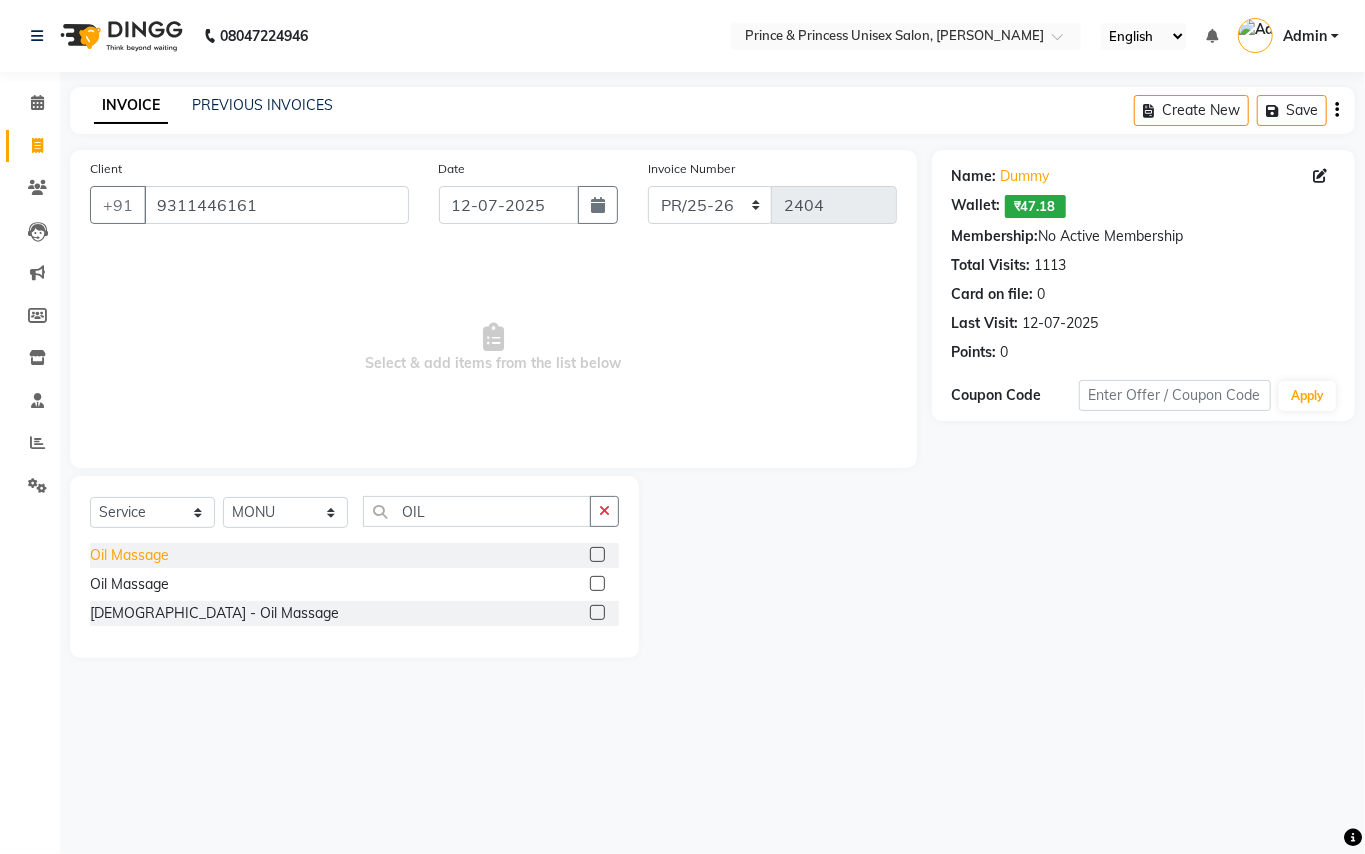 click on "Oil Massage" 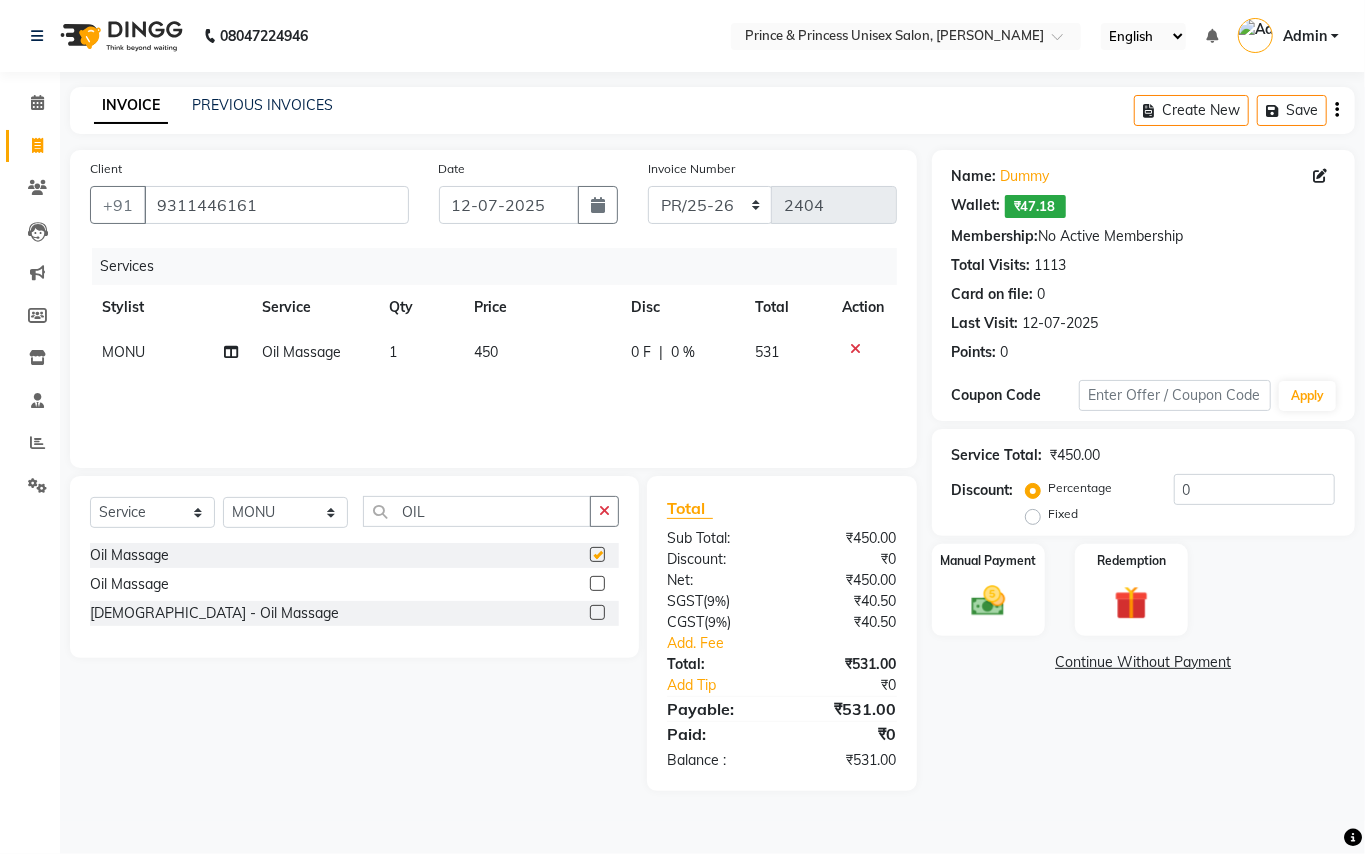 checkbox on "false" 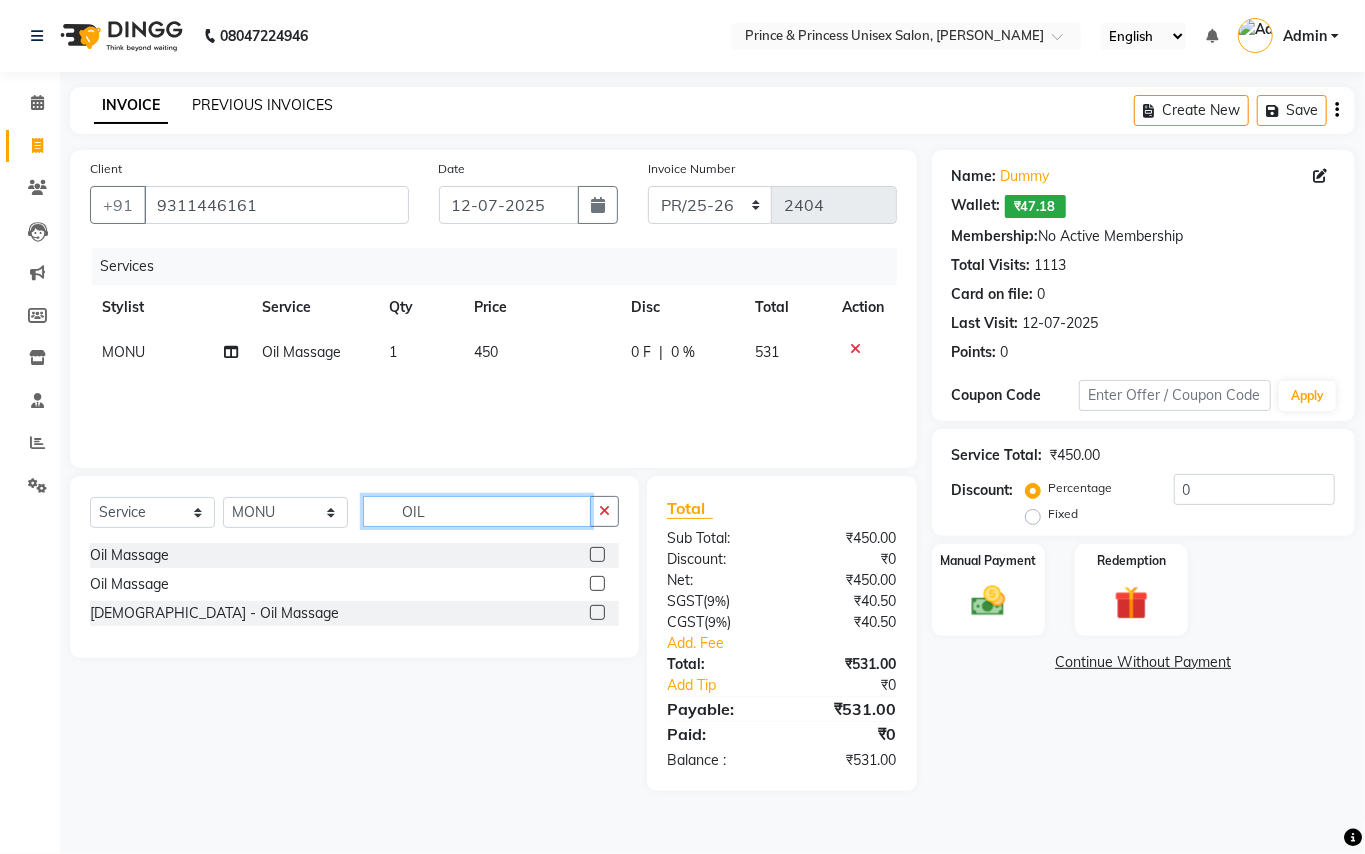 drag, startPoint x: 428, startPoint y: 513, endPoint x: 262, endPoint y: 97, distance: 447.8973 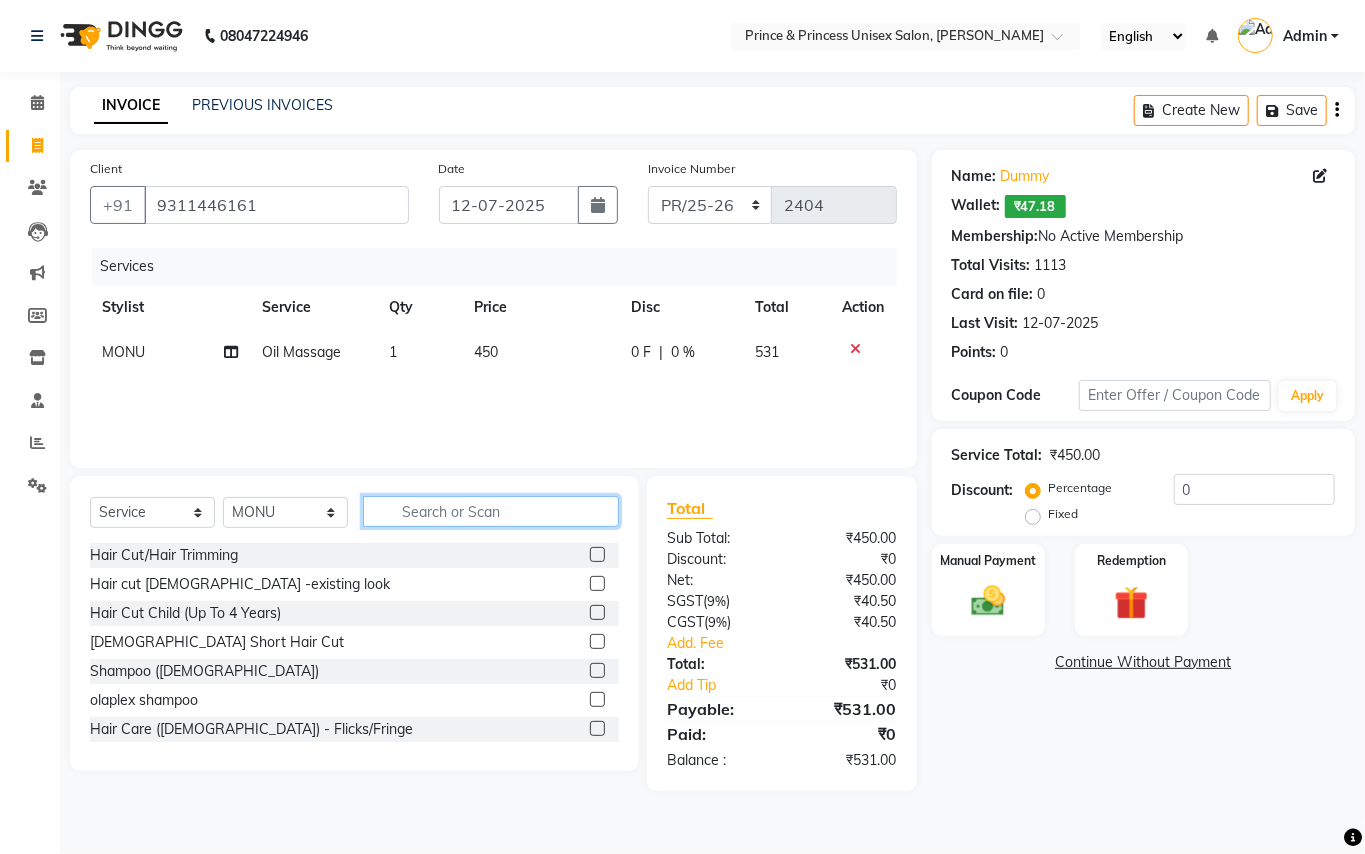 type 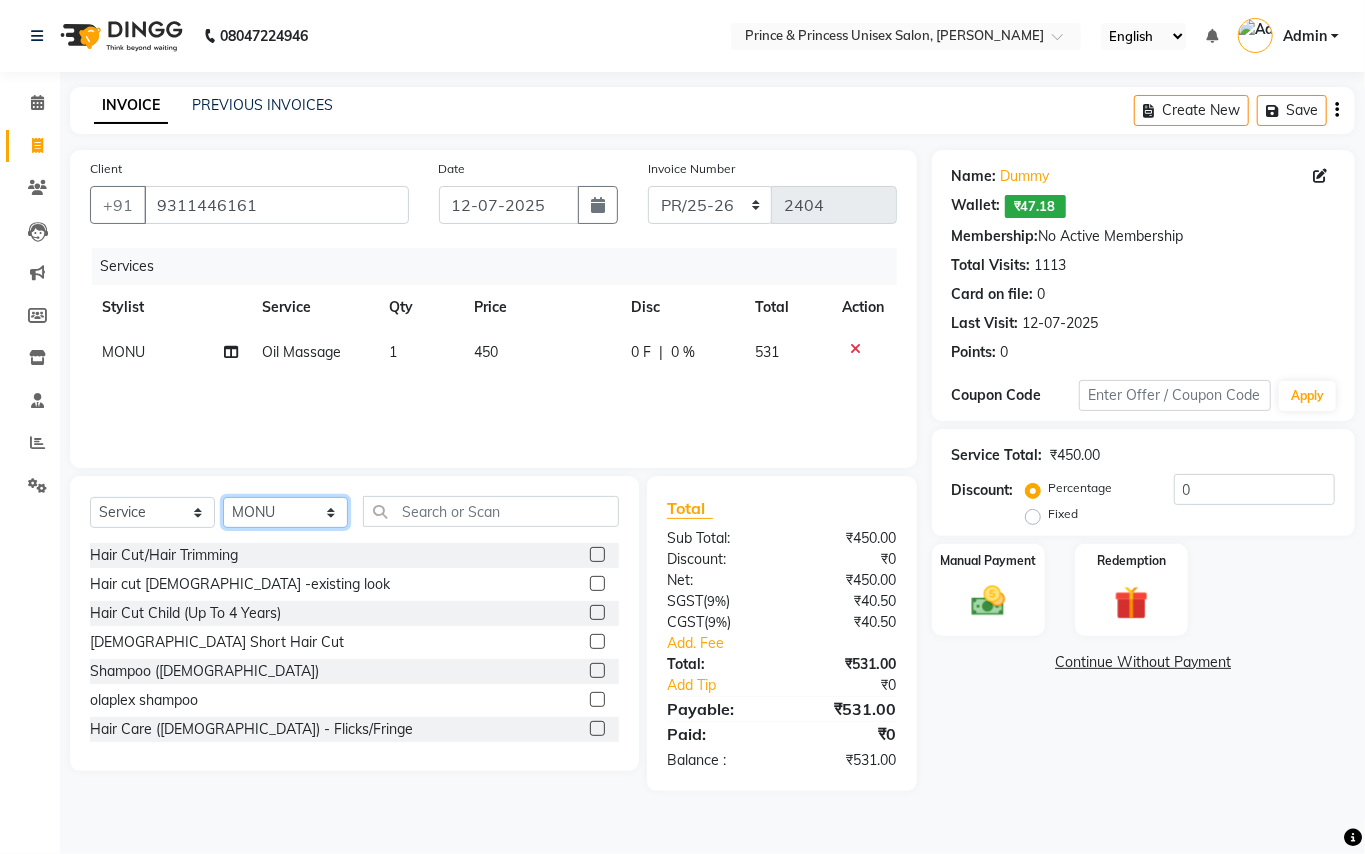click on "Select Stylist ABHISHEK AJEET AJEET NEW ARUN ASLAM CHANDAN GUDDU MANI MEENAKSHI MONU PINKI RAHUL SANDEEP SONIYA TABASSUM XYZ" 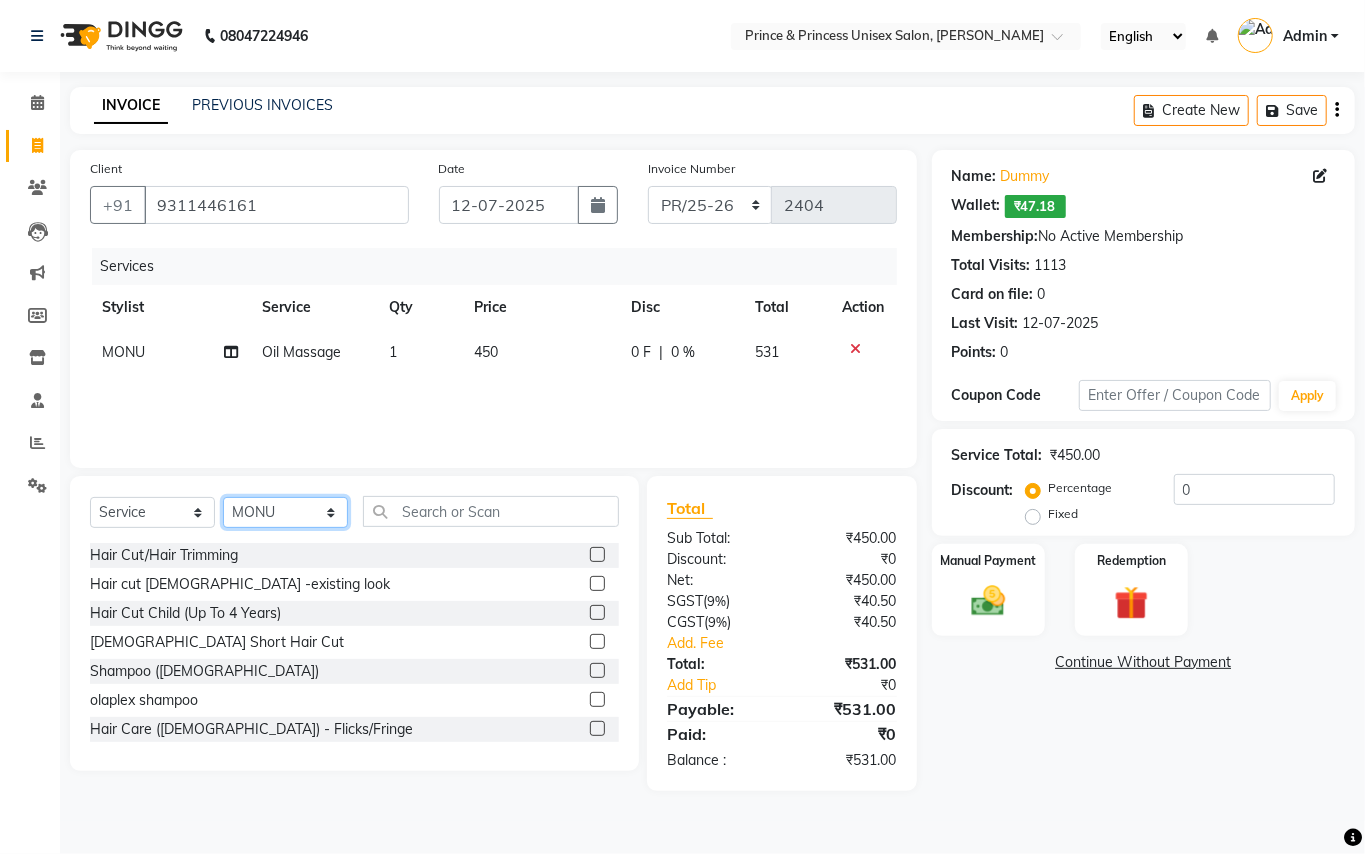 select on "63815" 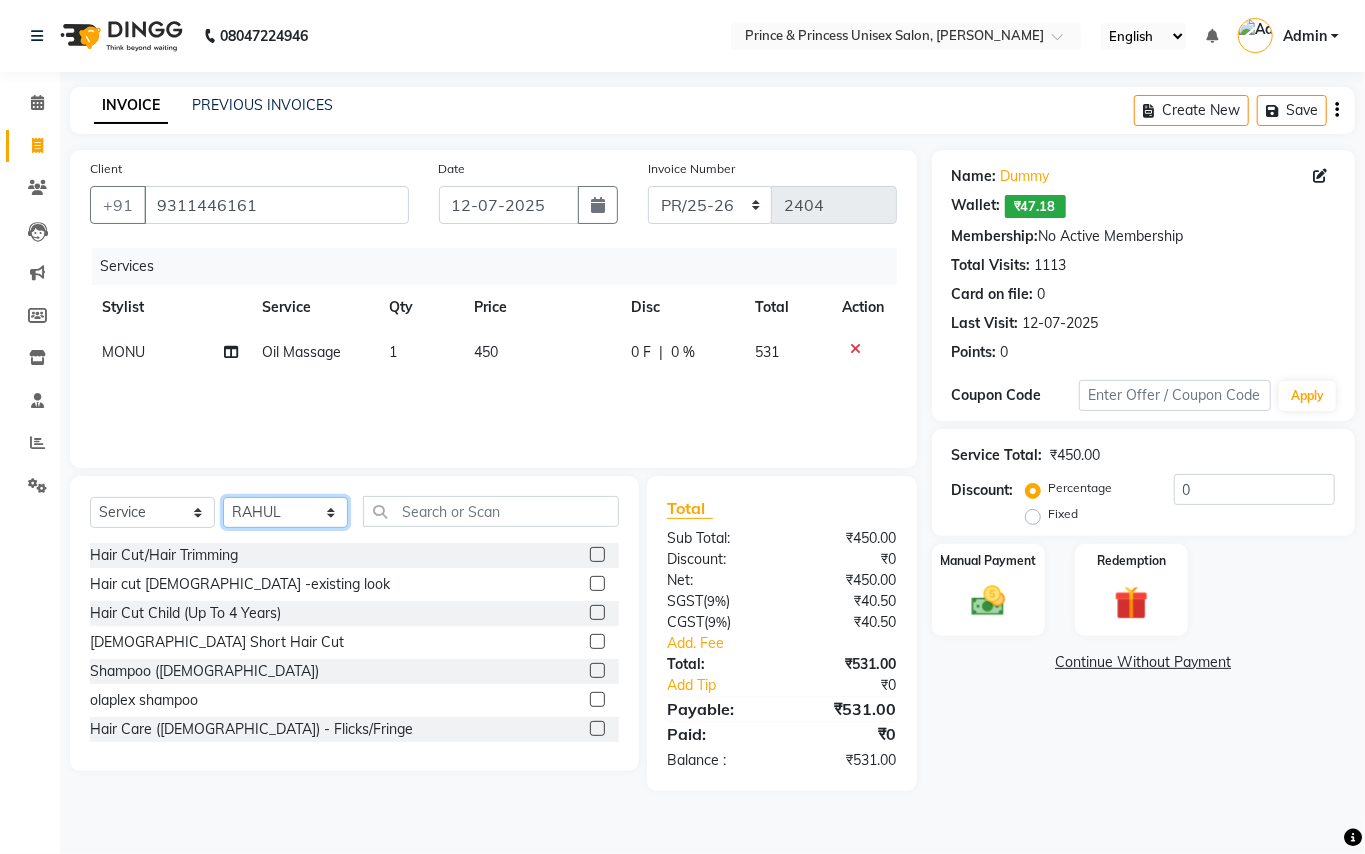 drag, startPoint x: 252, startPoint y: 509, endPoint x: 404, endPoint y: 513, distance: 152.05263 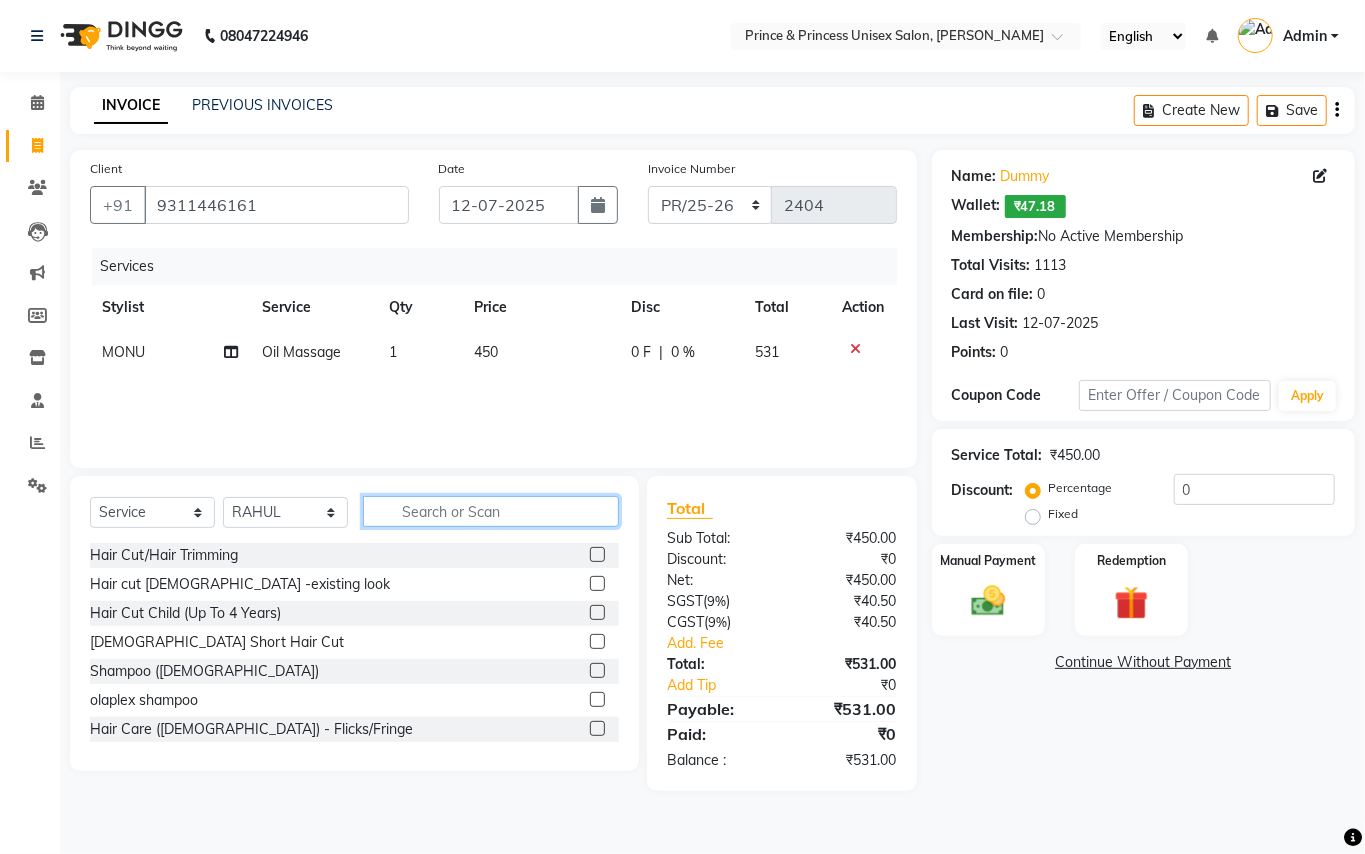 click 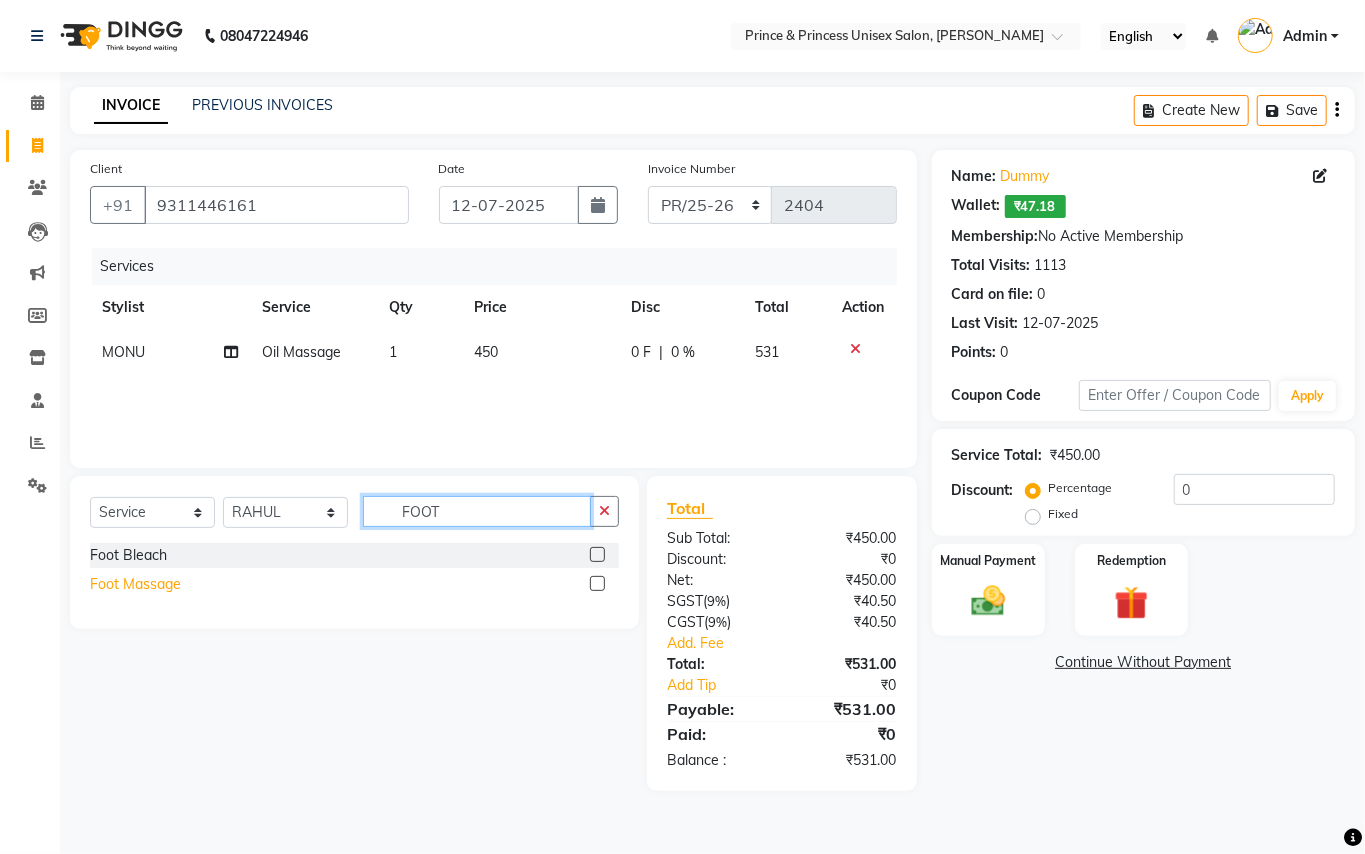 type on "FOOT" 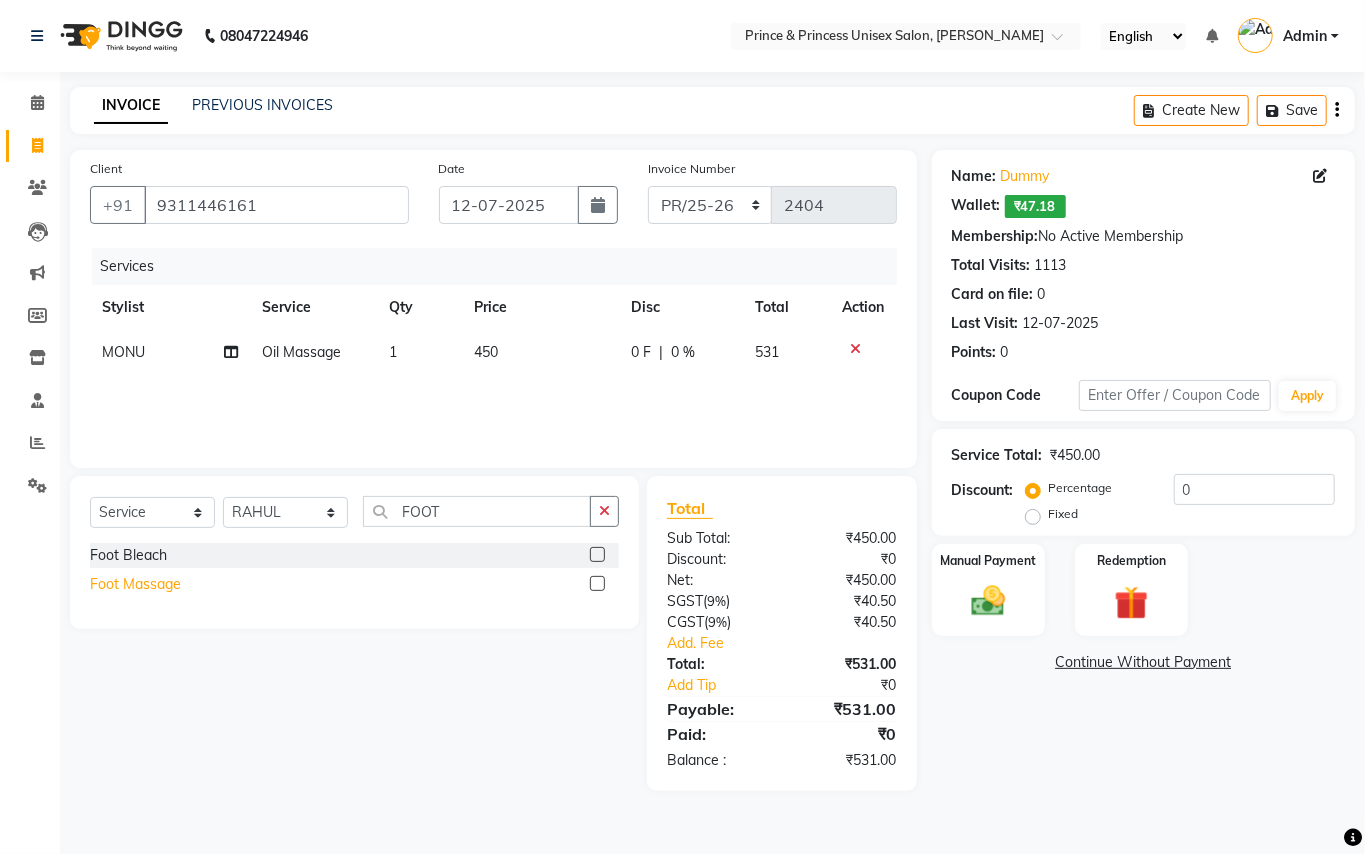 click on "Foot Massage" 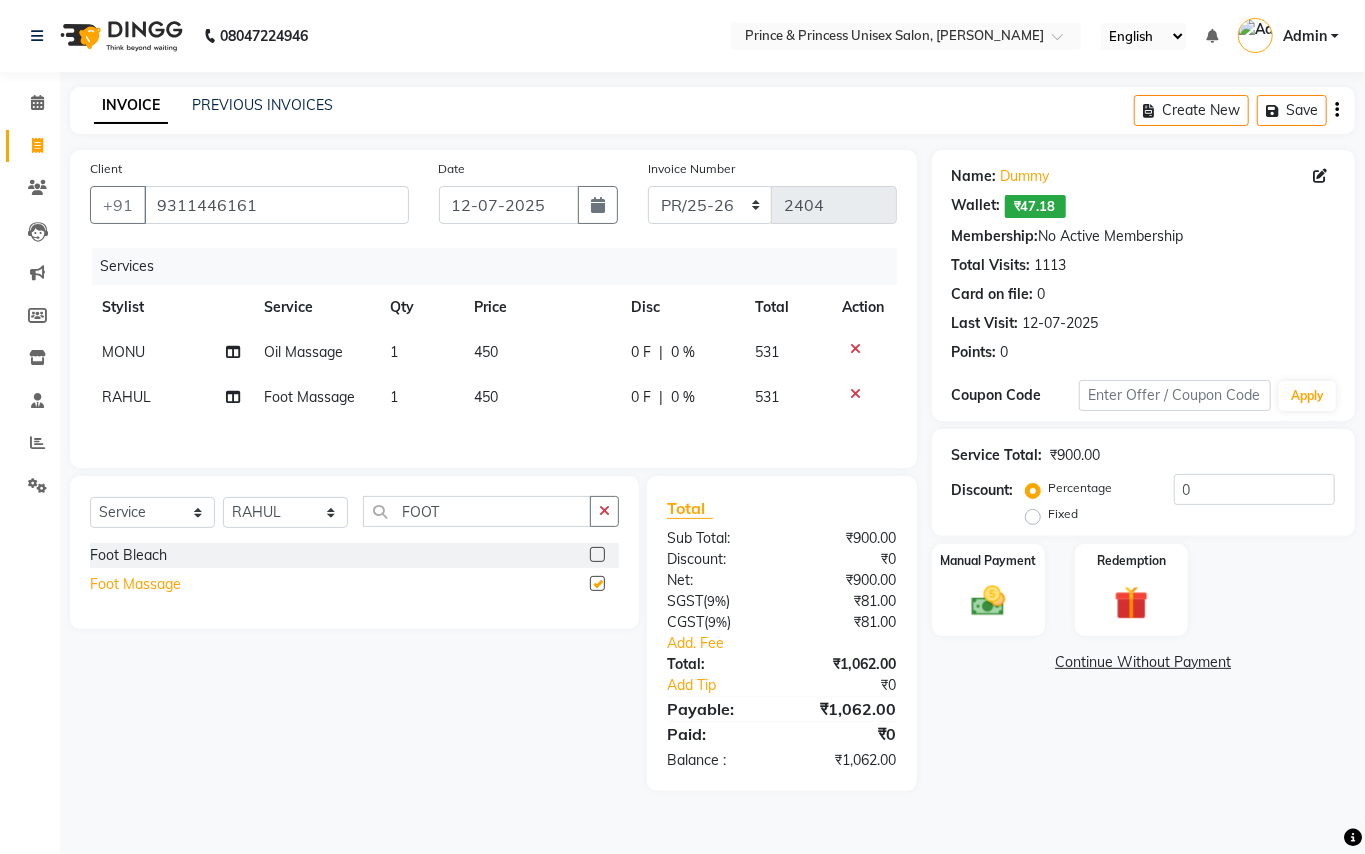 checkbox on "false" 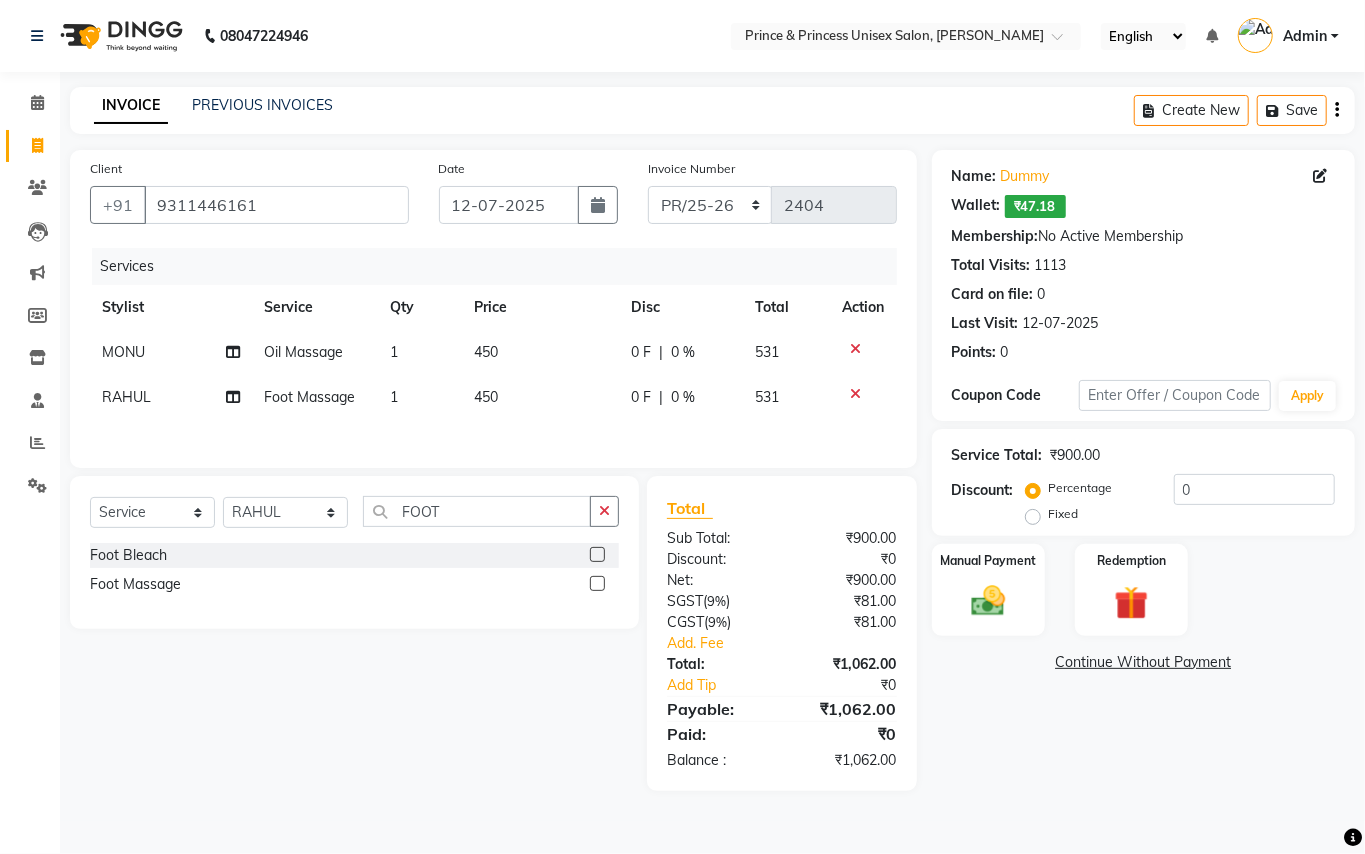 click on "450" 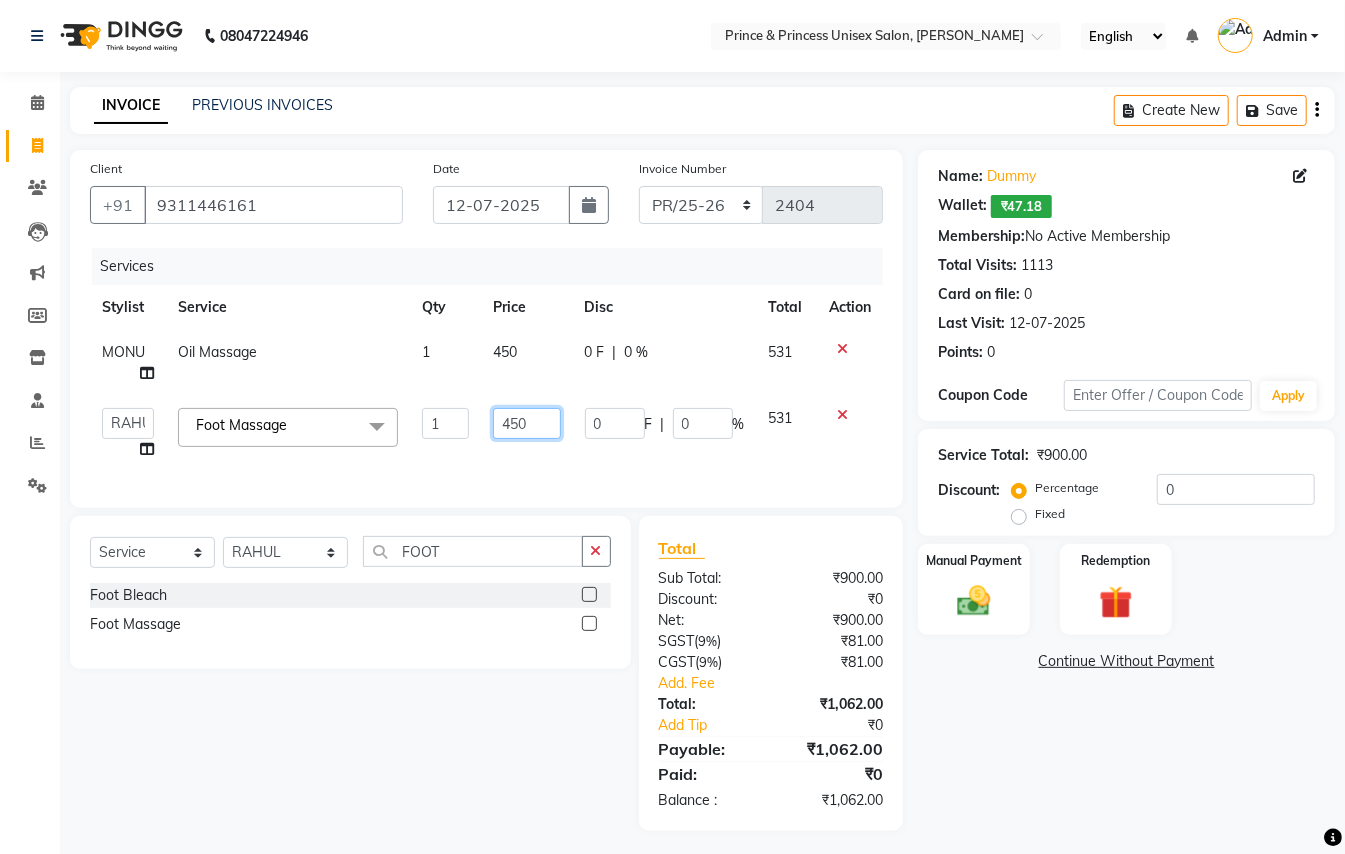 drag, startPoint x: 532, startPoint y: 426, endPoint x: 446, endPoint y: 357, distance: 110.25879 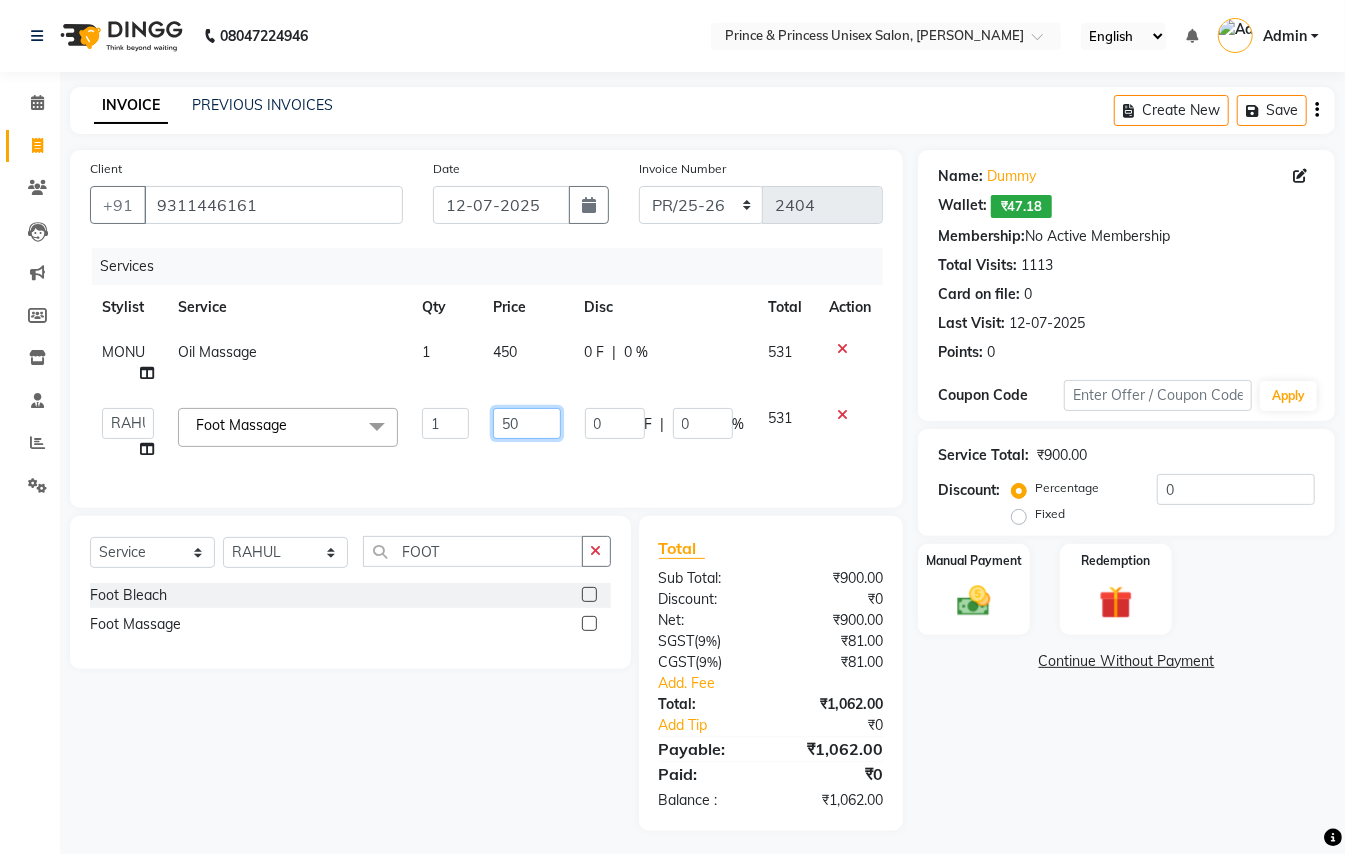 type on "500" 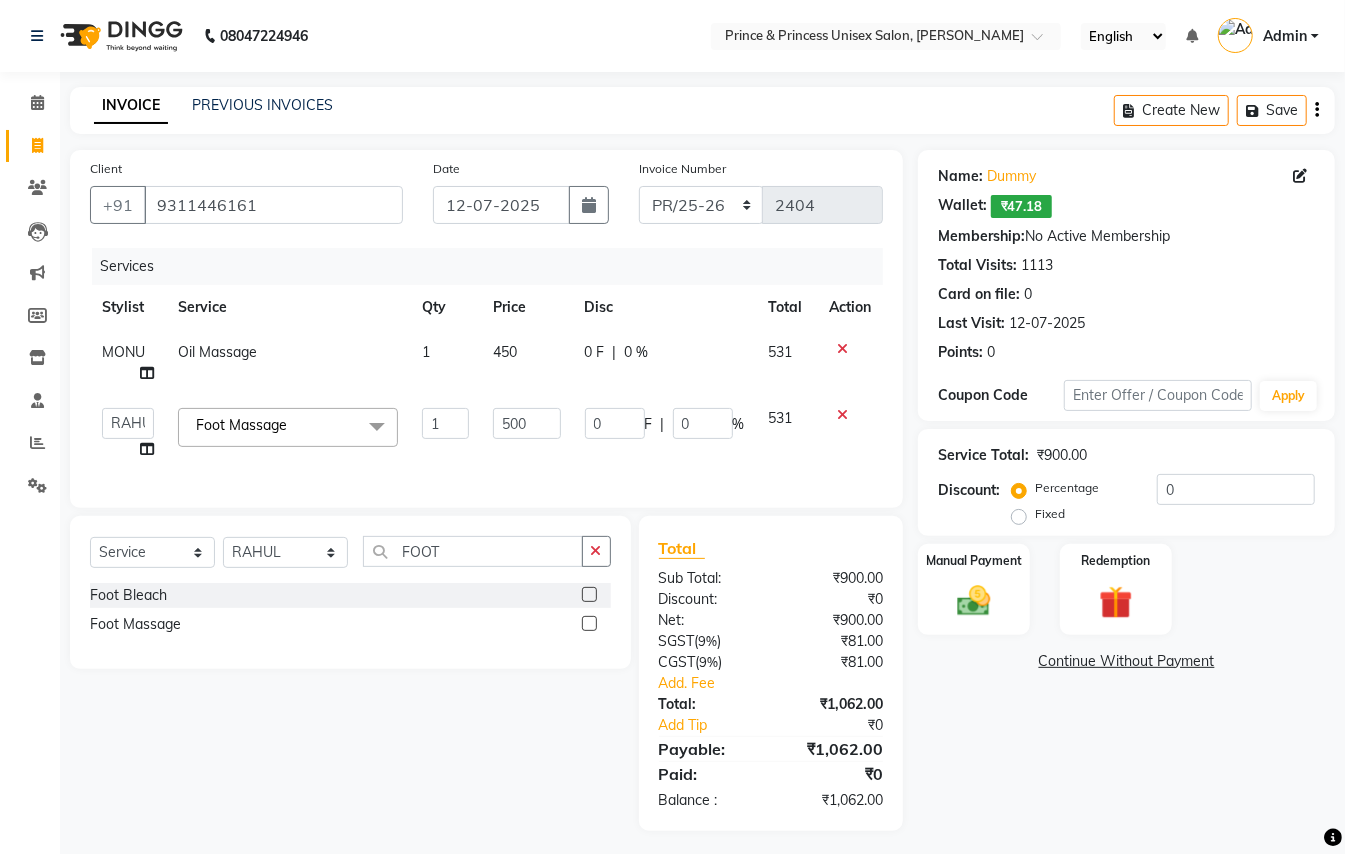 click on "Client +91 9311446161 Date 12-07-2025 Invoice Number PR/25-26 V/2025 V/2025-26 2404 Services Stylist Service Qty Price Disc Total Action MONU Oil Massage 1 450 0 F | 0 % 531  ABHISHEK   AJEET   AJEET NEW   ARUN   ASLAM   CHANDAN   GUDDU   MANI   MEENAKSHI   MONU   PINKI   RAHUL   SANDEEP   SONIYA   TABASSUM   XYZ  Foot Massage  x Hair Cut/Hair Trimming Hair cut ladies -existing look Hair Cut Child (Up To 4 Years) Ladies Short Hair Cut Shampoo (ladies) olaplex shampoo Hair Care (Ladies) - Flicks/Fringe Oil Massage Henna Mustache Trim Threading Face Threading Hair Cut Gents - Style Change Gents - Tonsure (Mundan) Shampoo gents Shampoo gents (Long Hair) Beard Triming / Shave Oil Massage half color touch up  Beard Colour Hair Styling (Gel/ Serum Application) Colour Touch Up men's Colour Touch-Up Amonia Free) Highlighting Rebonding Dry Head Massage Full Front Chest Clipper Full Back Clipper Ear Wax Full Body Clipper Under Arms Clipper Full Front/Back Waxing (Sugar) Full Front/Back Waxing (Chocolate) Blow Dry Perm" 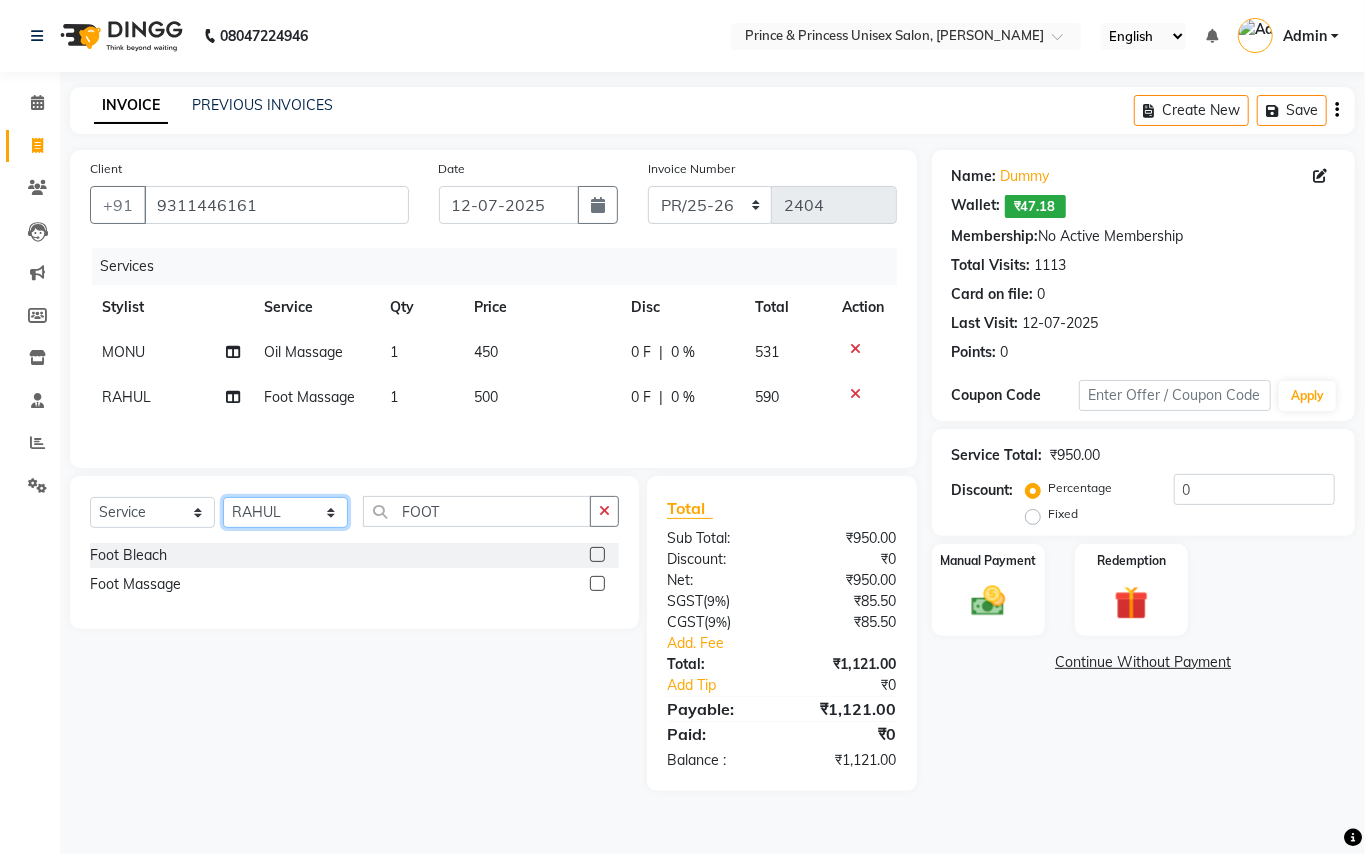 click on "Select Stylist ABHISHEK AJEET AJEET NEW ARUN ASLAM CHANDAN GUDDU MANI MEENAKSHI MONU PINKI RAHUL SANDEEP SONIYA TABASSUM XYZ" 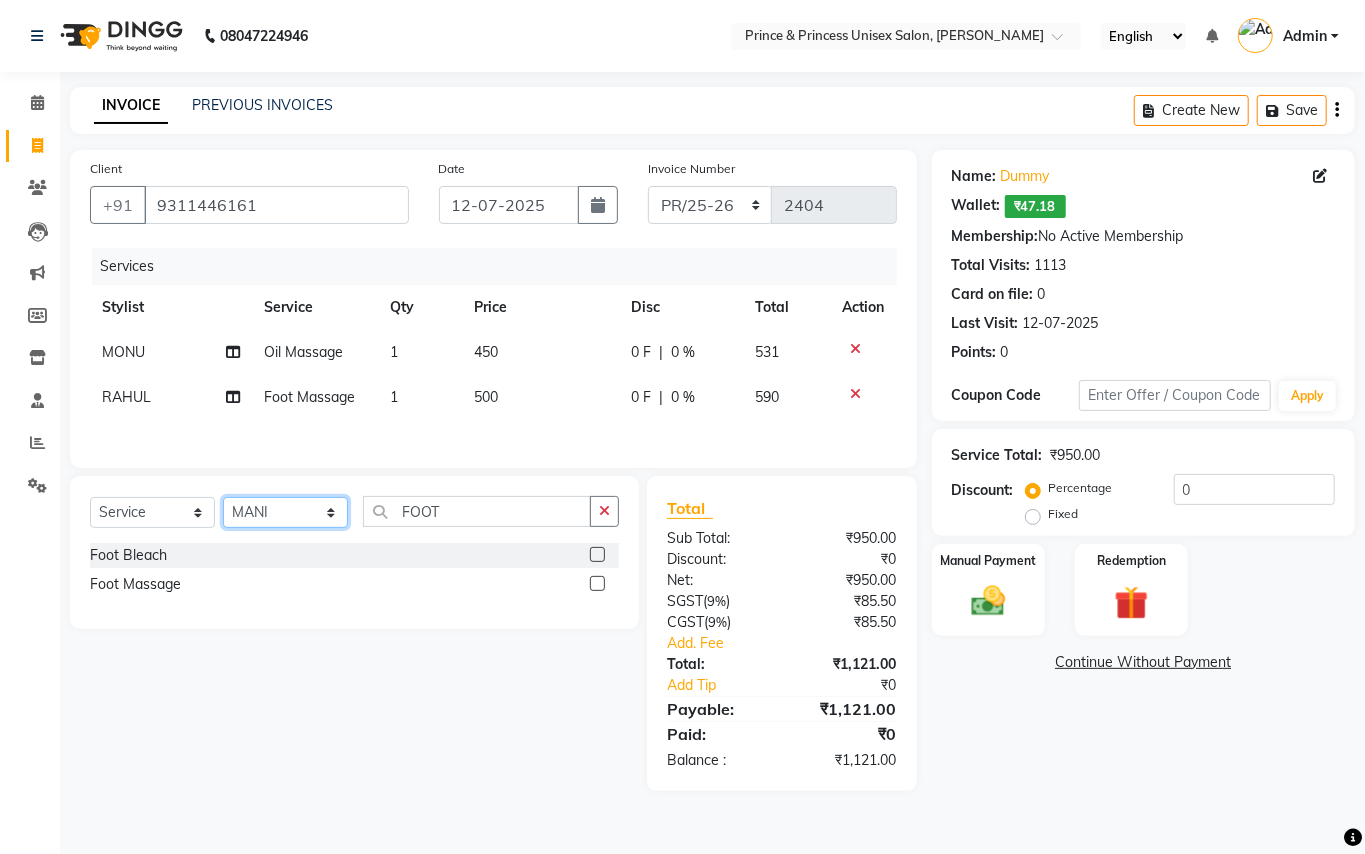 click on "Select Stylist ABHISHEK AJEET AJEET NEW ARUN ASLAM CHANDAN GUDDU MANI MEENAKSHI MONU PINKI RAHUL SANDEEP SONIYA TABASSUM XYZ" 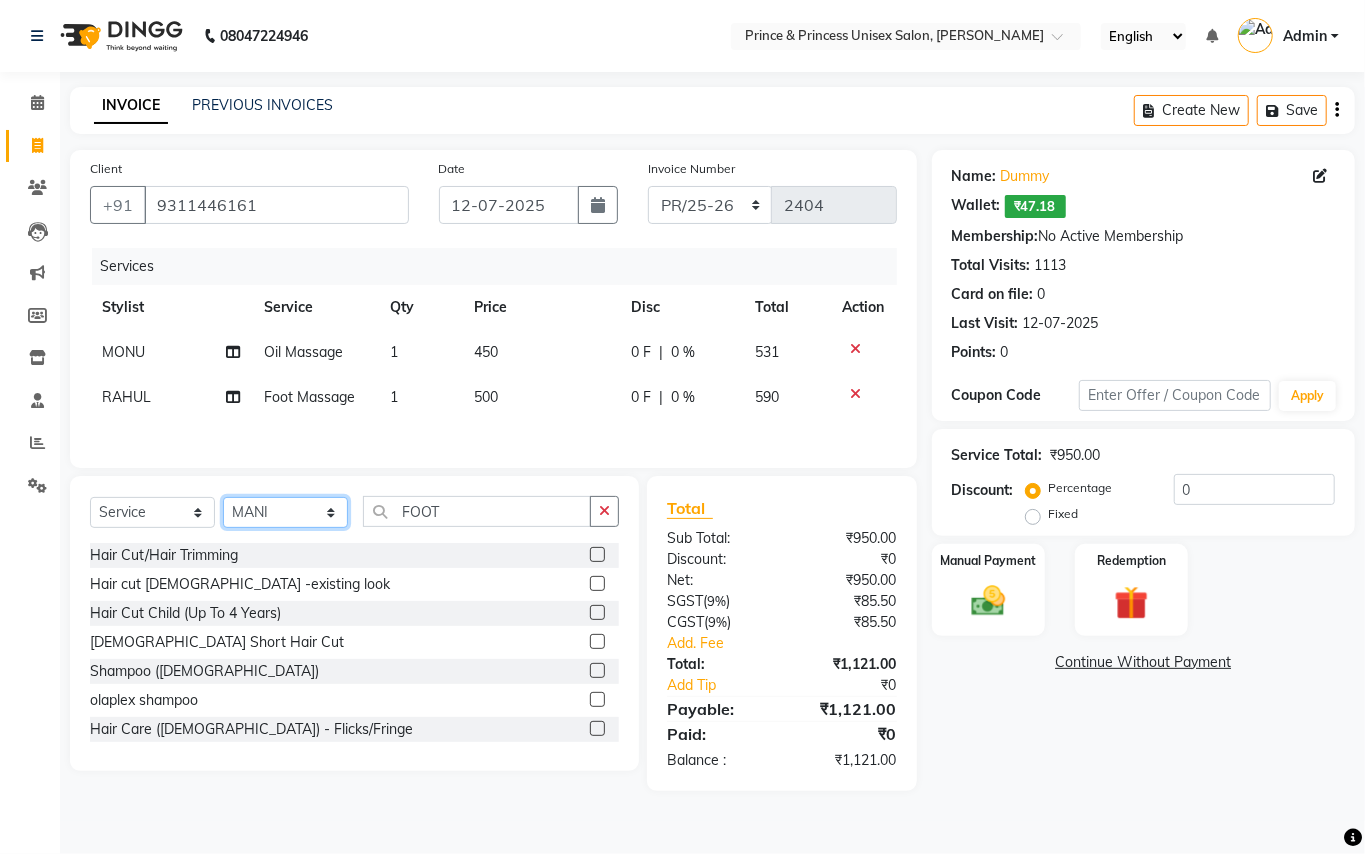 click on "Select Stylist ABHISHEK AJEET AJEET NEW ARUN ASLAM CHANDAN GUDDU MANI MEENAKSHI MONU PINKI RAHUL SANDEEP SONIYA TABASSUM XYZ" 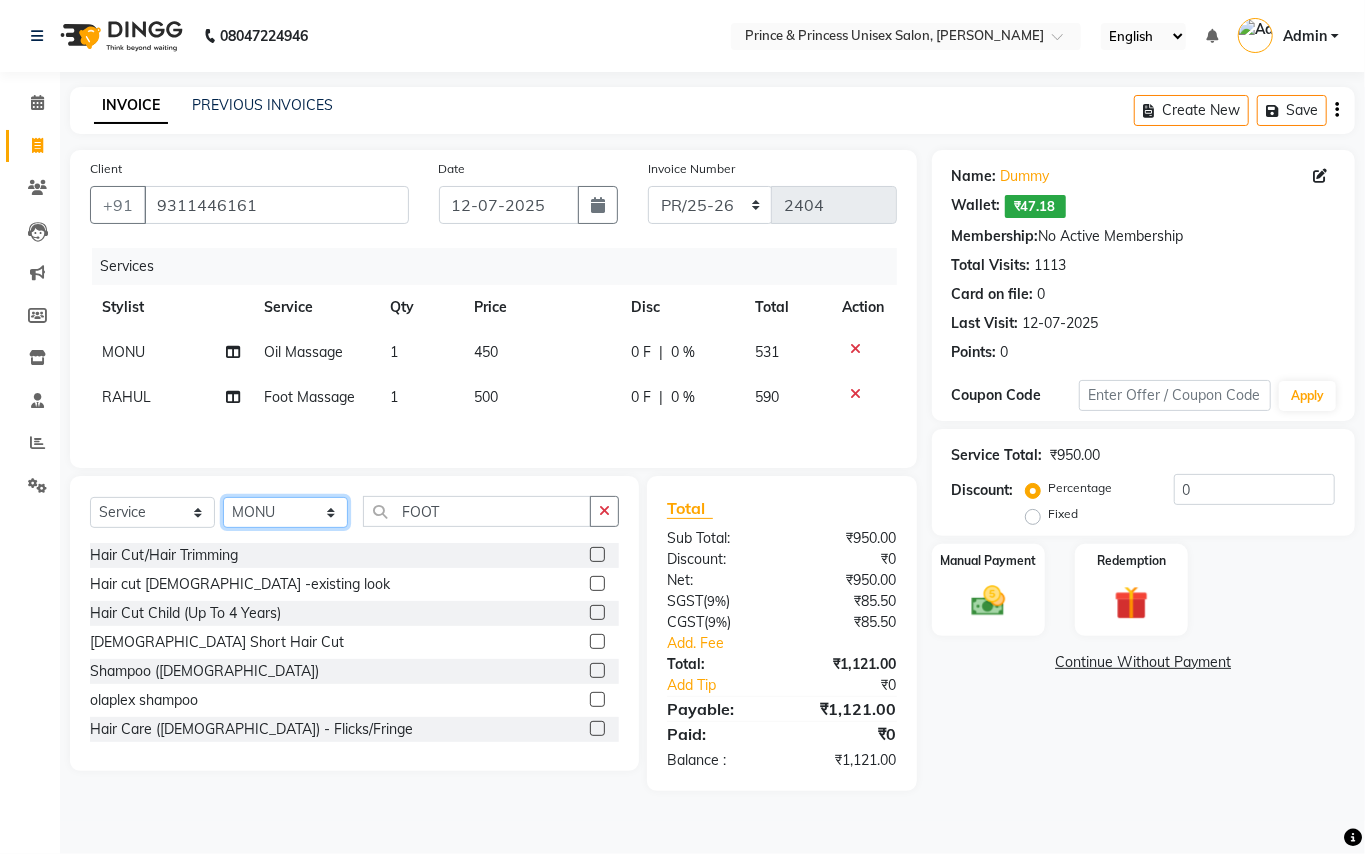 drag, startPoint x: 289, startPoint y: 516, endPoint x: 460, endPoint y: 478, distance: 175.17134 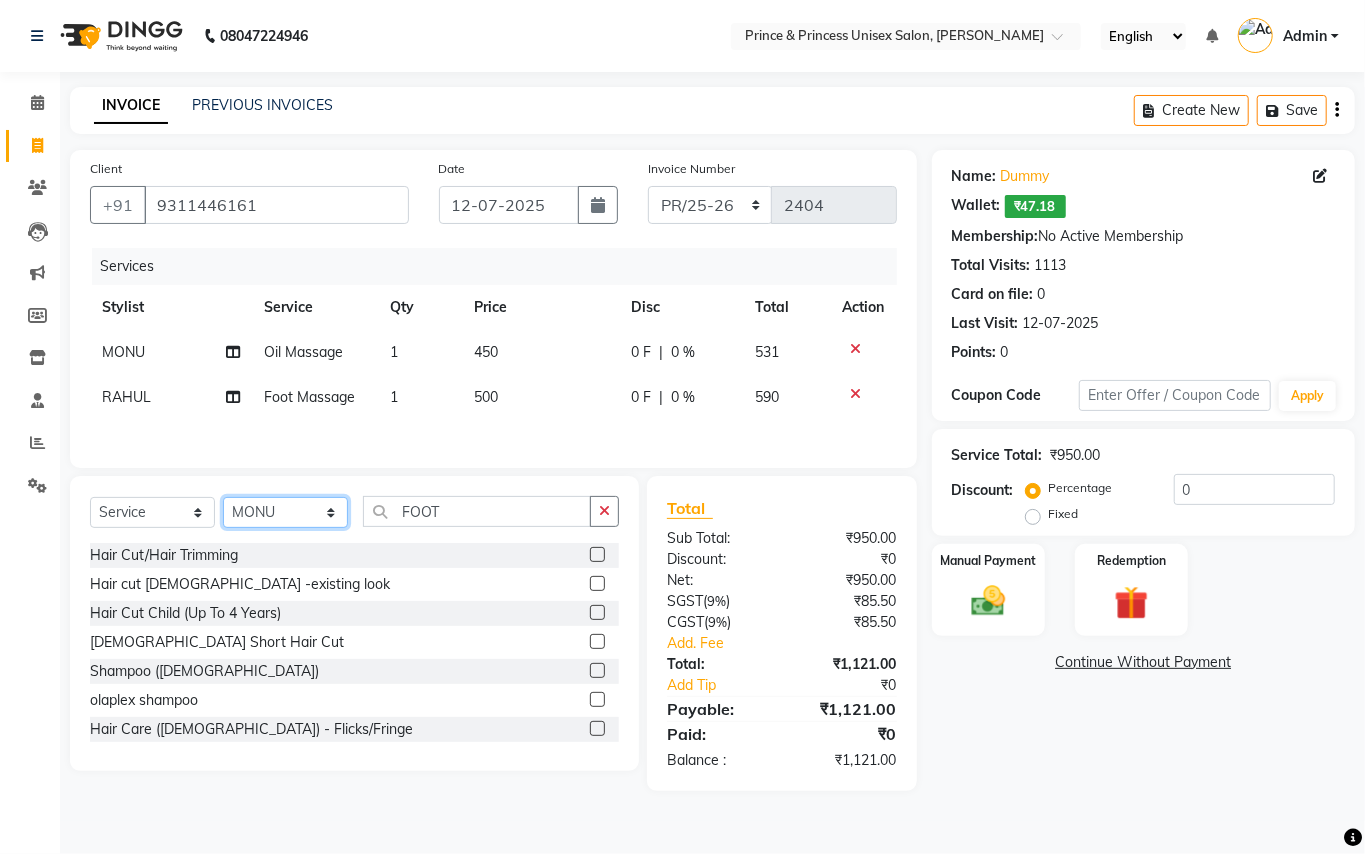 click on "Select Stylist ABHISHEK AJEET AJEET NEW ARUN ASLAM CHANDAN GUDDU MANI MEENAKSHI MONU PINKI RAHUL SANDEEP SONIYA TABASSUM XYZ" 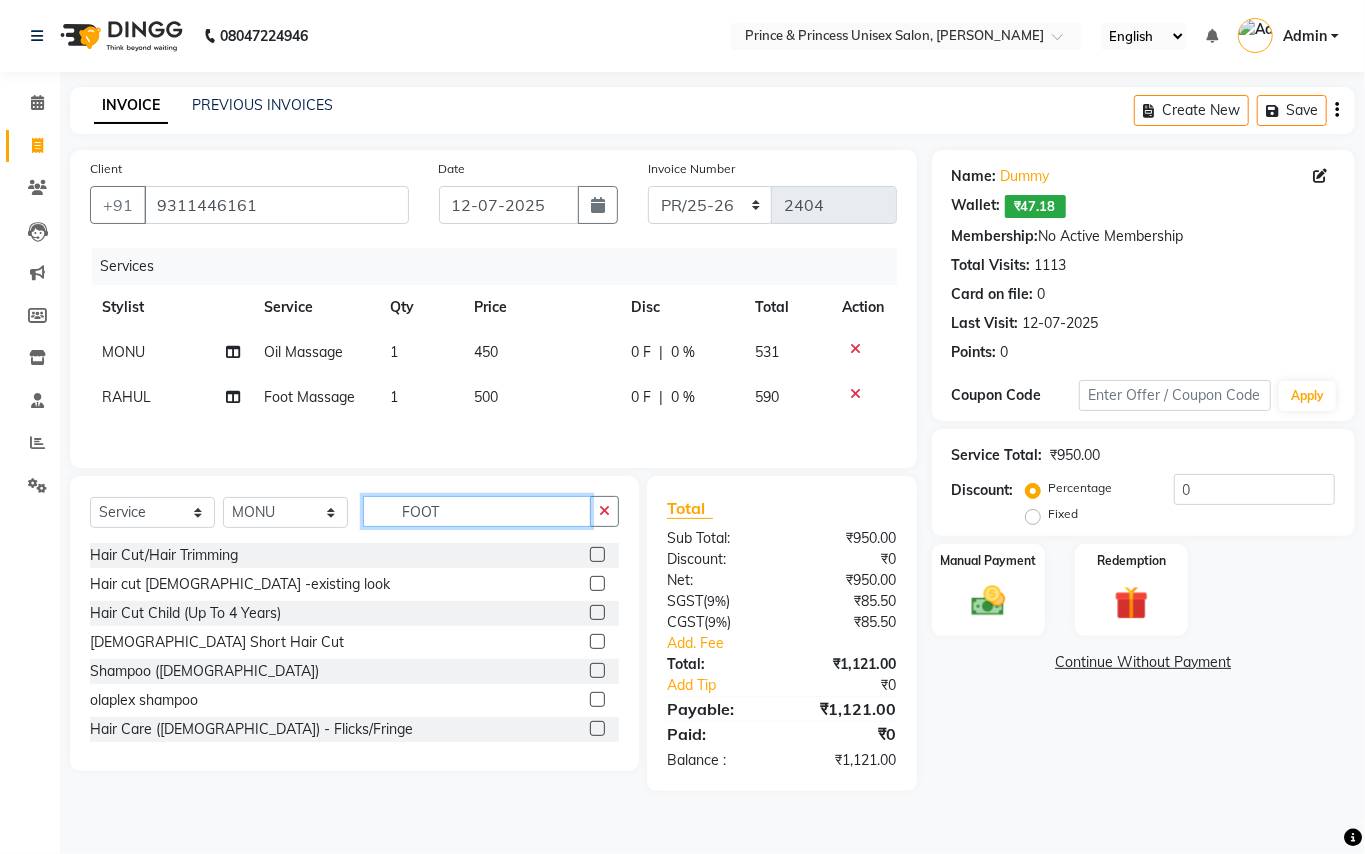 drag, startPoint x: 450, startPoint y: 521, endPoint x: 116, endPoint y: 436, distance: 344.6462 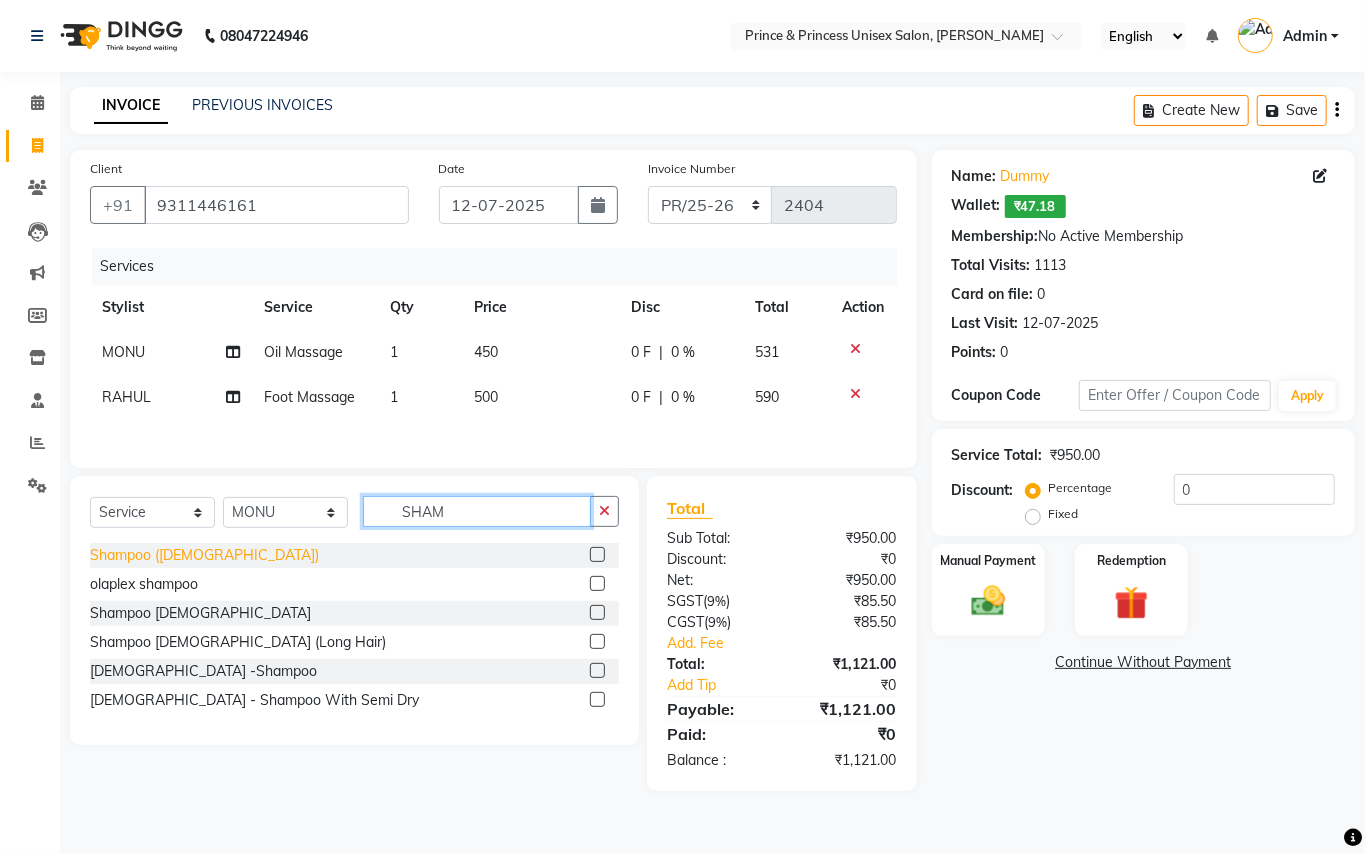 type on "SHAM" 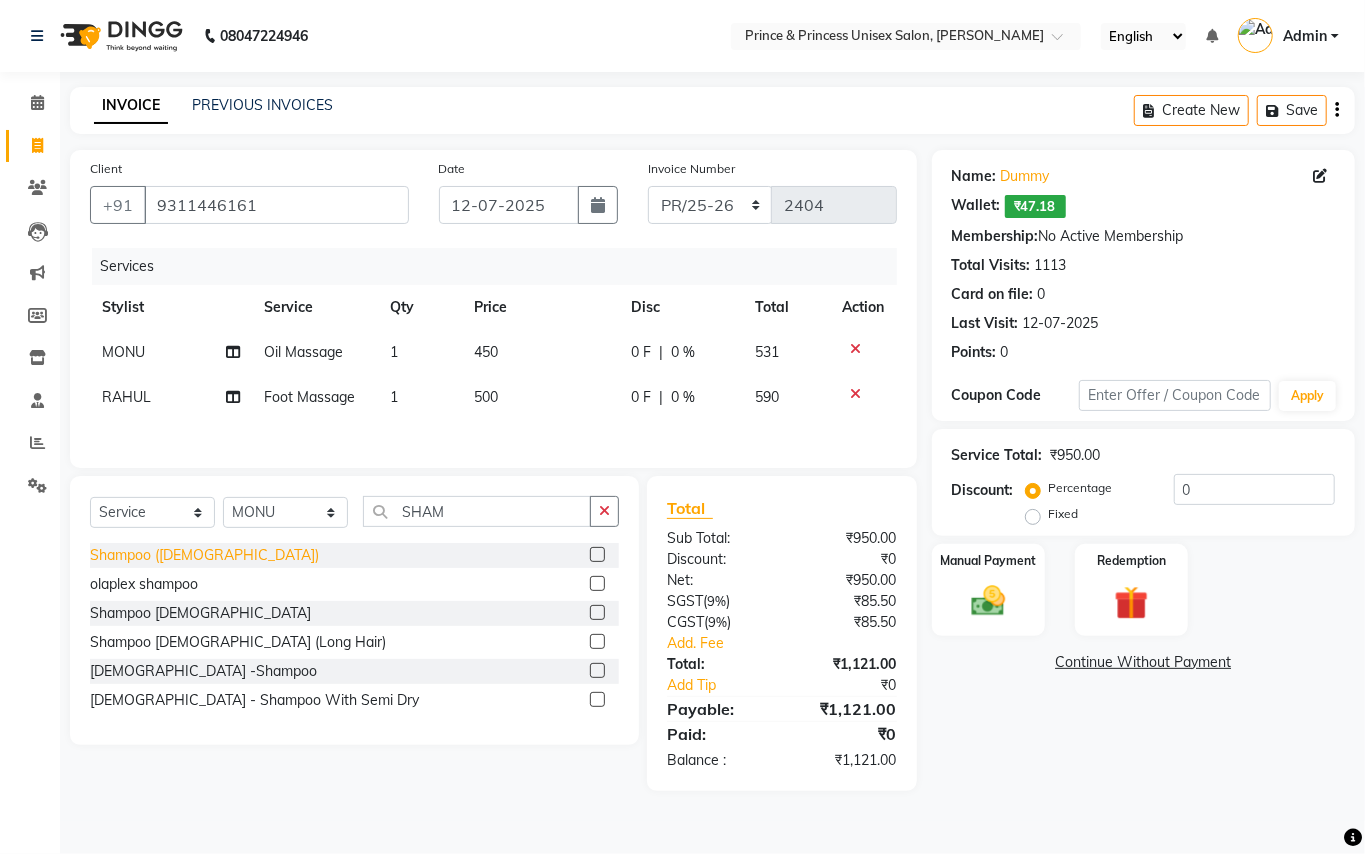 click on "Shampoo (ladies)" 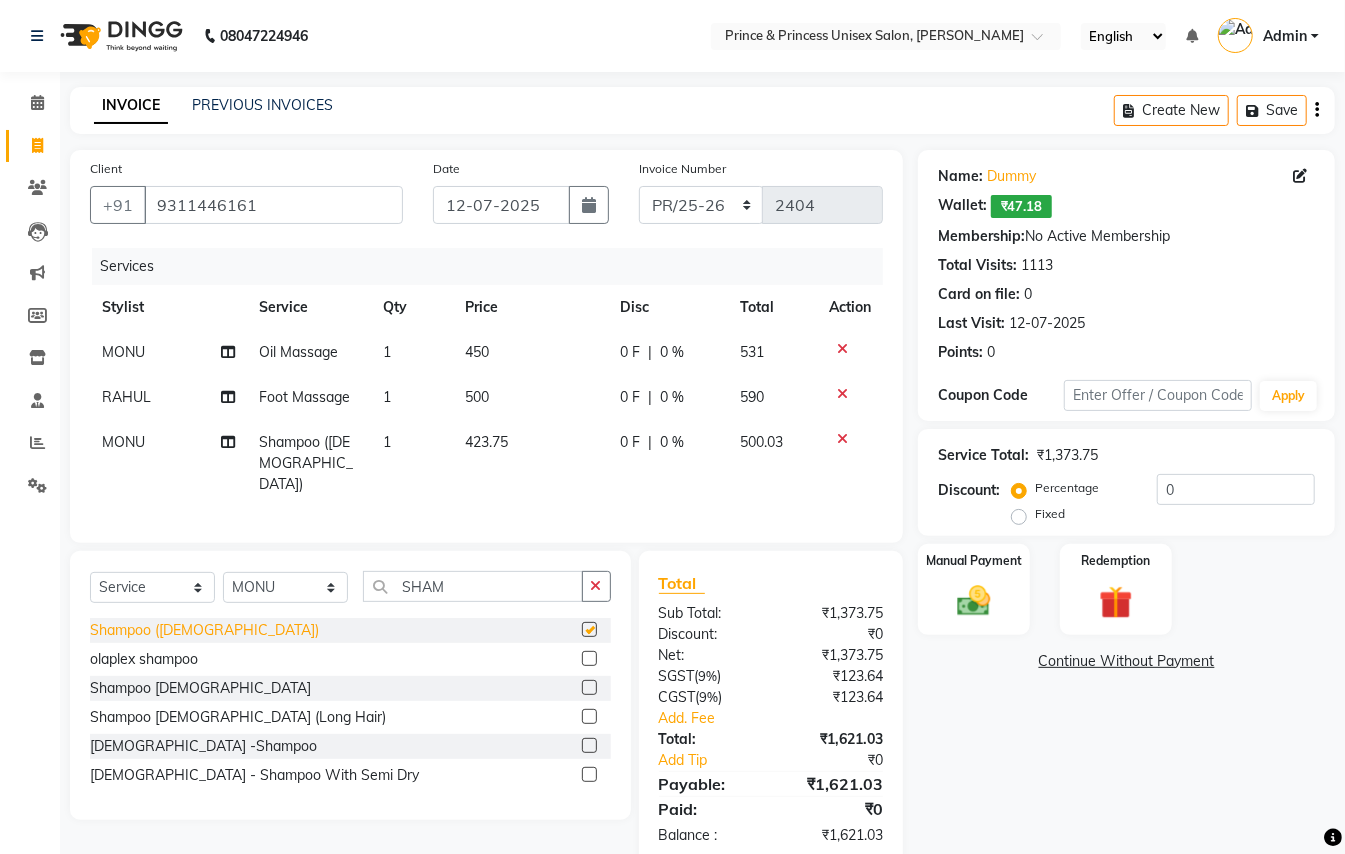 checkbox on "false" 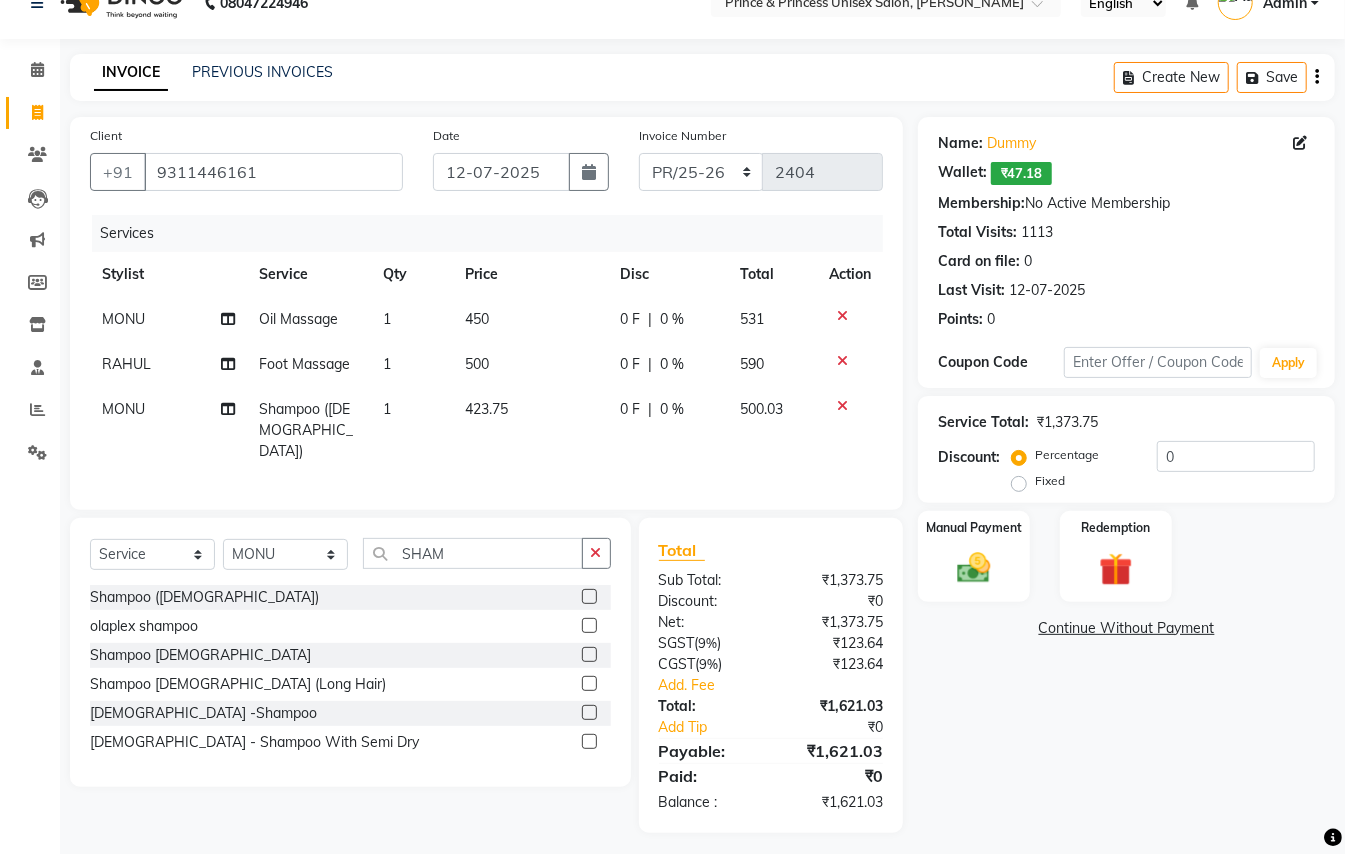 scroll, scrollTop: 41, scrollLeft: 0, axis: vertical 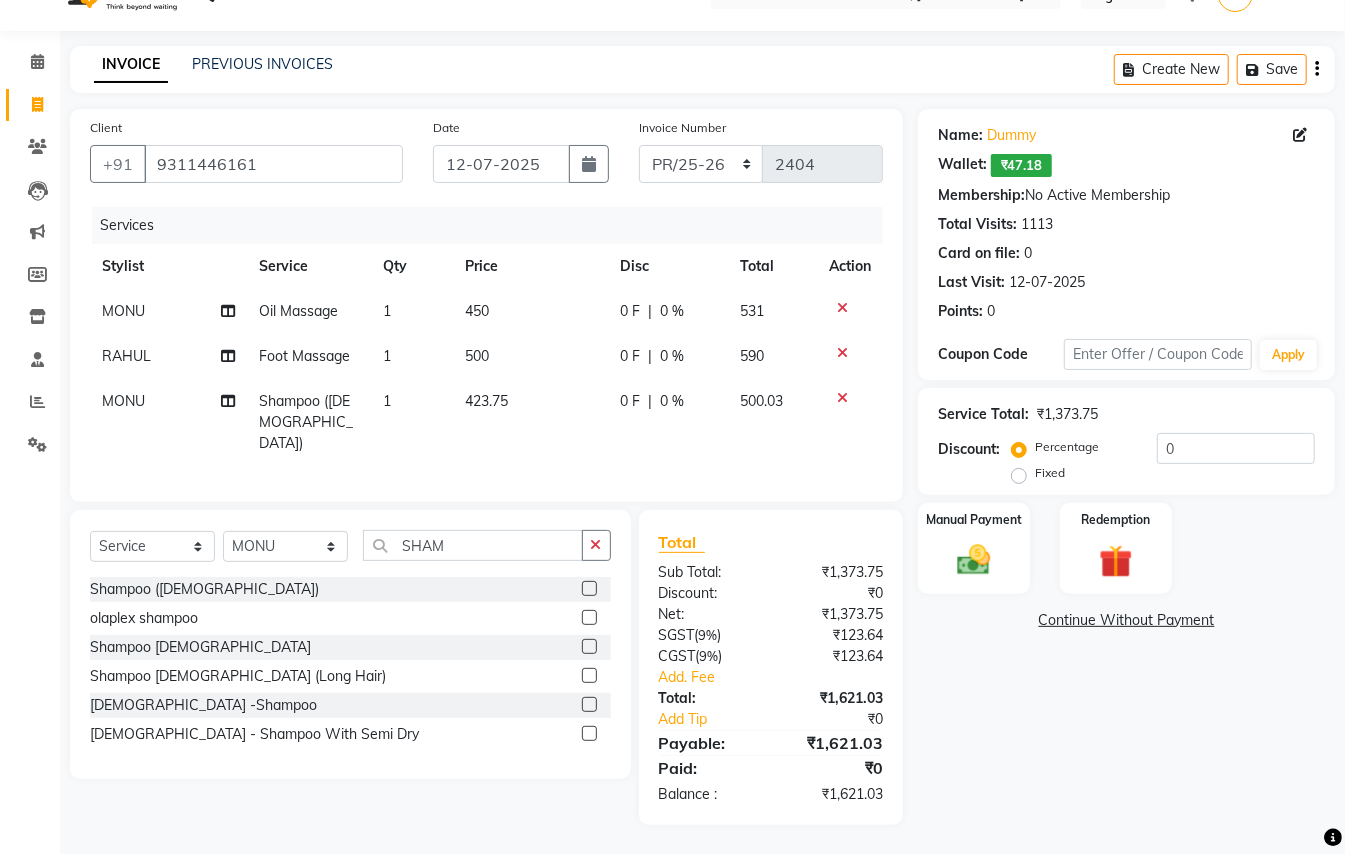 click on "450" 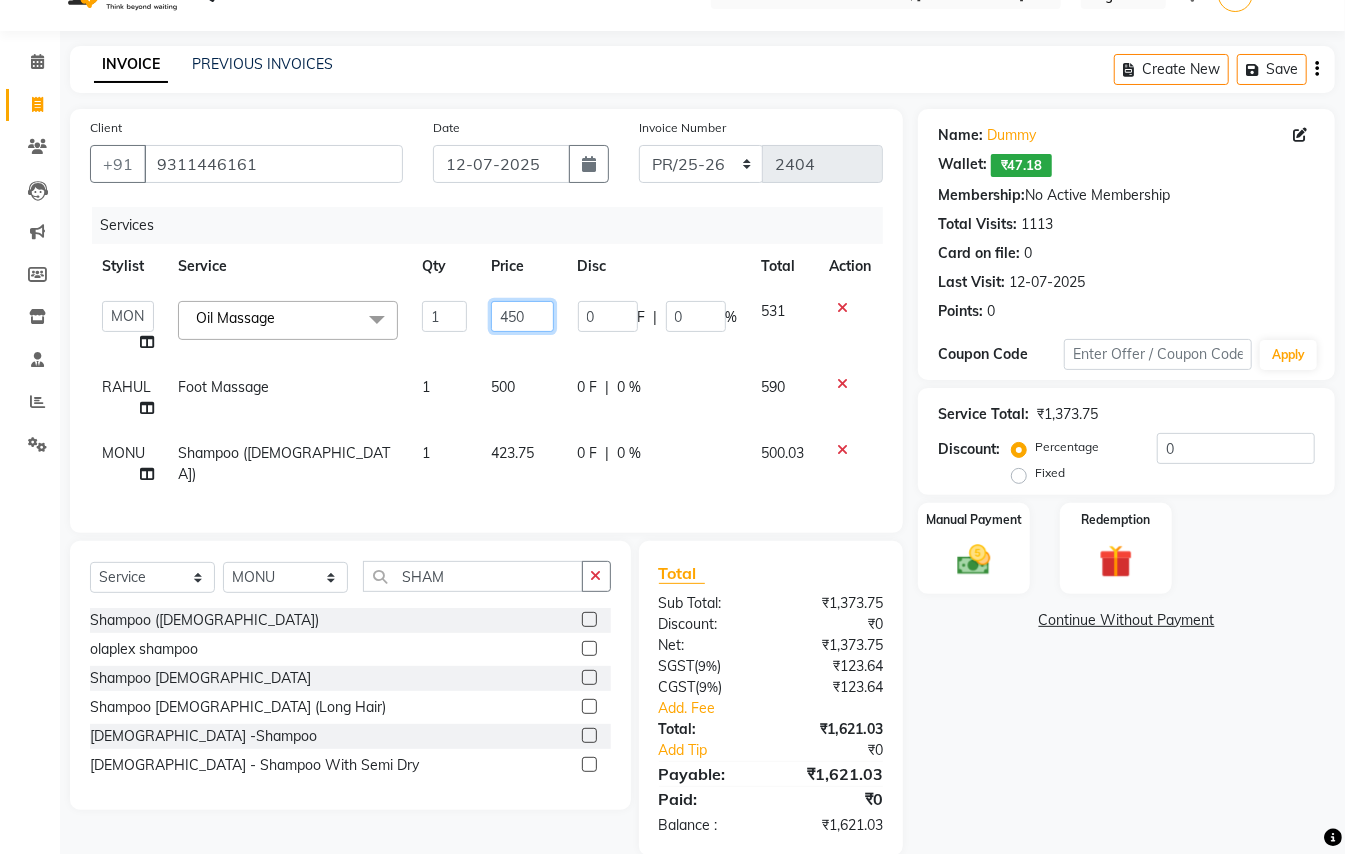 click on "450" 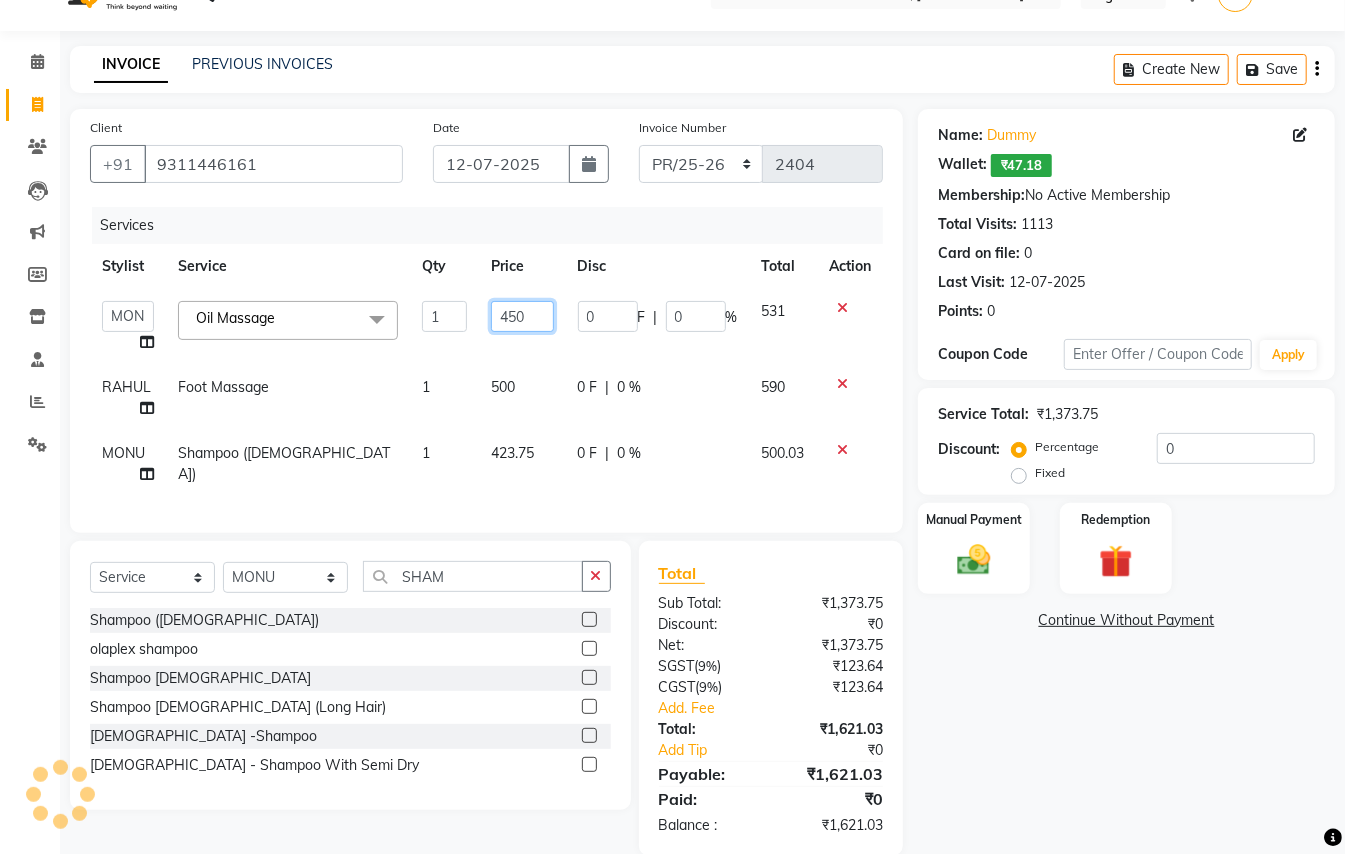 click on "450" 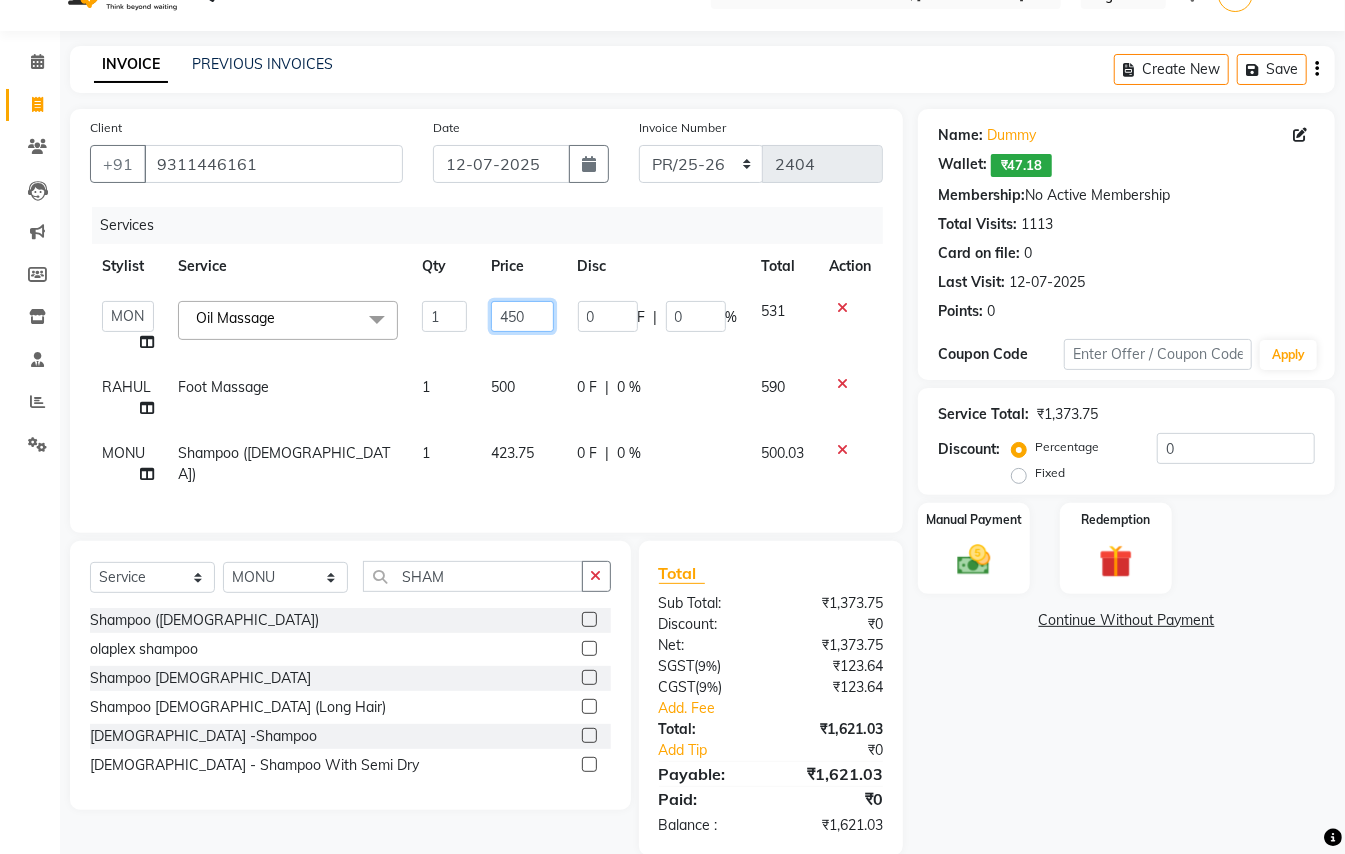 click on "450" 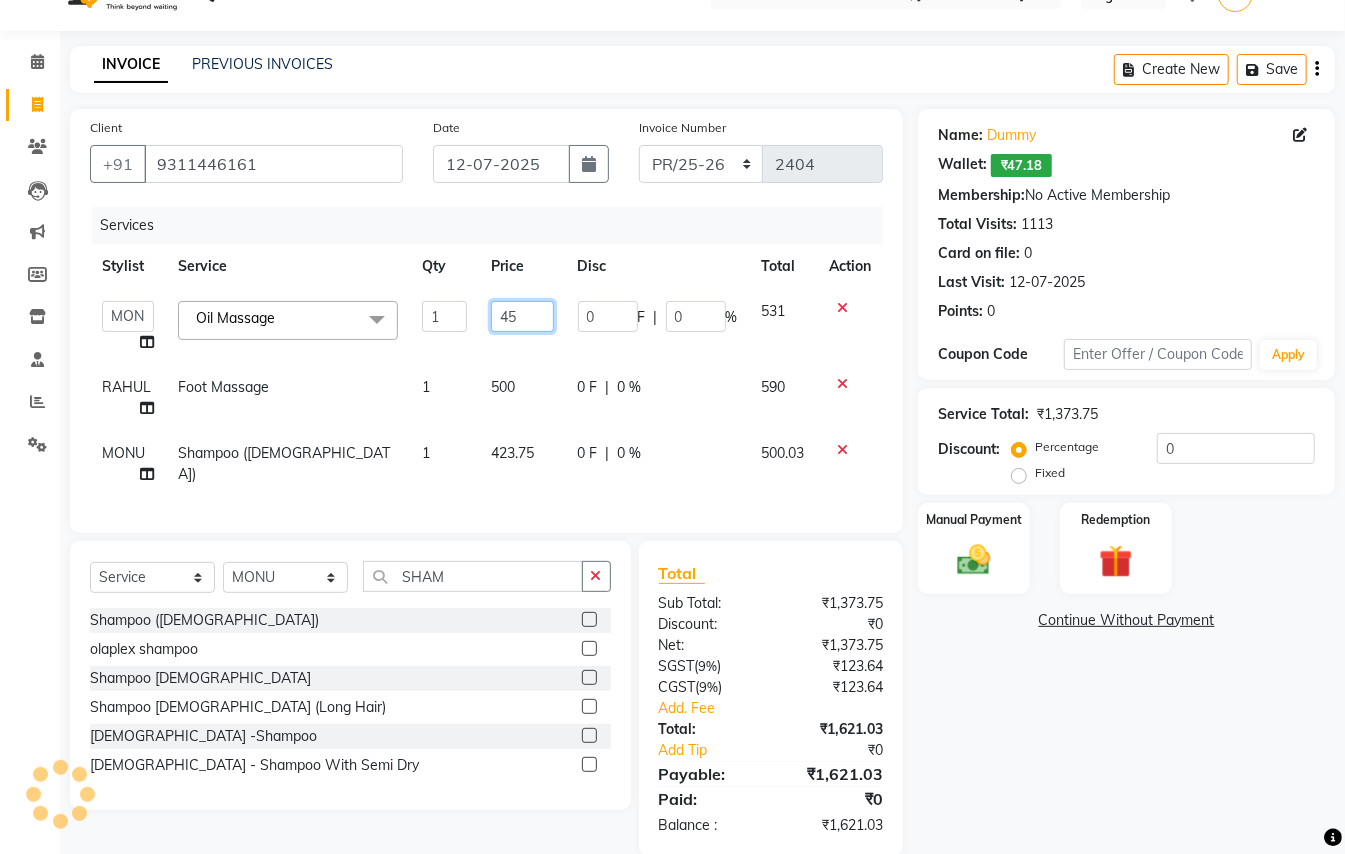 type on "4" 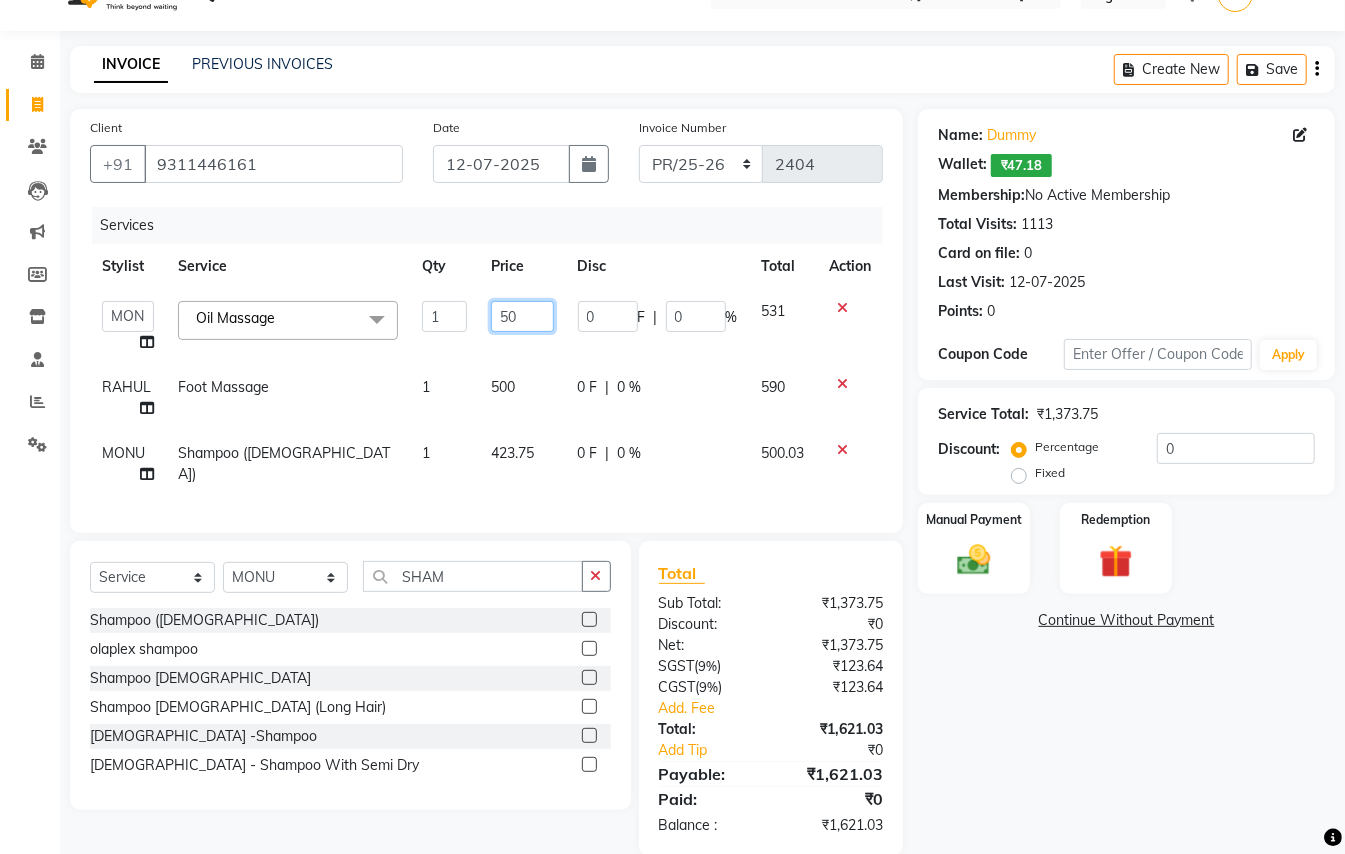 type on "500" 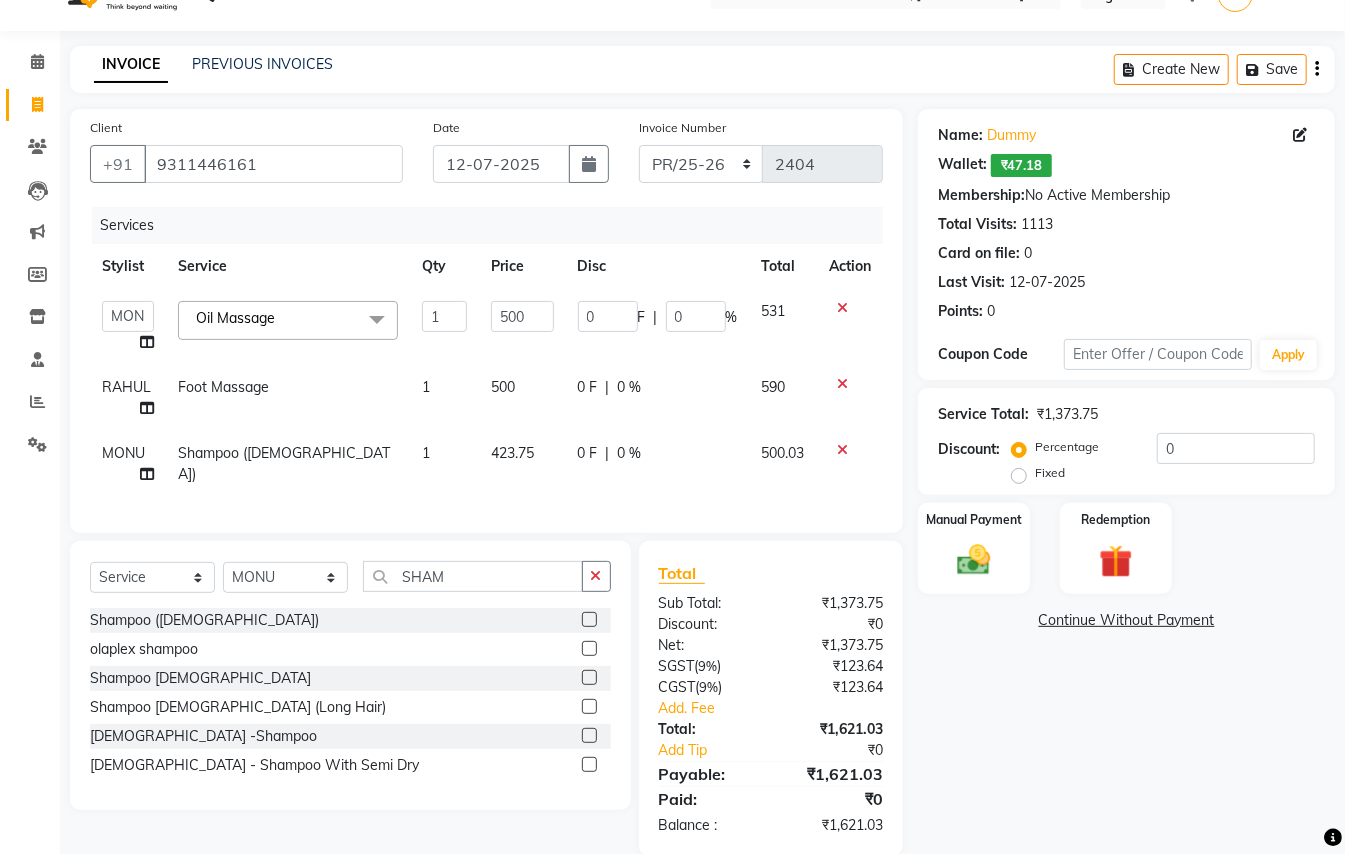 click on "Services" 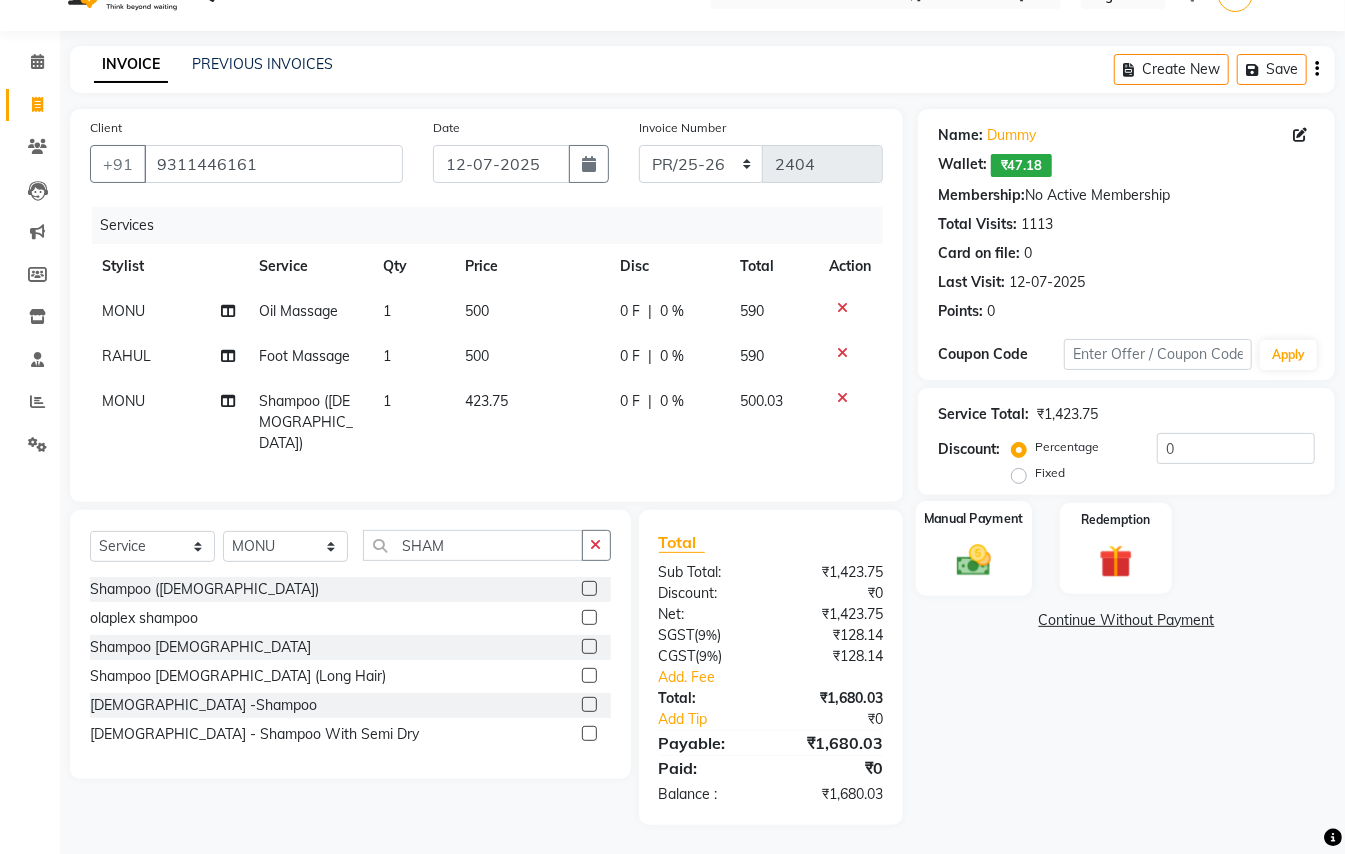 click 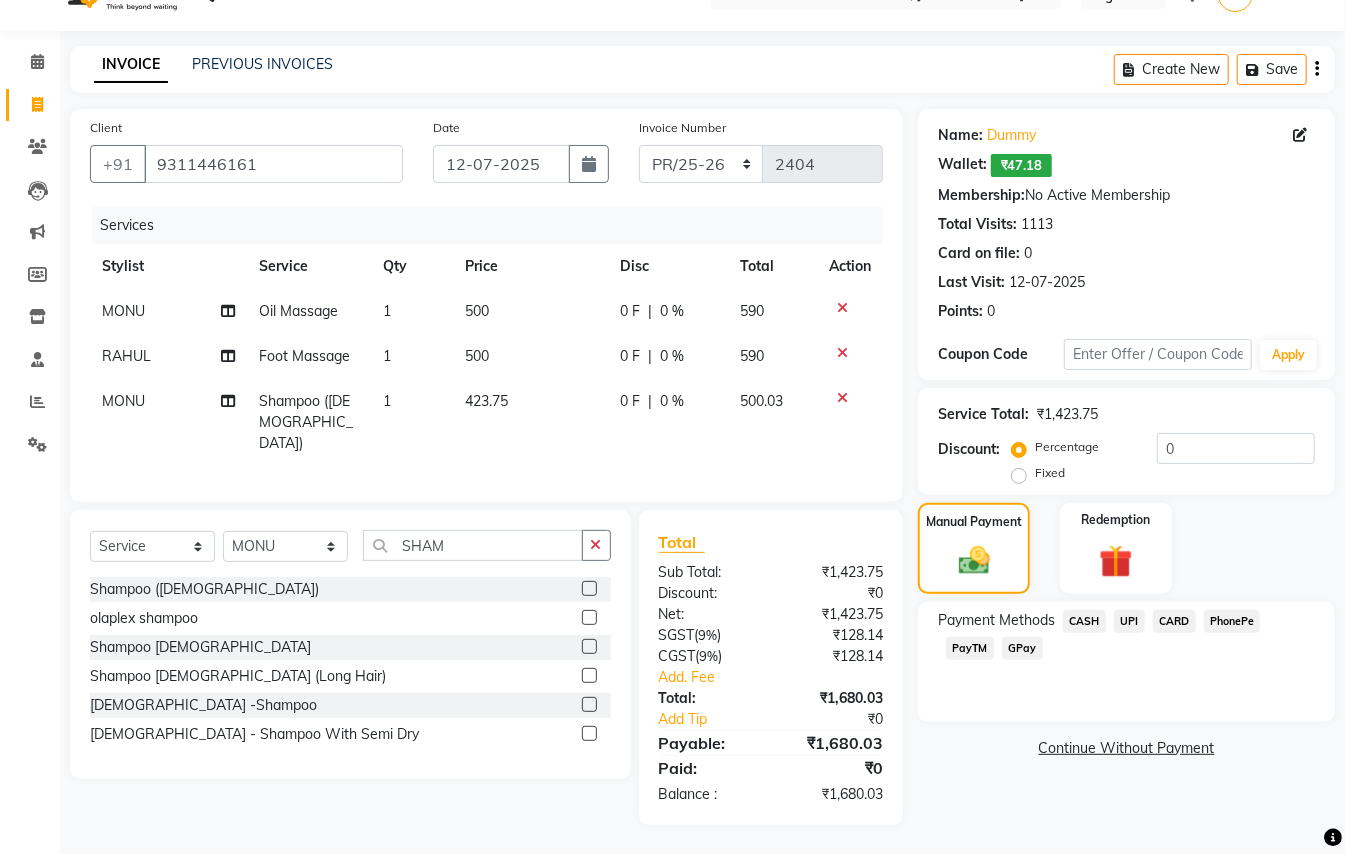 click on "CASH" 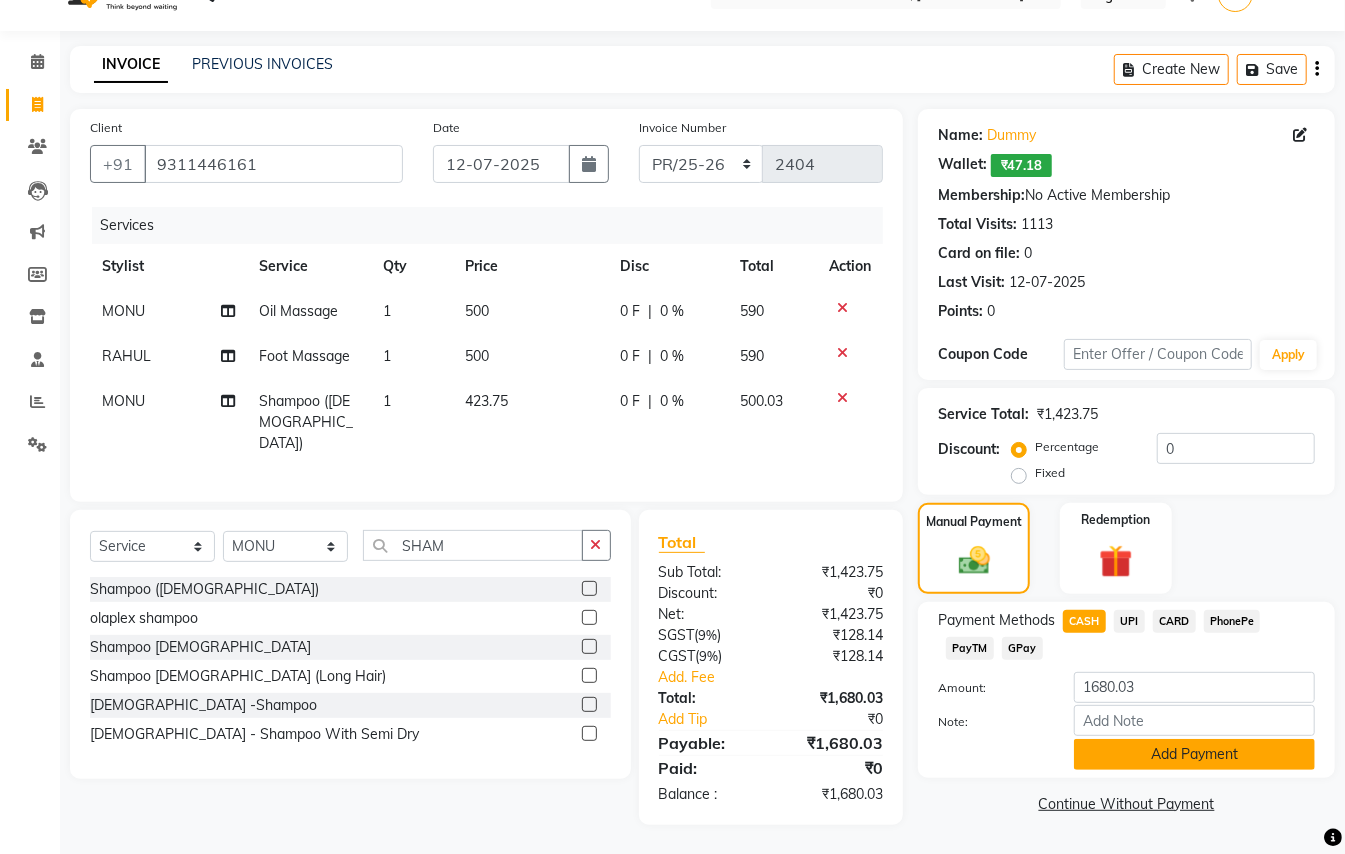 click on "Add Payment" 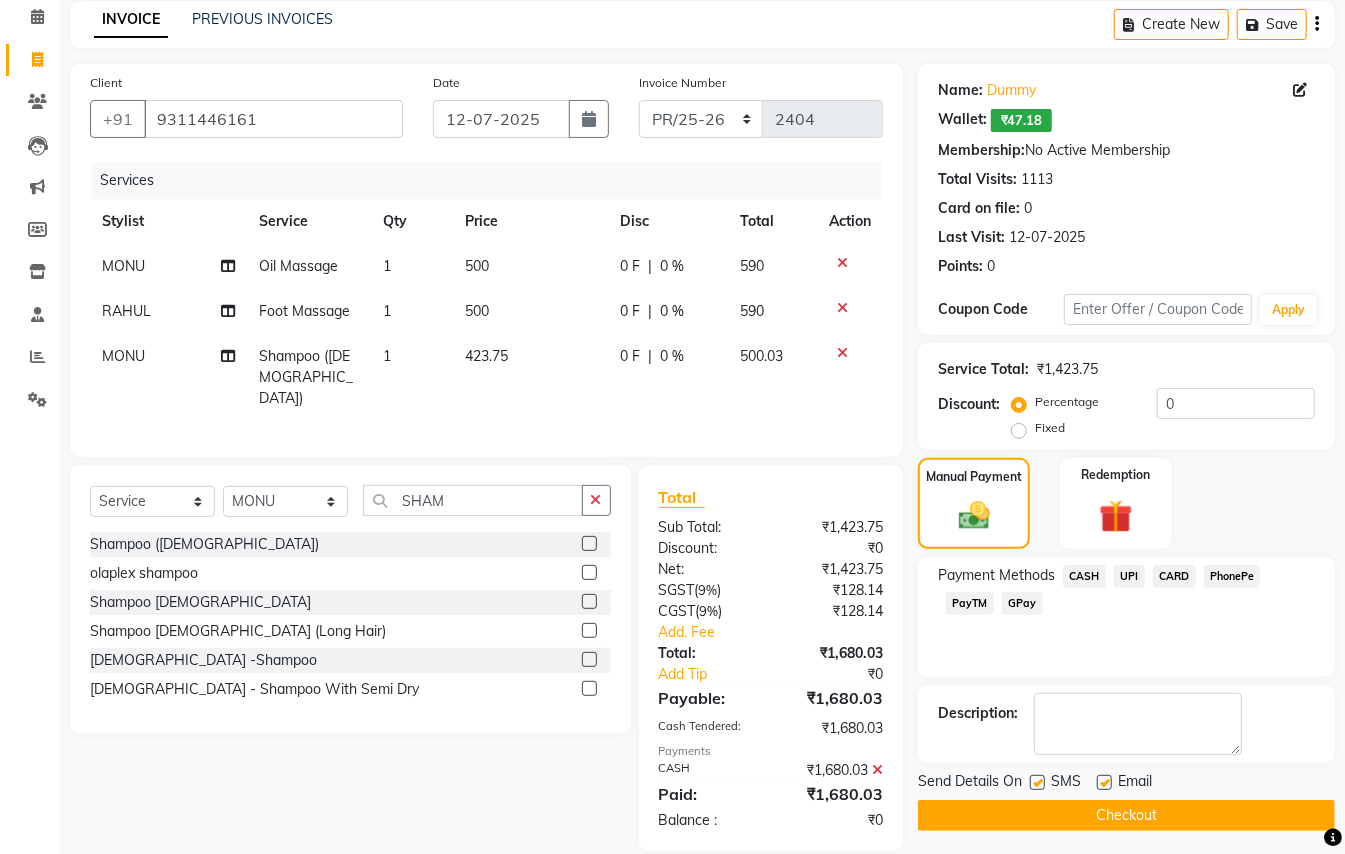 scroll, scrollTop: 112, scrollLeft: 0, axis: vertical 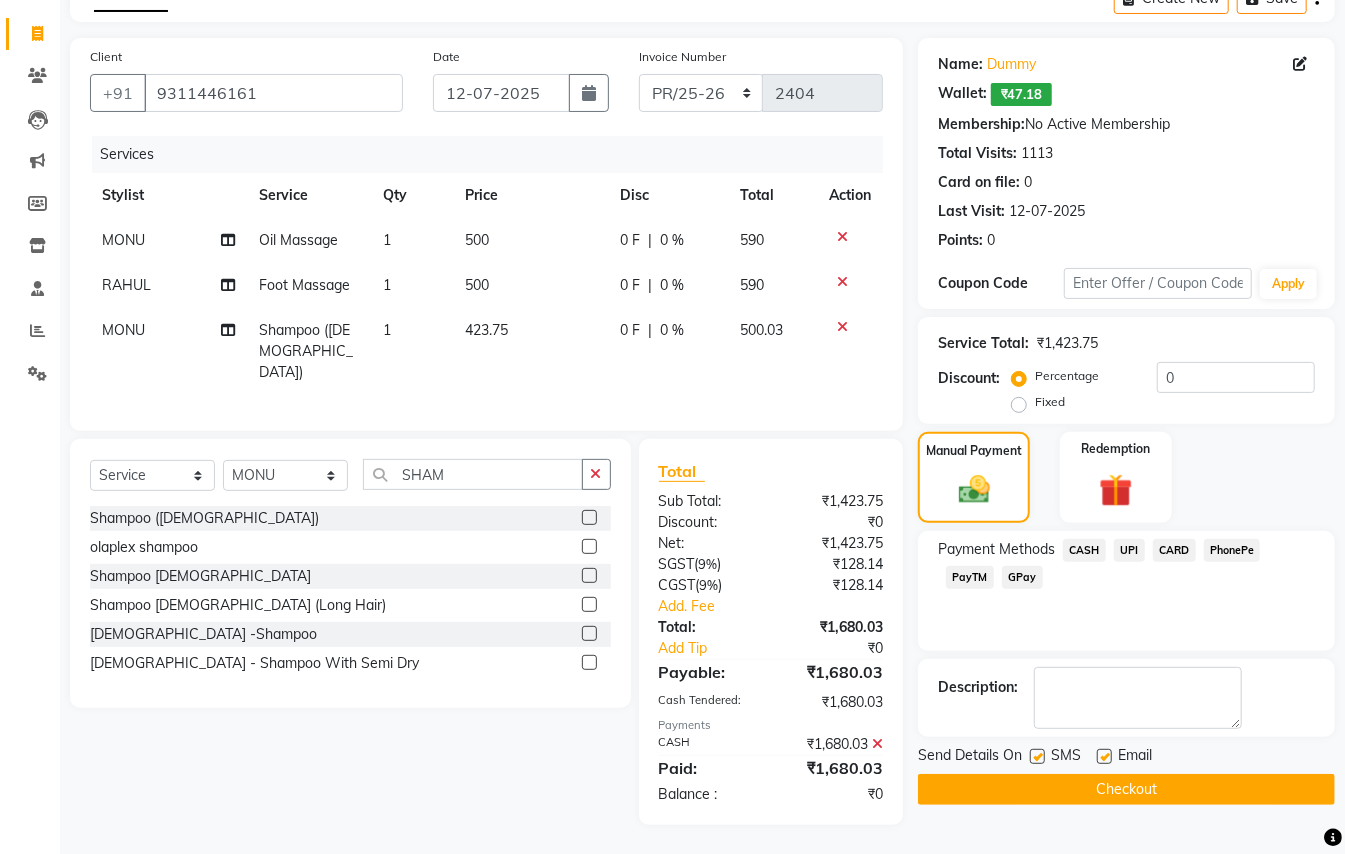 click on "Checkout" 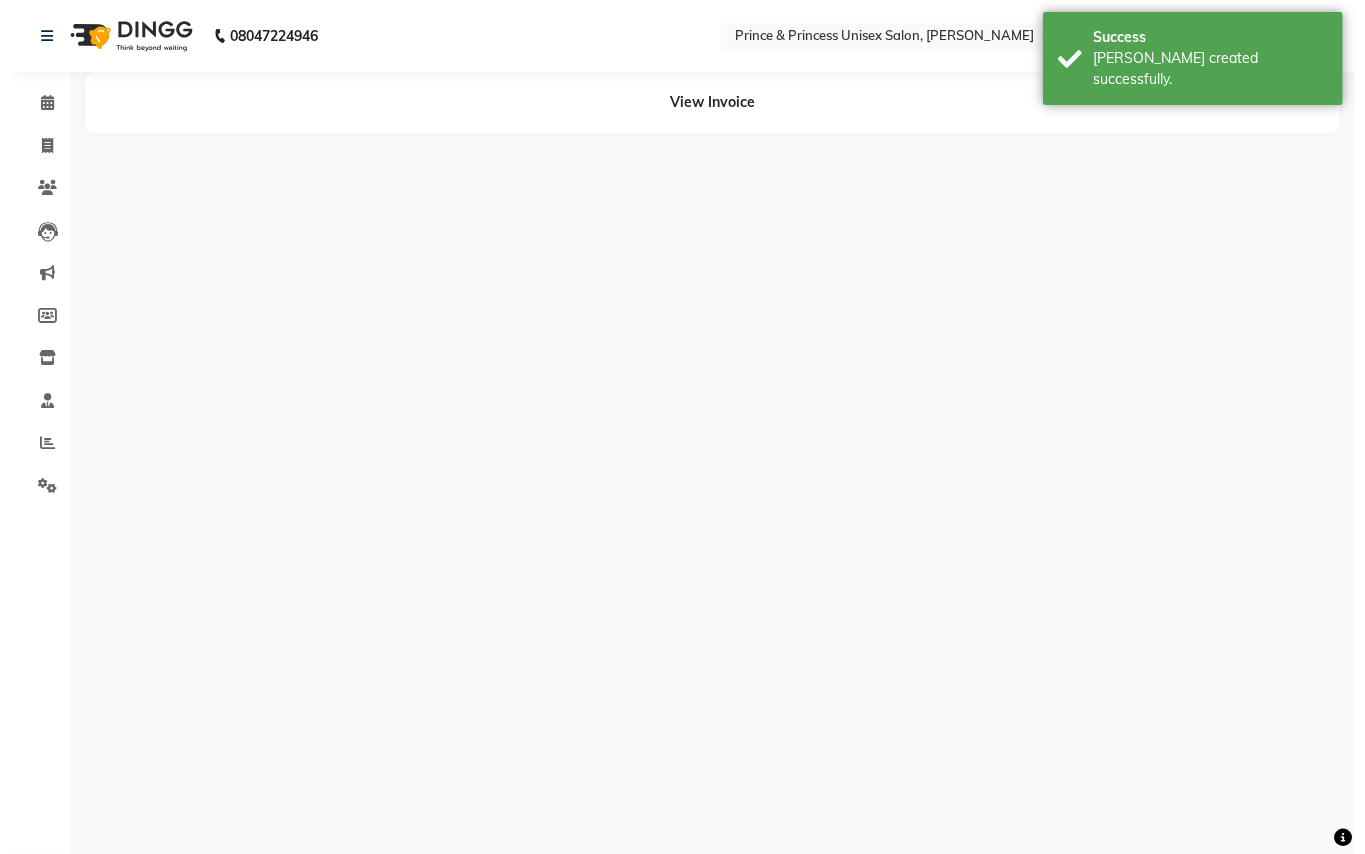 scroll, scrollTop: 0, scrollLeft: 0, axis: both 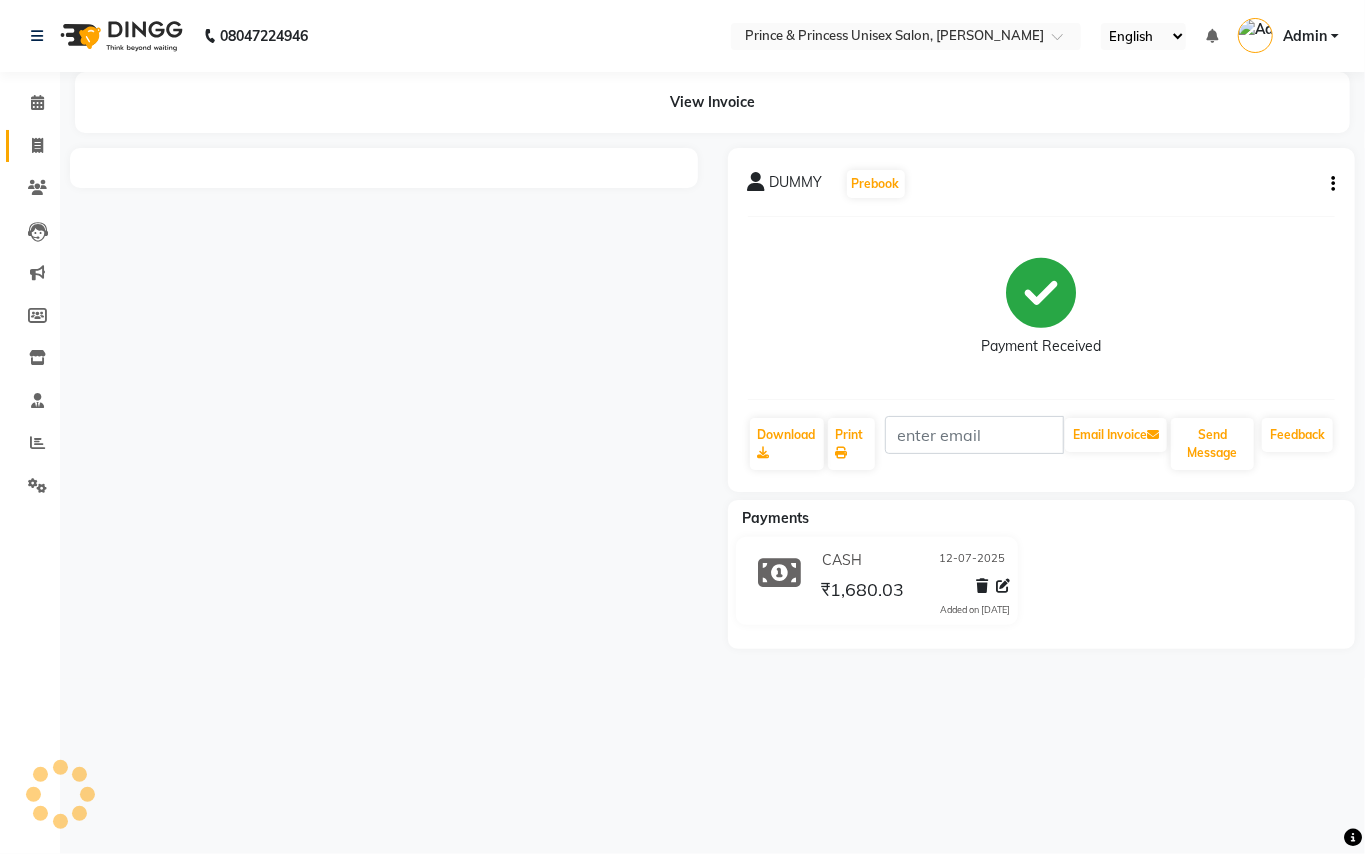 click 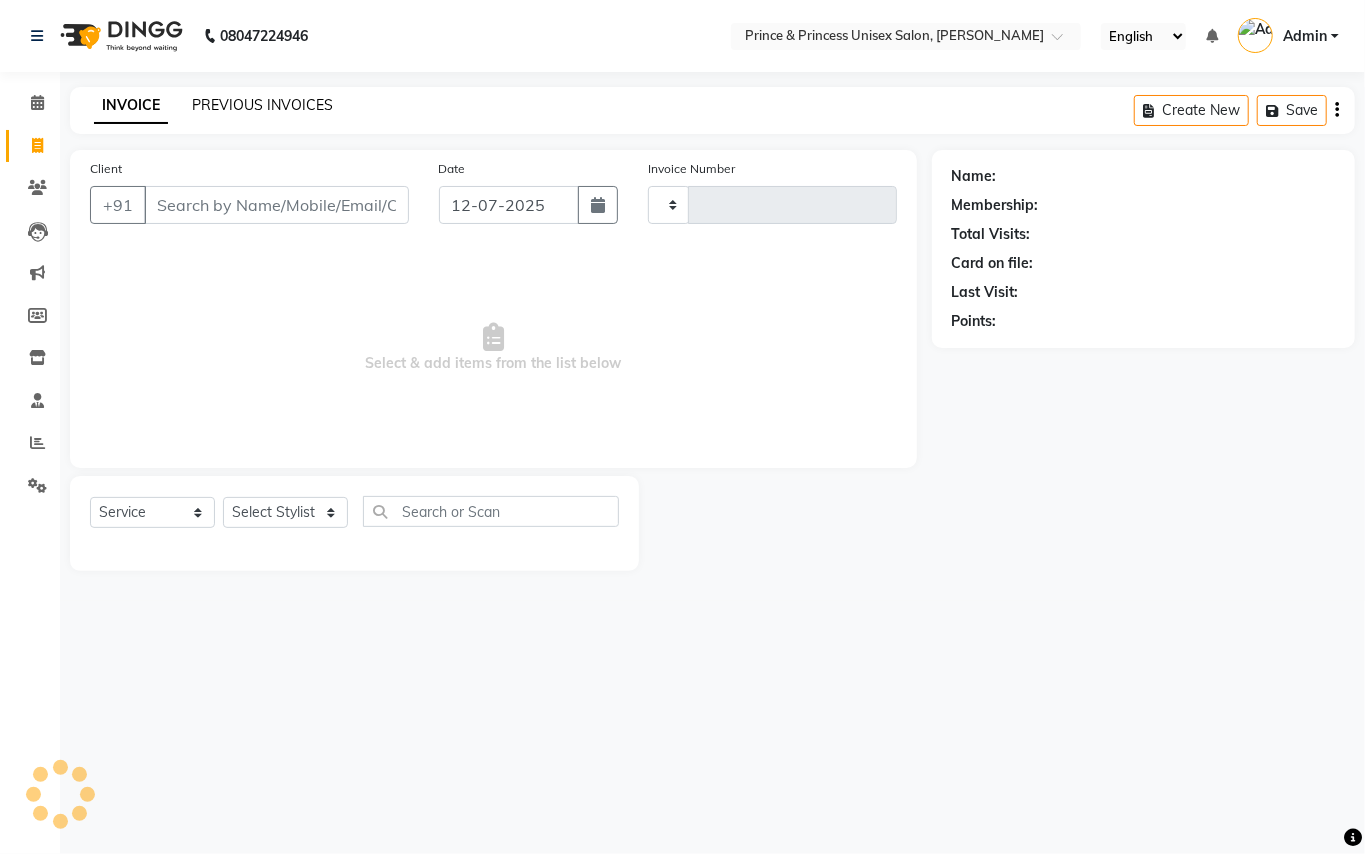 click on "PREVIOUS INVOICES" 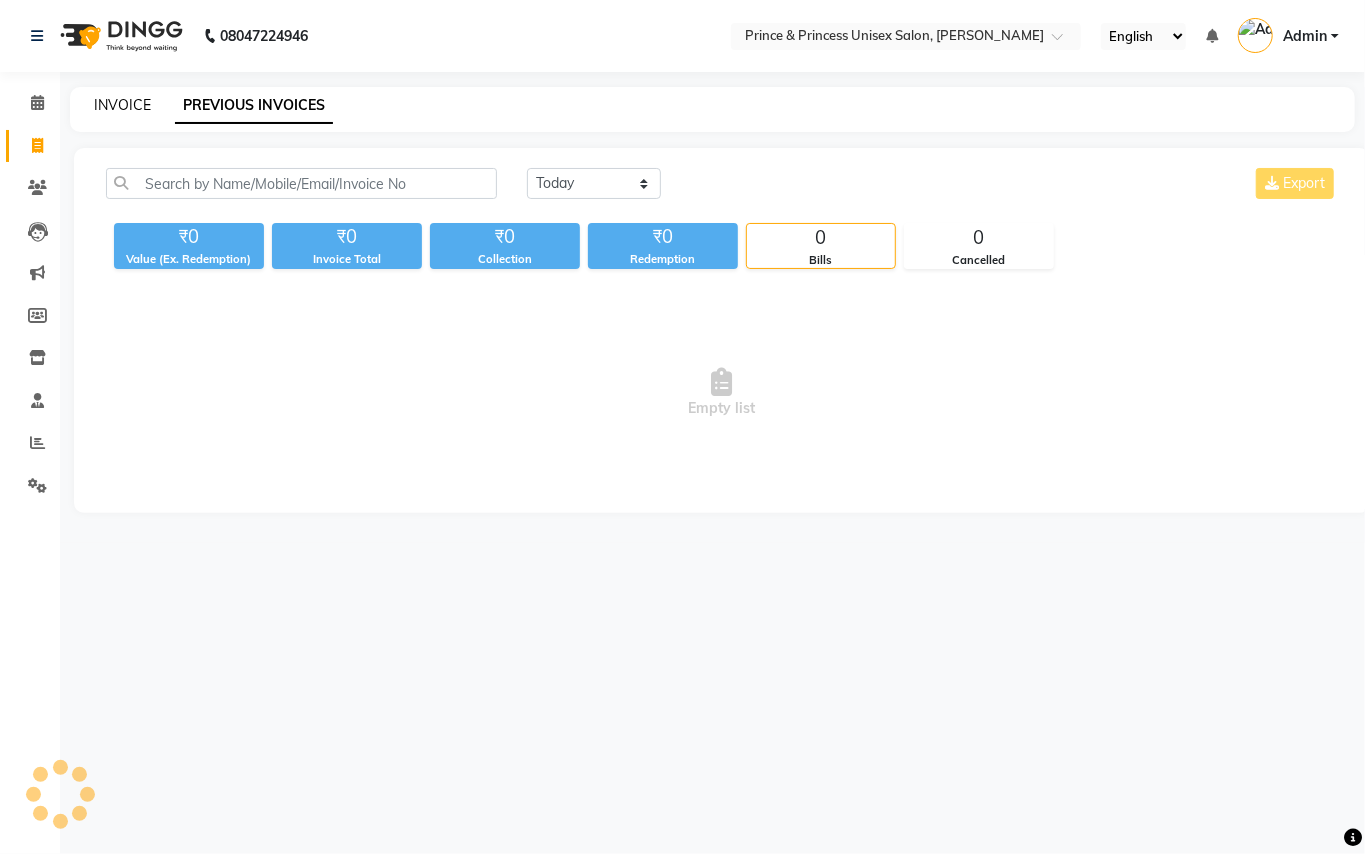 click on "INVOICE" 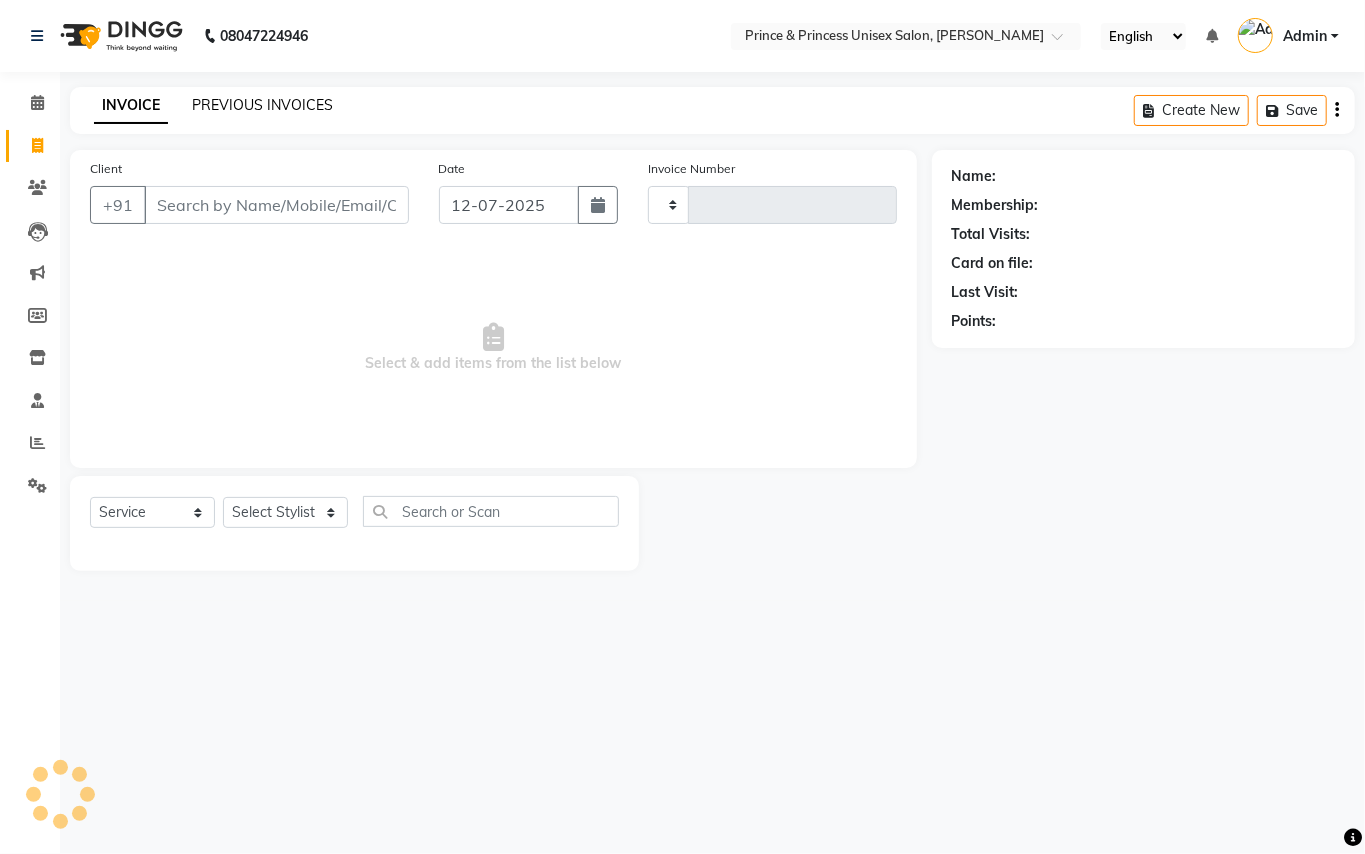 click on "PREVIOUS INVOICES" 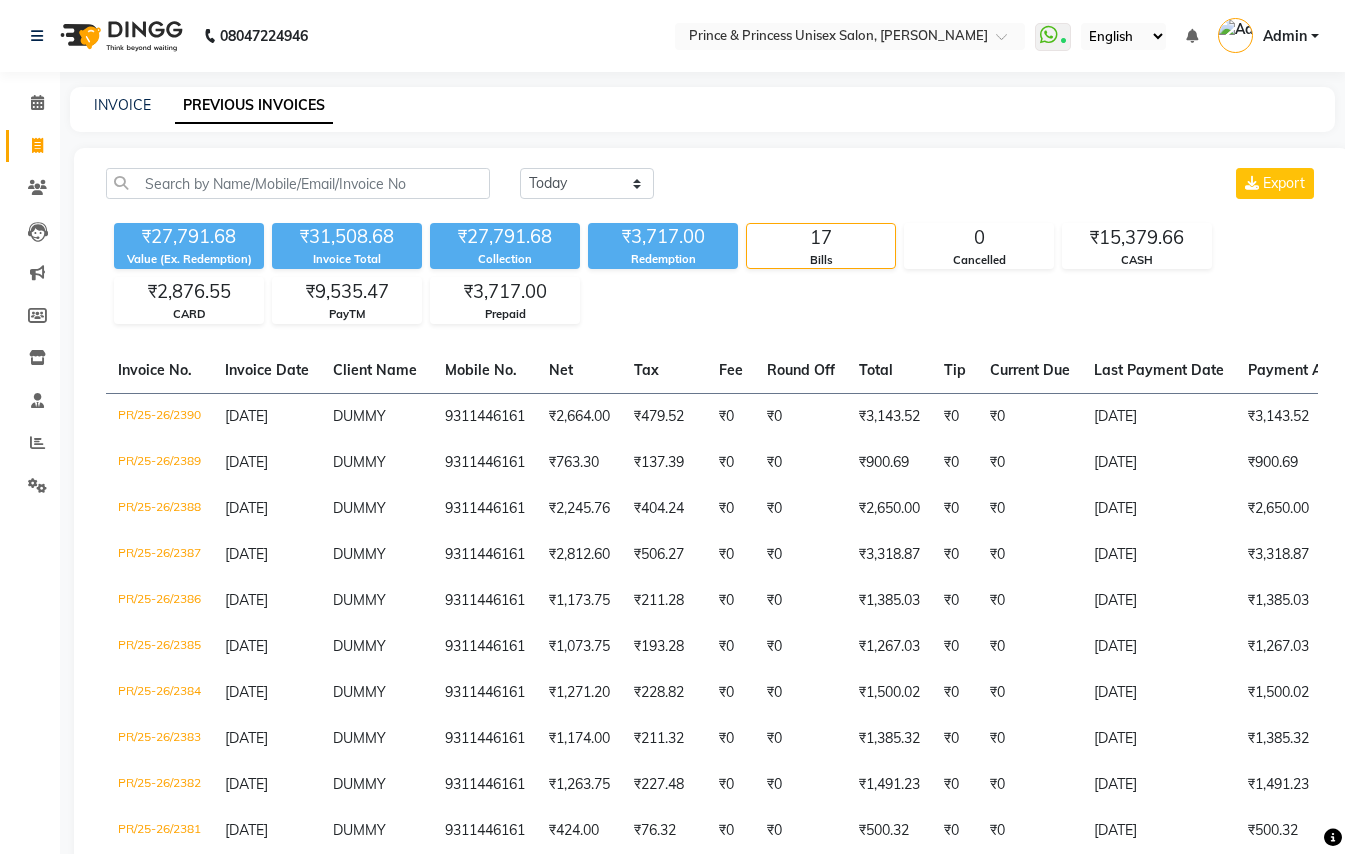 select on "[DATE]" 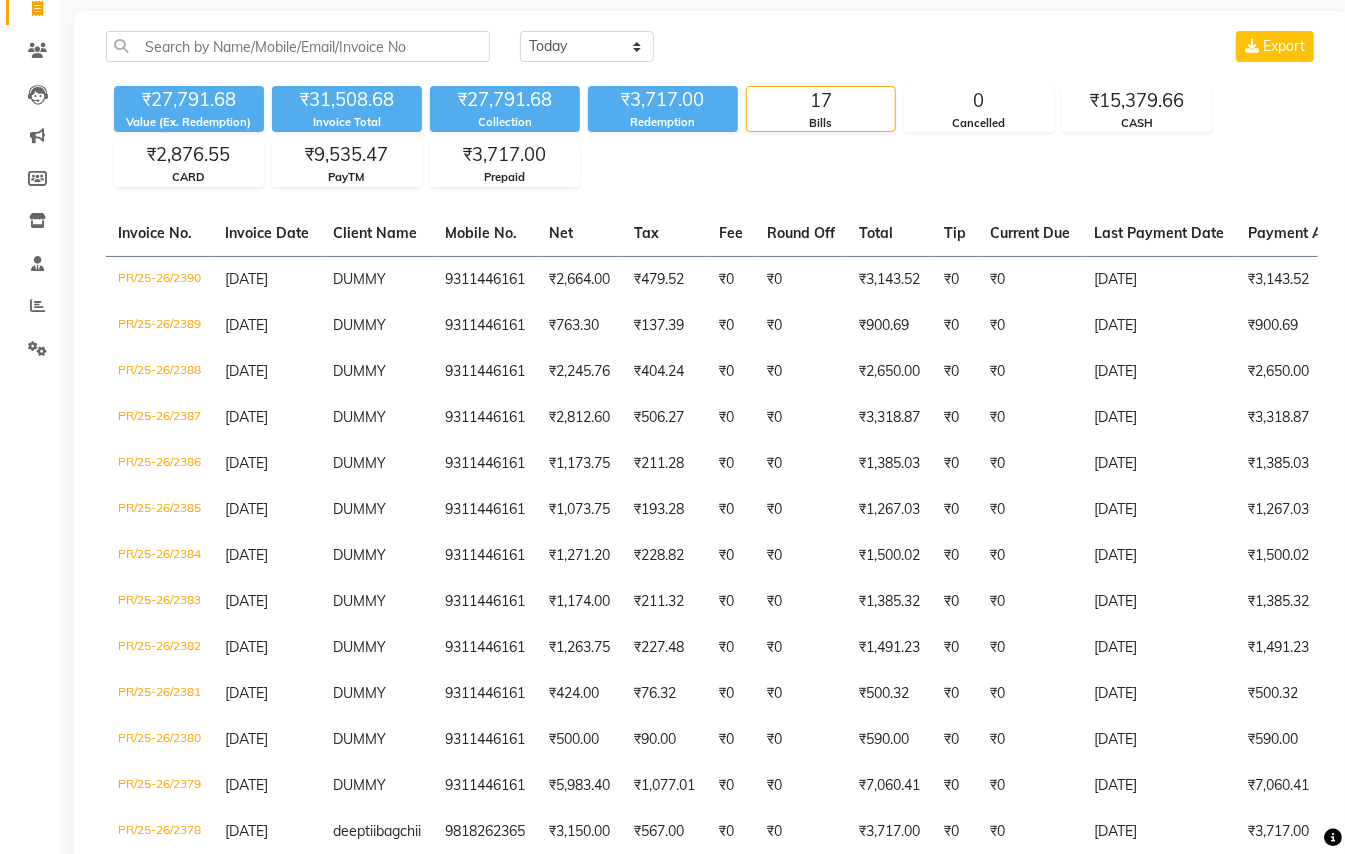 scroll, scrollTop: 137, scrollLeft: 0, axis: vertical 